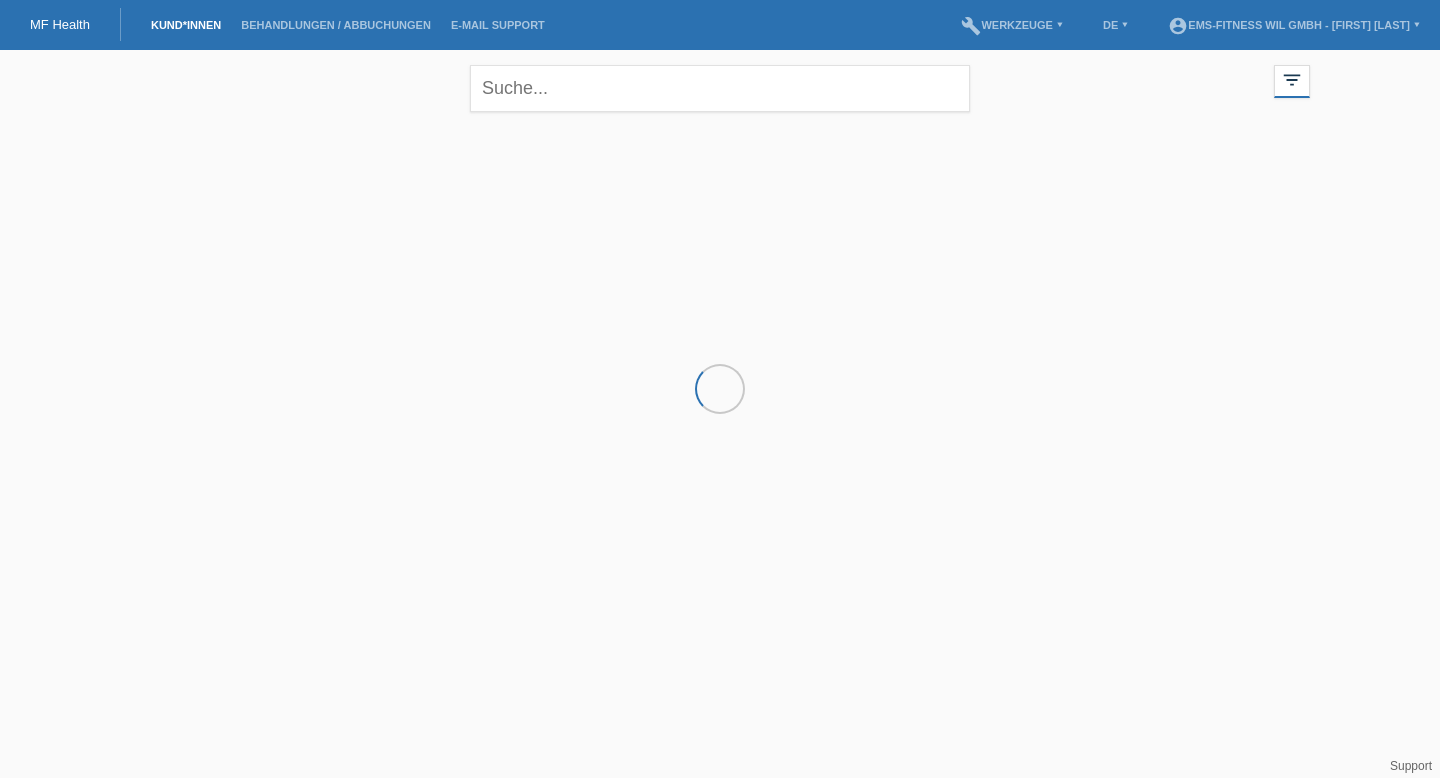 scroll, scrollTop: 0, scrollLeft: 0, axis: both 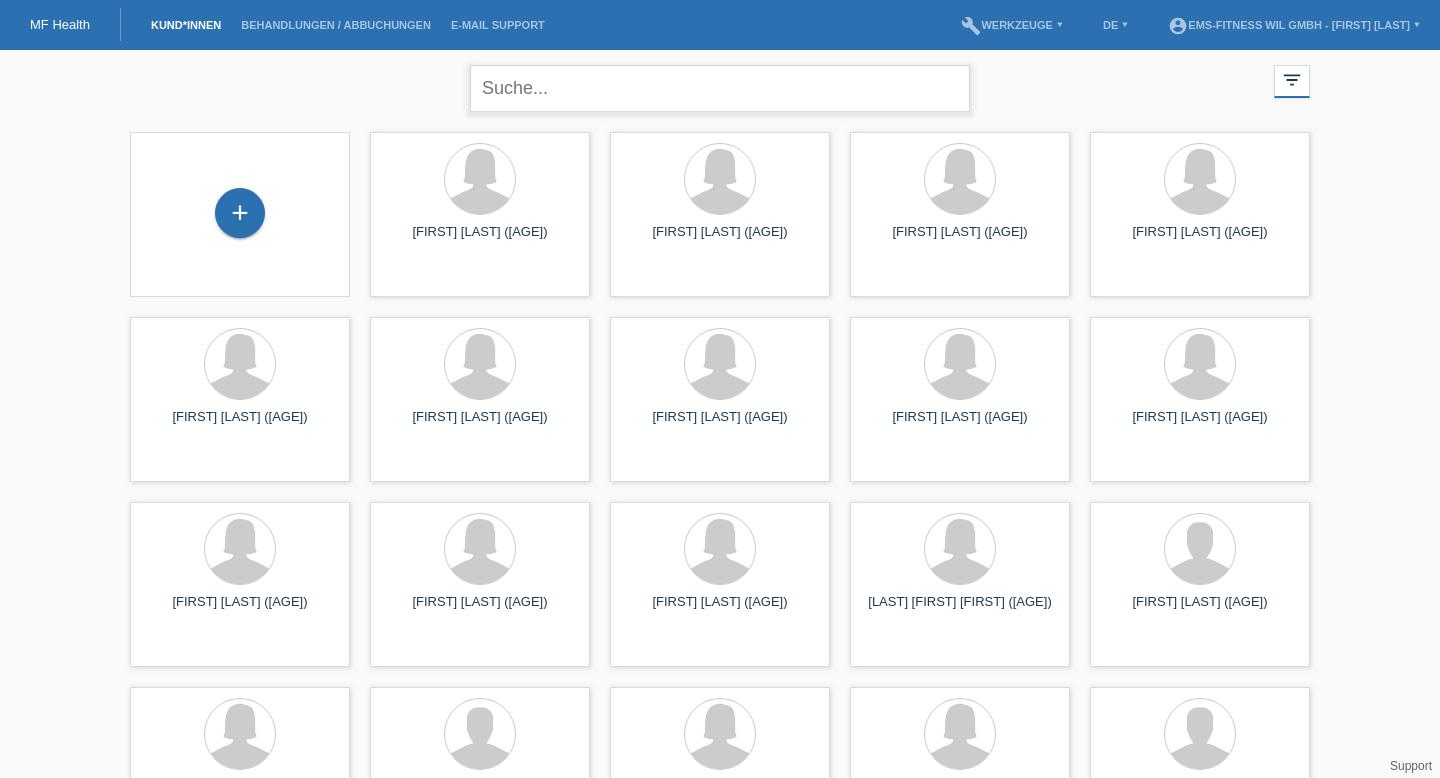 click at bounding box center (720, 88) 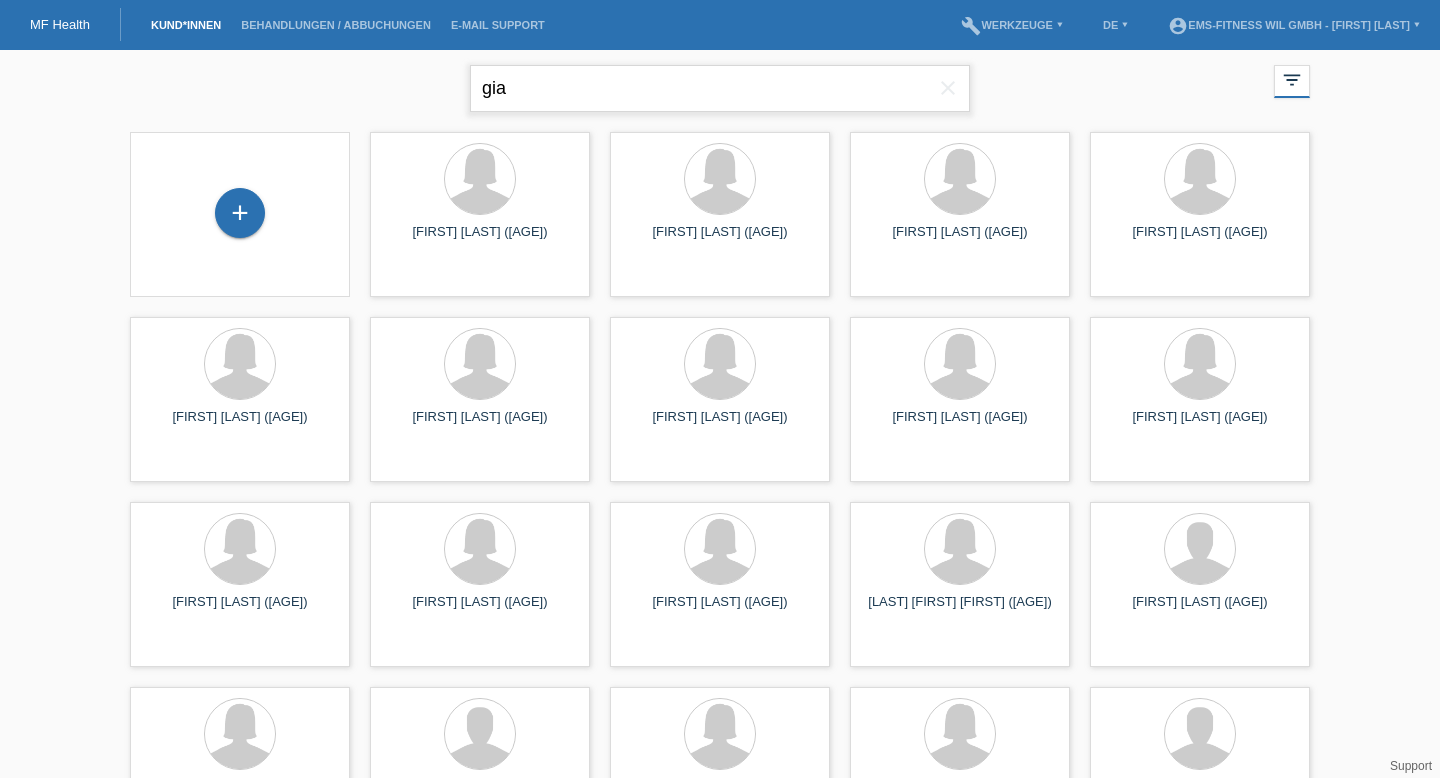 type on "gia" 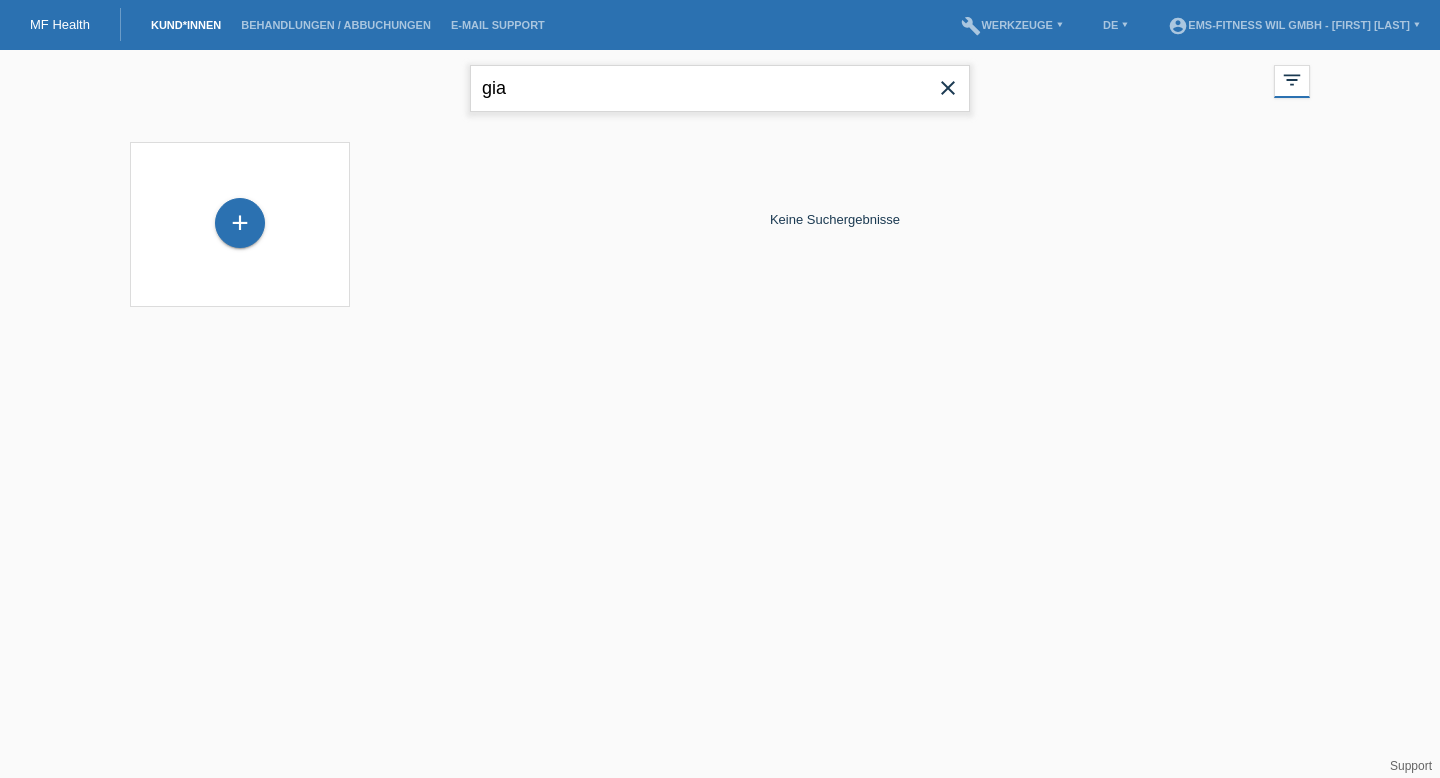 drag, startPoint x: 585, startPoint y: 96, endPoint x: 231, endPoint y: 89, distance: 354.0692 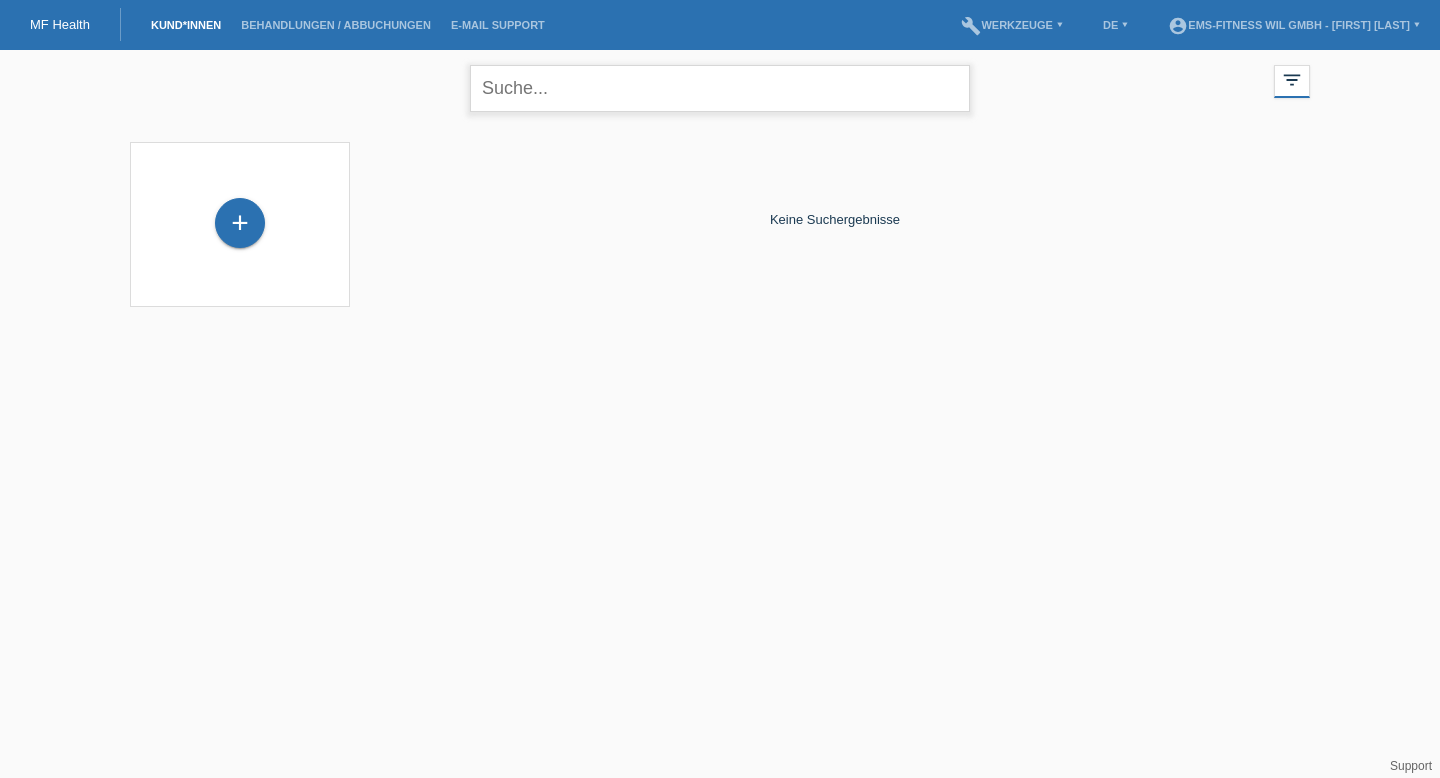 type 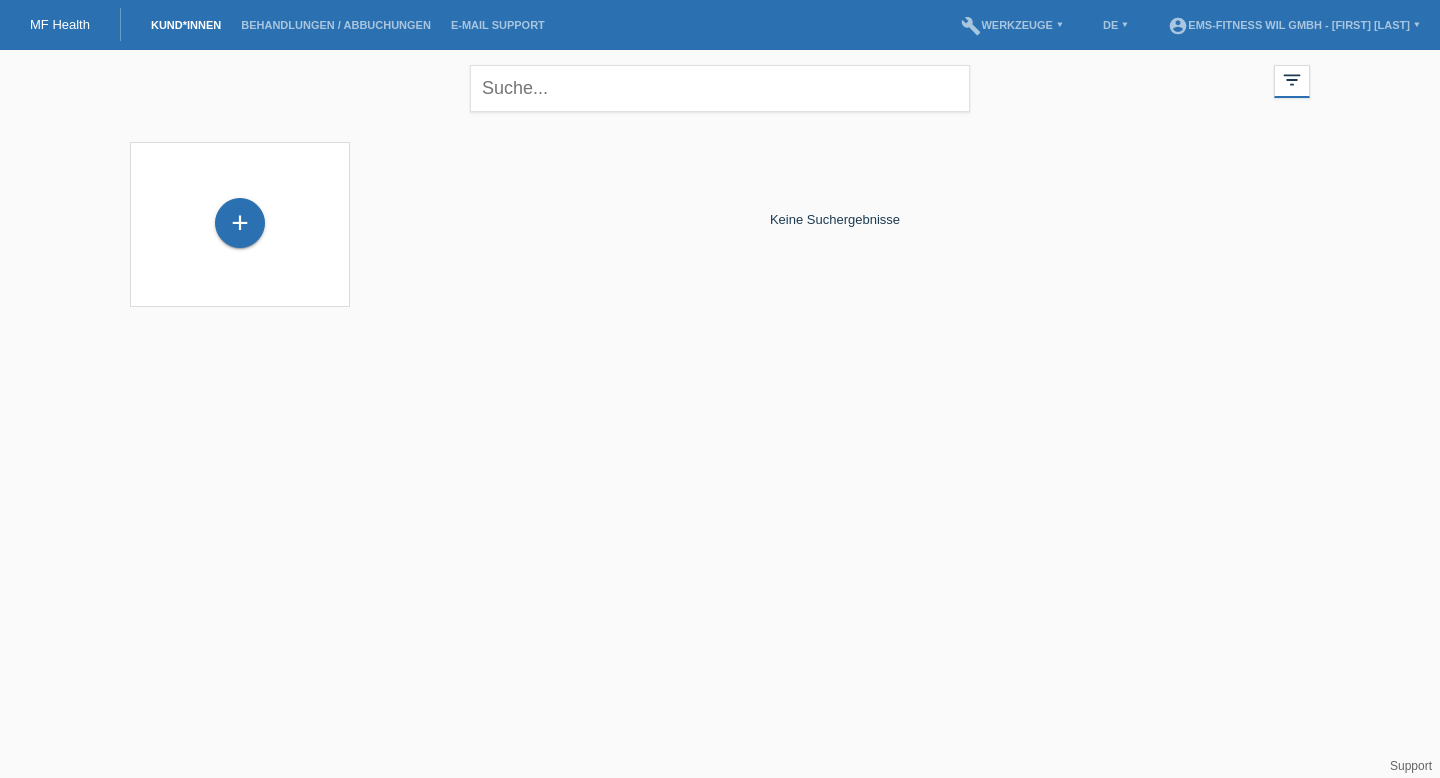 click on "+" at bounding box center [240, 224] 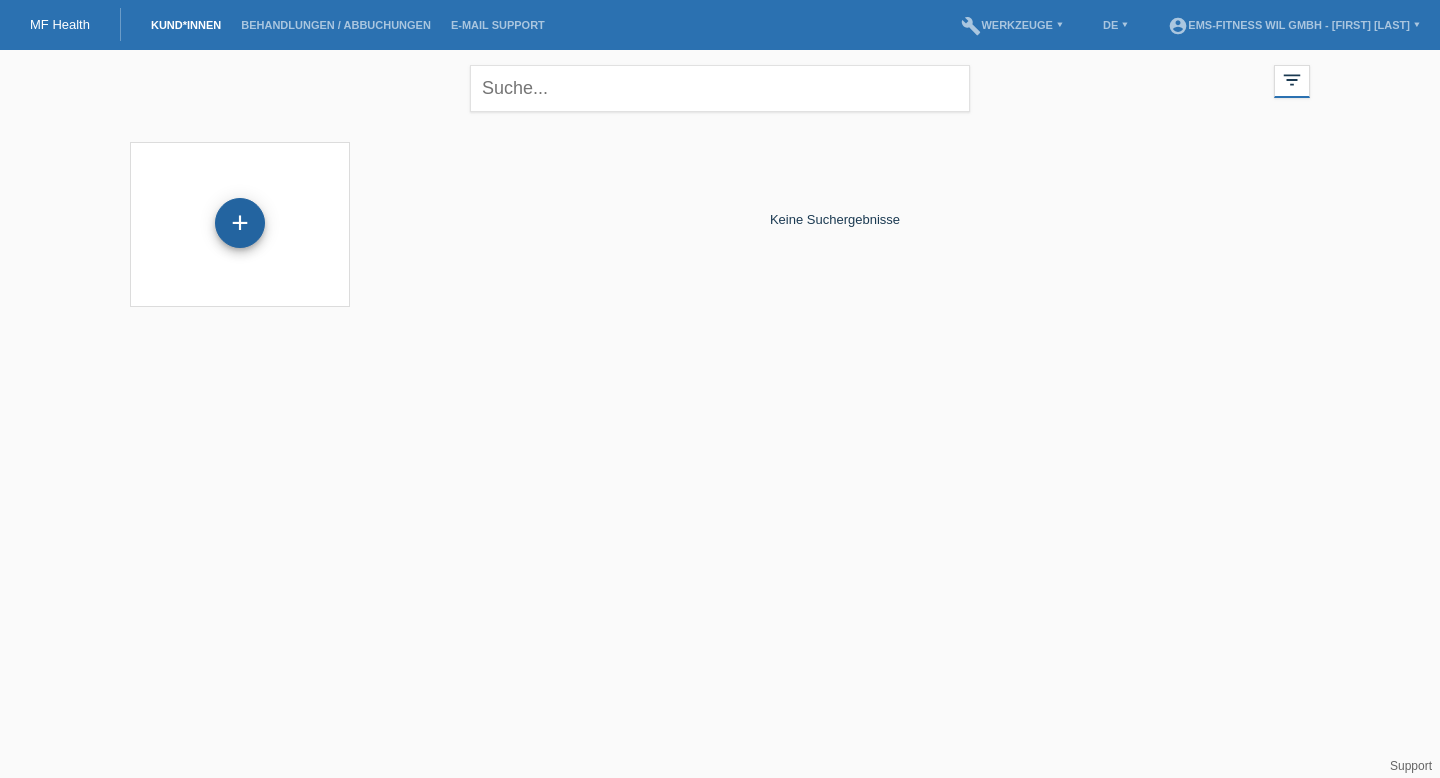 click on "+" at bounding box center [240, 223] 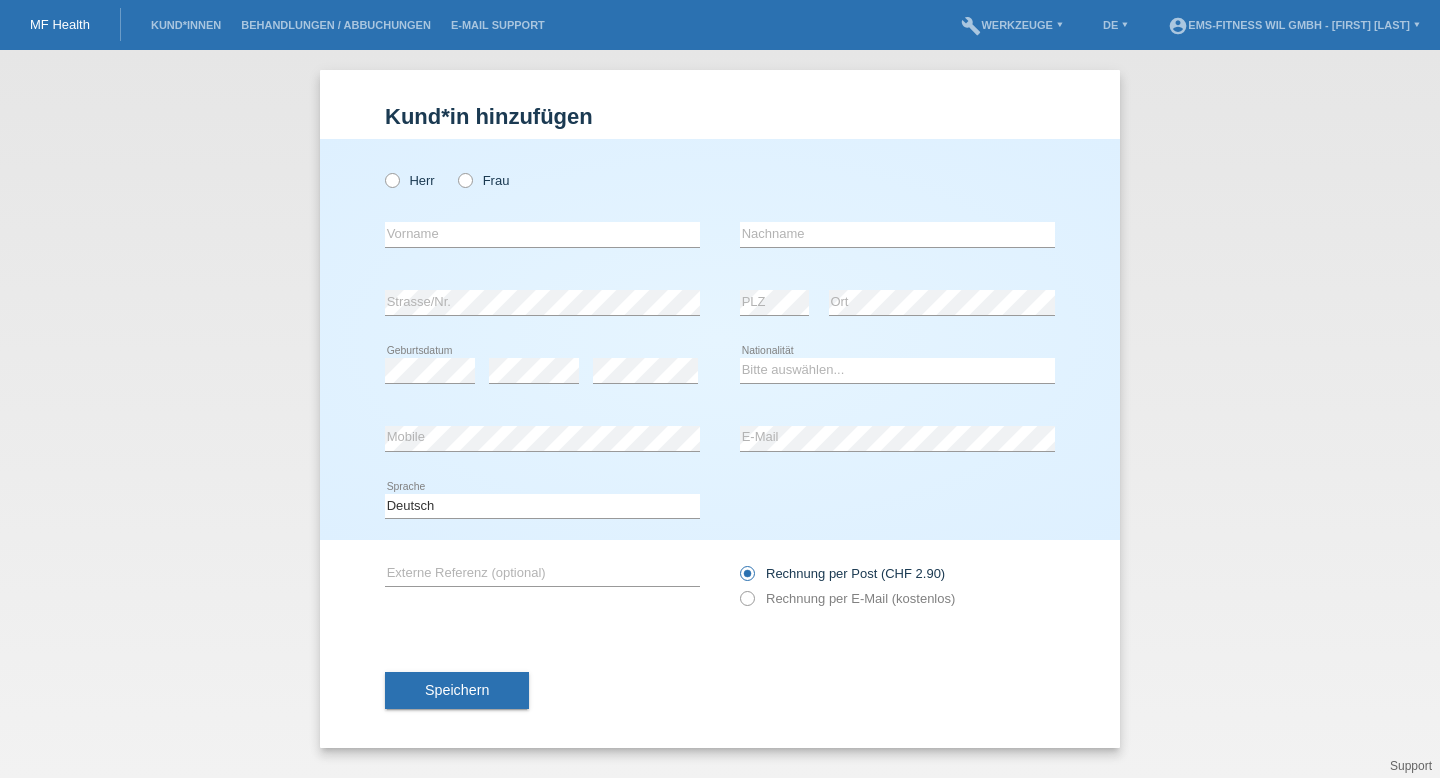 scroll, scrollTop: 0, scrollLeft: 0, axis: both 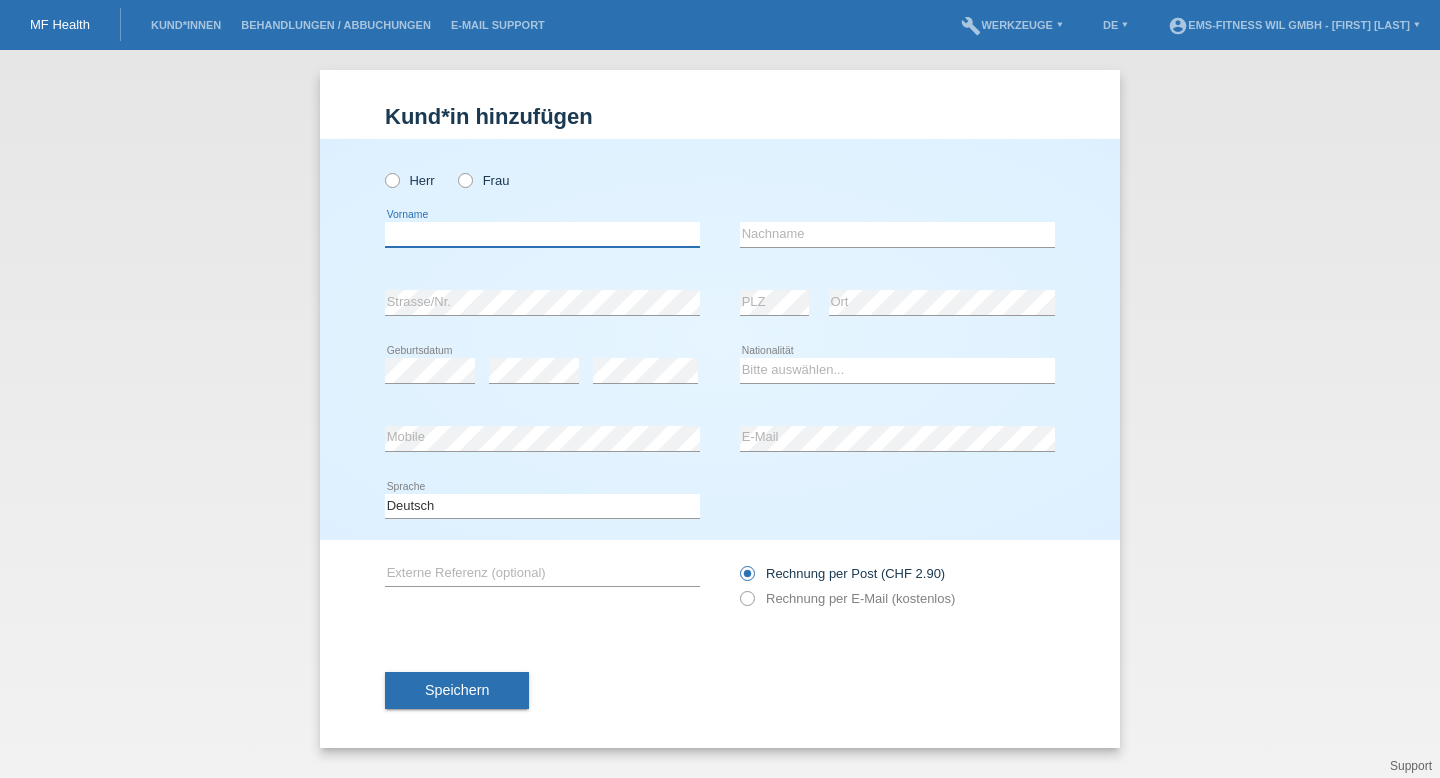 click at bounding box center (542, 234) 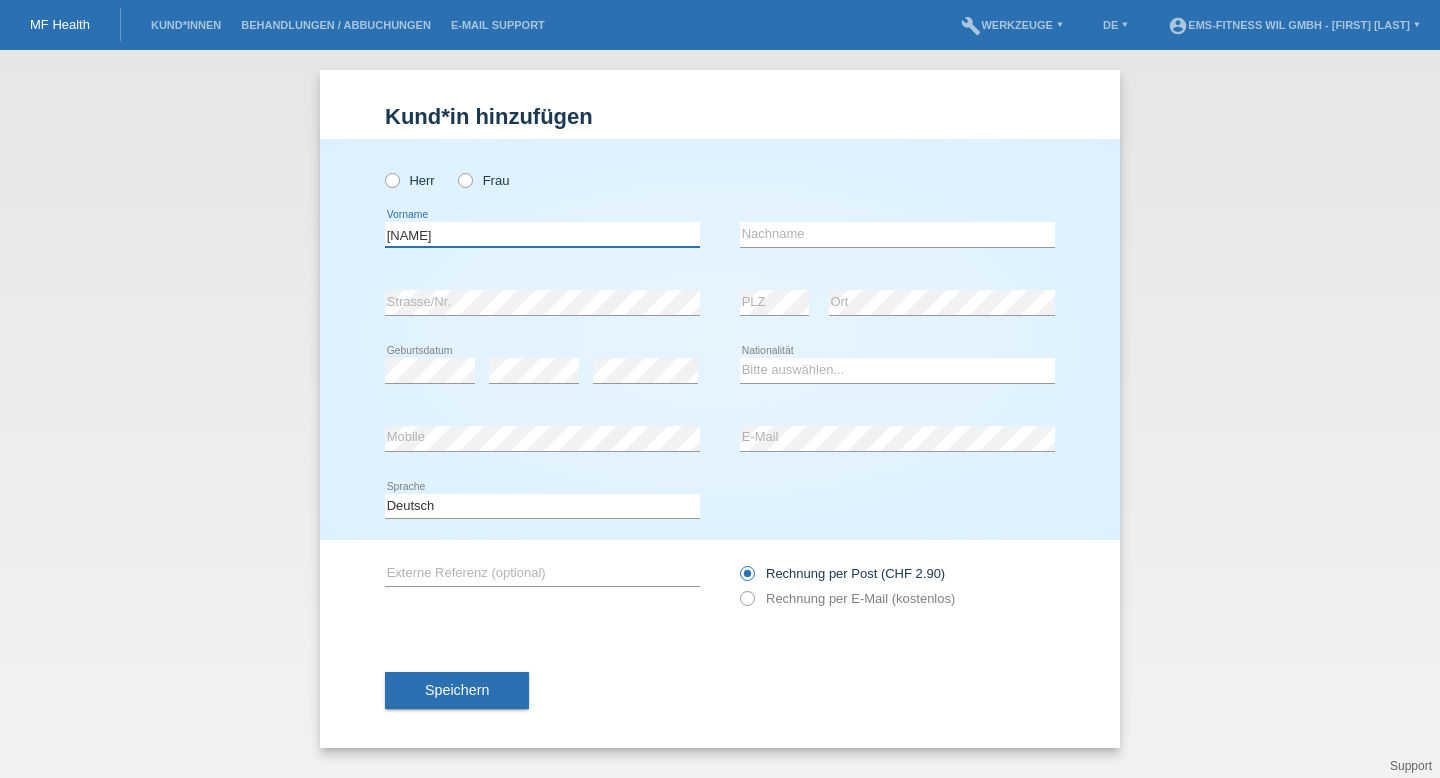 type on "[NAME]" 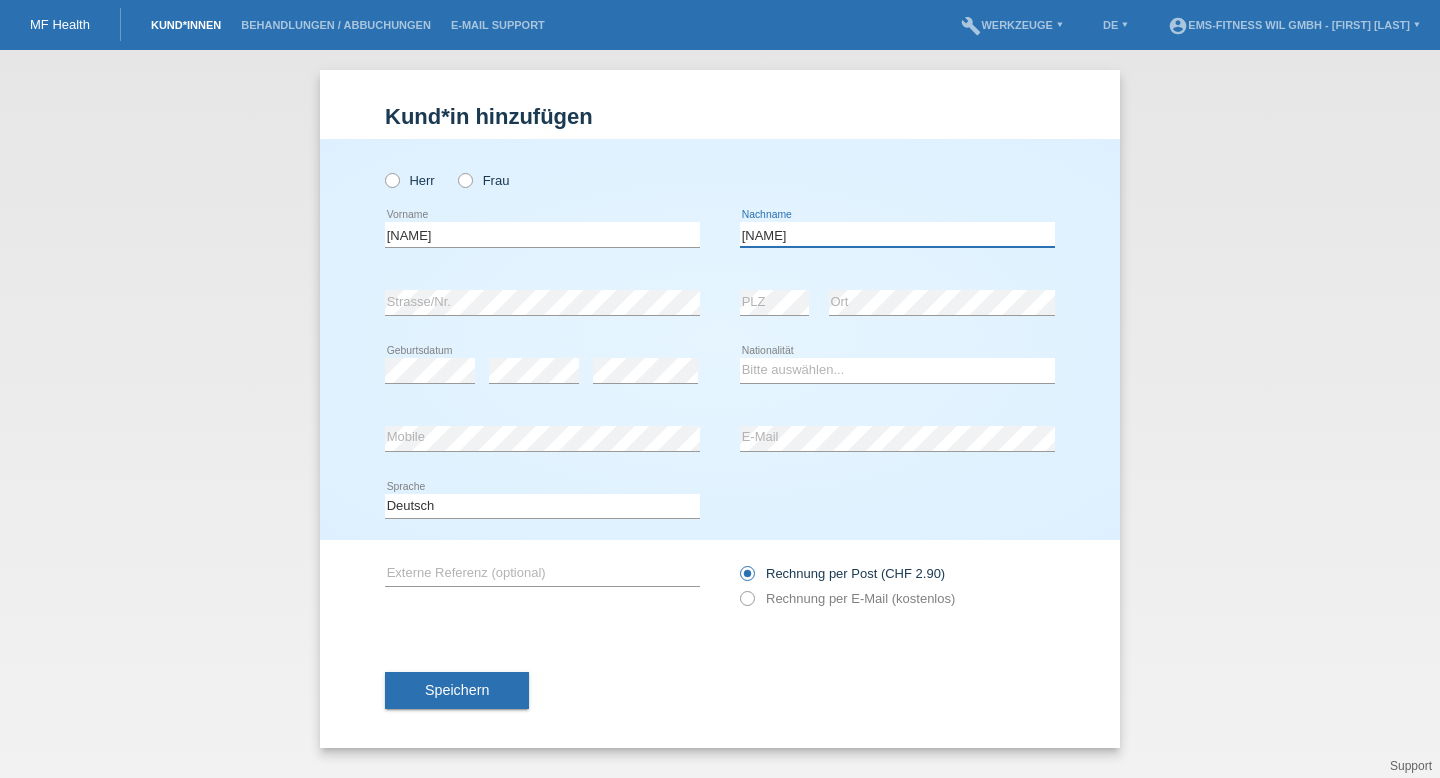 type on "[NAME]" 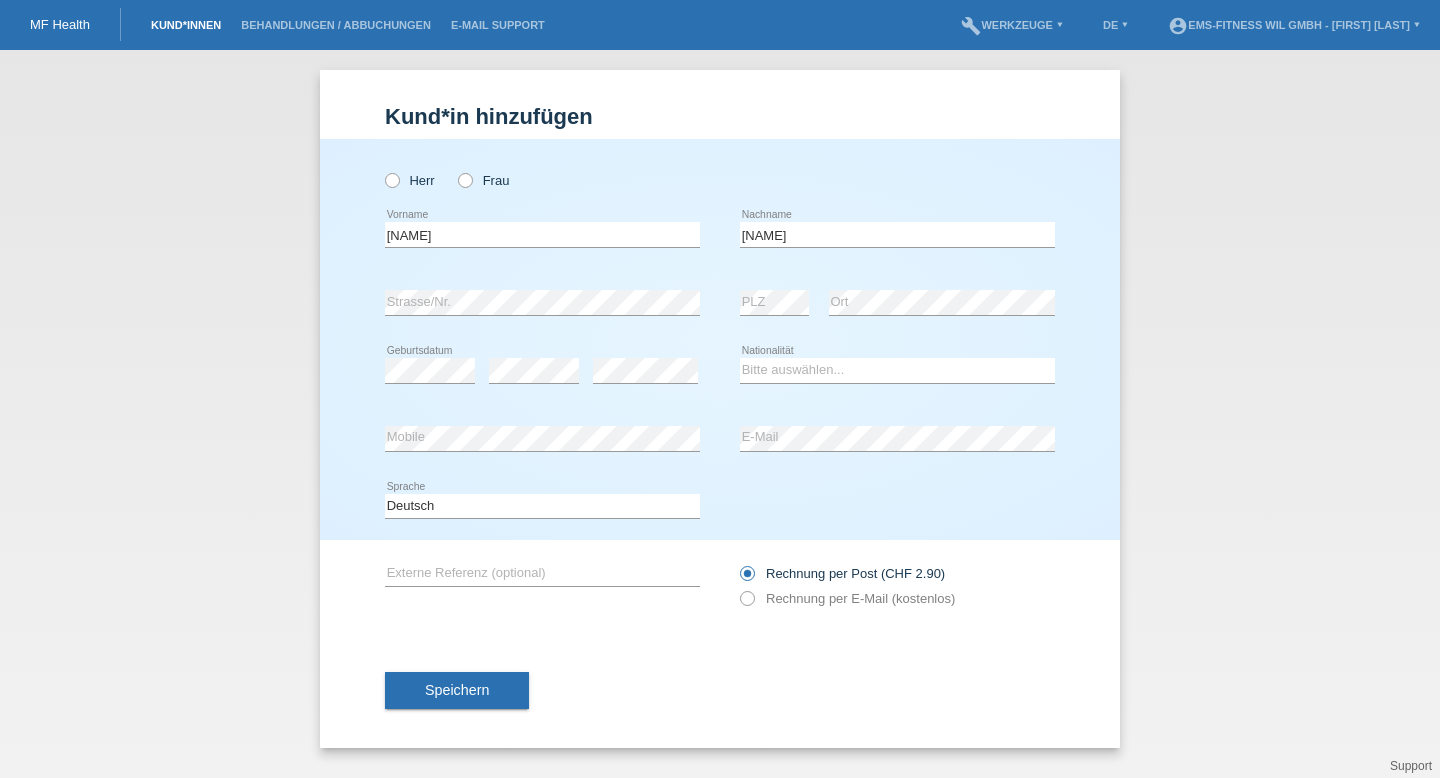 click on "Kund*innen" at bounding box center (186, 25) 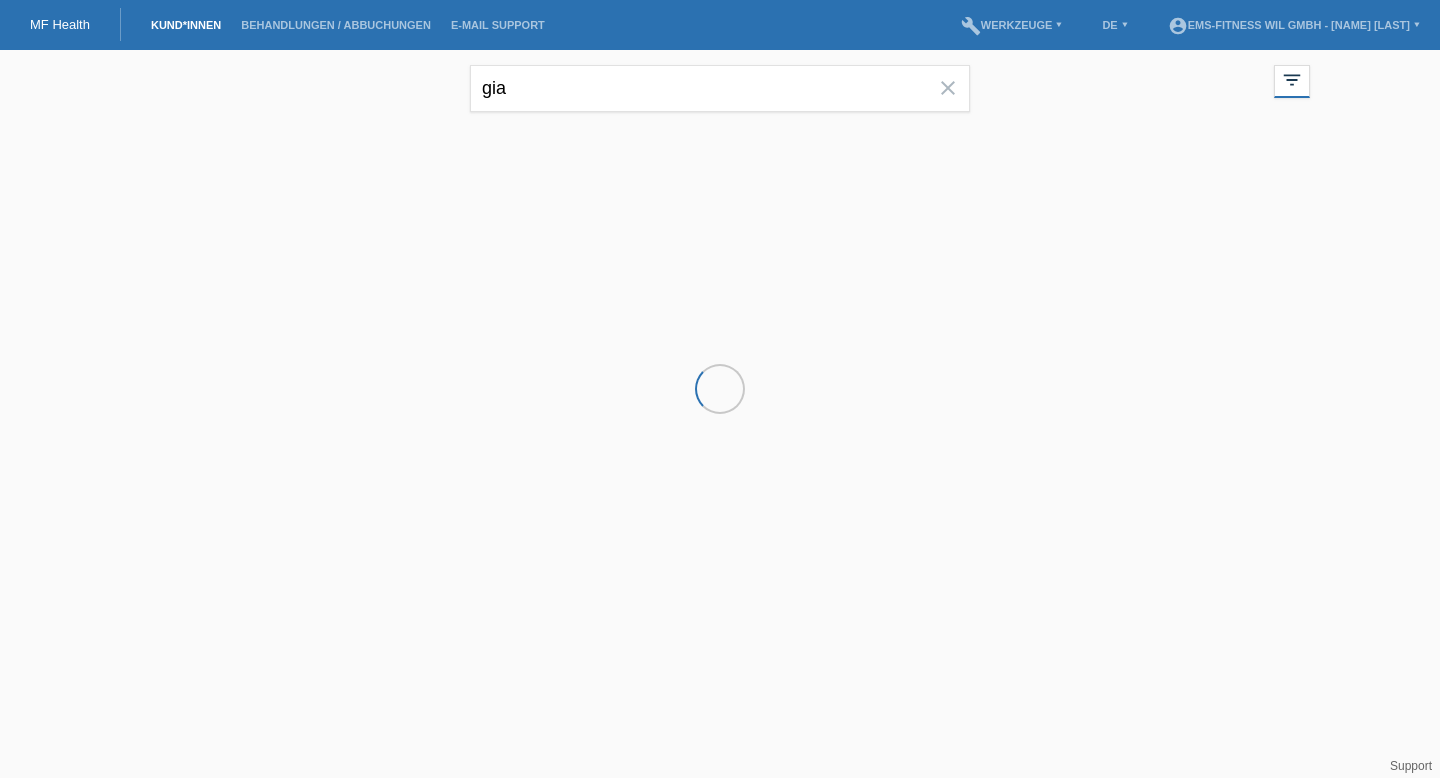 scroll, scrollTop: 0, scrollLeft: 0, axis: both 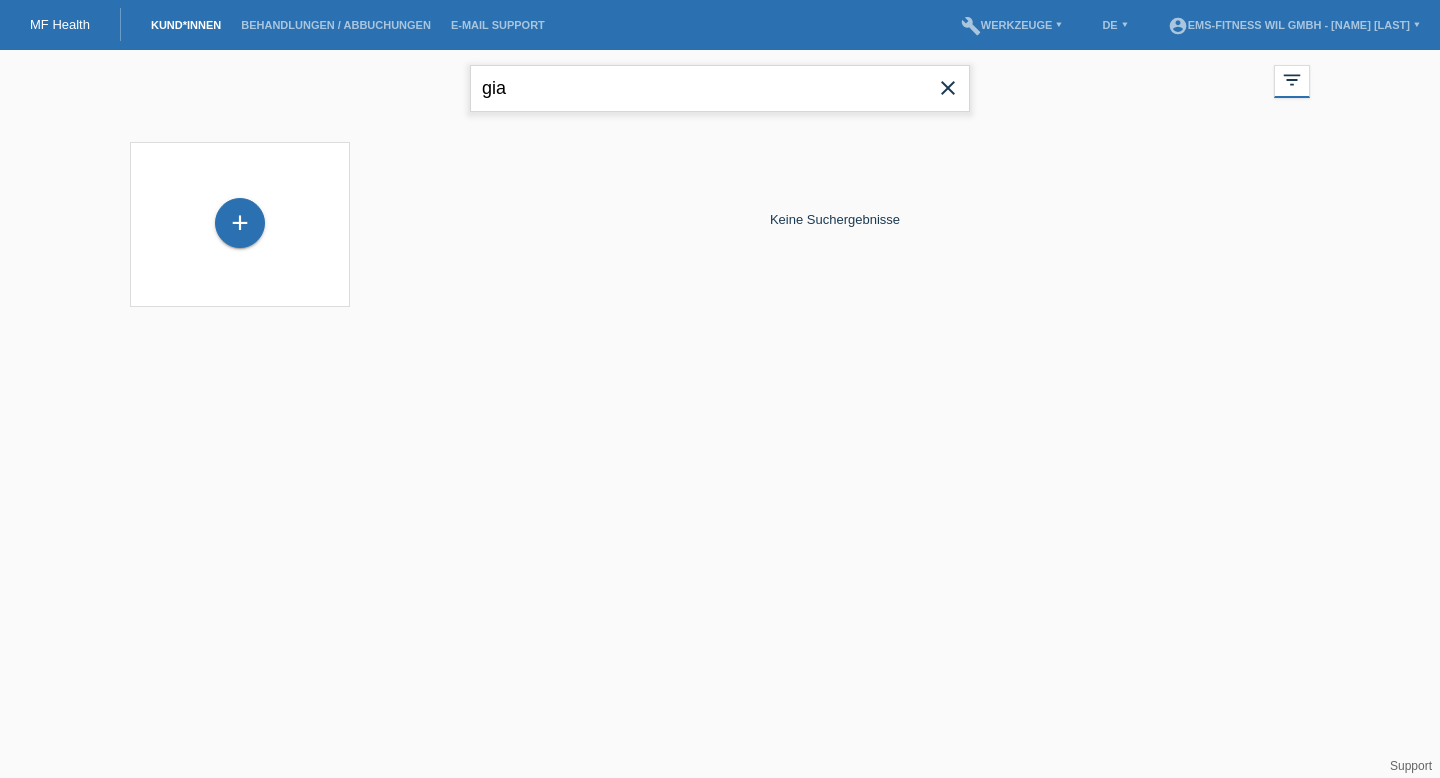 drag, startPoint x: 587, startPoint y: 98, endPoint x: 419, endPoint y: 95, distance: 168.02678 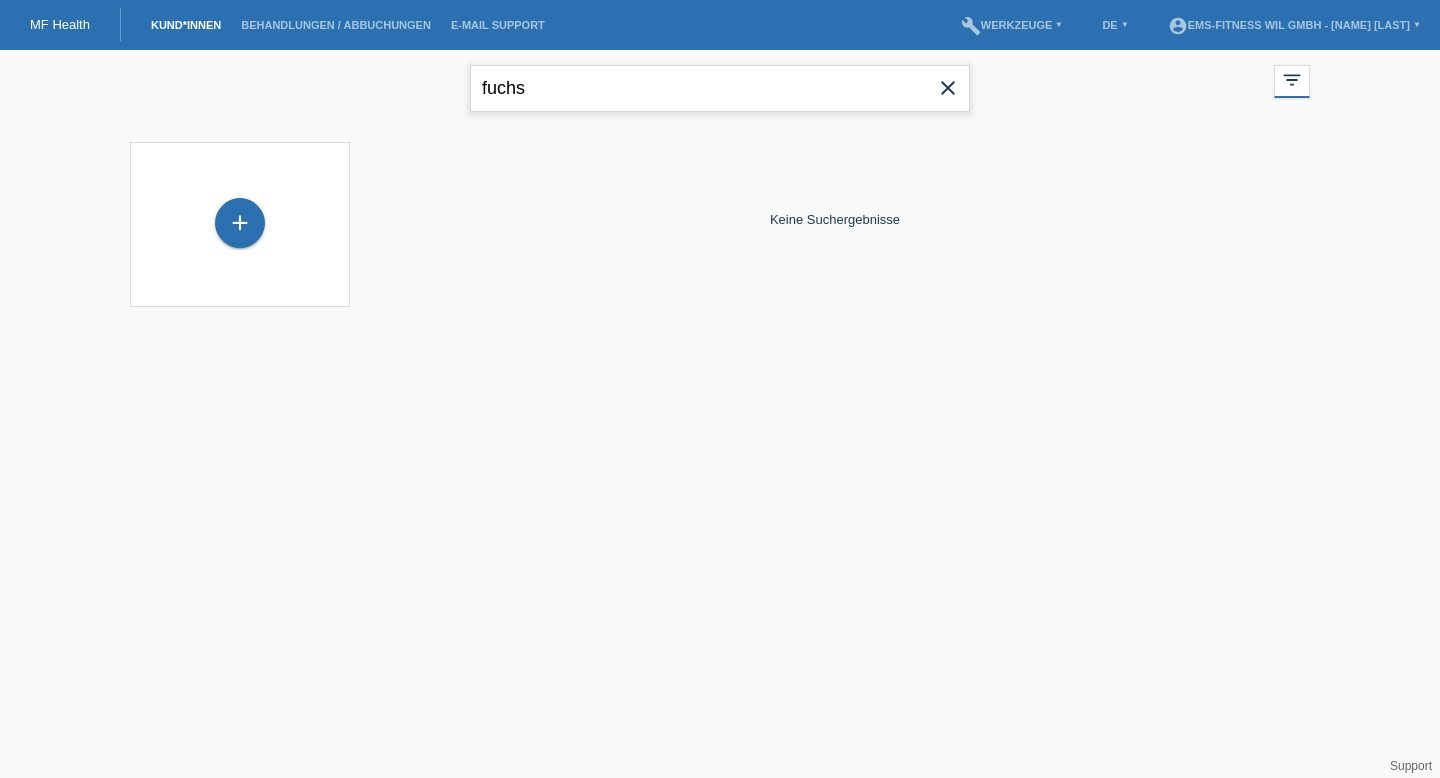 type on "fuchs" 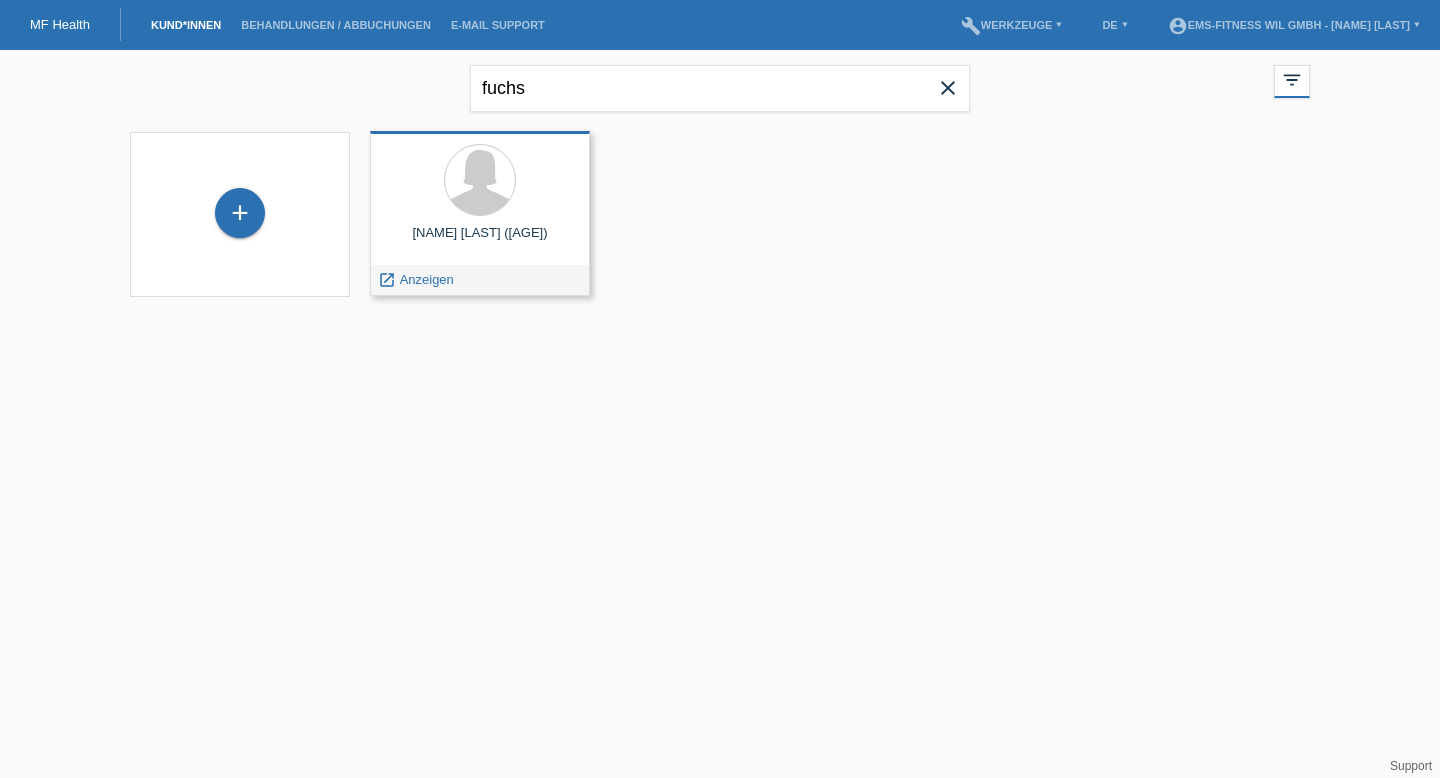 click on "Greta Fuchs (34)" at bounding box center (480, 241) 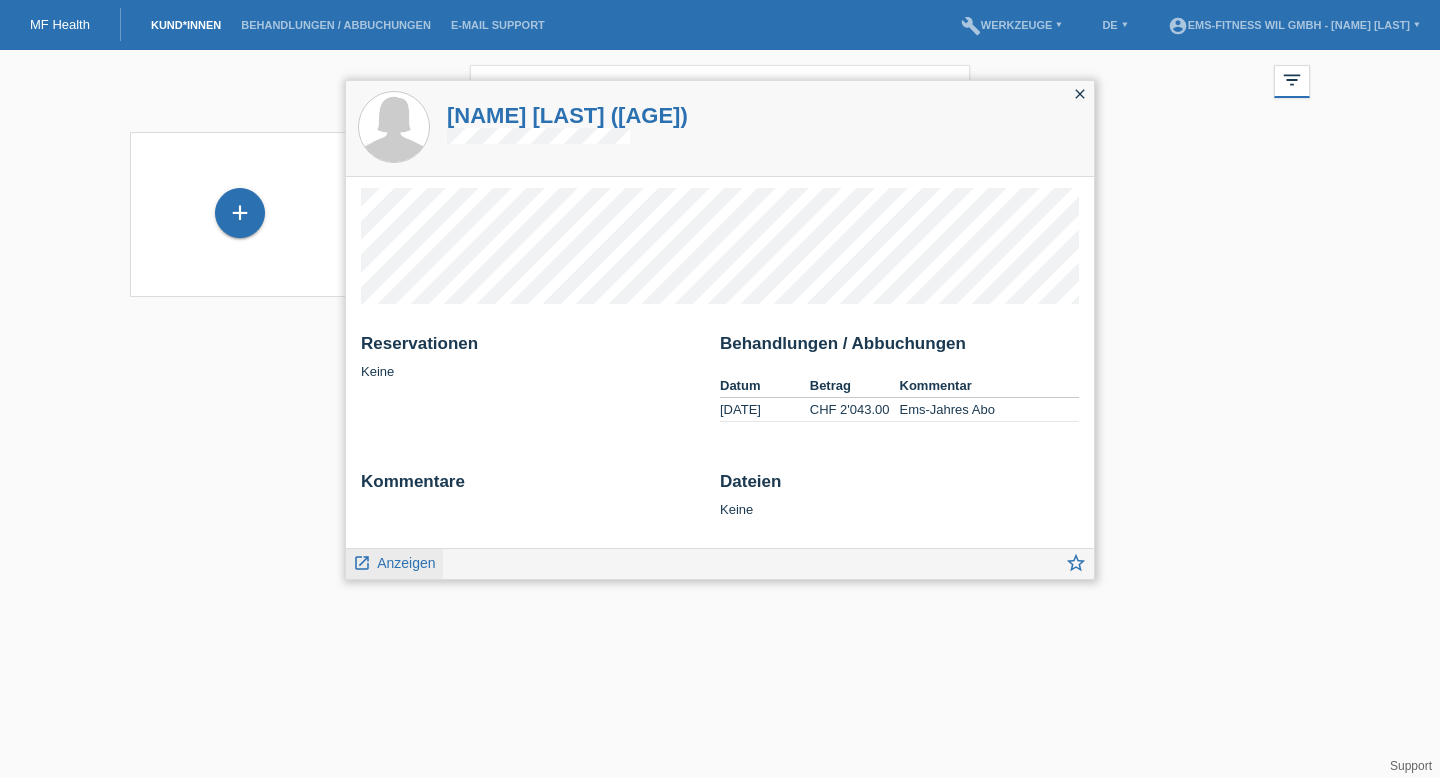 click on "Anzeigen" at bounding box center [406, 563] 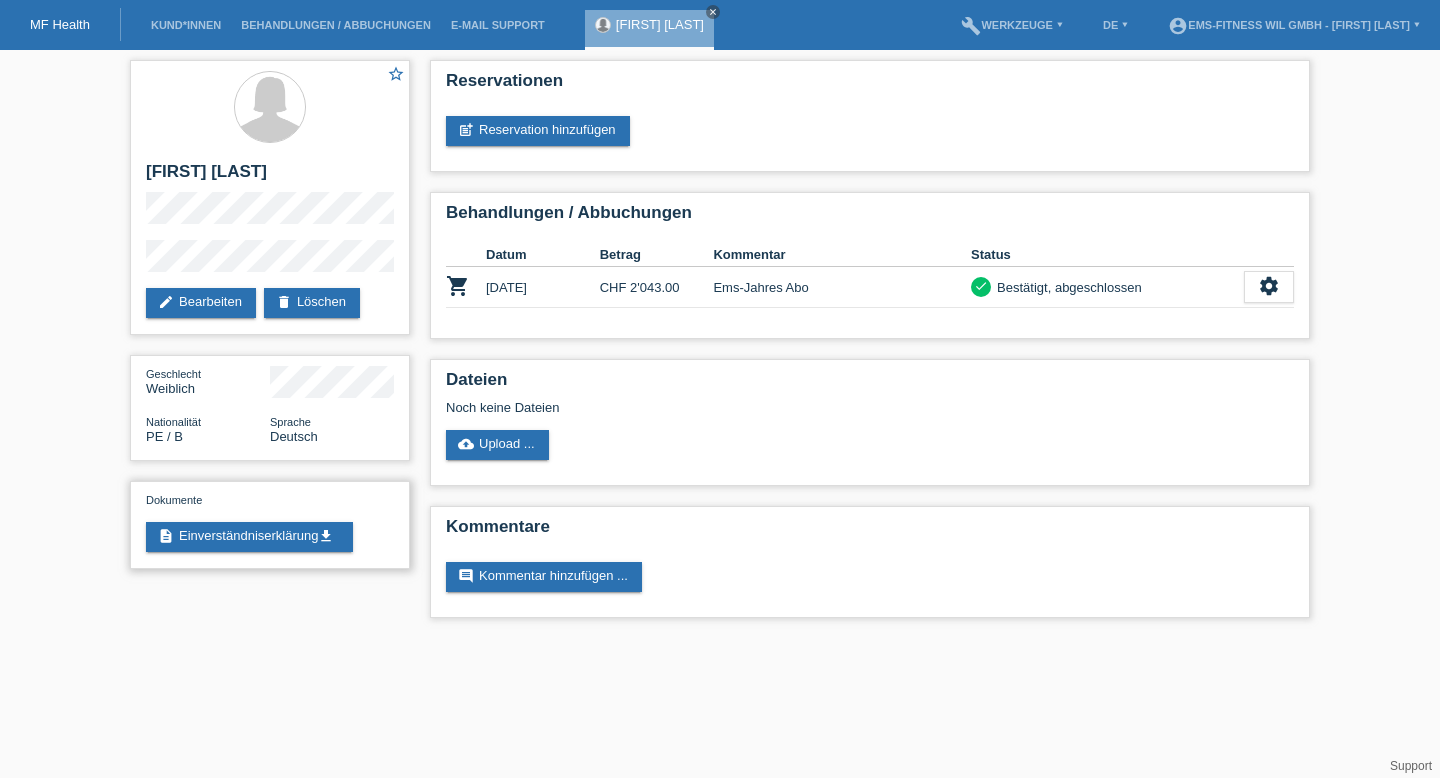 scroll, scrollTop: 0, scrollLeft: 0, axis: both 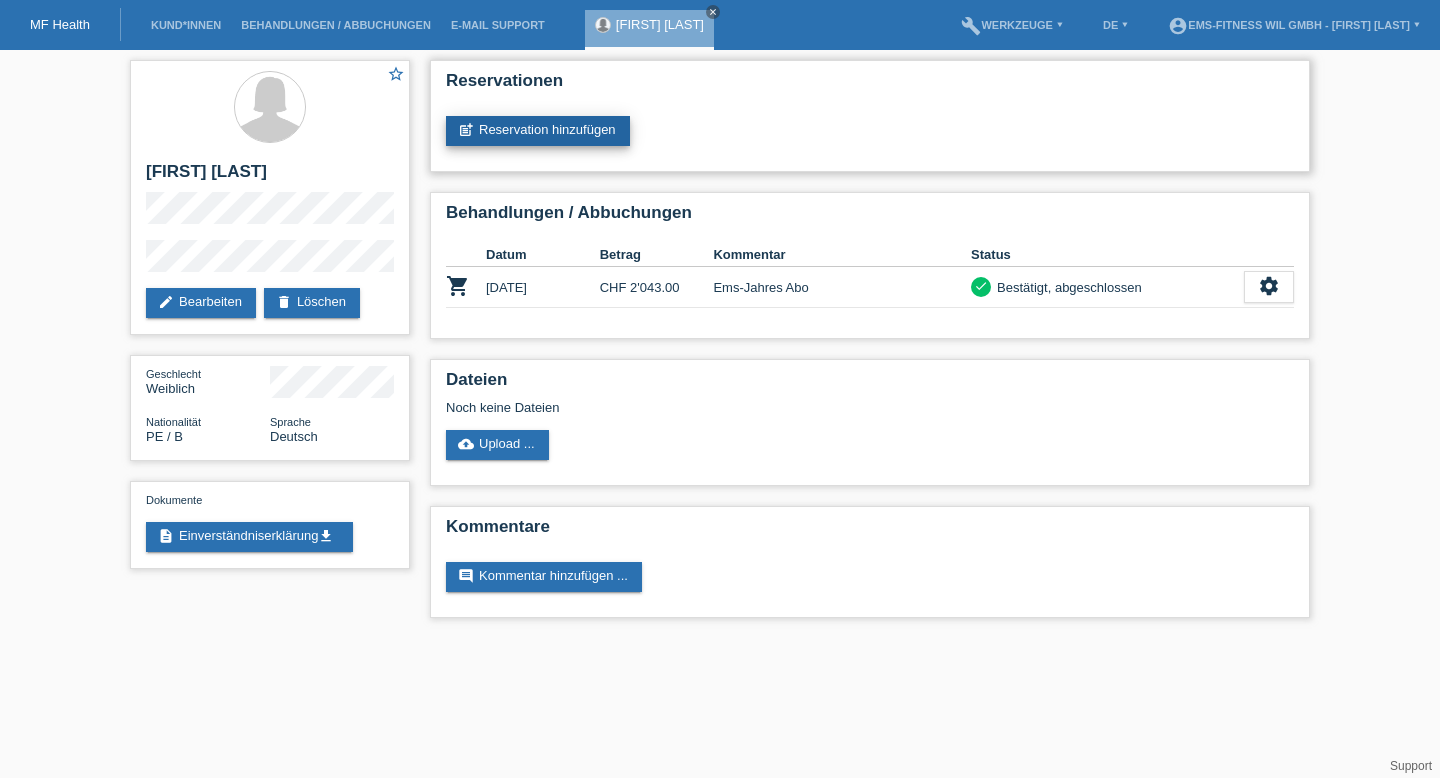 click on "post_add  Reservation hinzufügen" at bounding box center (538, 131) 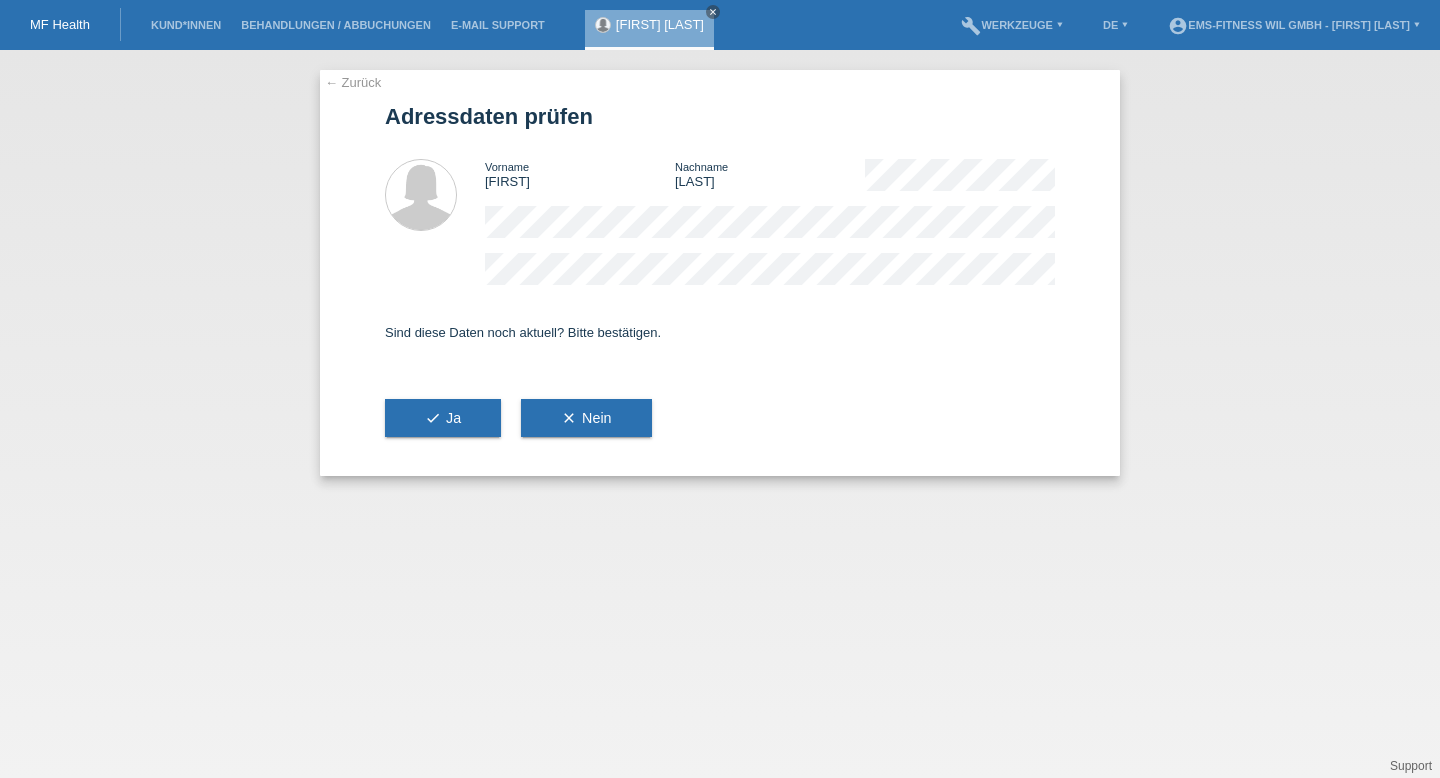 scroll, scrollTop: 0, scrollLeft: 0, axis: both 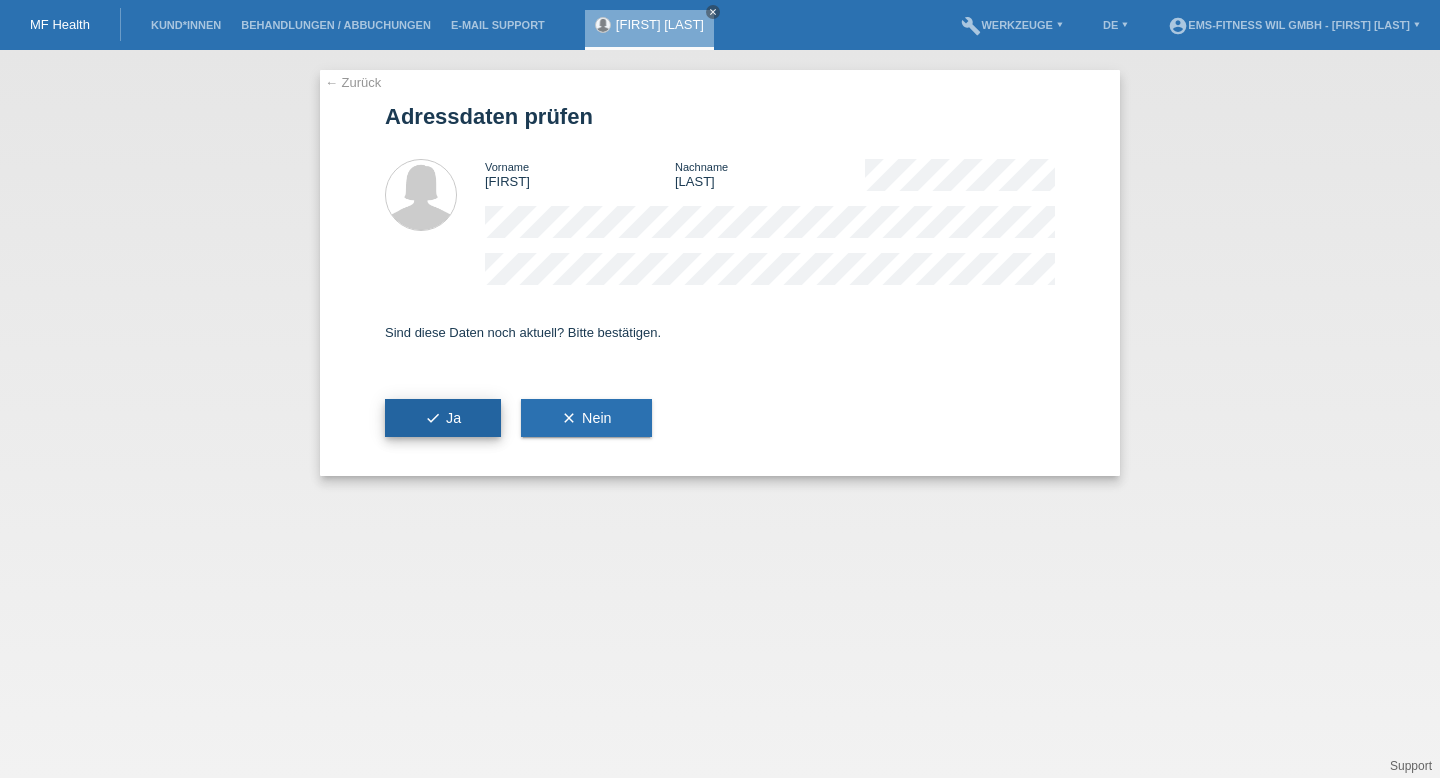 click on "check  Ja" at bounding box center (443, 418) 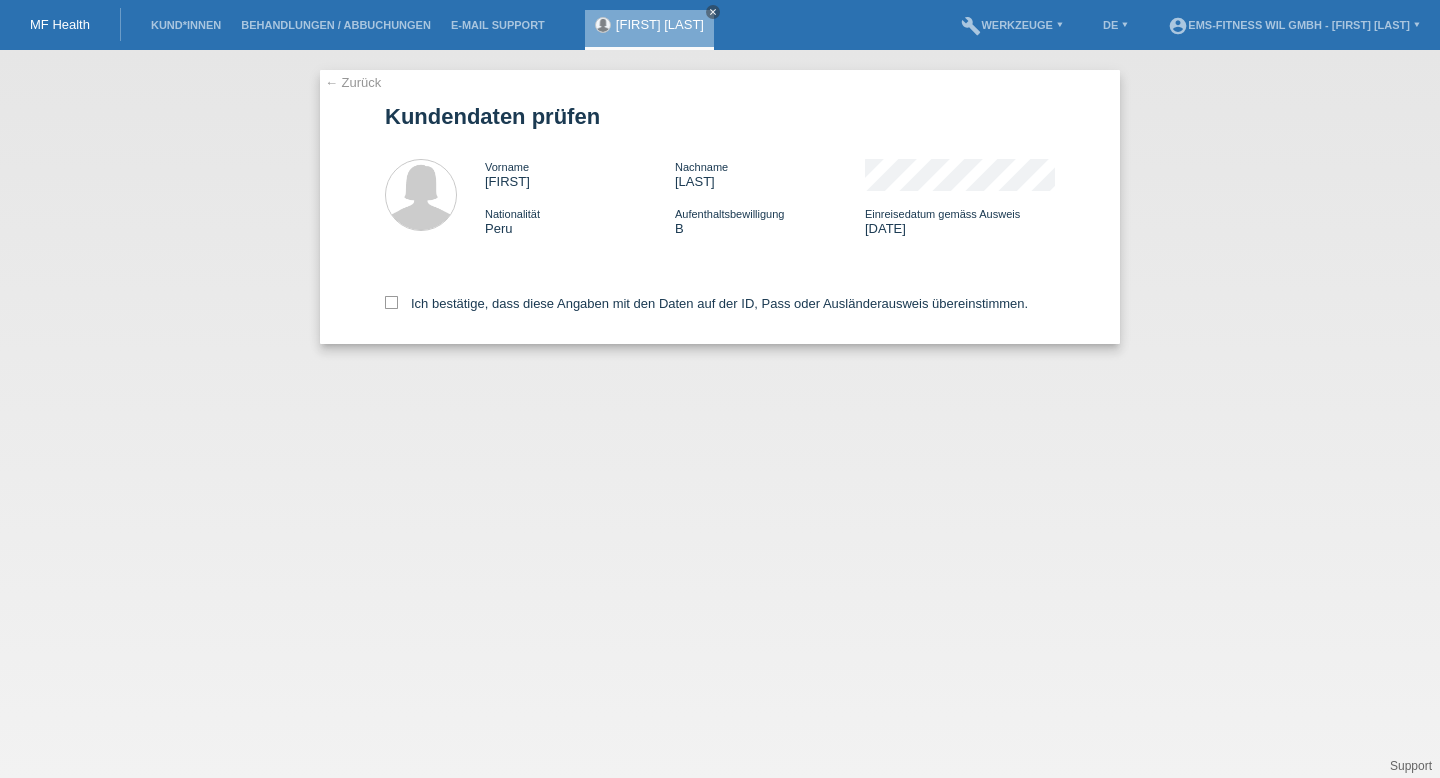scroll, scrollTop: 0, scrollLeft: 0, axis: both 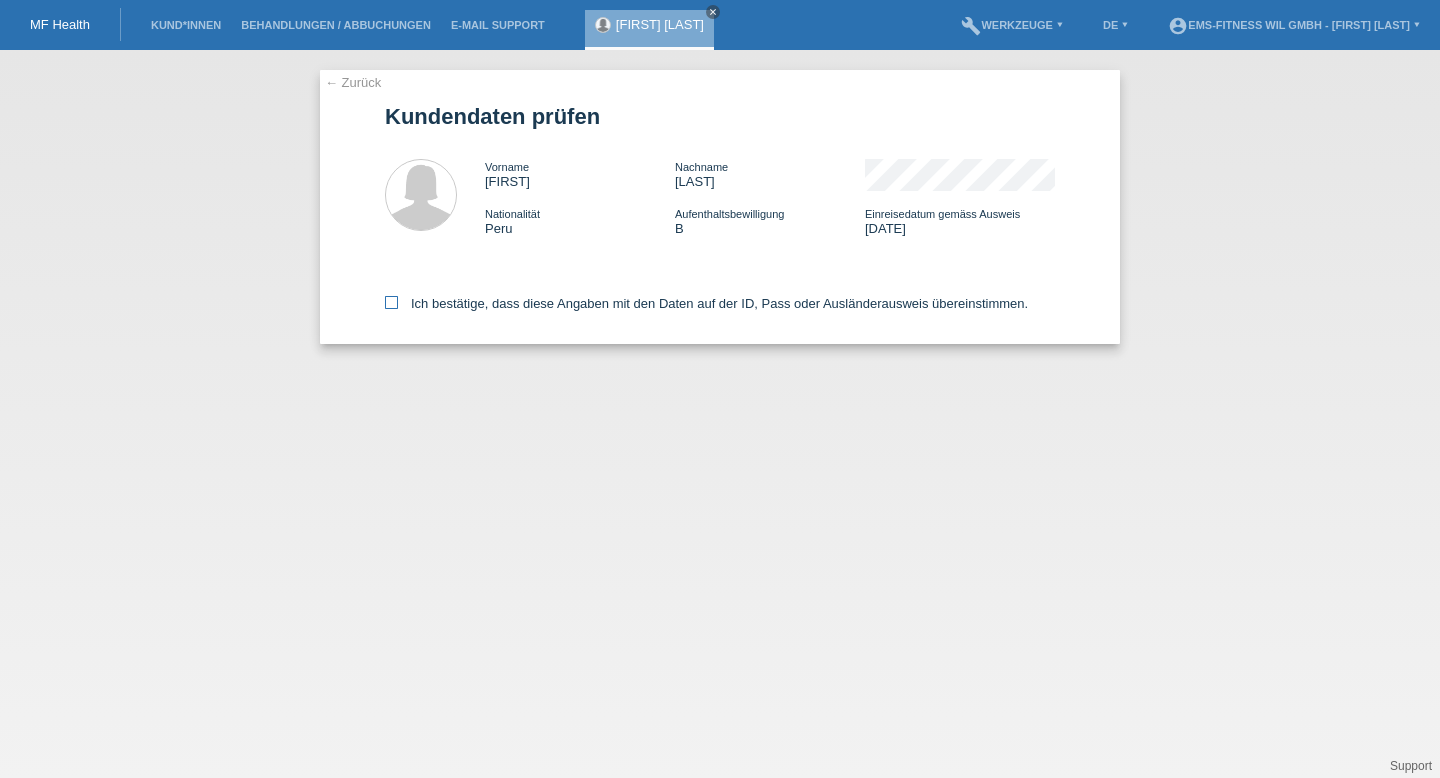 click at bounding box center [391, 302] 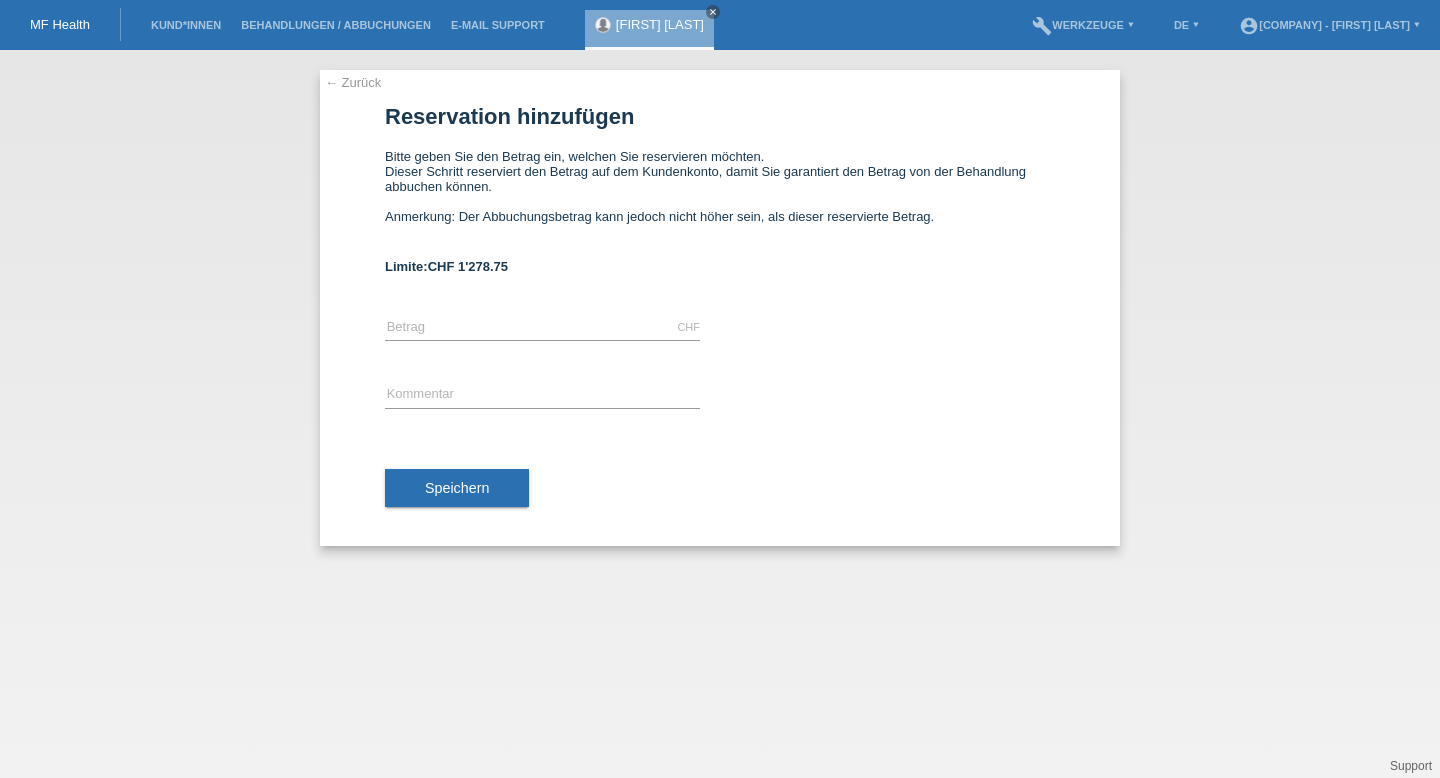 scroll, scrollTop: 0, scrollLeft: 0, axis: both 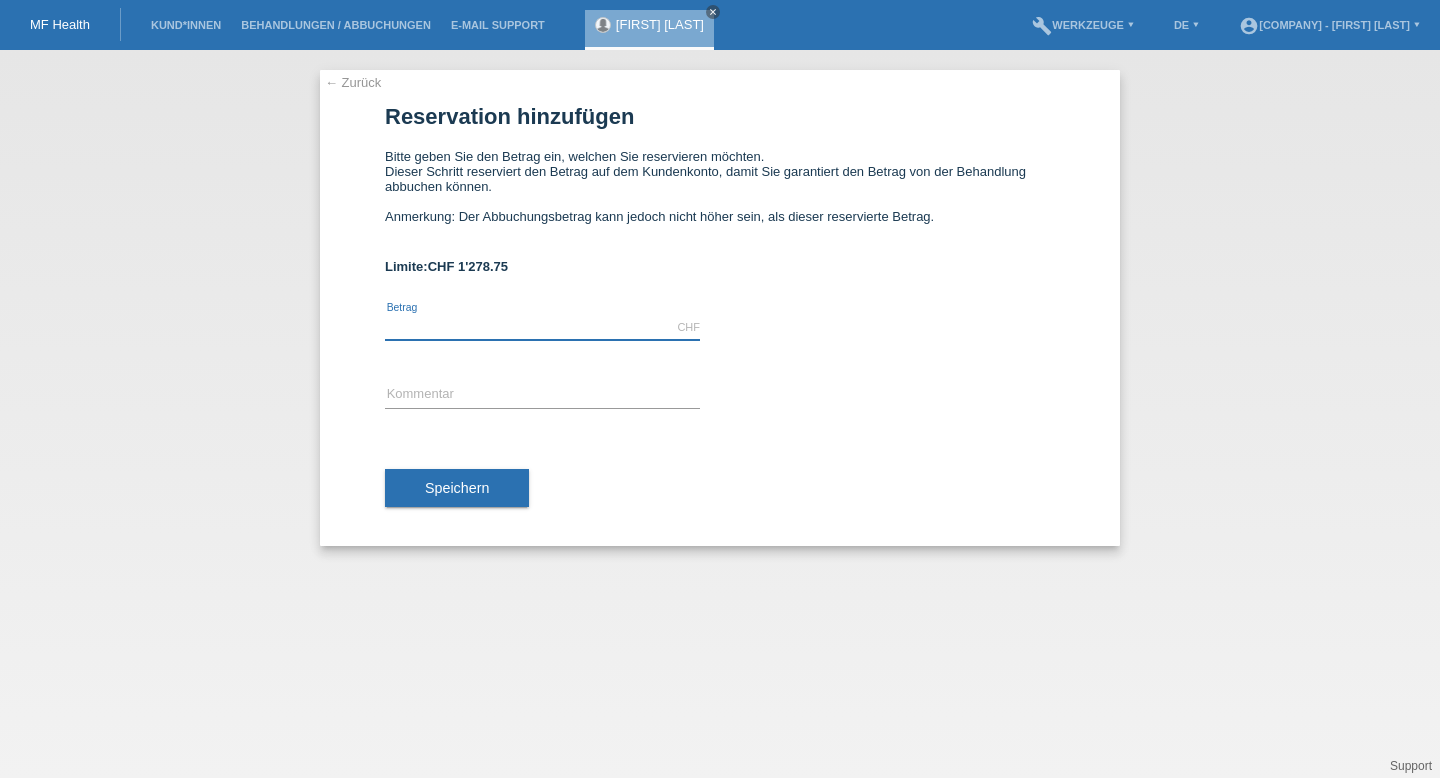 click at bounding box center (542, 327) 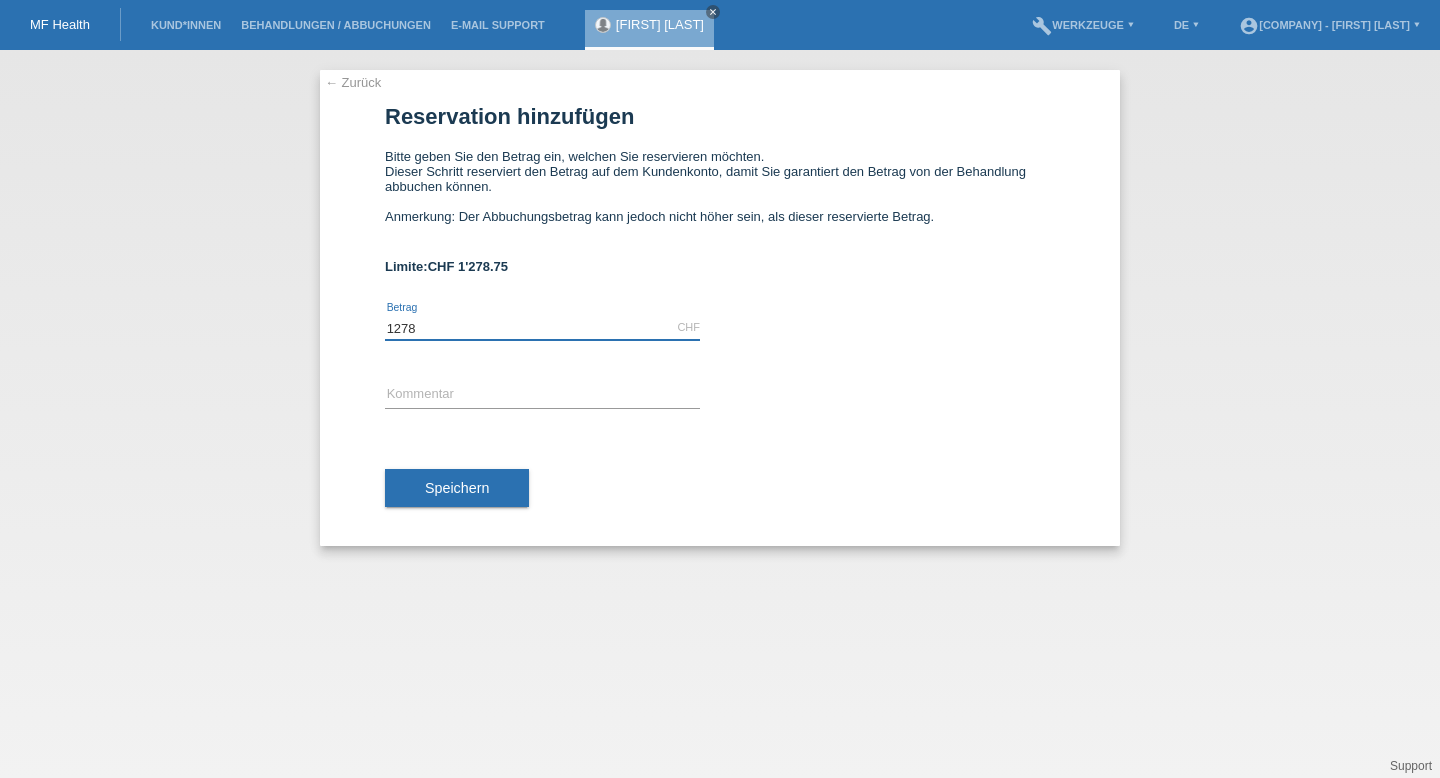 type on "1278" 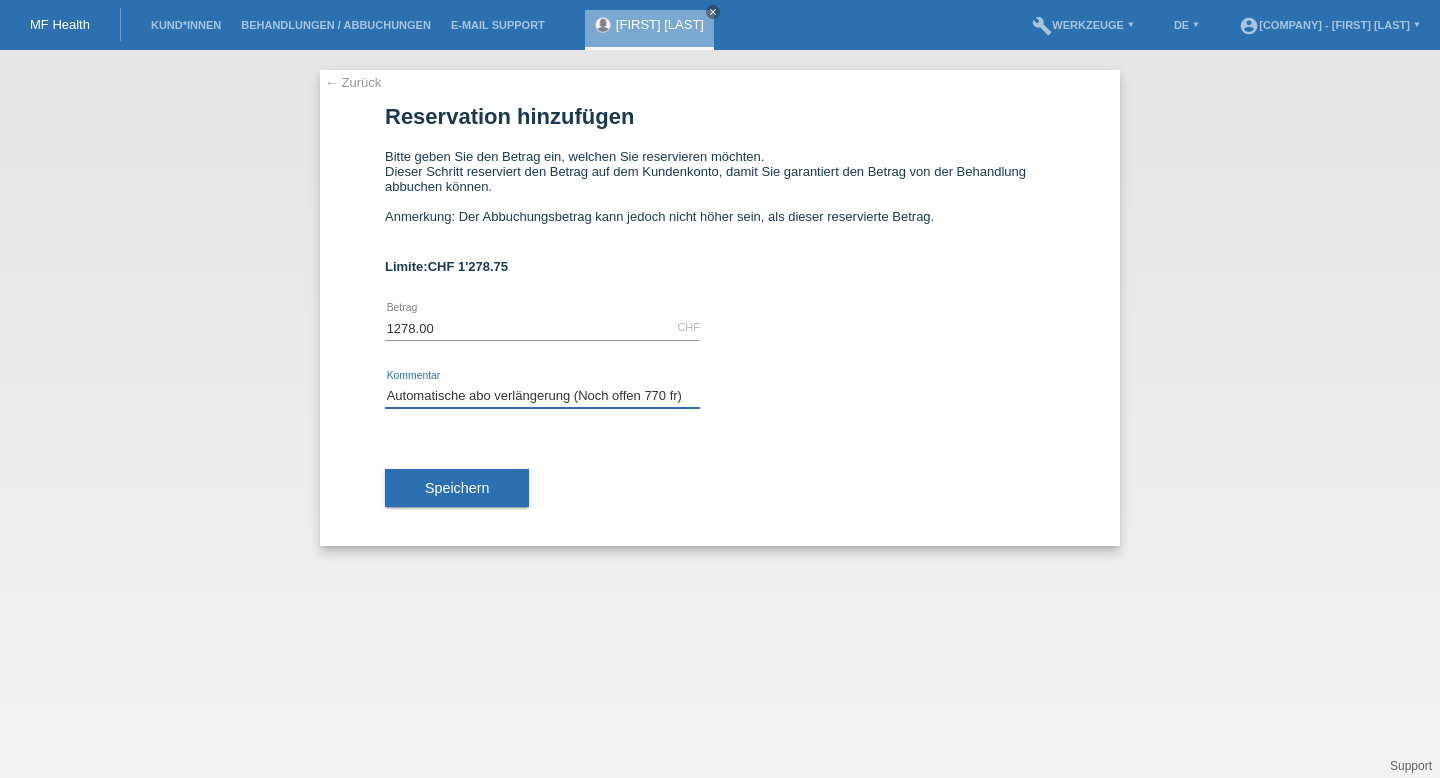 drag, startPoint x: 696, startPoint y: 403, endPoint x: 343, endPoint y: 390, distance: 353.2393 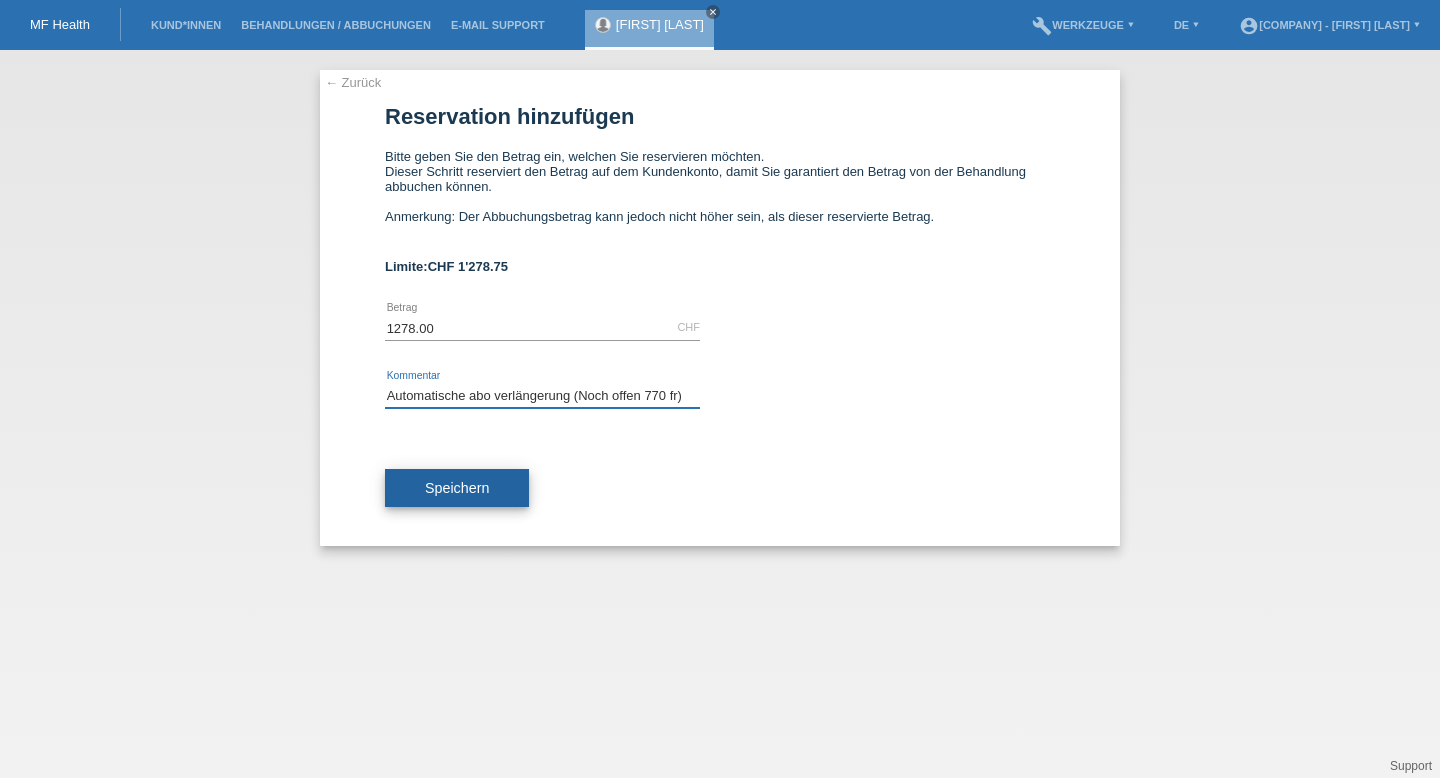 type on "Automatische abo verlängerung (Noch offen 770 fr)" 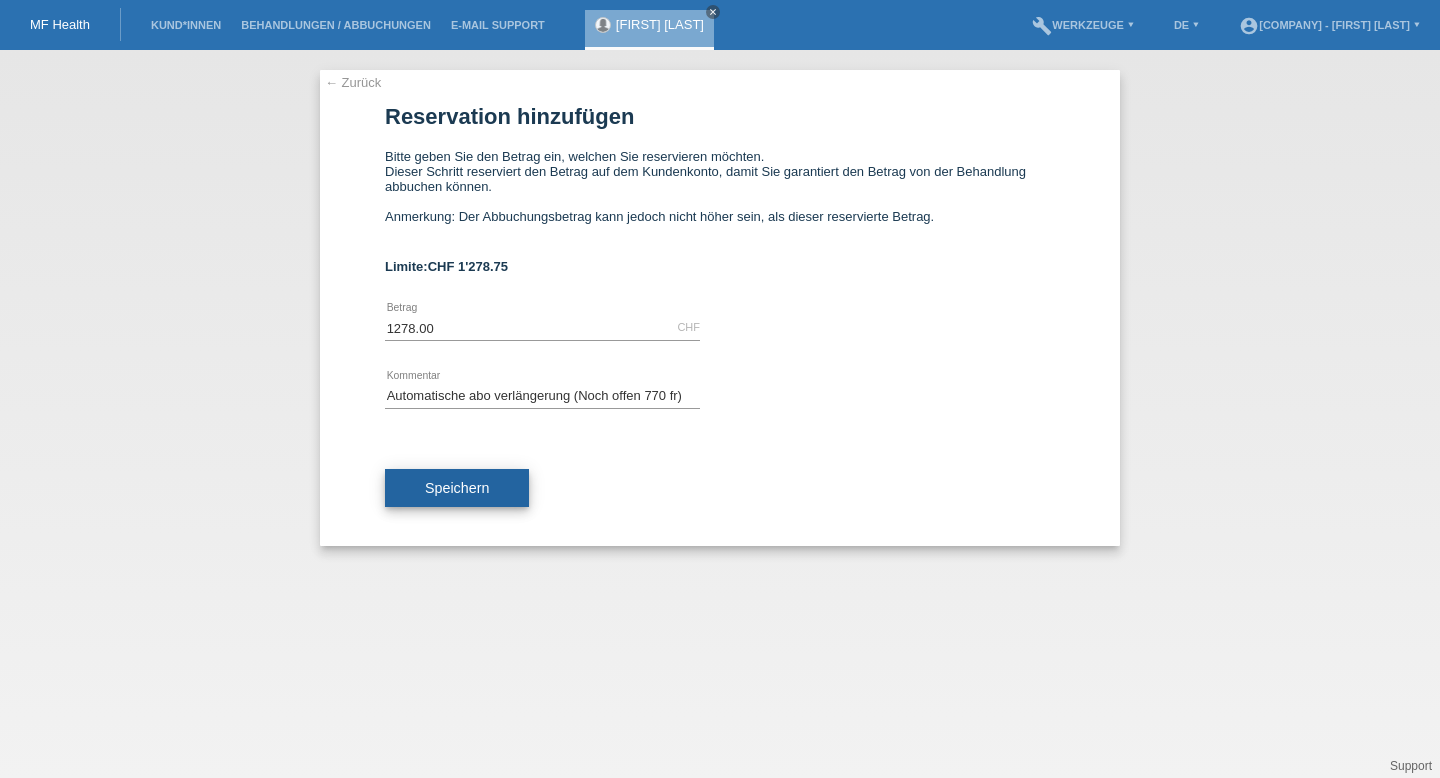click on "Speichern" at bounding box center (457, 488) 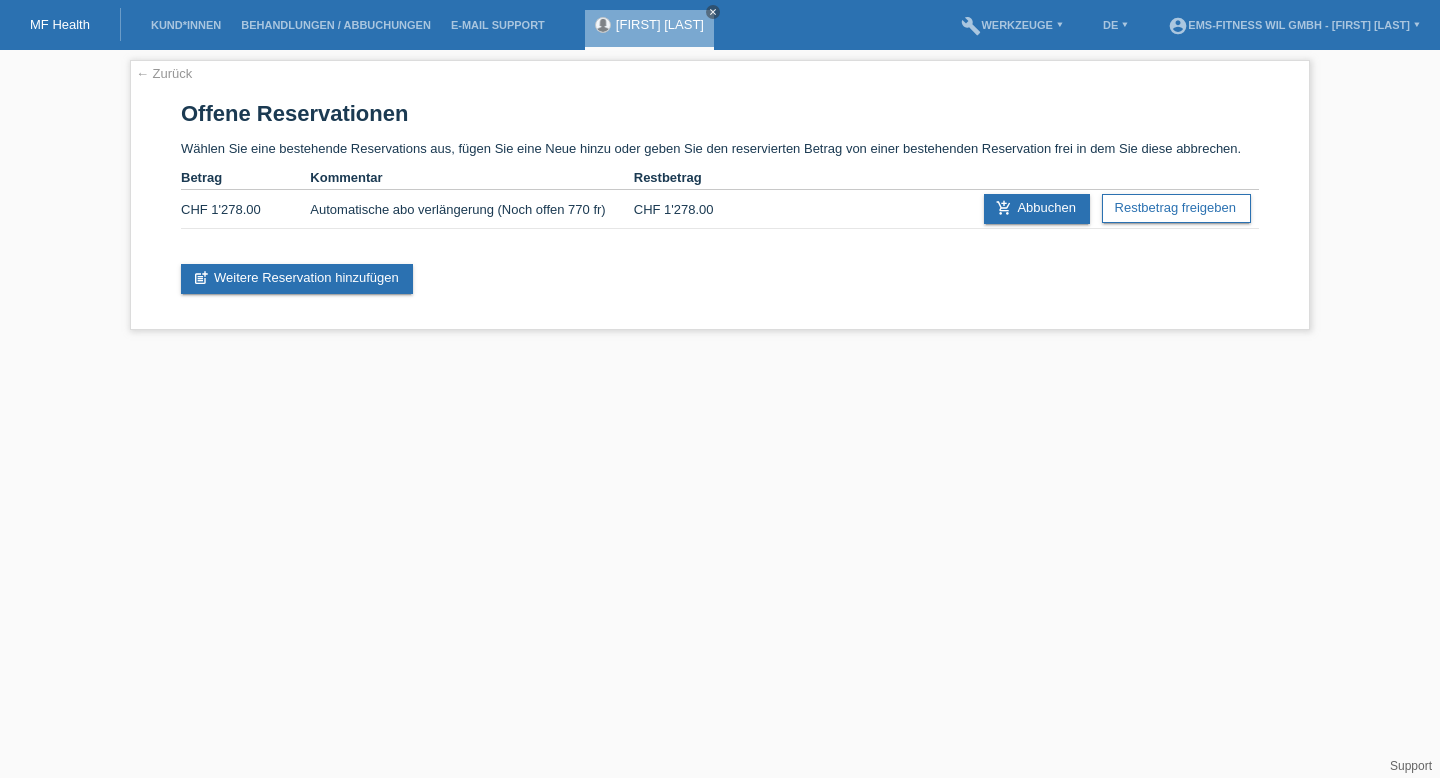 scroll, scrollTop: 0, scrollLeft: 0, axis: both 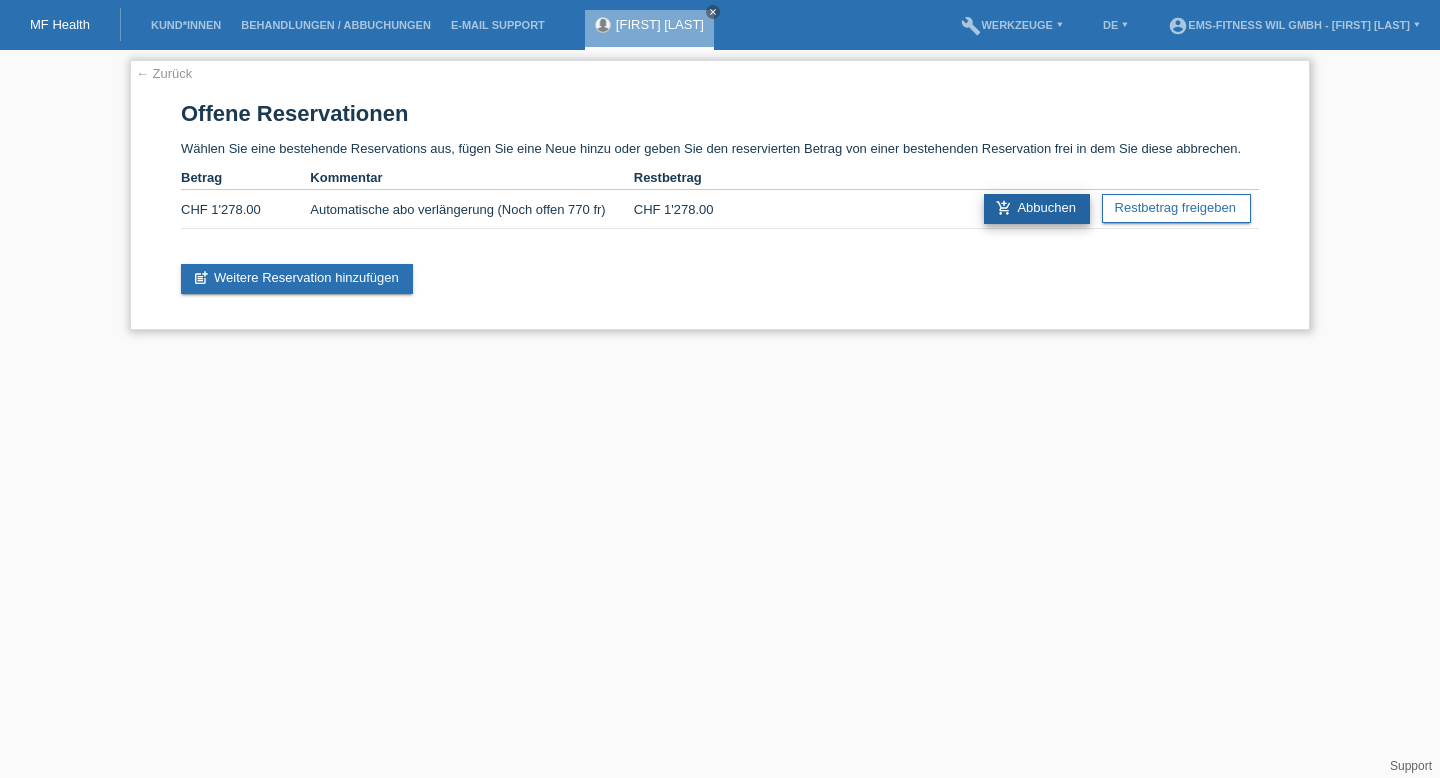 click on "add_shopping_cart  Abbuchen" at bounding box center (1037, 209) 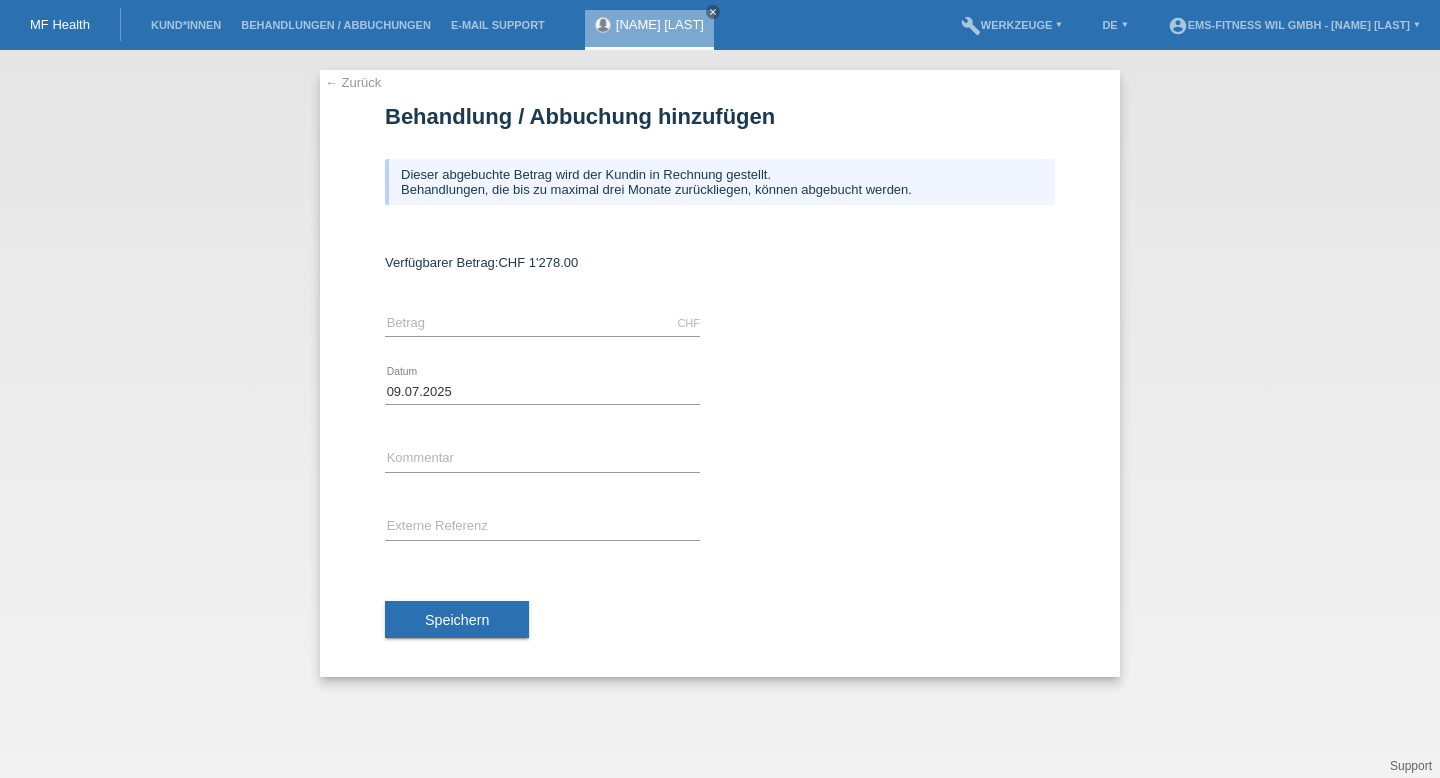 scroll, scrollTop: 0, scrollLeft: 0, axis: both 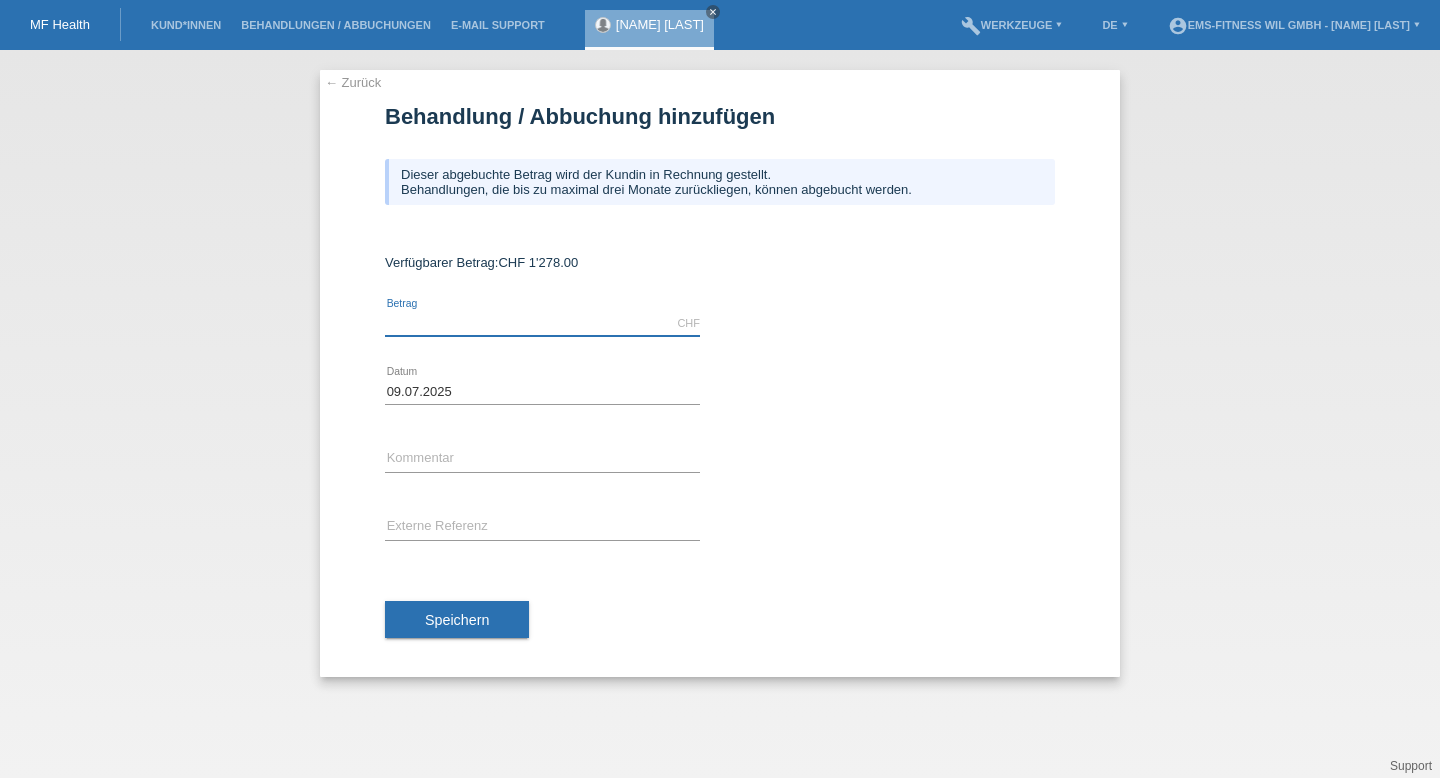 click at bounding box center [542, 323] 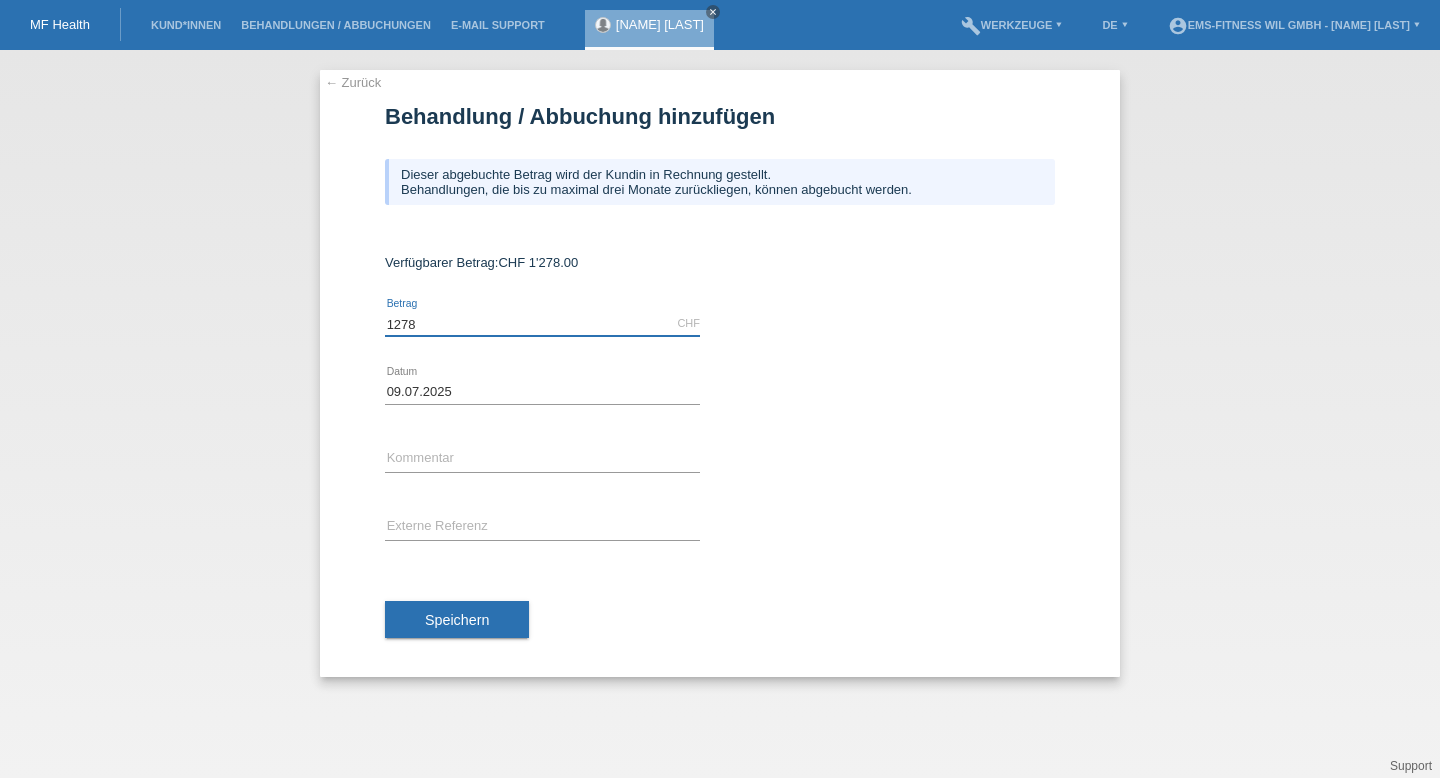 type on "1278" 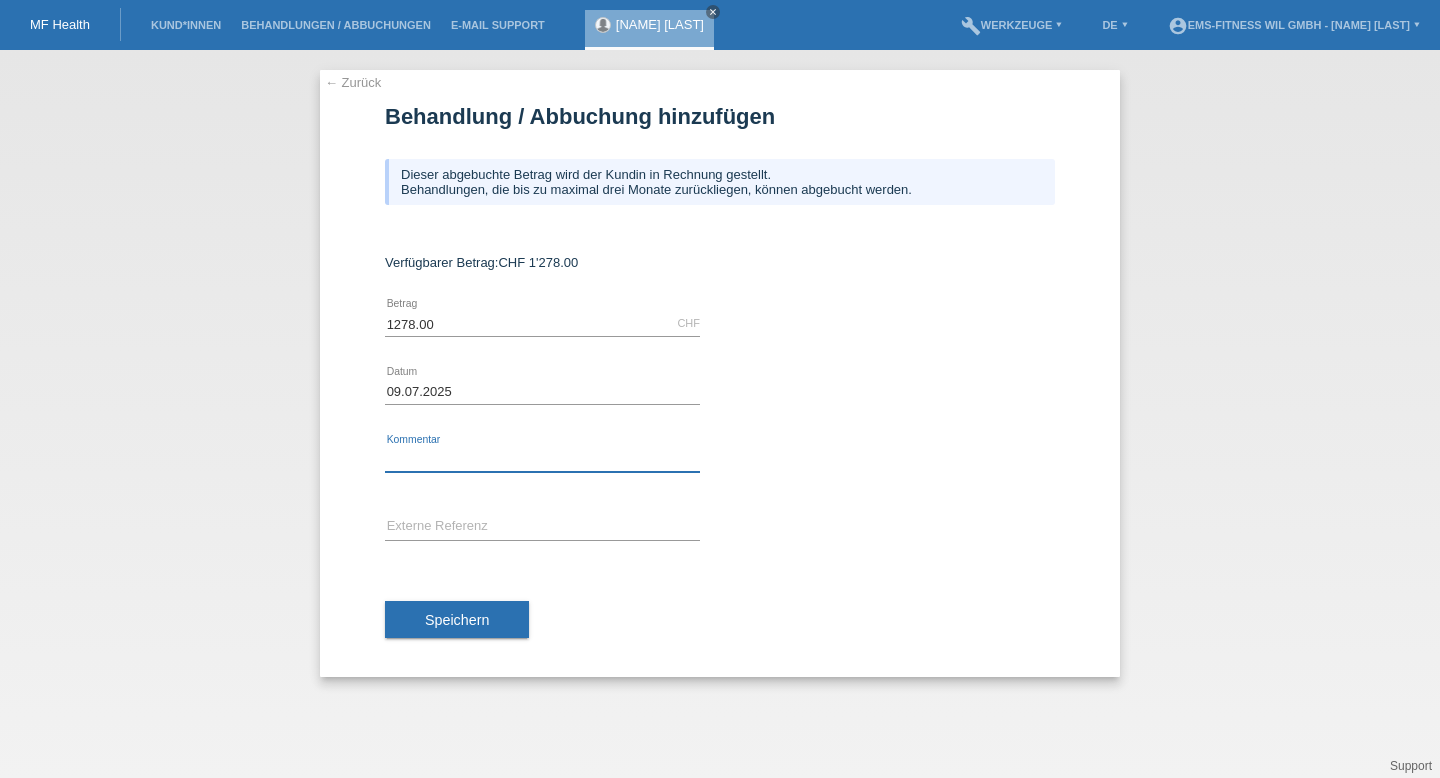 paste on "Automatische abo verlängerung (Noch offen 770 fr)" 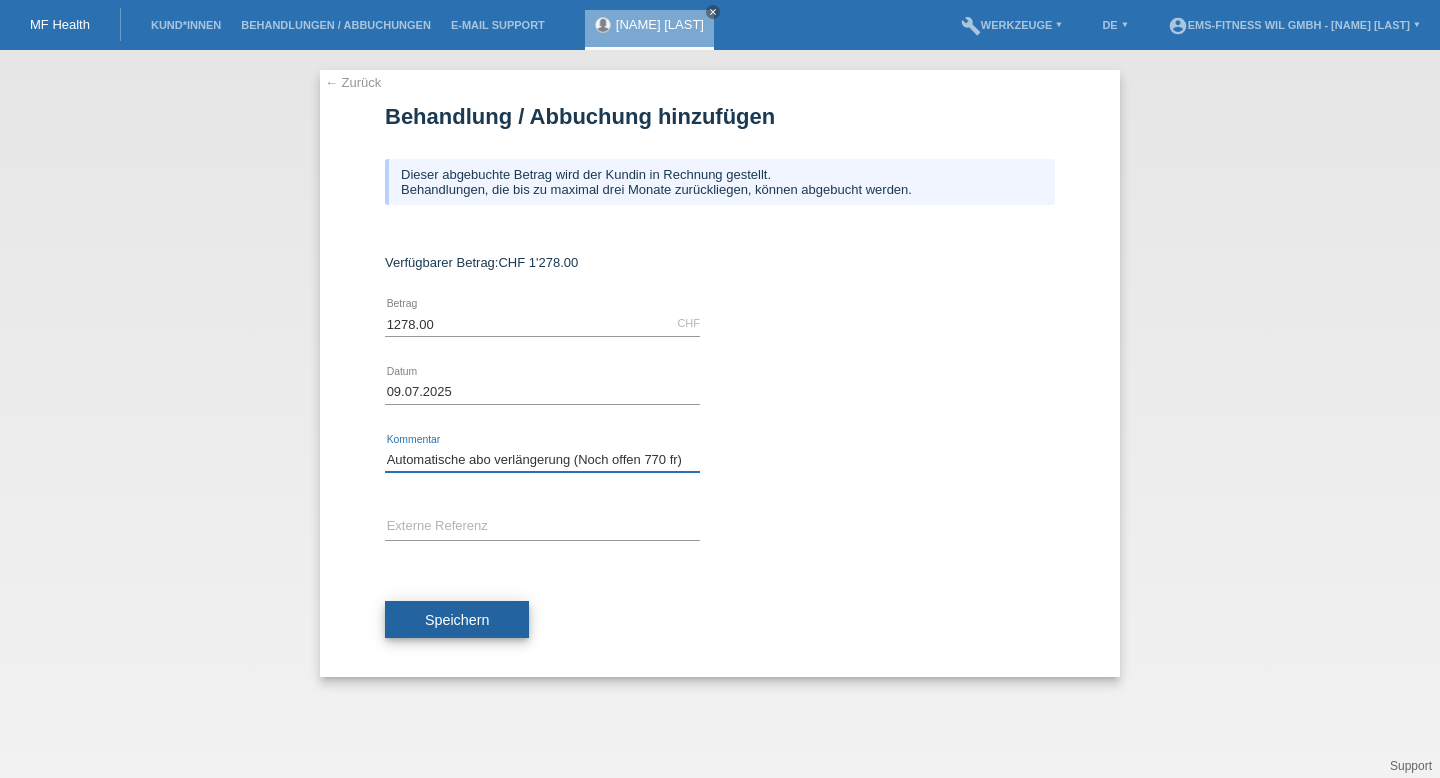 type on "Automatische abo verlängerung (Noch offen 770 fr)" 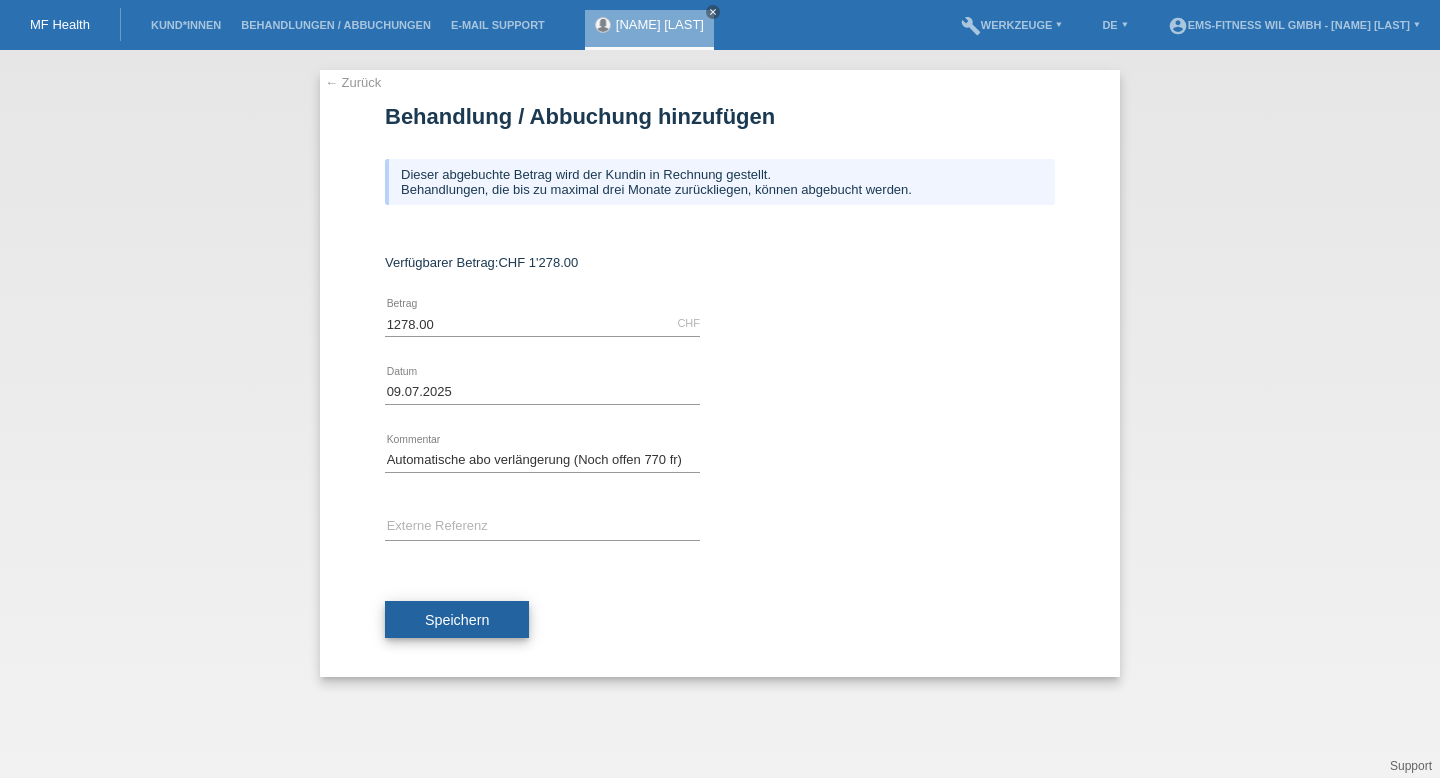 click on "Speichern" at bounding box center (457, 620) 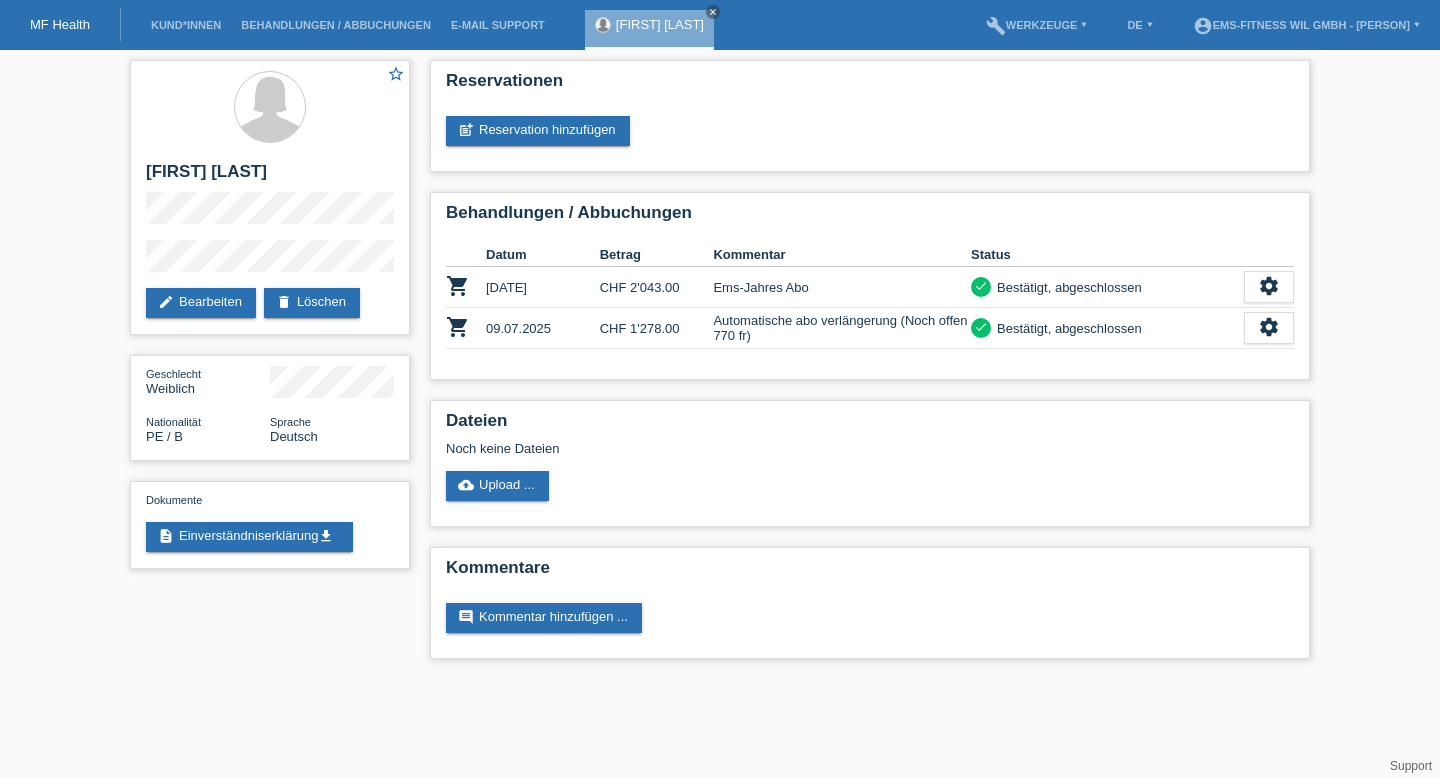 scroll, scrollTop: 0, scrollLeft: 0, axis: both 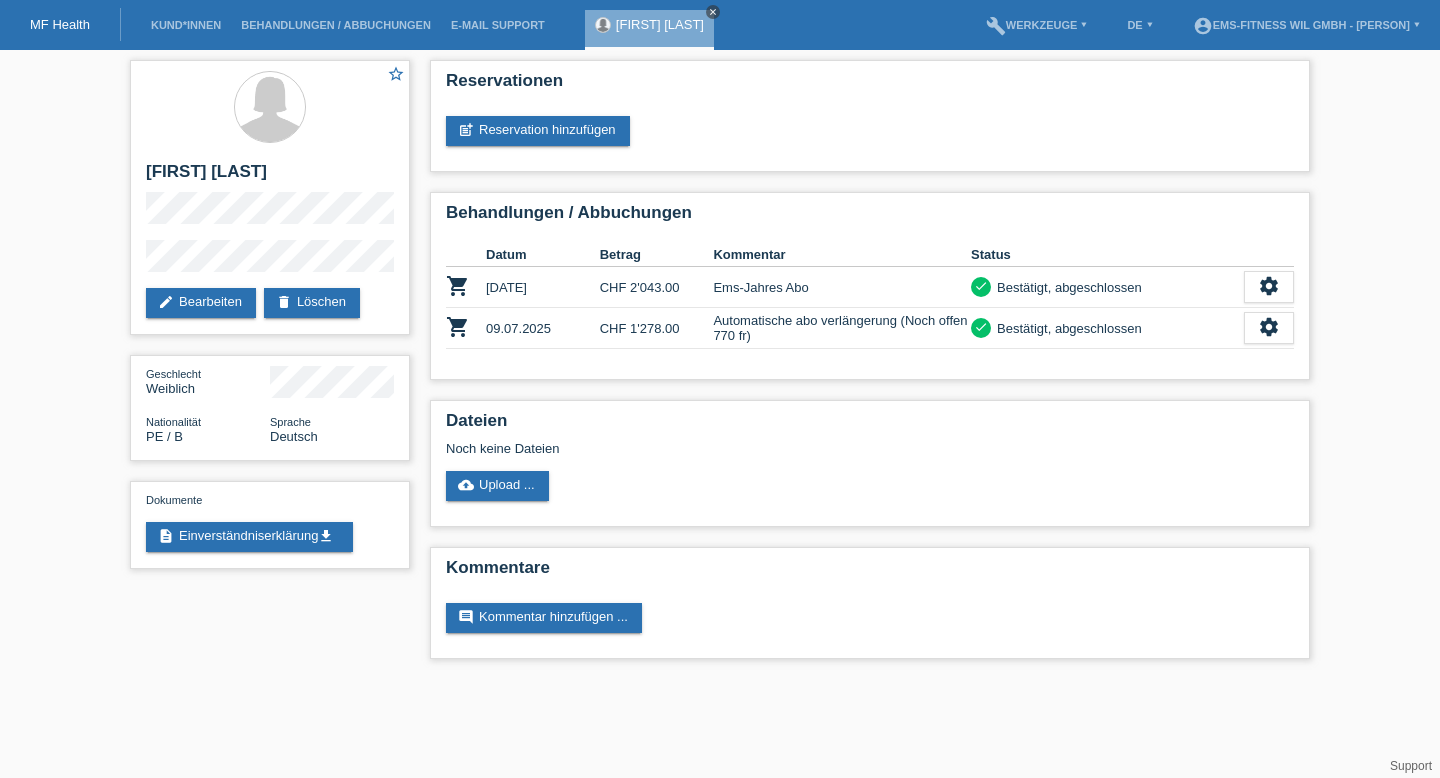 click on "close" at bounding box center (713, 12) 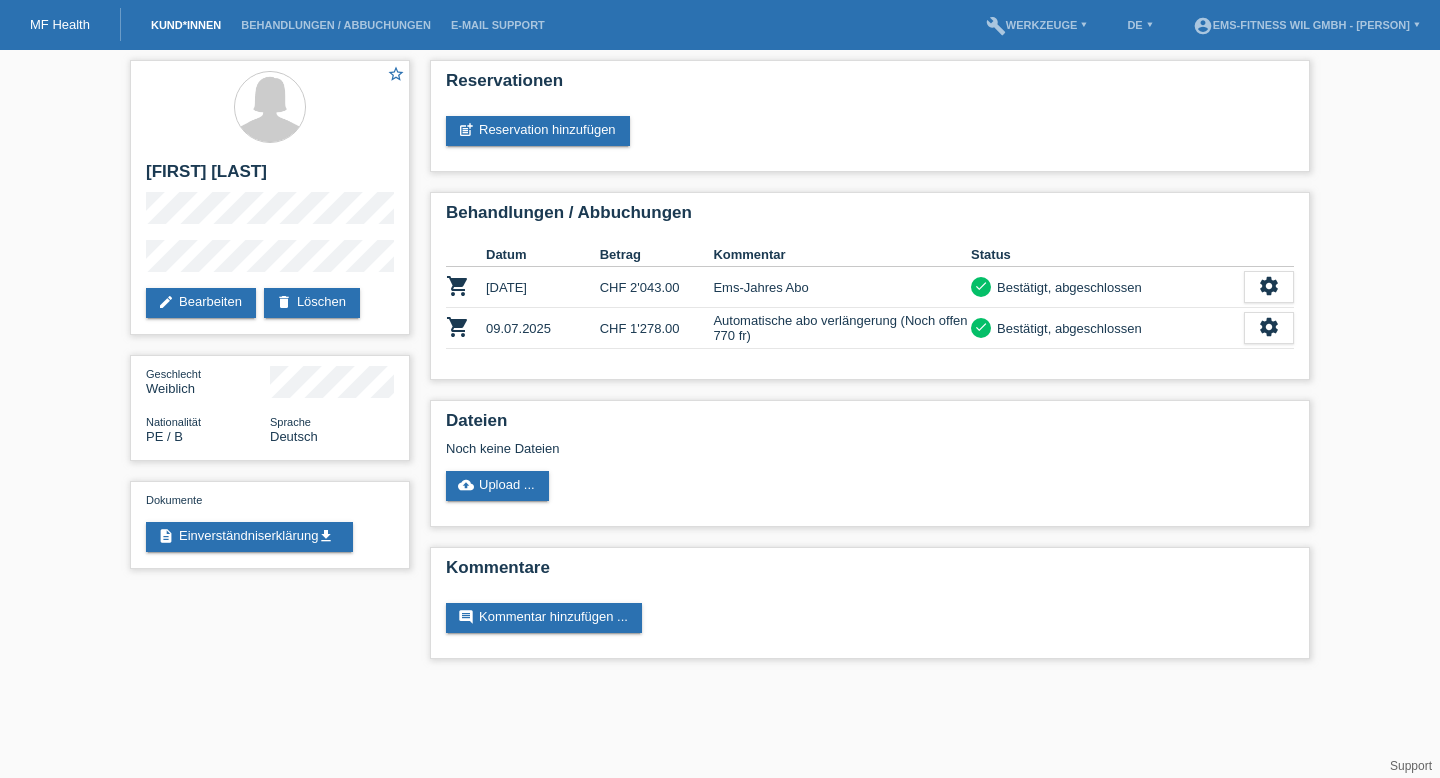 click on "Kund*innen" at bounding box center [186, 25] 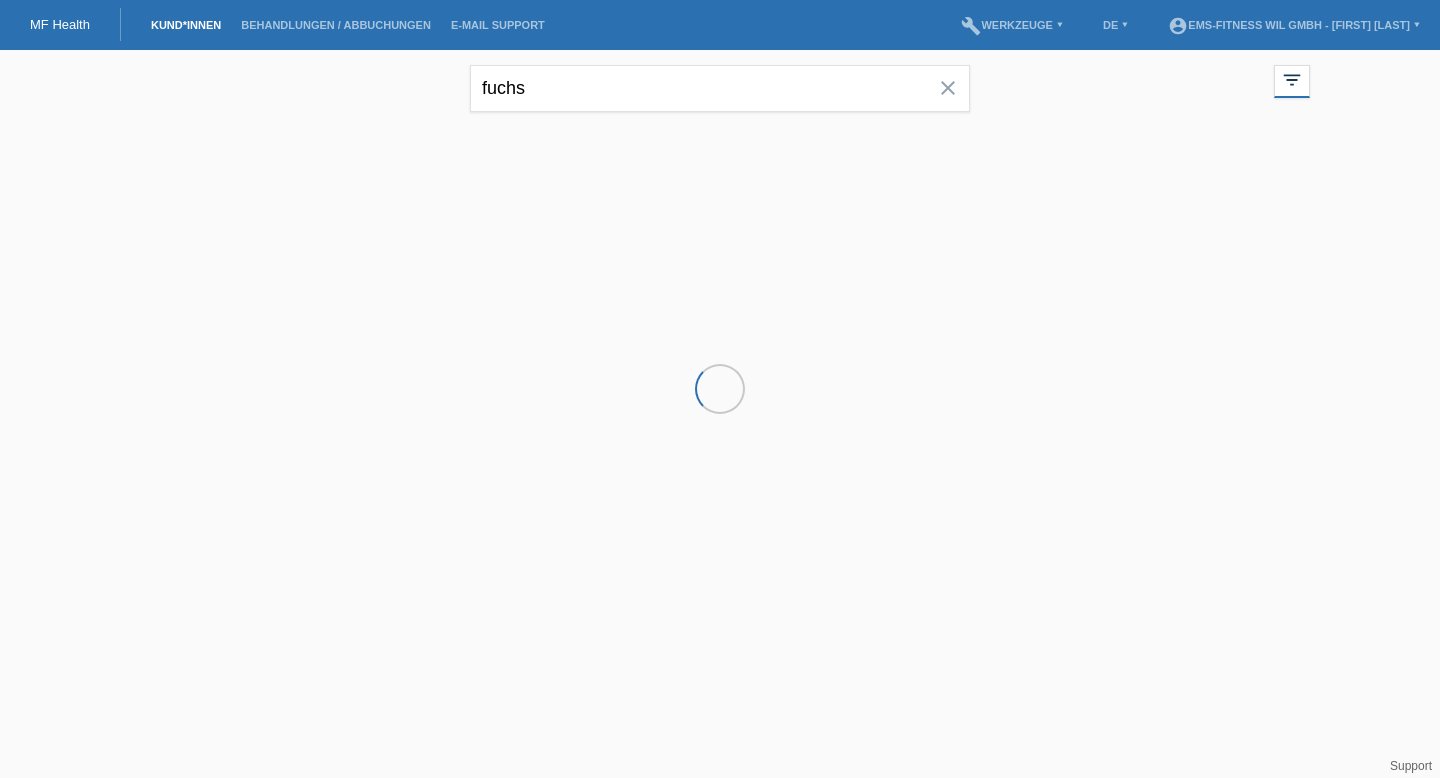 scroll, scrollTop: 0, scrollLeft: 0, axis: both 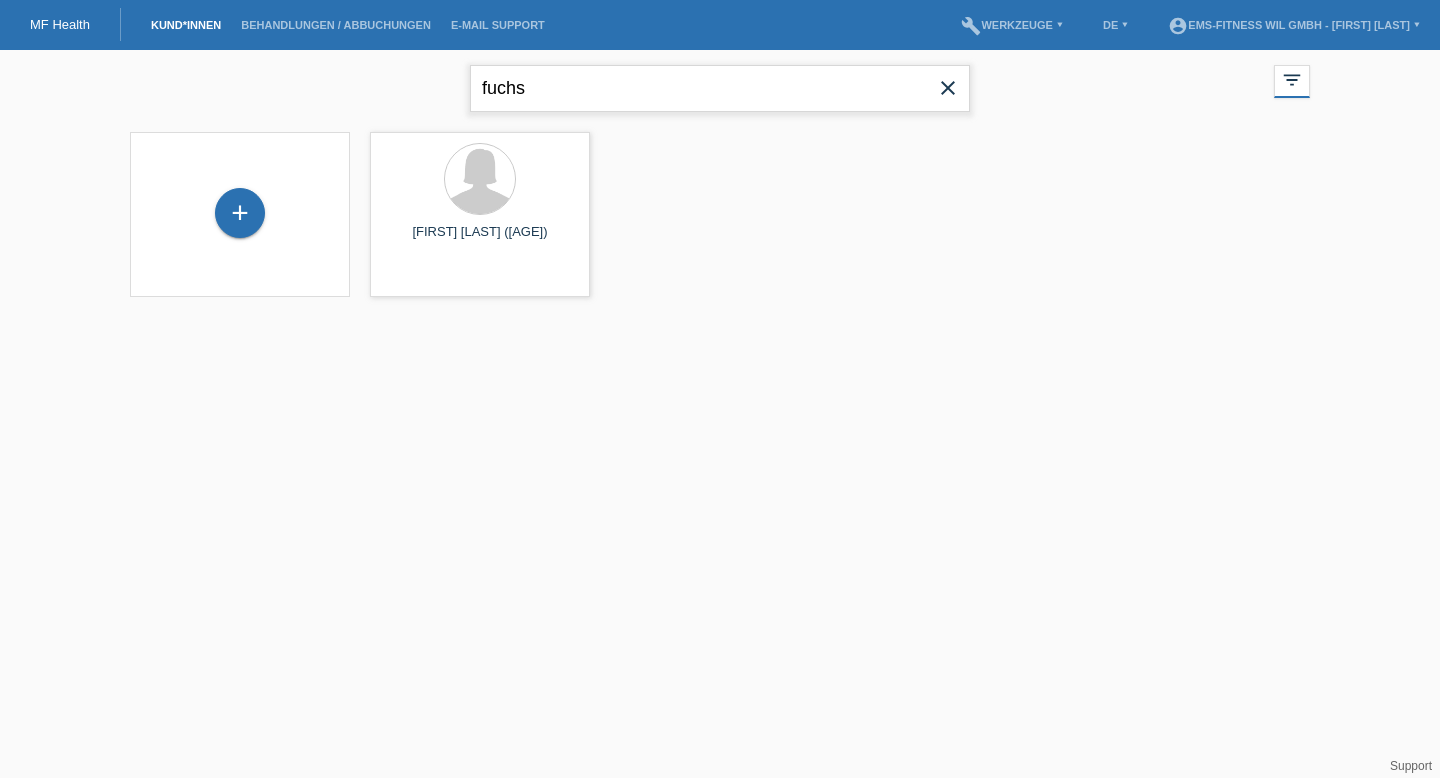 click on "fuchs" at bounding box center (720, 88) 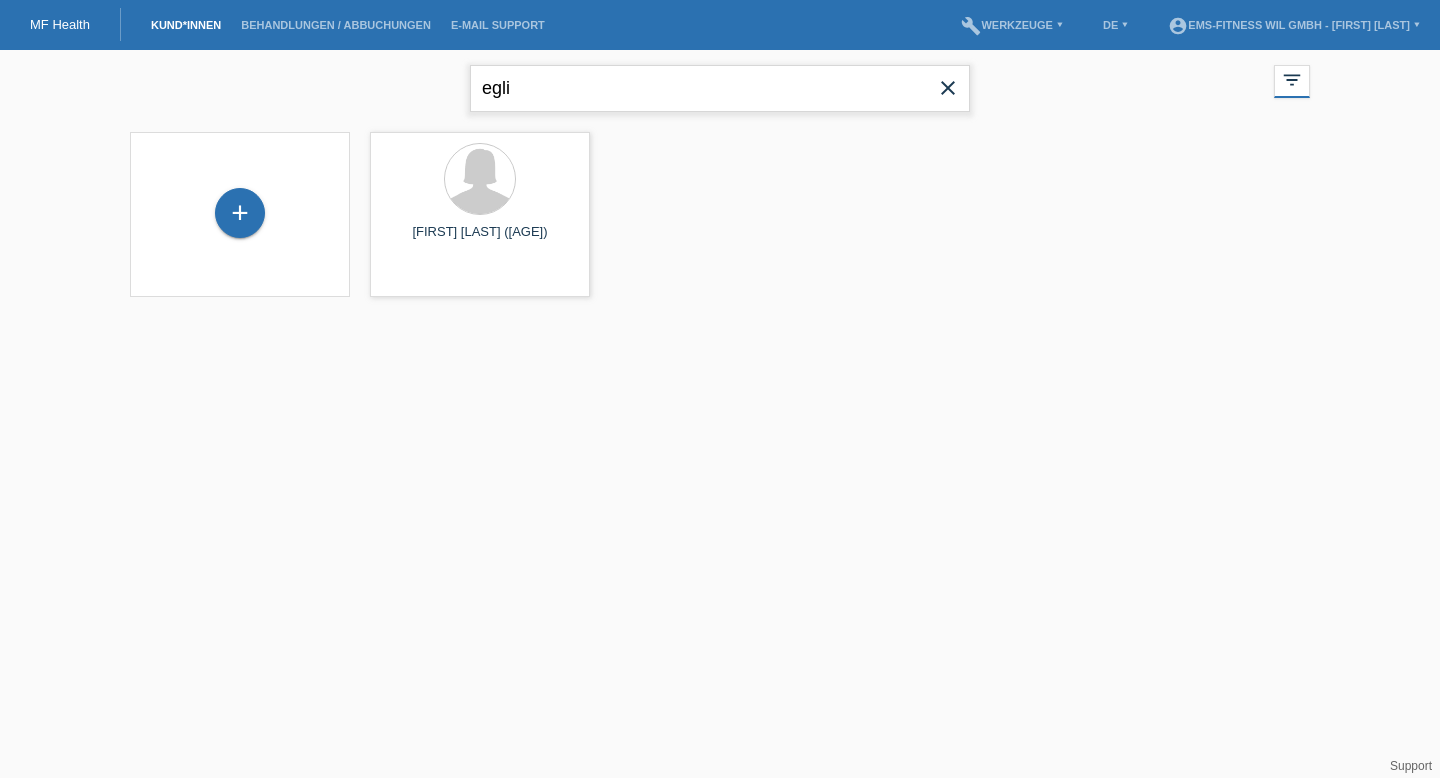 type on "egli" 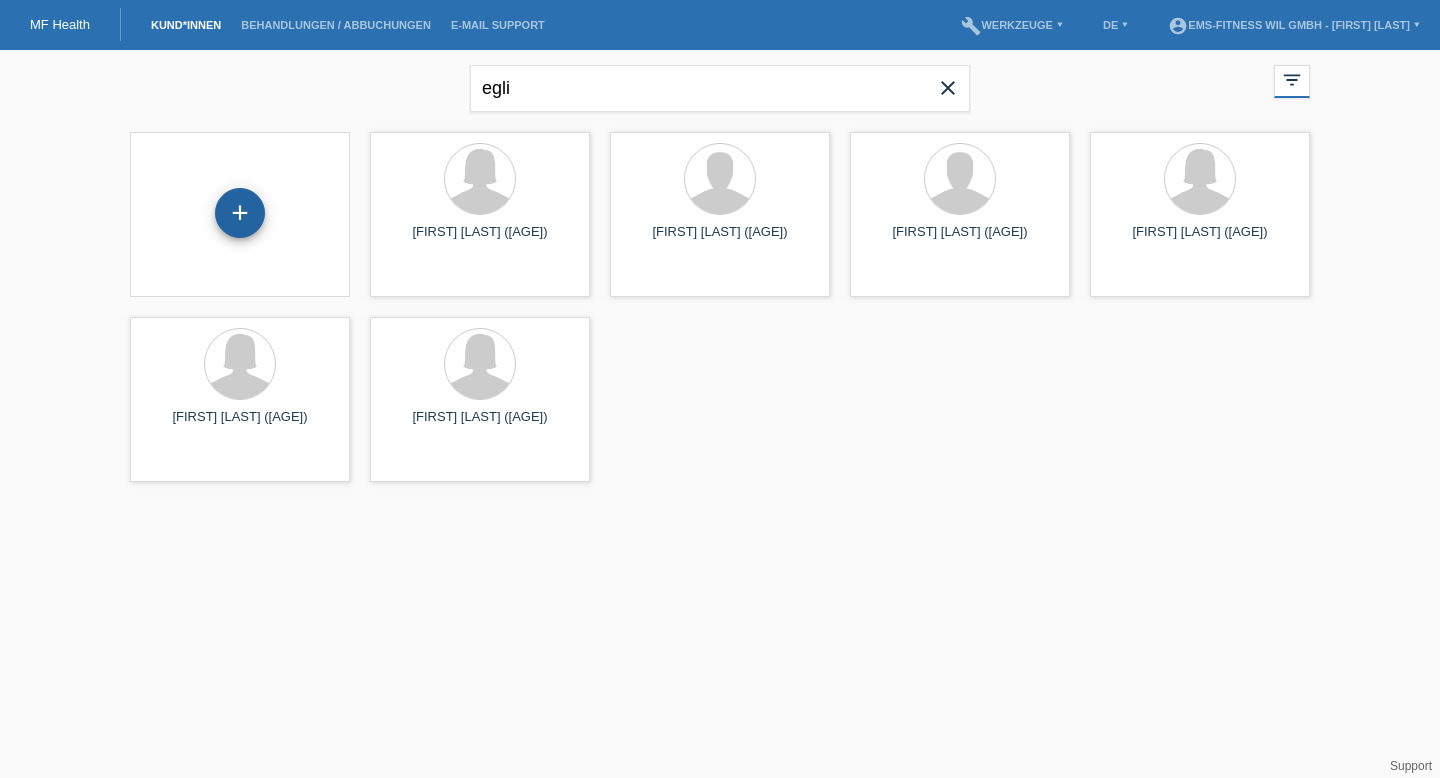 click on "+" at bounding box center (240, 213) 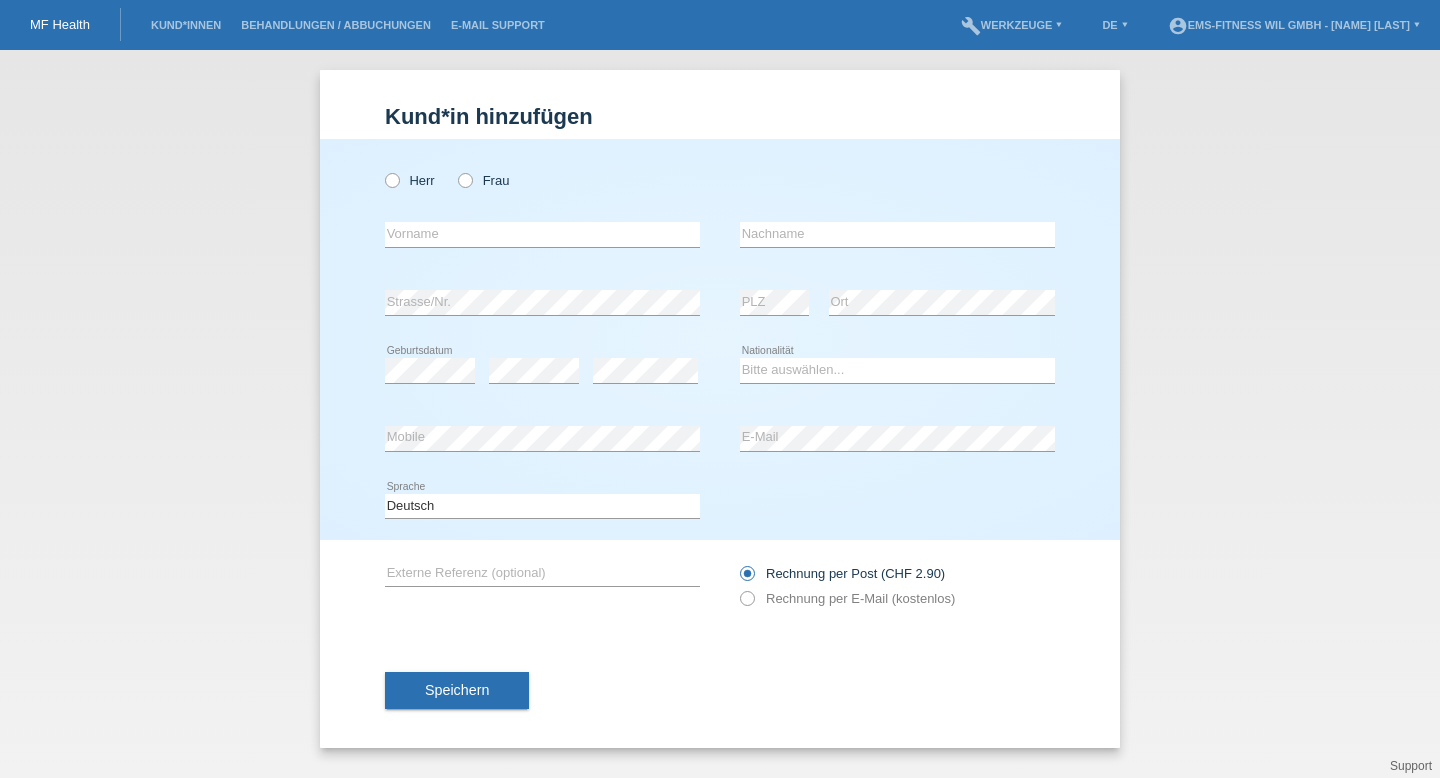 scroll, scrollTop: 0, scrollLeft: 0, axis: both 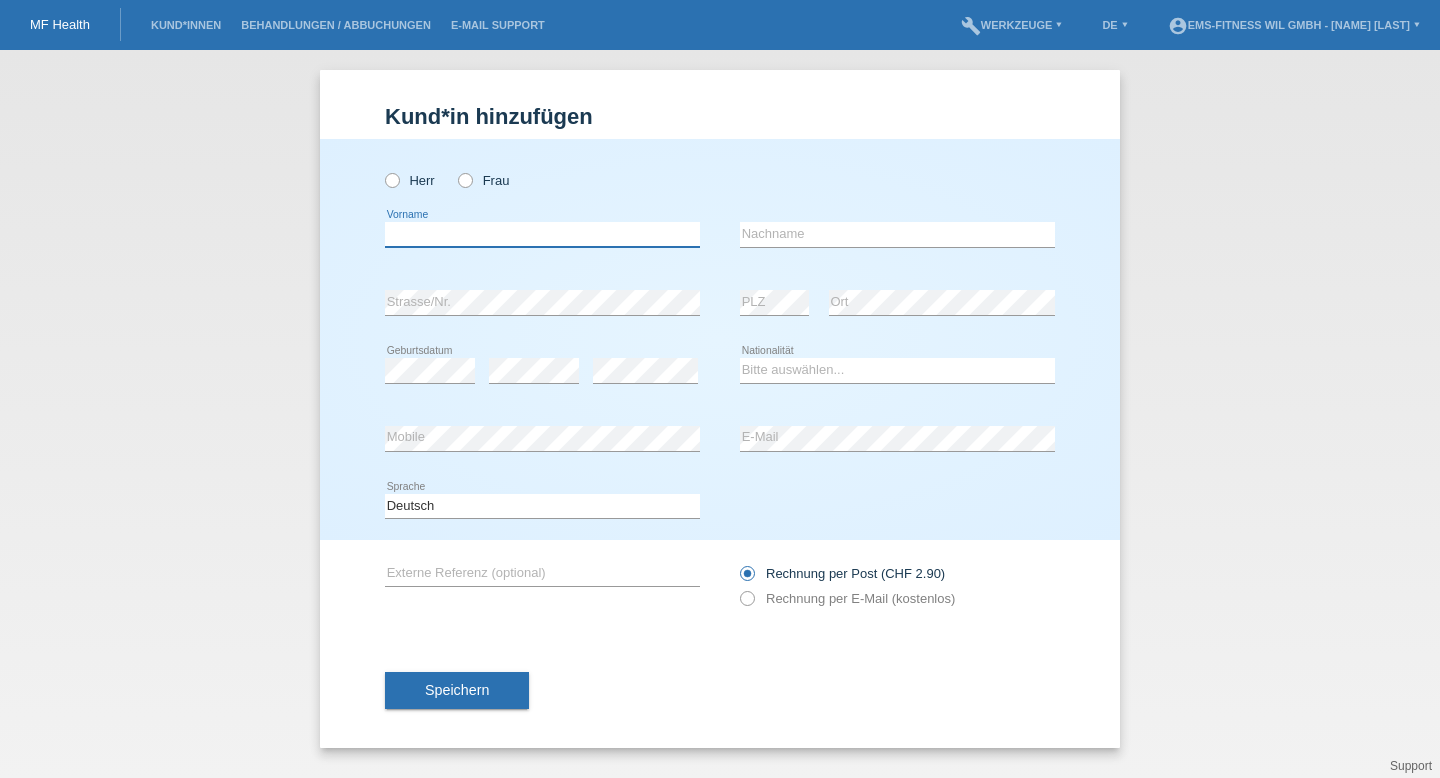 click at bounding box center [542, 234] 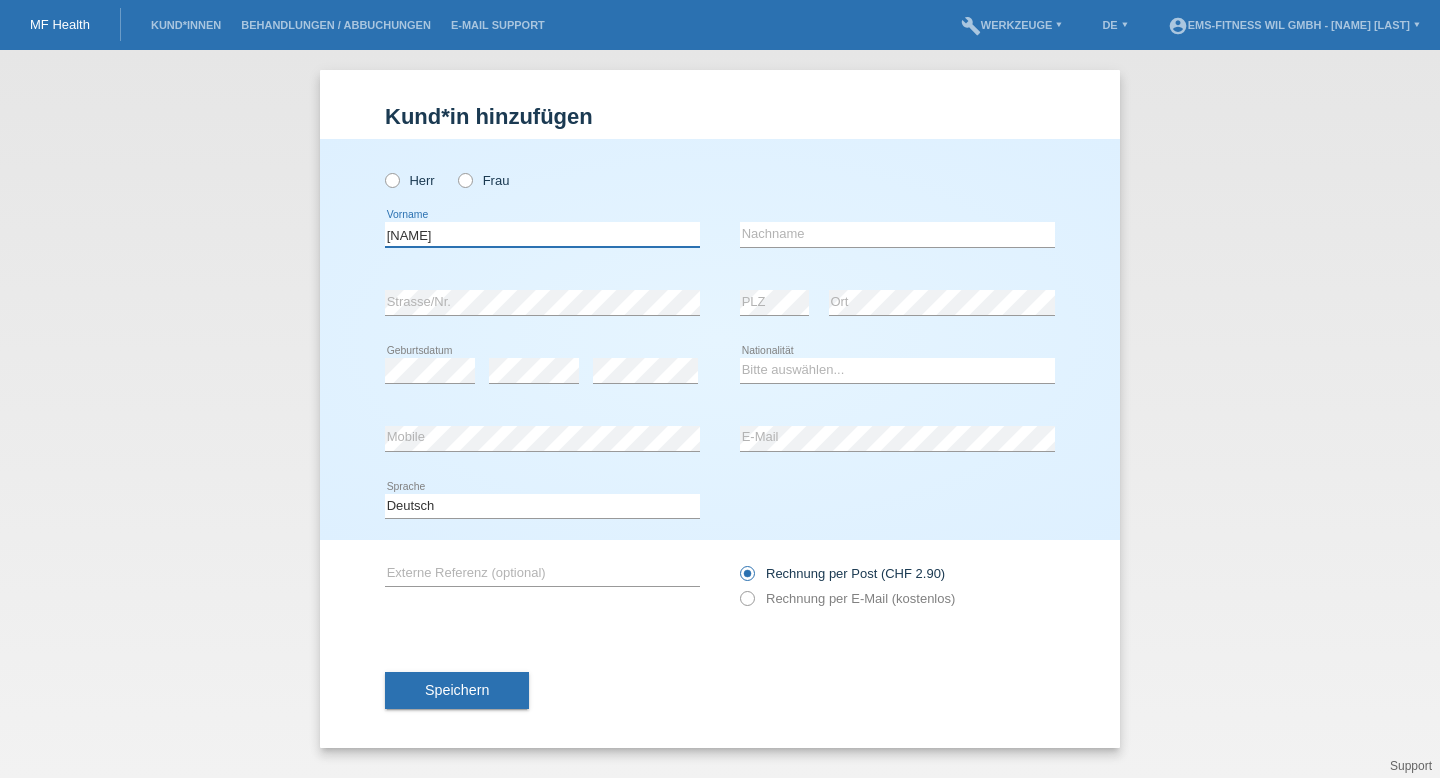 type on "Roman" 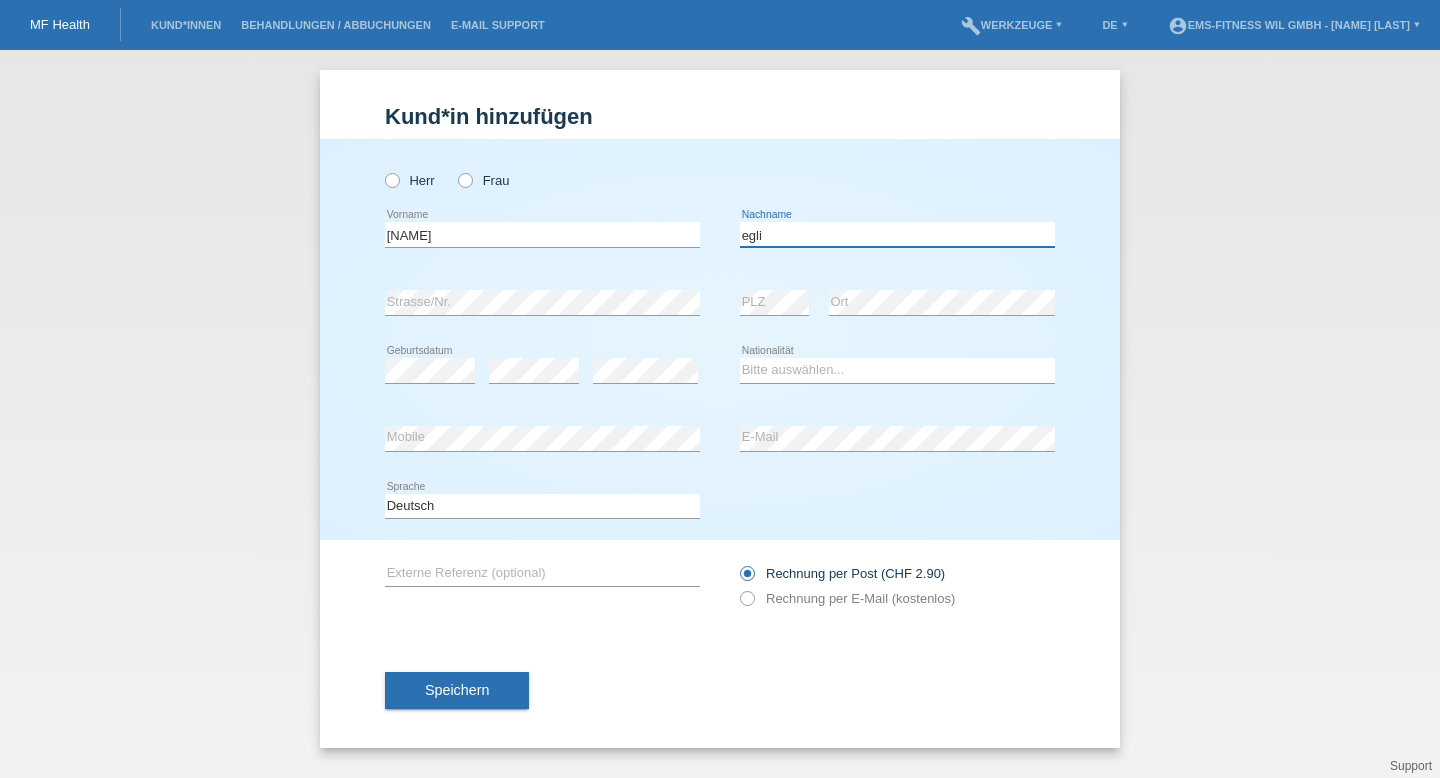 type on "egli" 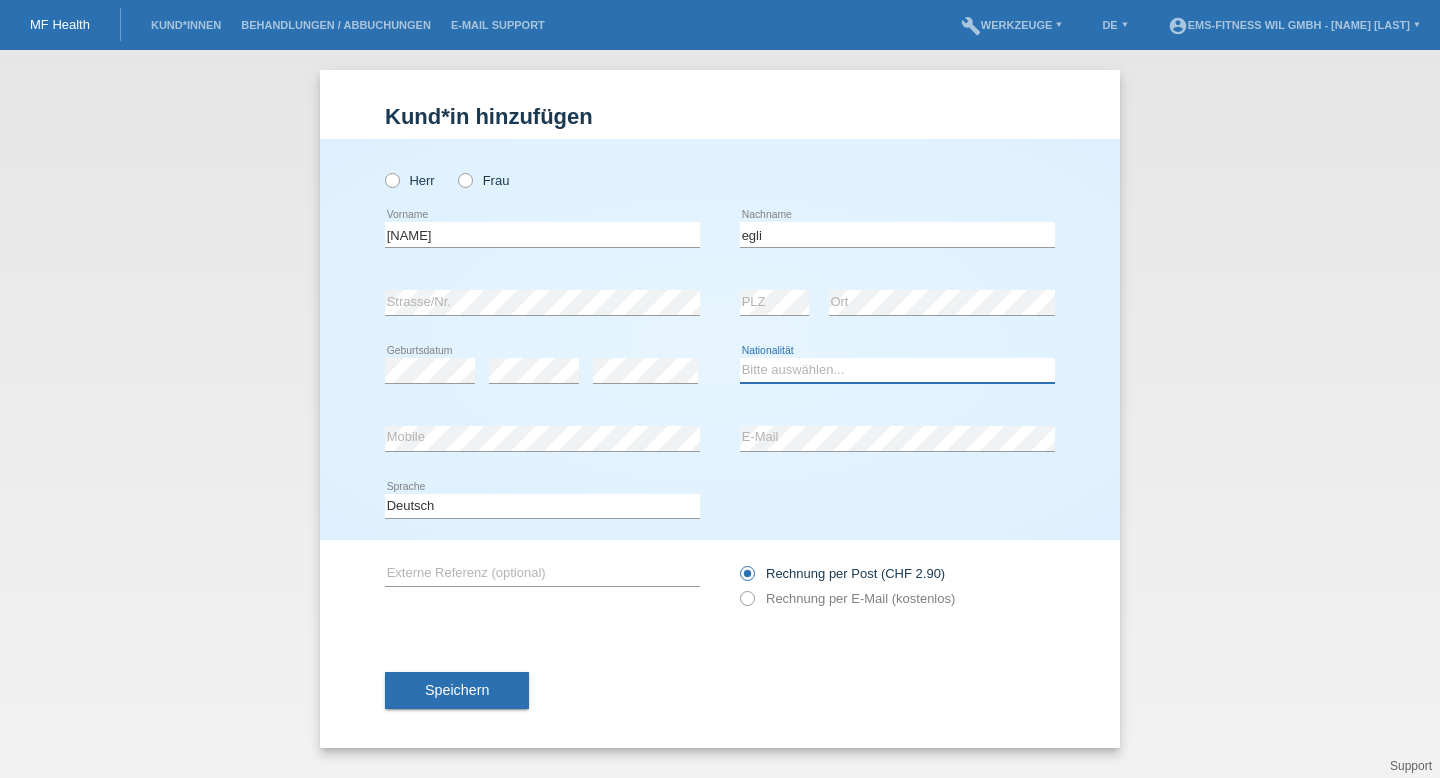 click on "Bitte auswählen...
Schweiz
Deutschland
Liechtenstein
Österreich
------------
Afghanistan
Ägypten
Åland
Albanien
Algerien" at bounding box center (897, 370) 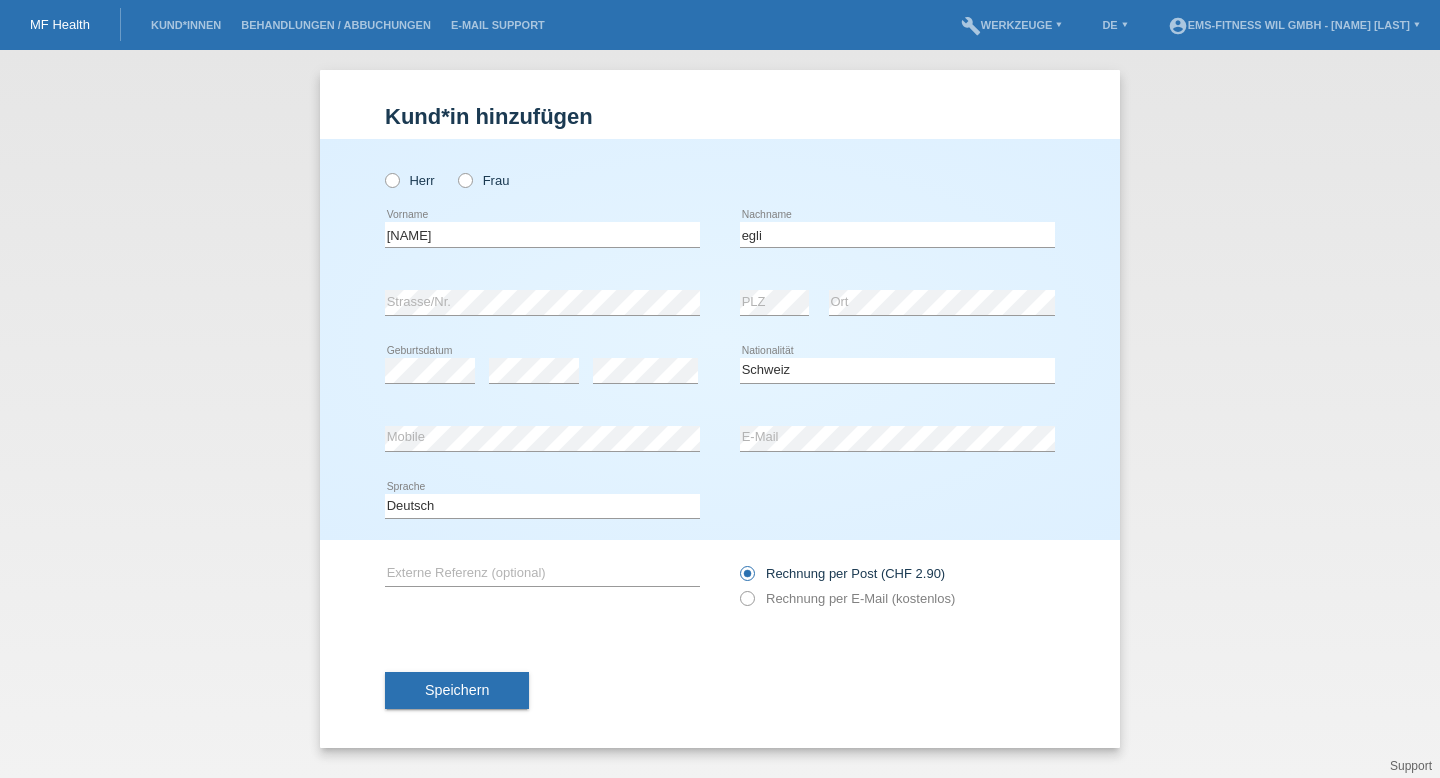 click on "error
Mobile" at bounding box center (542, 170) 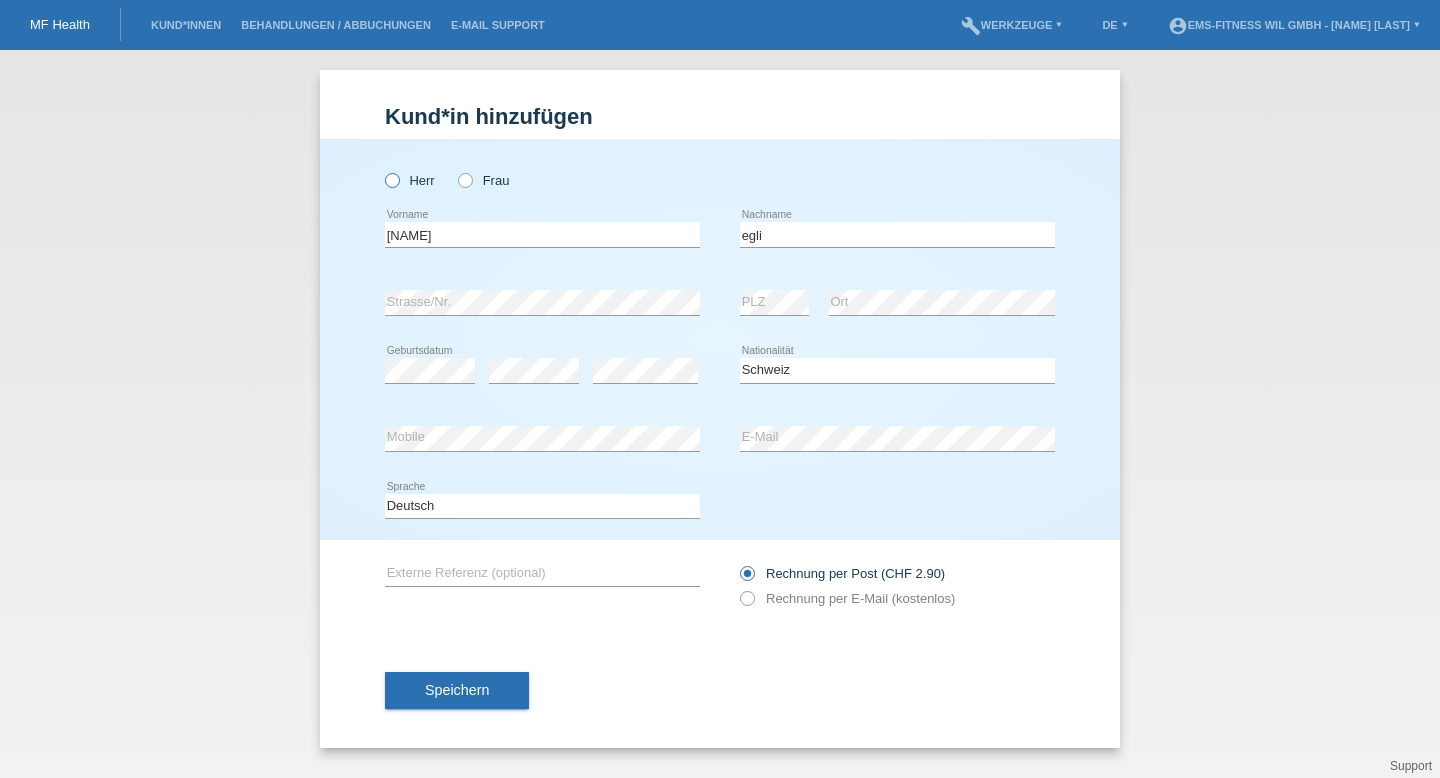 click at bounding box center [382, 170] 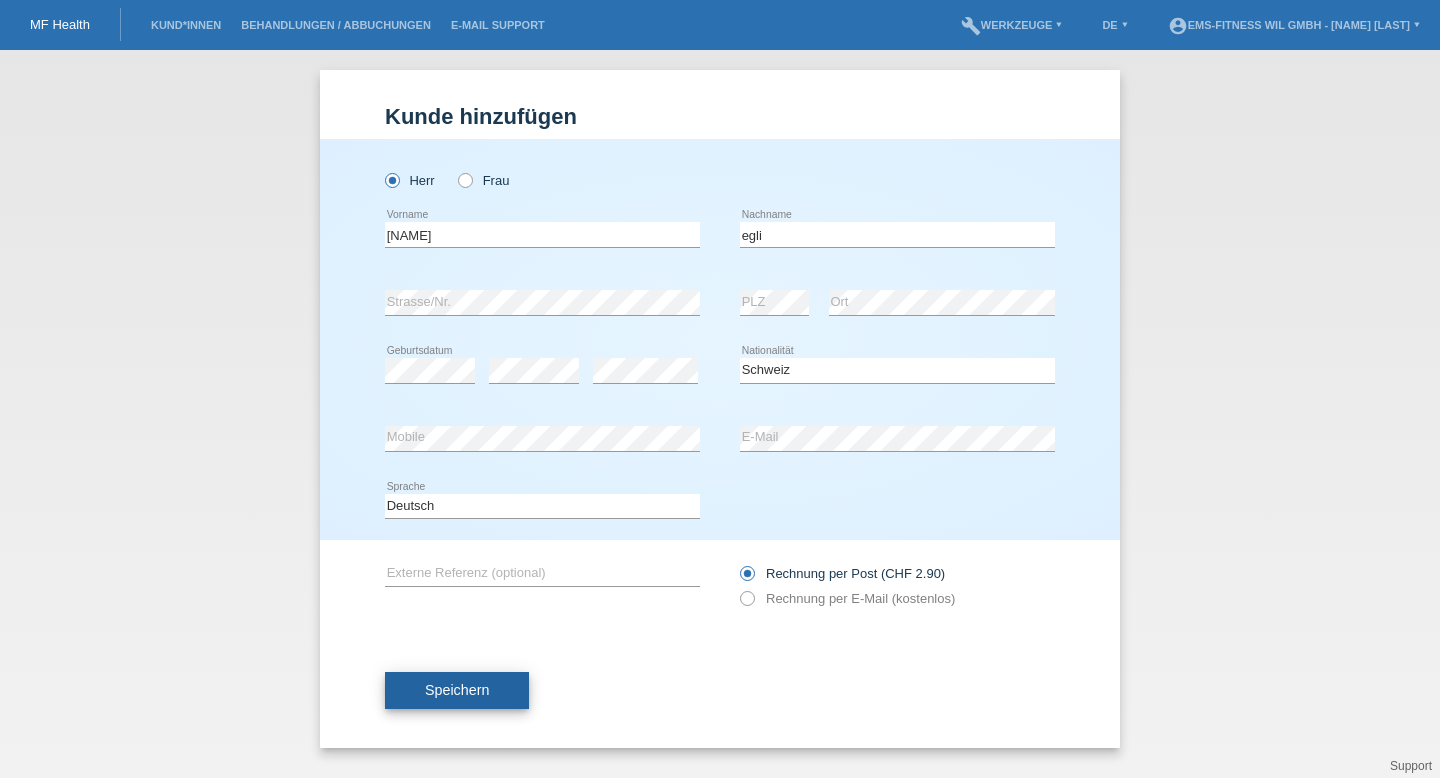 click on "Speichern" at bounding box center [457, 690] 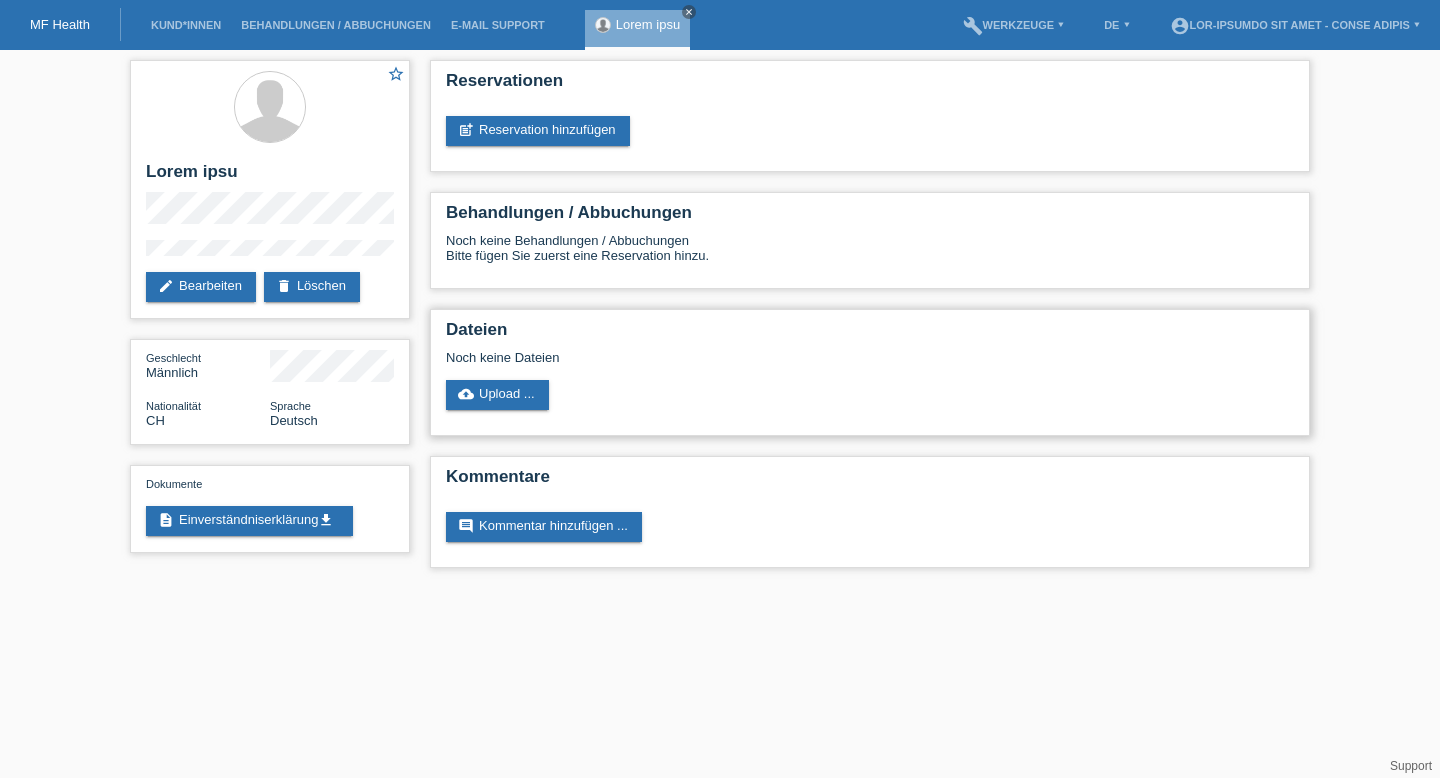 scroll, scrollTop: 0, scrollLeft: 0, axis: both 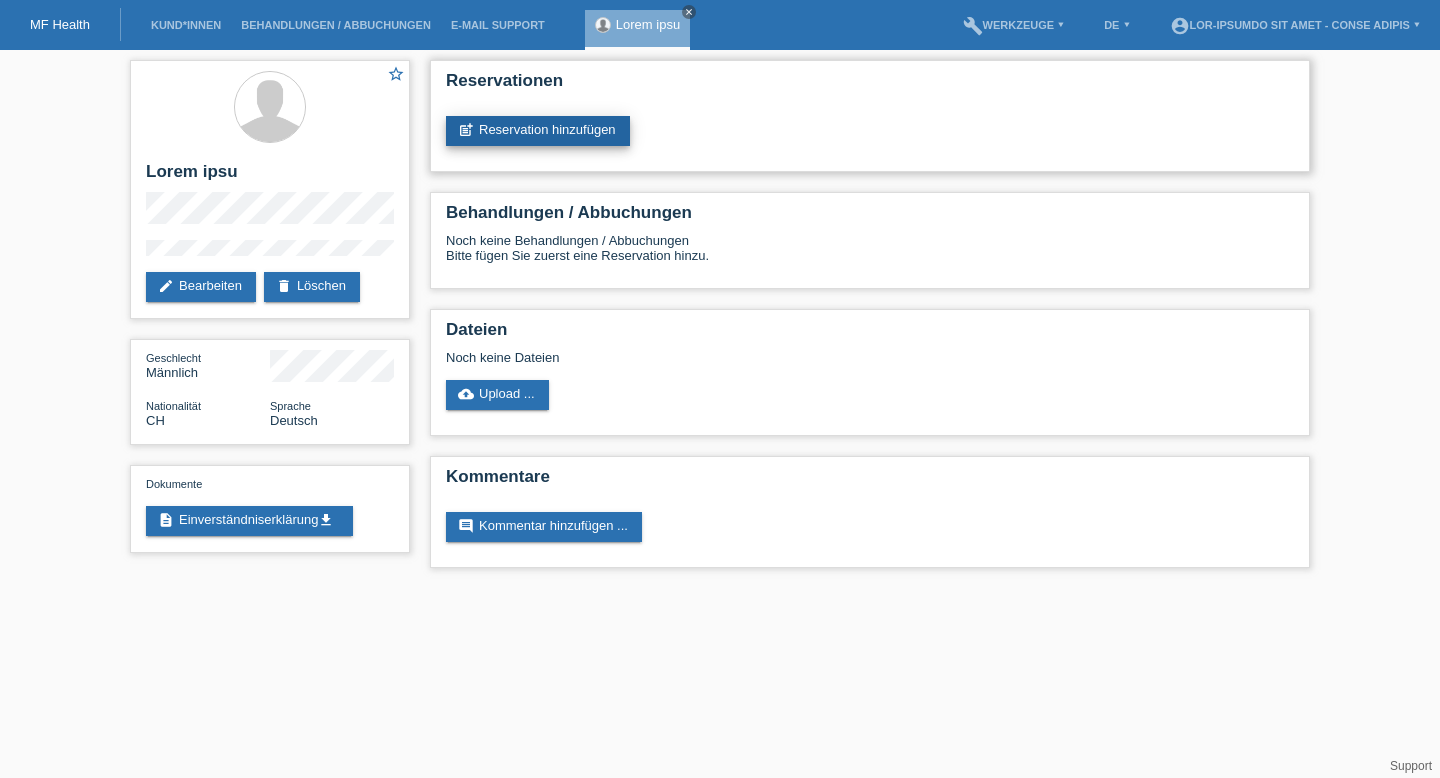 click on "post_add  Reservation hinzufügen" at bounding box center (538, 131) 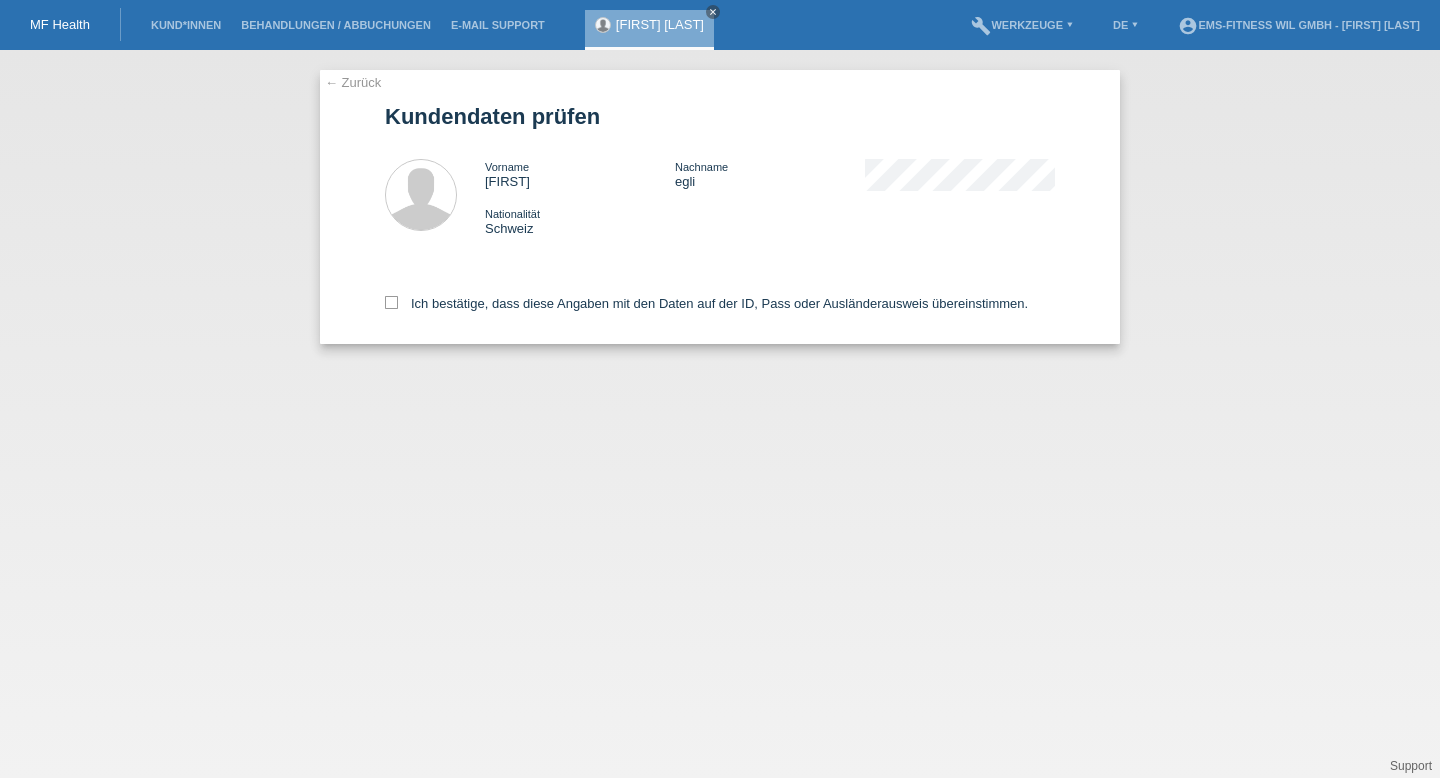 scroll, scrollTop: 0, scrollLeft: 0, axis: both 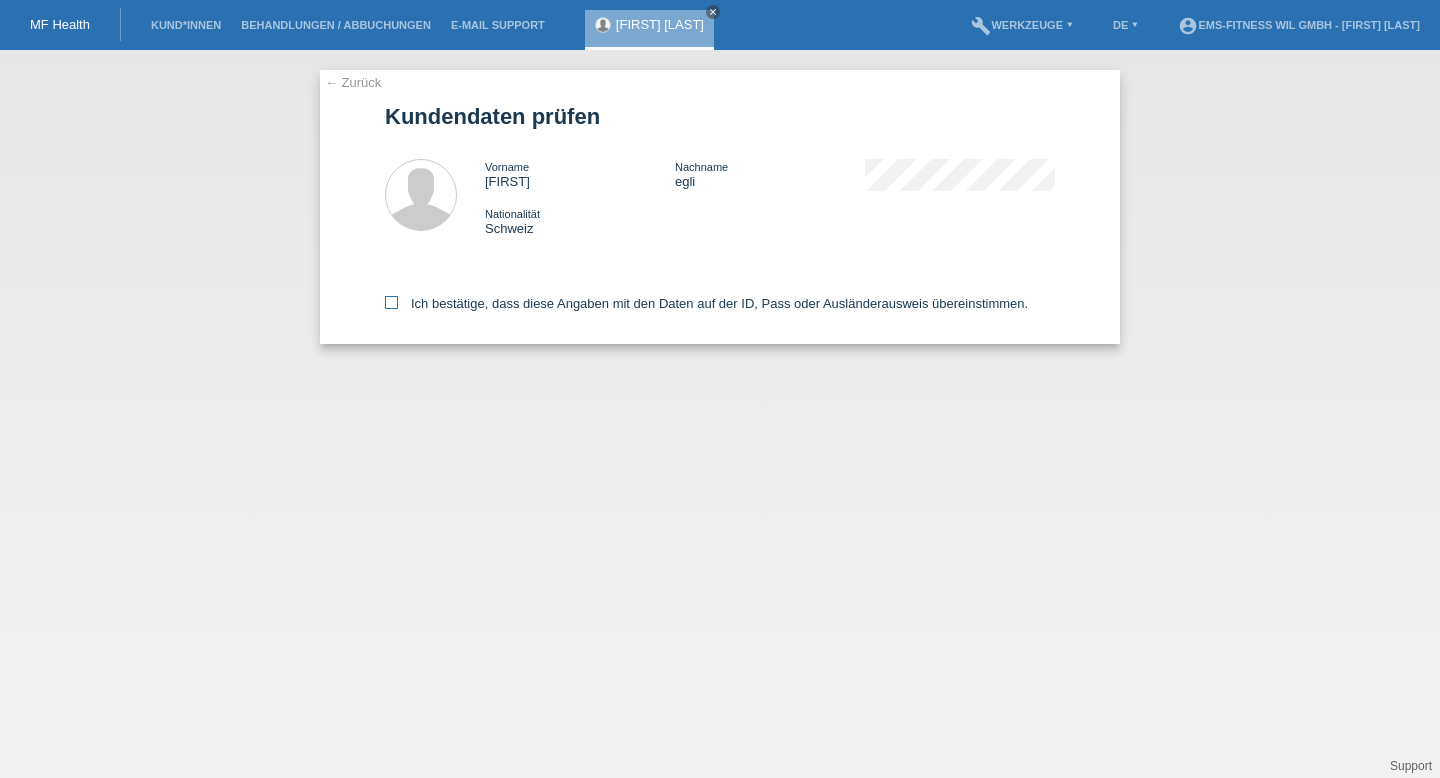 click on "Ich bestätige, dass diese Angaben mit den Daten auf der ID, Pass oder Ausländerausweis übereinstimmen." at bounding box center (706, 303) 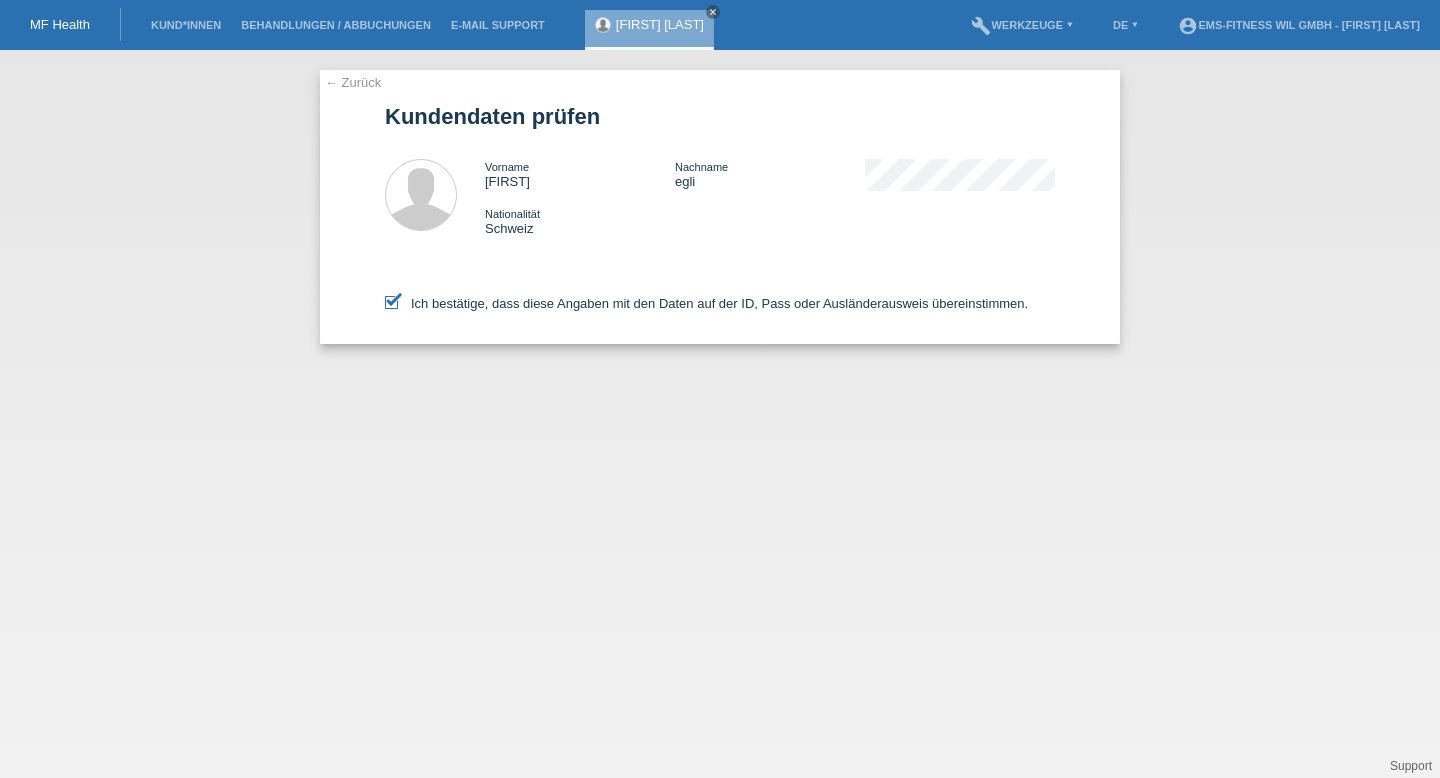 click on "Ich bestätige, dass diese Angaben mit den Daten auf der ID, Pass oder Ausländerausweis übereinstimmen." at bounding box center [706, 303] 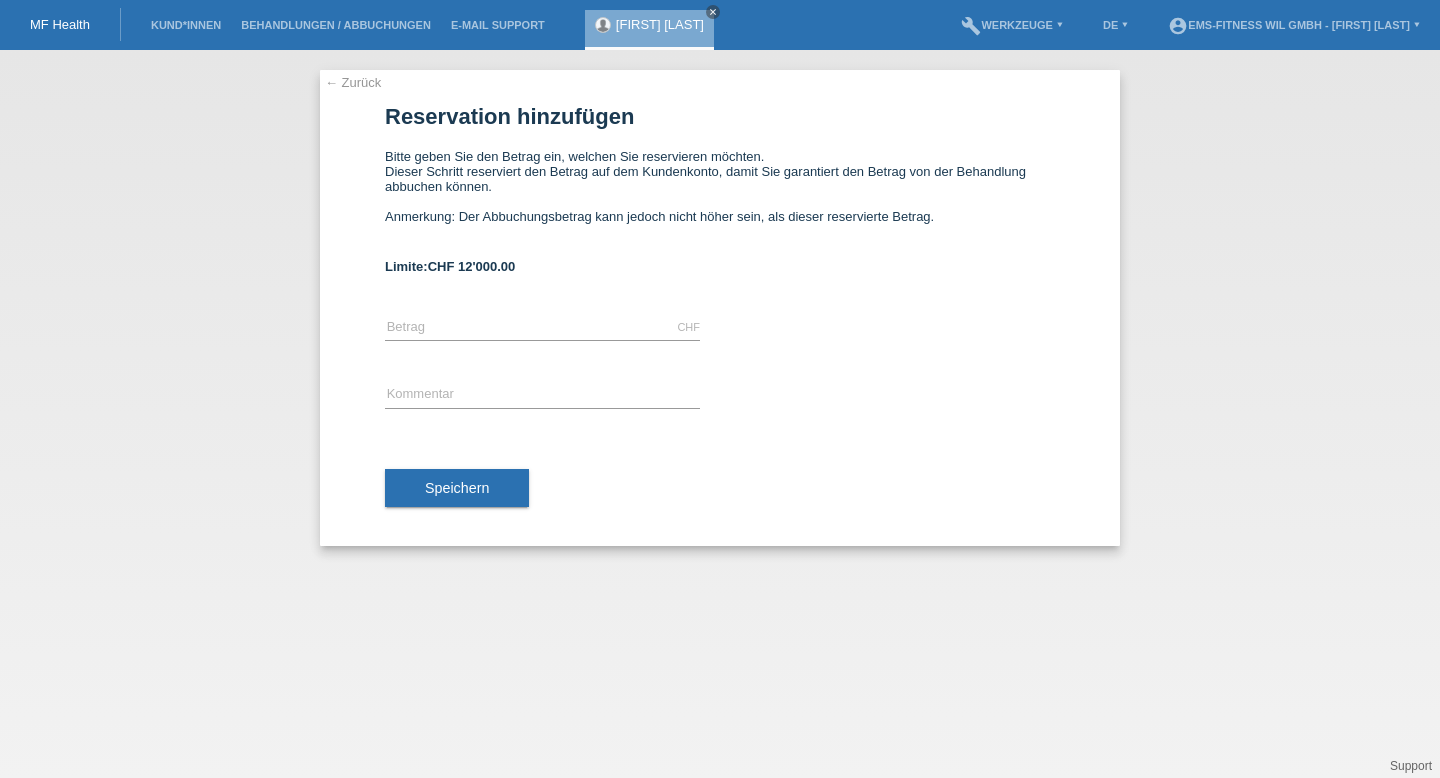 scroll, scrollTop: 0, scrollLeft: 0, axis: both 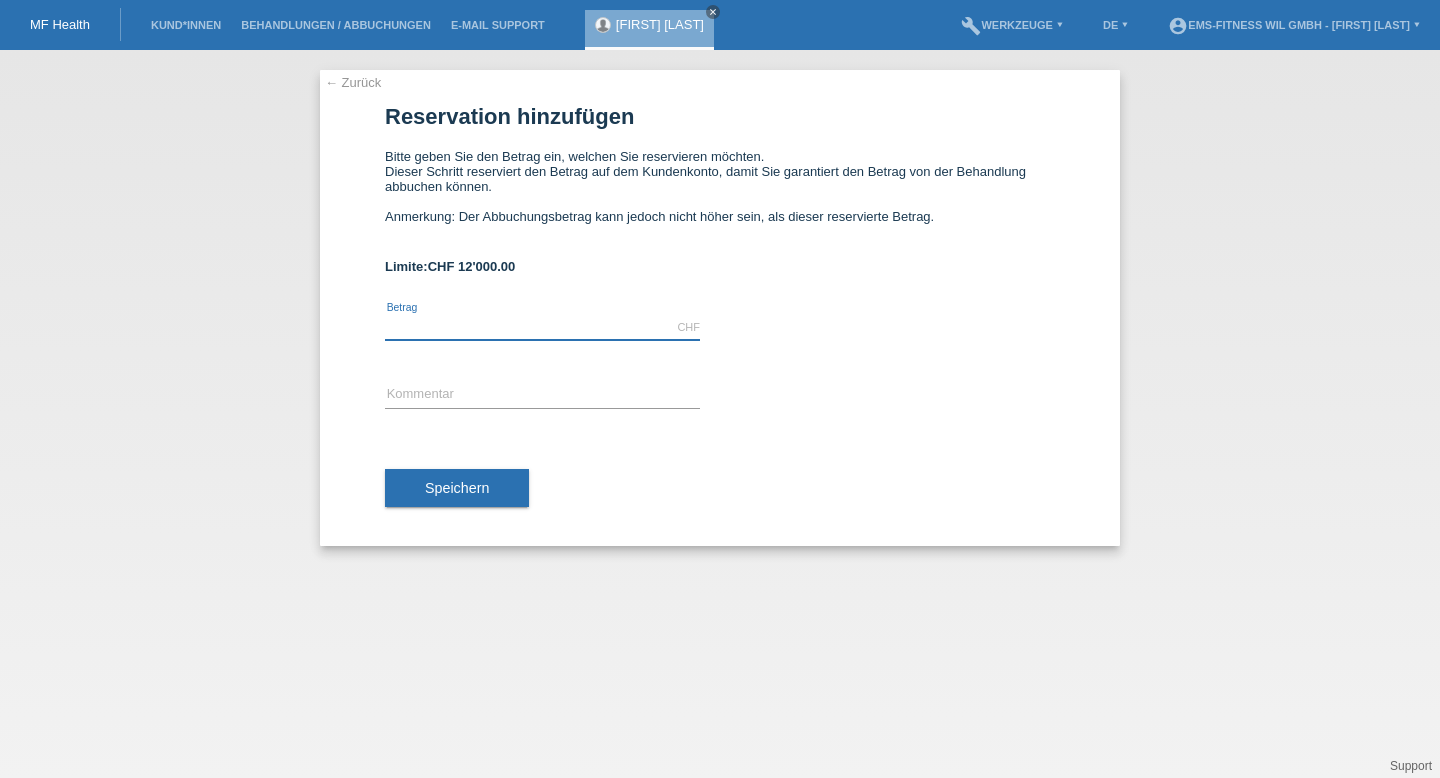 click at bounding box center (542, 327) 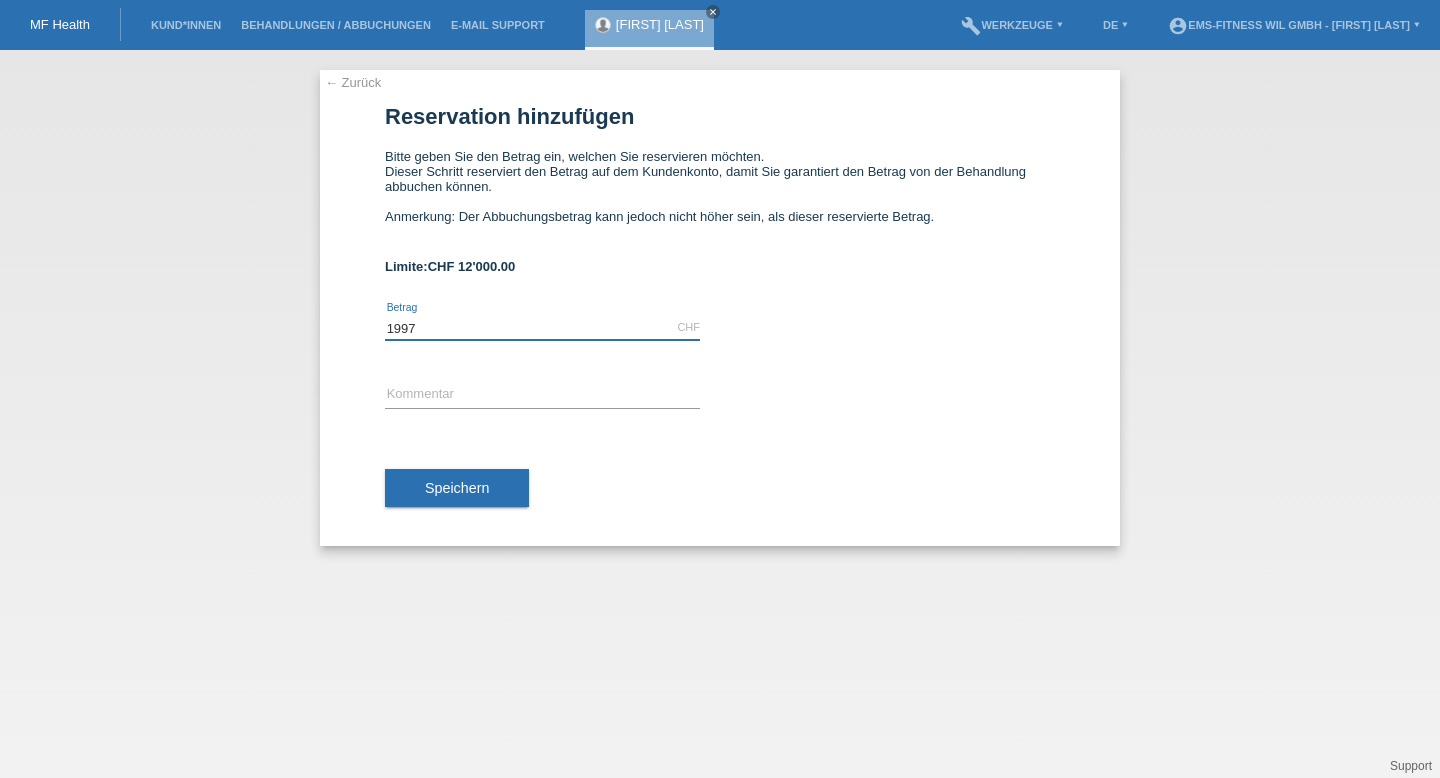 type on "1997" 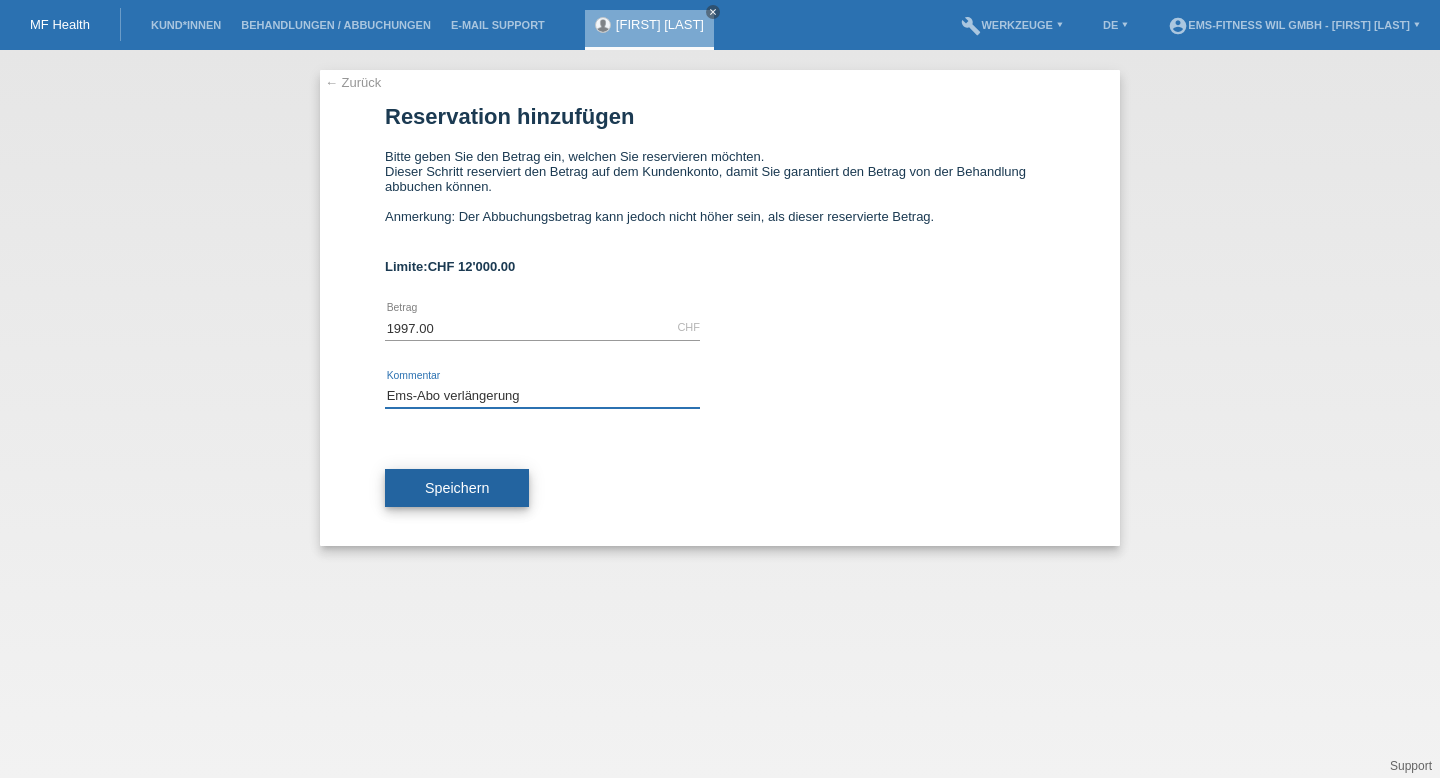type on "Ems-Abo verlängerung" 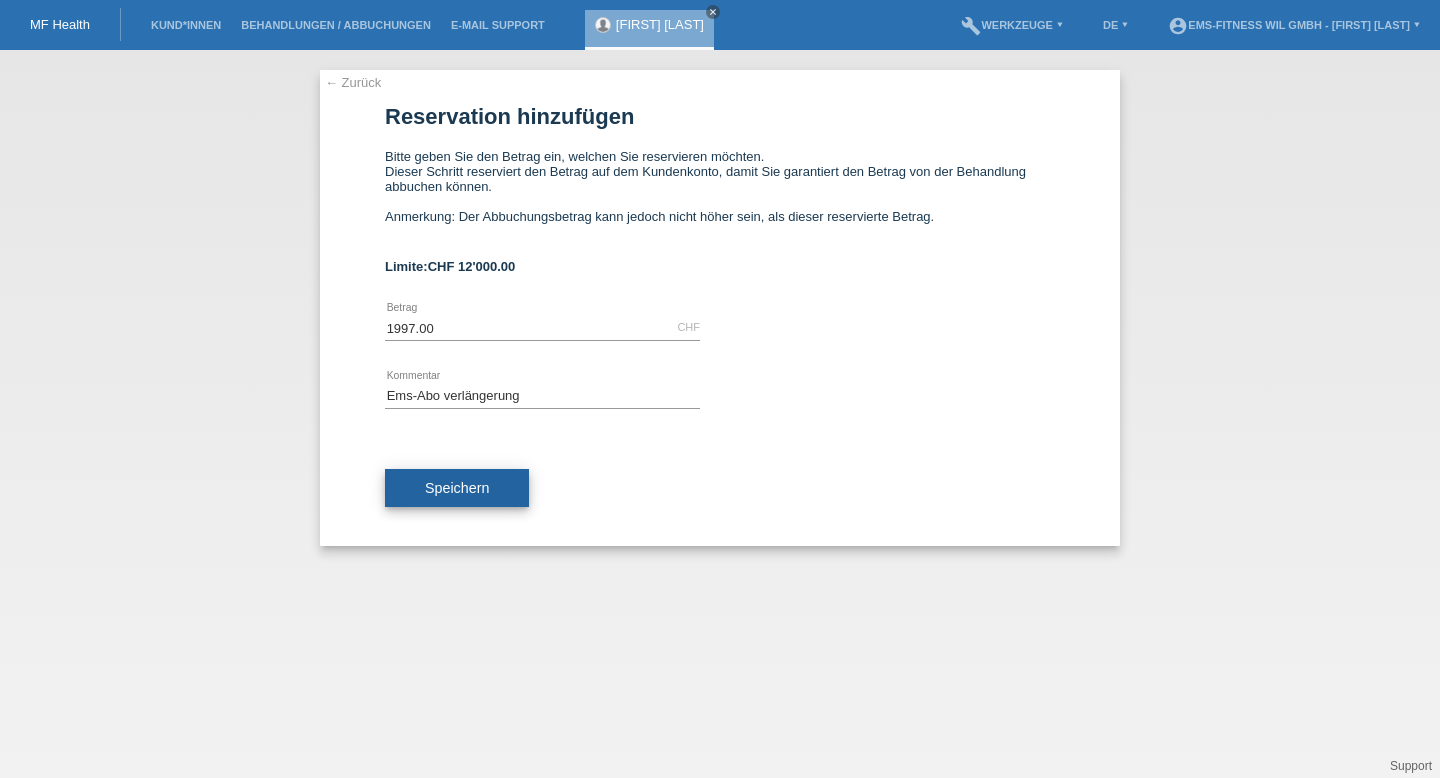 click on "Speichern" at bounding box center (457, 488) 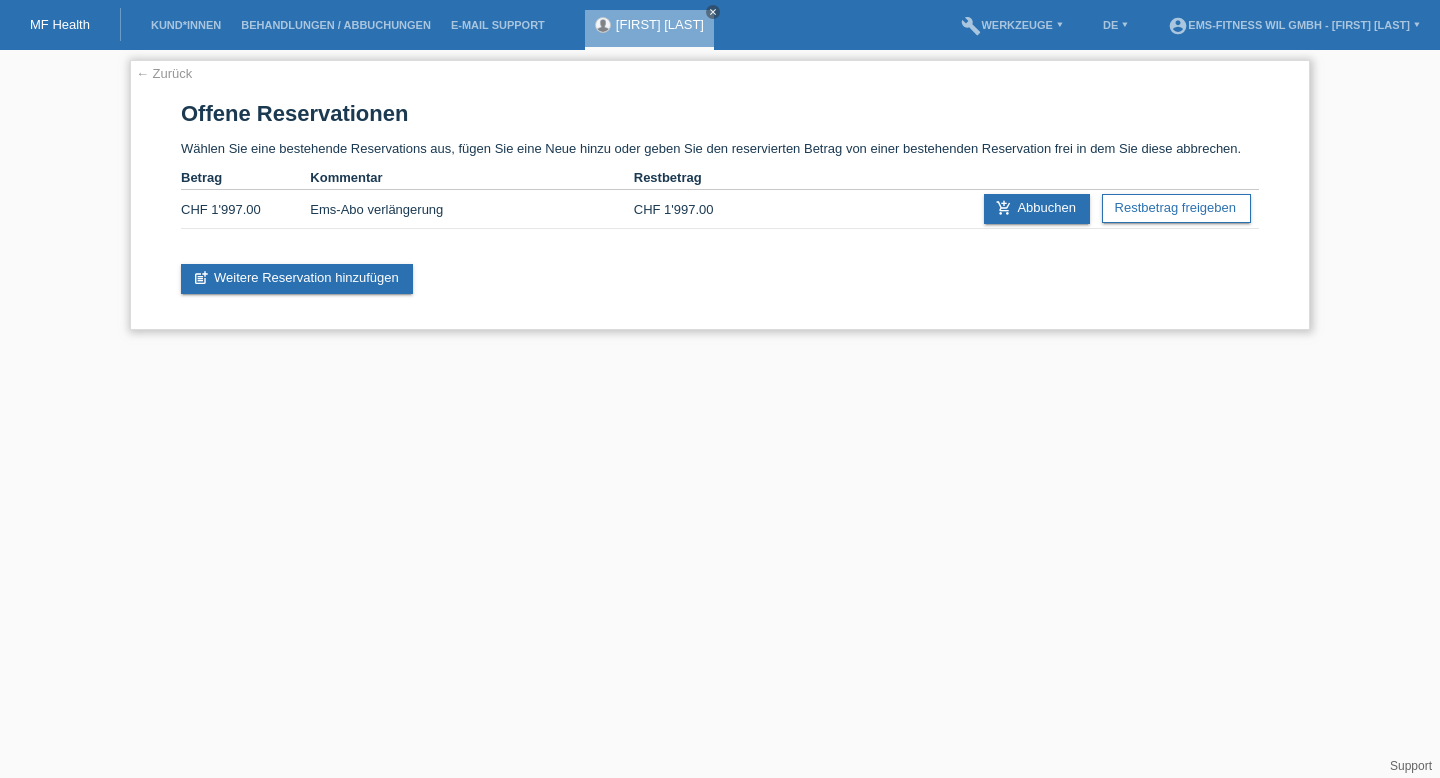 scroll, scrollTop: 0, scrollLeft: 0, axis: both 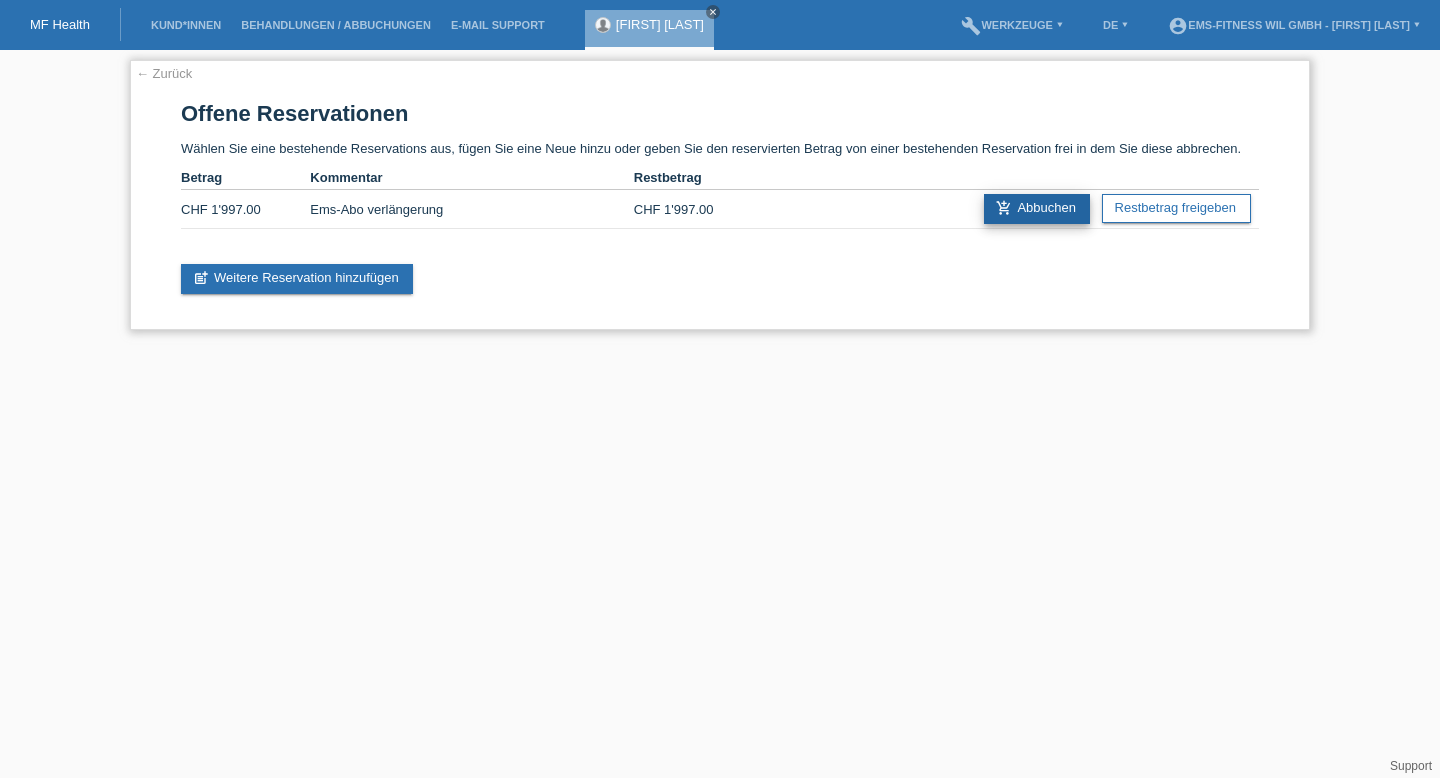 click on "add_shopping_cart  Abbuchen" at bounding box center [1037, 209] 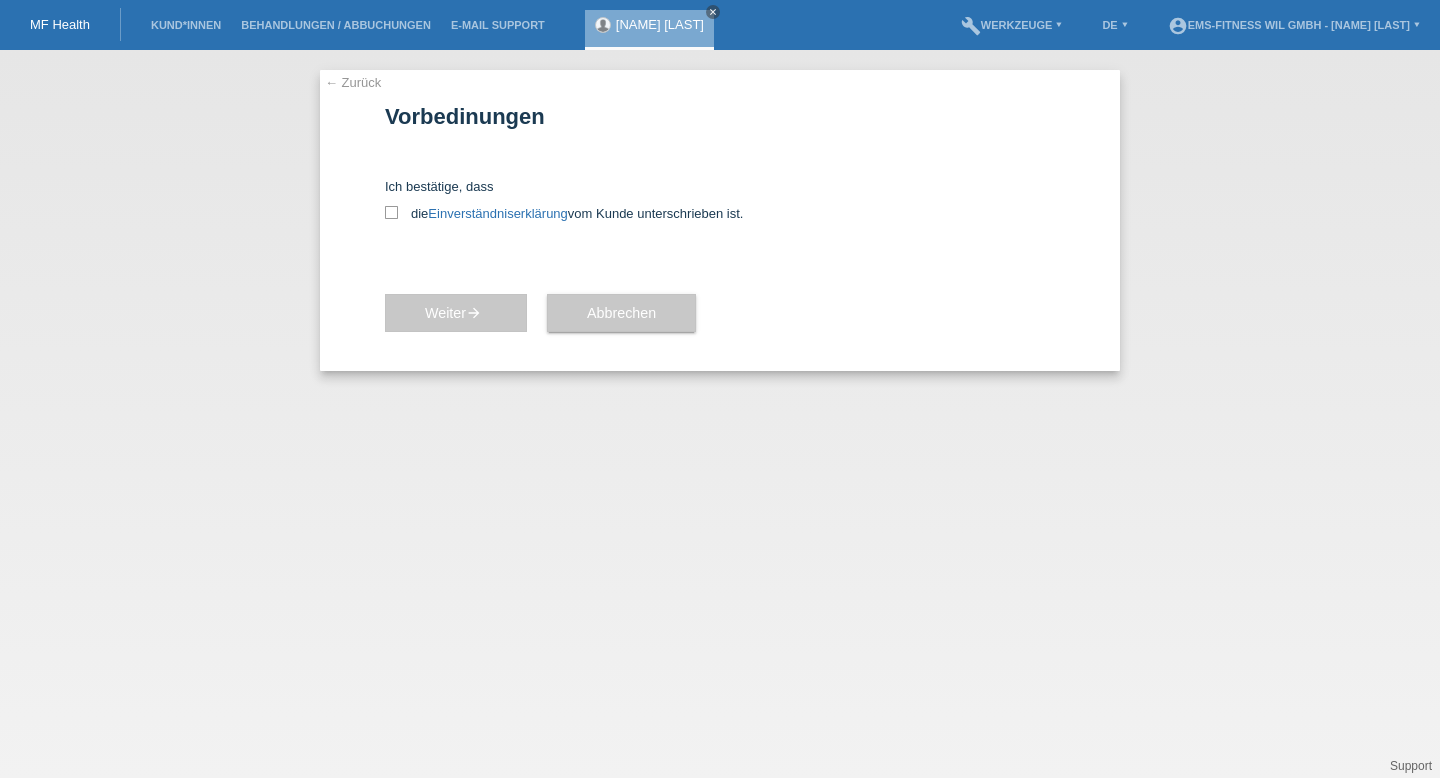 scroll, scrollTop: 0, scrollLeft: 0, axis: both 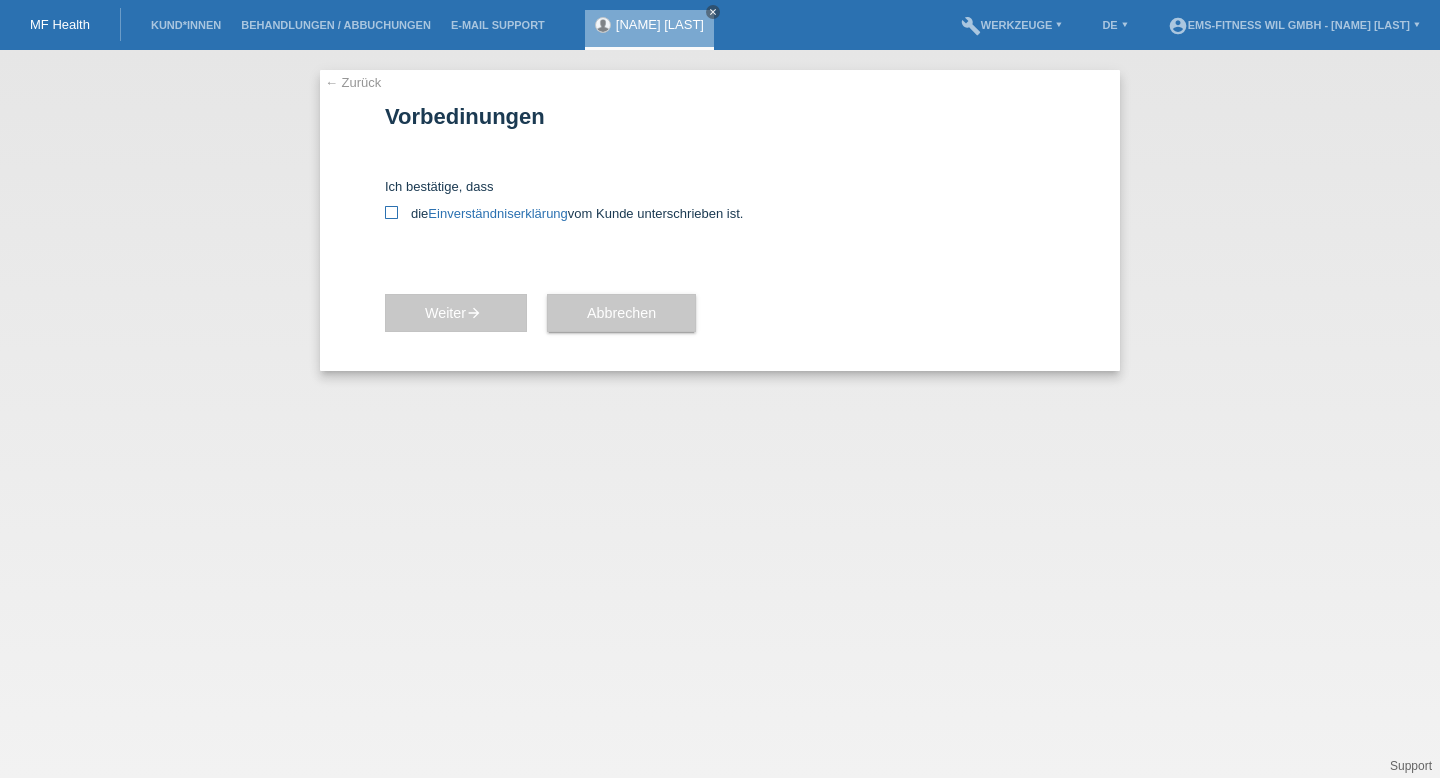 click at bounding box center (391, 212) 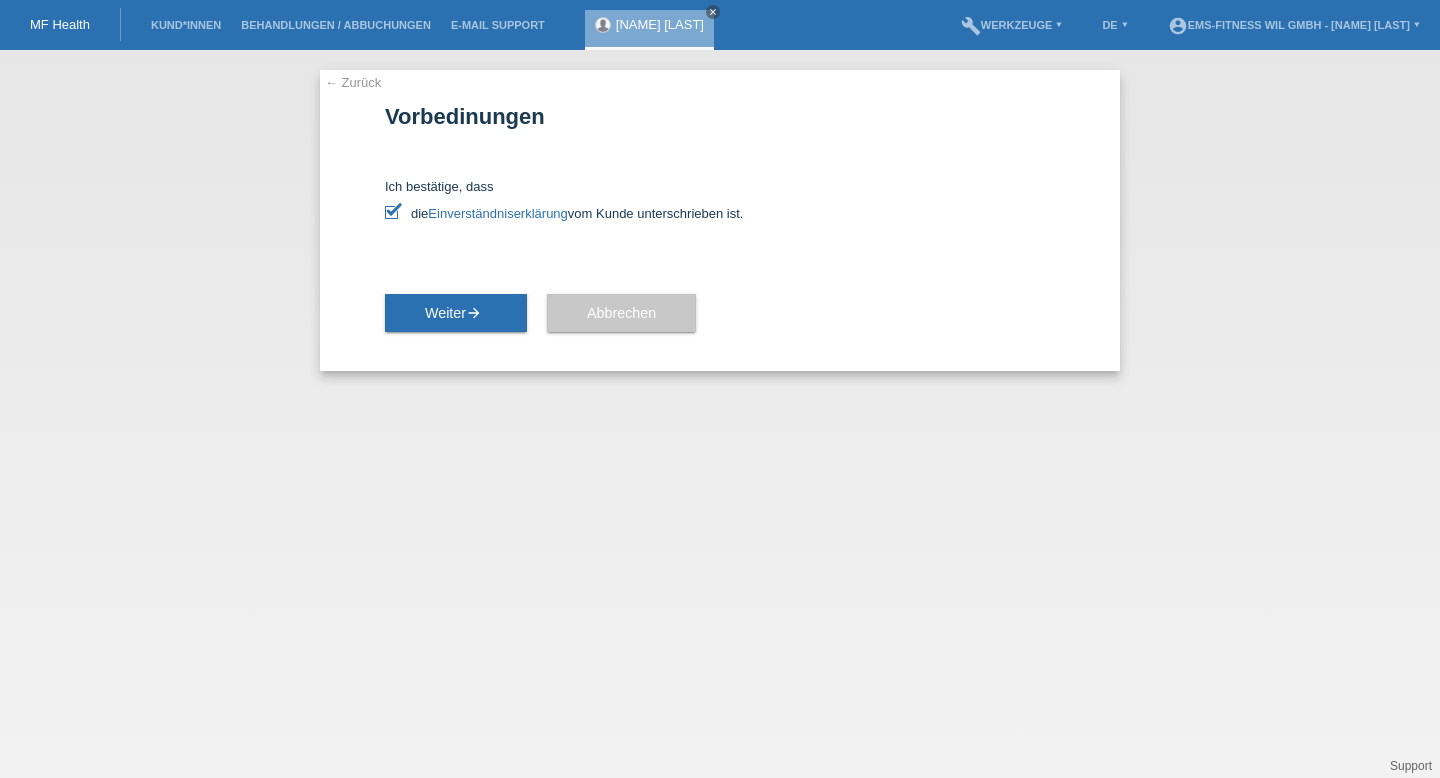 click on "Weiter  arrow_forward" at bounding box center (456, 313) 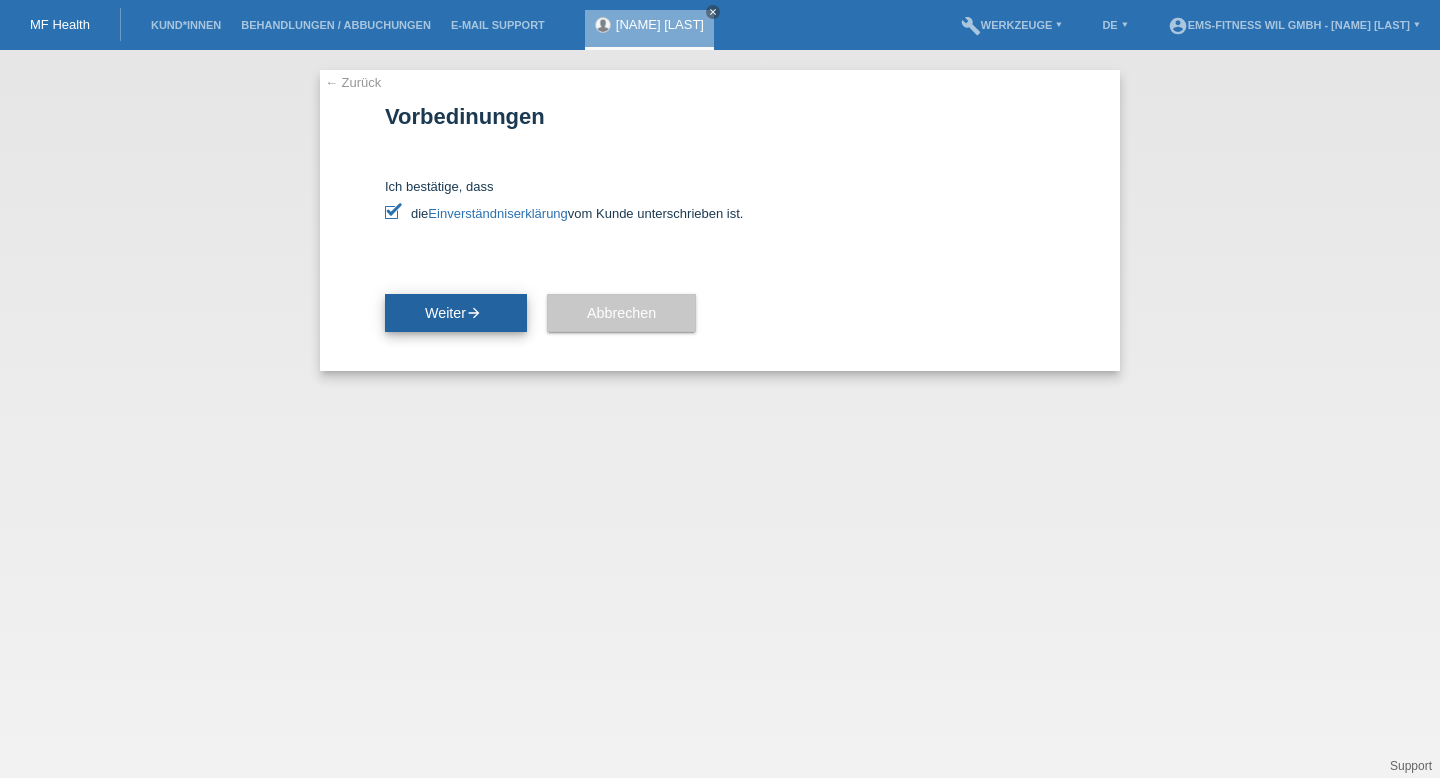 click on "Weiter  arrow_forward" at bounding box center [456, 313] 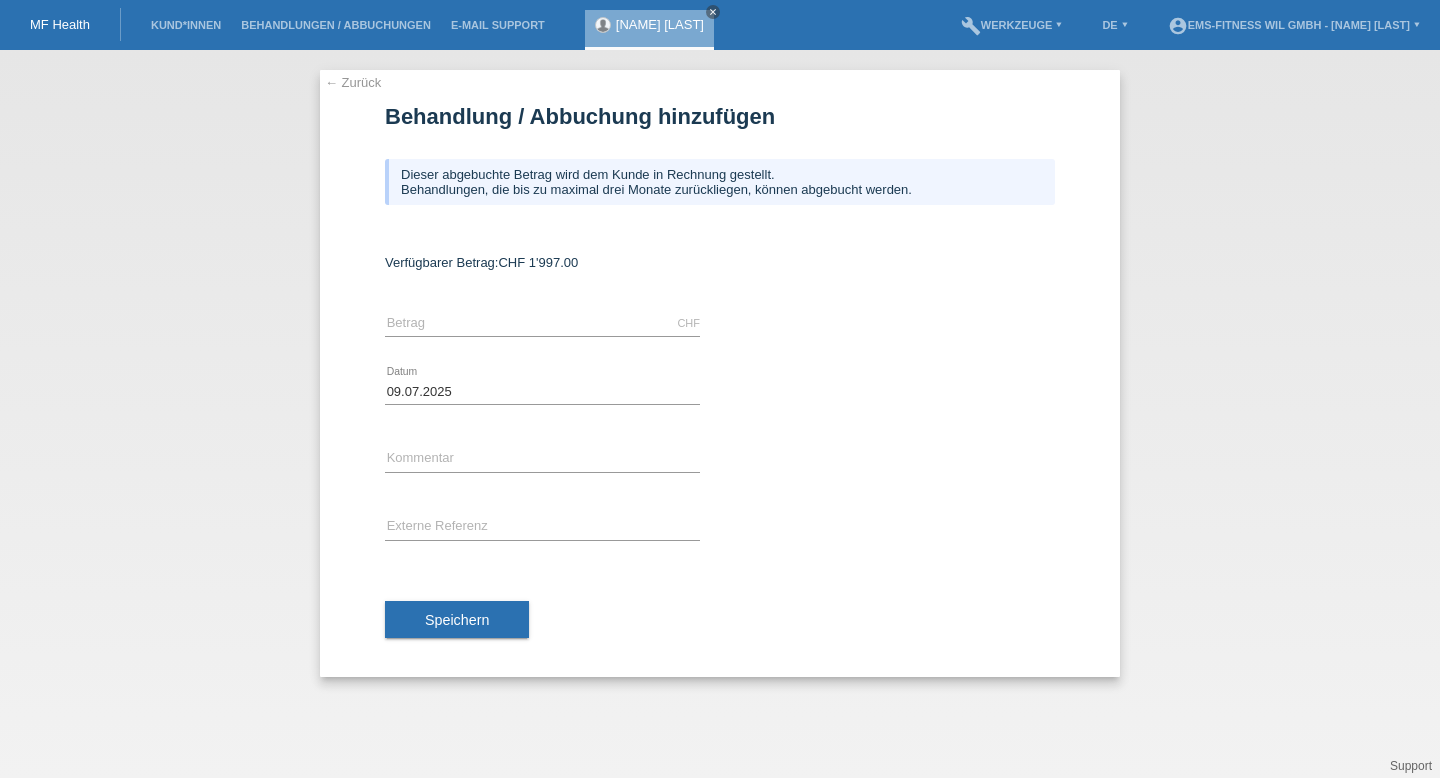 scroll, scrollTop: 0, scrollLeft: 0, axis: both 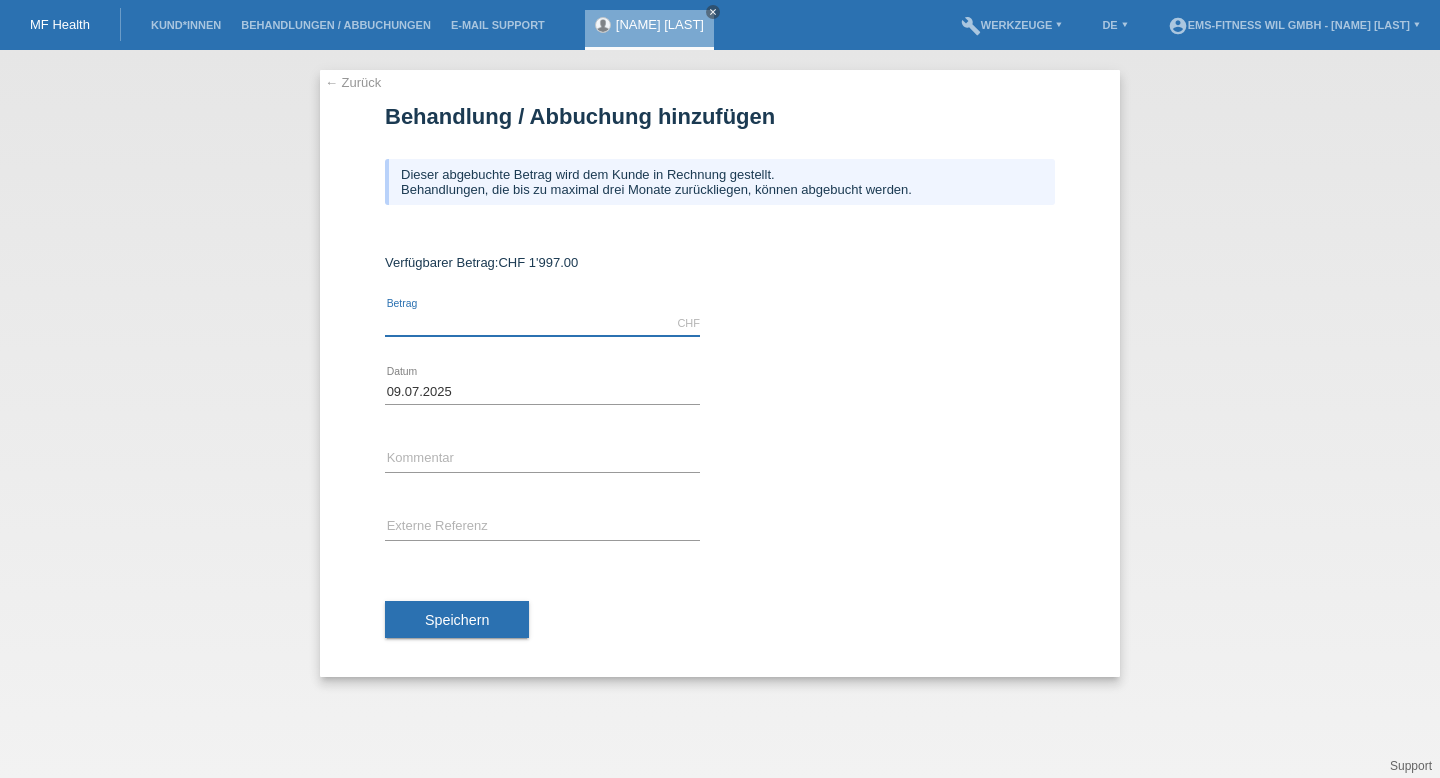 click at bounding box center (542, 323) 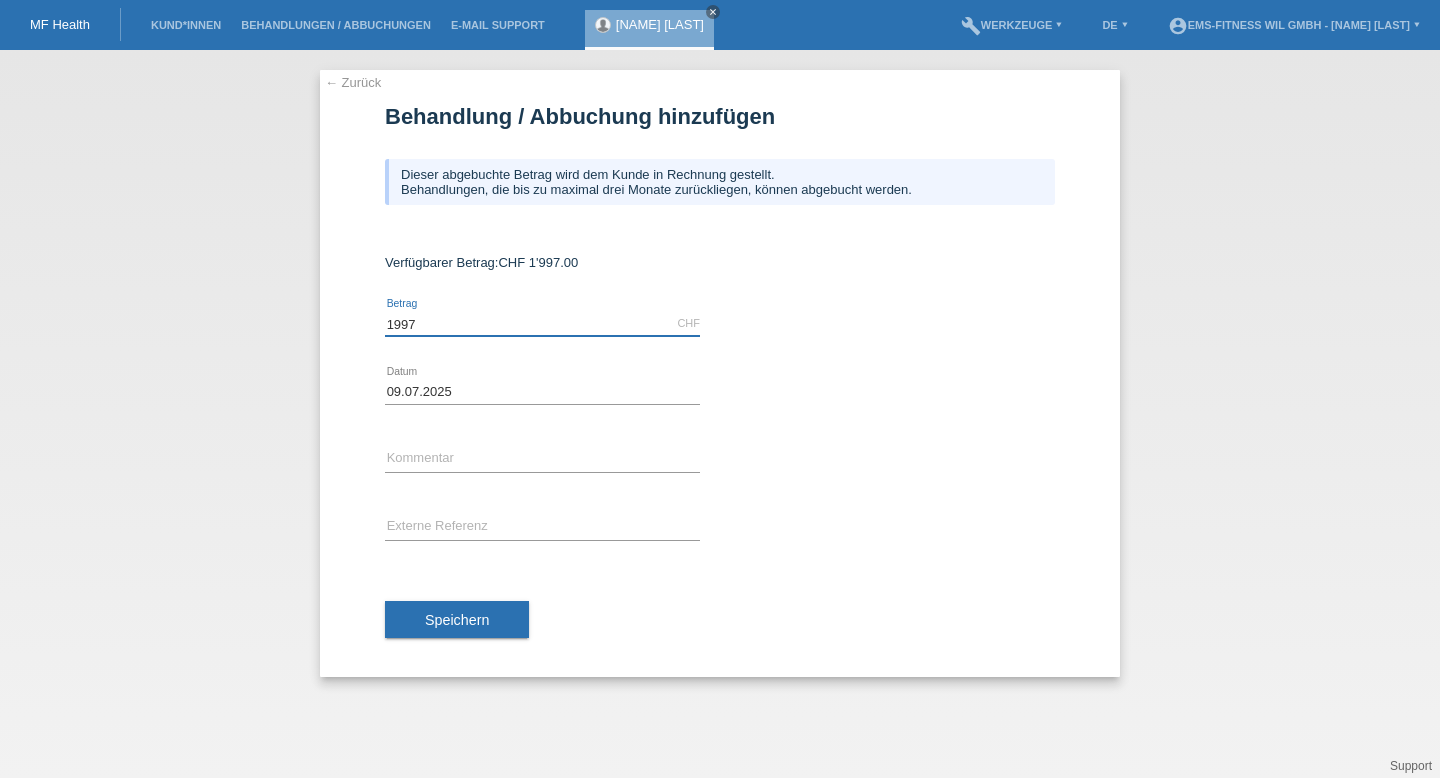 type on "1997" 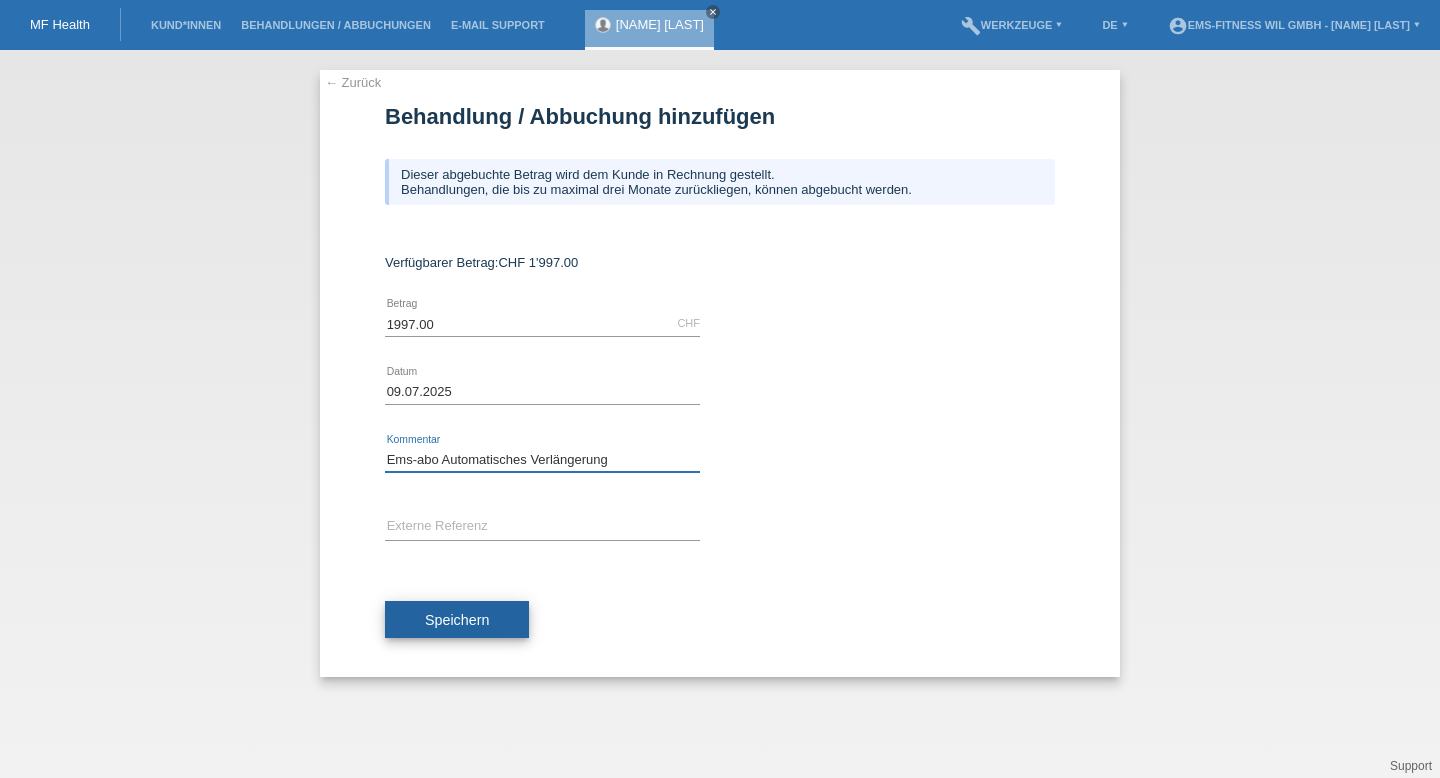 type on "Ems-abo Automatisches Verlängerung" 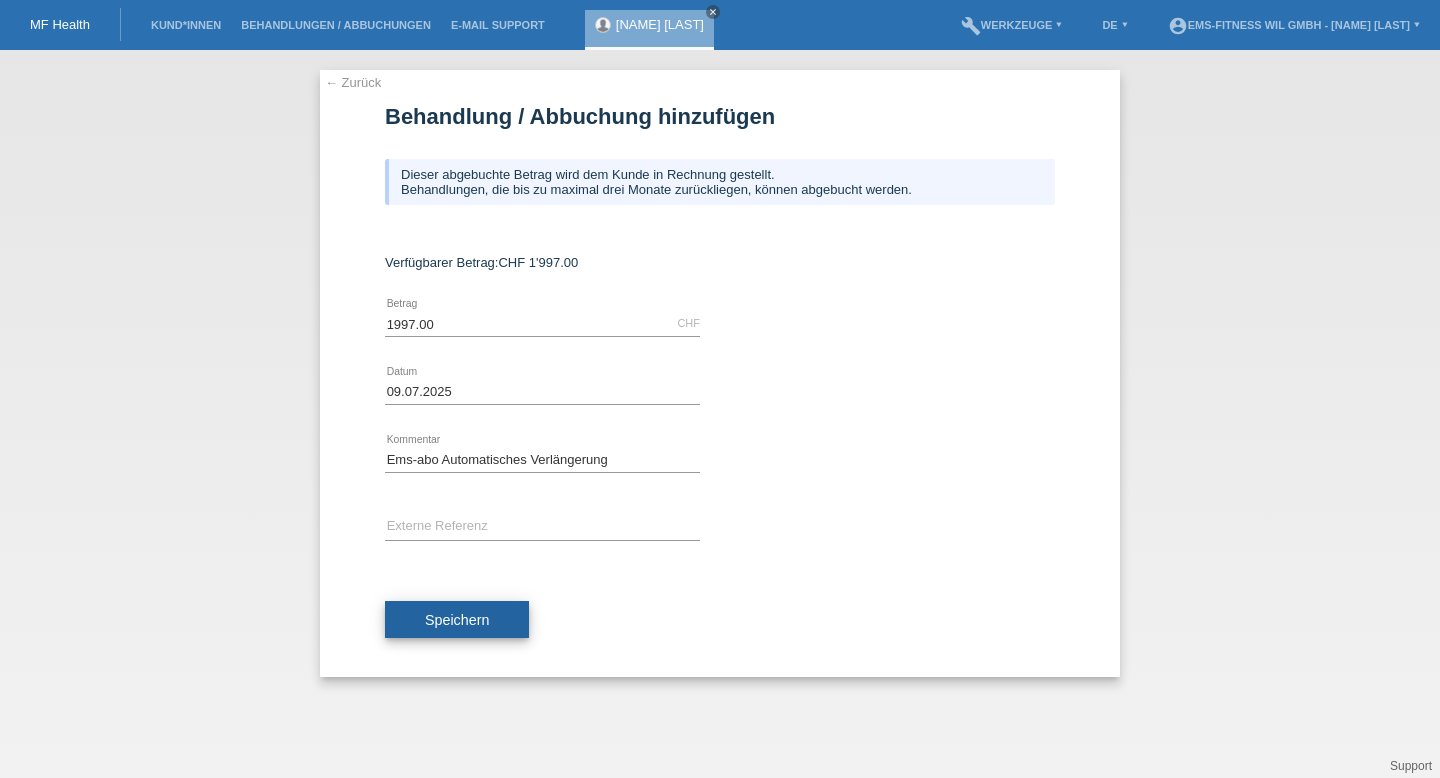 click on "Speichern" at bounding box center [457, 620] 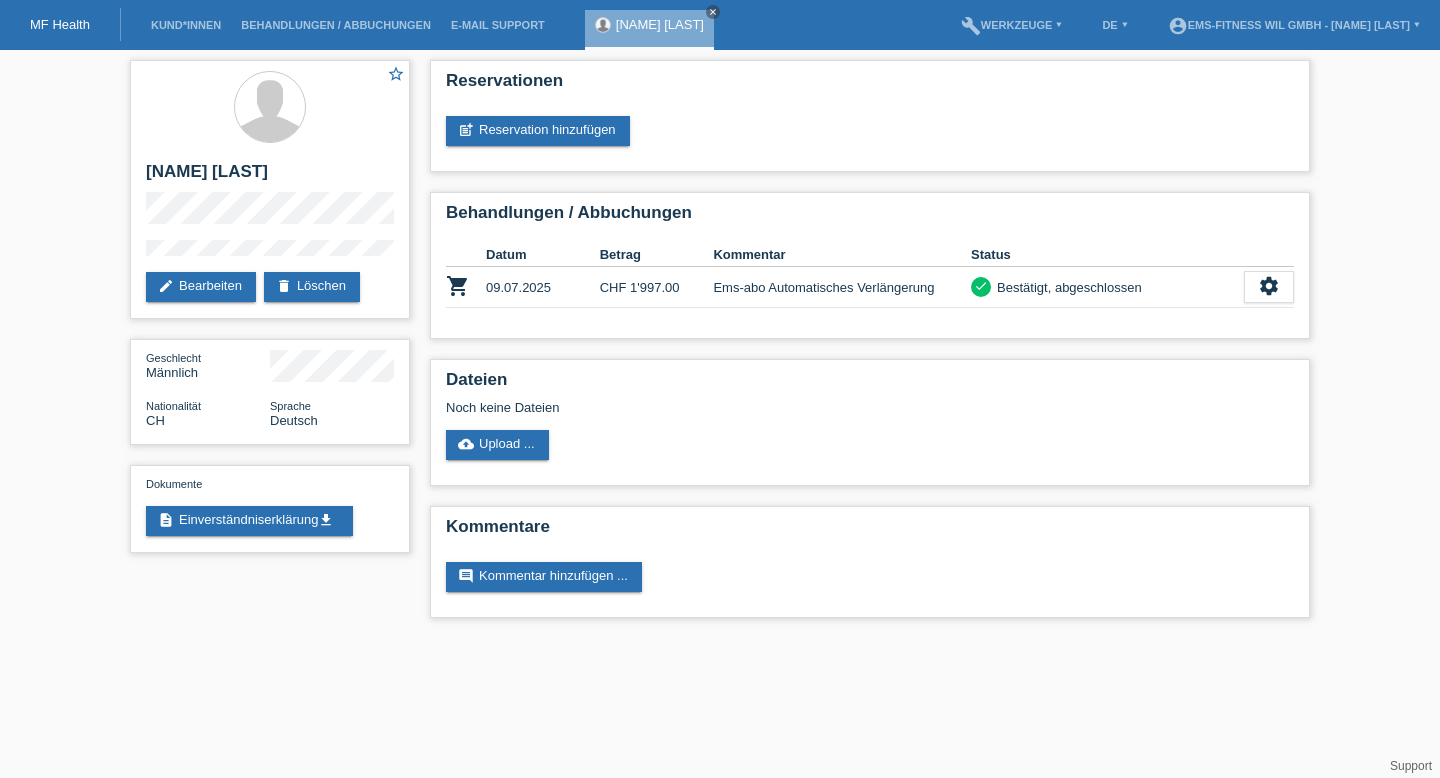 scroll, scrollTop: 0, scrollLeft: 0, axis: both 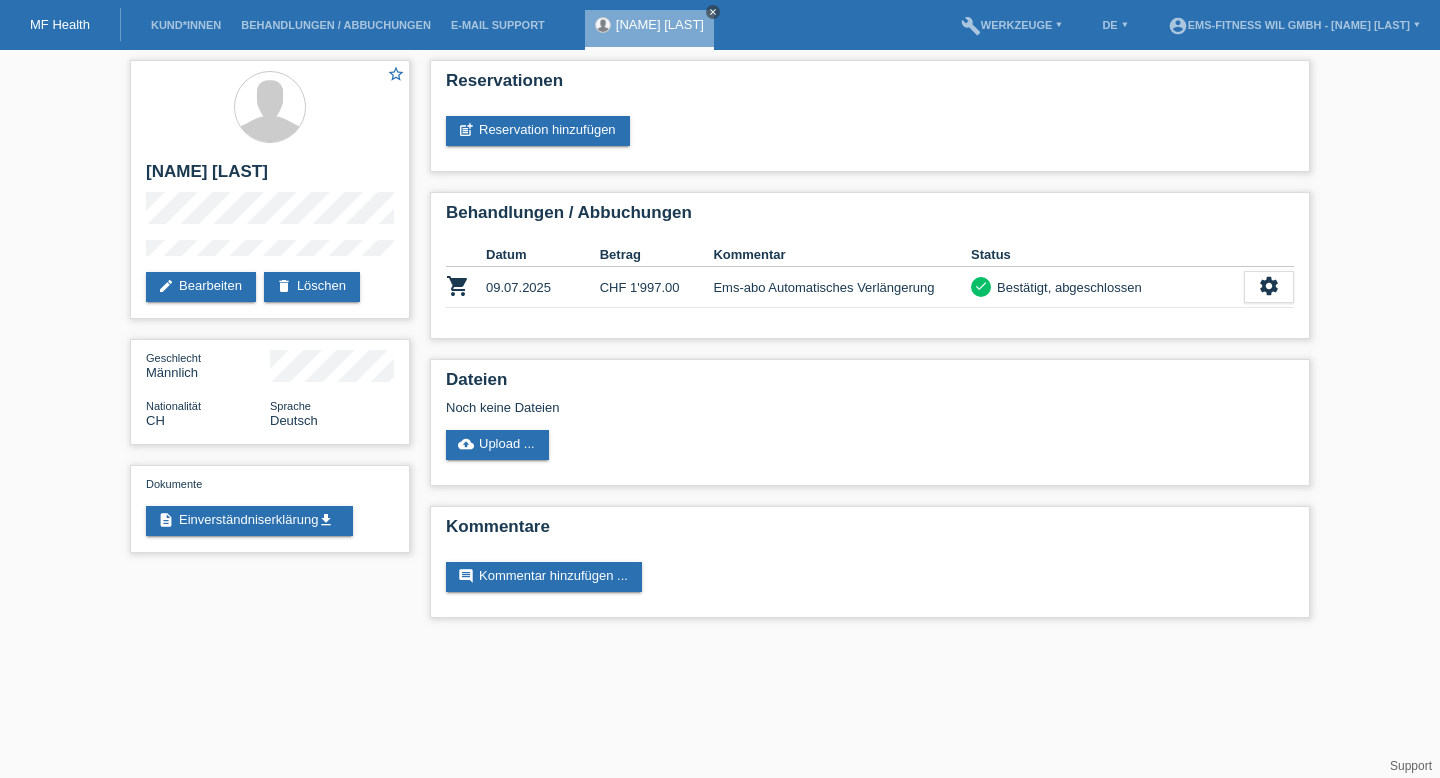 click on "close" at bounding box center [713, 12] 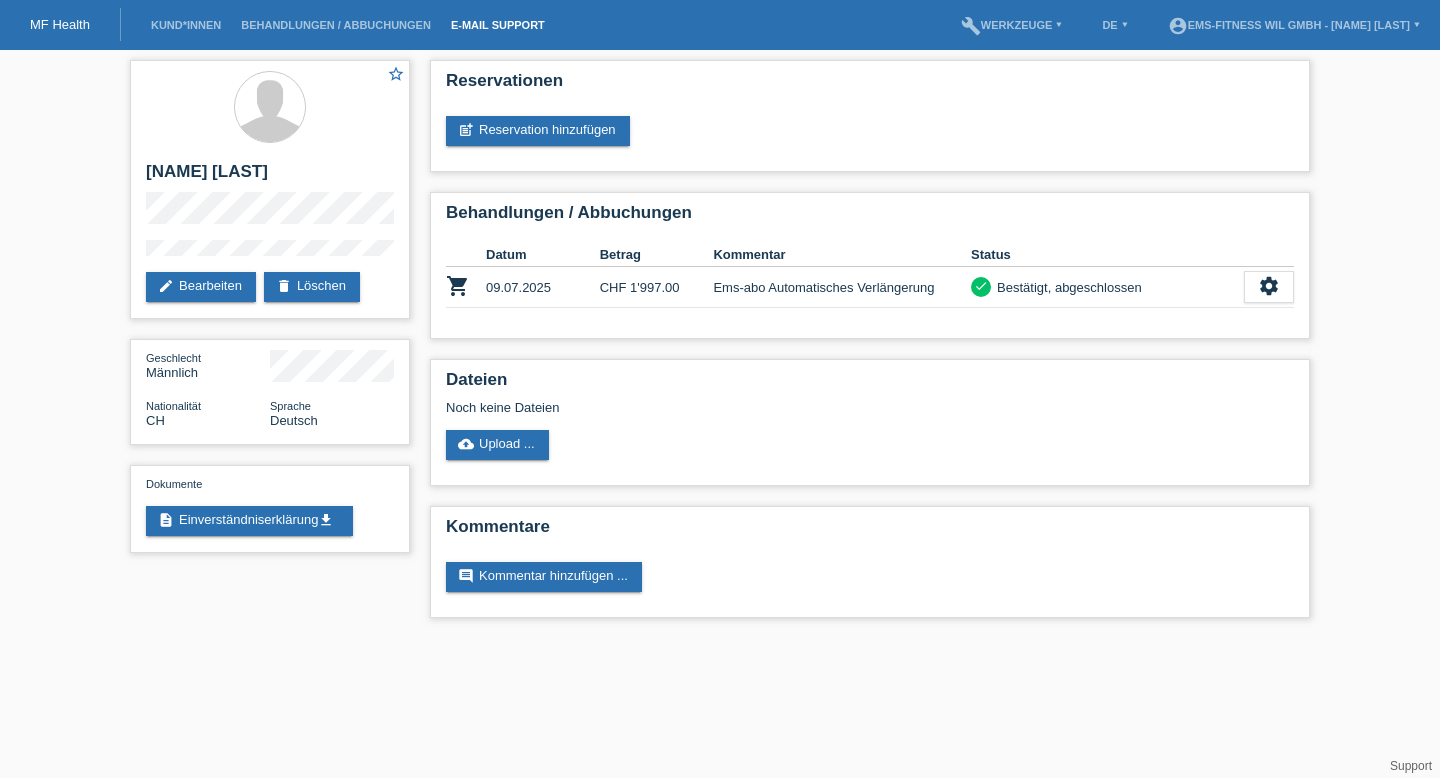 click on "E-Mail Support" at bounding box center [498, 25] 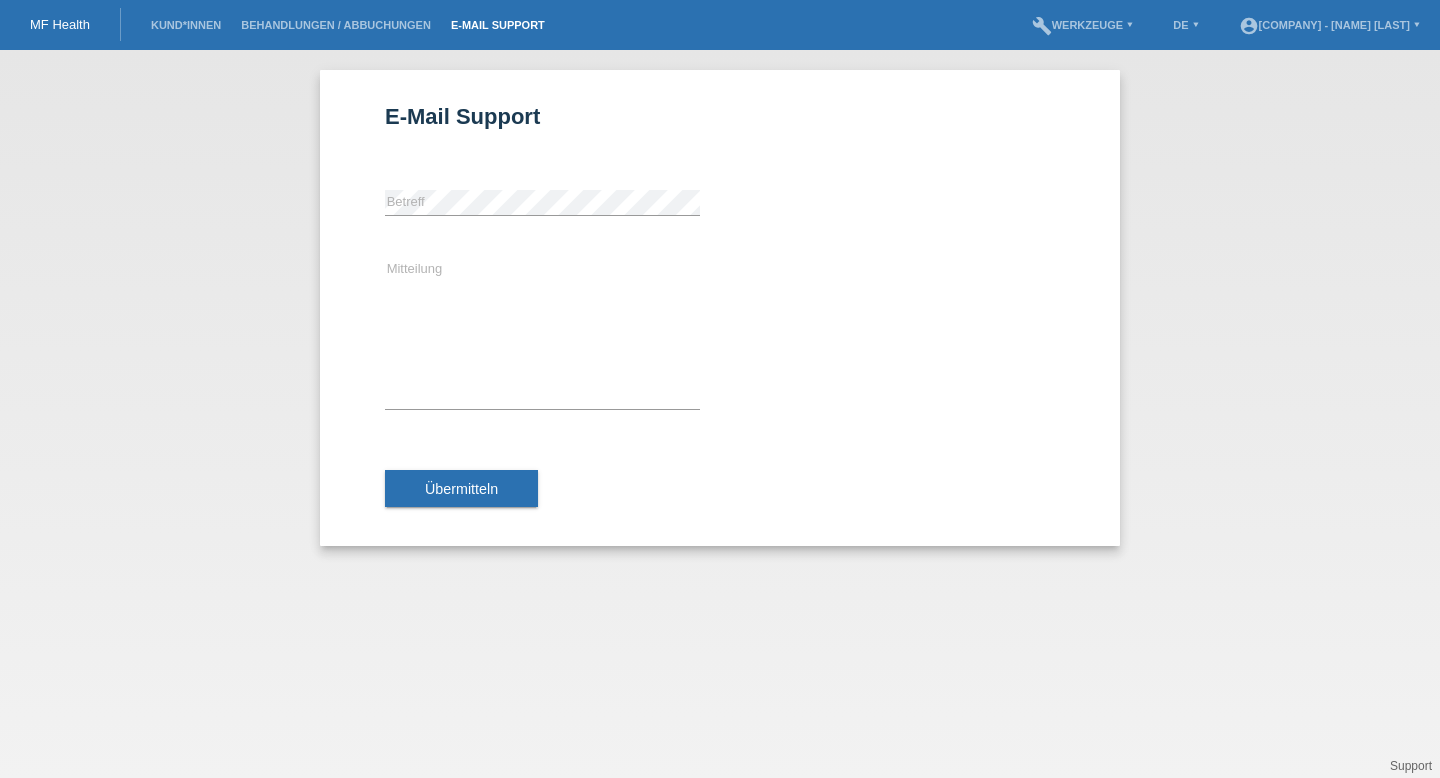 scroll, scrollTop: 0, scrollLeft: 0, axis: both 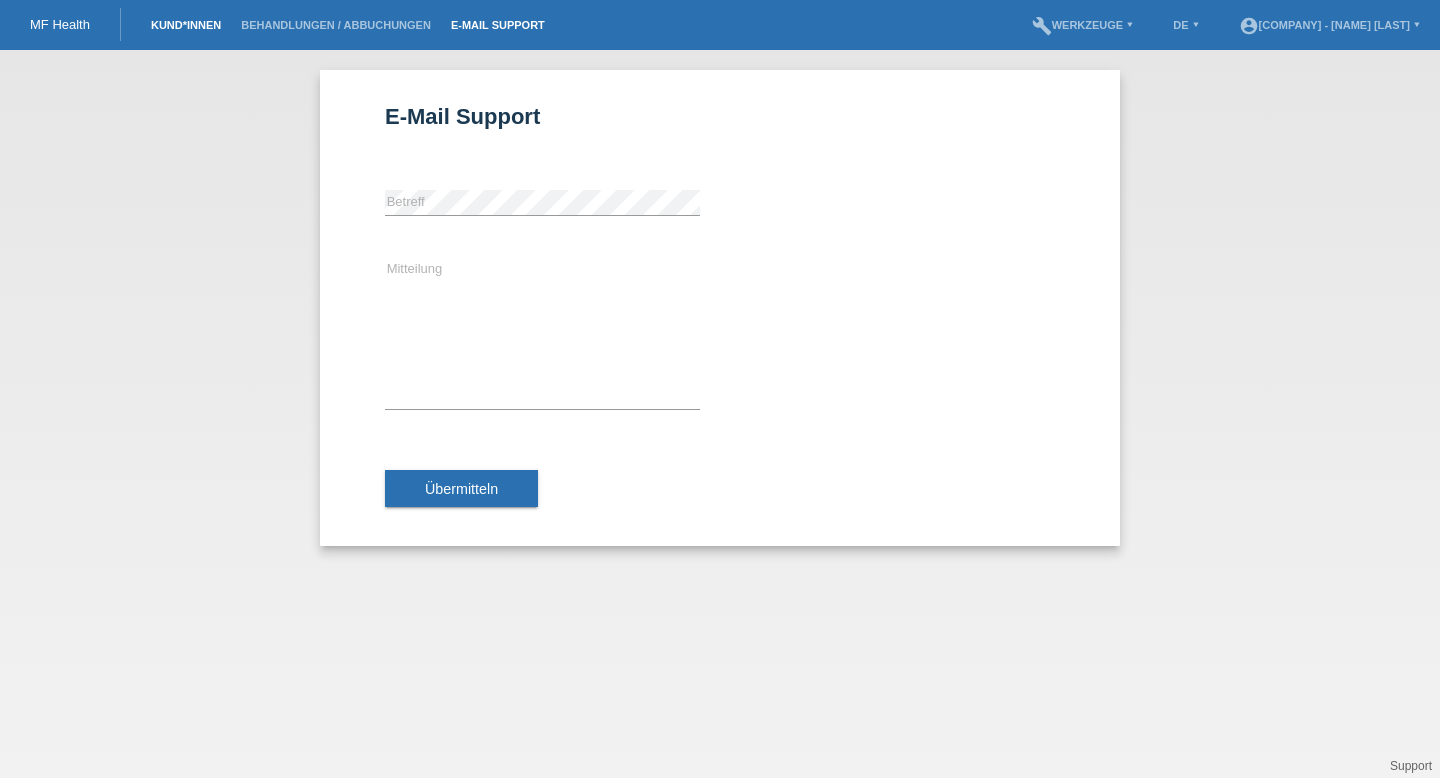 click on "Kund*innen" at bounding box center (186, 25) 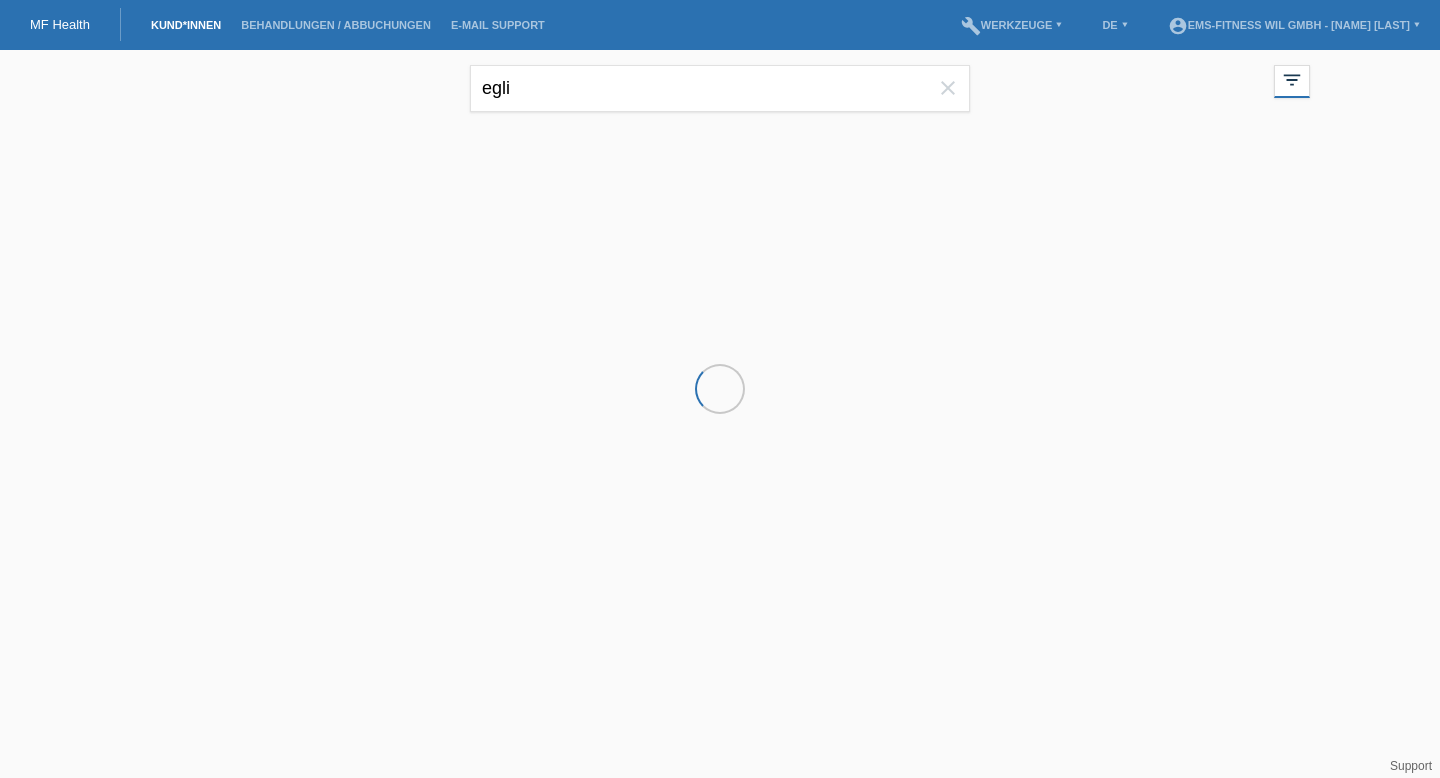 scroll, scrollTop: 0, scrollLeft: 0, axis: both 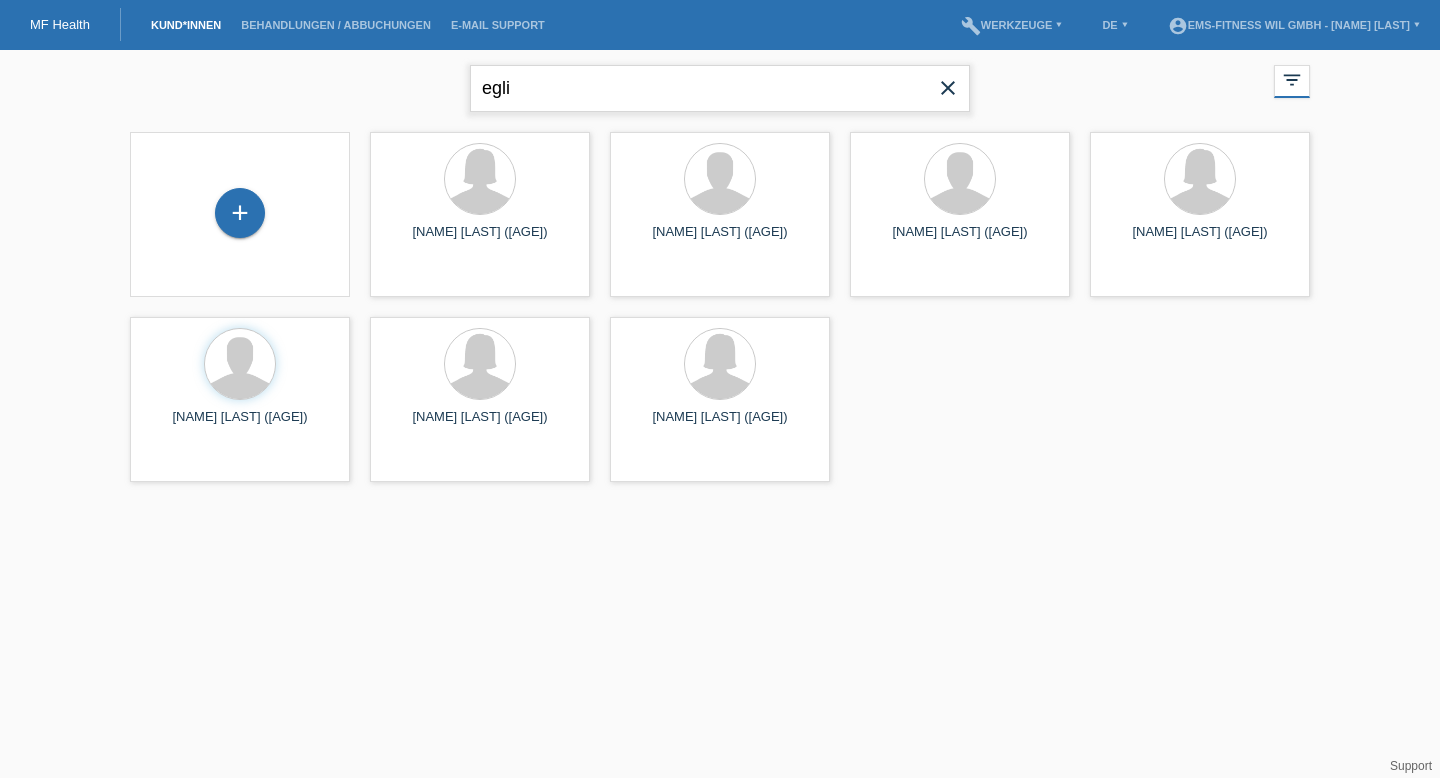 click on "egli" at bounding box center (720, 88) 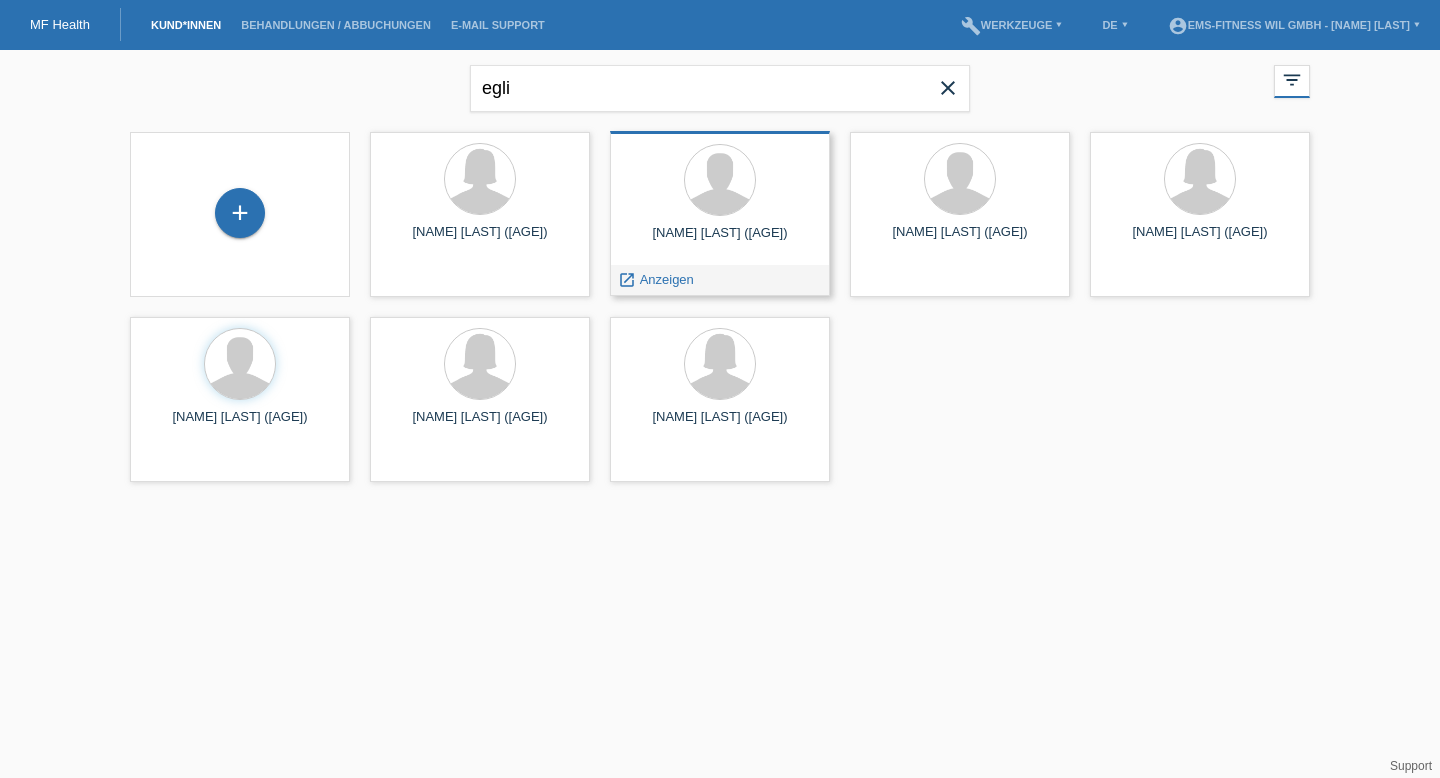 click on "[NAME] [LAST] ([AGE])" at bounding box center (480, 240) 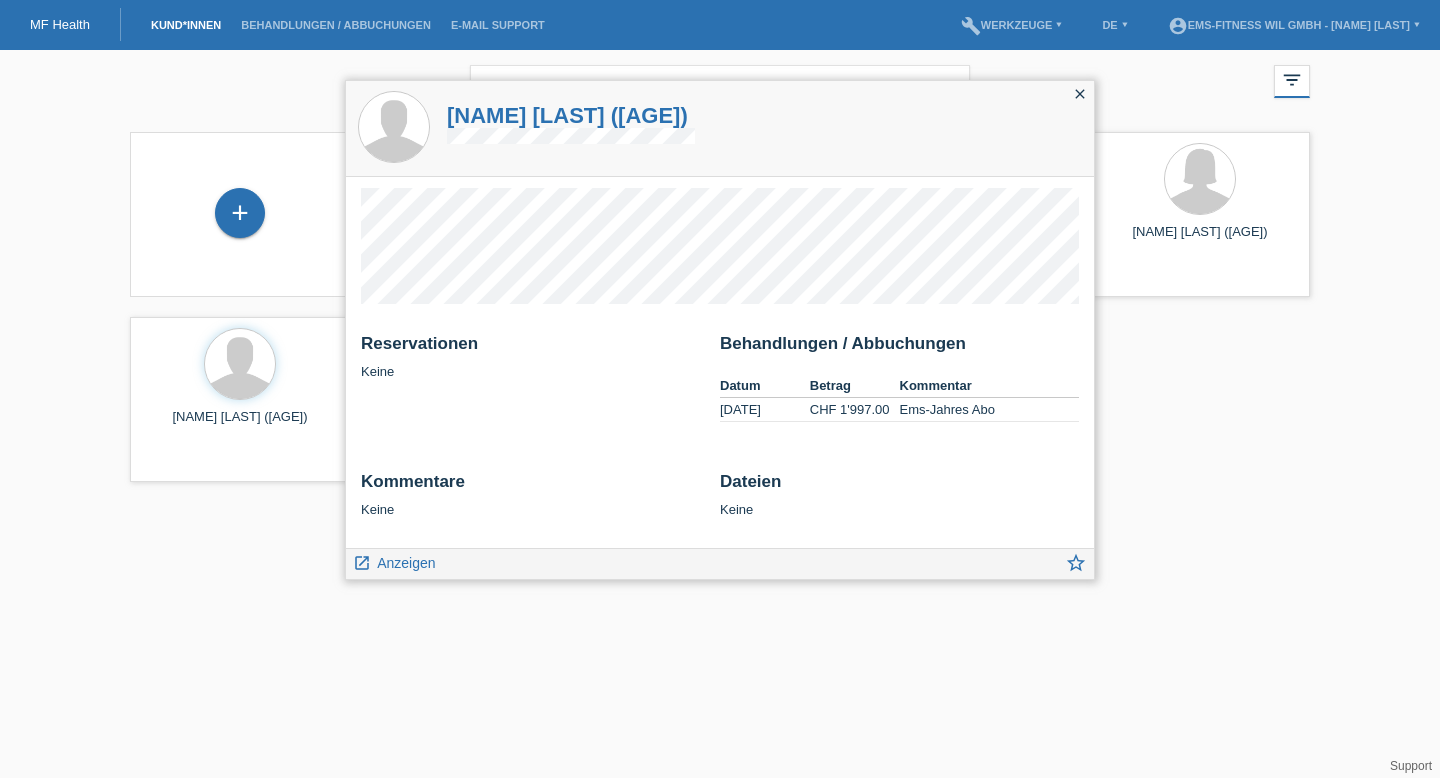click on "close" at bounding box center (1080, 94) 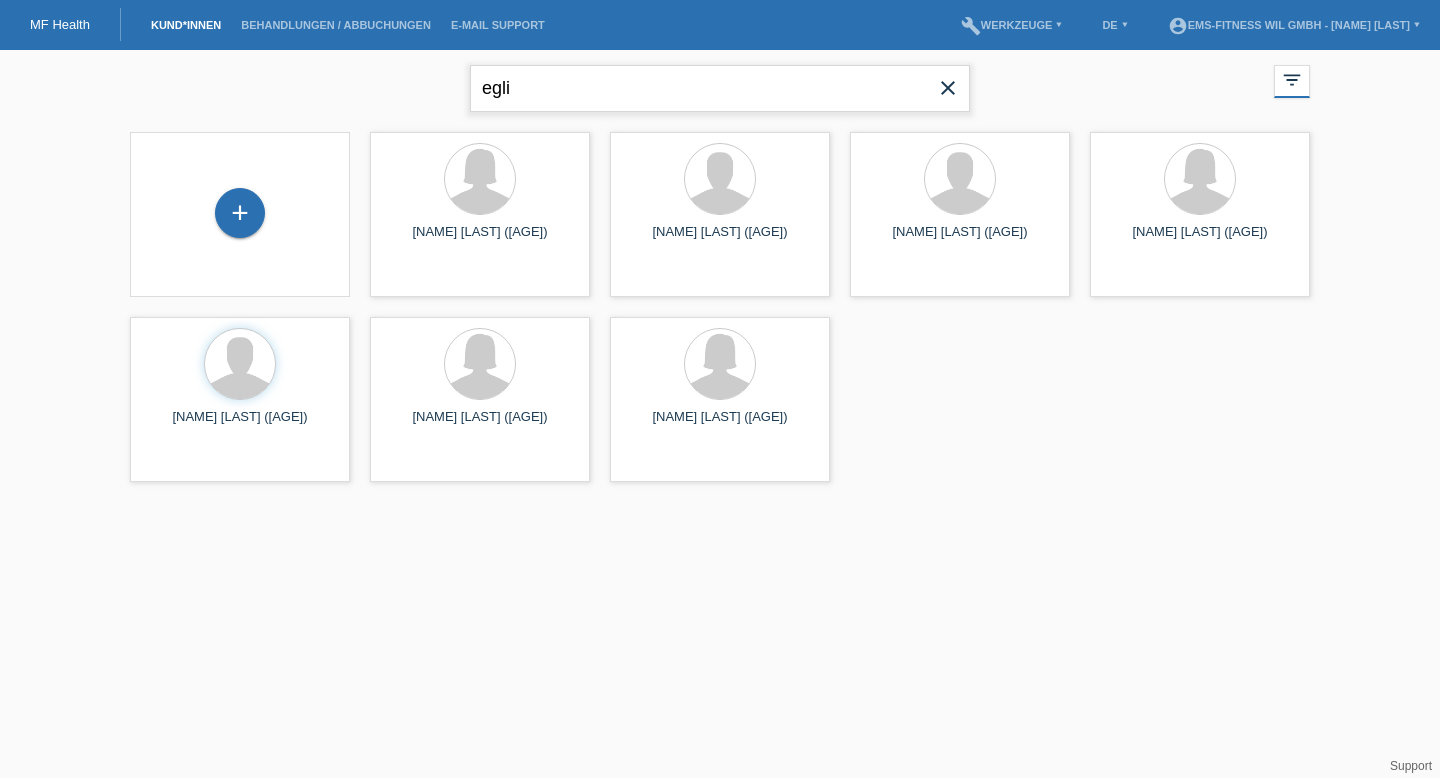 drag, startPoint x: 703, startPoint y: 90, endPoint x: 356, endPoint y: 92, distance: 347.00577 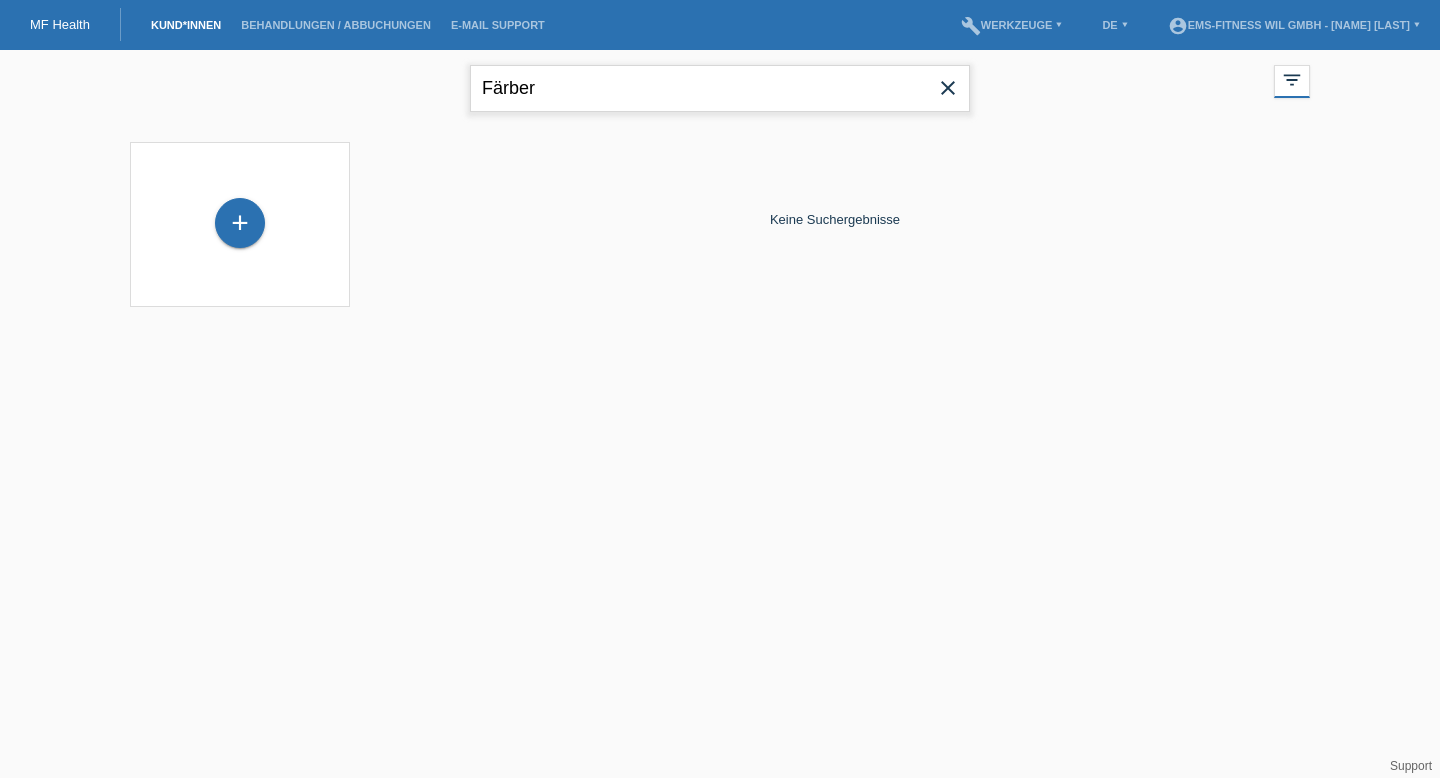 type on "Färber" 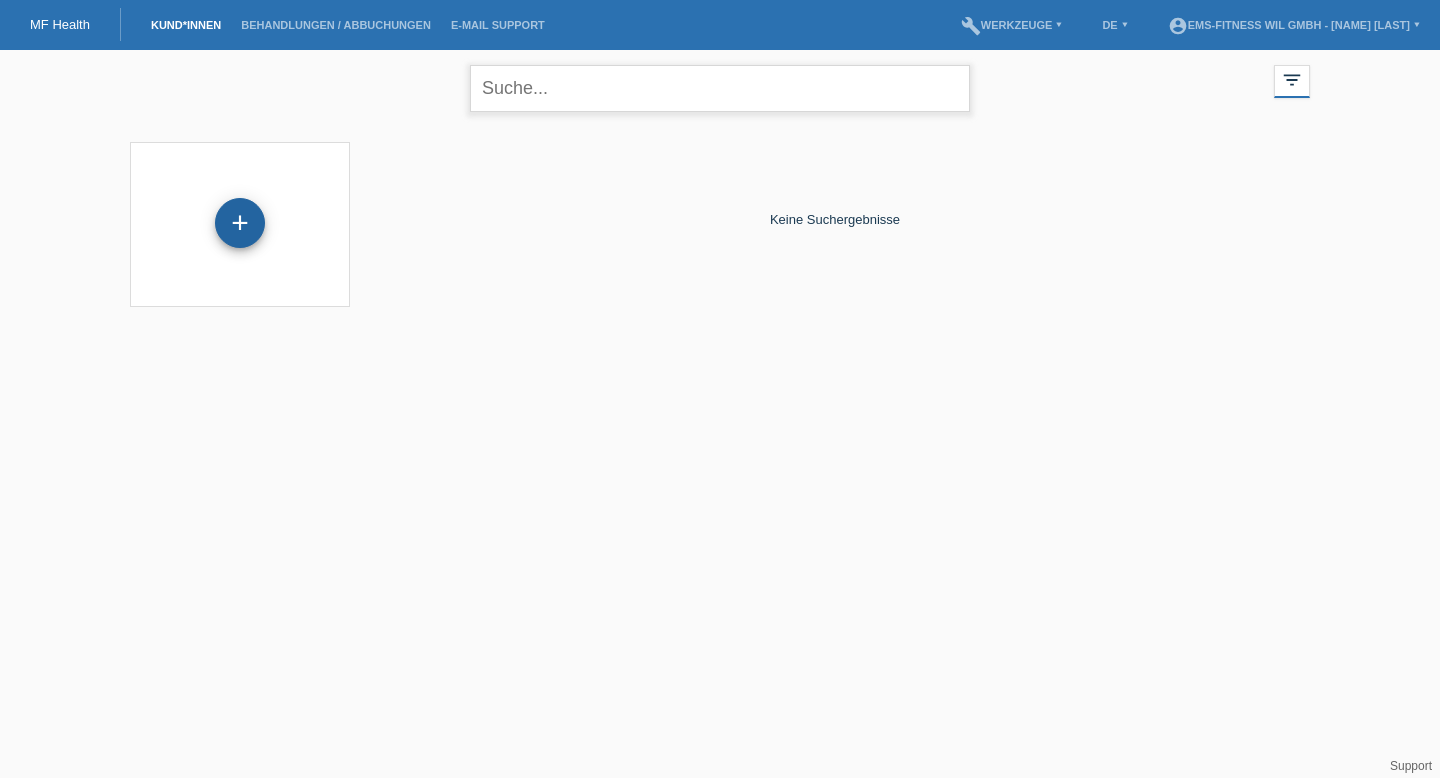 type 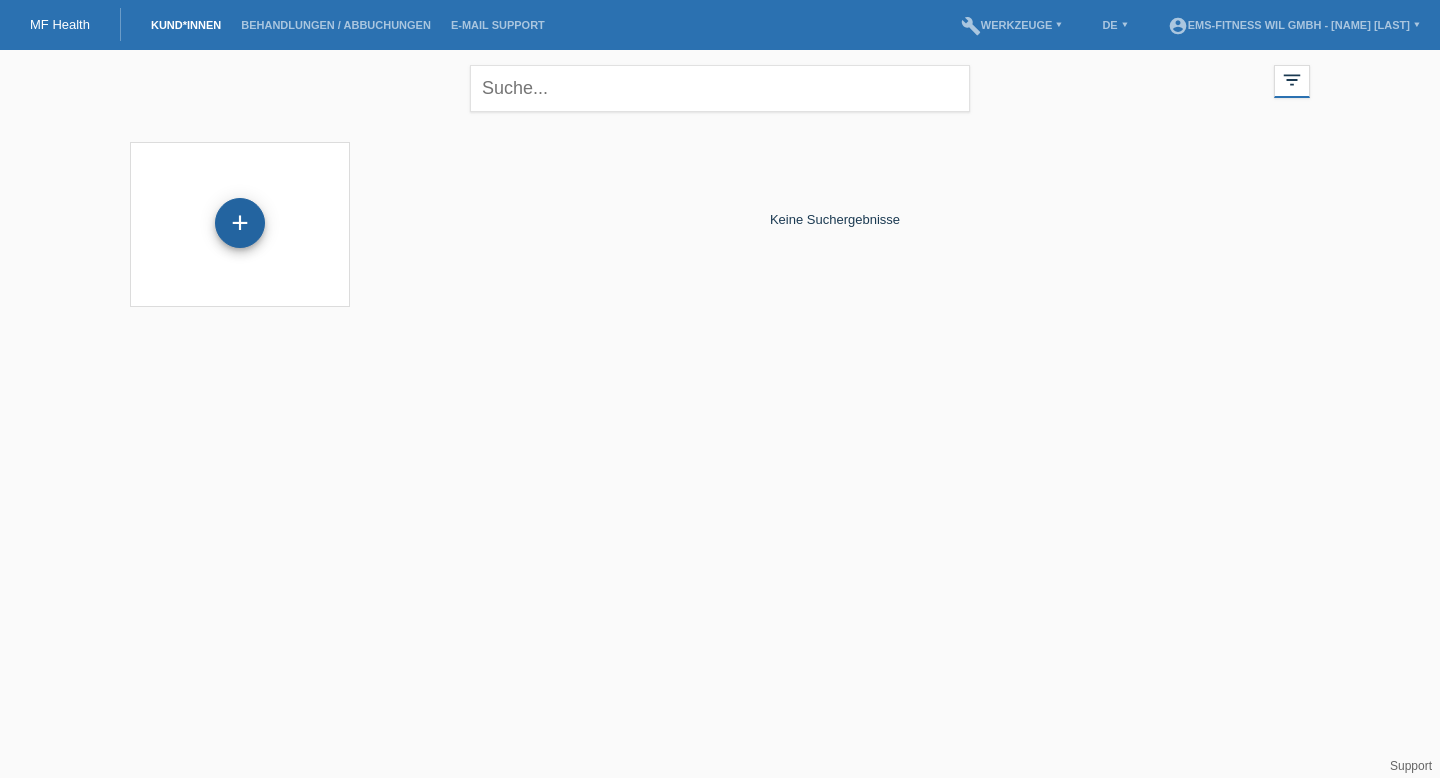 click on "+" at bounding box center (240, 223) 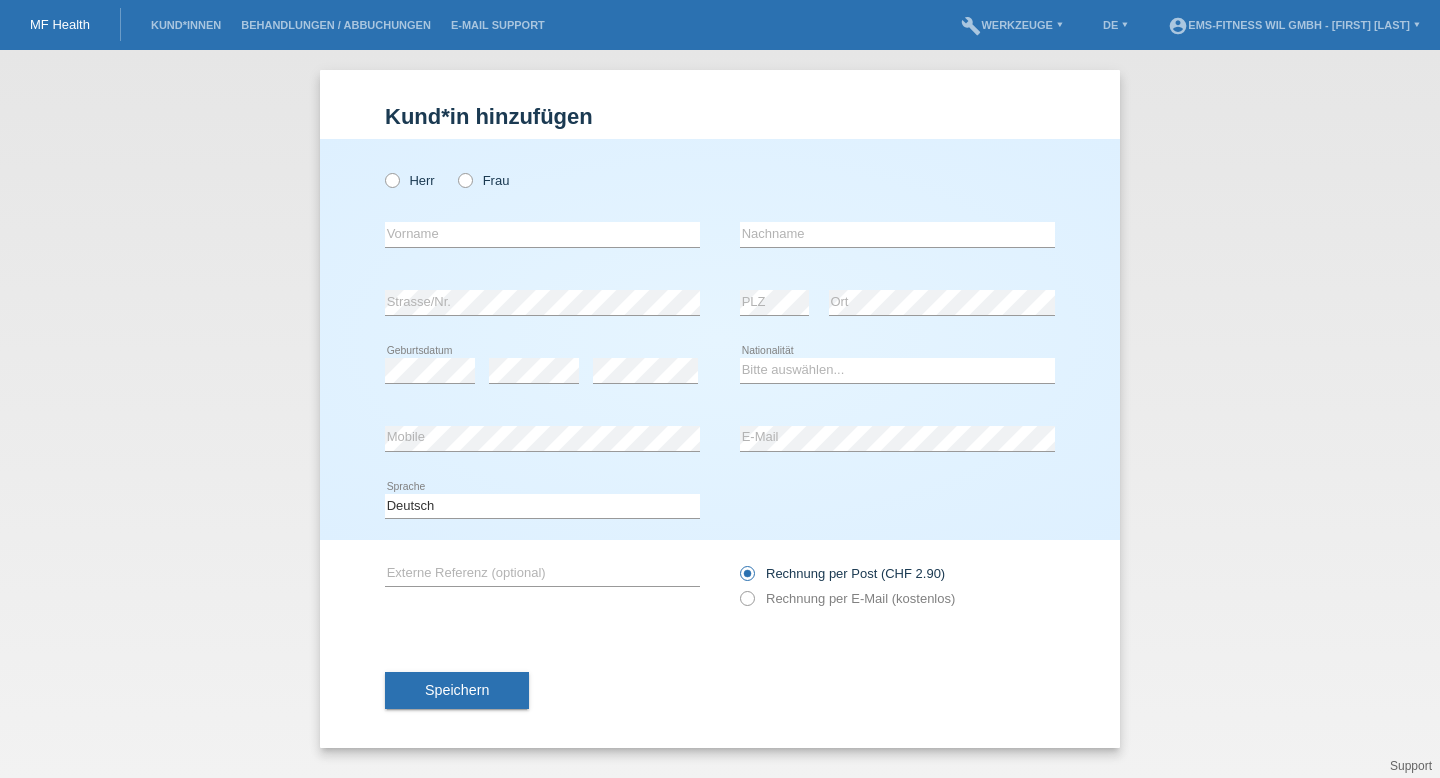 scroll, scrollTop: 0, scrollLeft: 0, axis: both 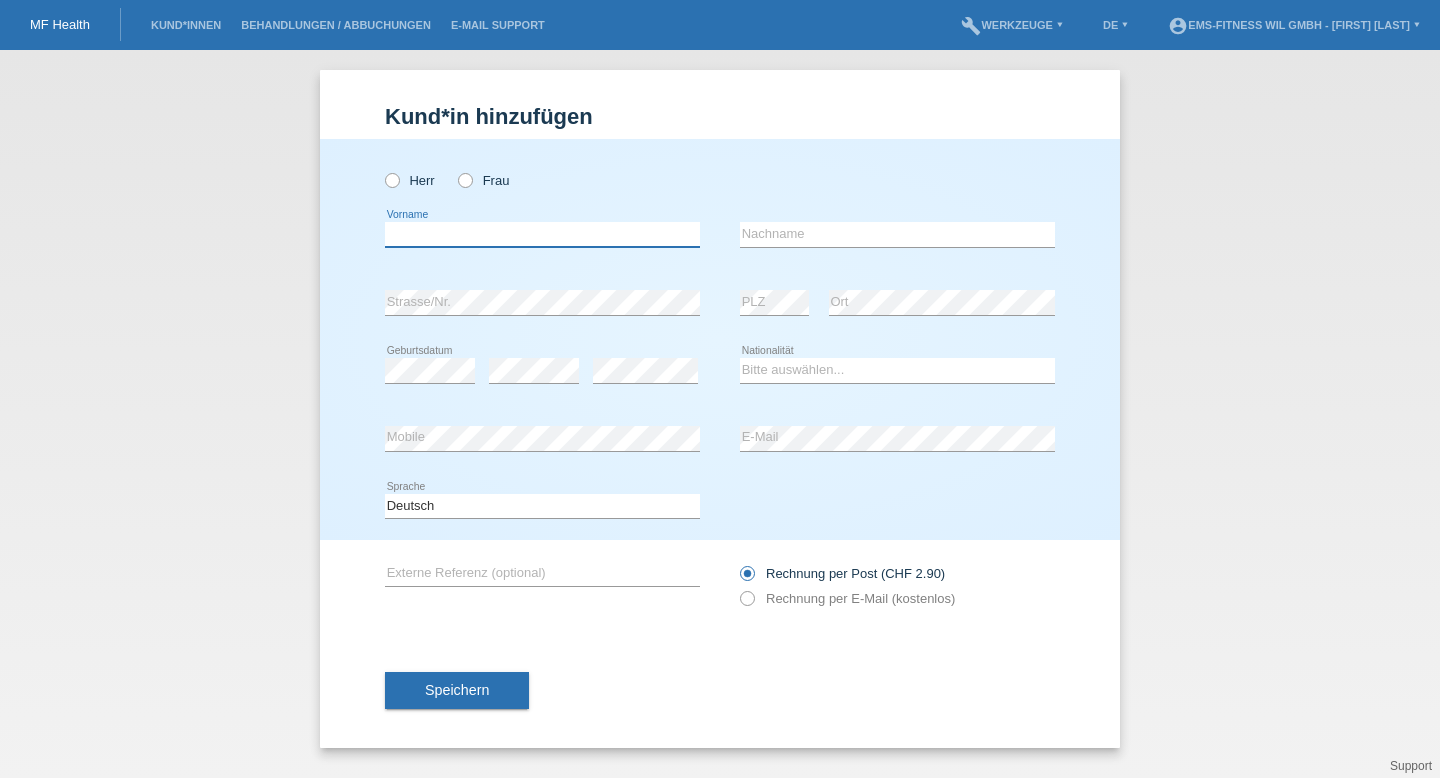 click at bounding box center [542, 234] 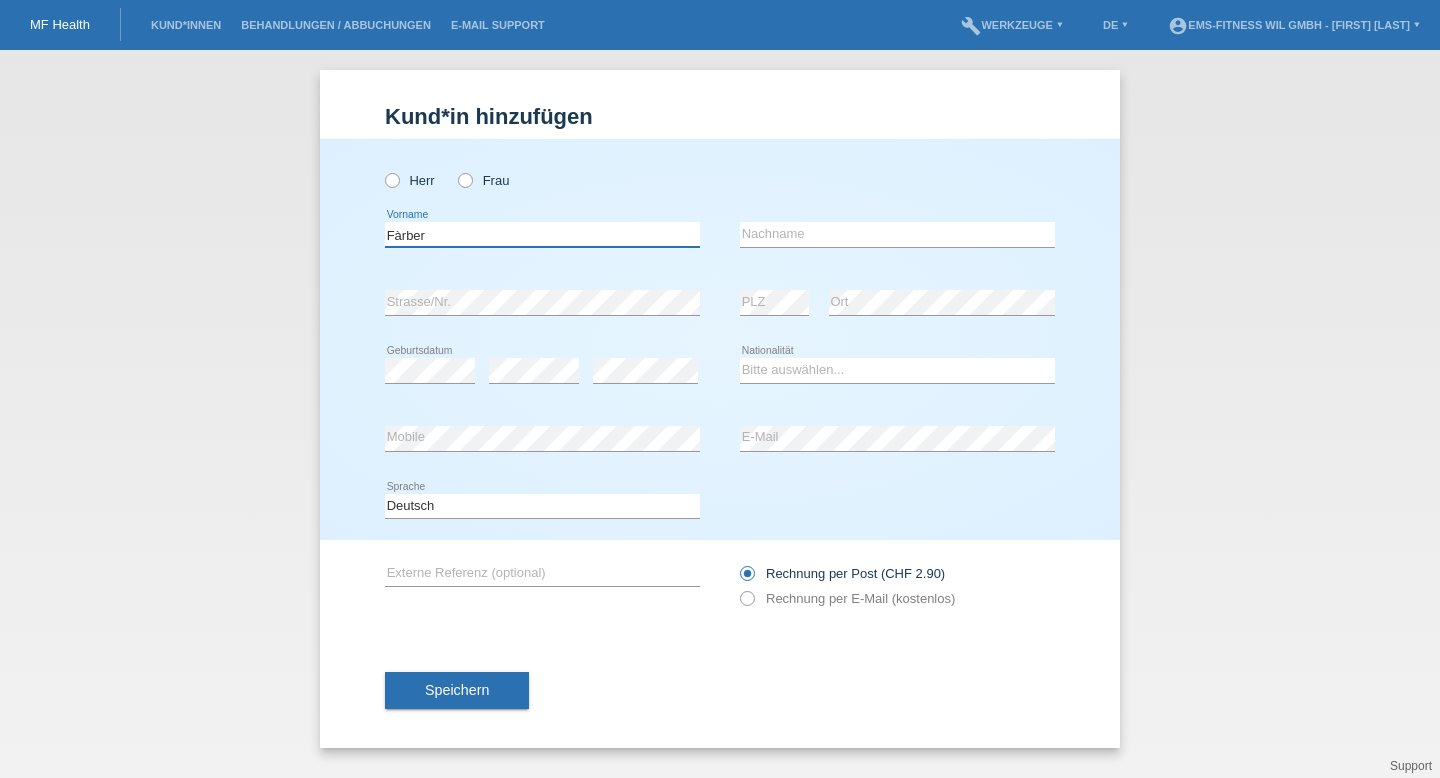 click on "Fàrber" at bounding box center (542, 234) 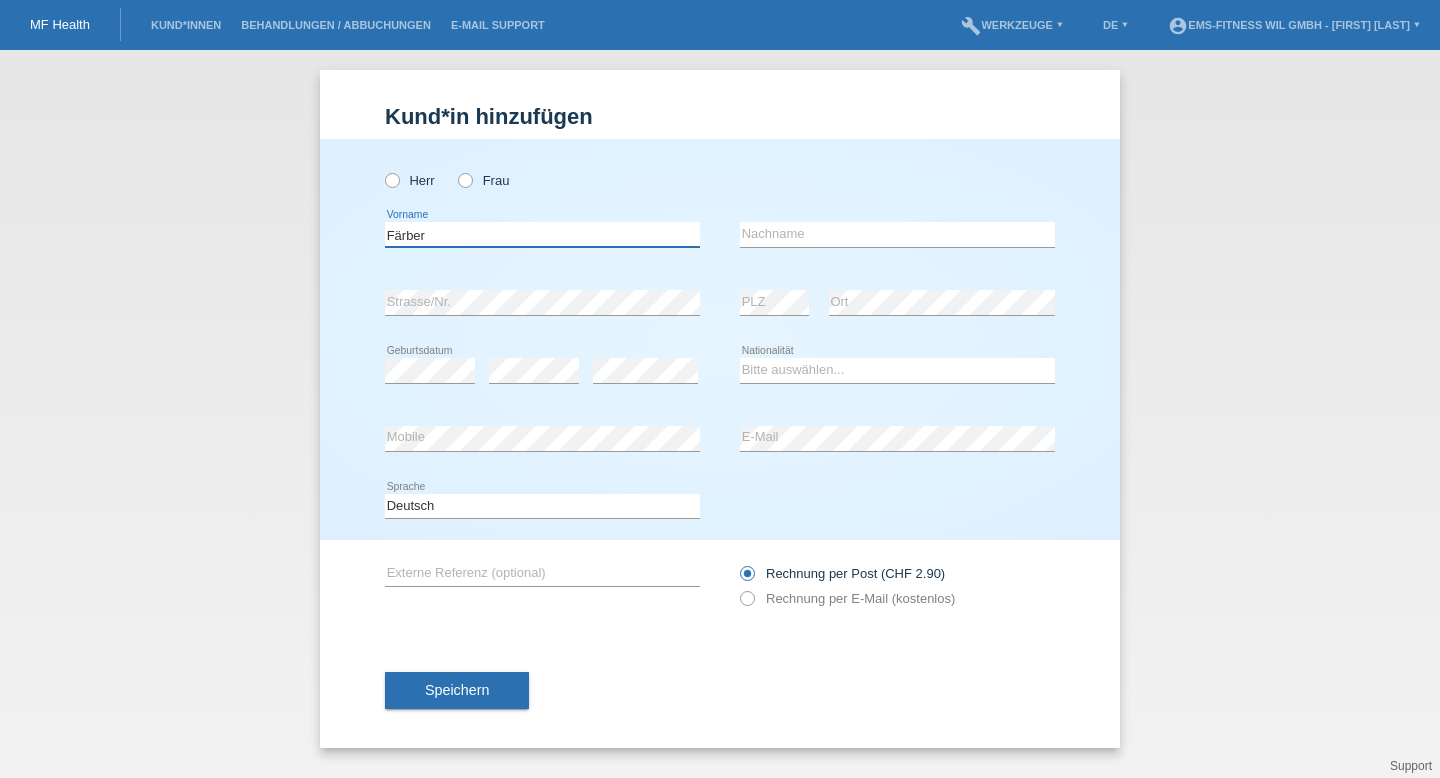 type on "Färber" 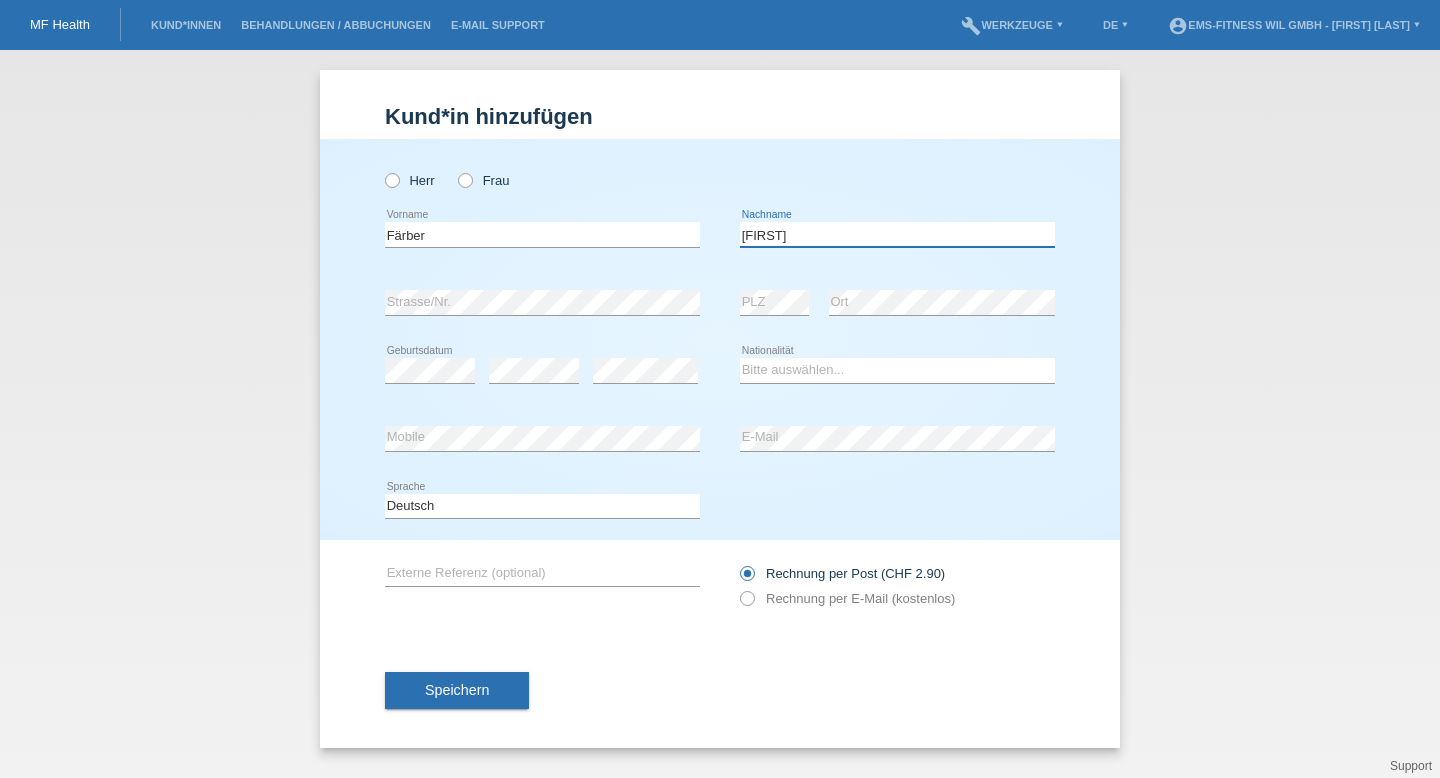 type on "[FIRST]" 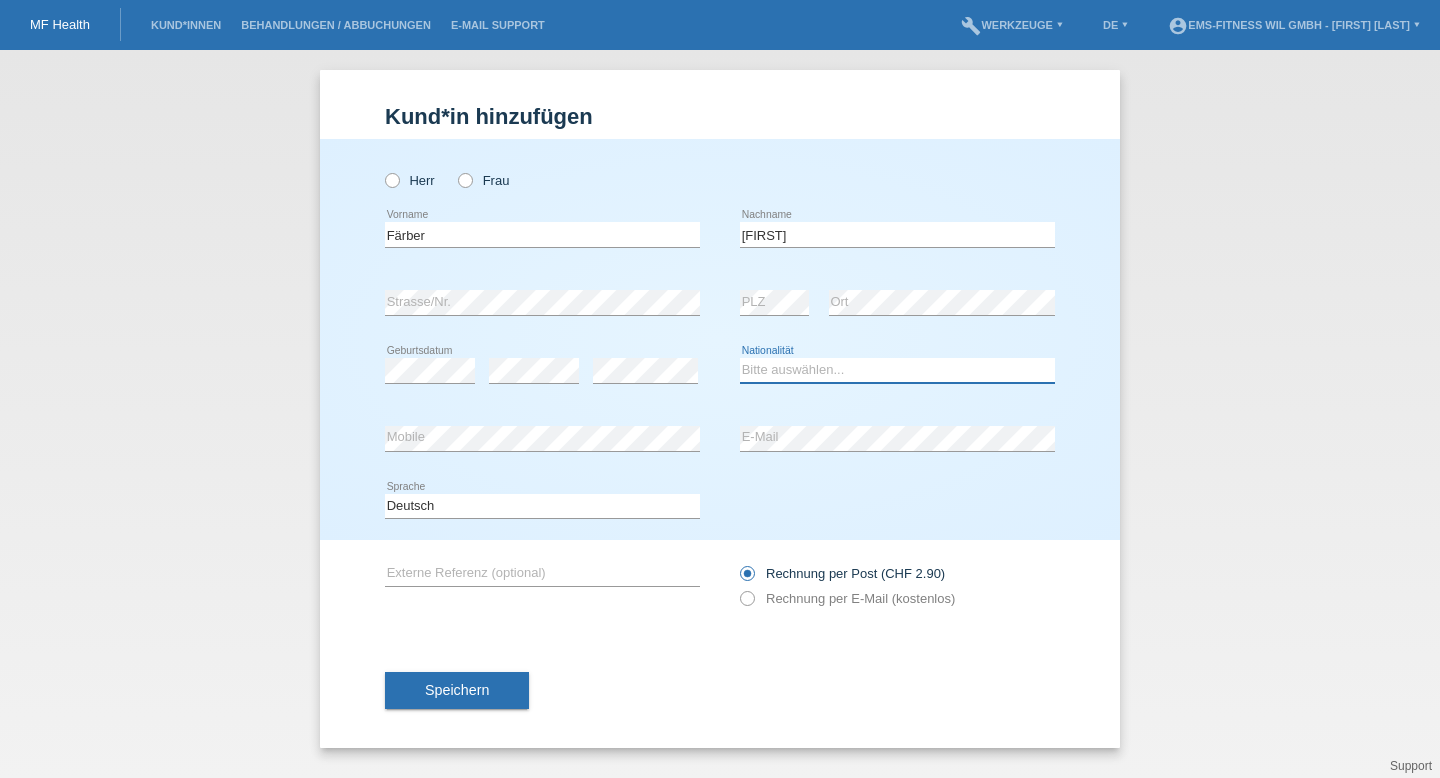 click on "Bitte auswählen...
Schweiz
Deutschland
Liechtenstein
Österreich
------------
Afghanistan
Ägypten
Åland
Albanien
Algerien" at bounding box center (897, 370) 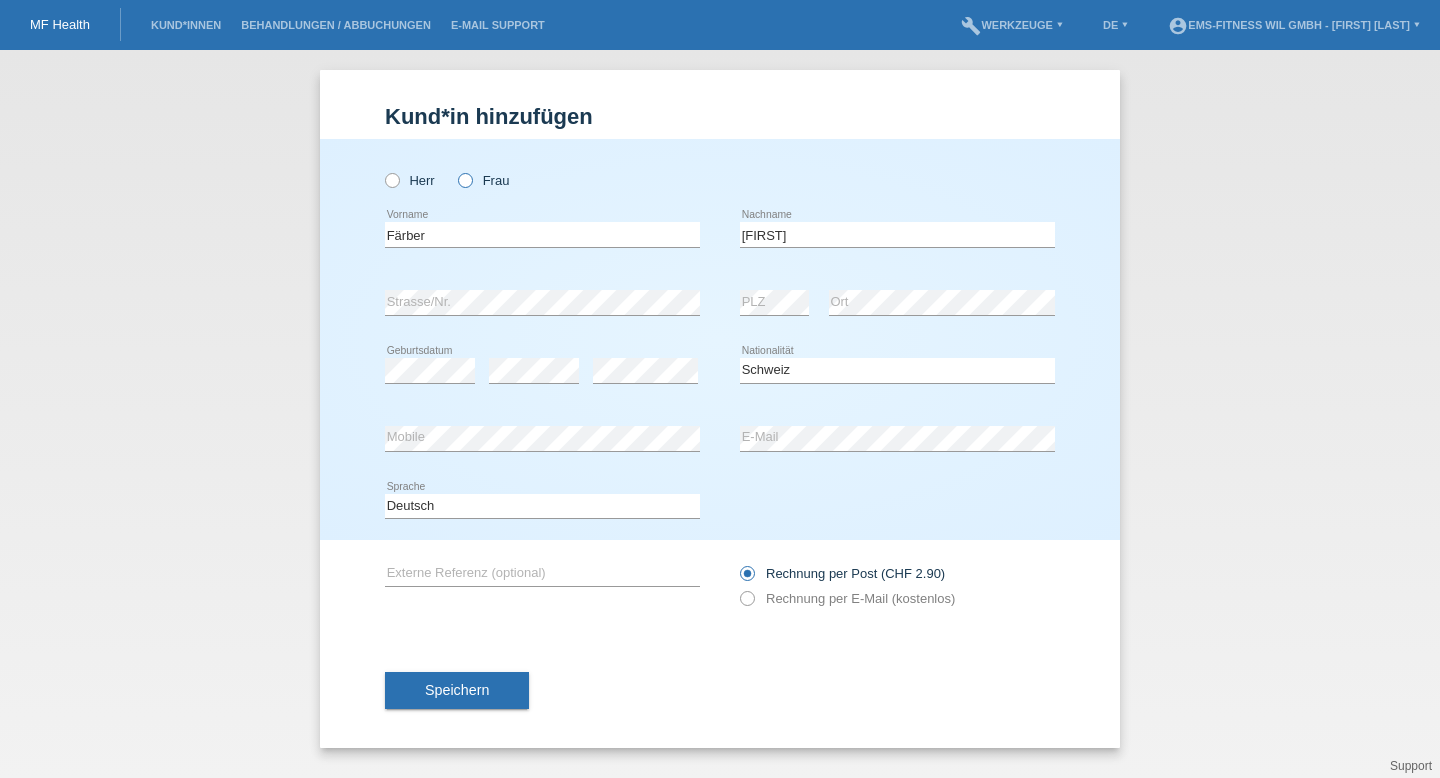 click on "Frau" at bounding box center (410, 180) 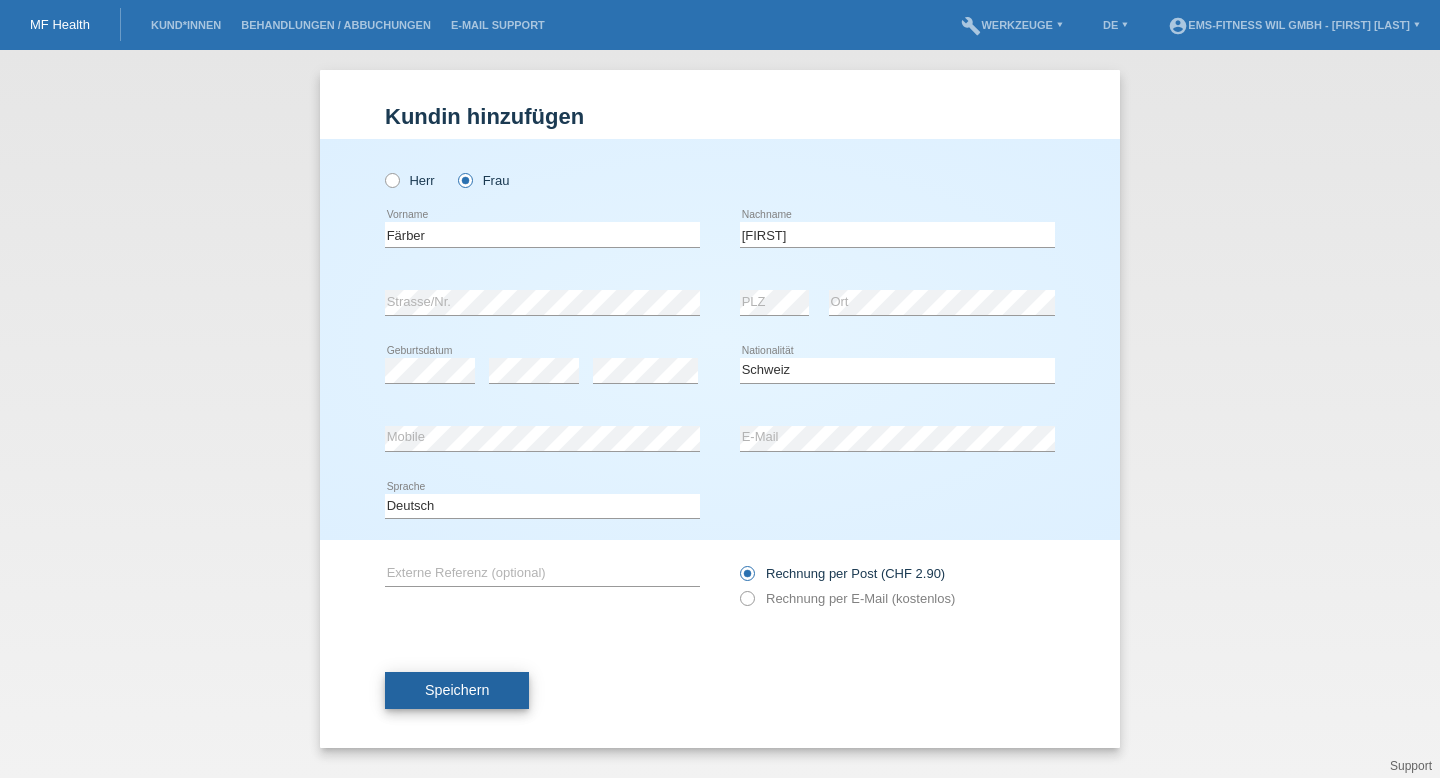click on "Speichern" at bounding box center [457, 690] 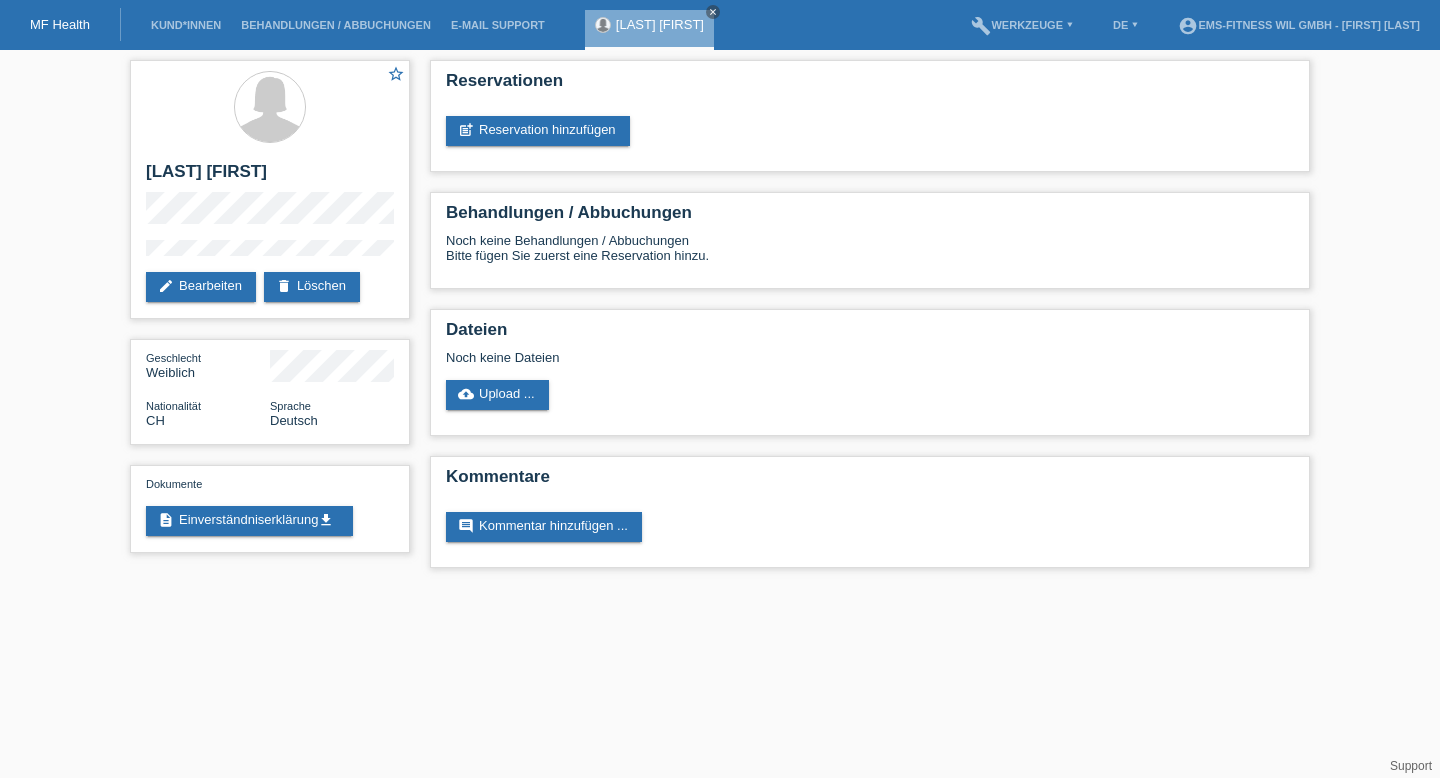 scroll, scrollTop: 0, scrollLeft: 0, axis: both 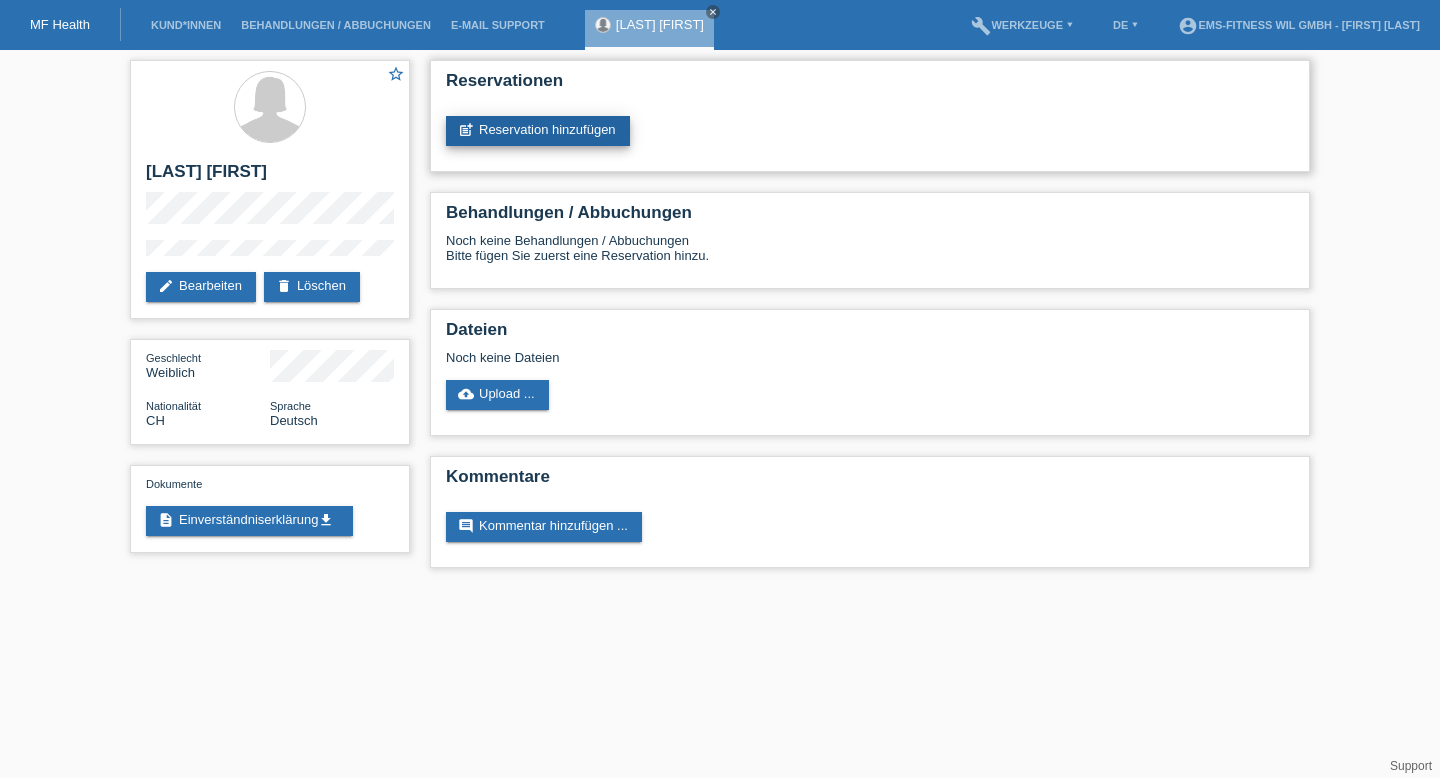 click on "post_add  Reservation hinzufügen" at bounding box center [538, 131] 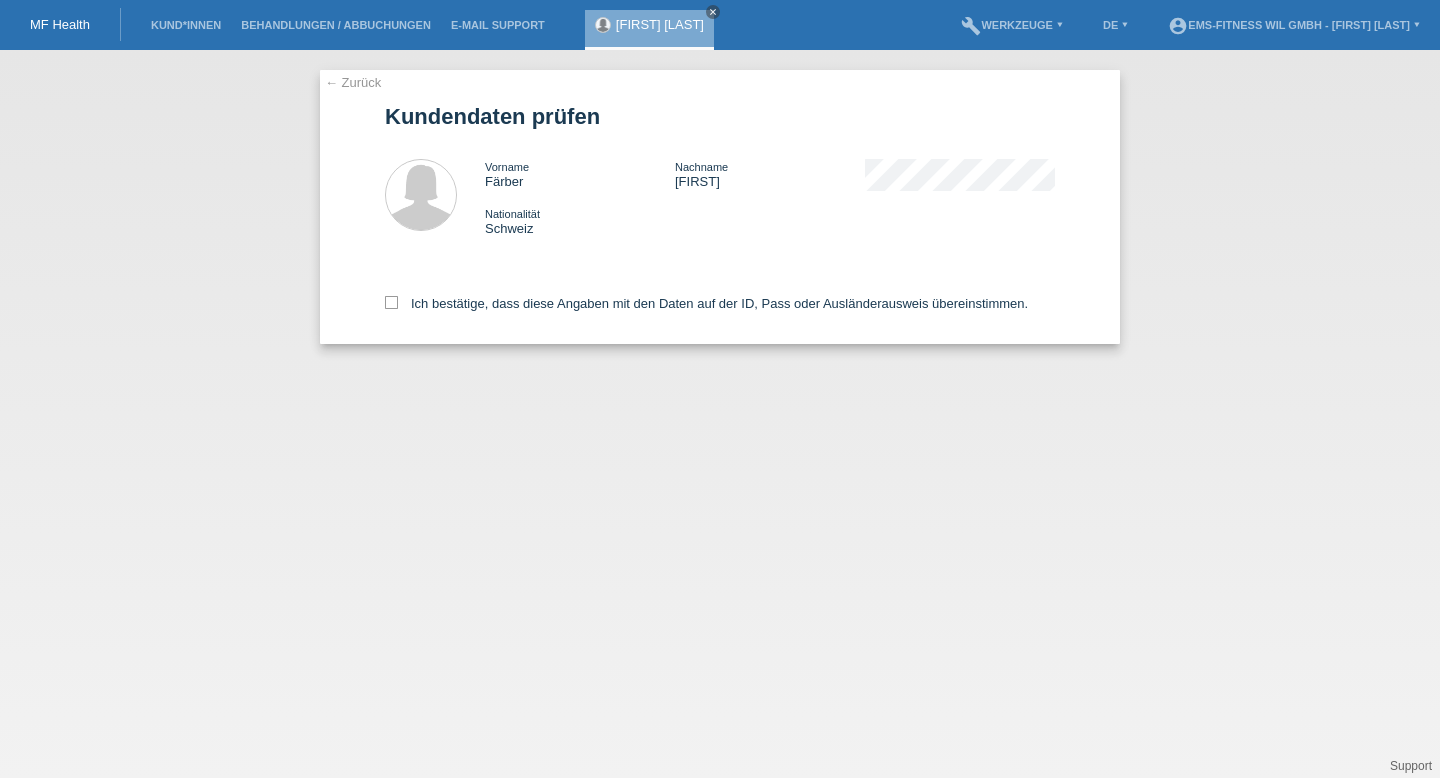 scroll, scrollTop: 0, scrollLeft: 0, axis: both 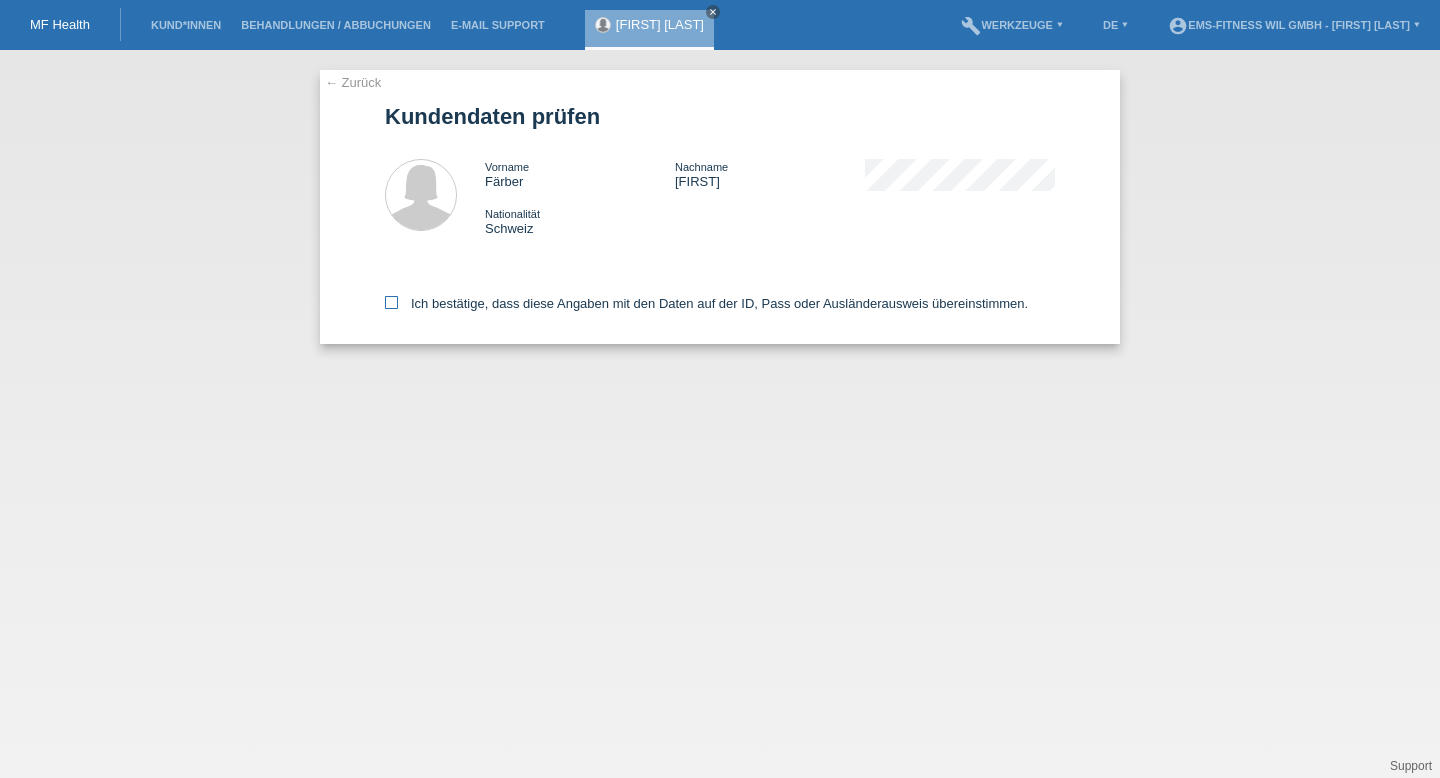 click at bounding box center [391, 302] 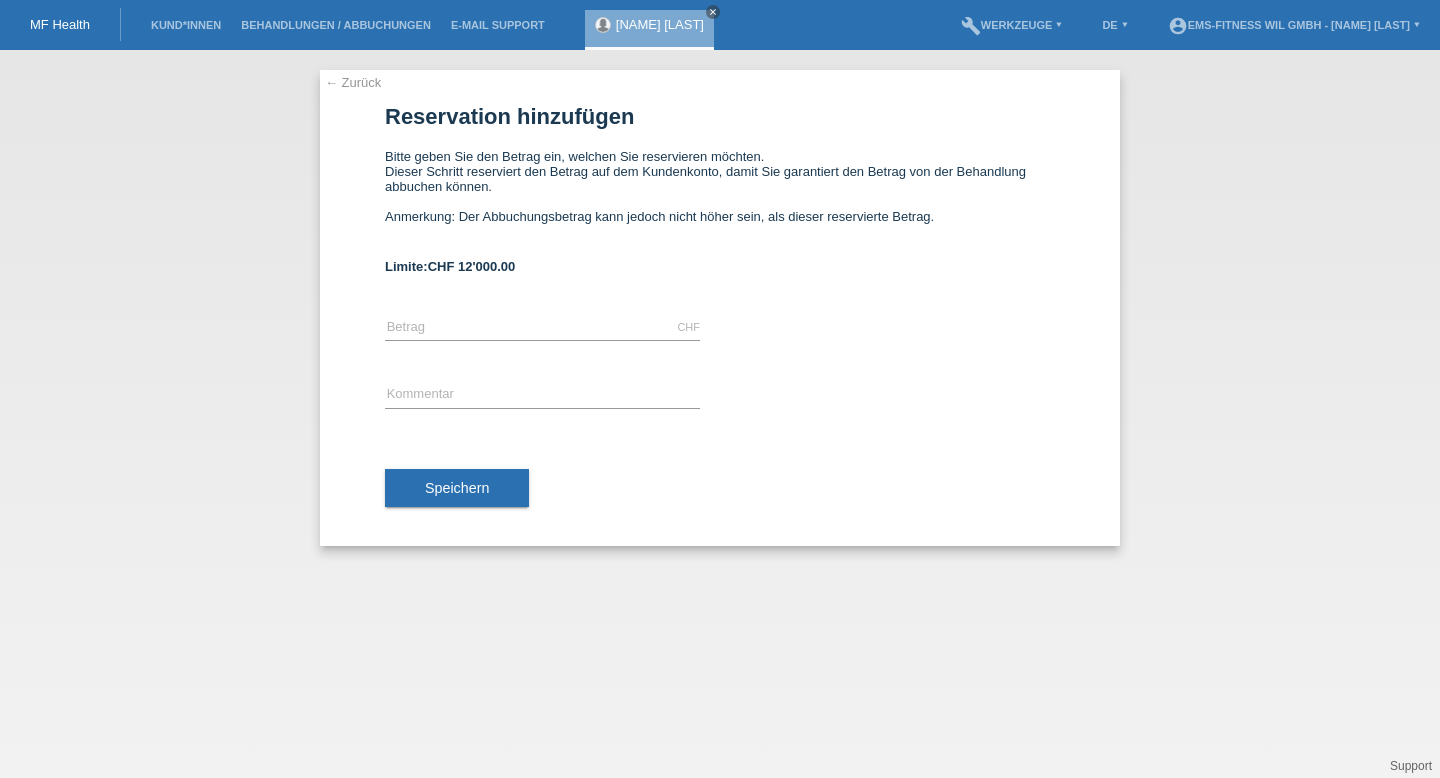 scroll, scrollTop: 0, scrollLeft: 0, axis: both 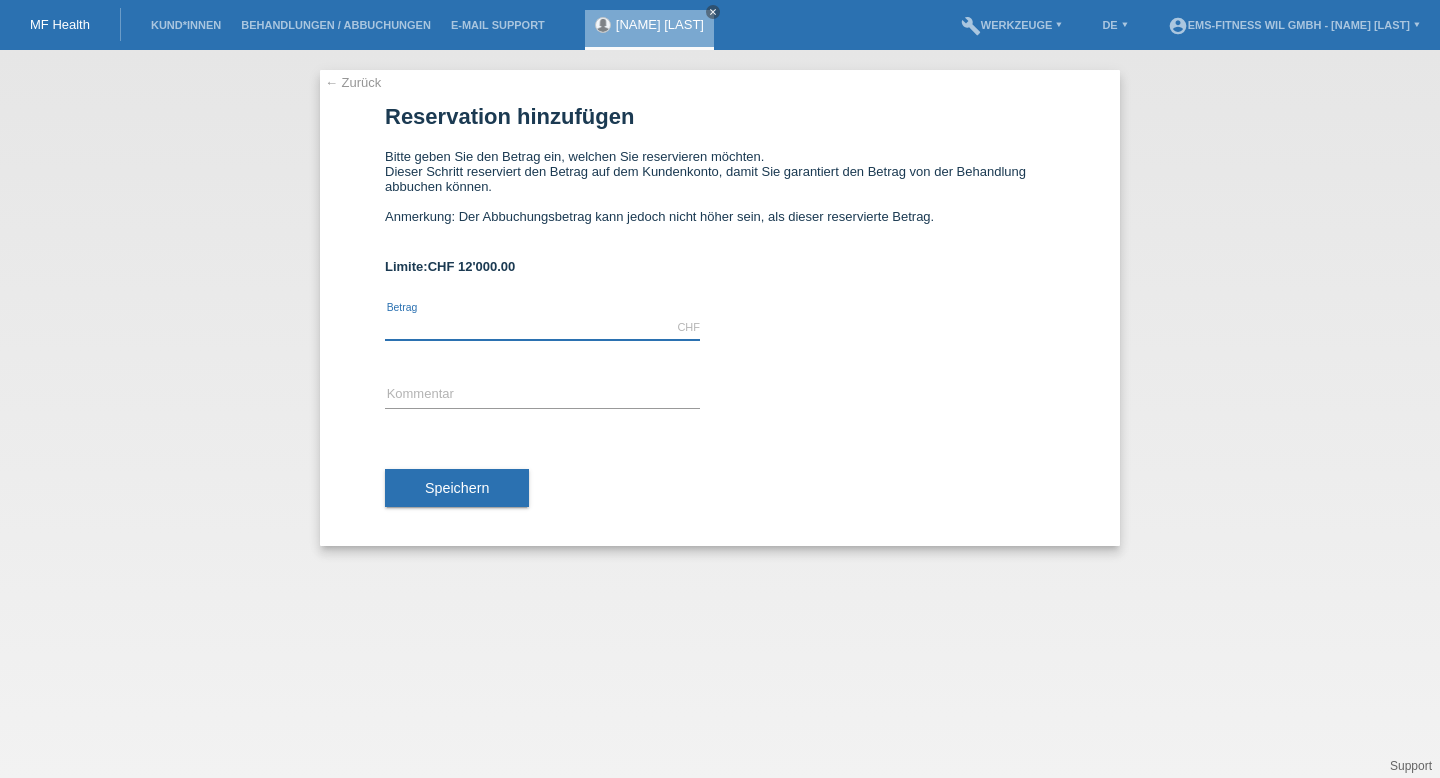 click at bounding box center [542, 327] 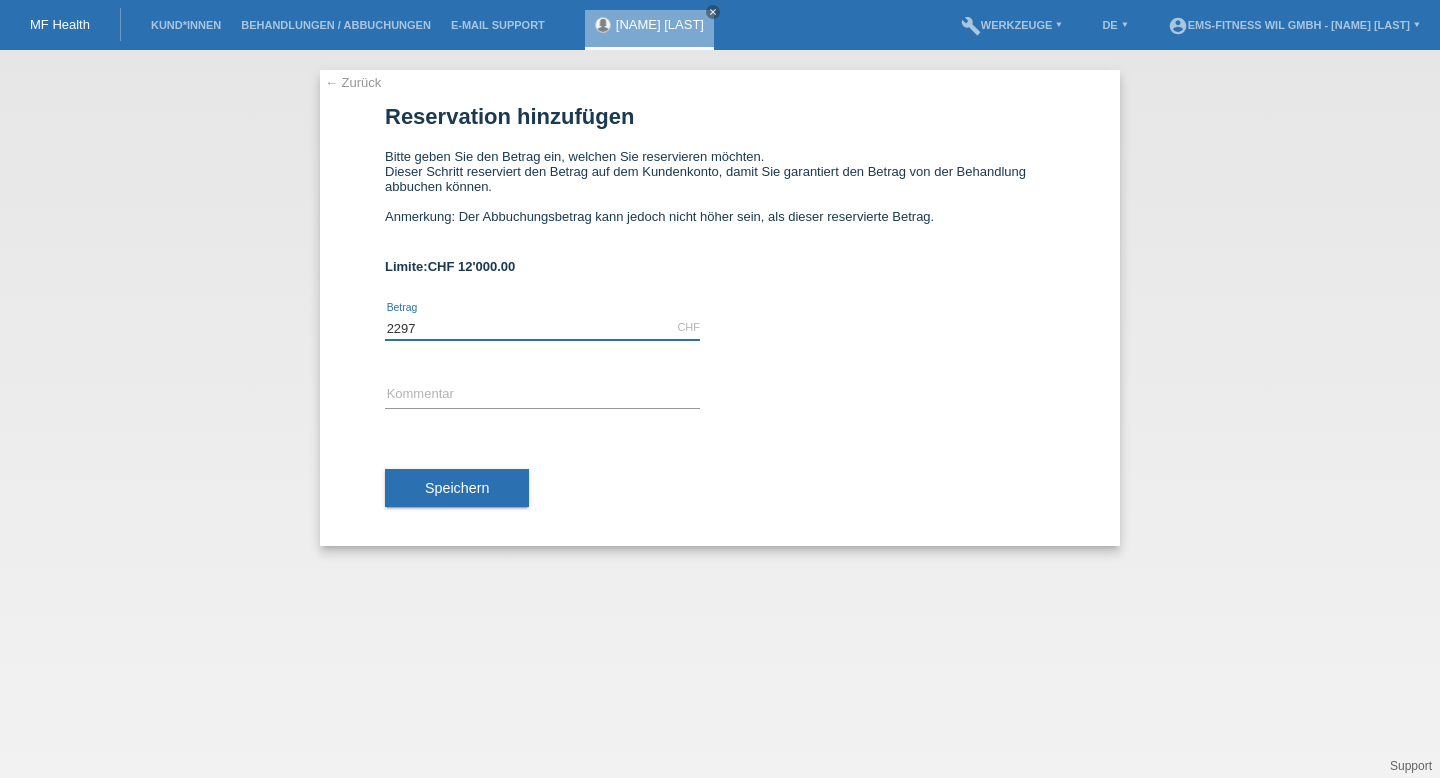 type on "2297" 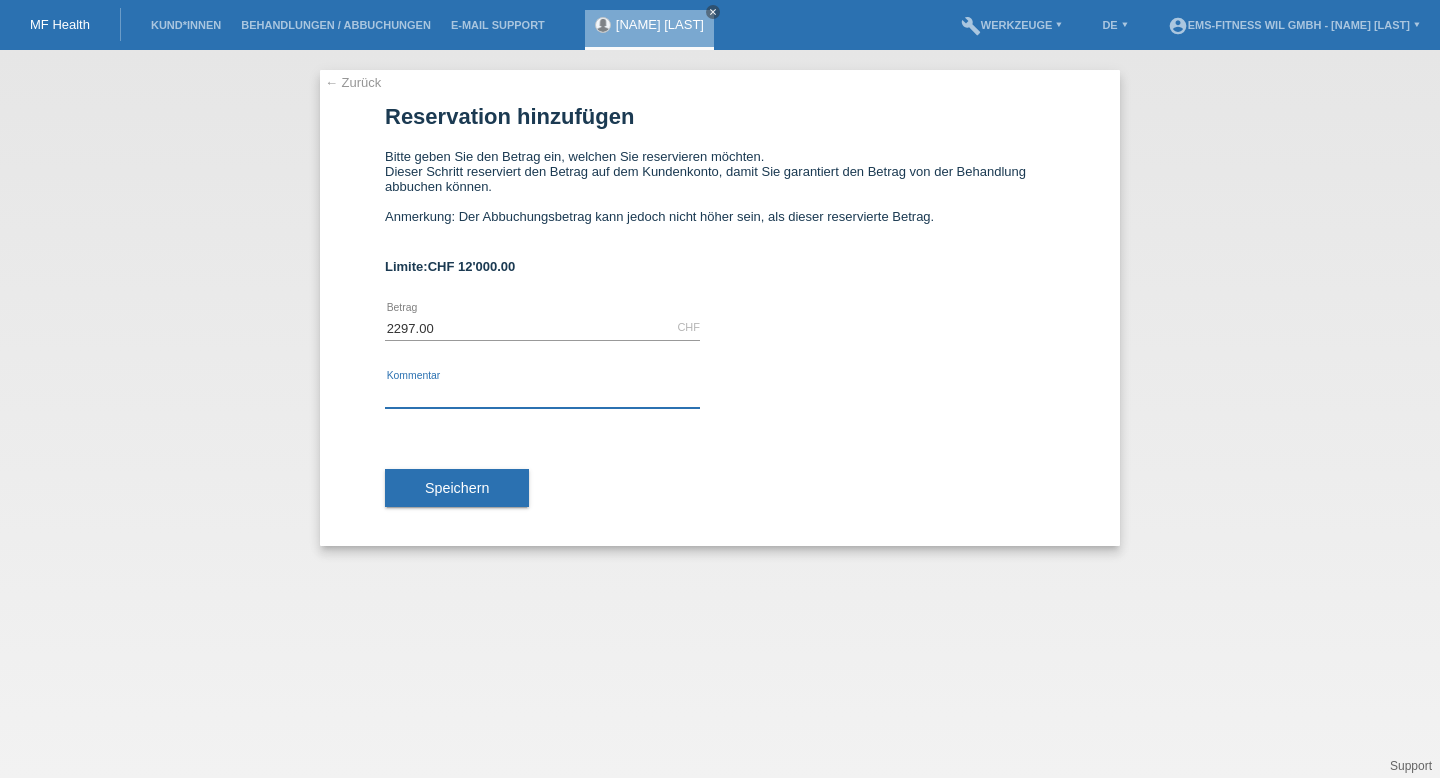 click at bounding box center [542, 395] 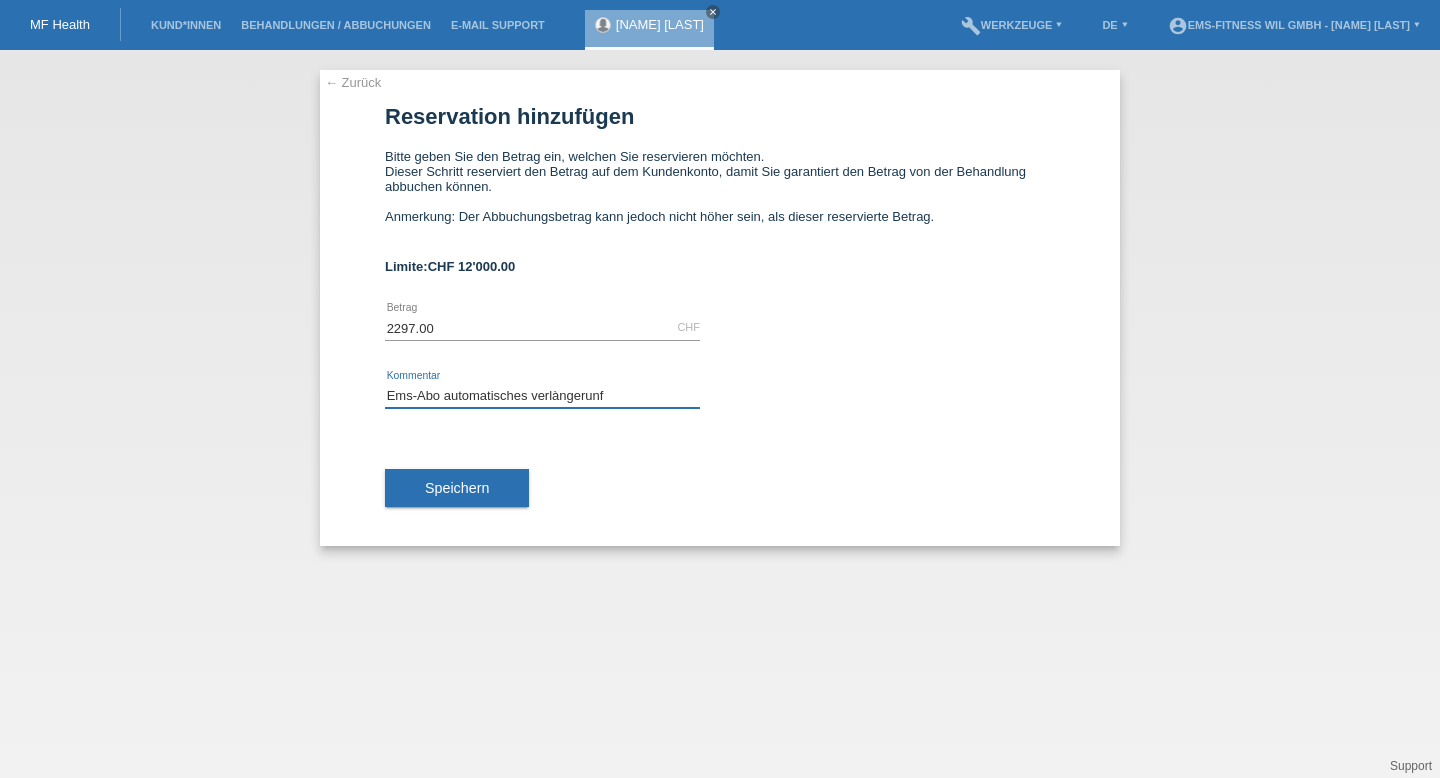 click on "Ems-Abo automatisches verlàngerunf" at bounding box center (542, 395) 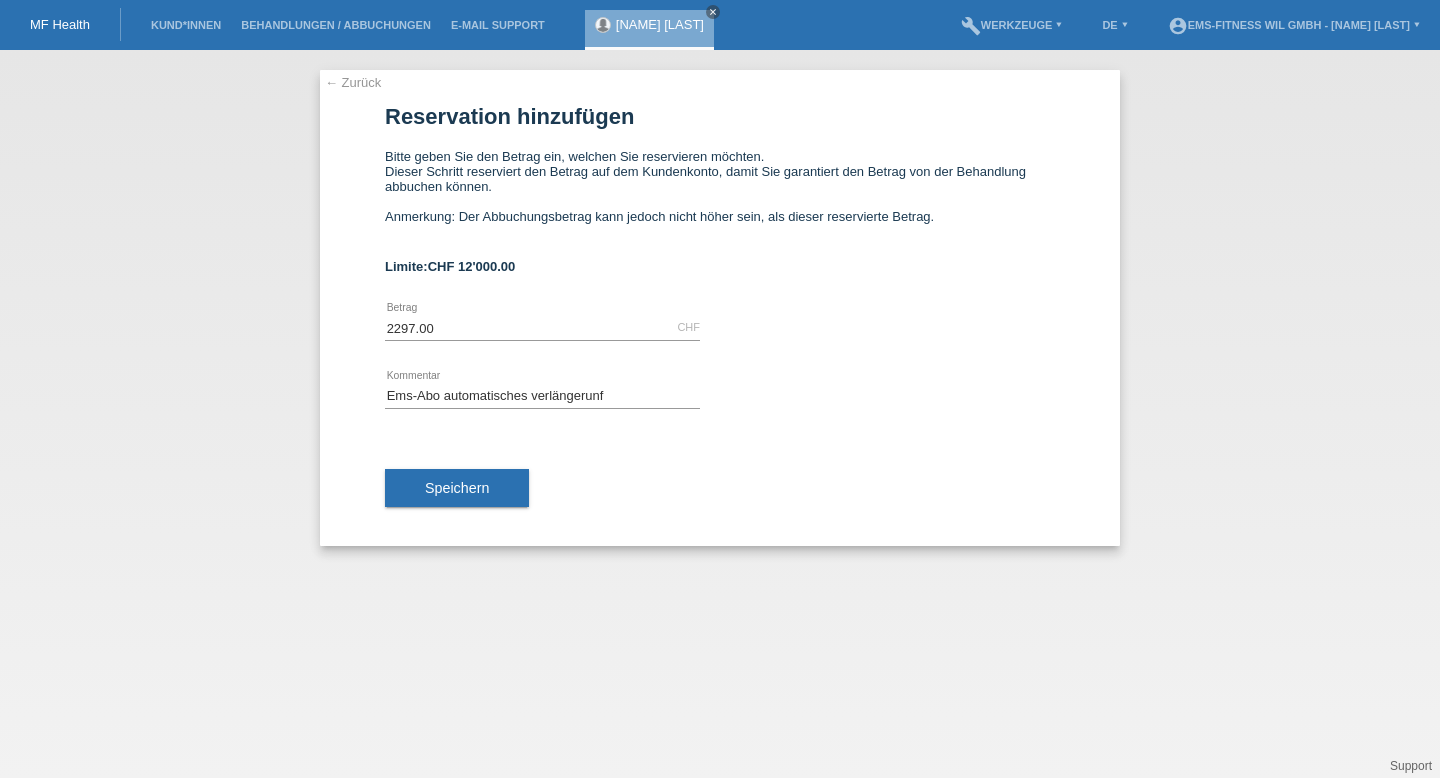 click on "Speichern" at bounding box center [720, 488] 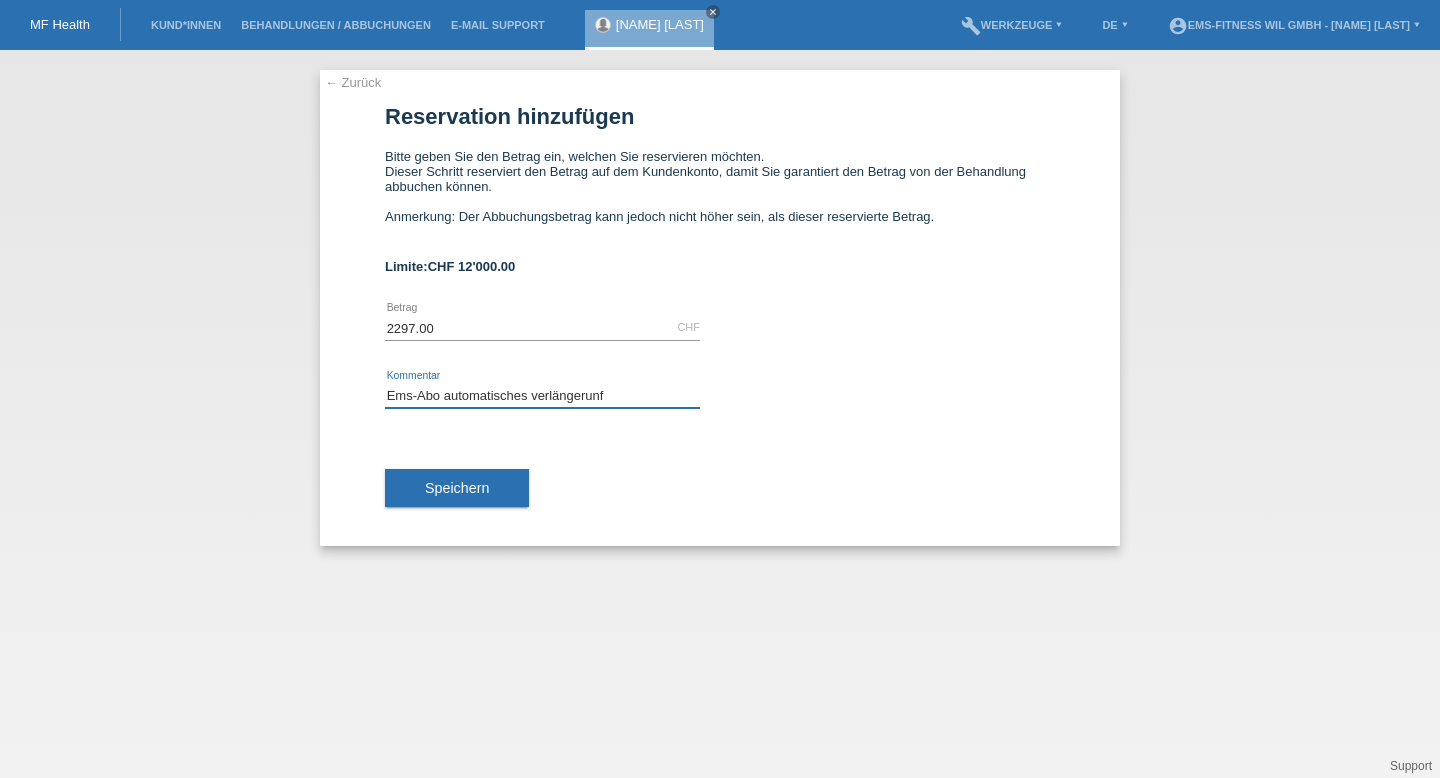 click on "Ems-Abo automatisches verlängerunf" at bounding box center [542, 395] 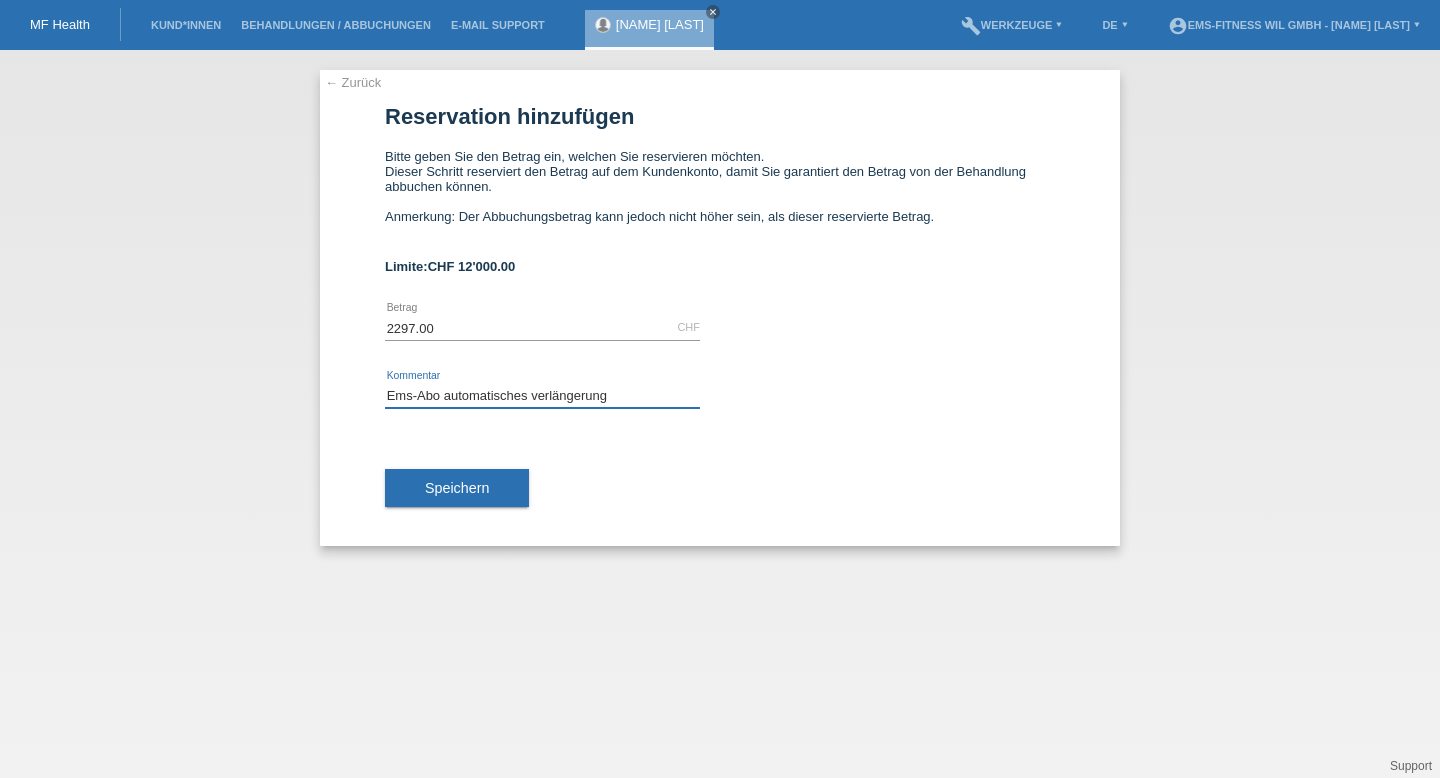 drag, startPoint x: 621, startPoint y: 412, endPoint x: 215, endPoint y: 360, distance: 409.3165 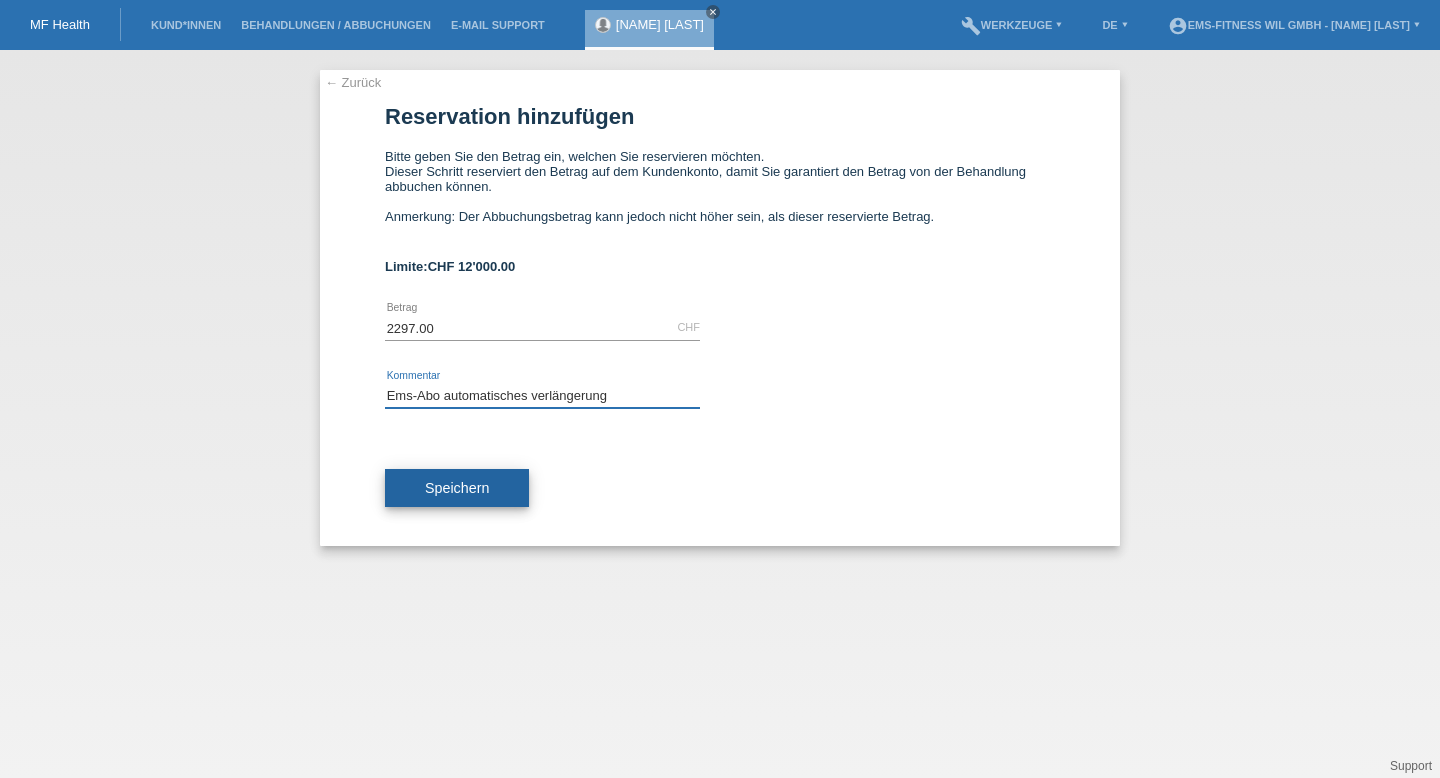 type on "Ems-Abo automatisches verlängerung" 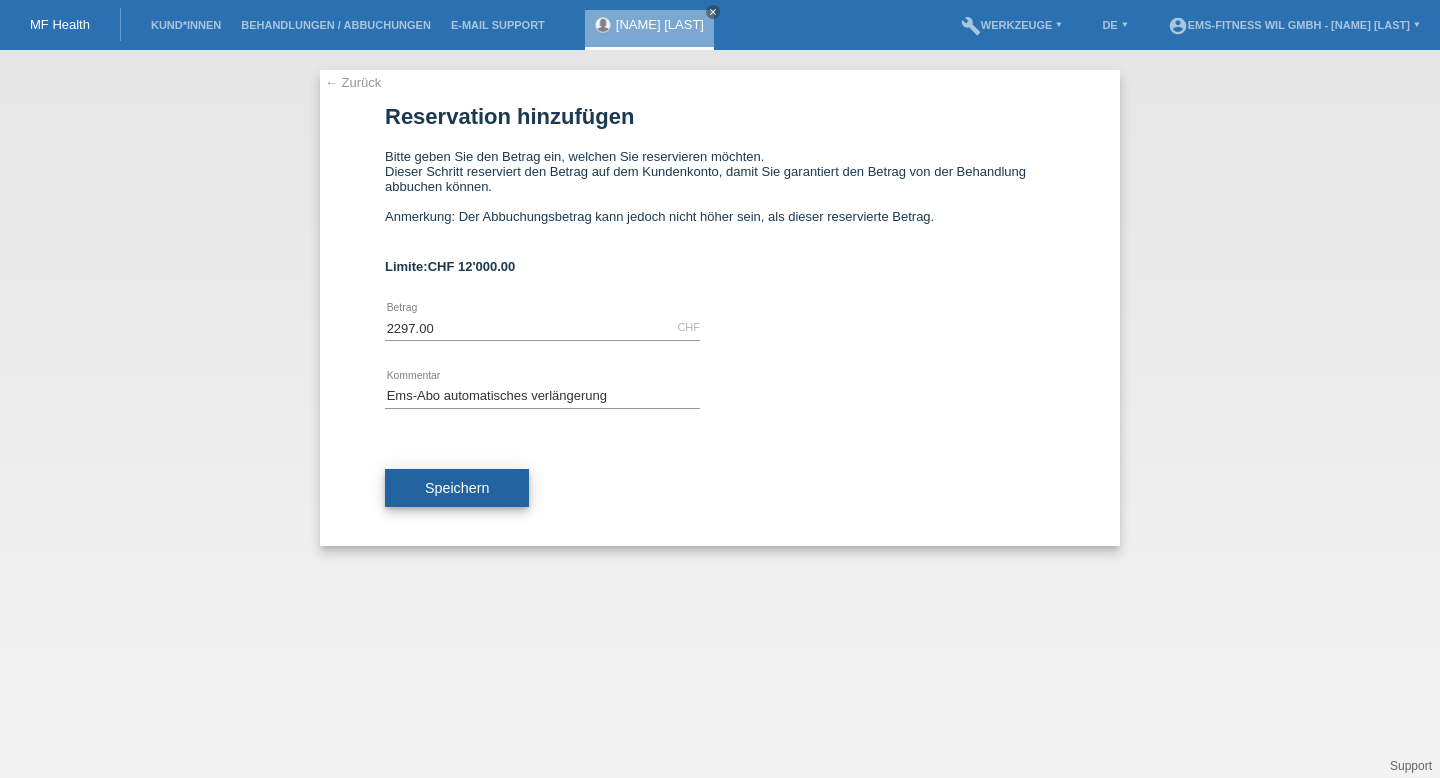 click on "Speichern" at bounding box center [457, 488] 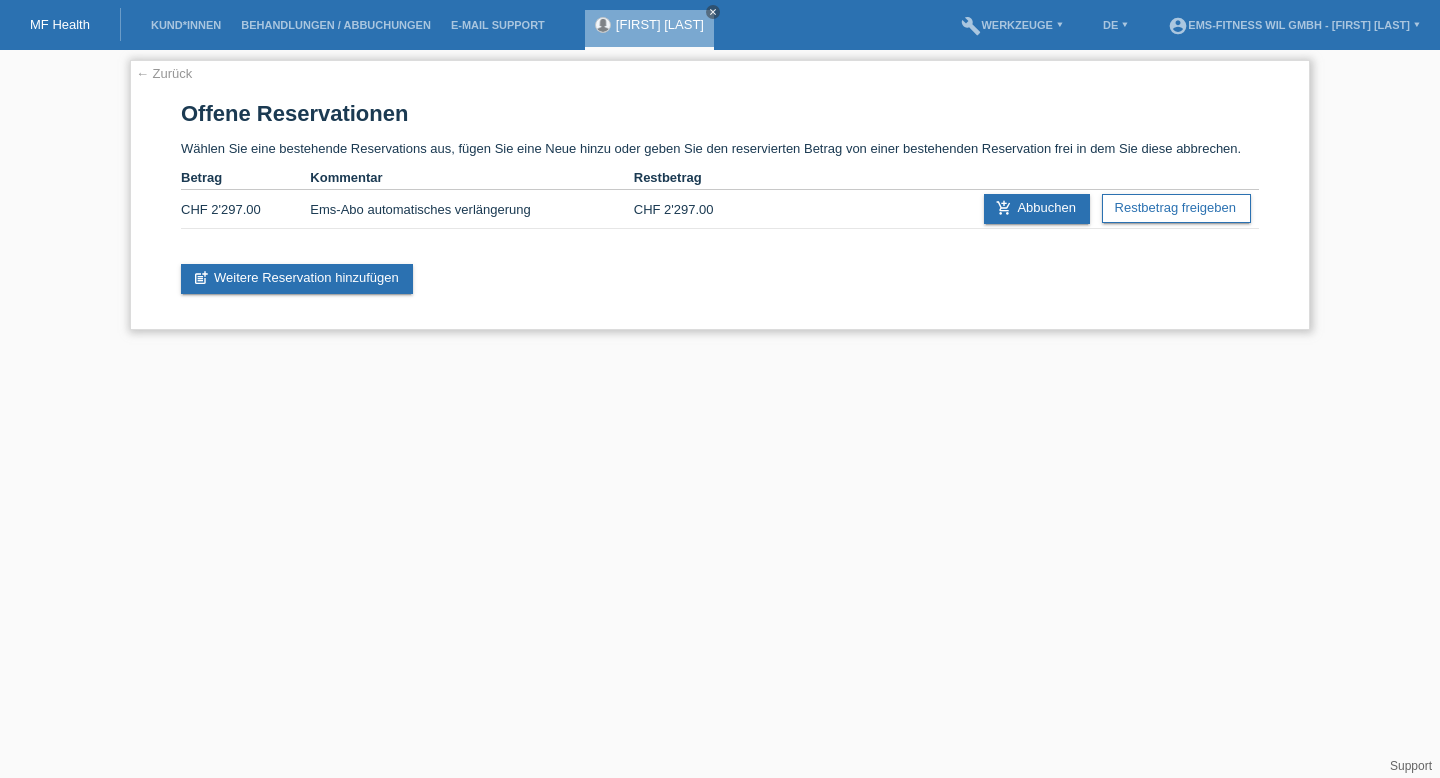 scroll, scrollTop: 0, scrollLeft: 0, axis: both 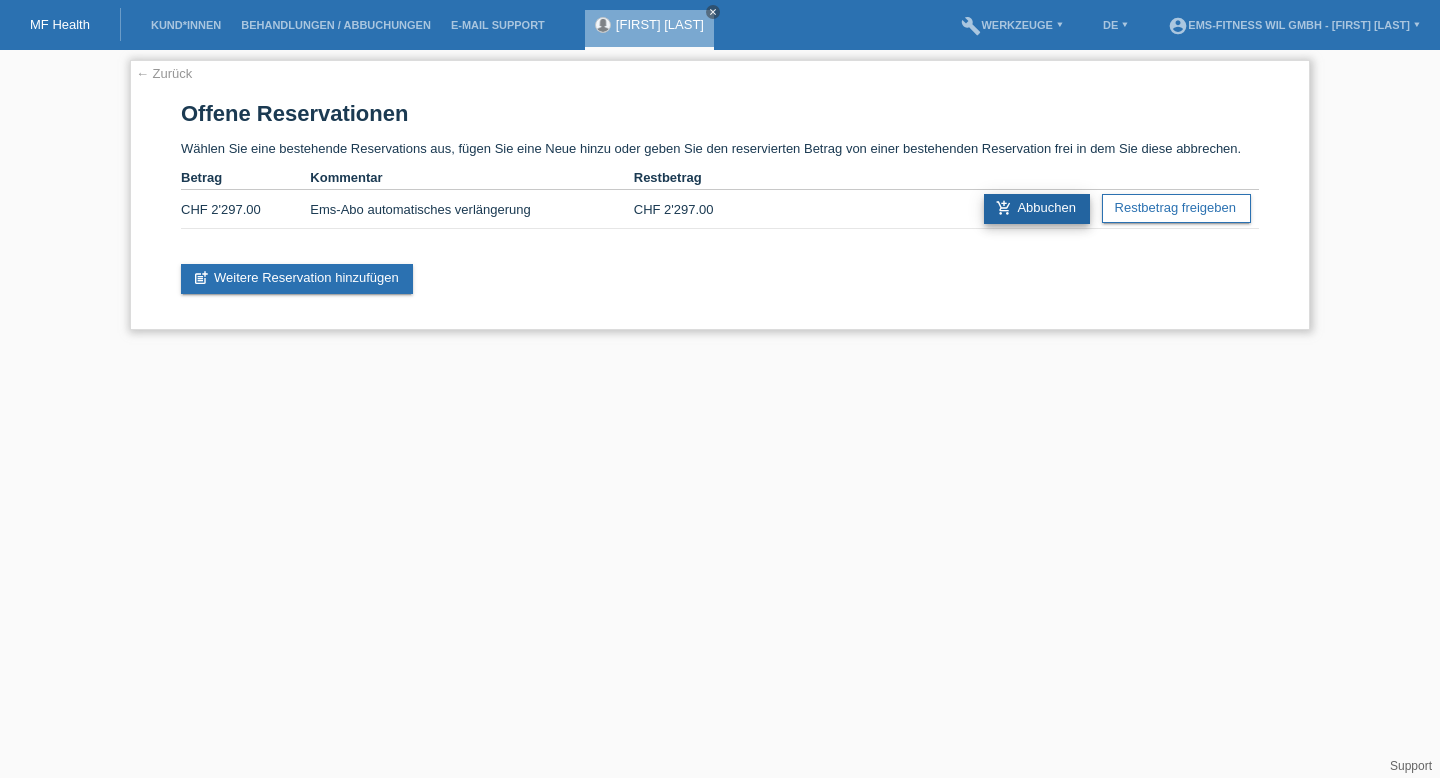 click on "add_shopping_cart  Abbuchen" at bounding box center [1037, 209] 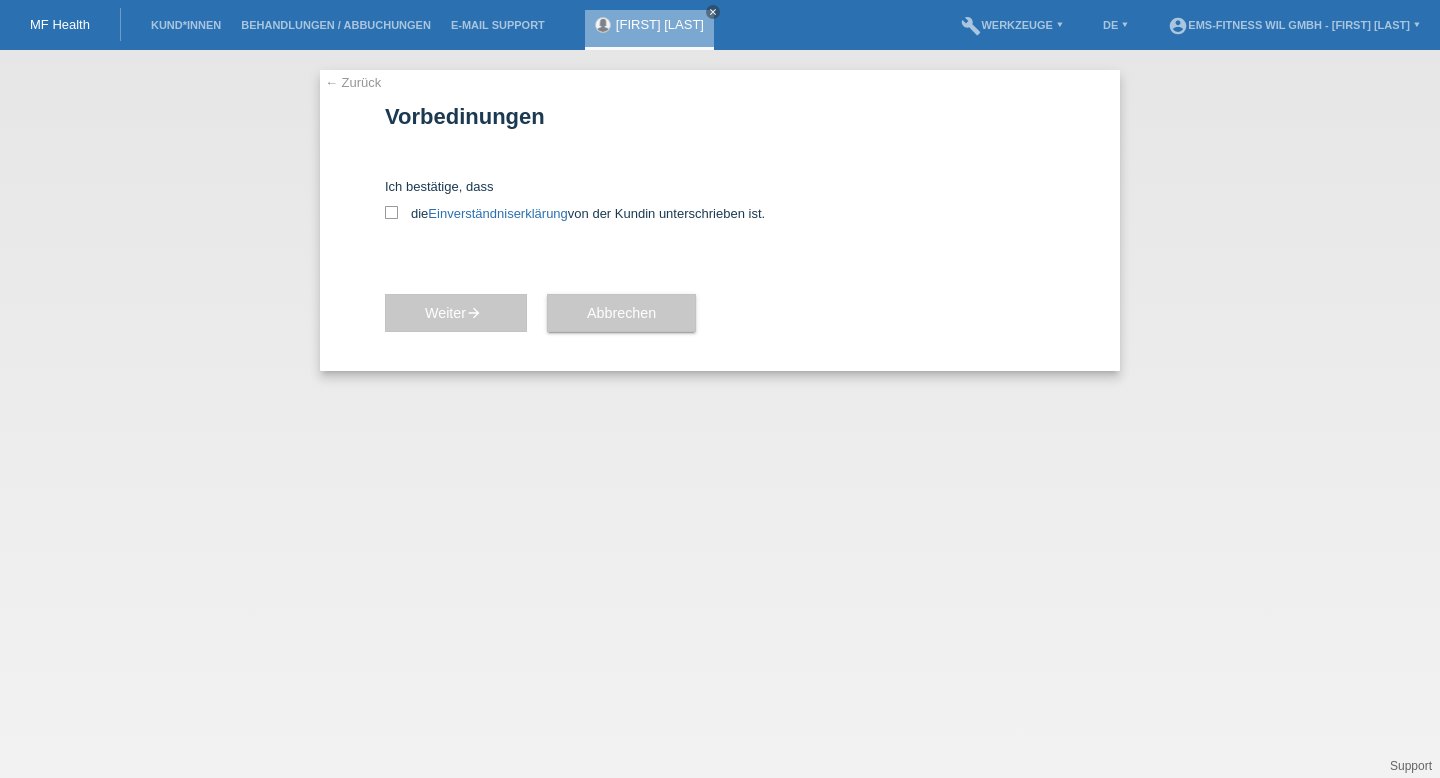 scroll, scrollTop: 0, scrollLeft: 0, axis: both 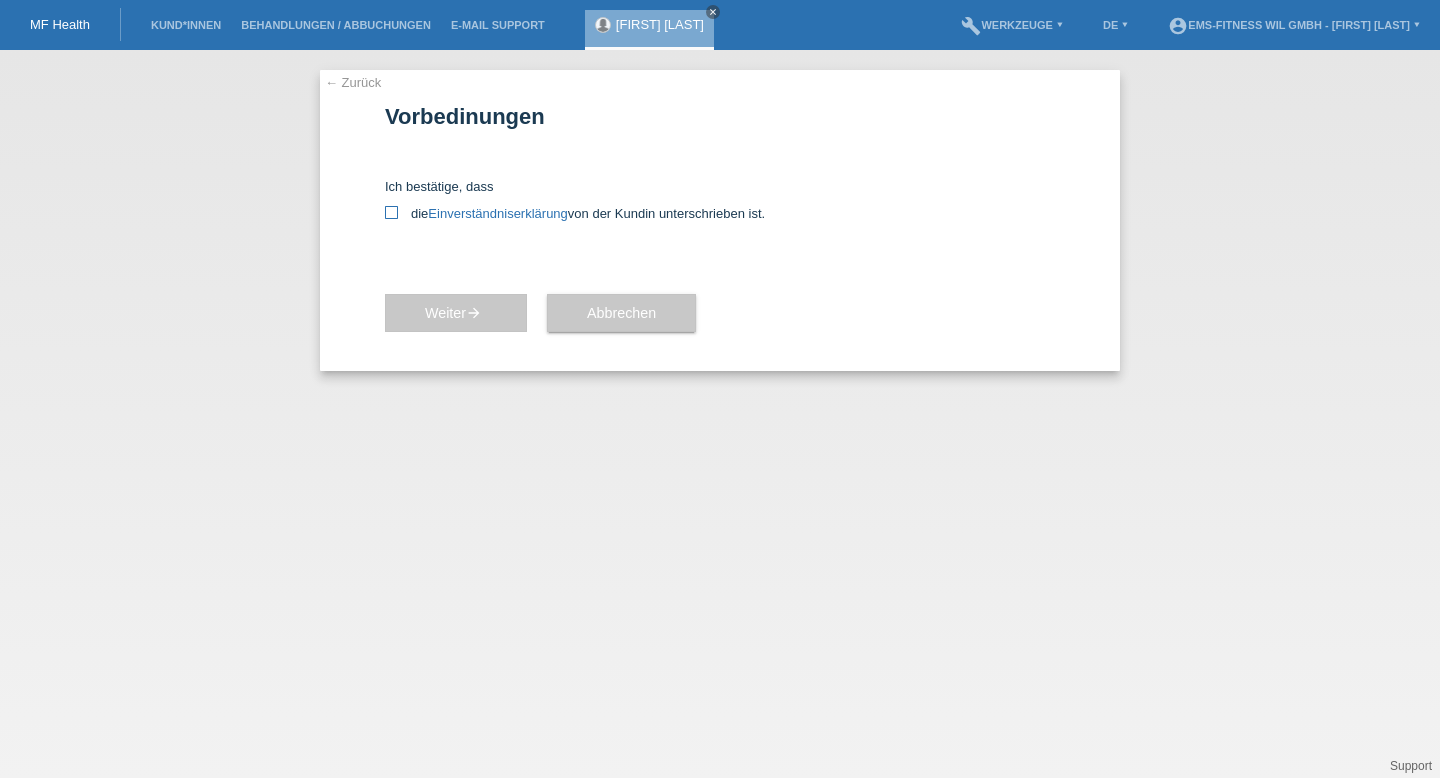 click at bounding box center [391, 212] 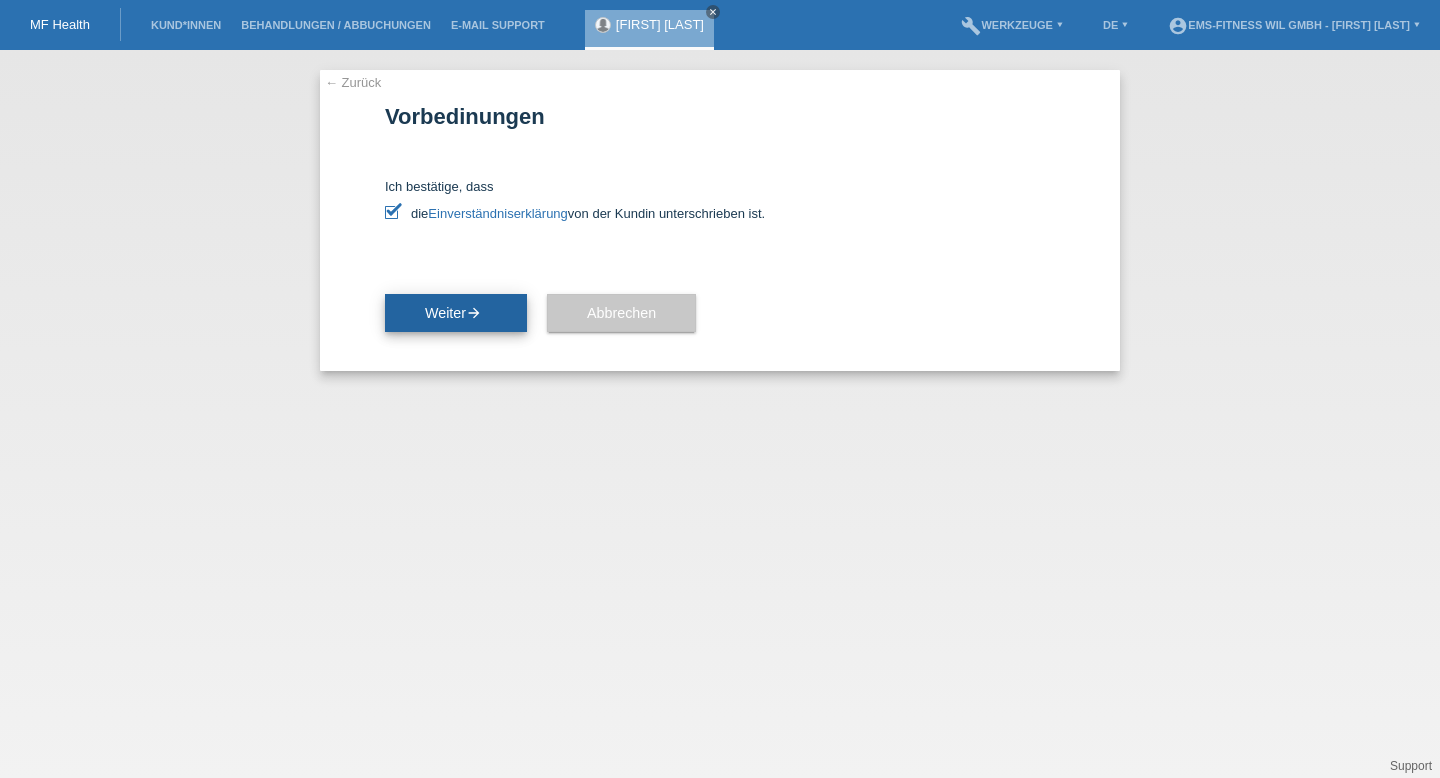 click on "Weiter  arrow_forward" at bounding box center (456, 313) 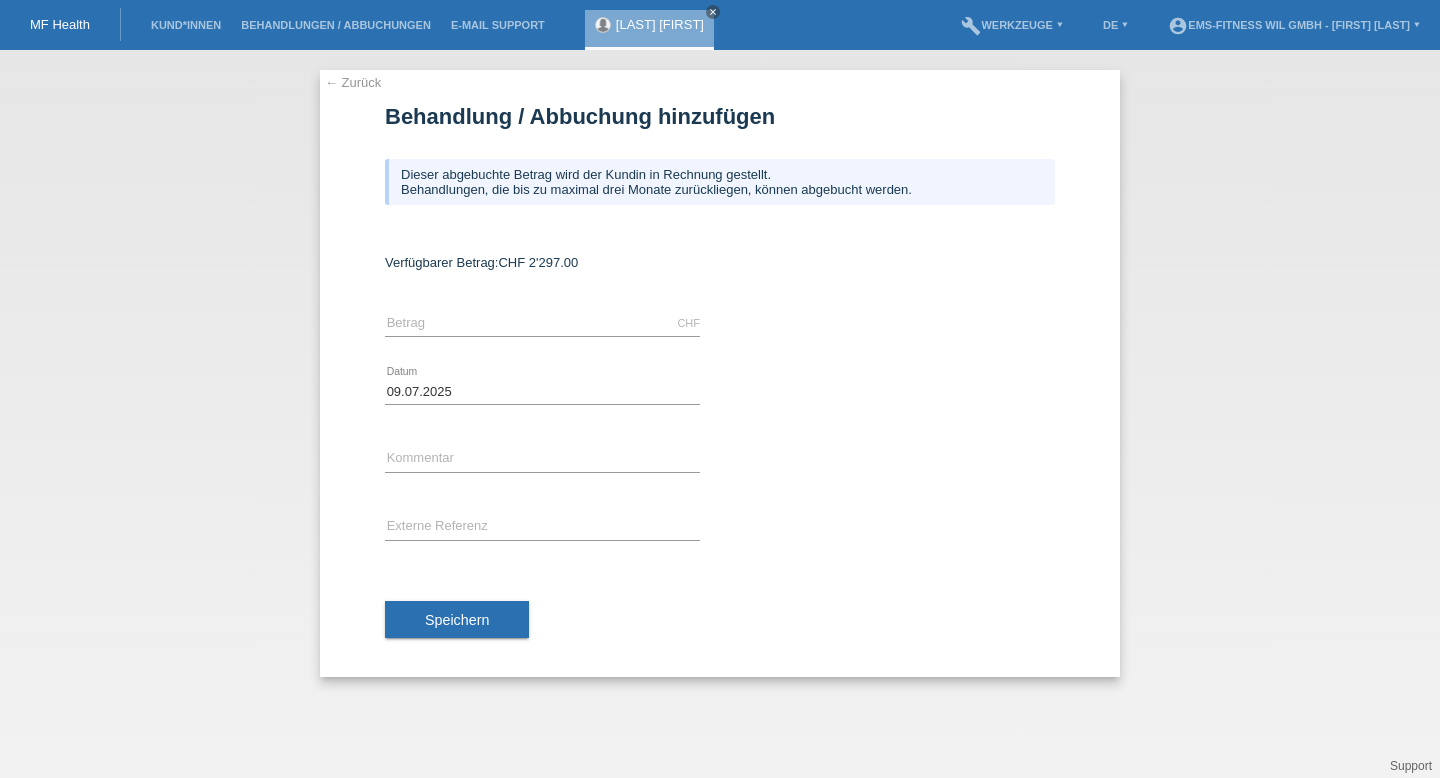 scroll, scrollTop: 0, scrollLeft: 0, axis: both 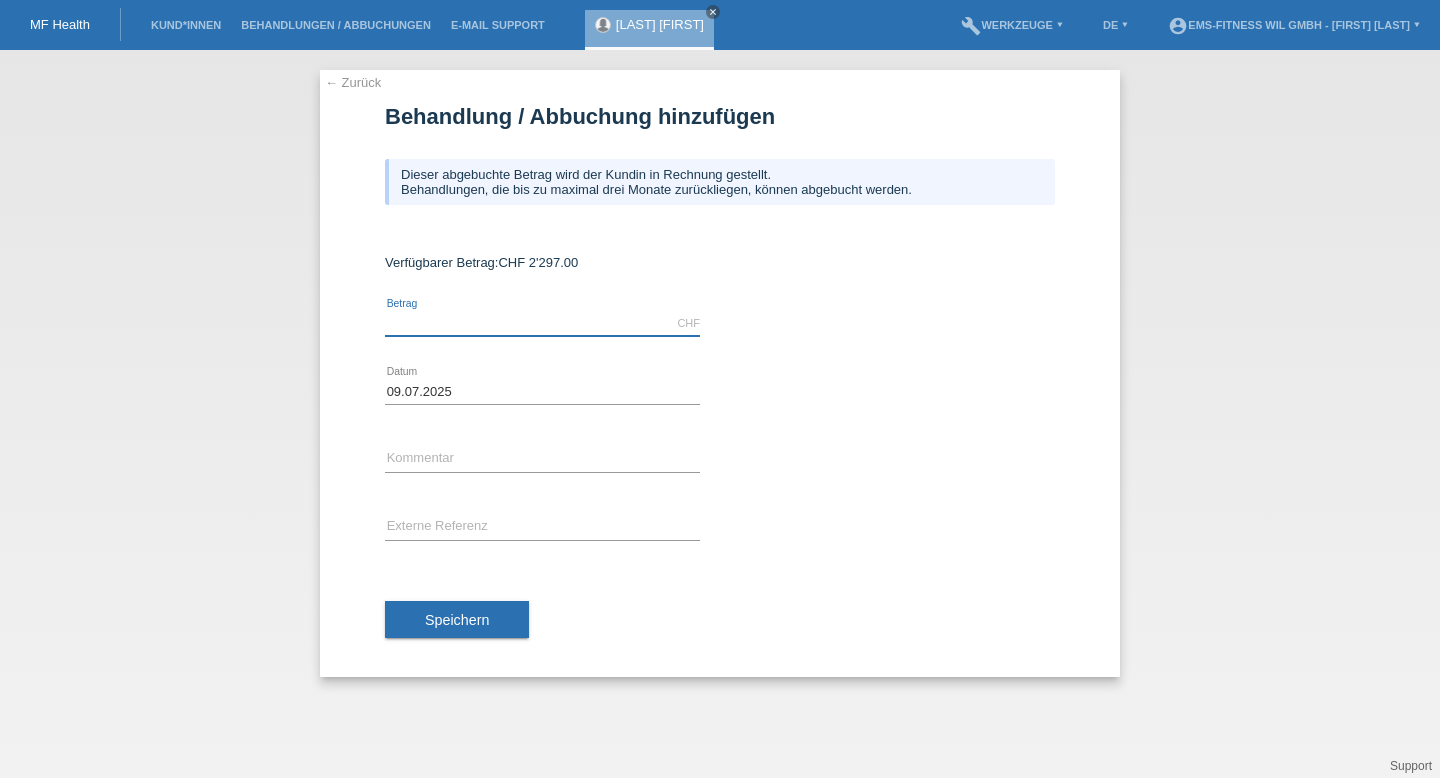 click at bounding box center [542, 323] 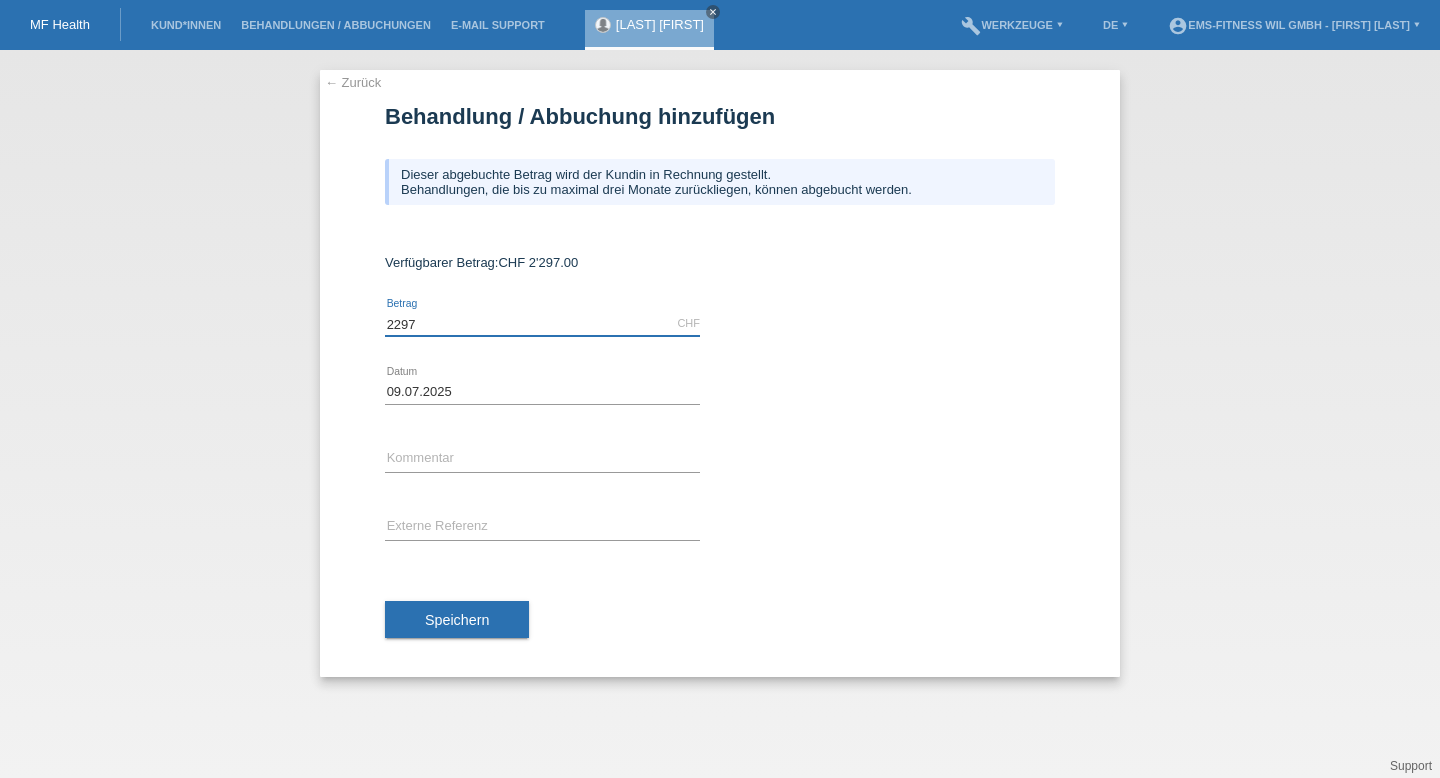 type on "2297" 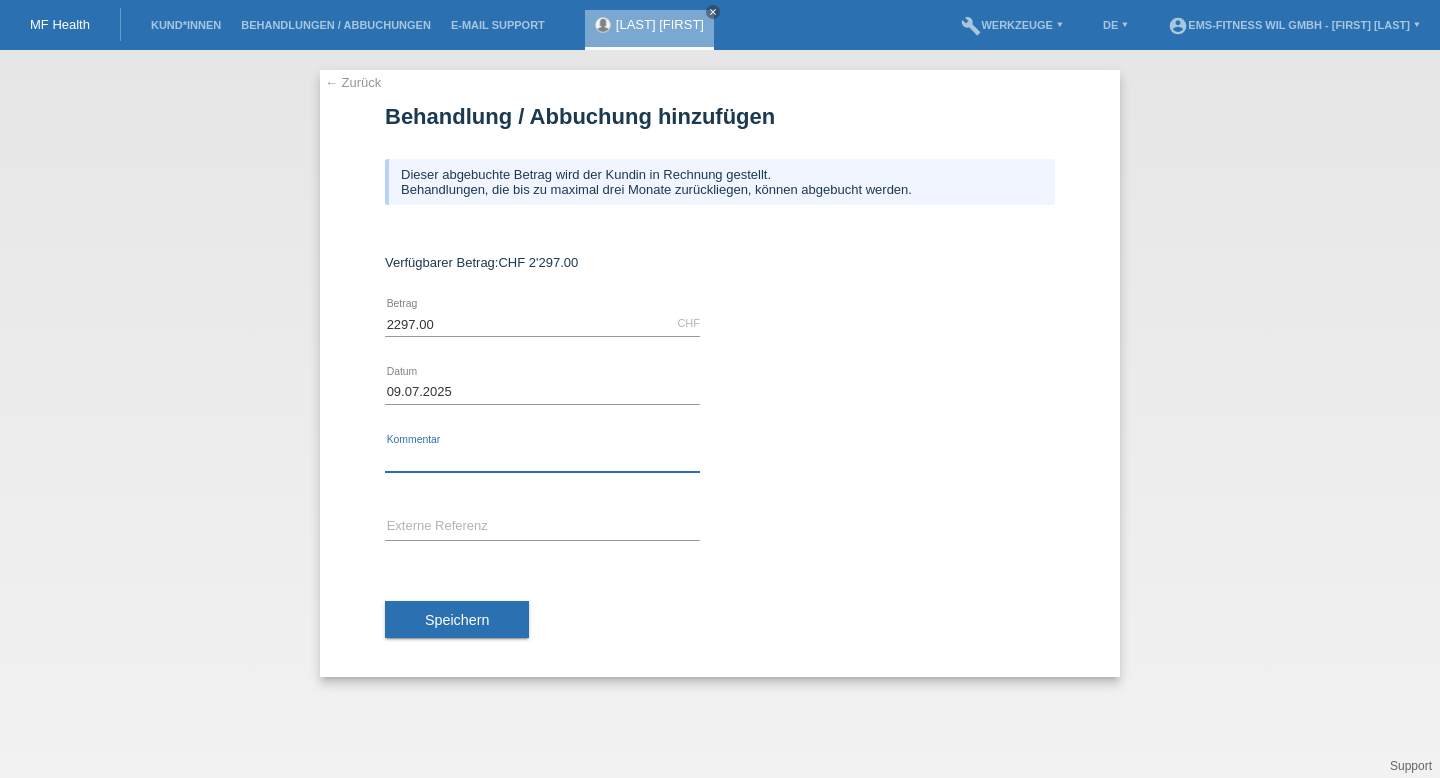 paste on "Ems-Abo automatisches verlängerung" 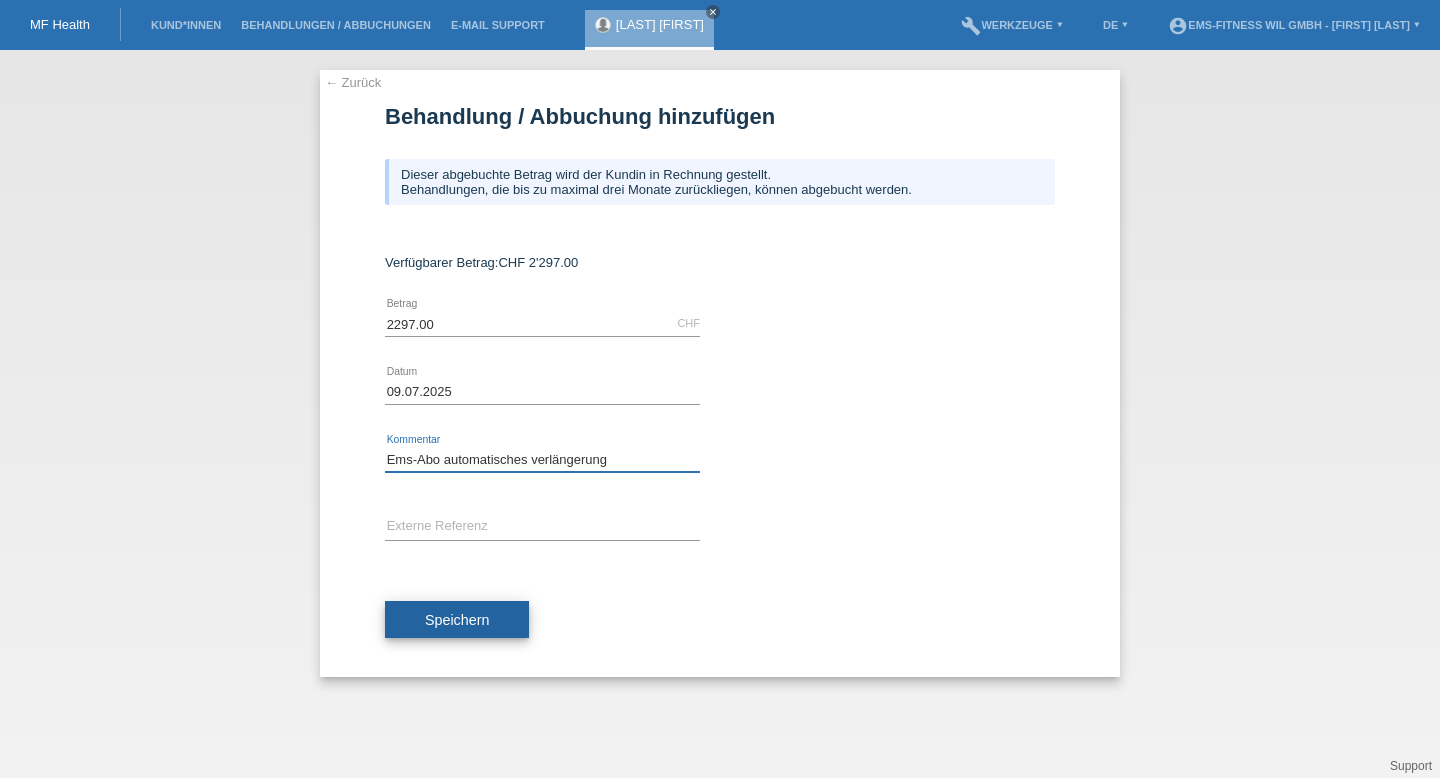 type on "Ems-Abo automatisches verlängerung" 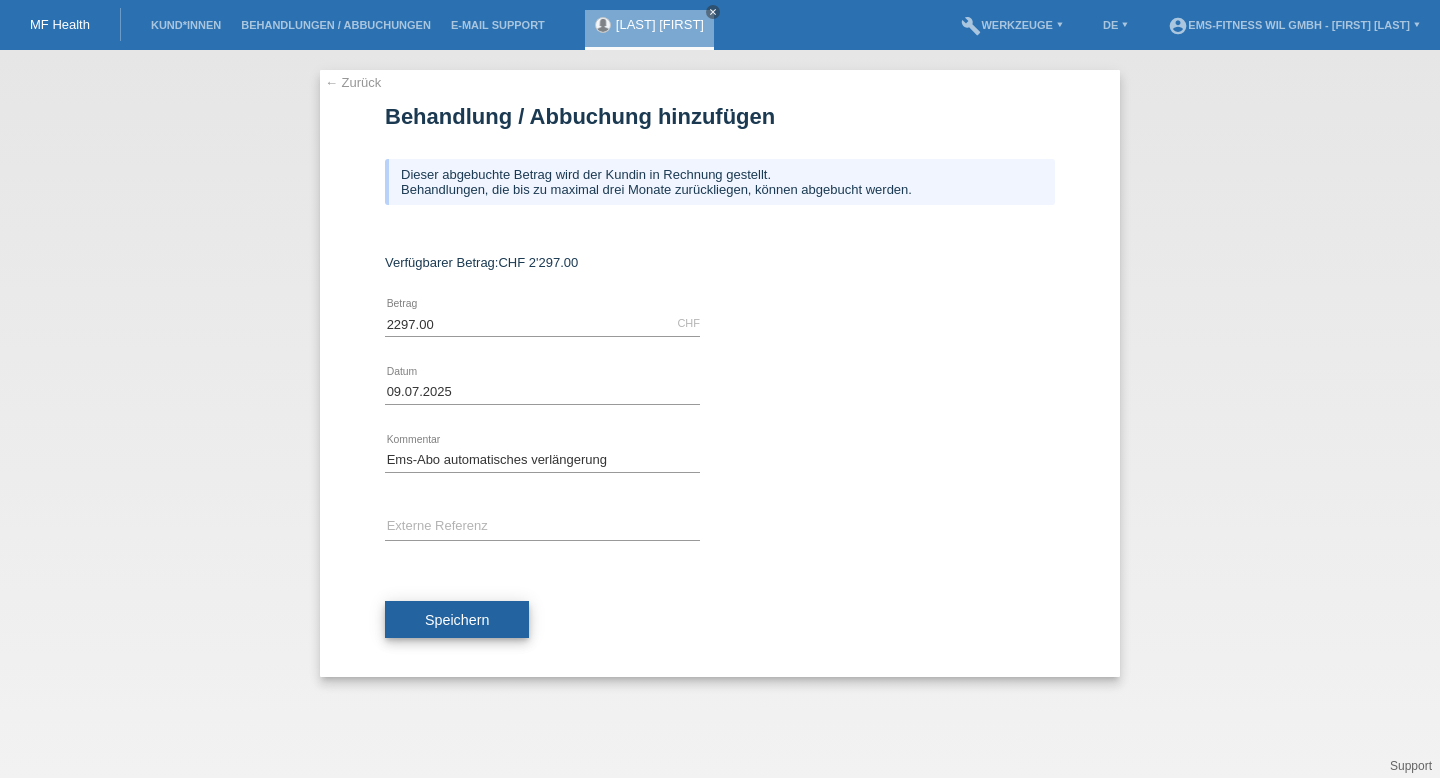 click on "Speichern" at bounding box center [457, 620] 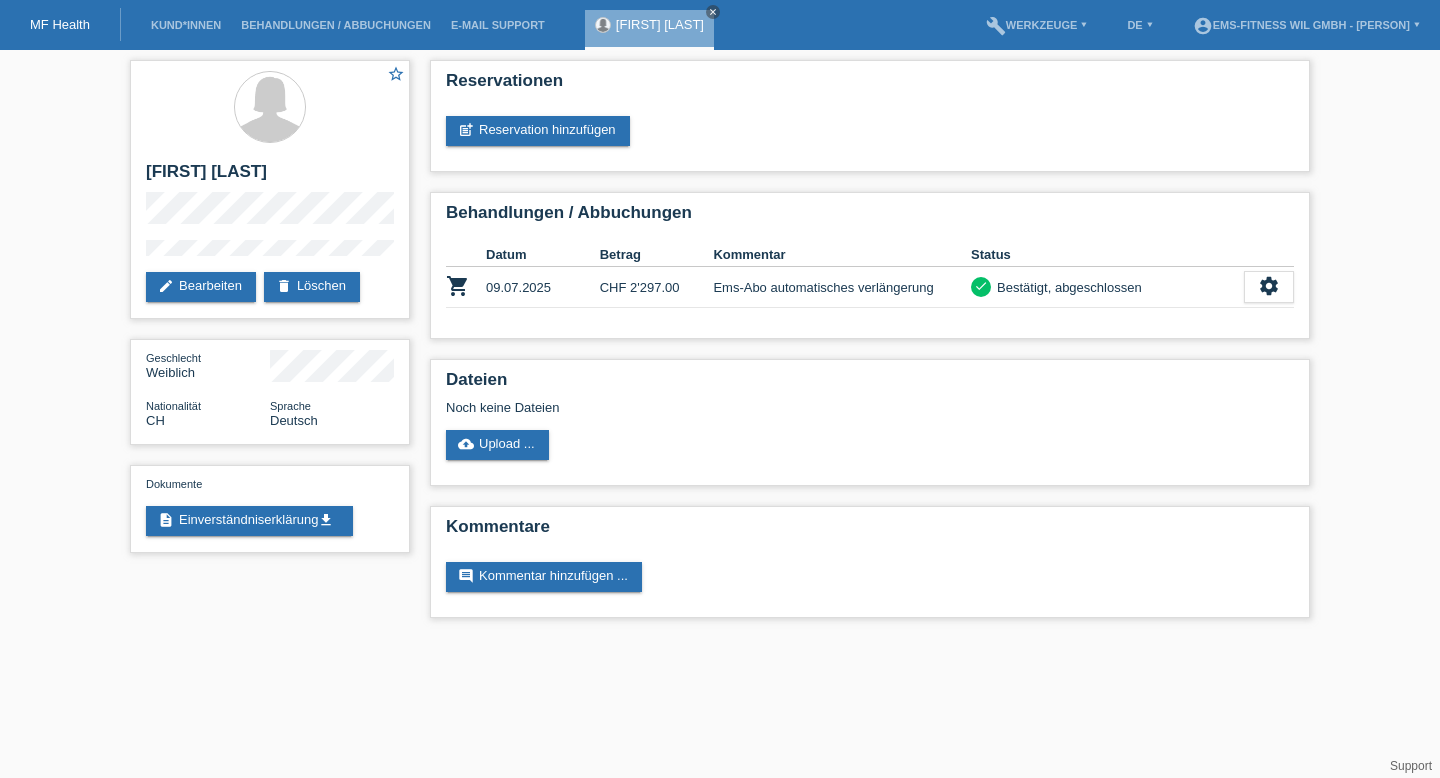 scroll, scrollTop: 0, scrollLeft: 0, axis: both 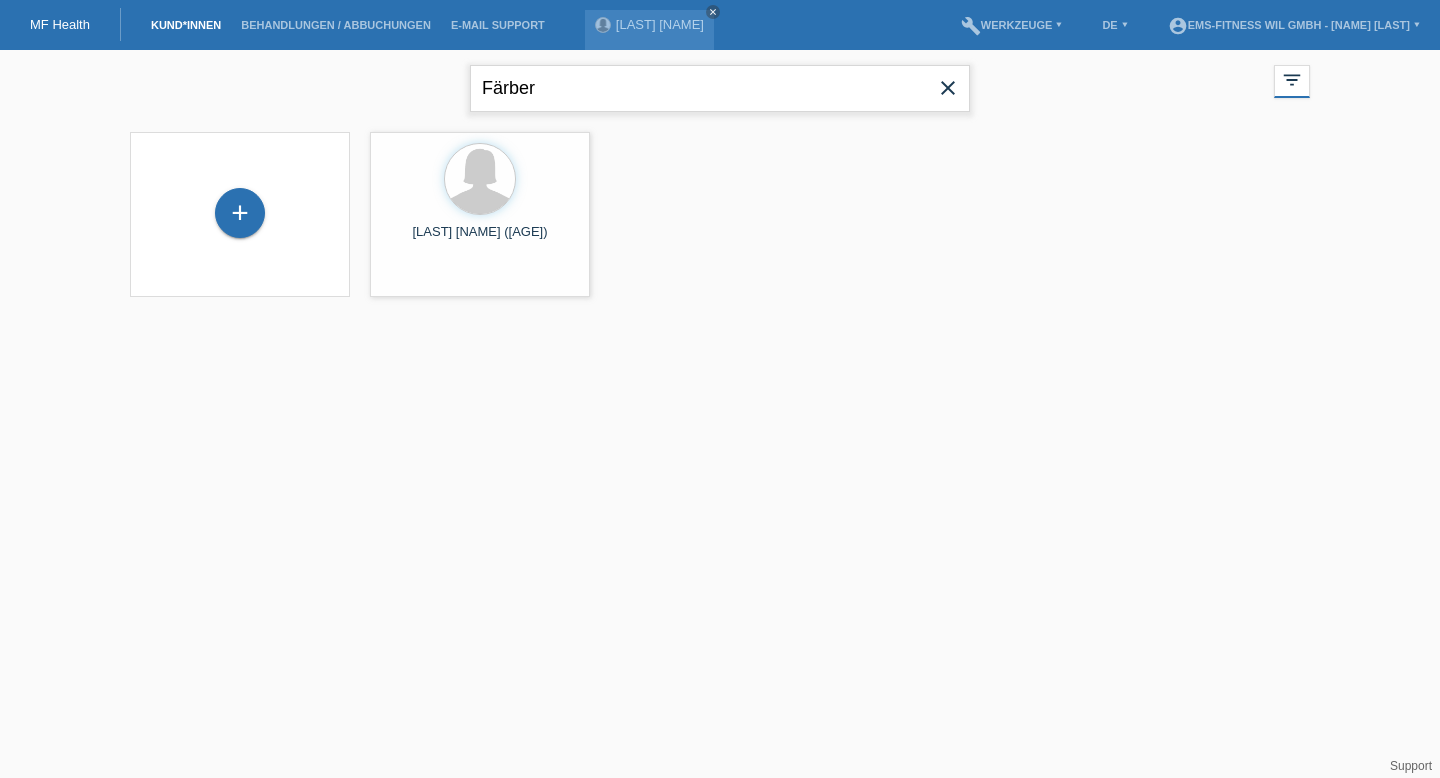 drag, startPoint x: 590, startPoint y: 96, endPoint x: 305, endPoint y: 93, distance: 285.01578 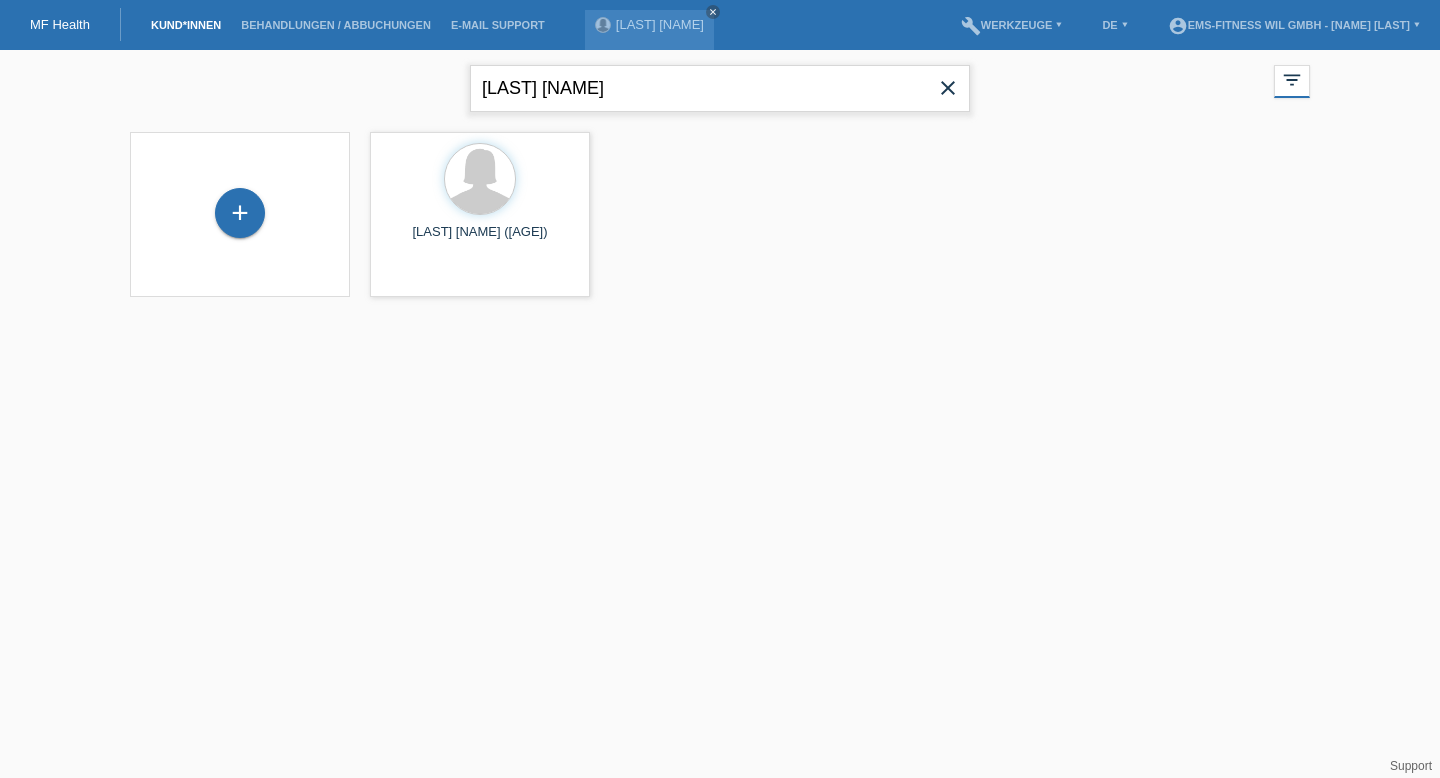 type on "[LAST] [NAME]" 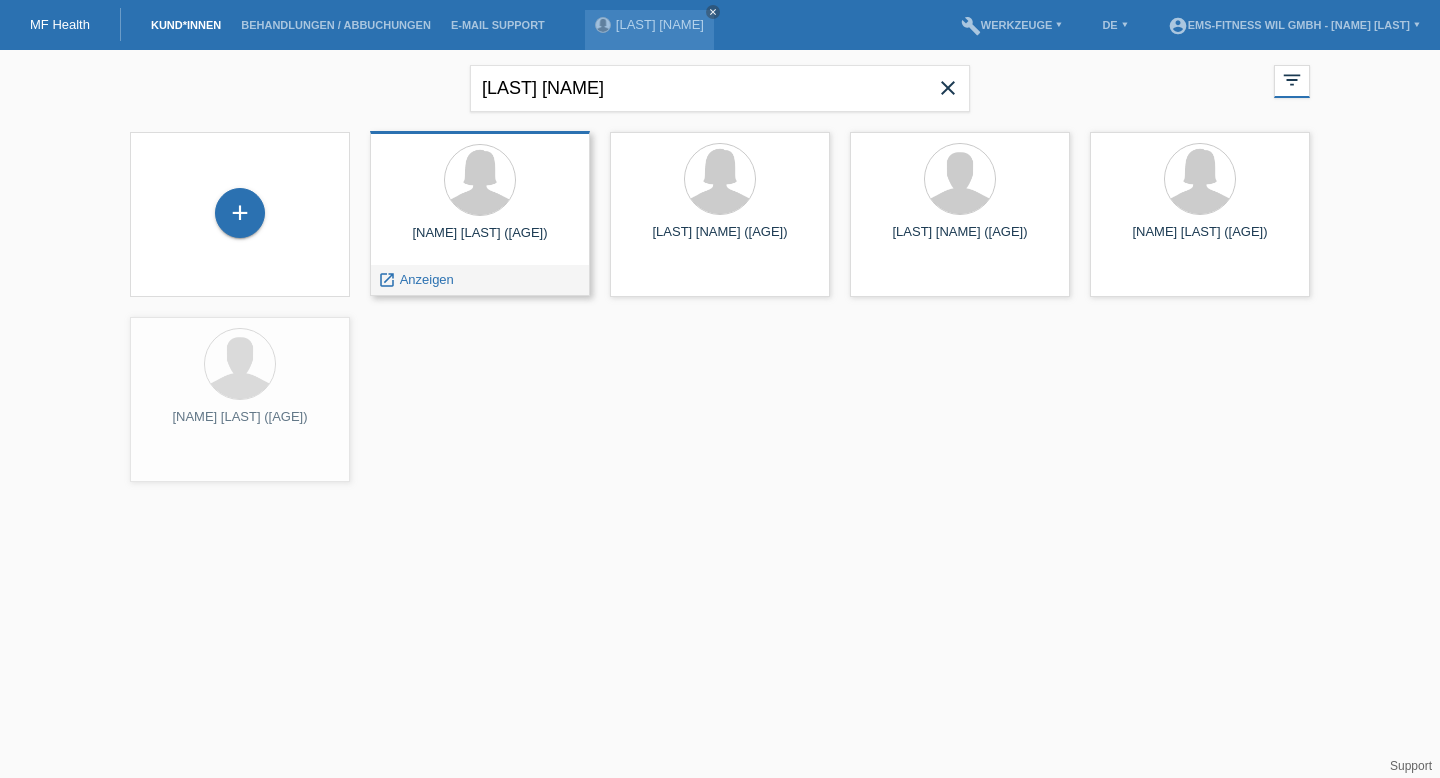 click on "Andrea Ganz (56)" at bounding box center [480, 241] 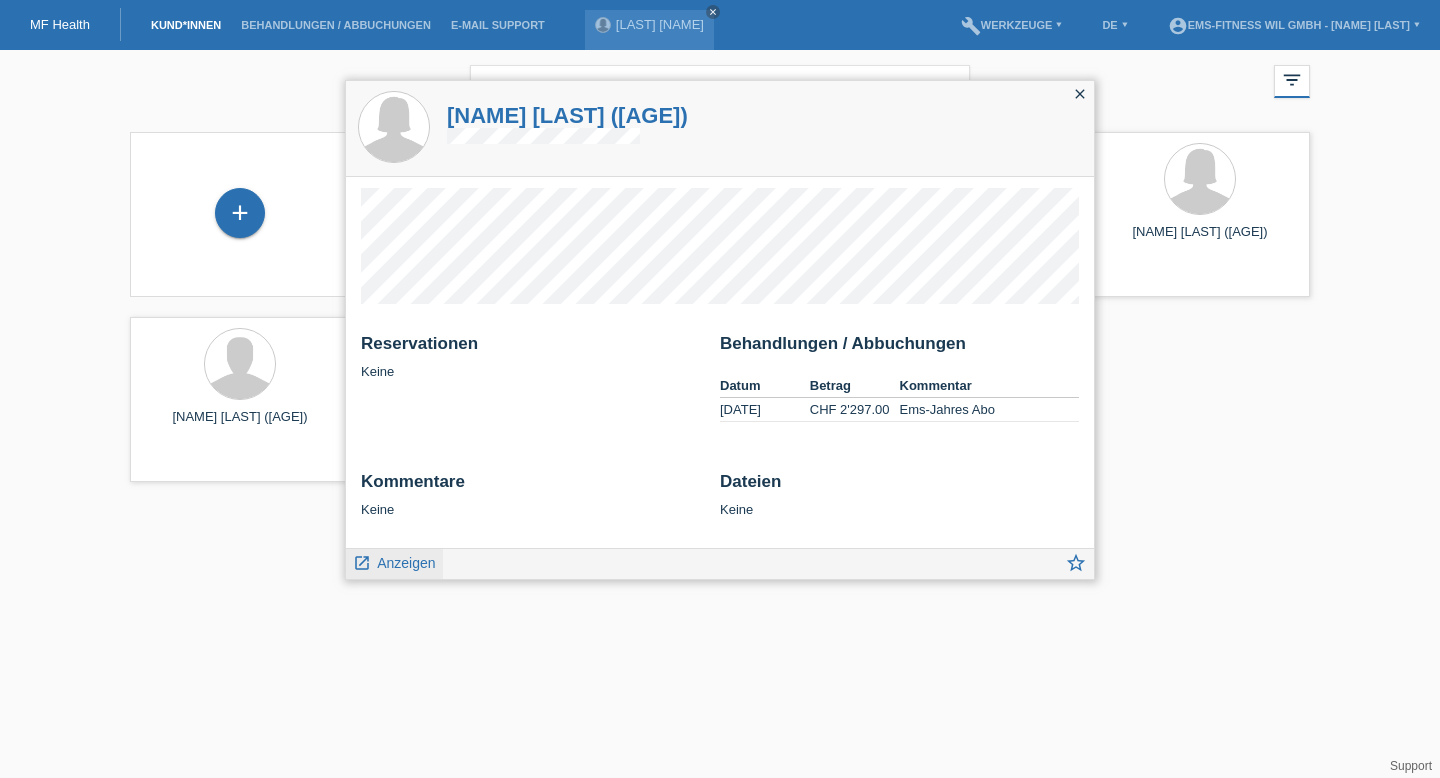 click on "Anzeigen" at bounding box center (406, 563) 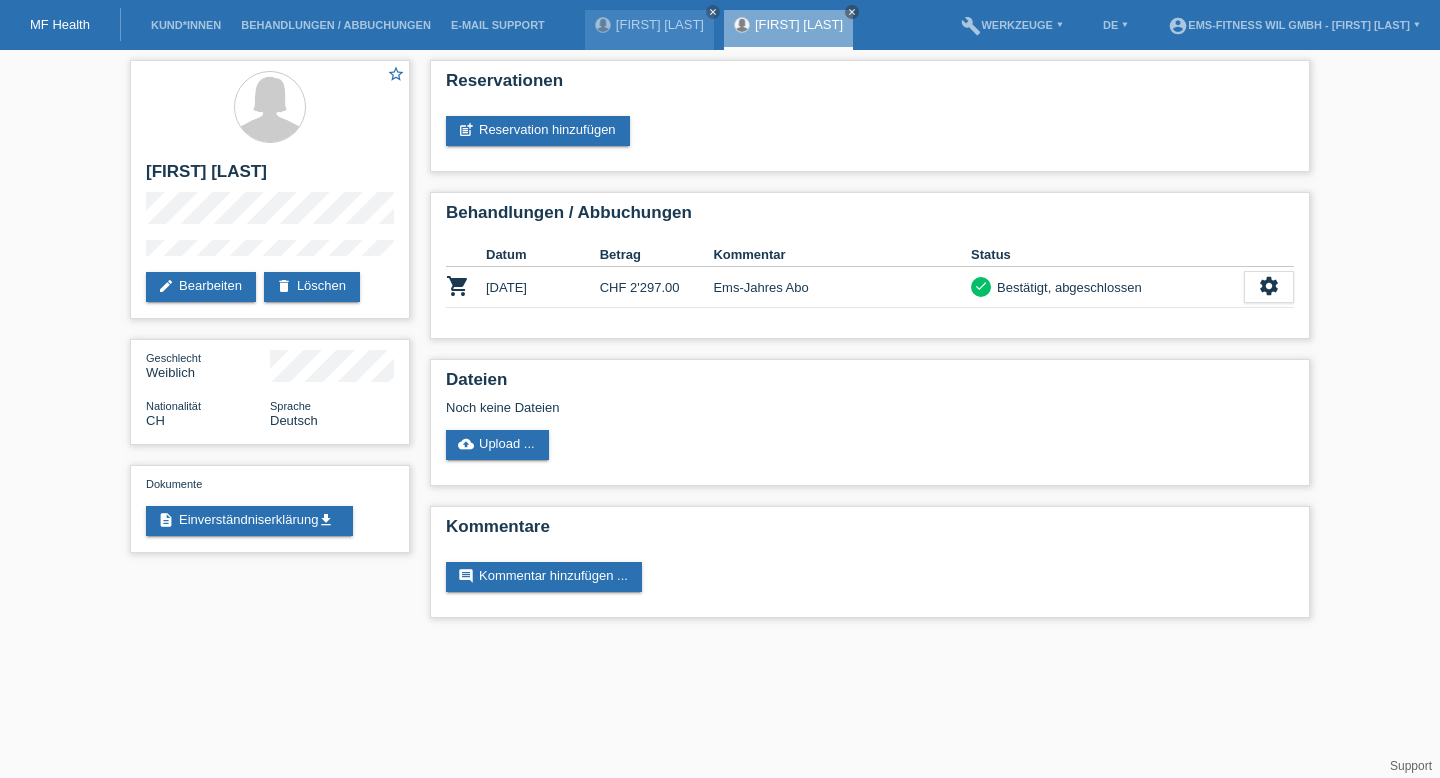 scroll, scrollTop: 0, scrollLeft: 0, axis: both 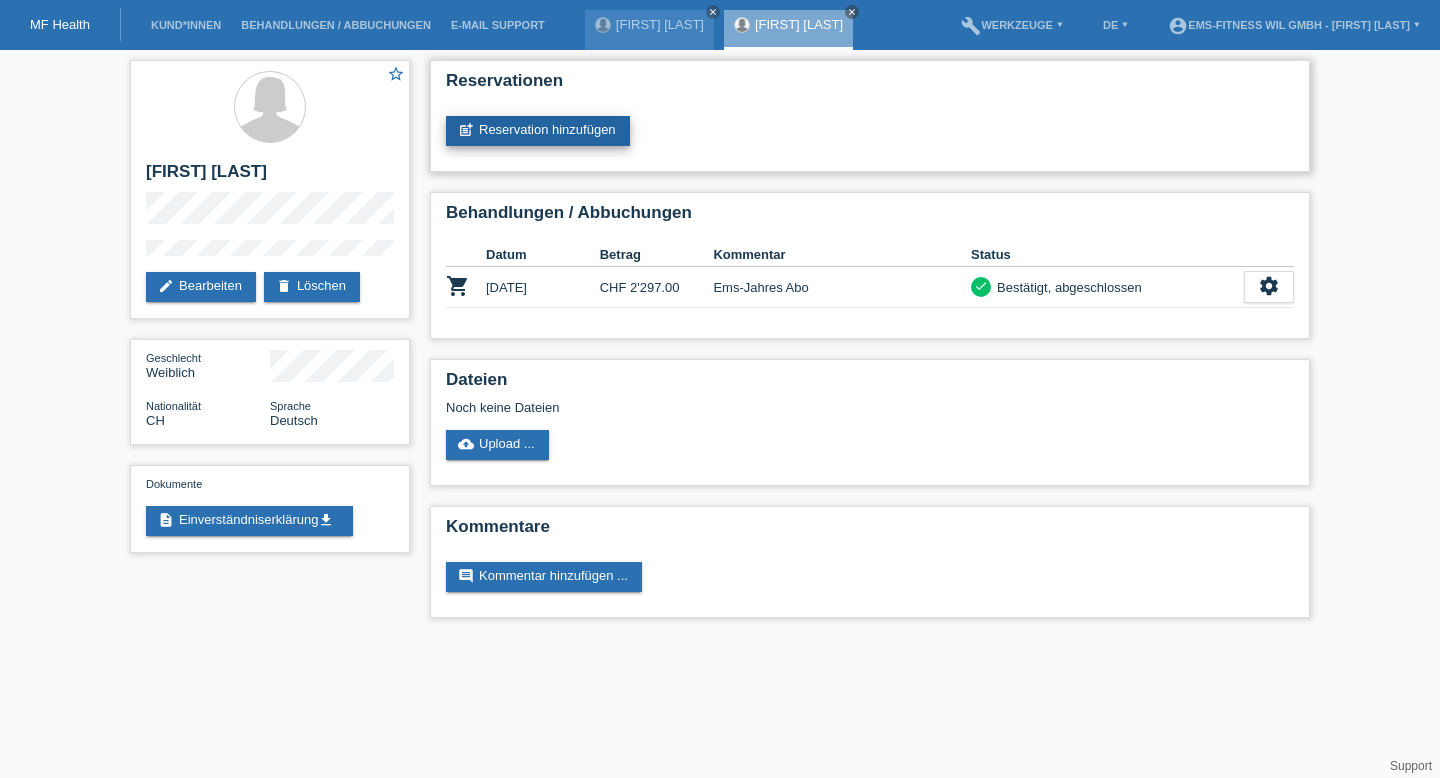 click on "post_add  Reservation hinzufügen" at bounding box center (538, 131) 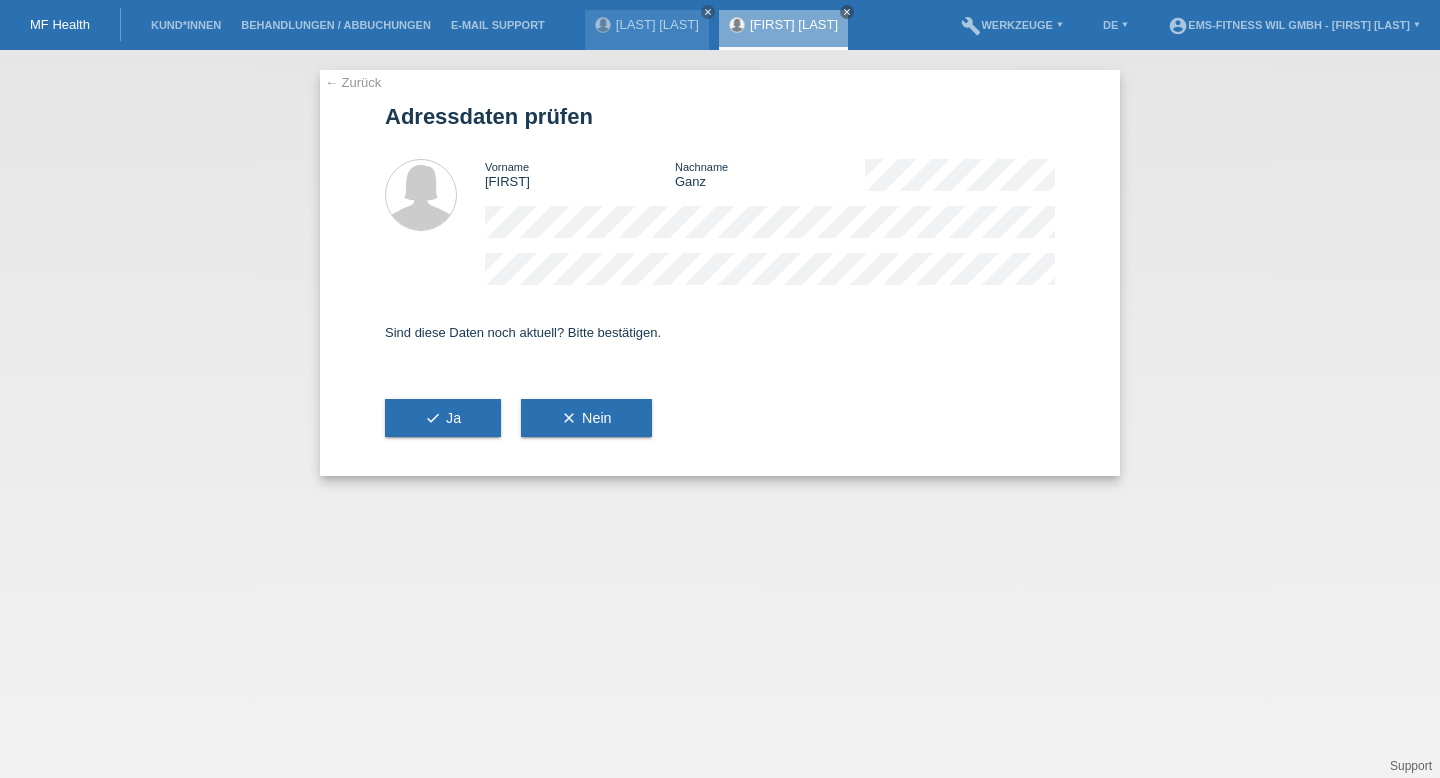 scroll, scrollTop: 0, scrollLeft: 0, axis: both 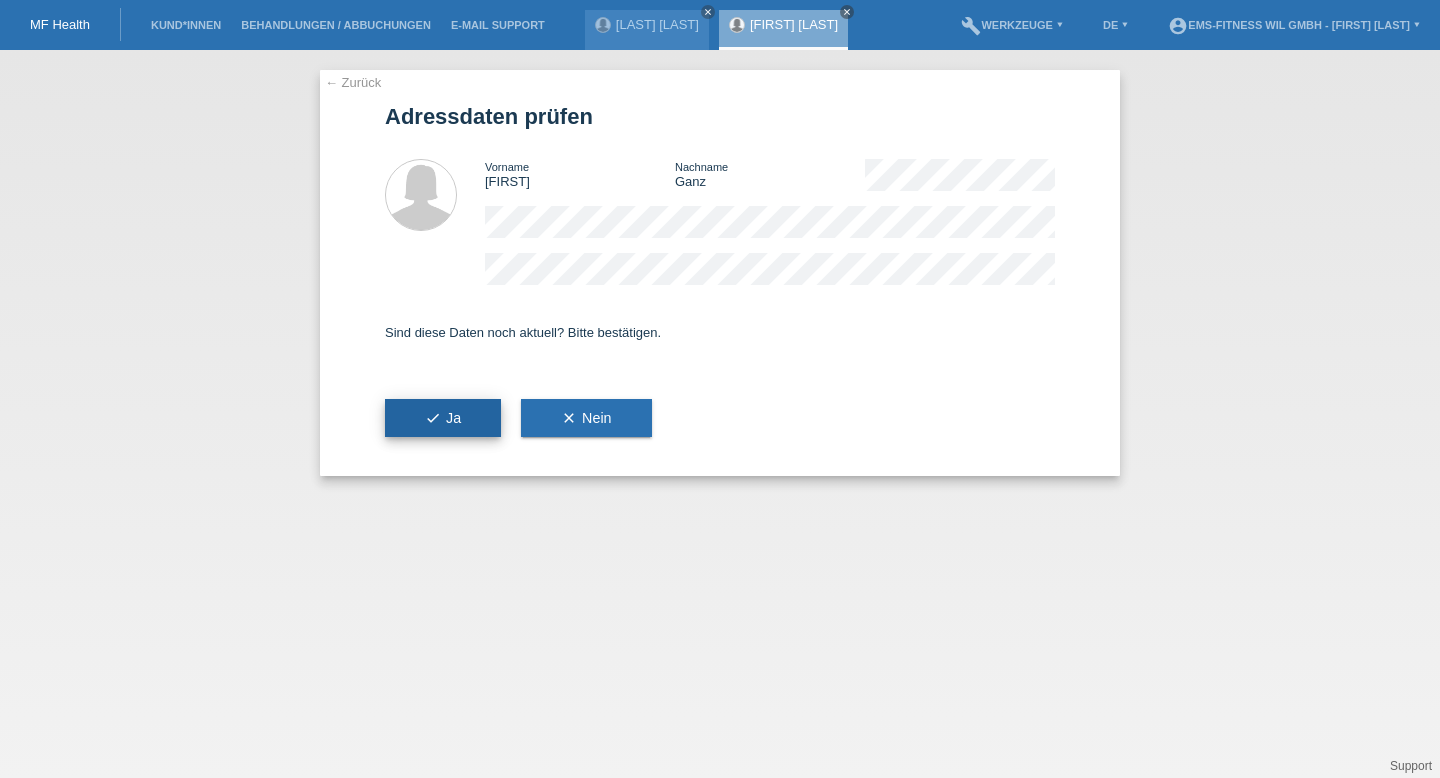 click on "check" at bounding box center (433, 418) 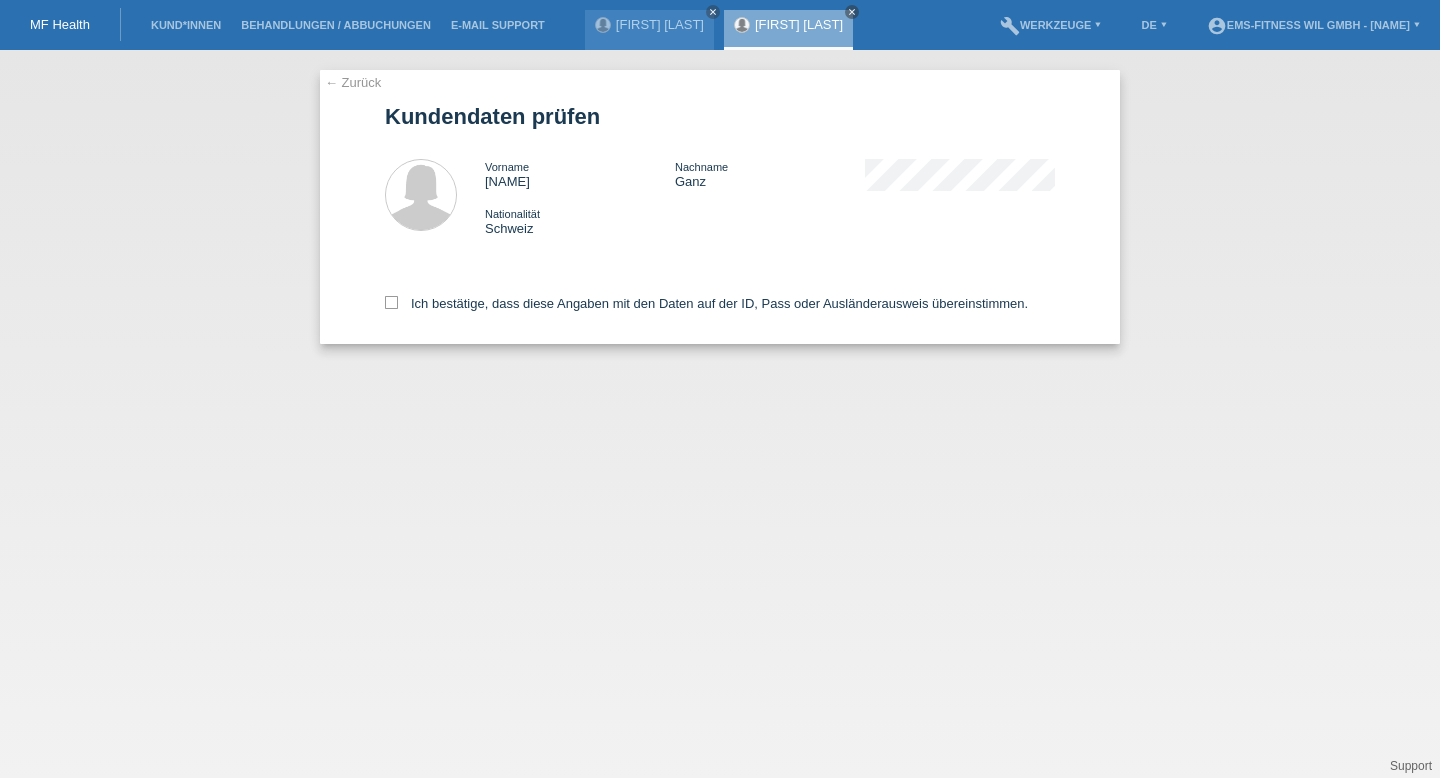 scroll, scrollTop: 0, scrollLeft: 0, axis: both 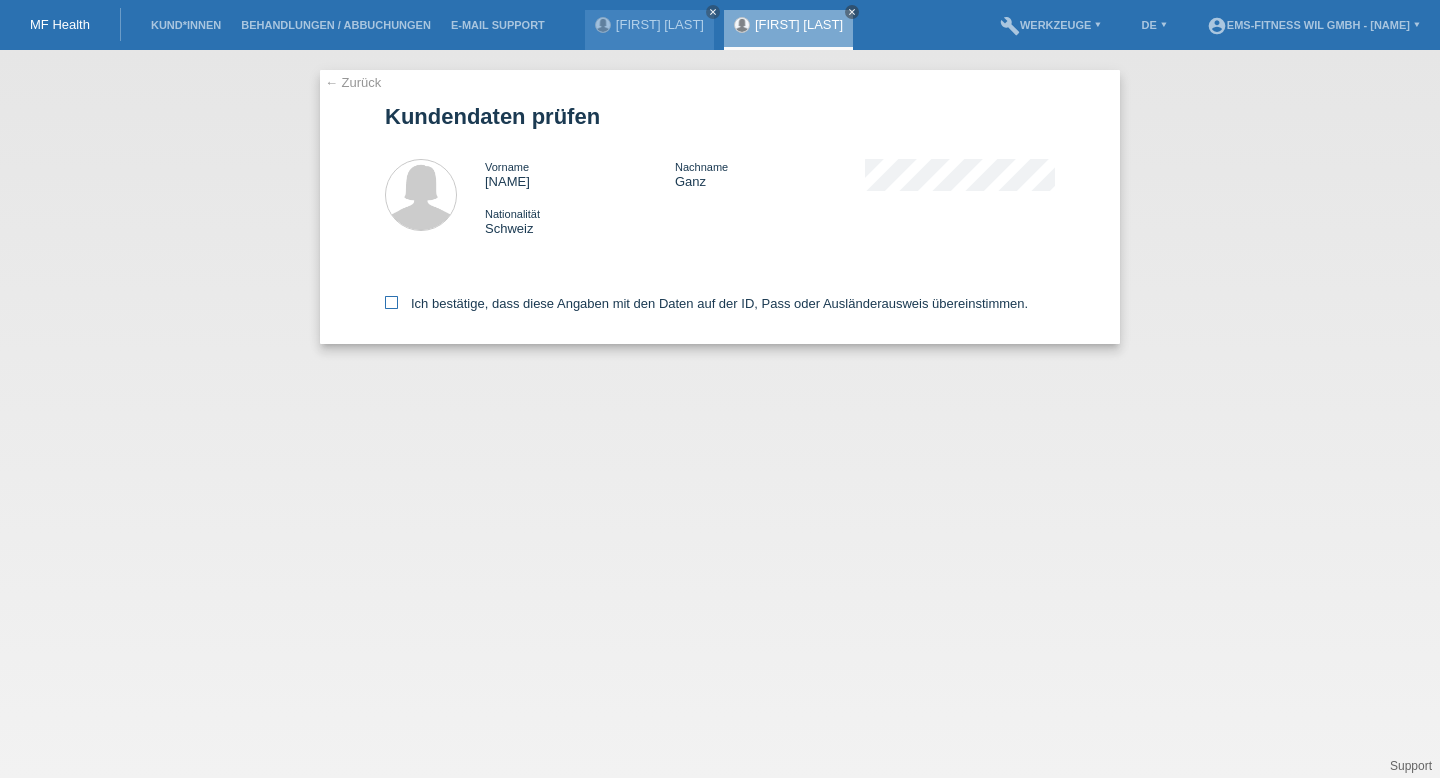 click at bounding box center [391, 302] 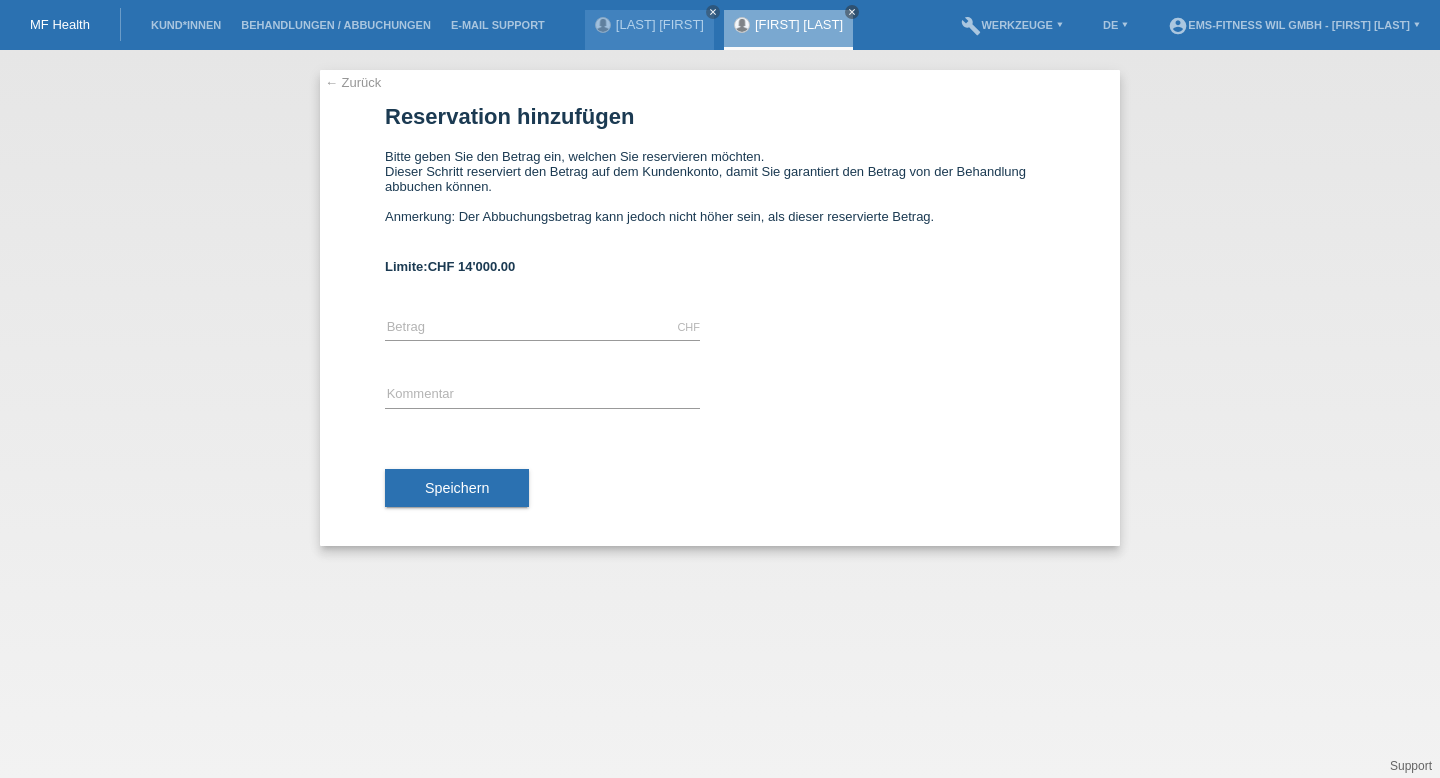 scroll, scrollTop: 0, scrollLeft: 0, axis: both 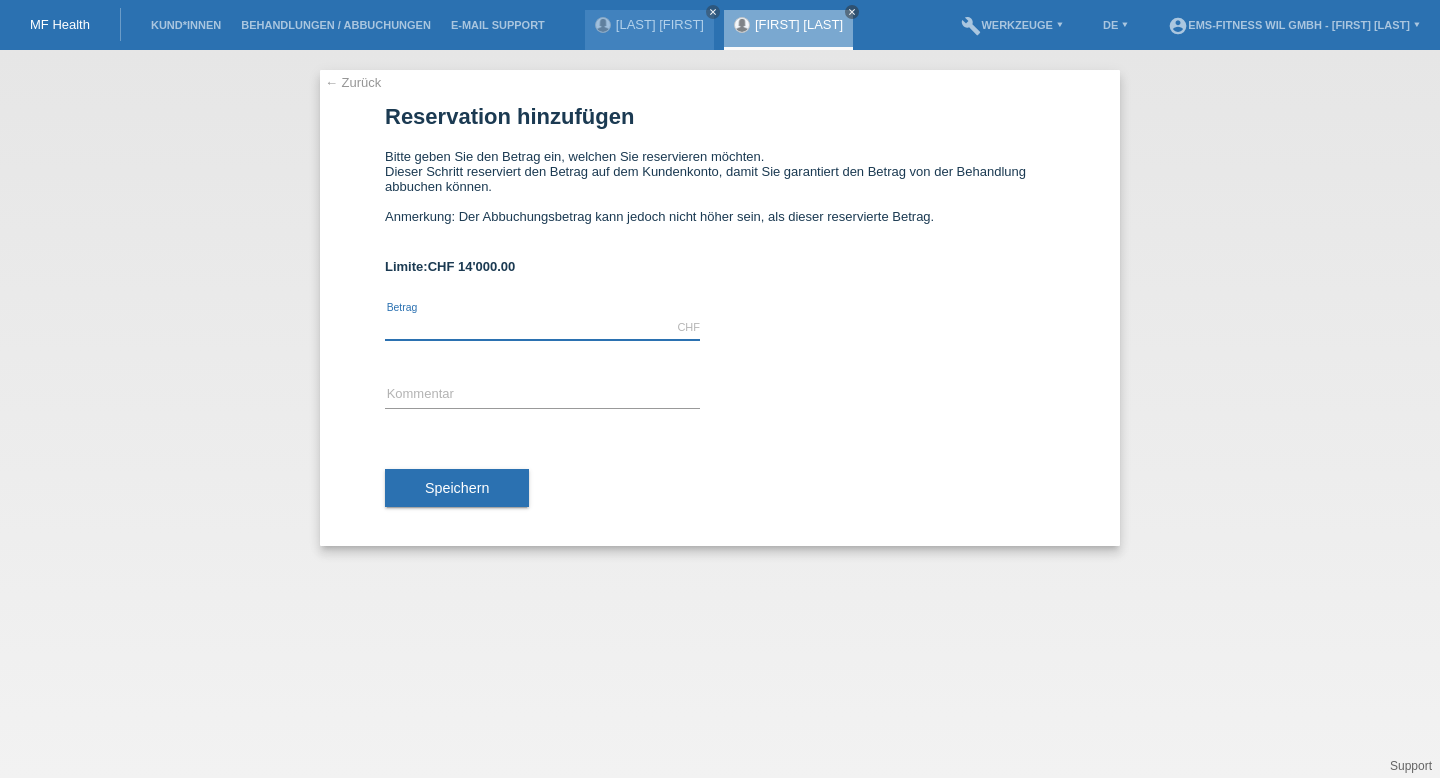 click at bounding box center [542, 327] 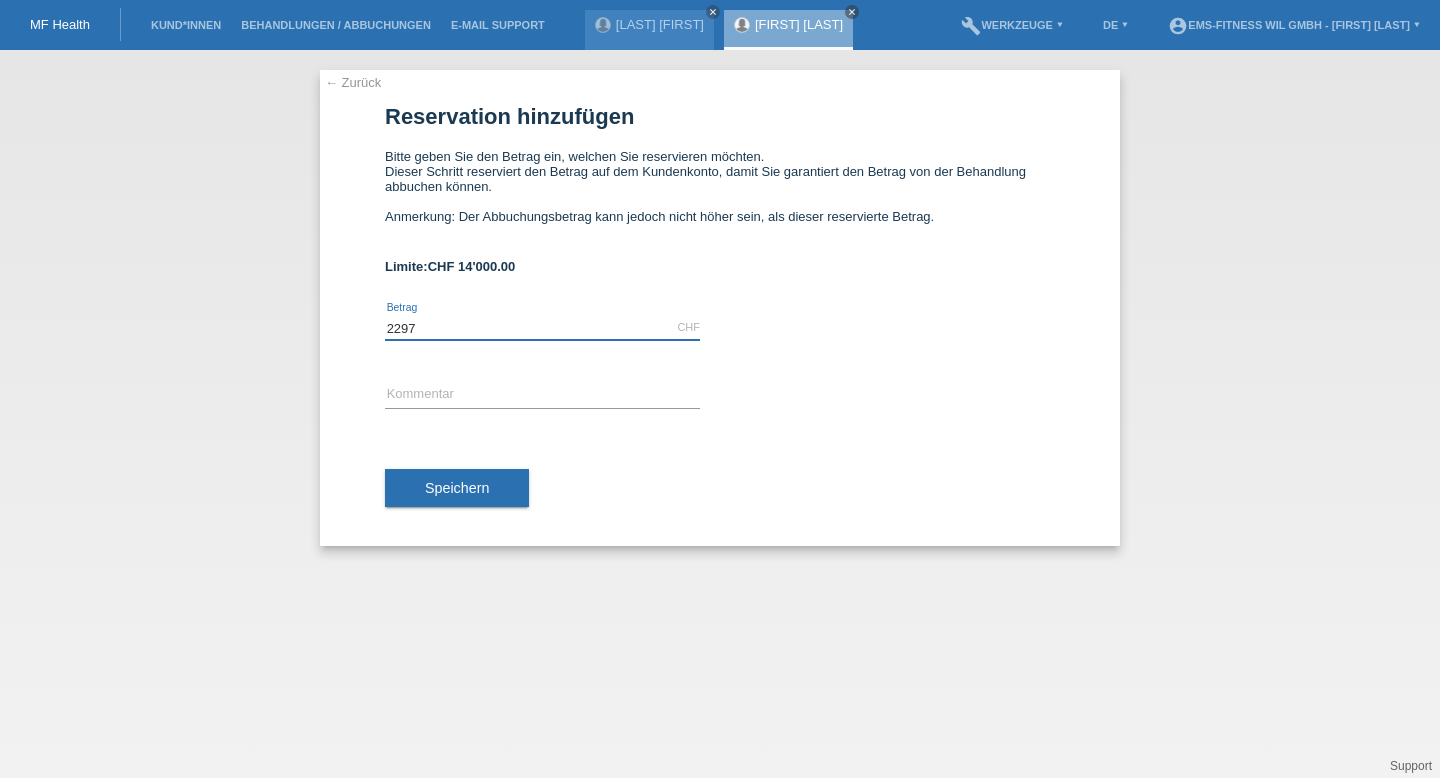 type on "2297" 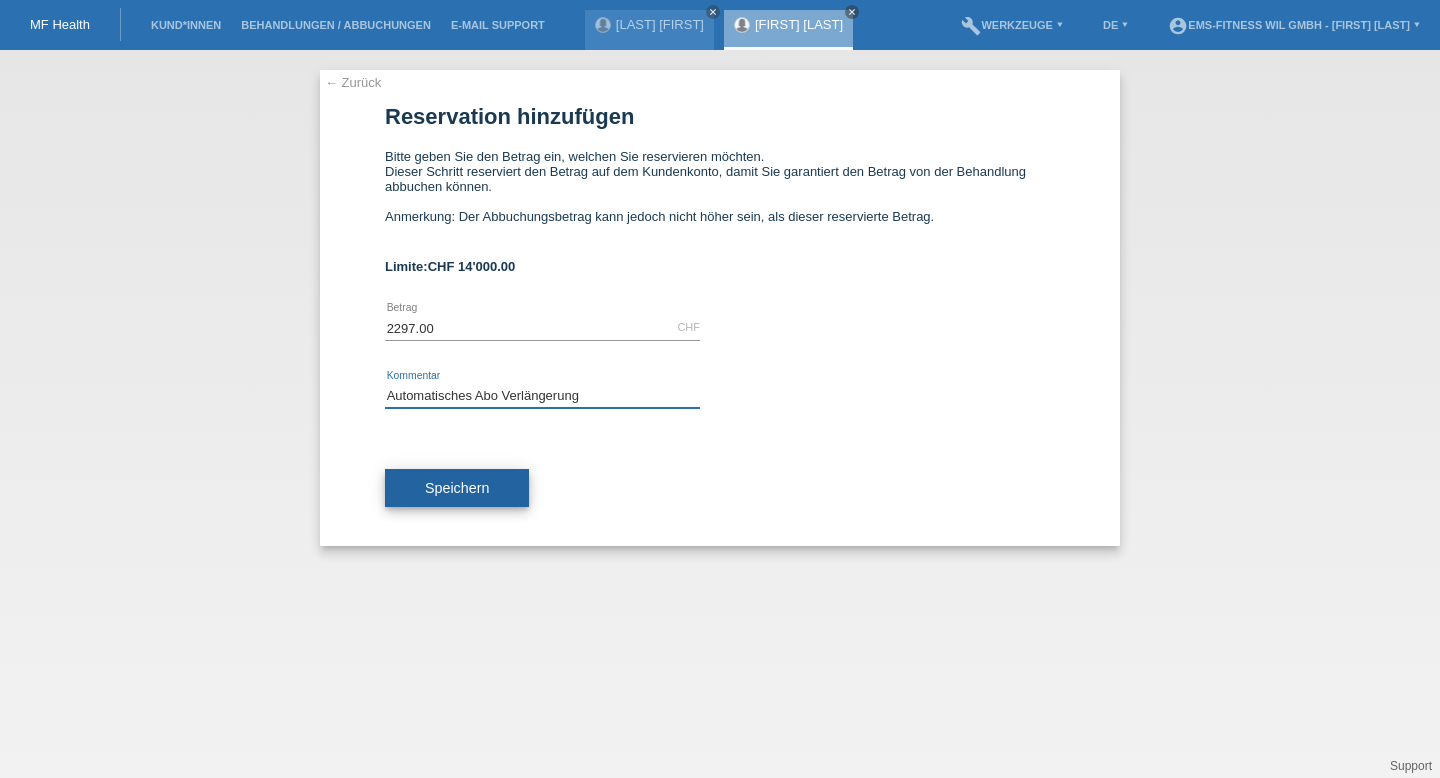 type on "Automatisches Abo Verlängerung" 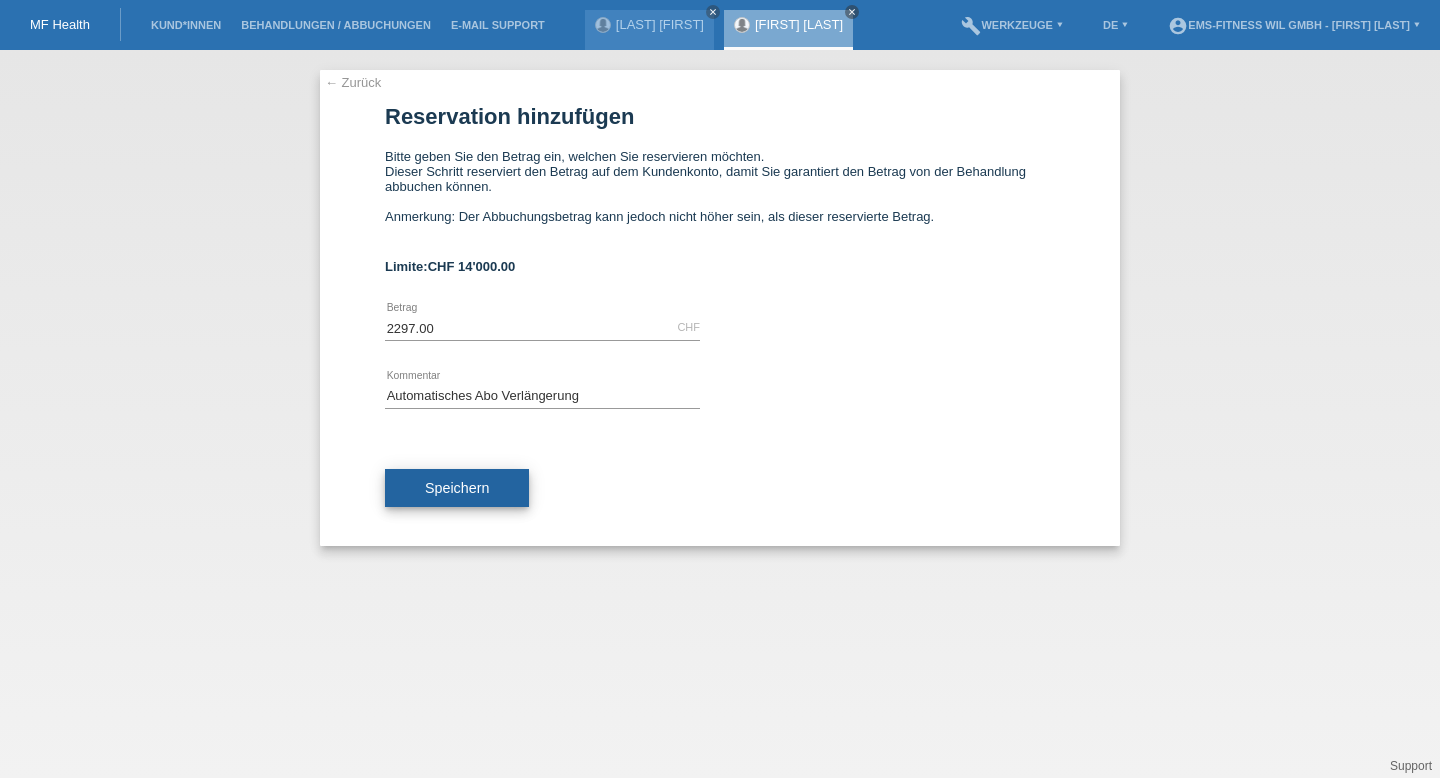 click on "Speichern" at bounding box center [457, 488] 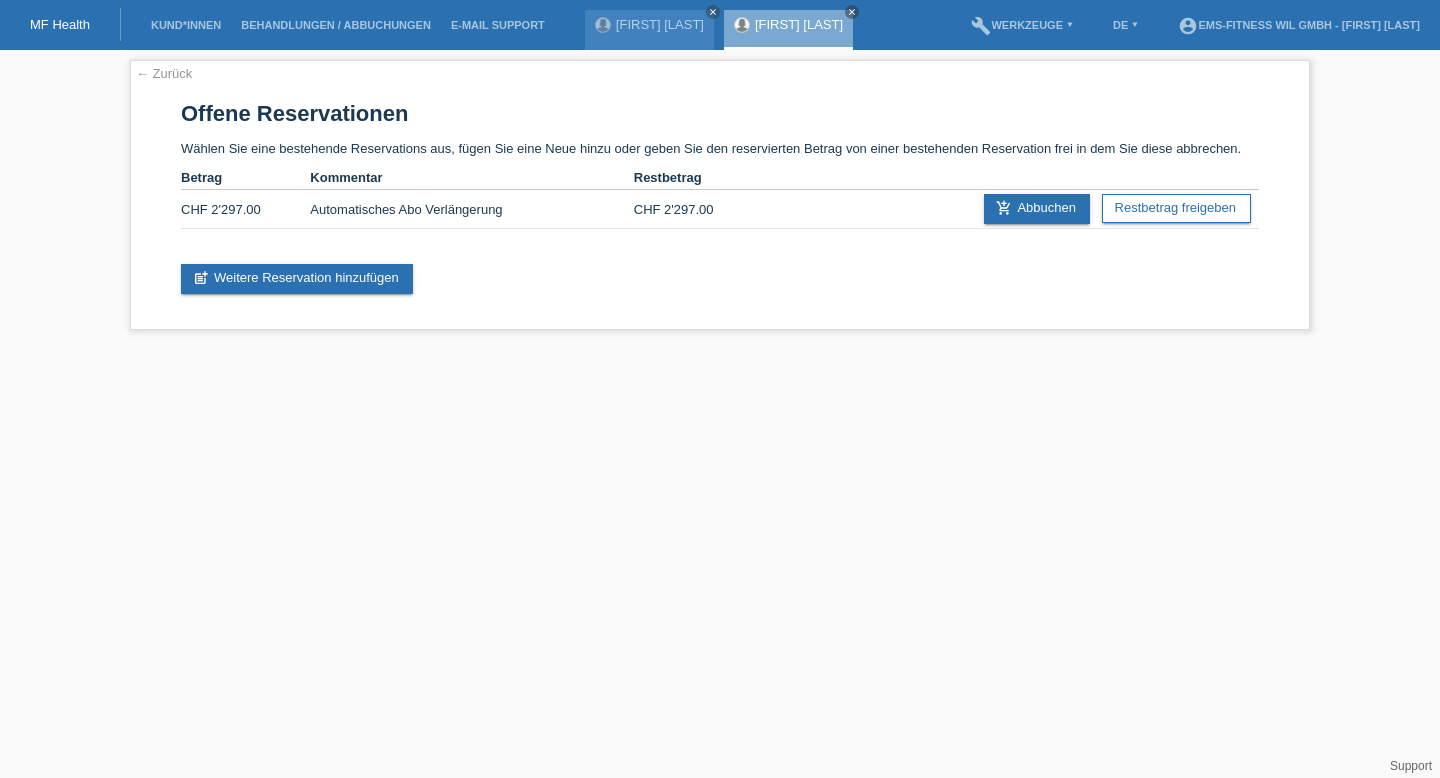 scroll, scrollTop: 0, scrollLeft: 0, axis: both 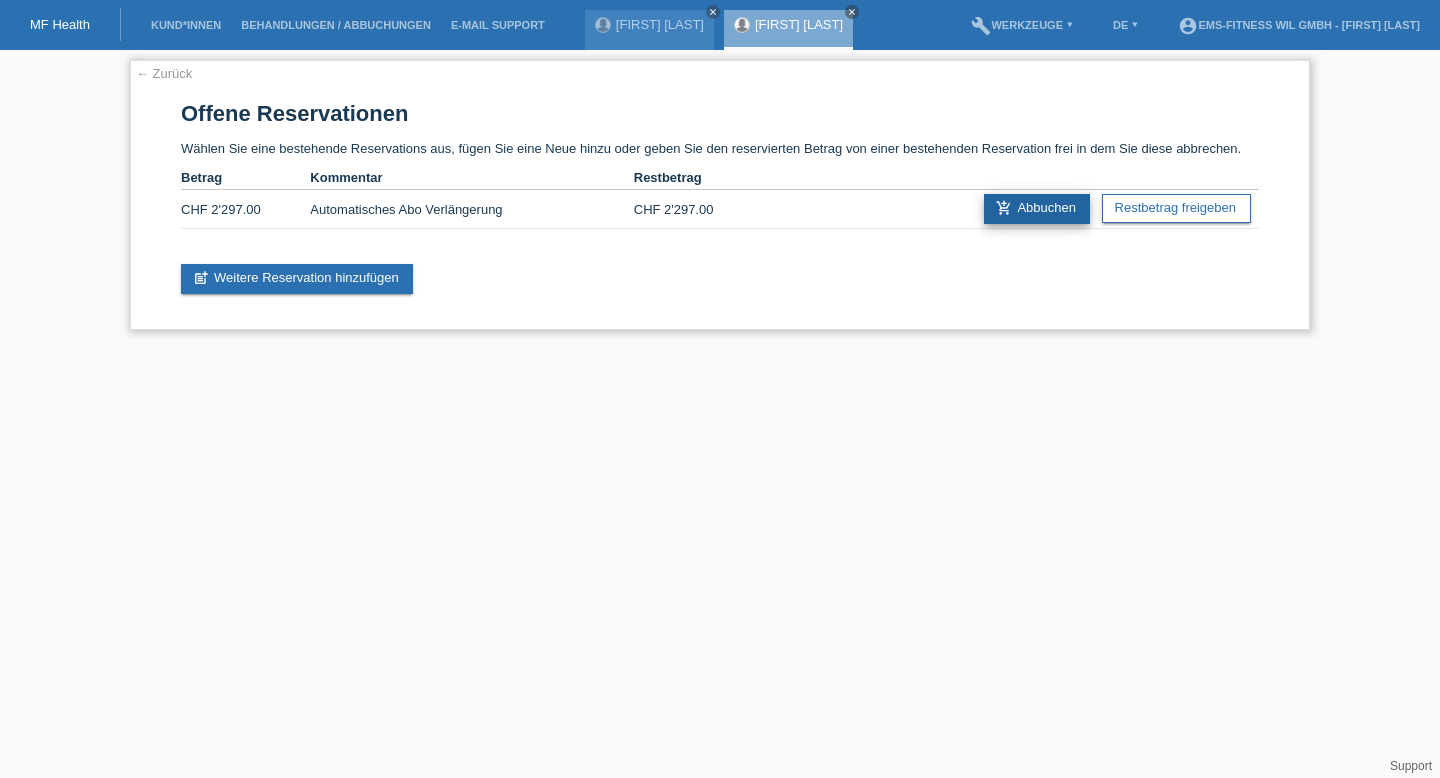 click on "add_shopping_cart  Abbuchen" at bounding box center [1037, 209] 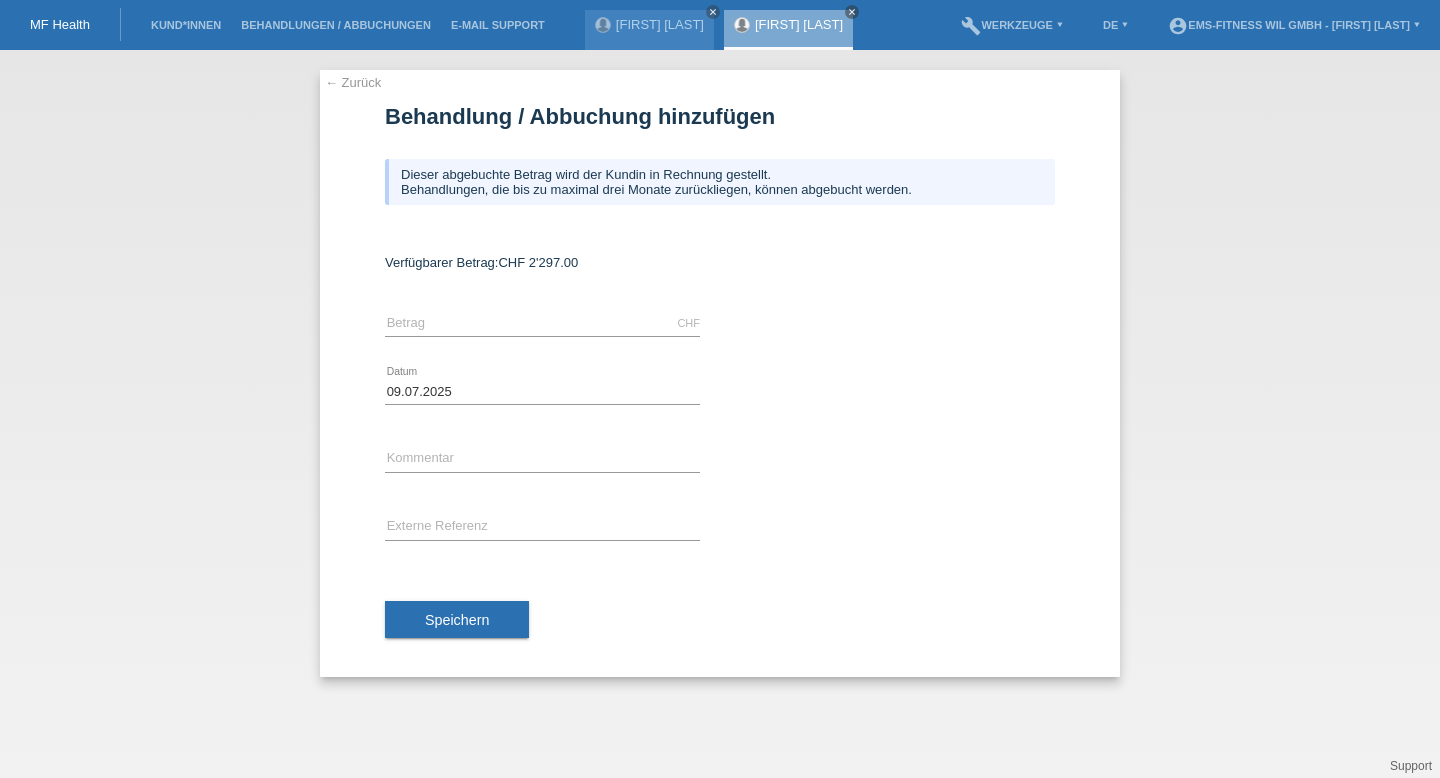scroll, scrollTop: 0, scrollLeft: 0, axis: both 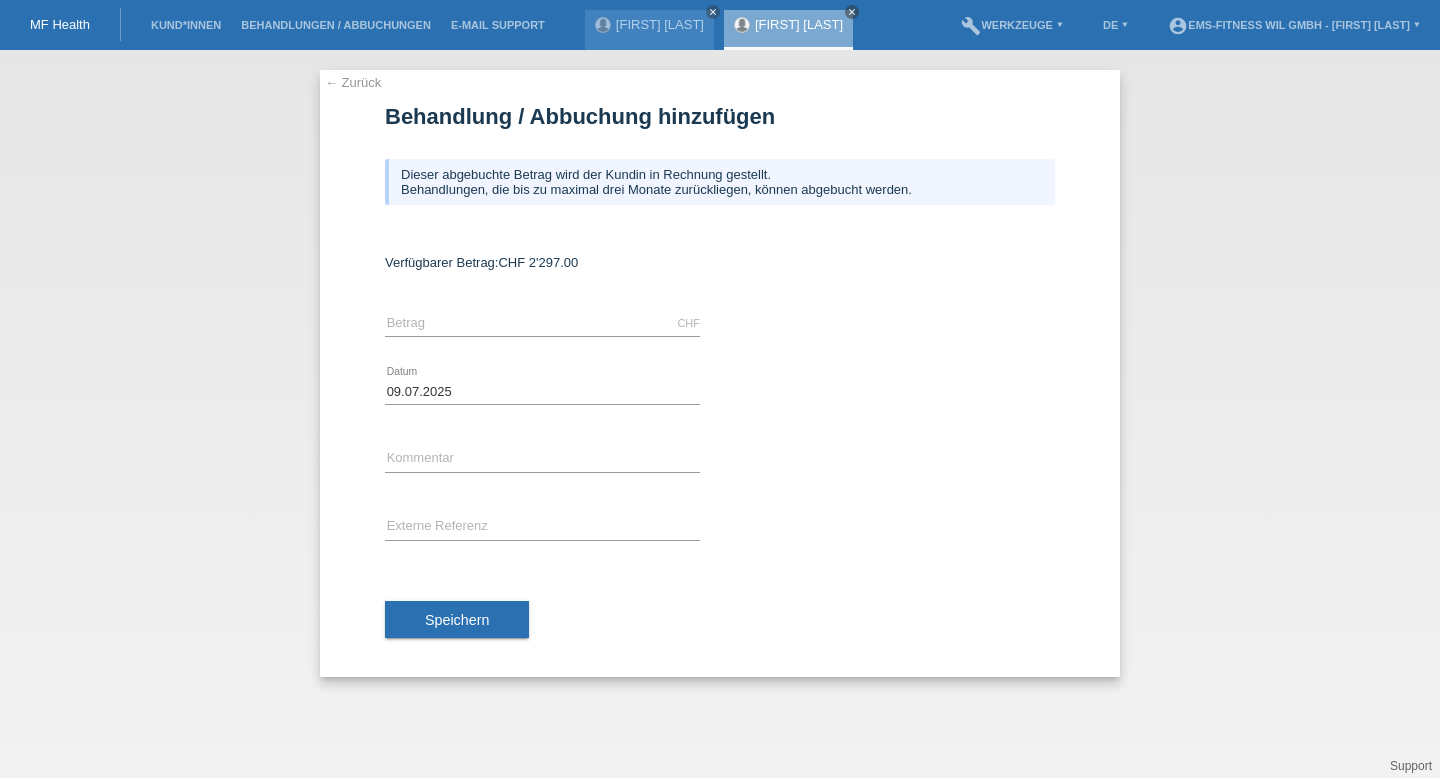 click on "CHF
error
Betrag" at bounding box center (542, 324) 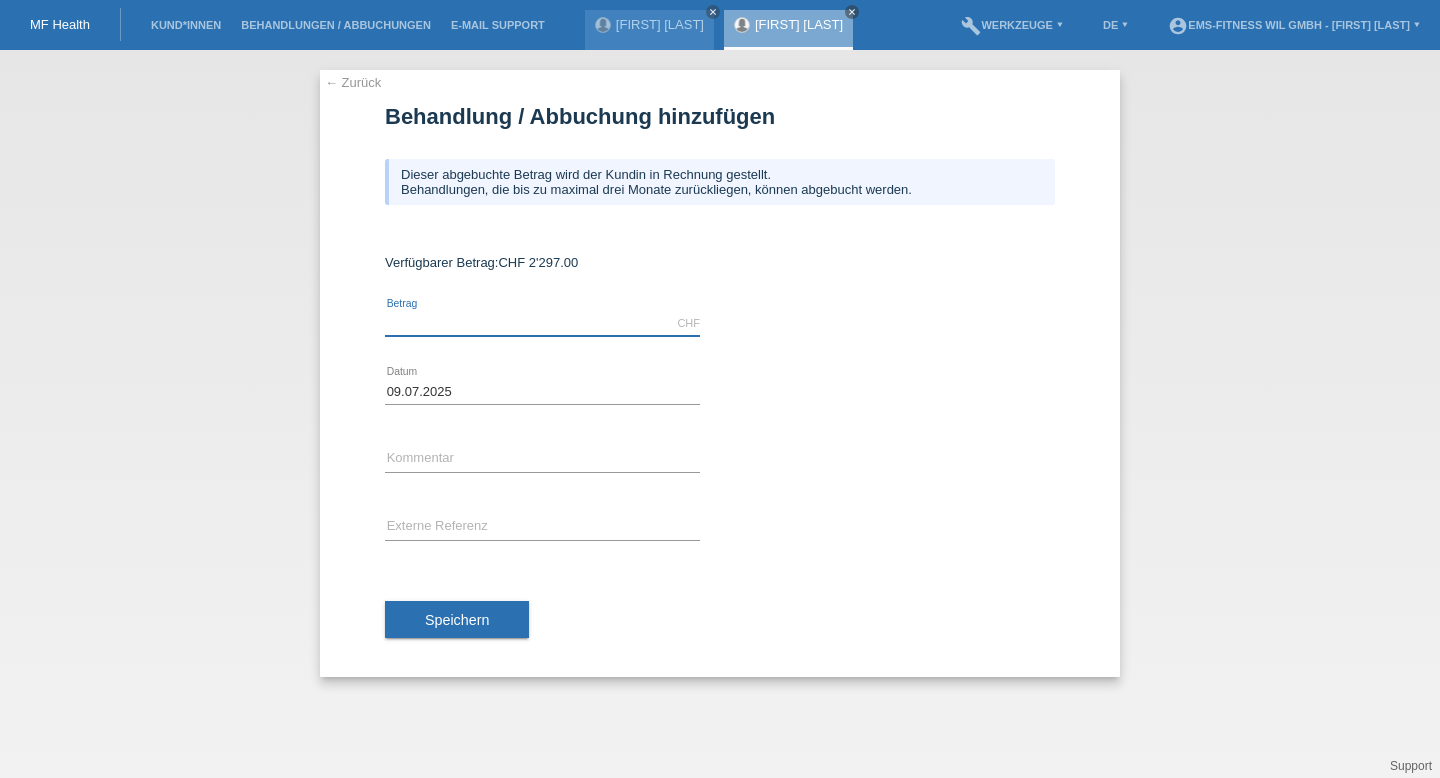 click at bounding box center [542, 323] 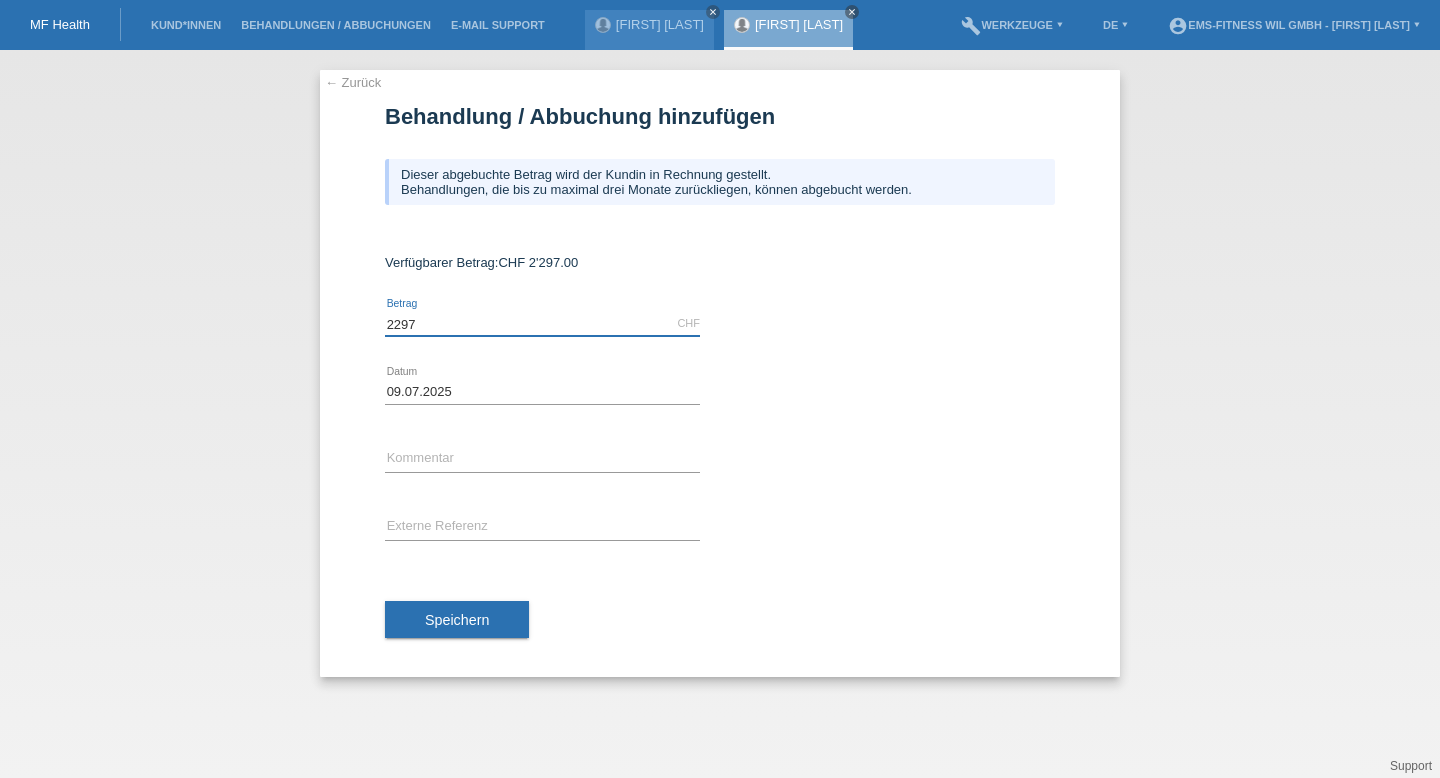 type on "2297" 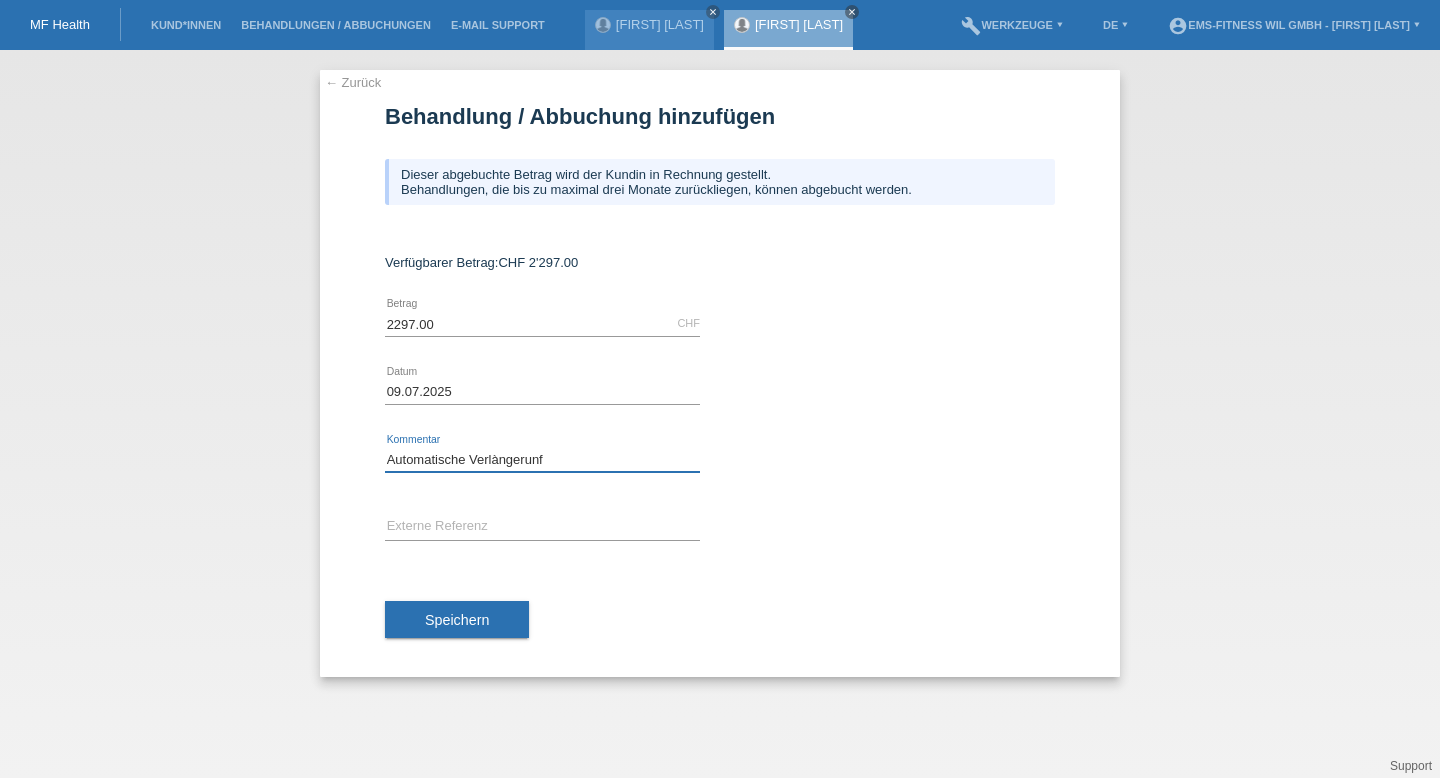click on "Automatische Verlàngerunf" at bounding box center [542, 459] 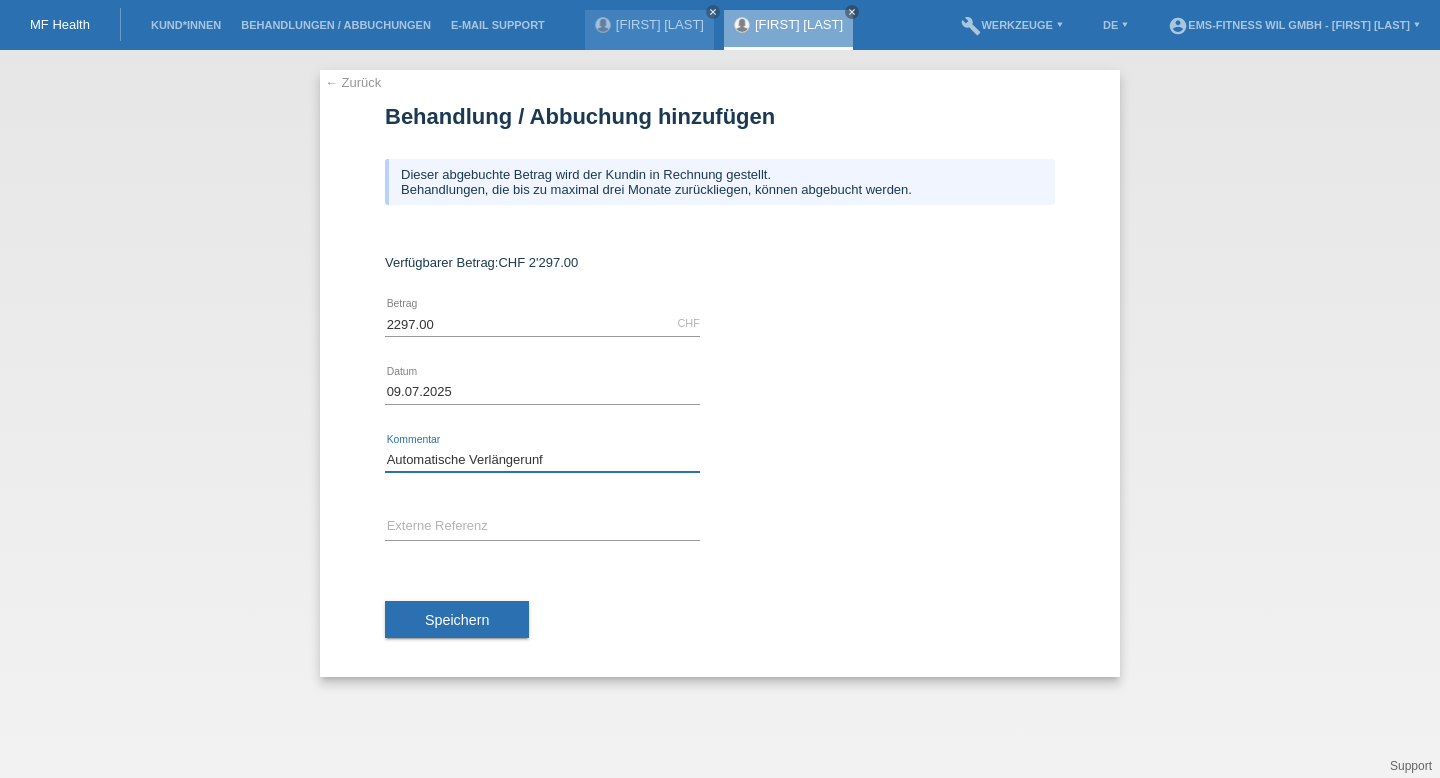 click on "Automatische Verlängerunf" at bounding box center (542, 459) 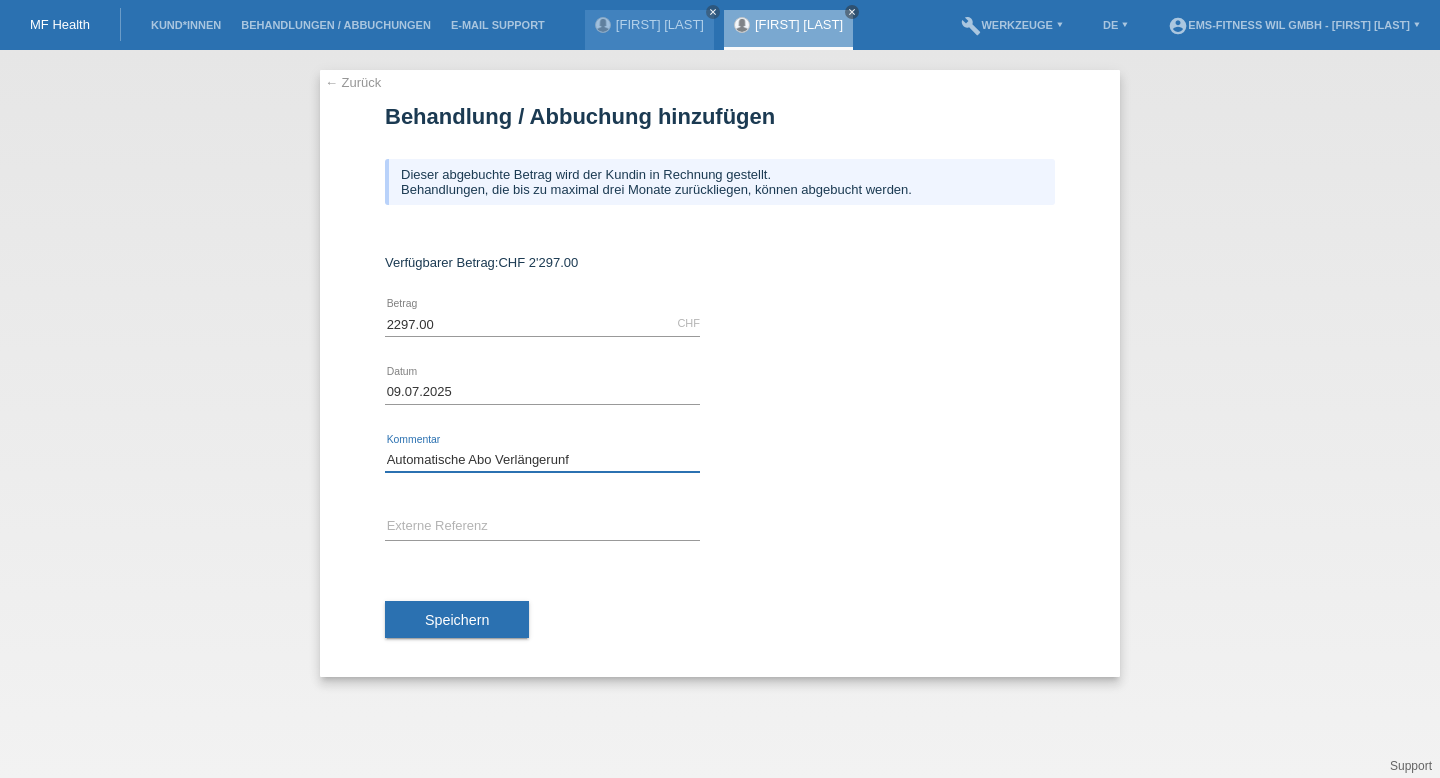 click on "Automatische Abo Verlängerunf" at bounding box center [542, 459] 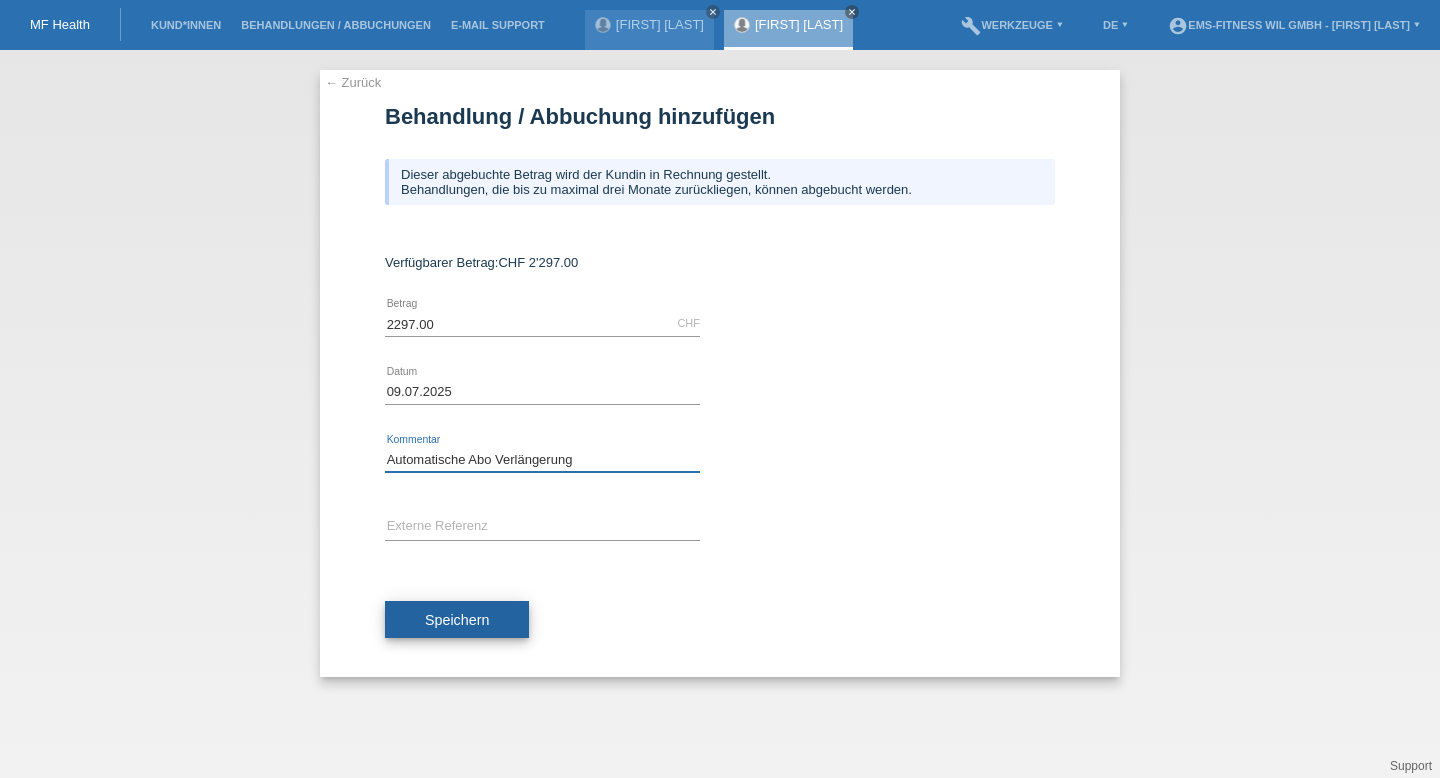 type on "Automatische Abo Verlängerung" 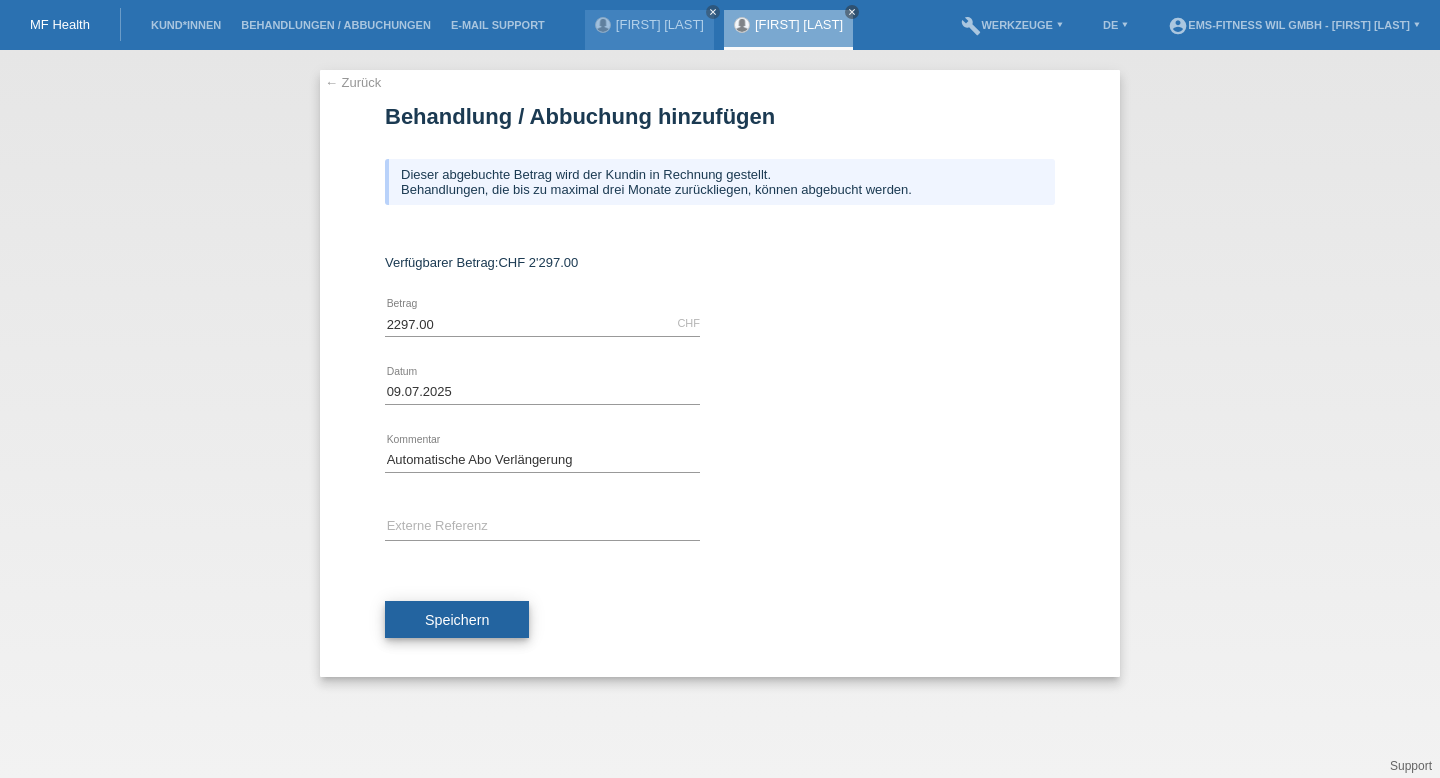 click on "Speichern" at bounding box center (457, 620) 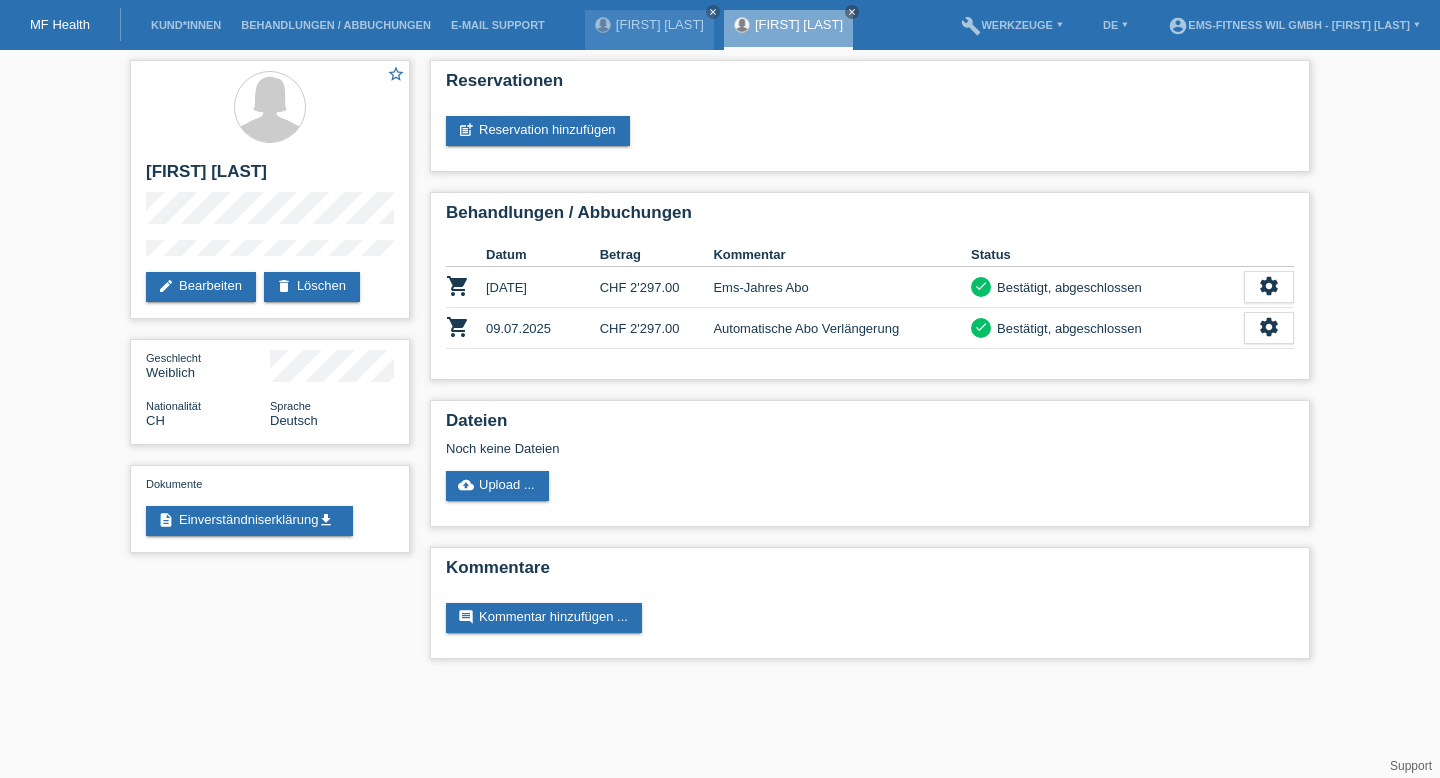 scroll, scrollTop: 0, scrollLeft: 0, axis: both 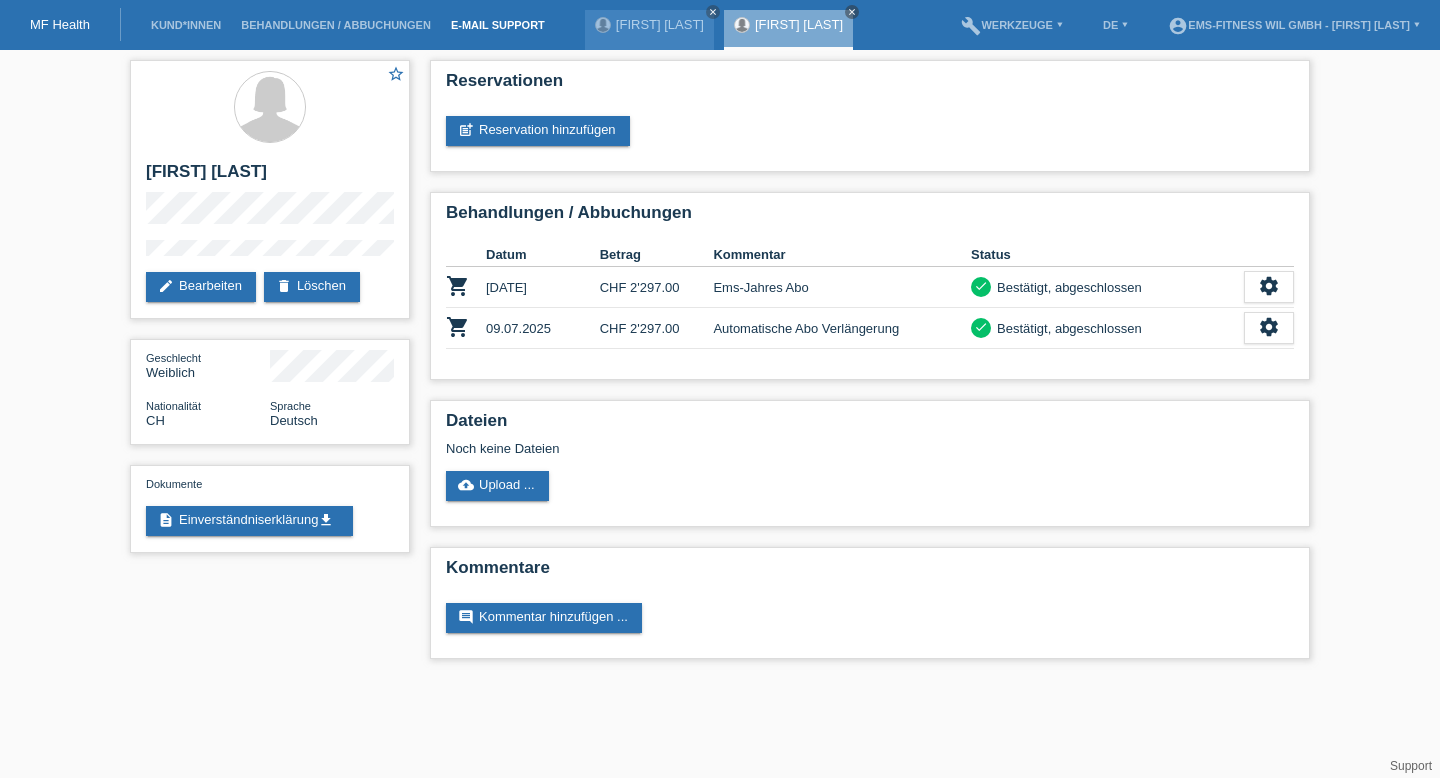 click on "E-Mail Support" at bounding box center (498, 25) 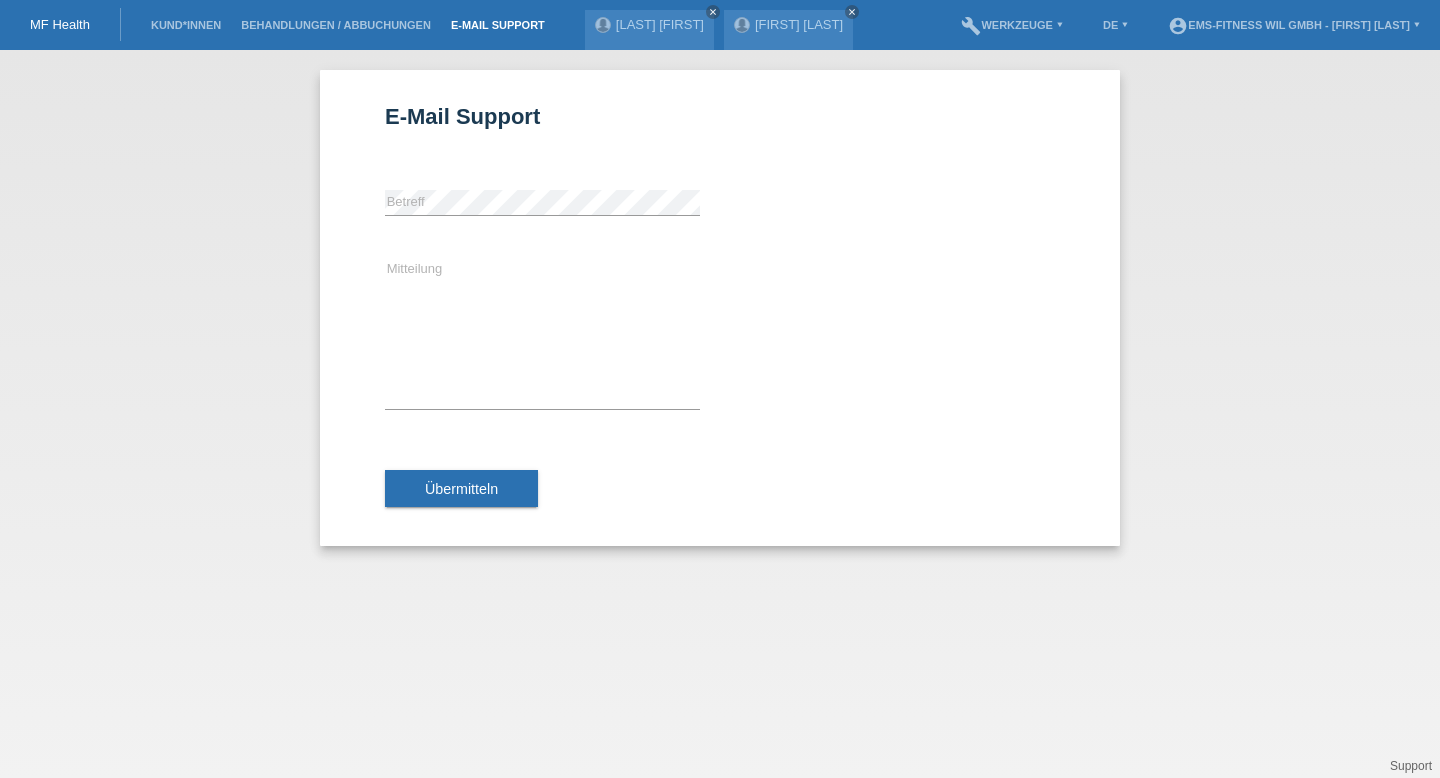 scroll, scrollTop: 0, scrollLeft: 0, axis: both 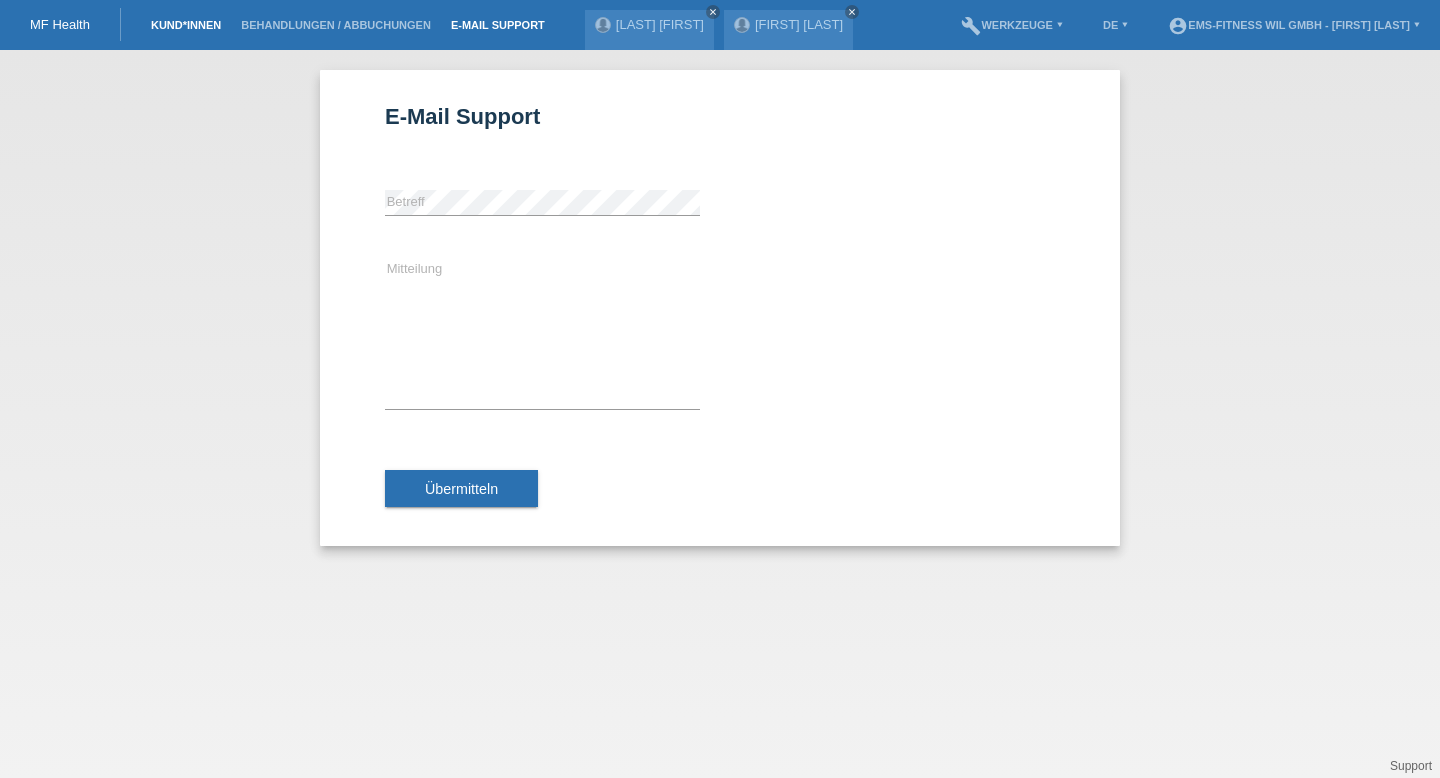 click on "Kund*innen" at bounding box center (186, 25) 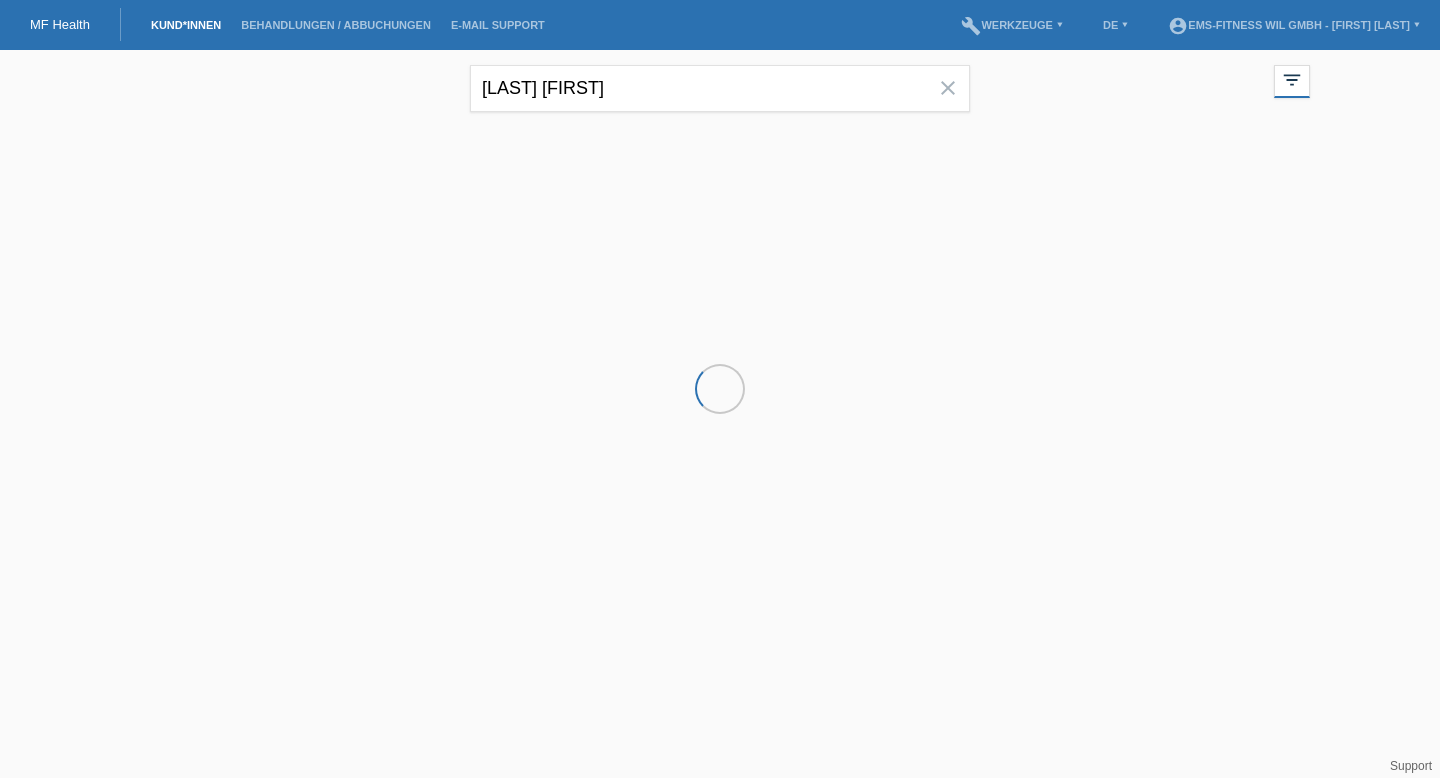 scroll, scrollTop: 0, scrollLeft: 0, axis: both 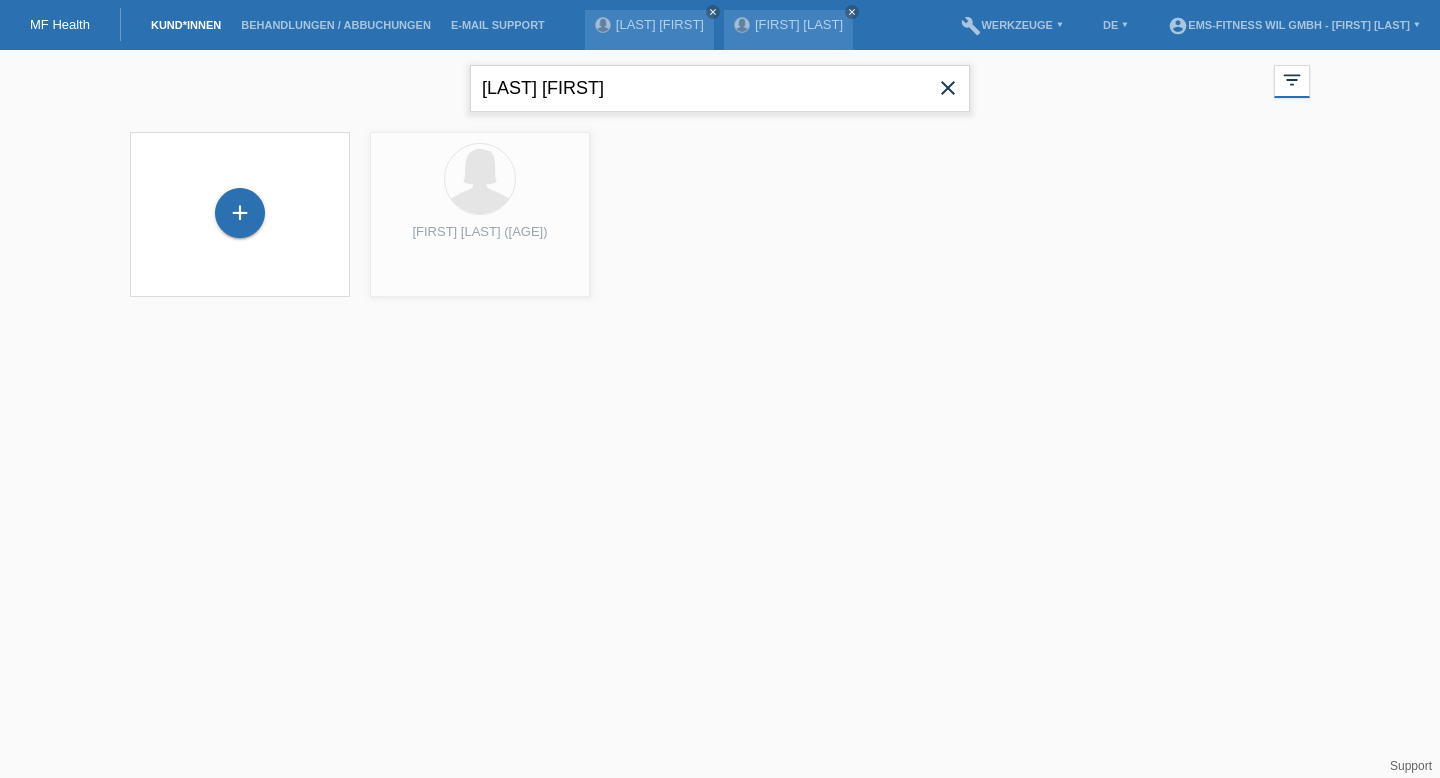 drag, startPoint x: 618, startPoint y: 111, endPoint x: 364, endPoint y: 99, distance: 254.28331 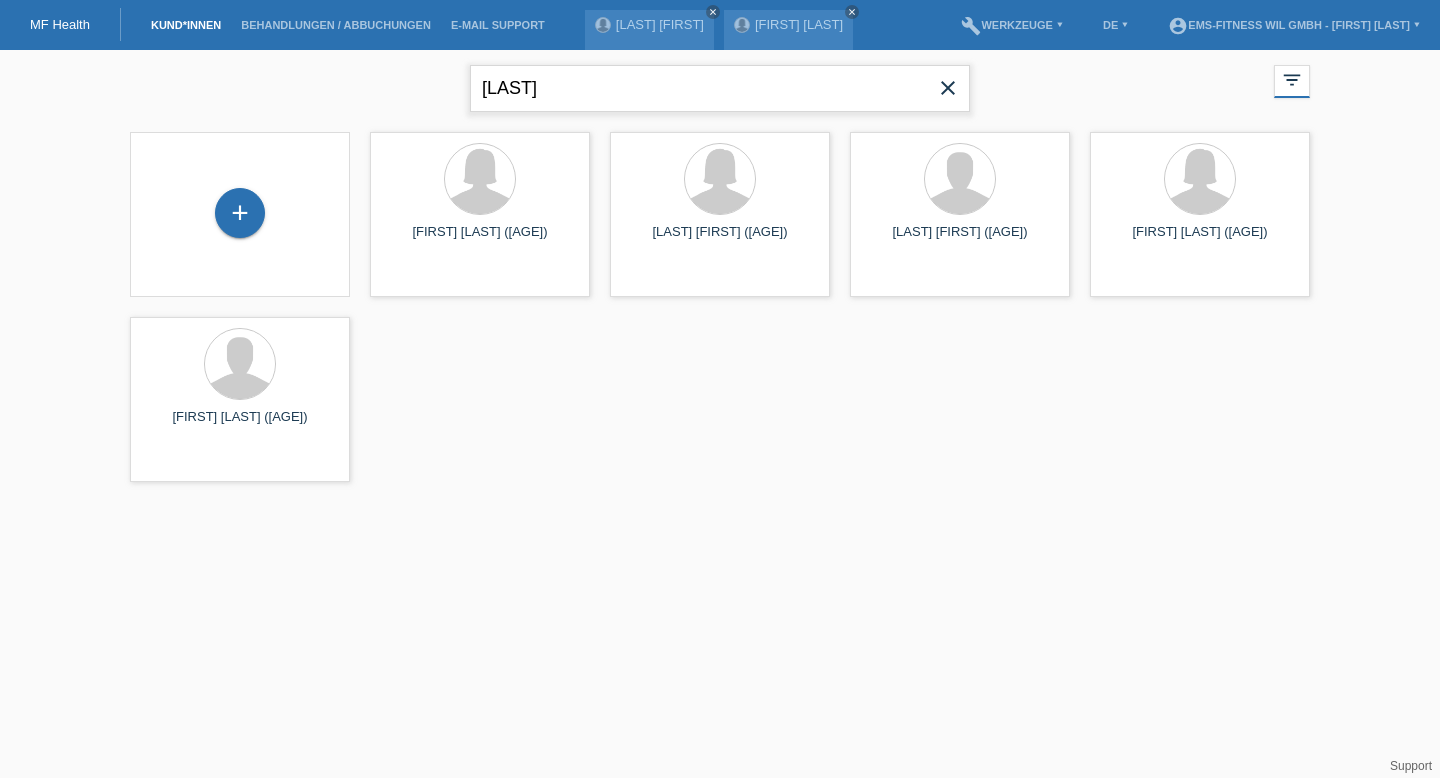 type on "[LAST]" 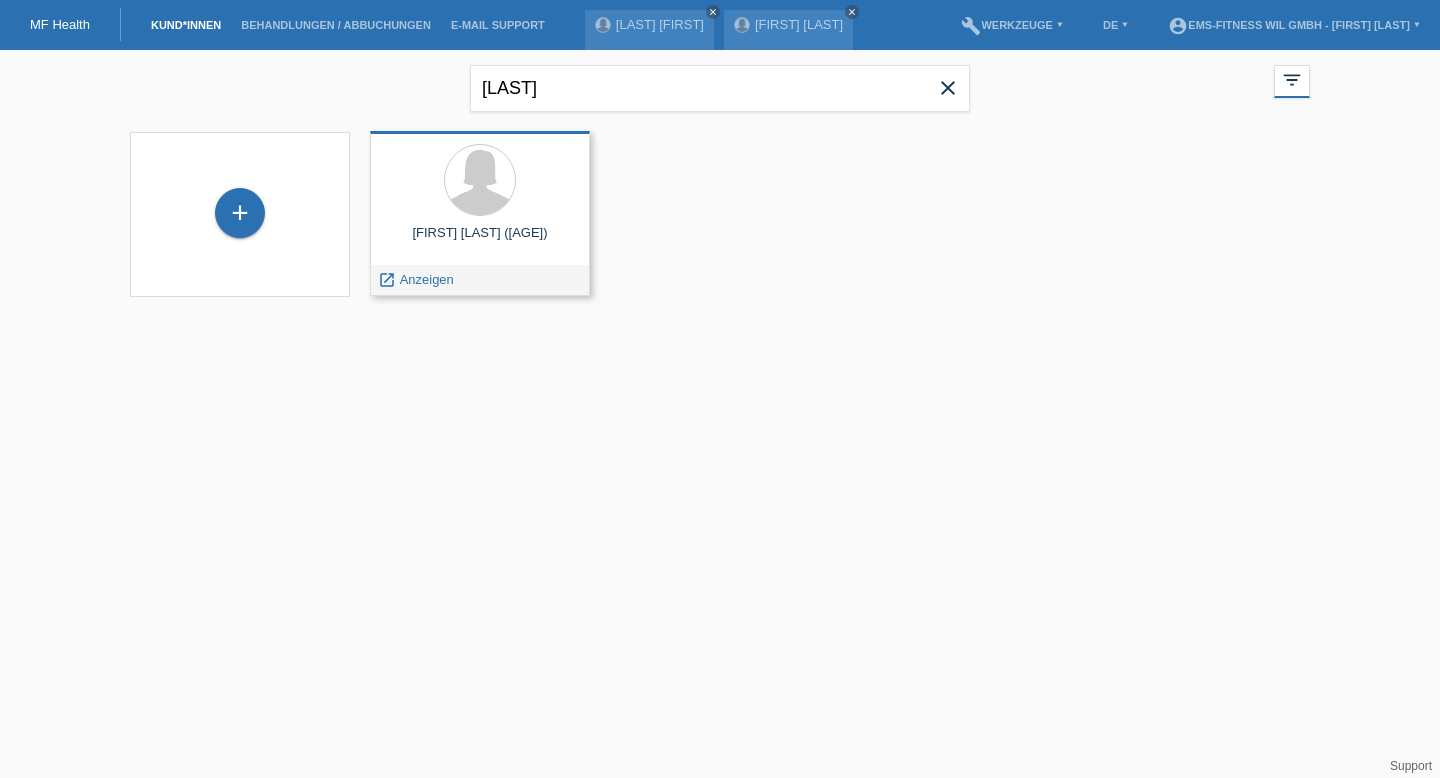 click on "[FIRST] [LAST] ([AGE])" at bounding box center (480, 241) 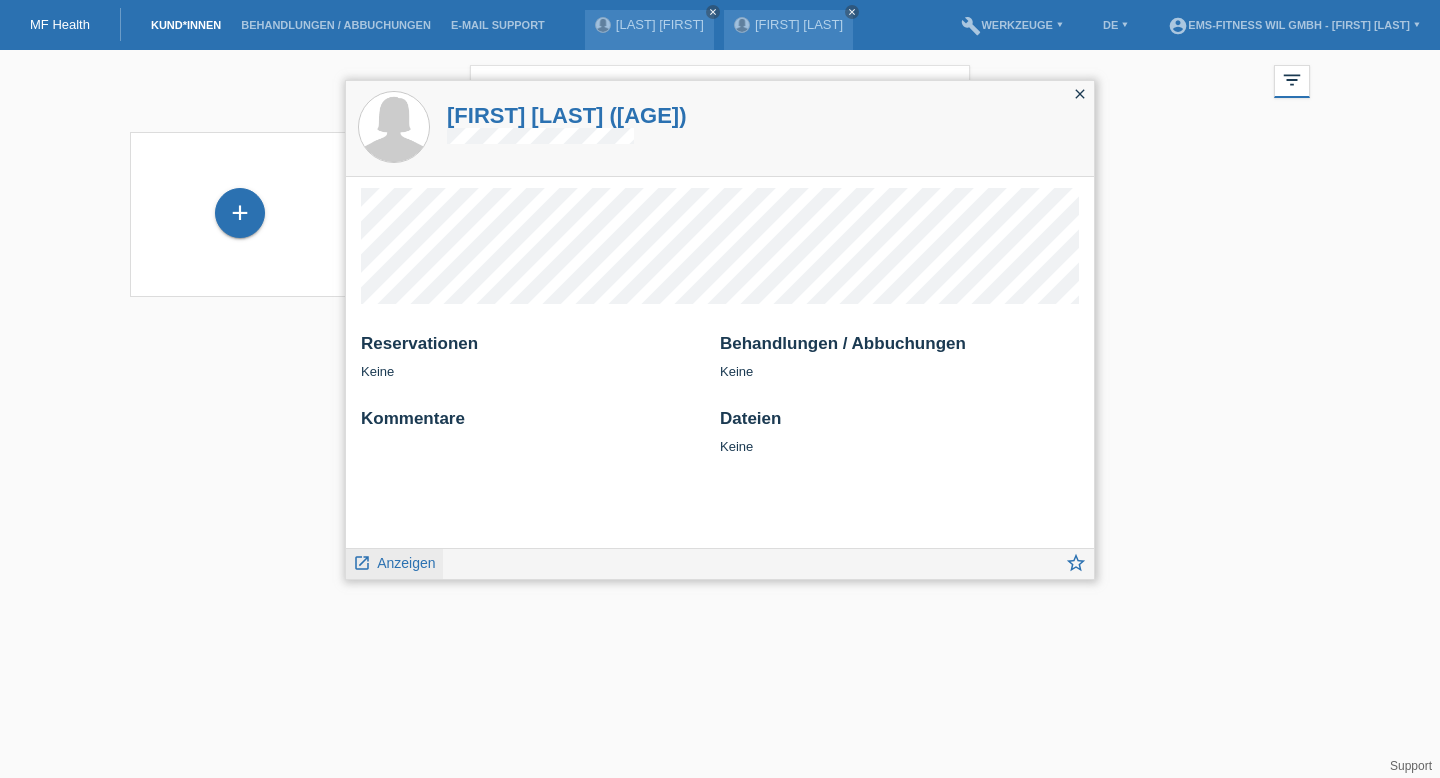 click on "Anzeigen" at bounding box center (406, 563) 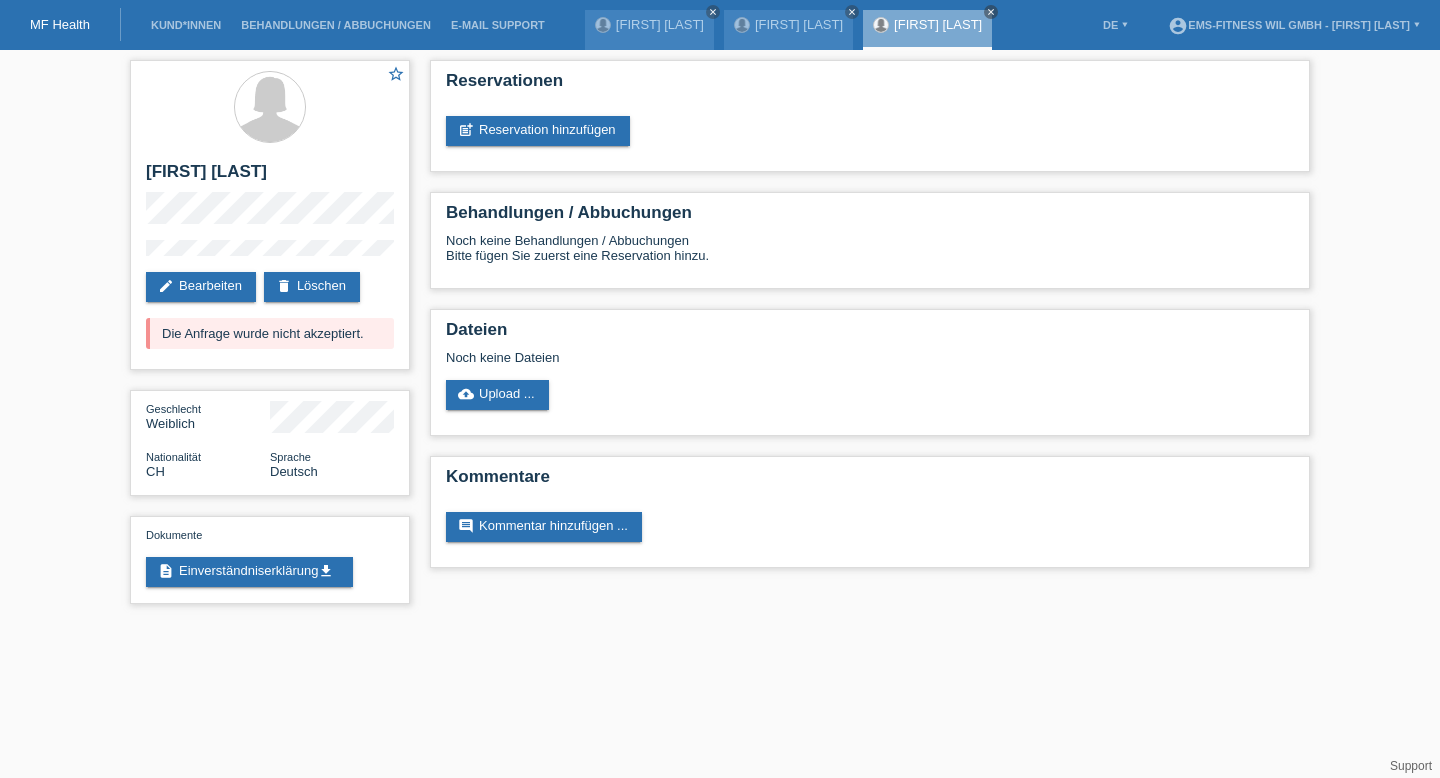 scroll, scrollTop: 0, scrollLeft: 0, axis: both 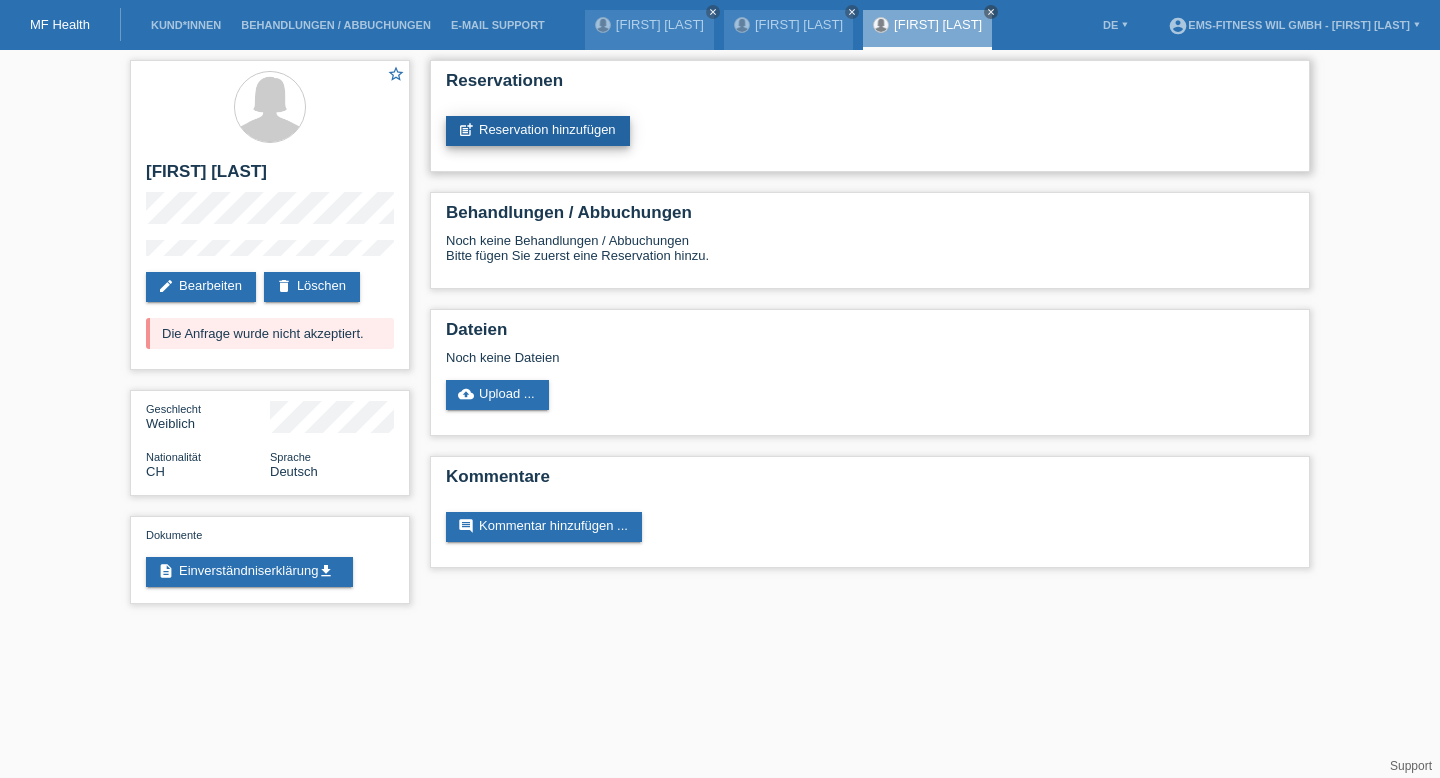 click on "post_add  Reservation hinzufügen" at bounding box center (538, 131) 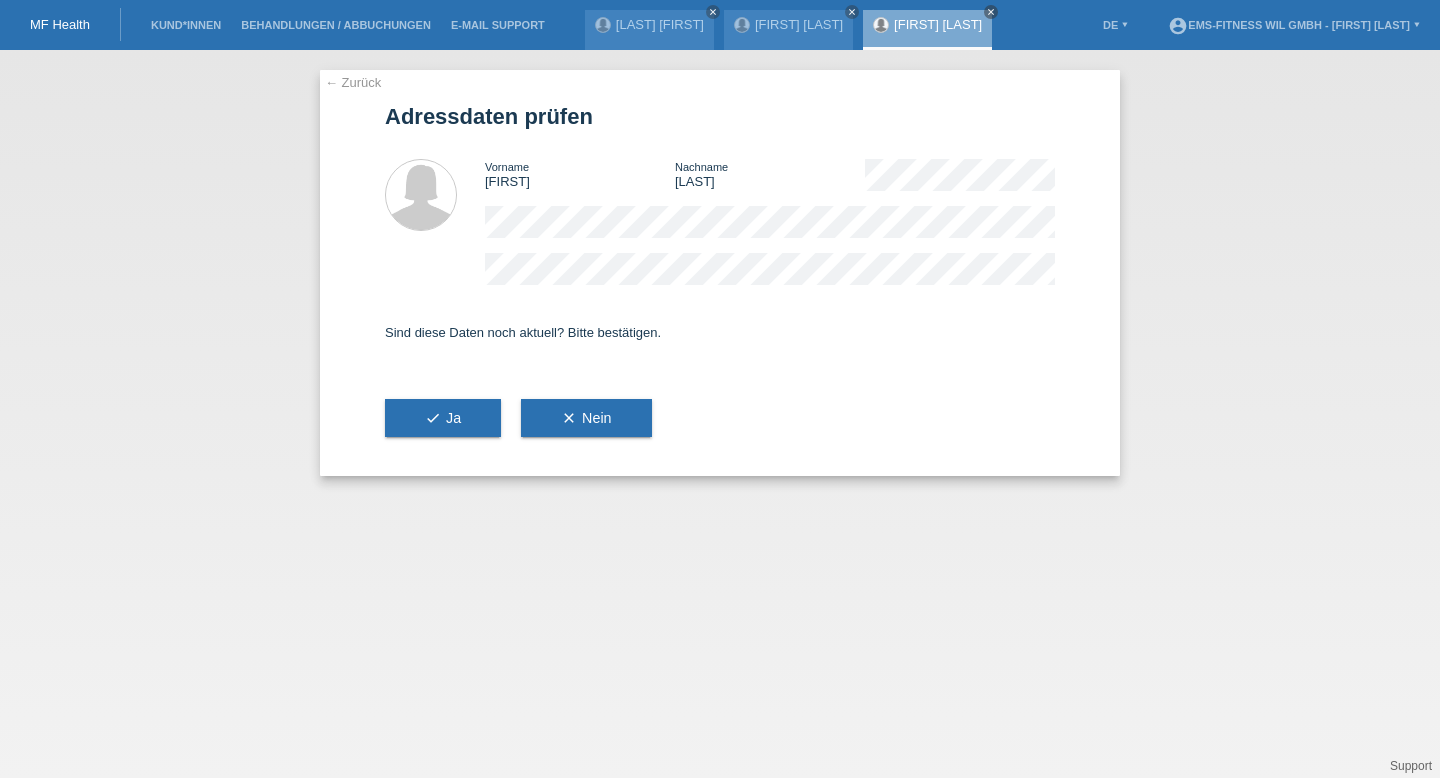 scroll, scrollTop: 0, scrollLeft: 0, axis: both 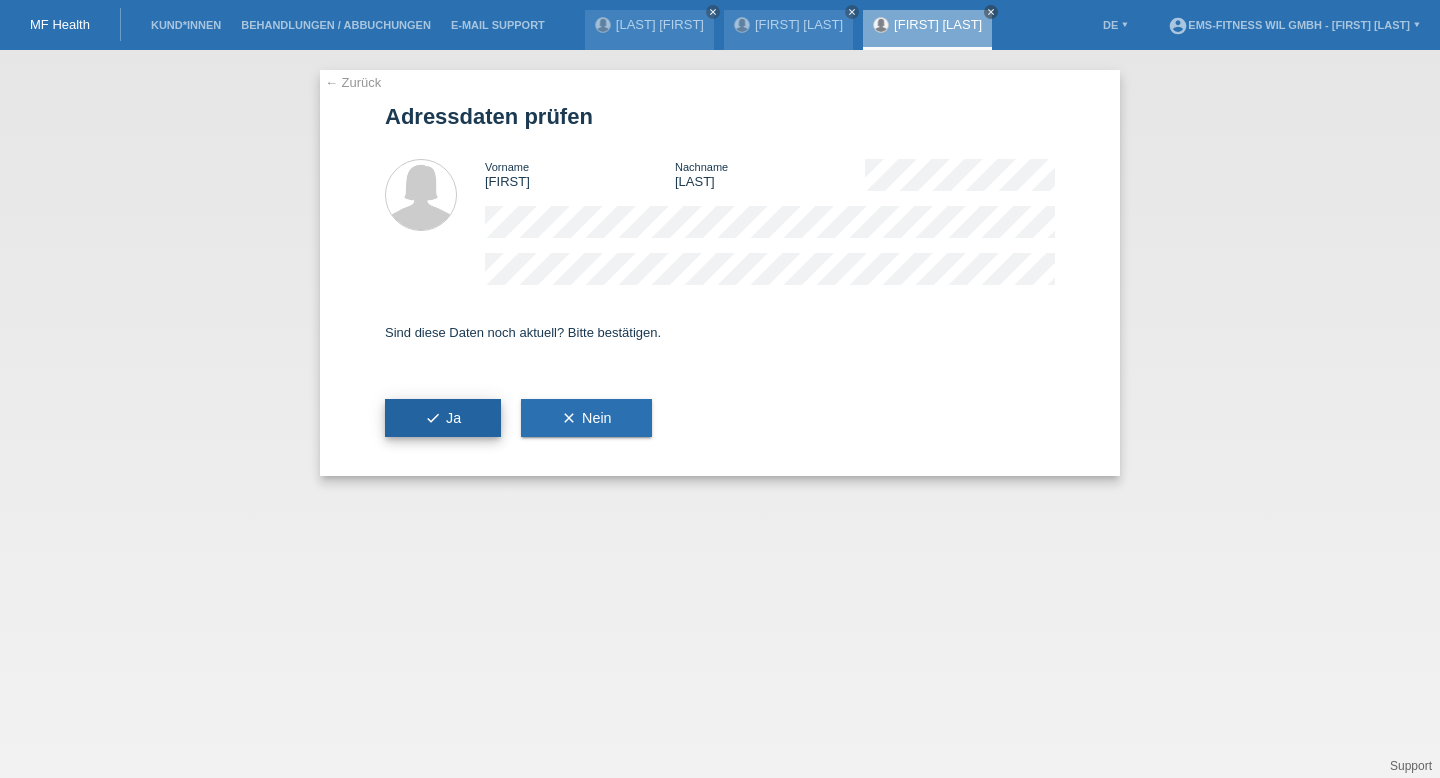 click on "check  Ja" at bounding box center [443, 418] 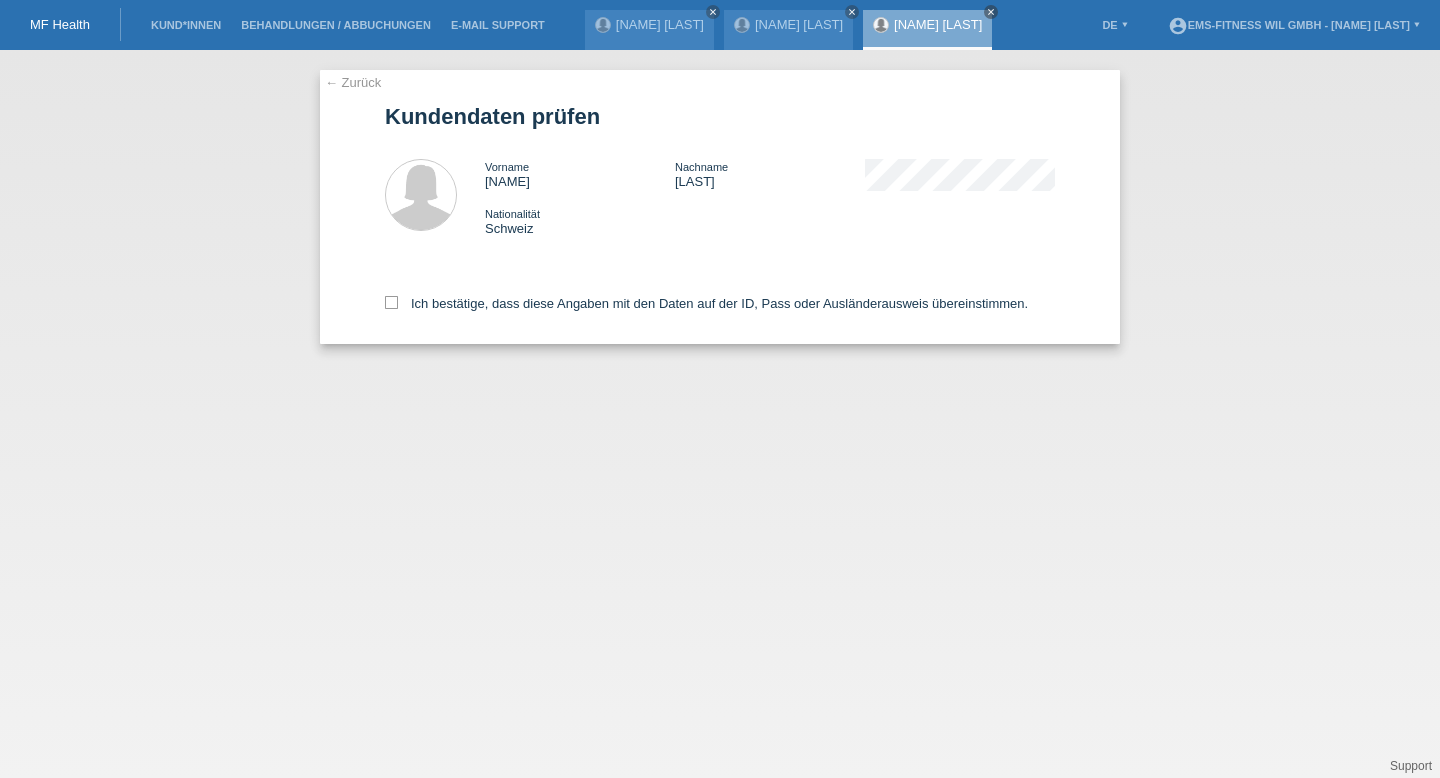 scroll, scrollTop: 0, scrollLeft: 0, axis: both 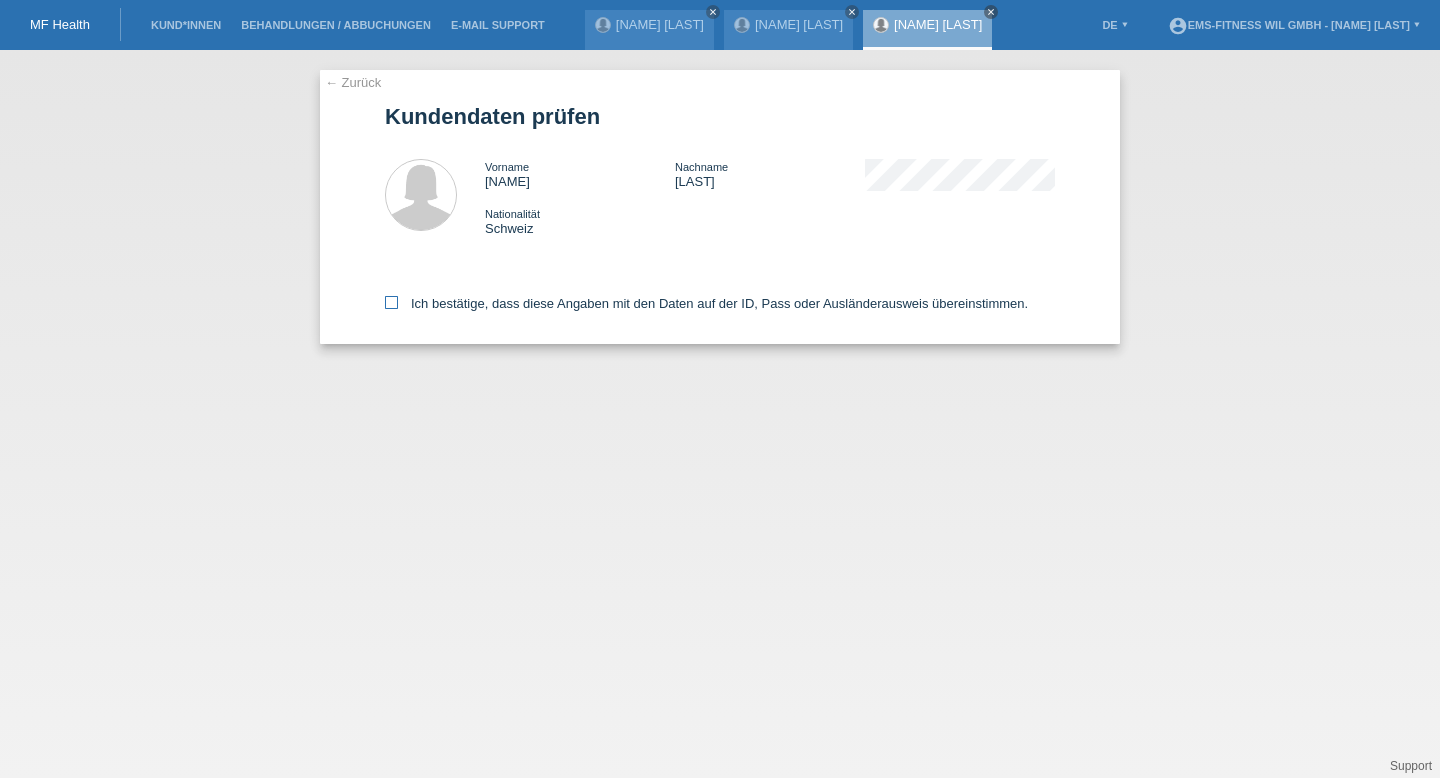 click on "Ich bestätige, dass diese Angaben mit den Daten auf der ID, Pass oder Ausländerausweis übereinstimmen." at bounding box center (706, 303) 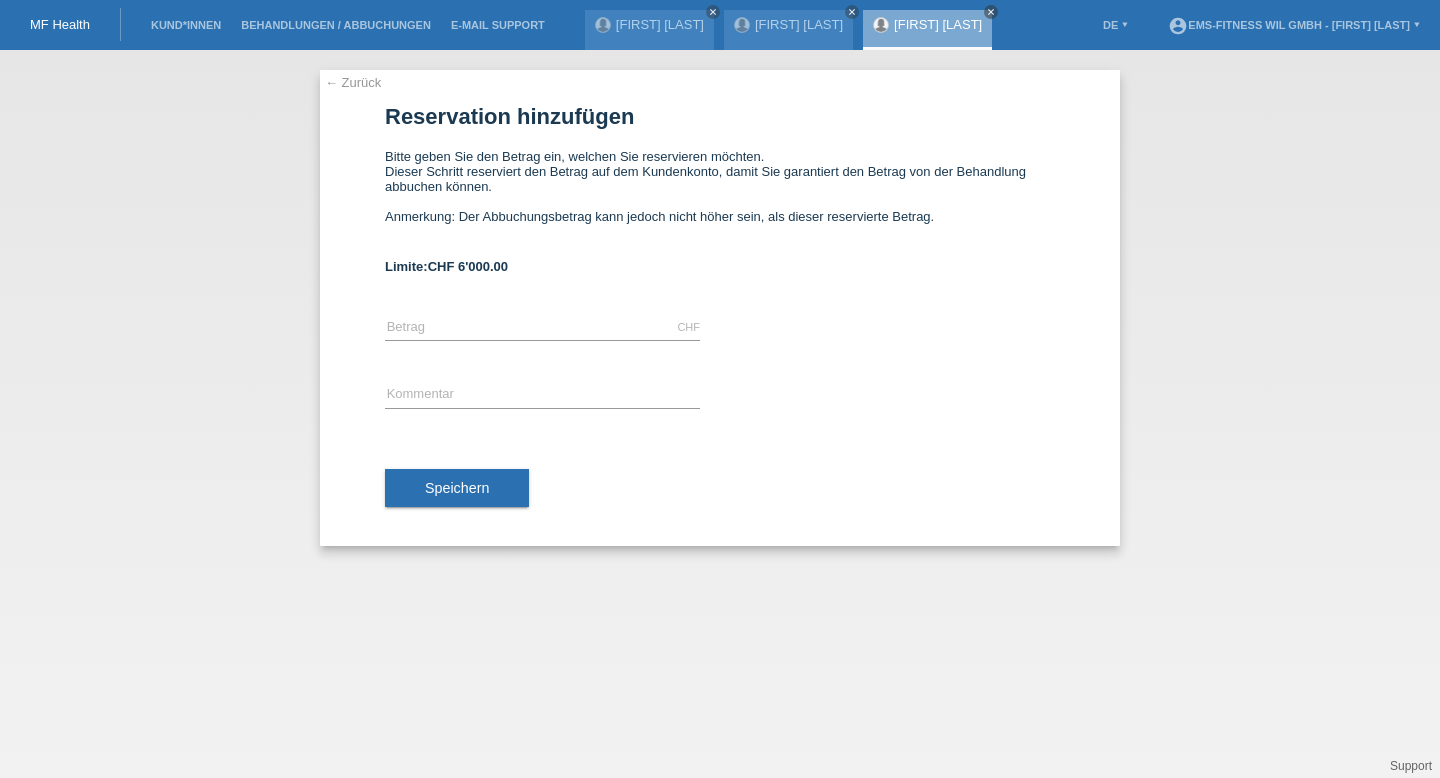 scroll, scrollTop: 0, scrollLeft: 0, axis: both 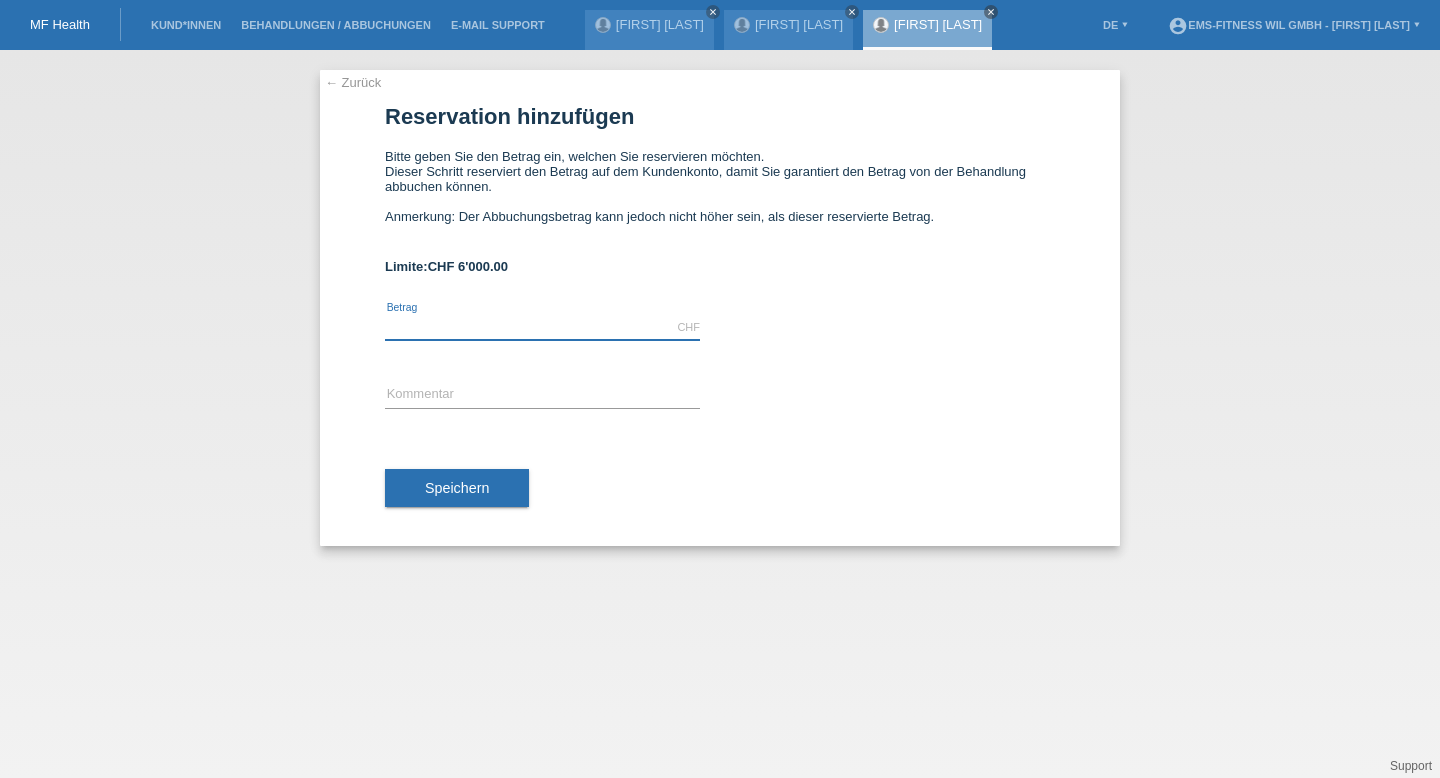 click at bounding box center (542, 327) 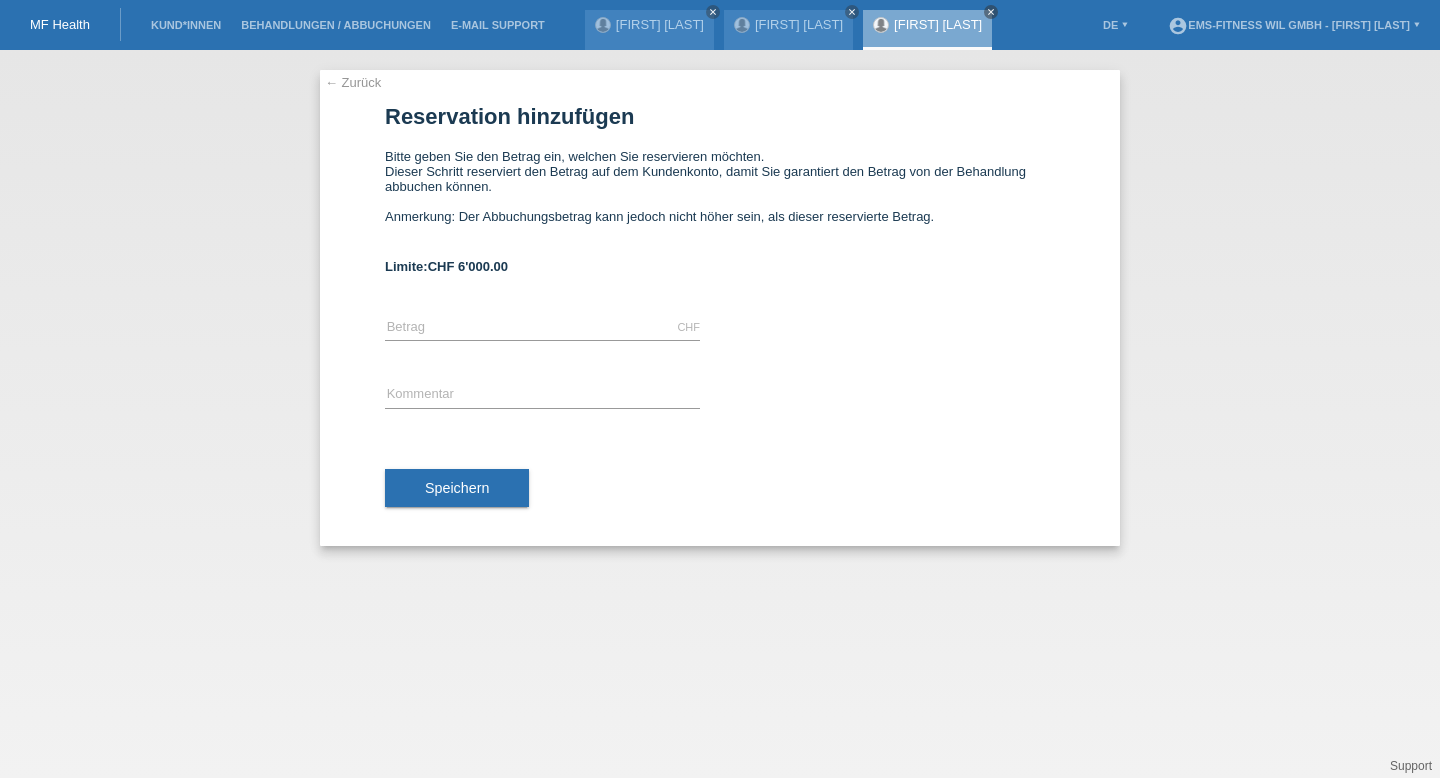type 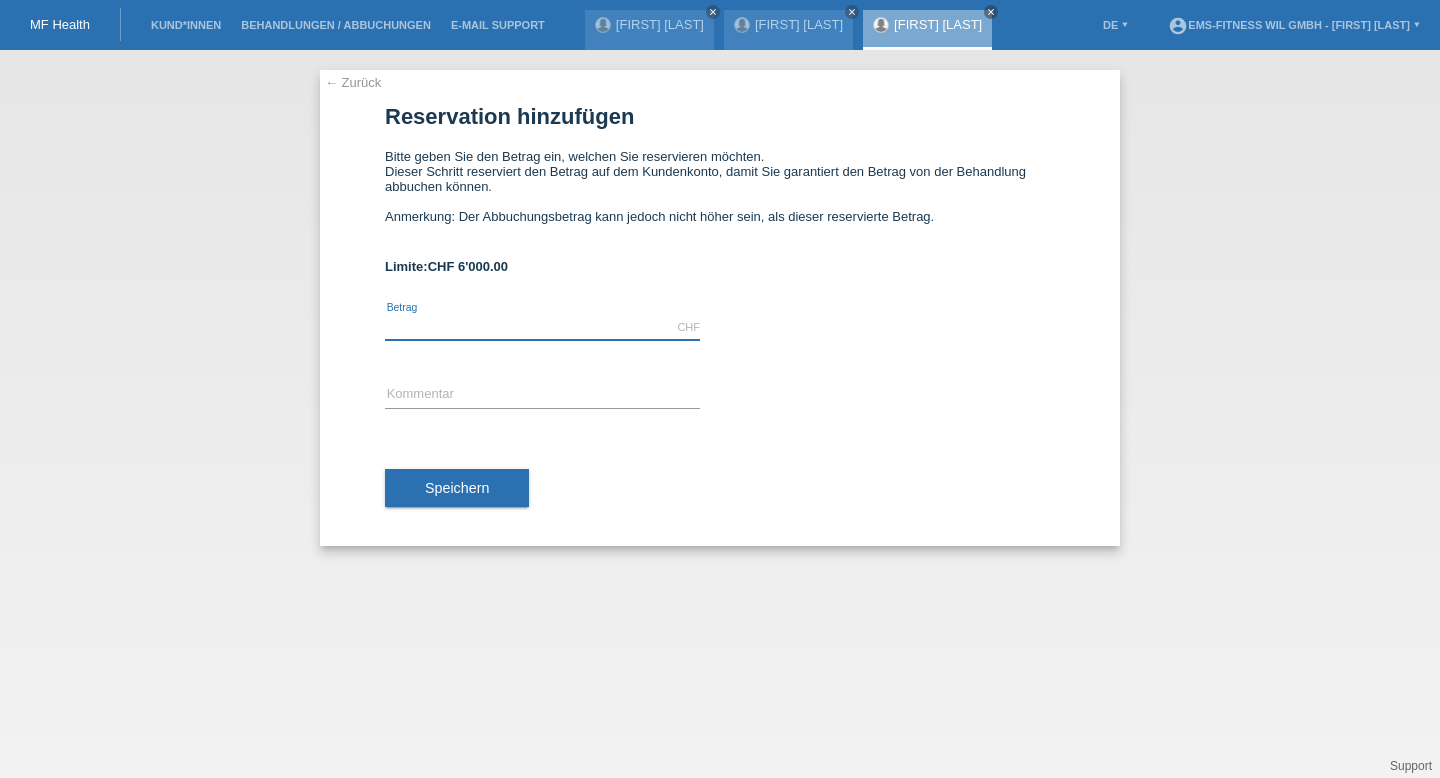 click at bounding box center (542, 327) 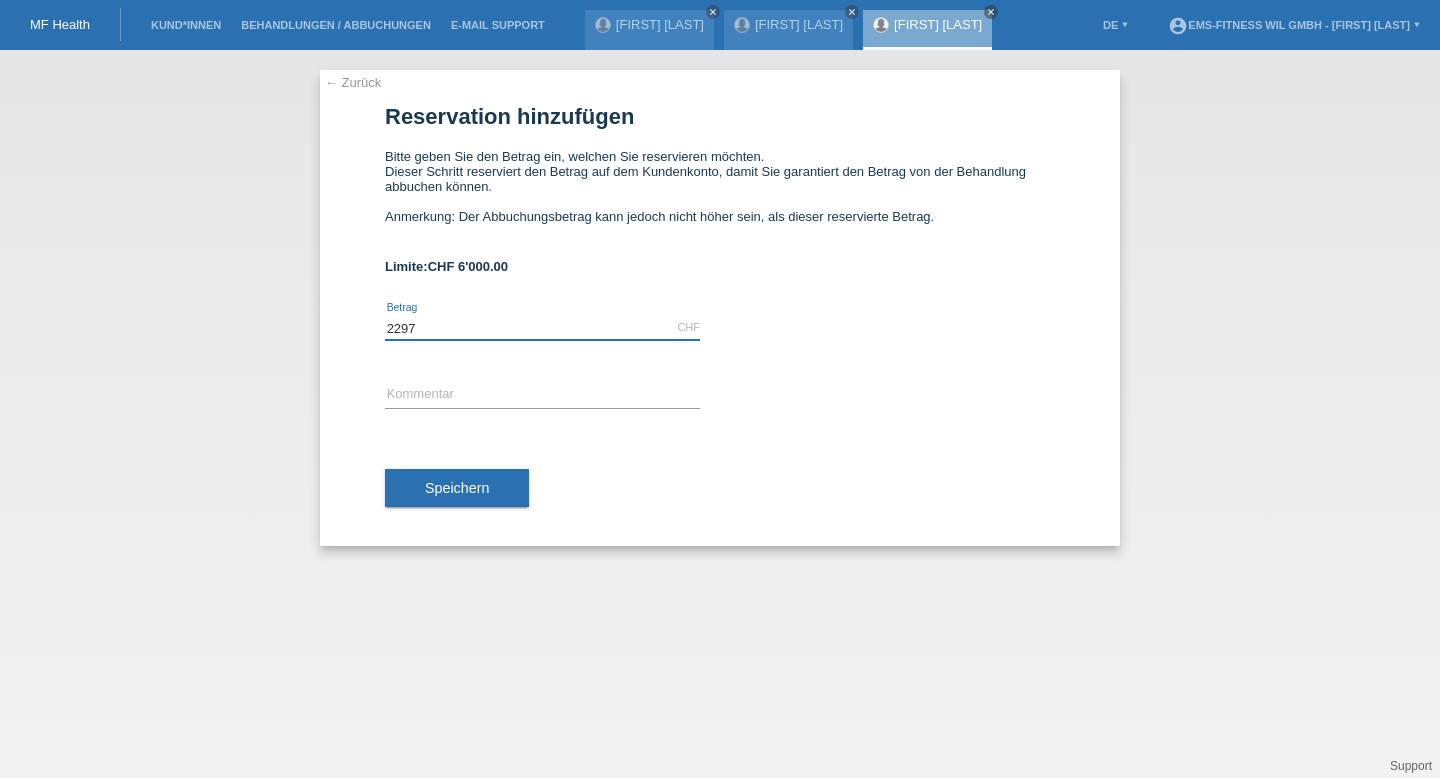 type on "2297" 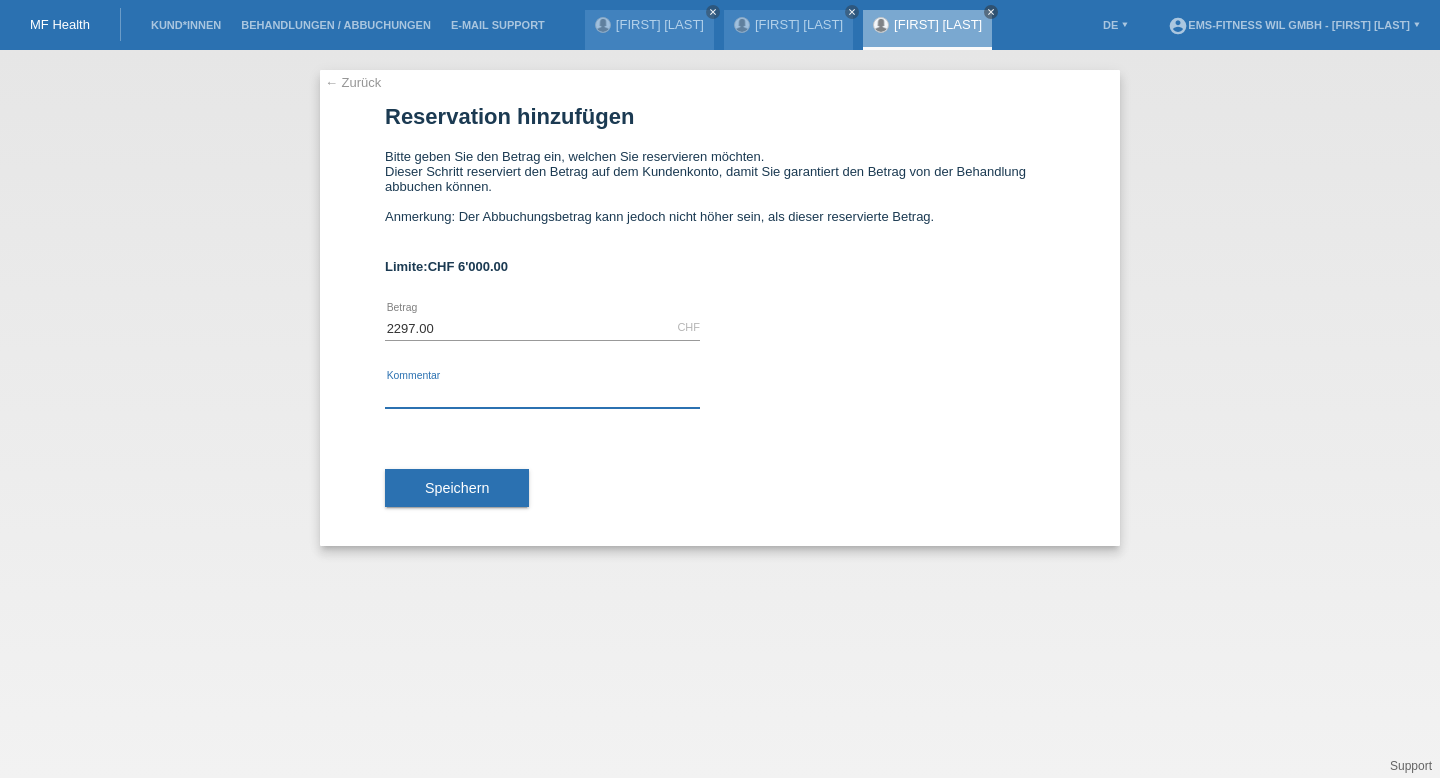 click at bounding box center (542, 395) 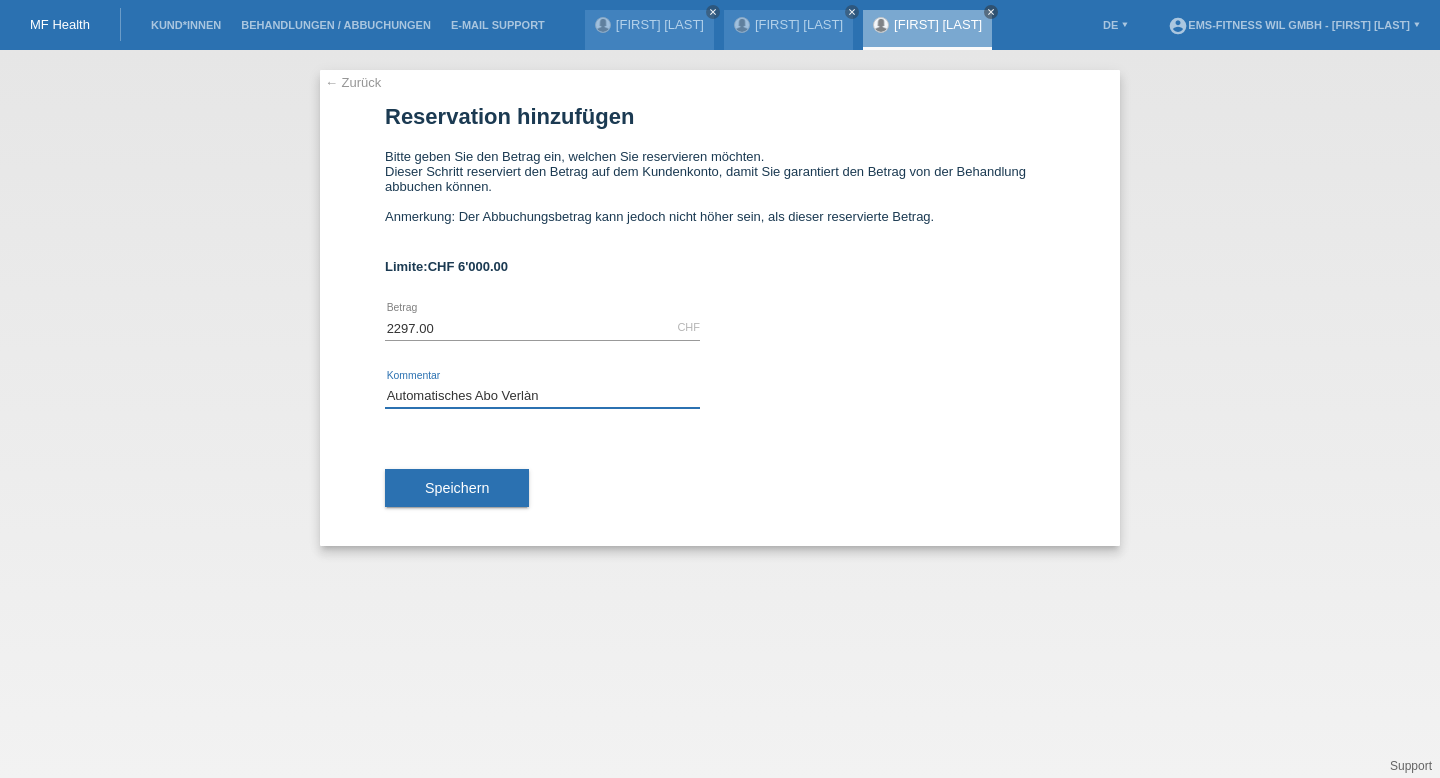 click on "Automatisches Abo Verlàn" at bounding box center [542, 395] 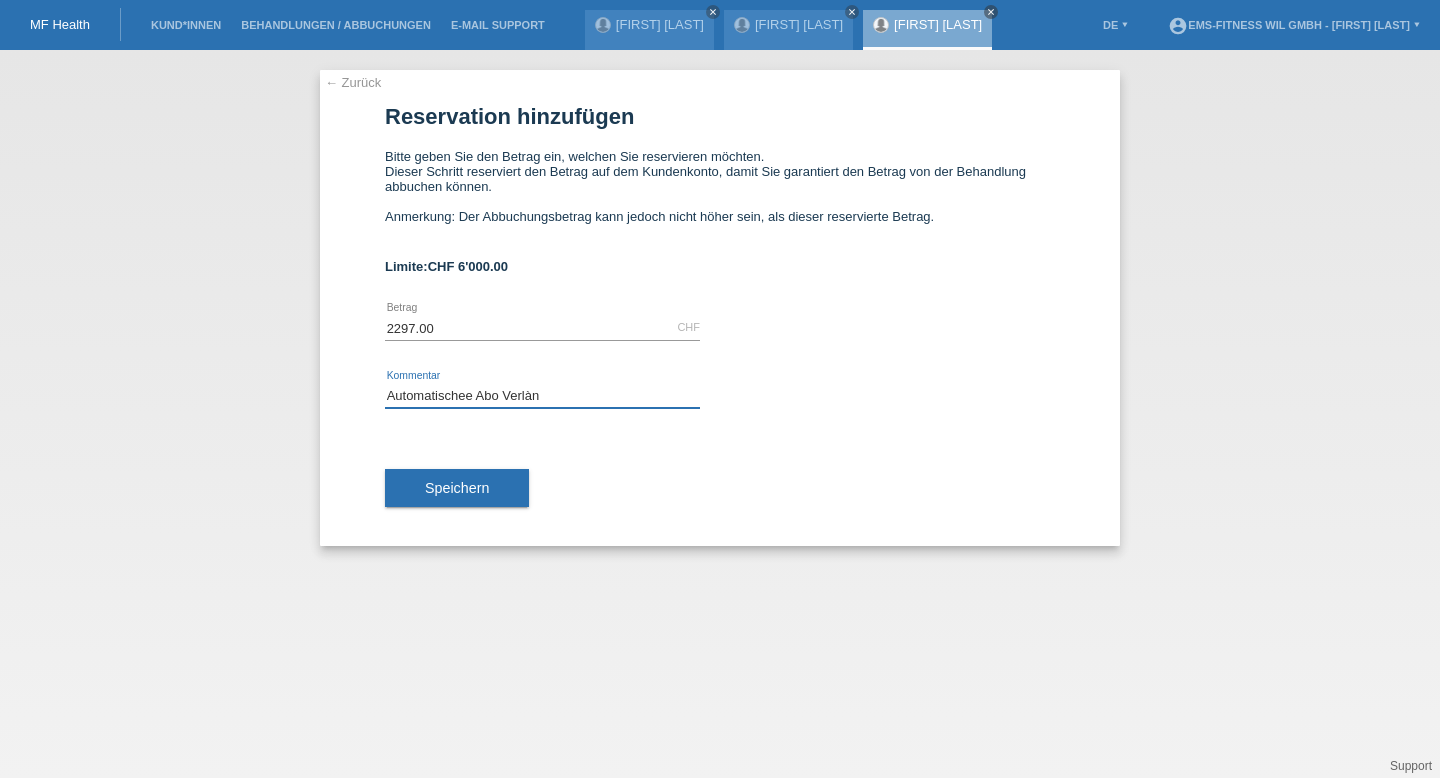 click on "Automatischee Abo Verlàn" at bounding box center [542, 395] 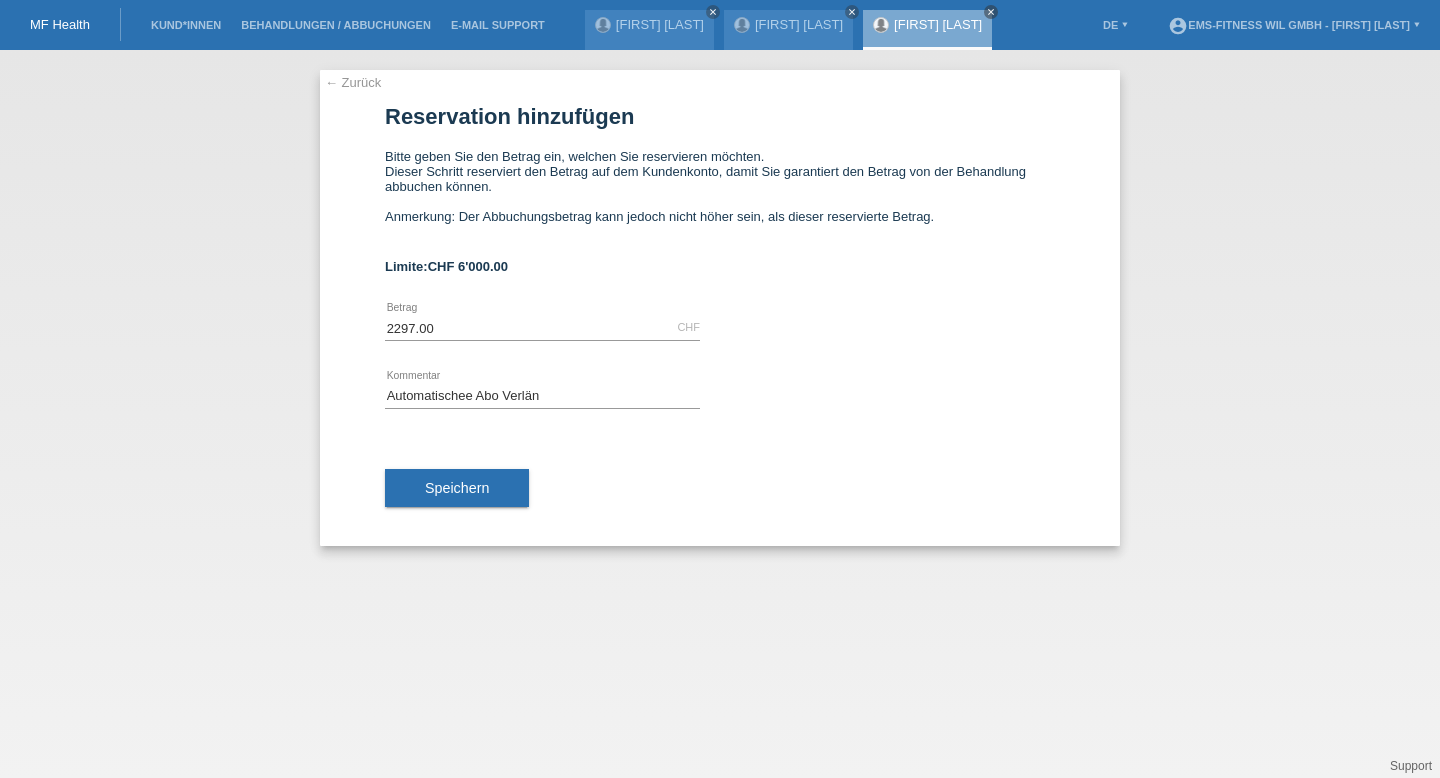 click on "Automatischee Abo Verlän
error
Kommentar" at bounding box center (542, 328) 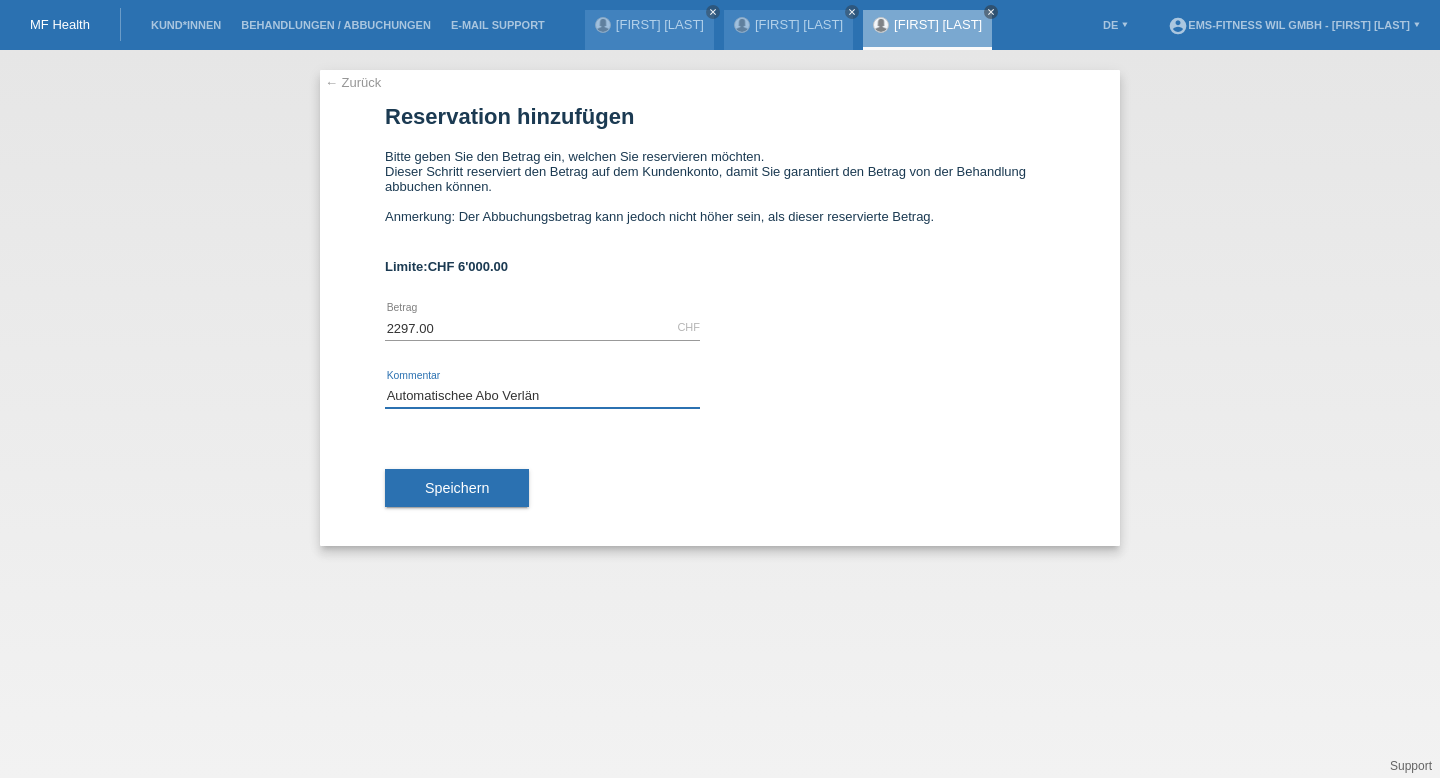 click on "Automatischee Abo Verlän" at bounding box center [542, 395] 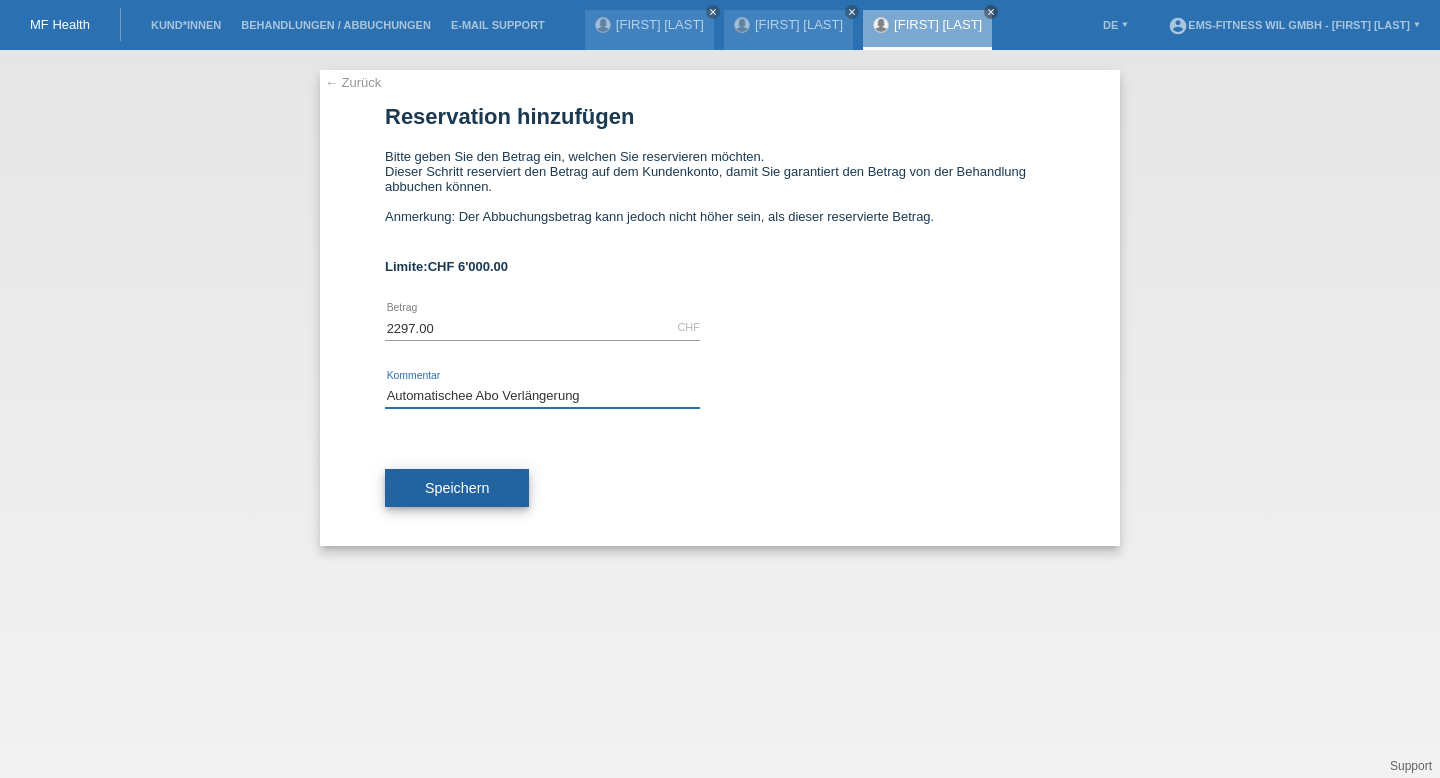 type on "Automatischee Abo Verlängerung" 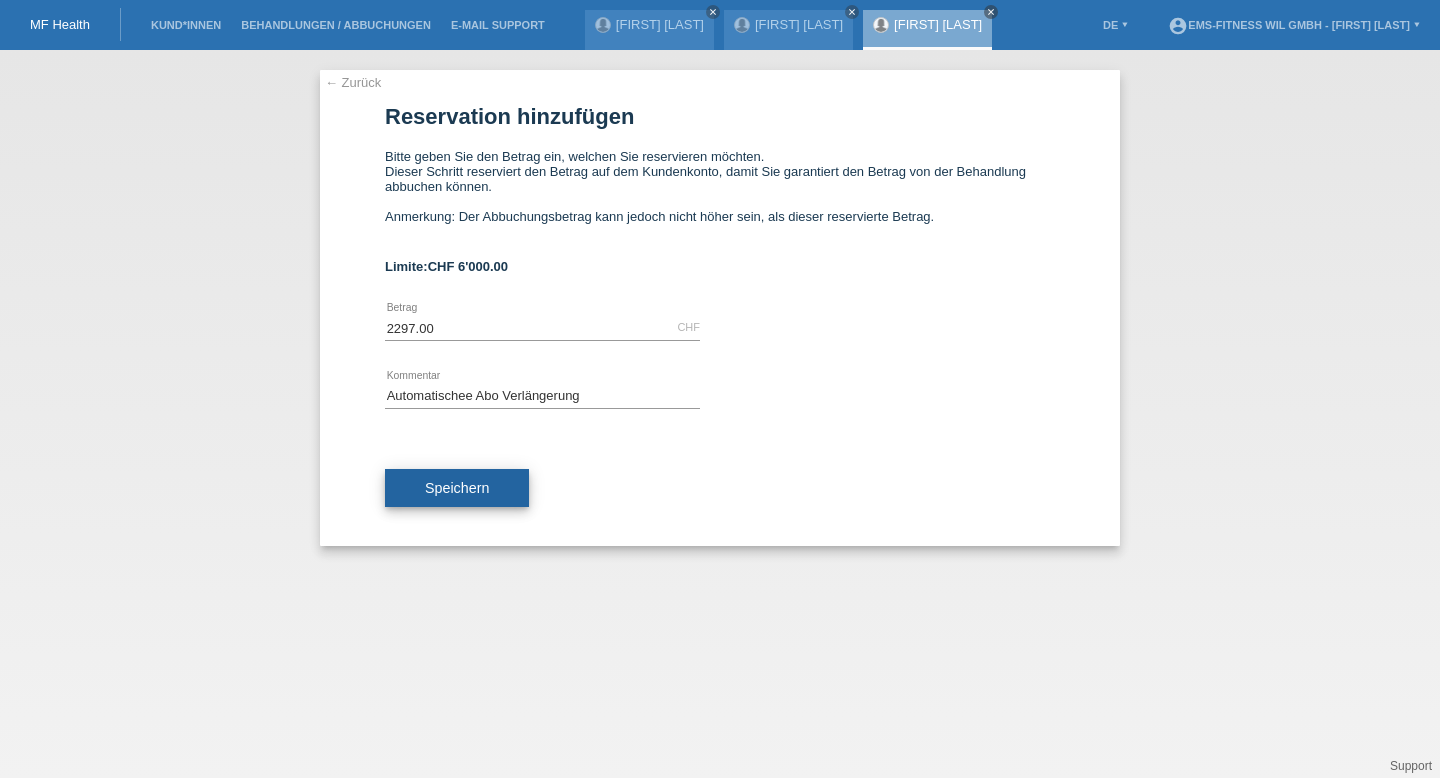 click on "Speichern" at bounding box center [457, 488] 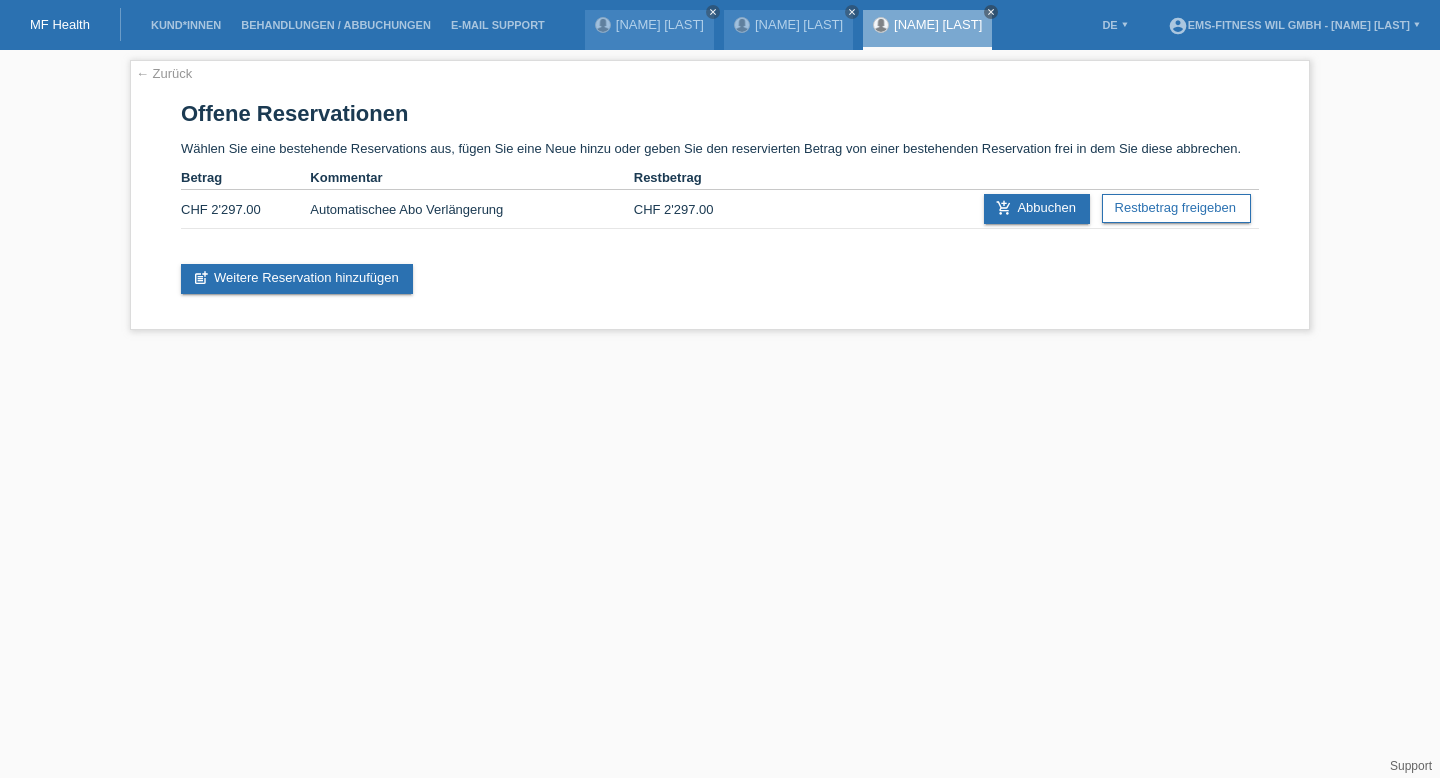scroll, scrollTop: 0, scrollLeft: 0, axis: both 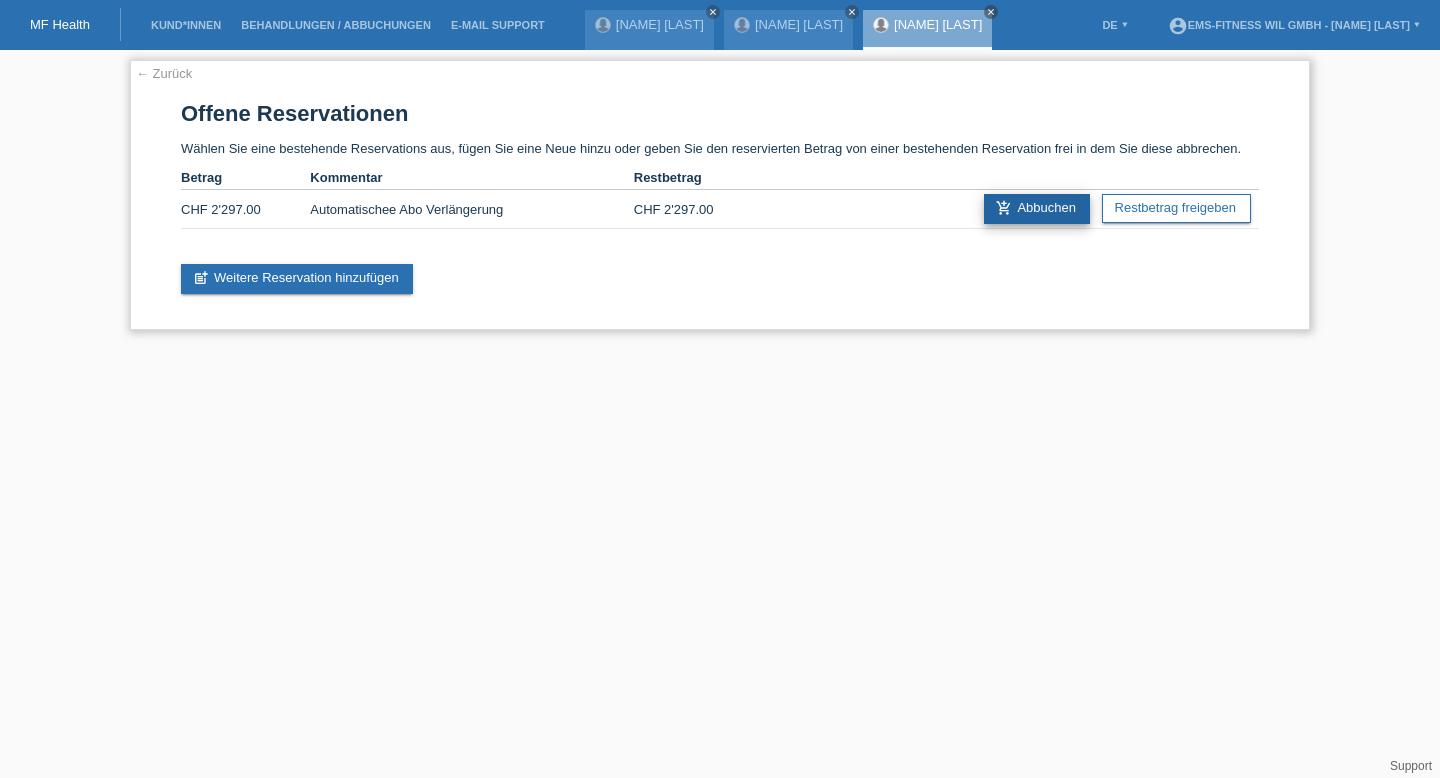 click on "add_shopping_cart  Abbuchen" at bounding box center (1037, 209) 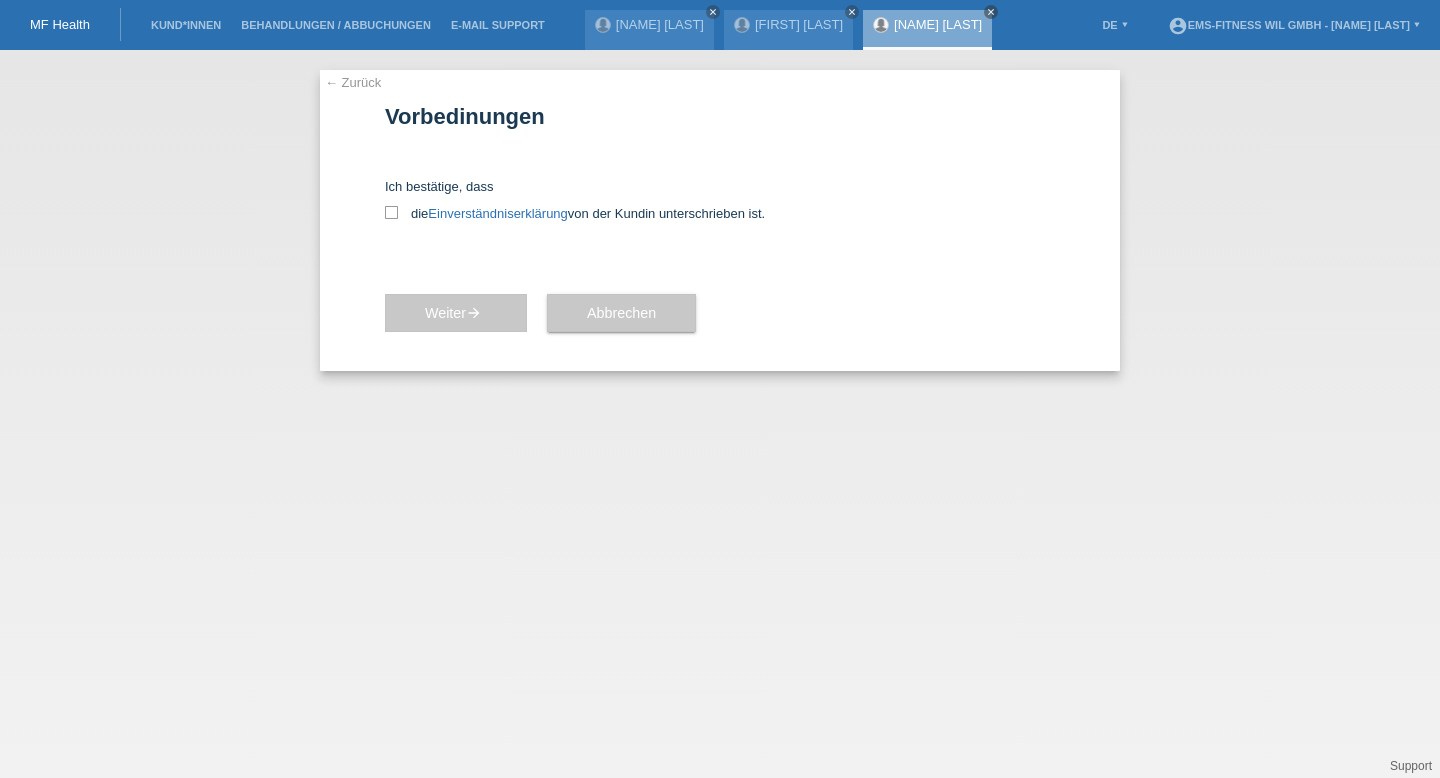 scroll, scrollTop: 0, scrollLeft: 0, axis: both 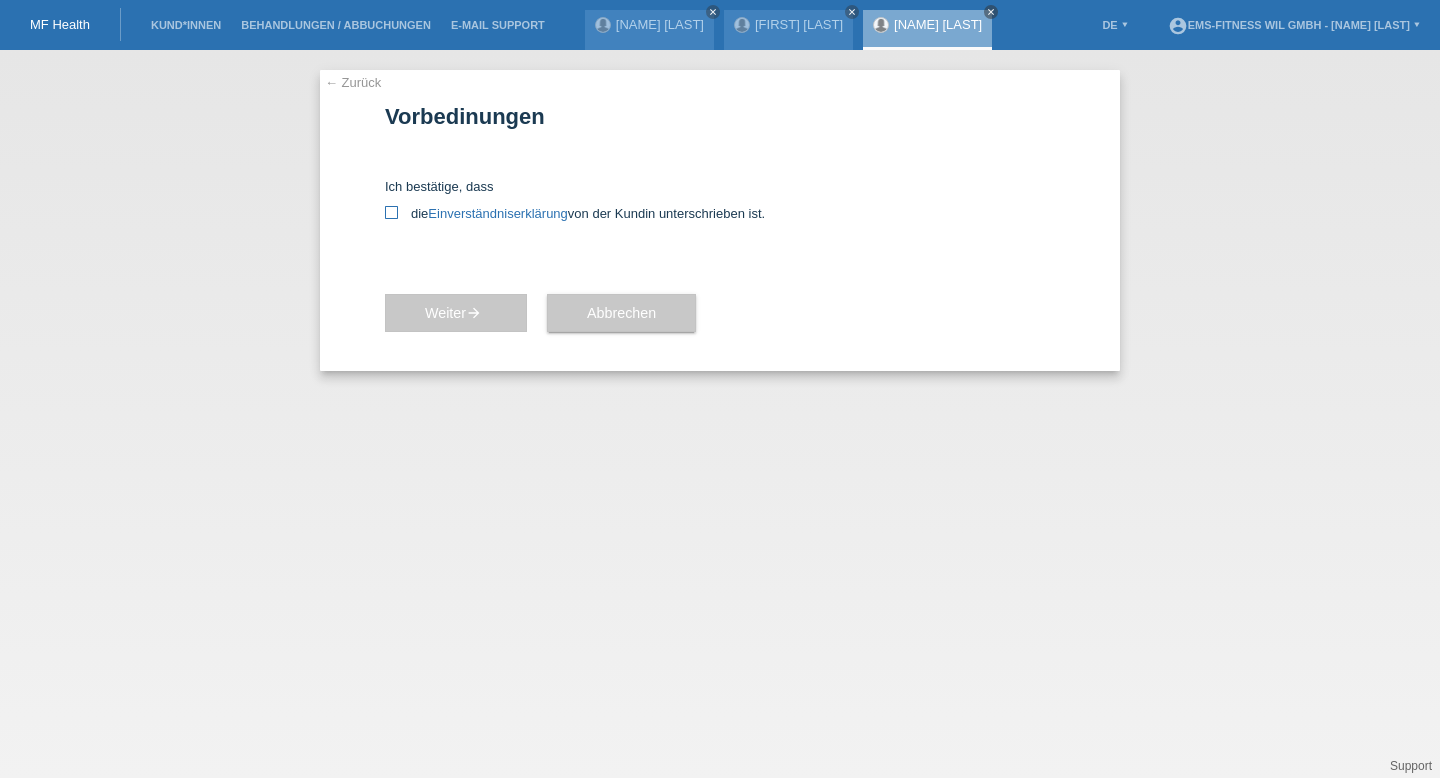 click at bounding box center (391, 212) 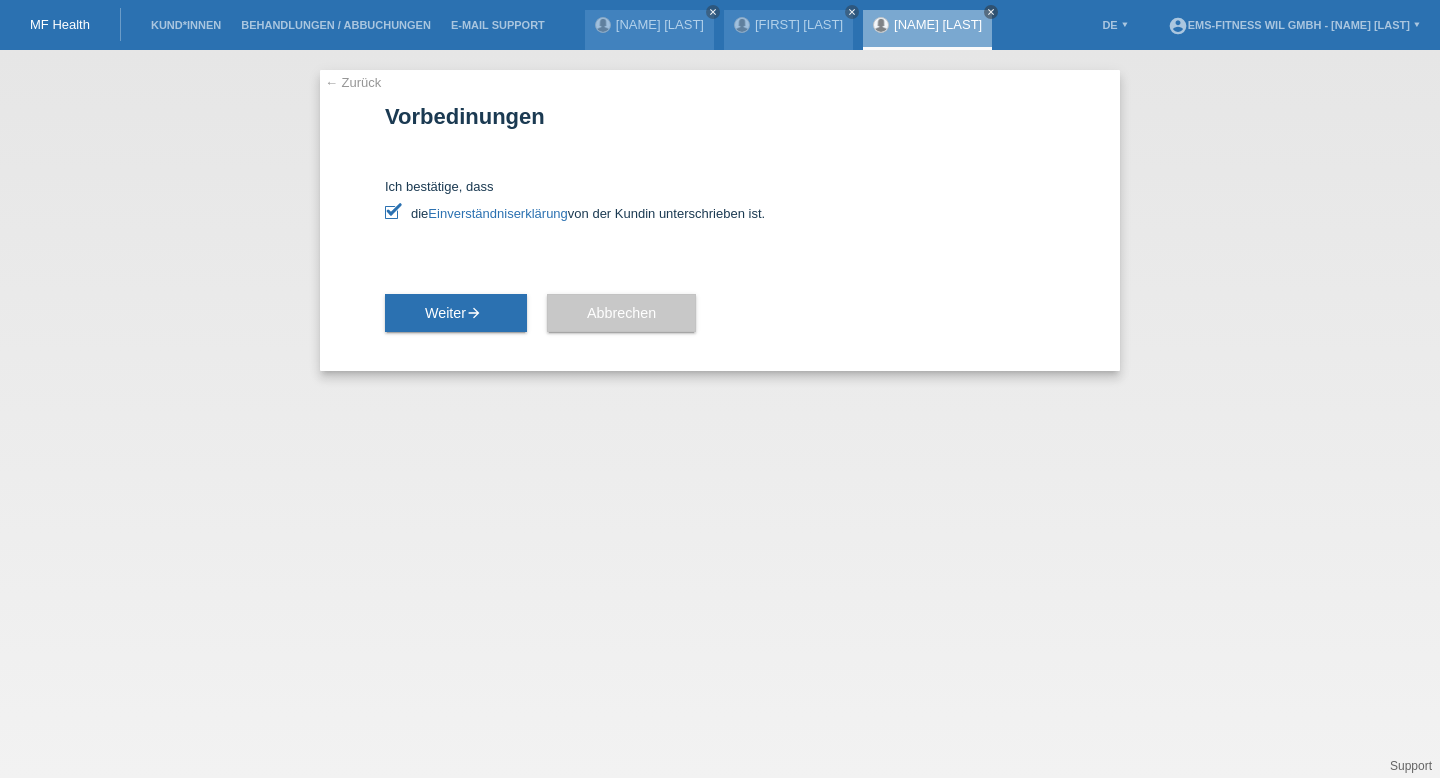 click on "Weiter  arrow_forward" at bounding box center [456, 313] 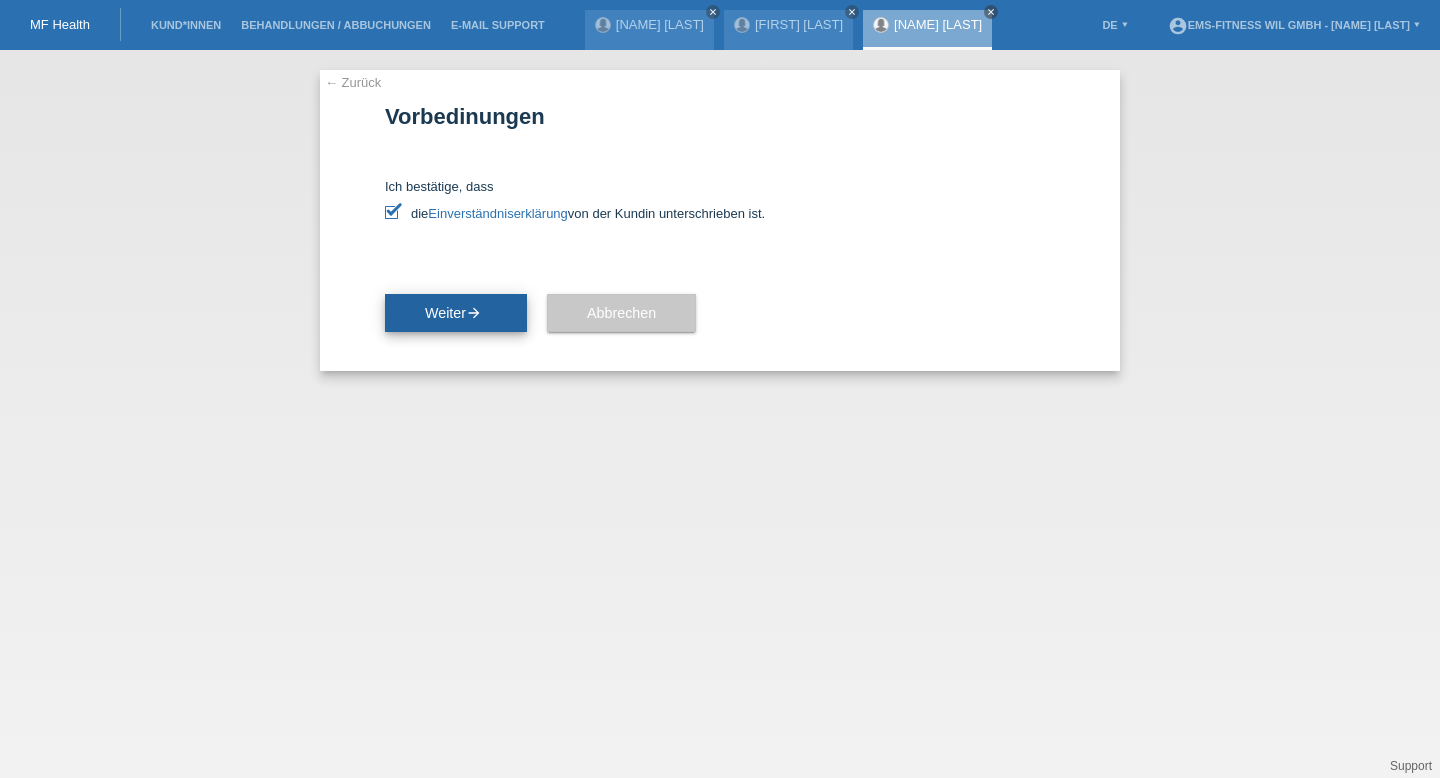 click on "Weiter  arrow_forward" at bounding box center [456, 313] 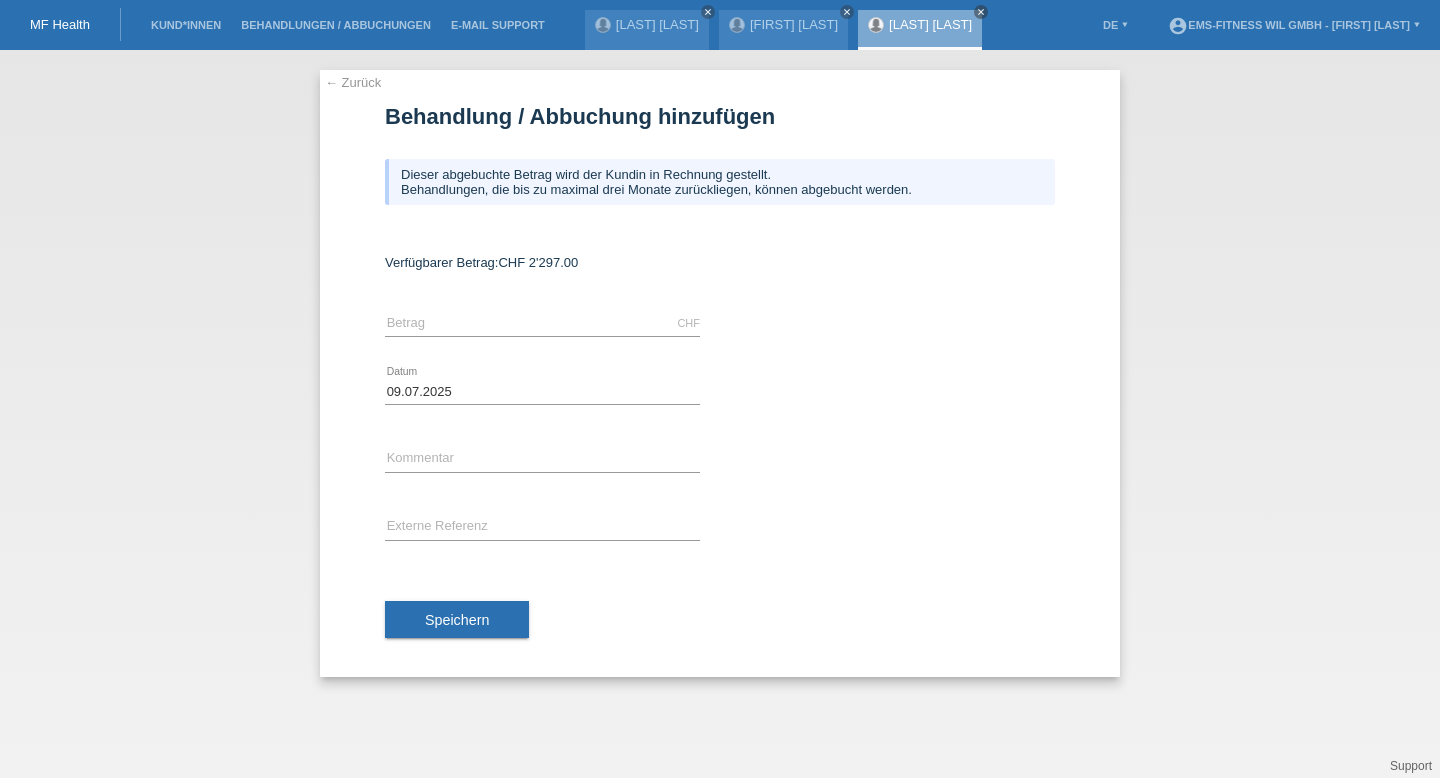 scroll, scrollTop: 0, scrollLeft: 0, axis: both 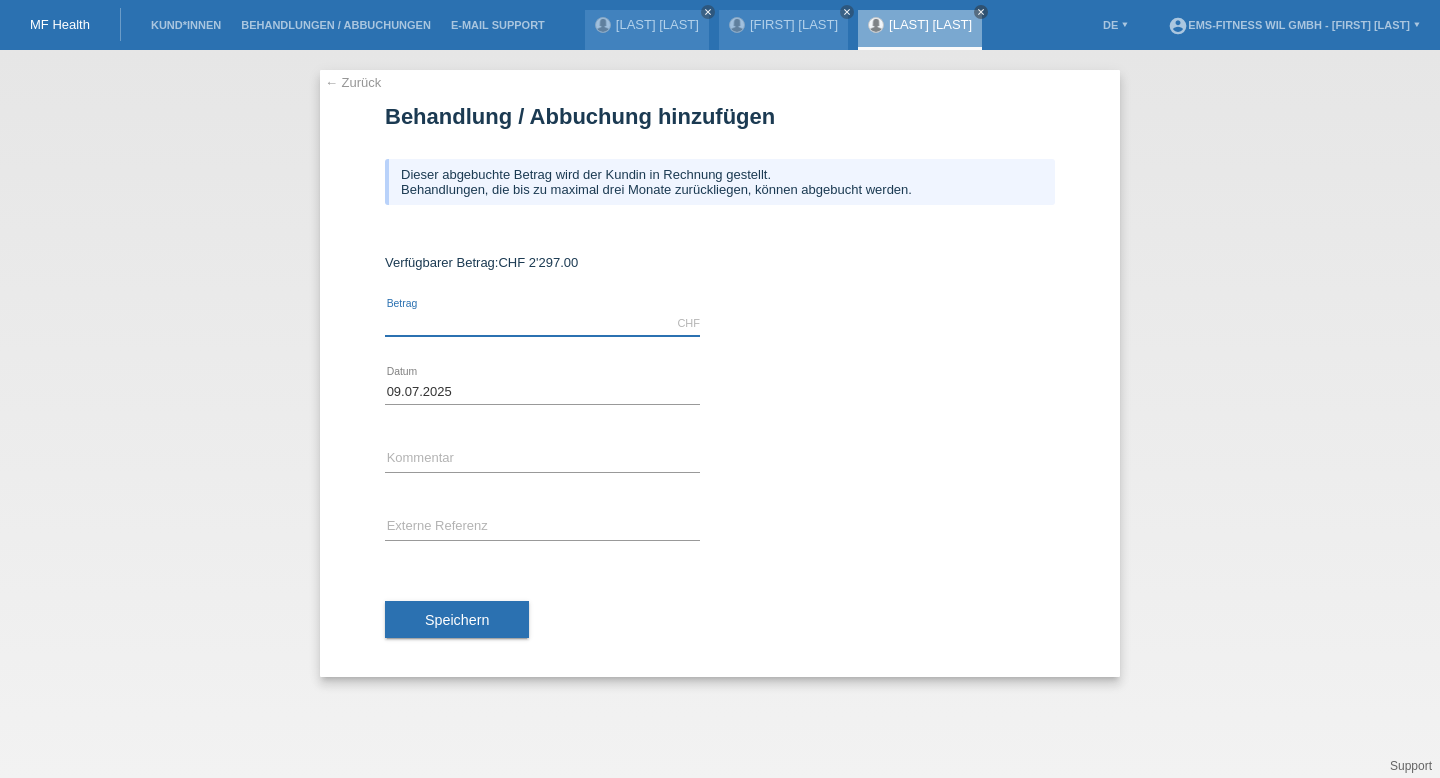click at bounding box center [542, 323] 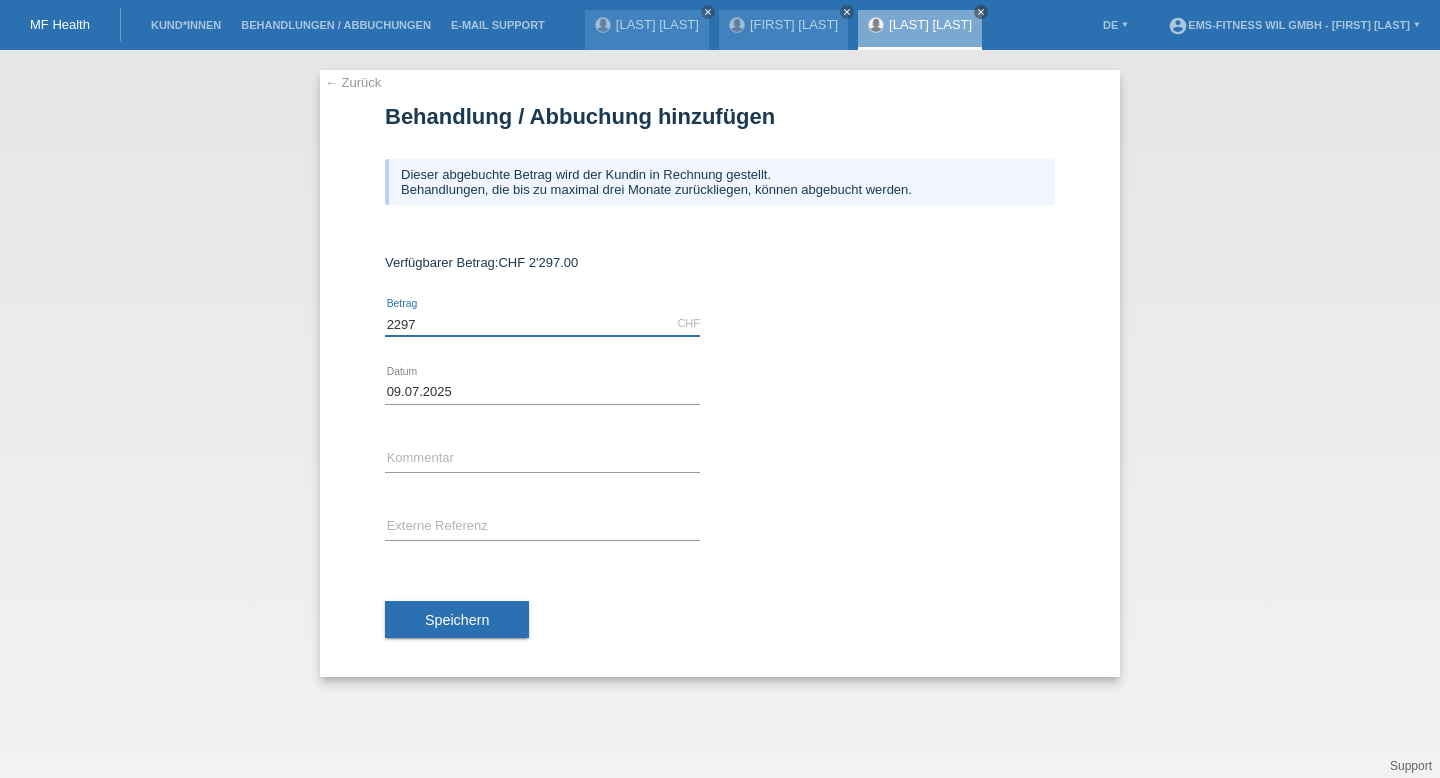 type on "2297" 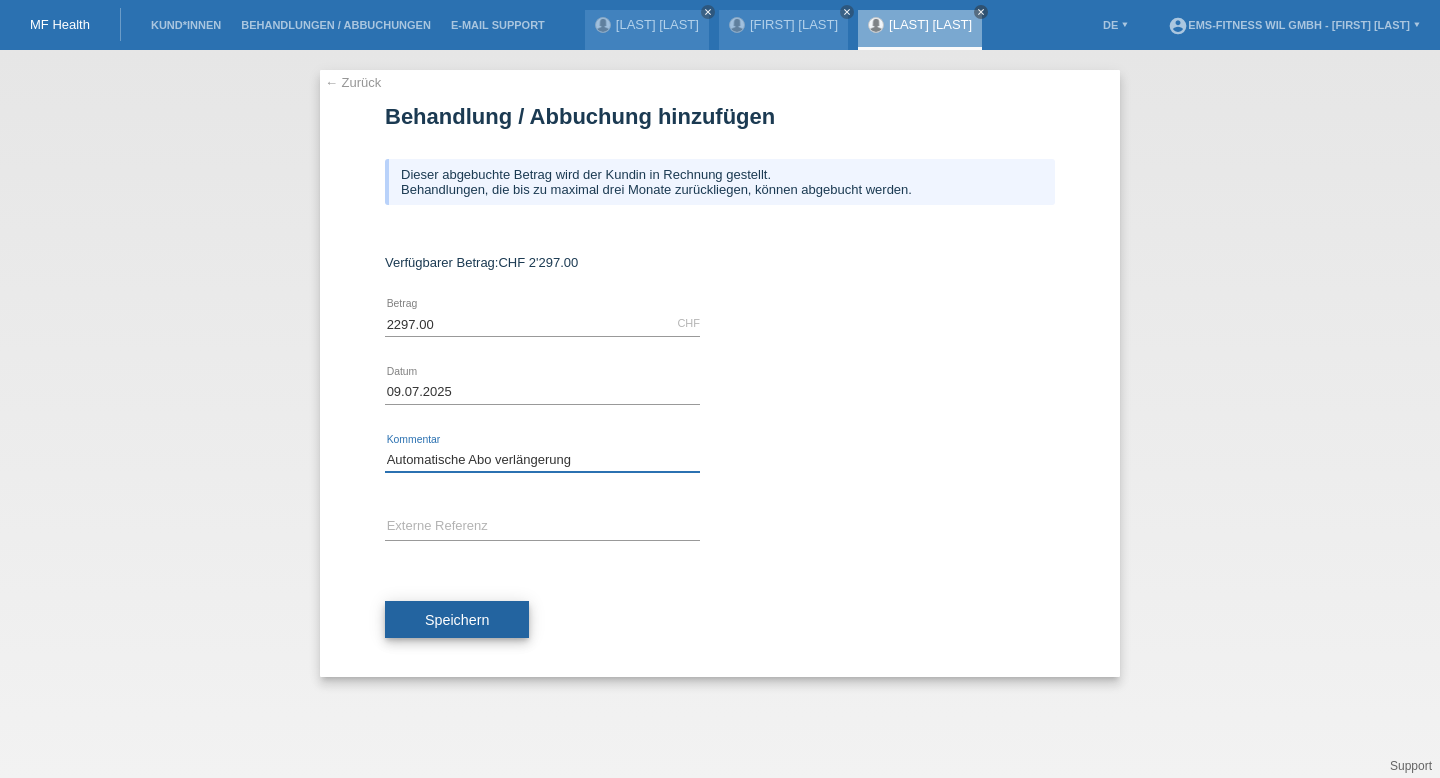 type on "Automatische Abo verlängerung" 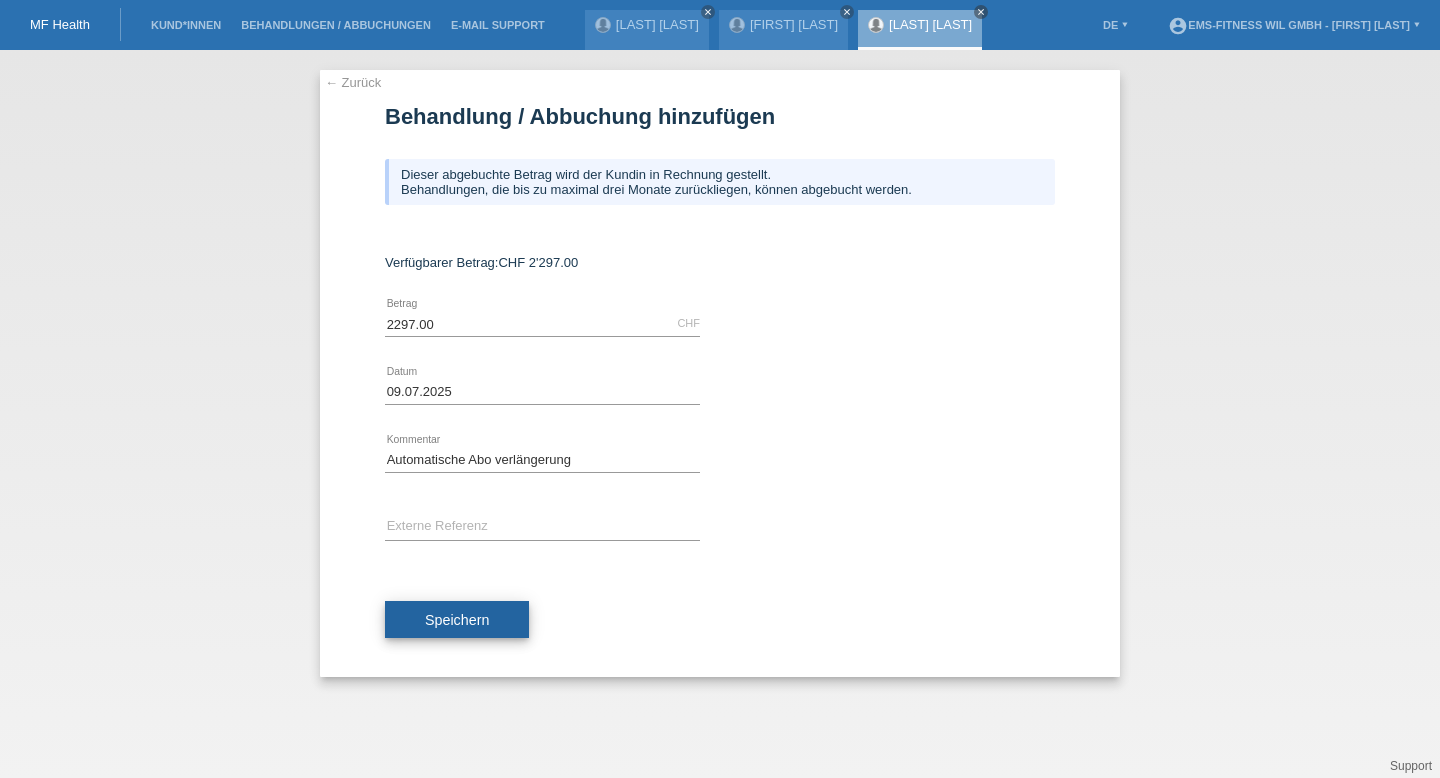 click on "Speichern" at bounding box center (457, 620) 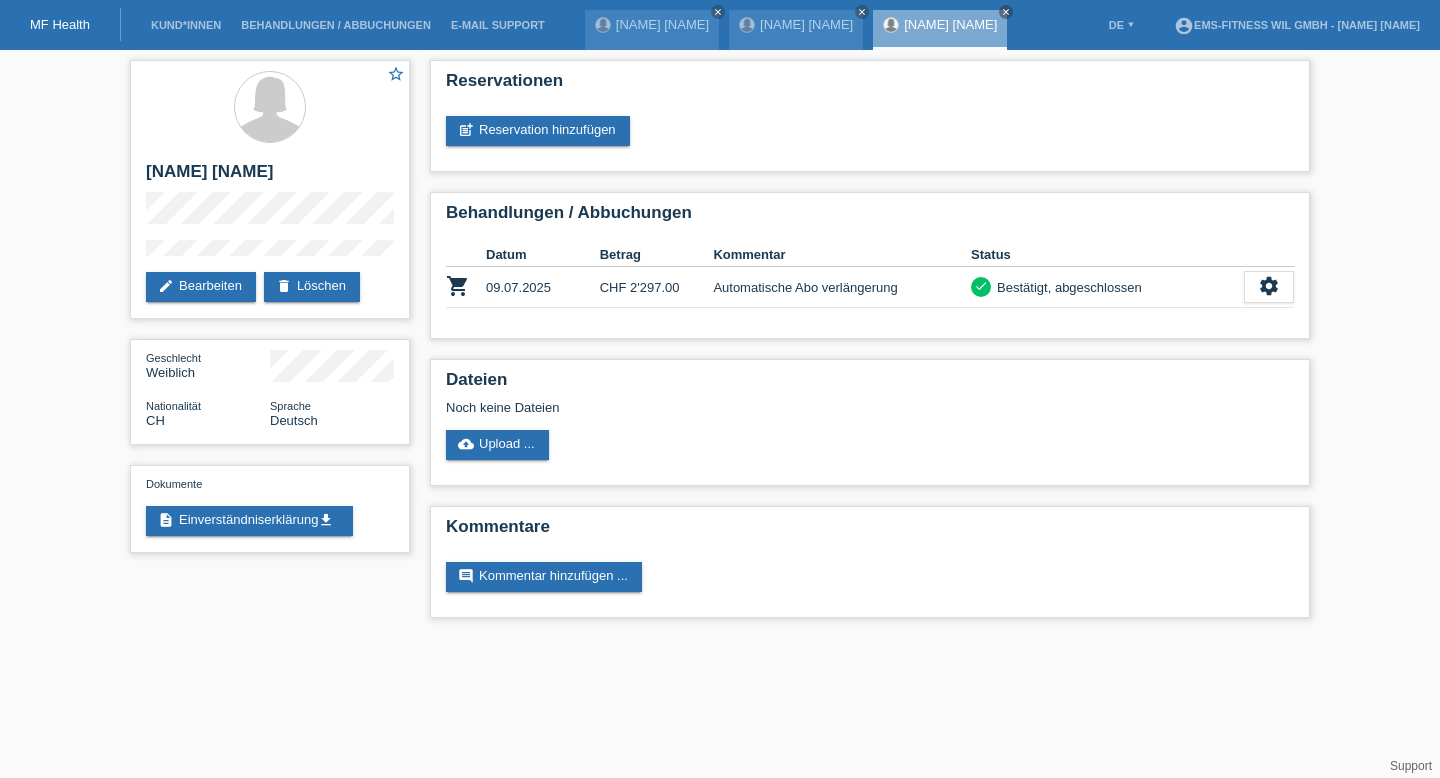 scroll, scrollTop: 0, scrollLeft: 0, axis: both 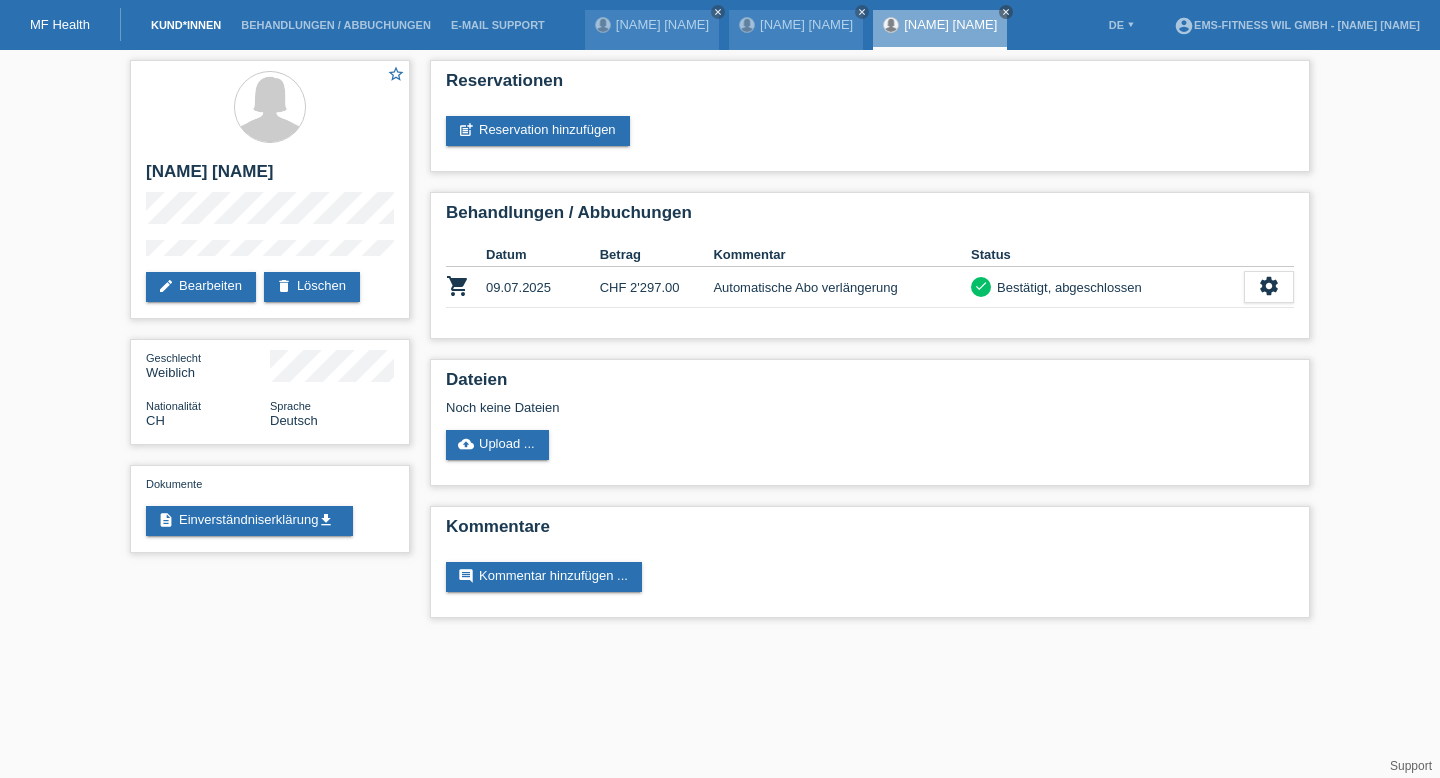 click on "Kund*innen" at bounding box center (186, 25) 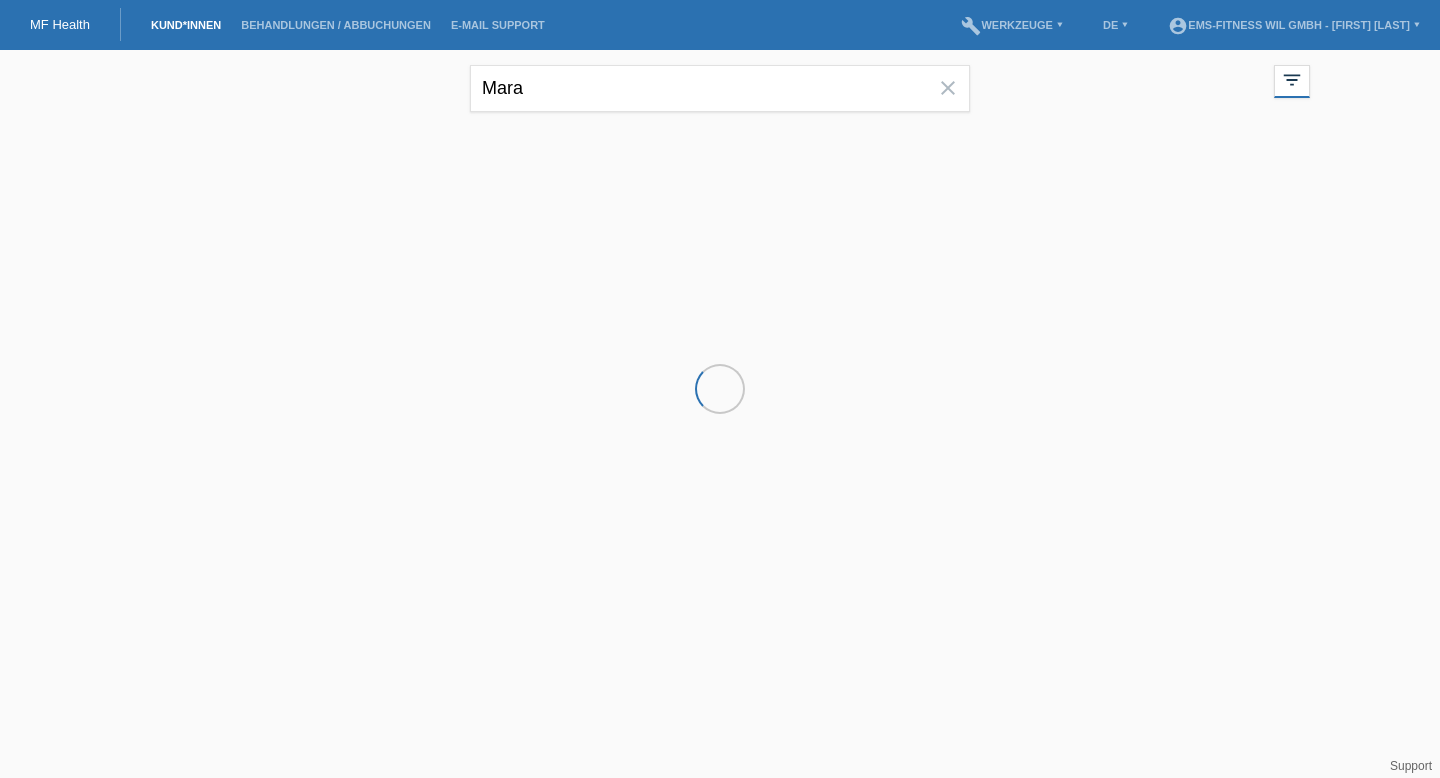 scroll, scrollTop: 0, scrollLeft: 0, axis: both 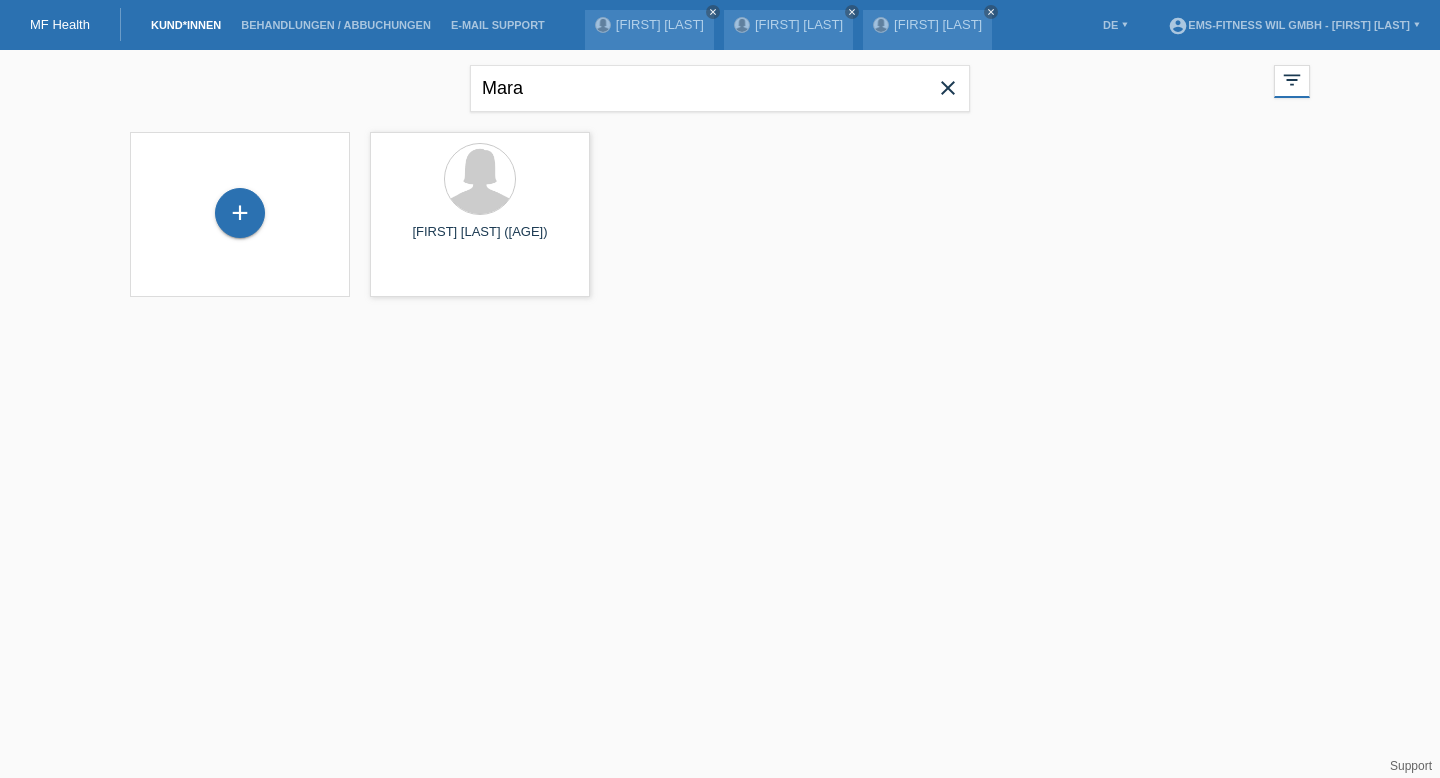 click on "close" at bounding box center (948, 88) 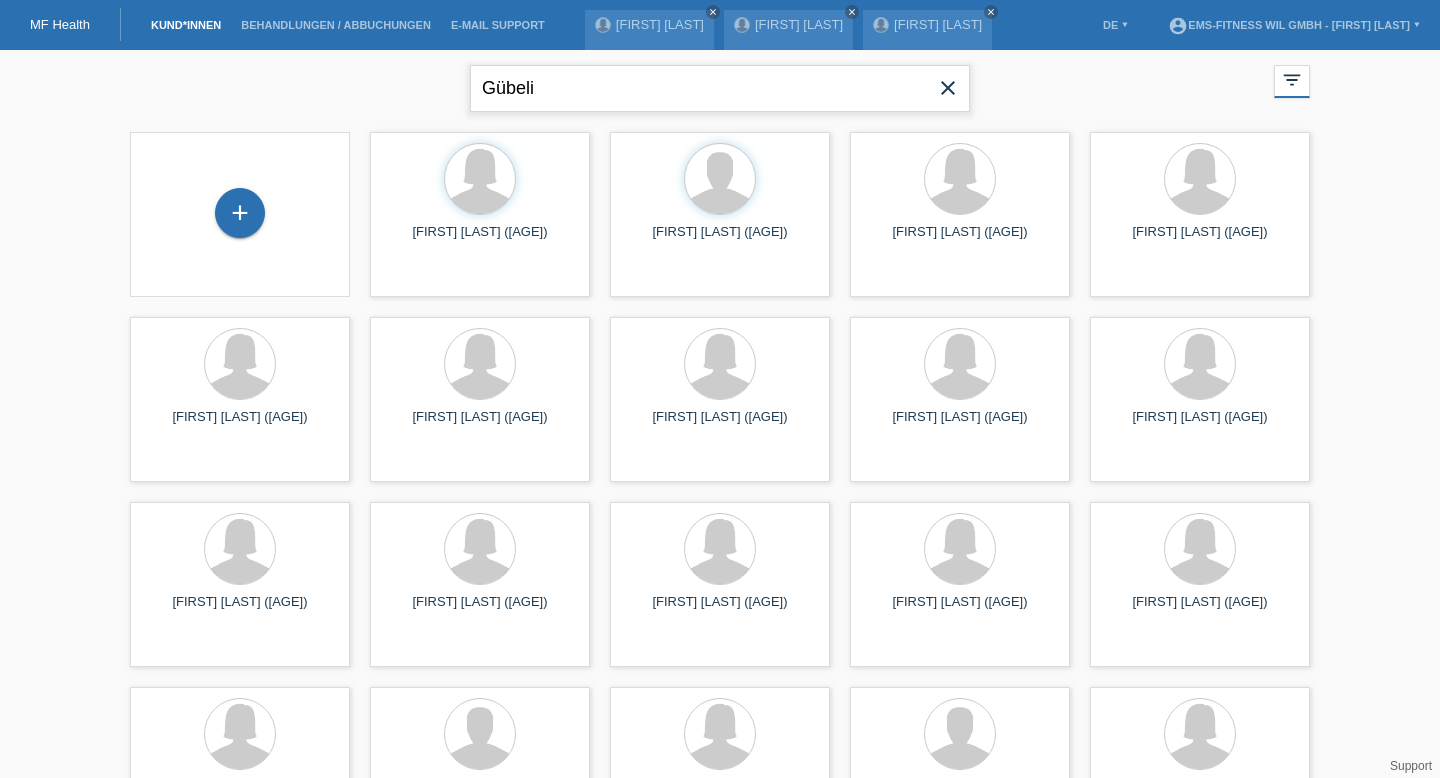 type on "Gübeli" 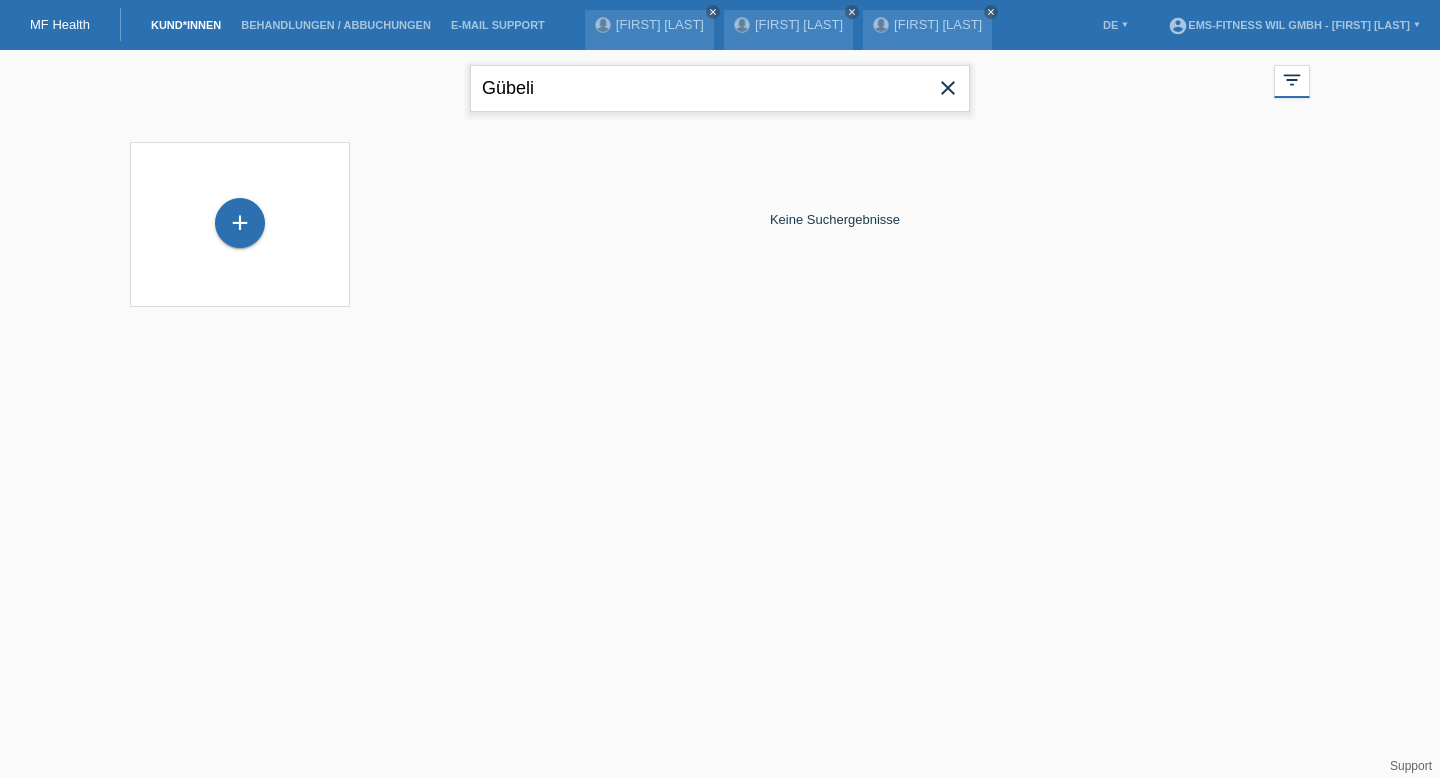 drag, startPoint x: 626, startPoint y: 76, endPoint x: 374, endPoint y: 76, distance: 252 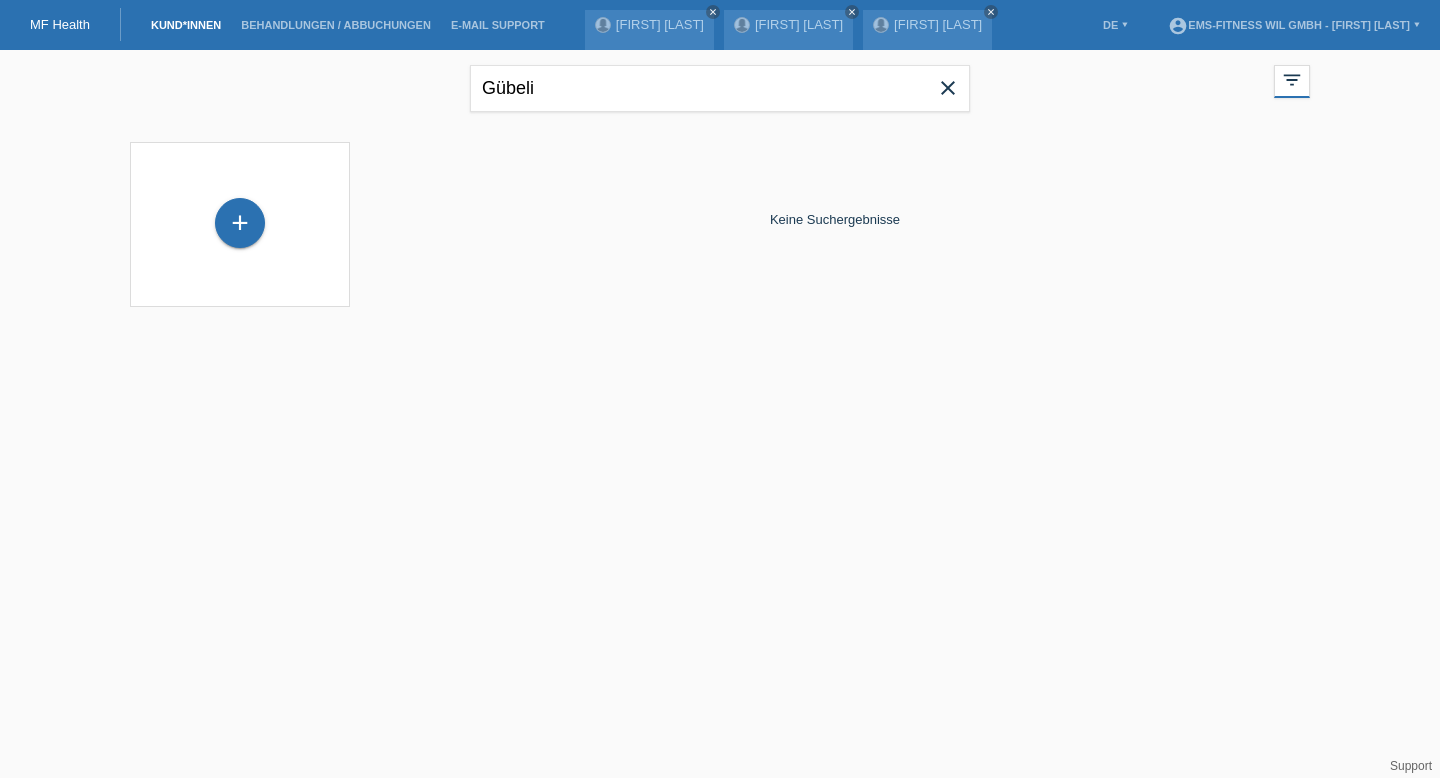 click on "+" at bounding box center (240, 224) 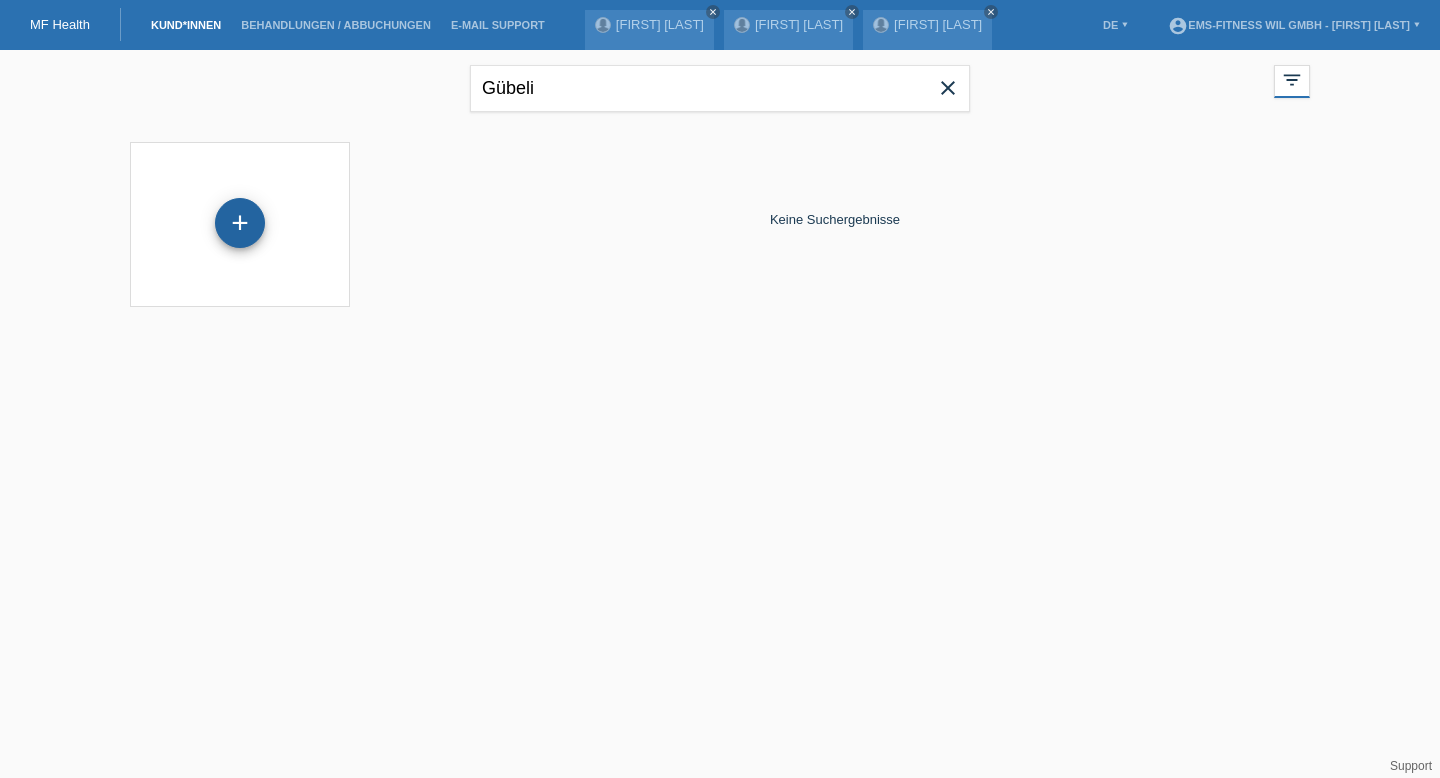 click on "+" at bounding box center (240, 223) 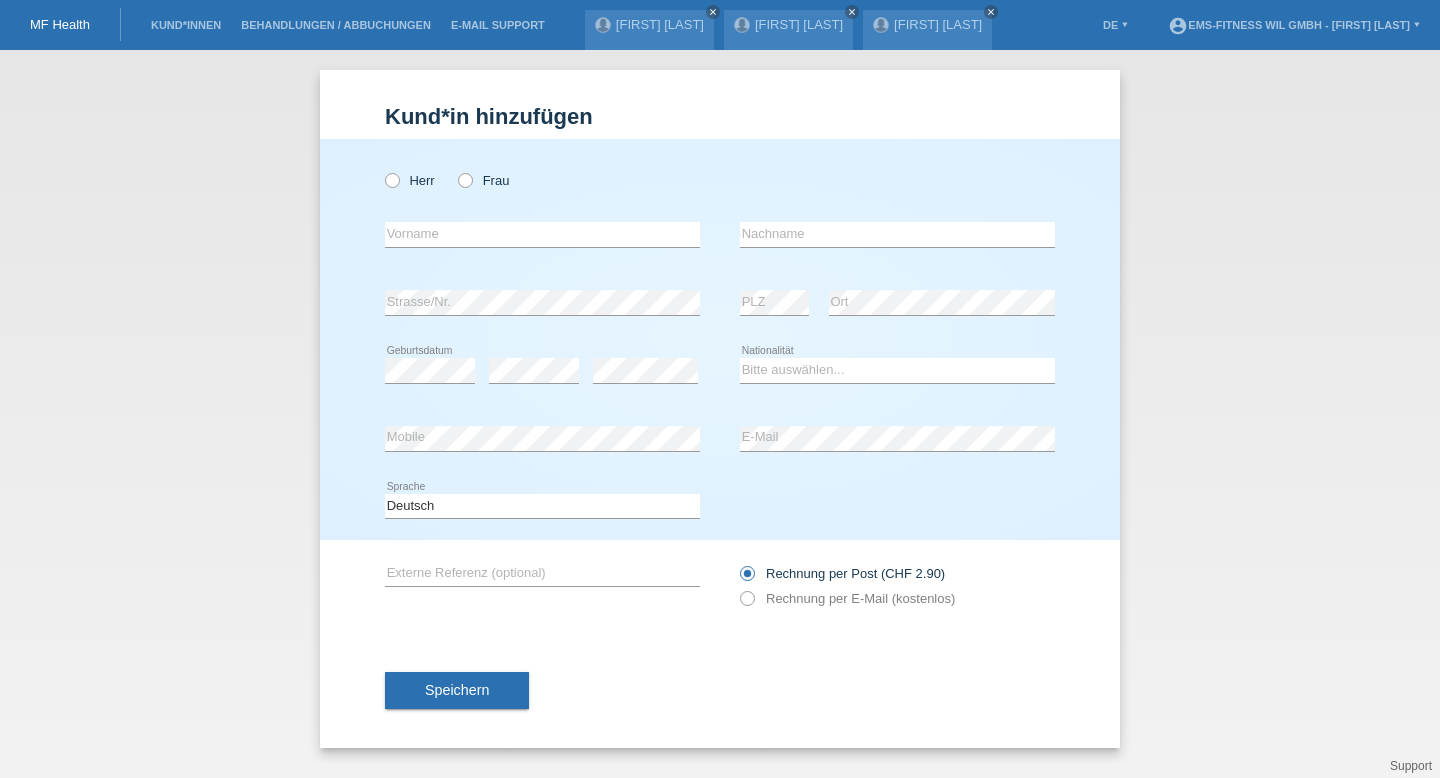 scroll, scrollTop: 0, scrollLeft: 0, axis: both 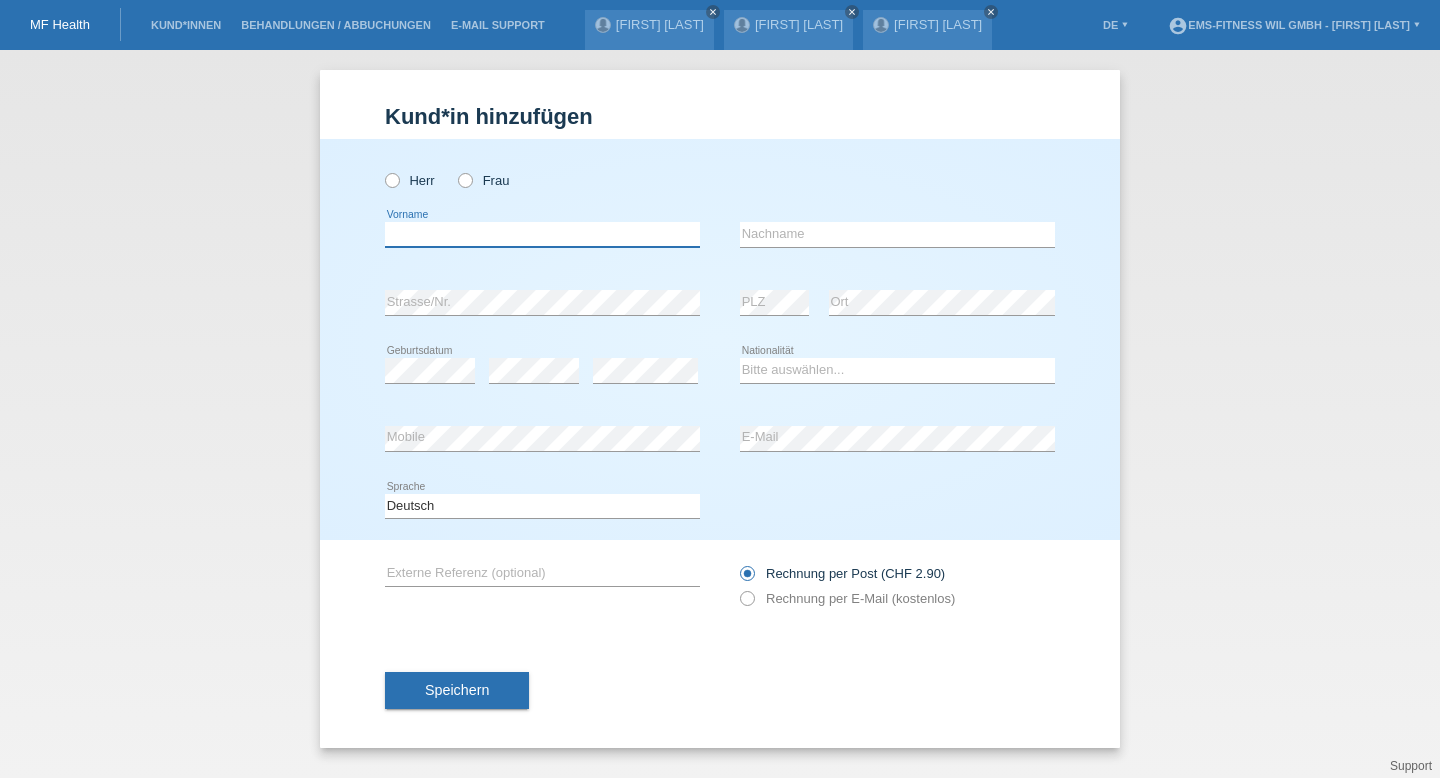 click at bounding box center [542, 234] 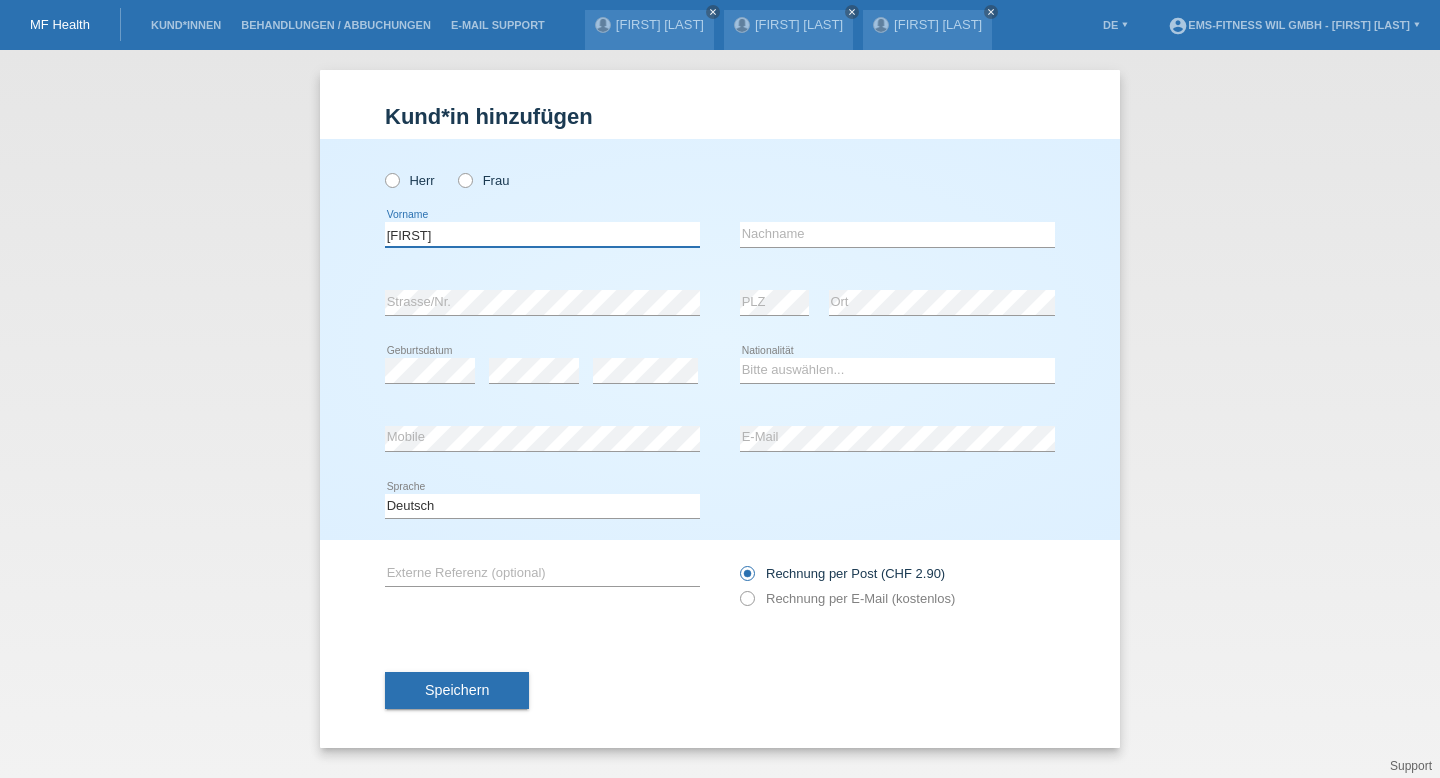type on "[FIRST]" 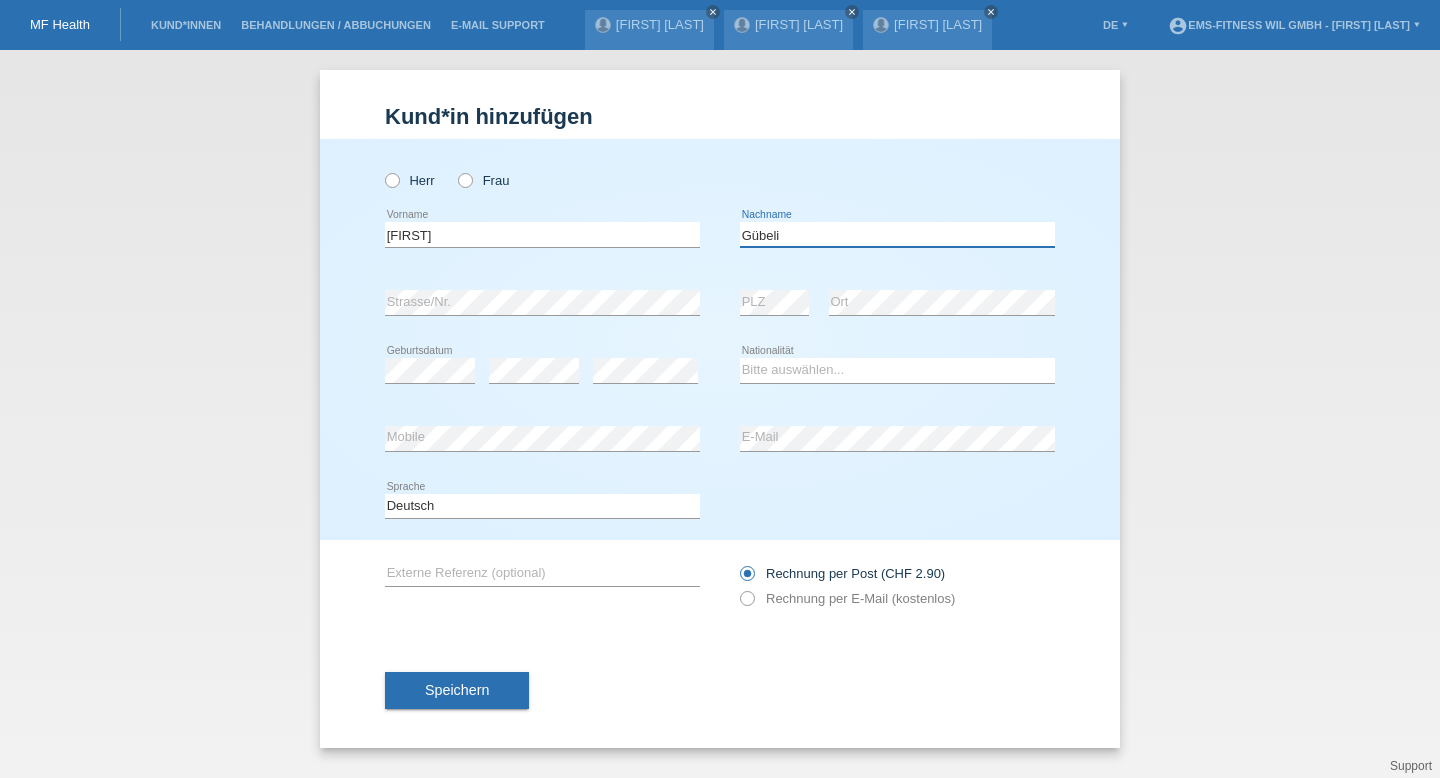 type on "Gübeli" 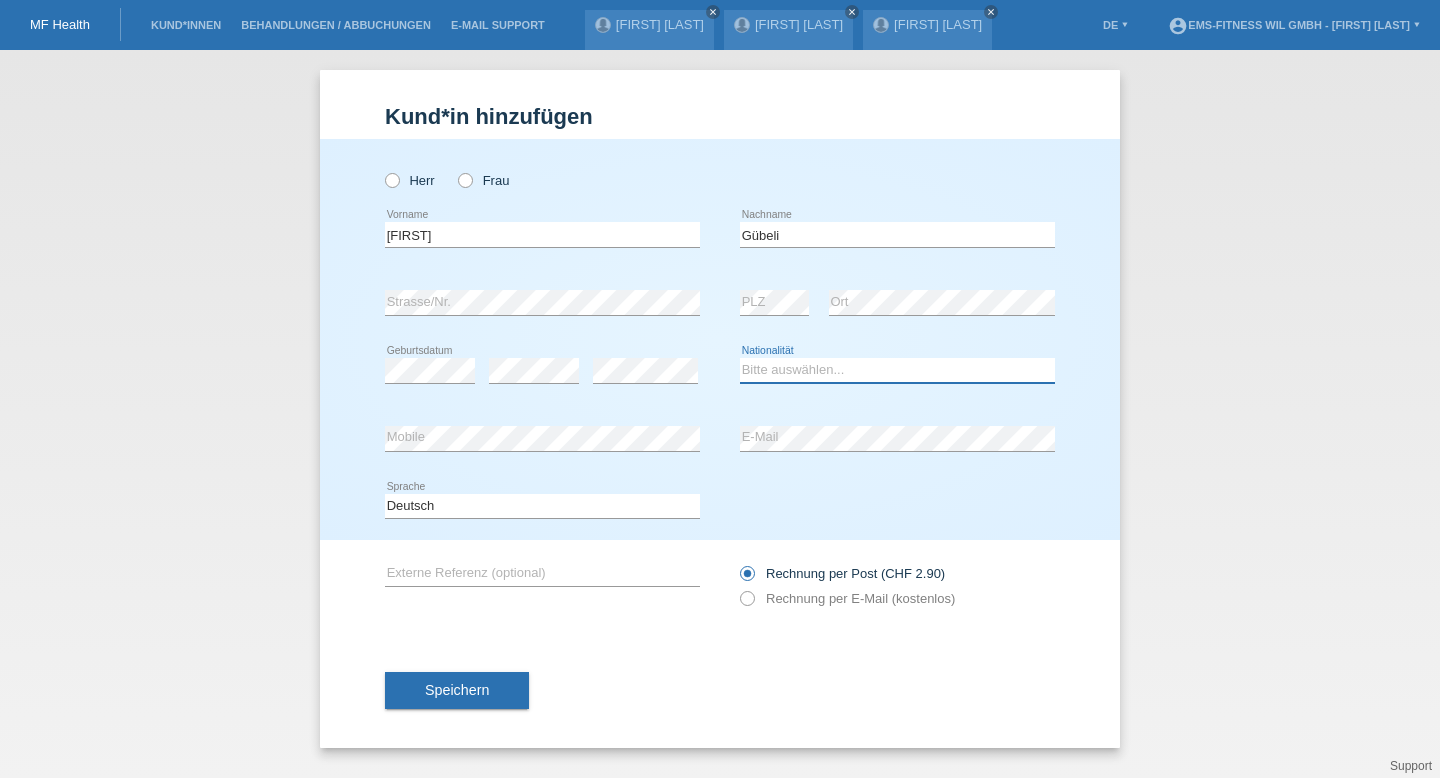 select on "CH" 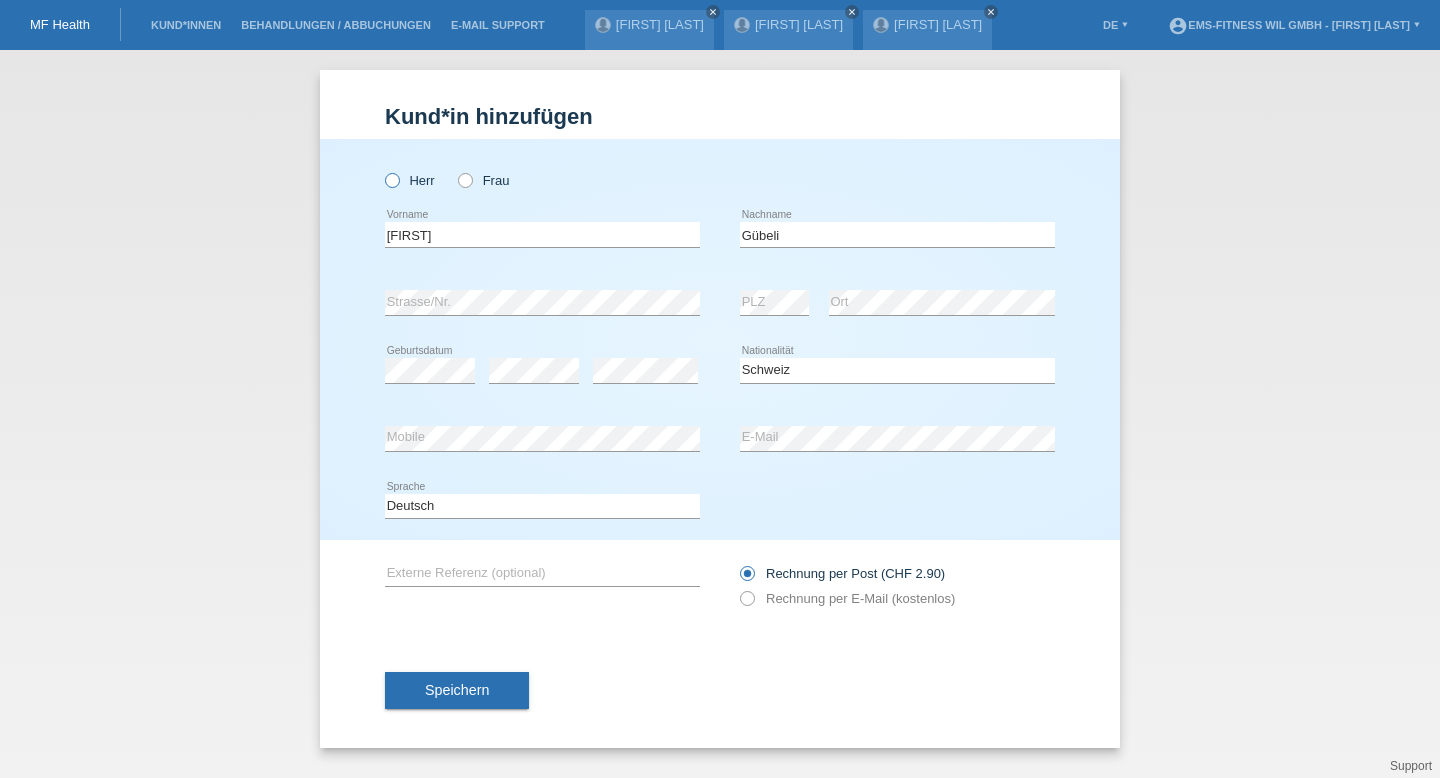 click at bounding box center (382, 170) 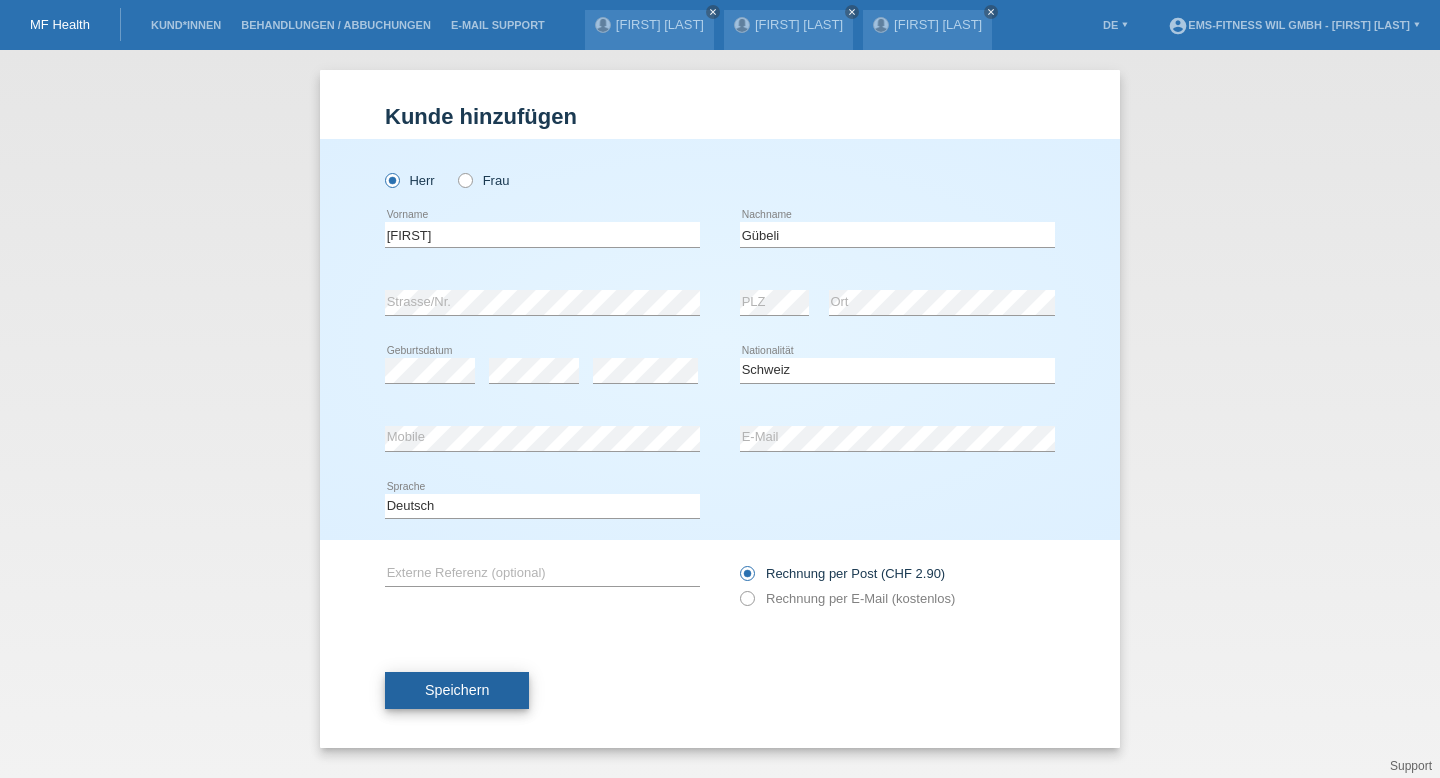 click on "Speichern" at bounding box center (457, 690) 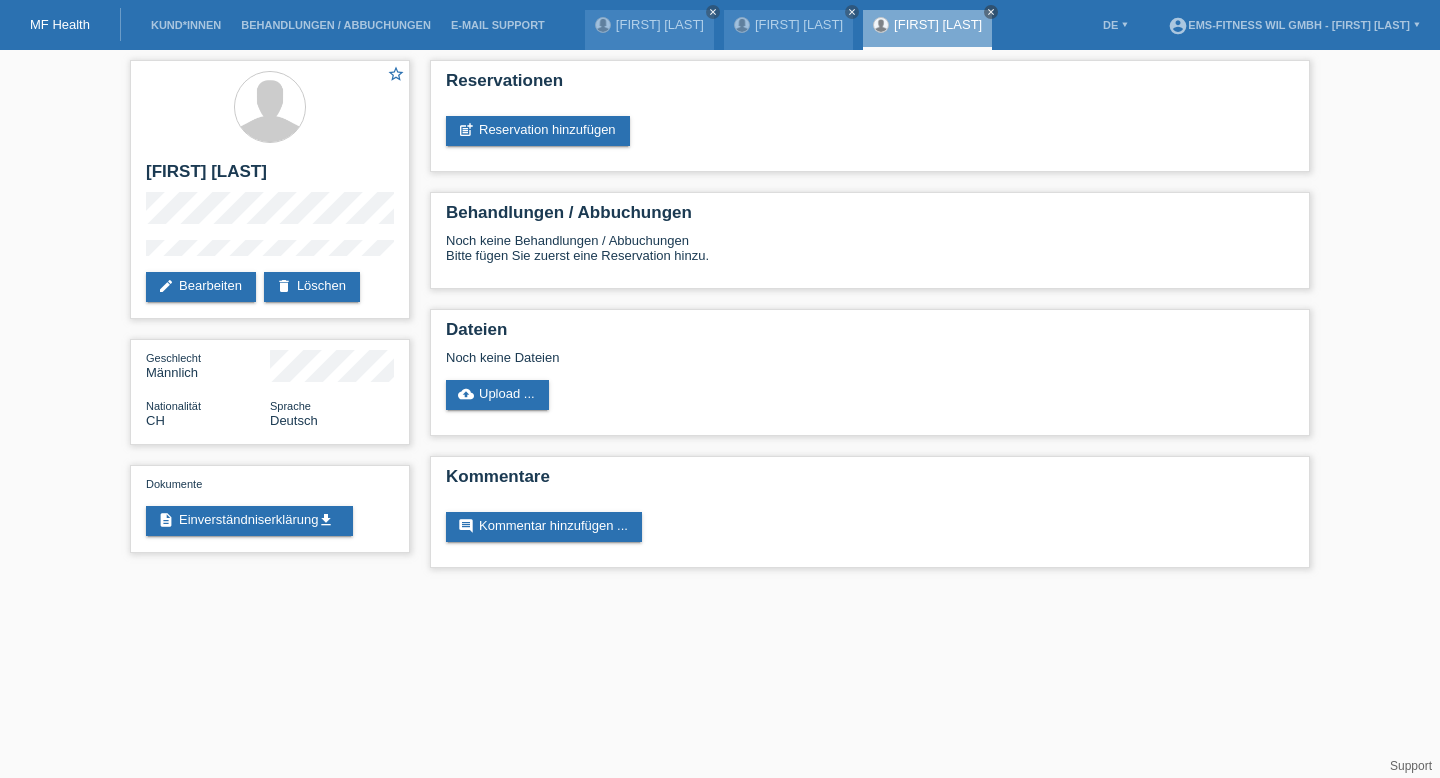 scroll, scrollTop: 0, scrollLeft: 0, axis: both 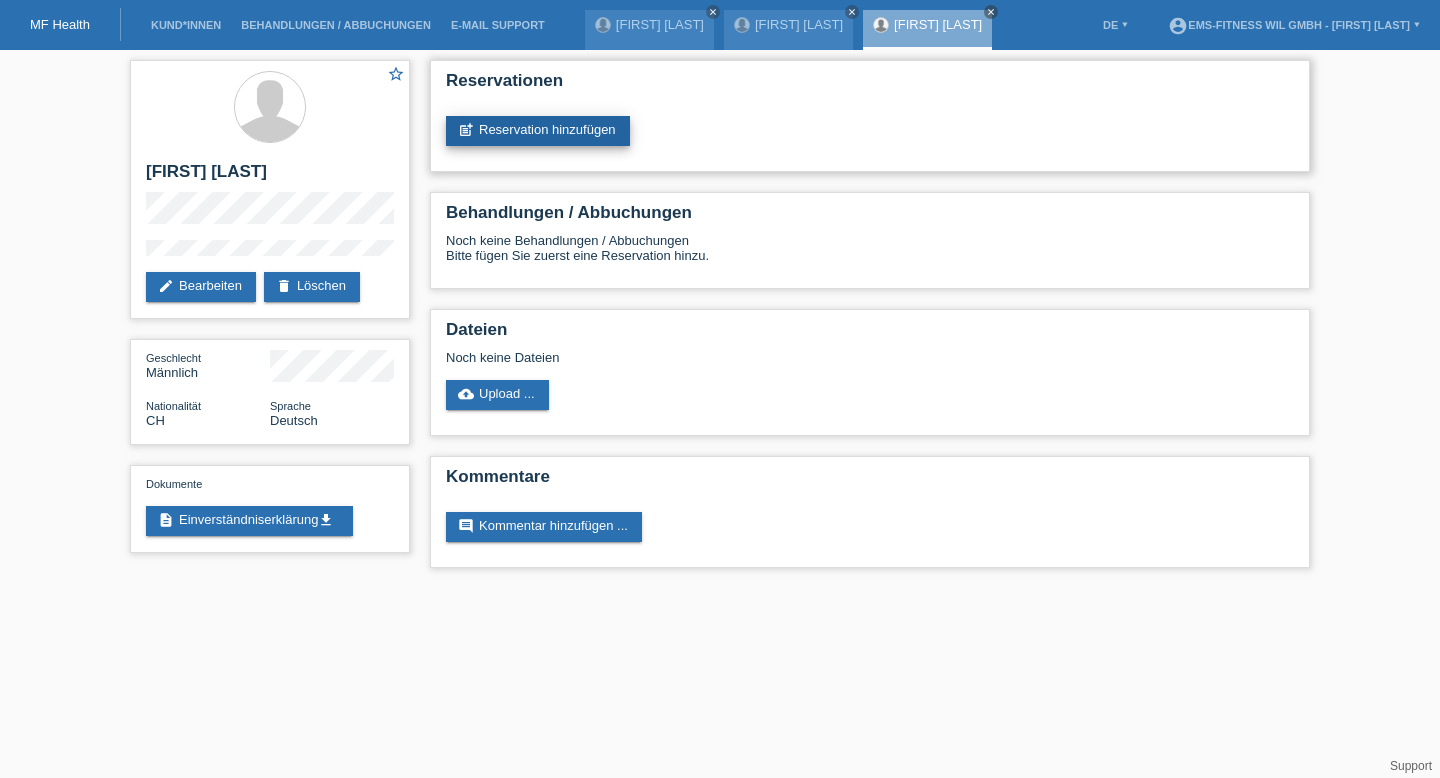click on "post_add  Reservation hinzufügen" at bounding box center [538, 131] 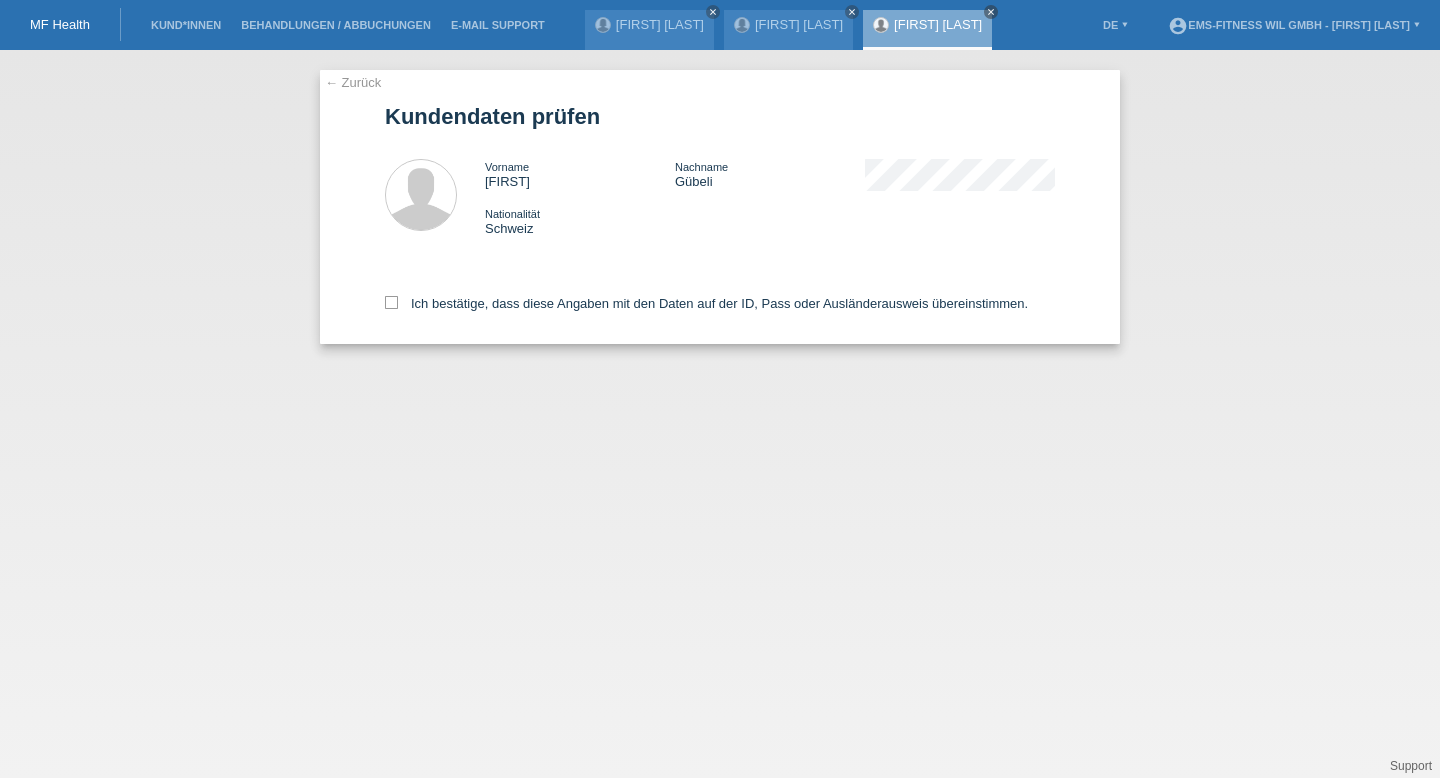 scroll, scrollTop: 0, scrollLeft: 0, axis: both 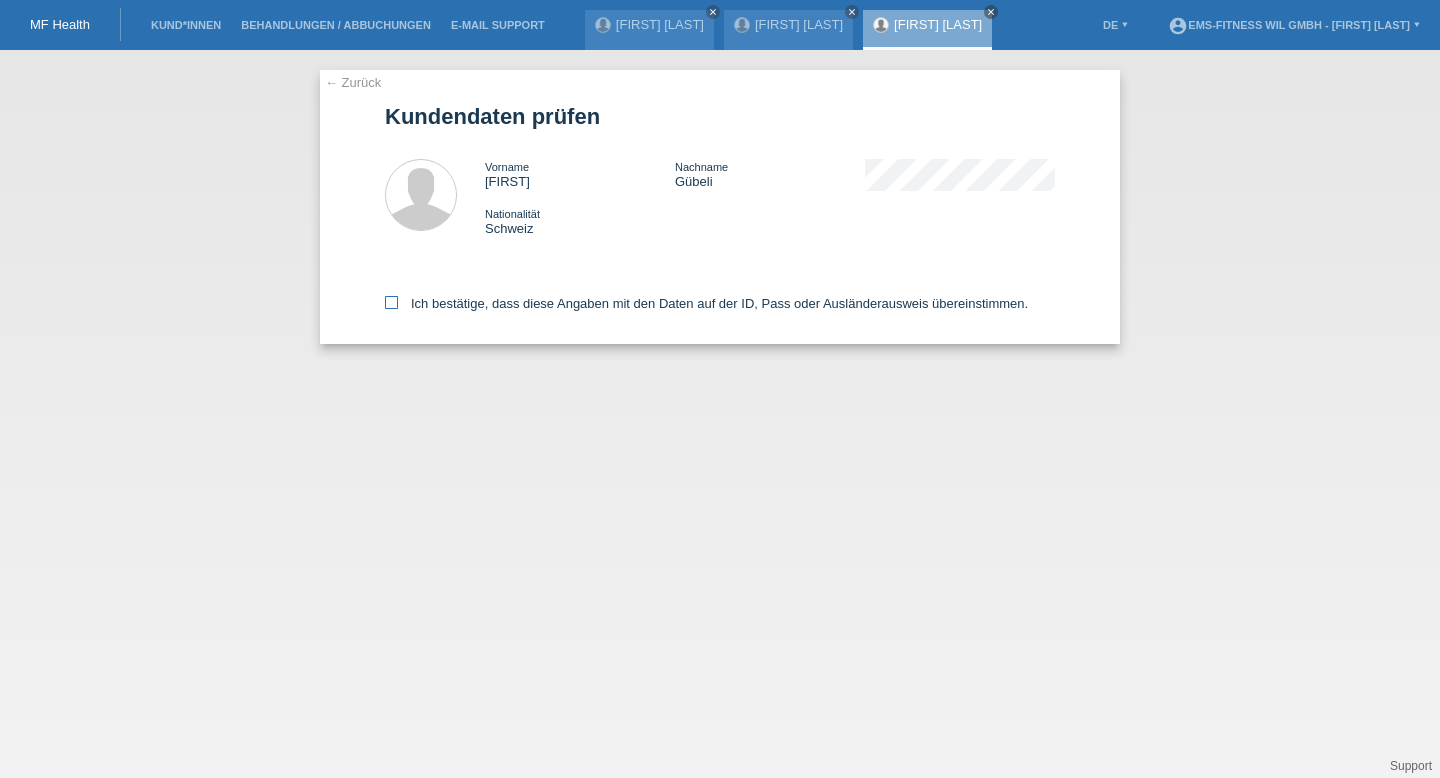 click at bounding box center [391, 302] 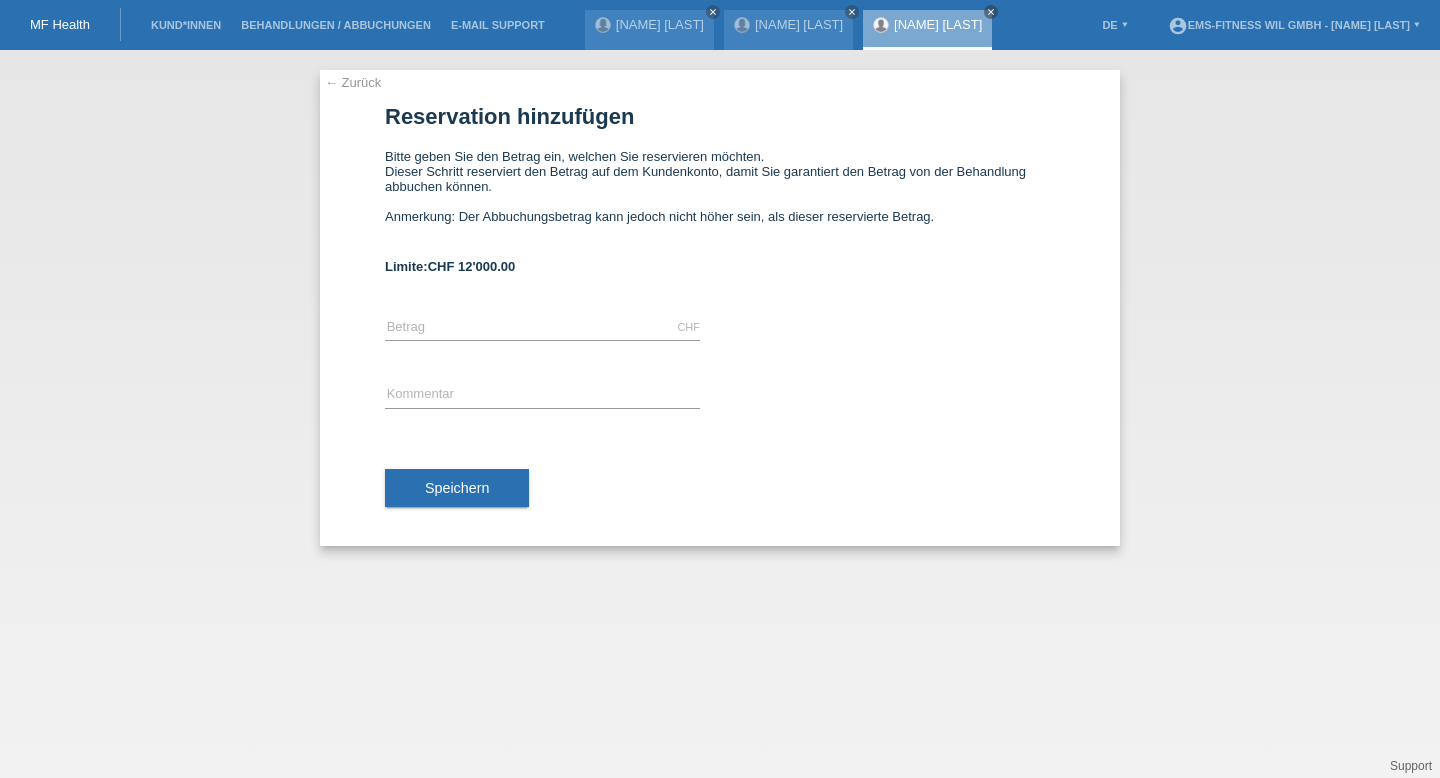 scroll, scrollTop: 0, scrollLeft: 0, axis: both 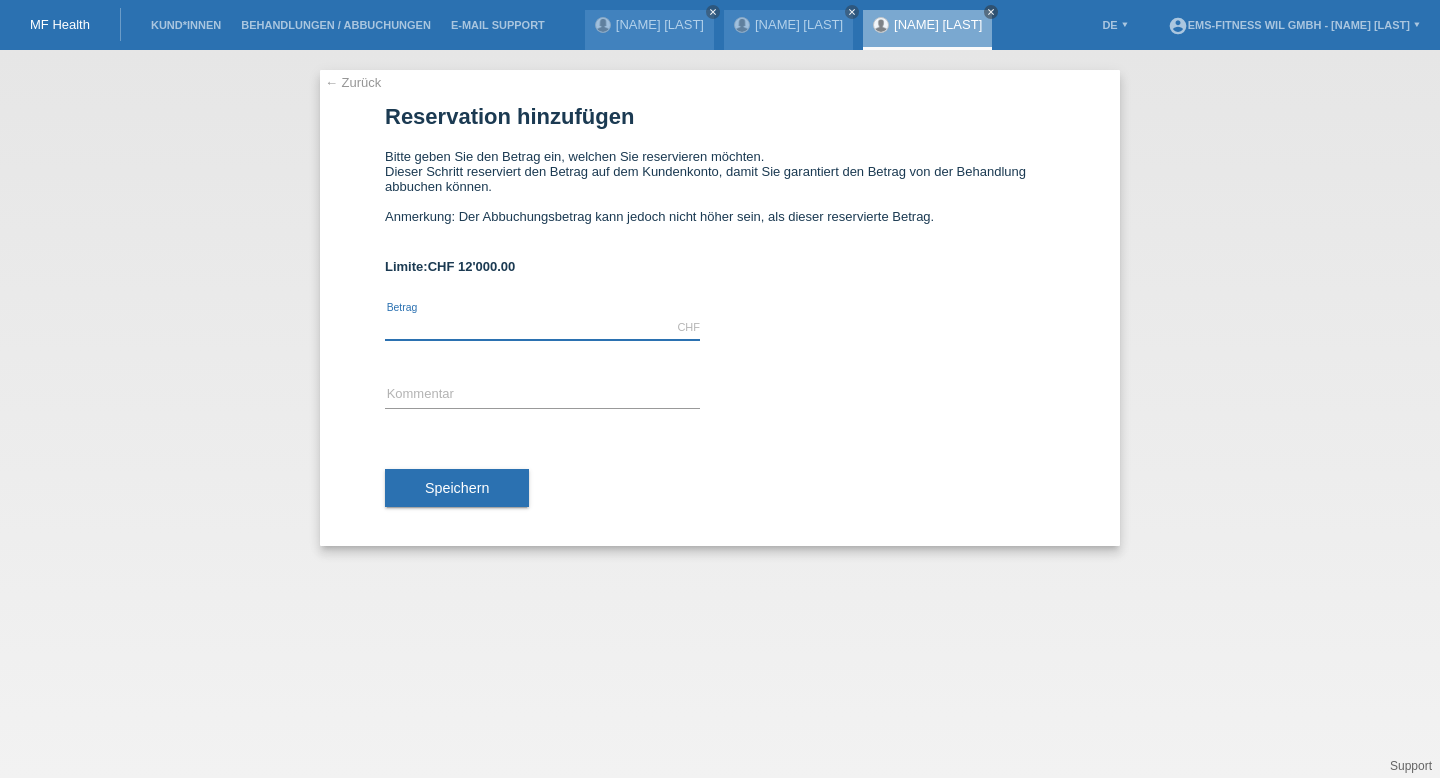 click at bounding box center (542, 327) 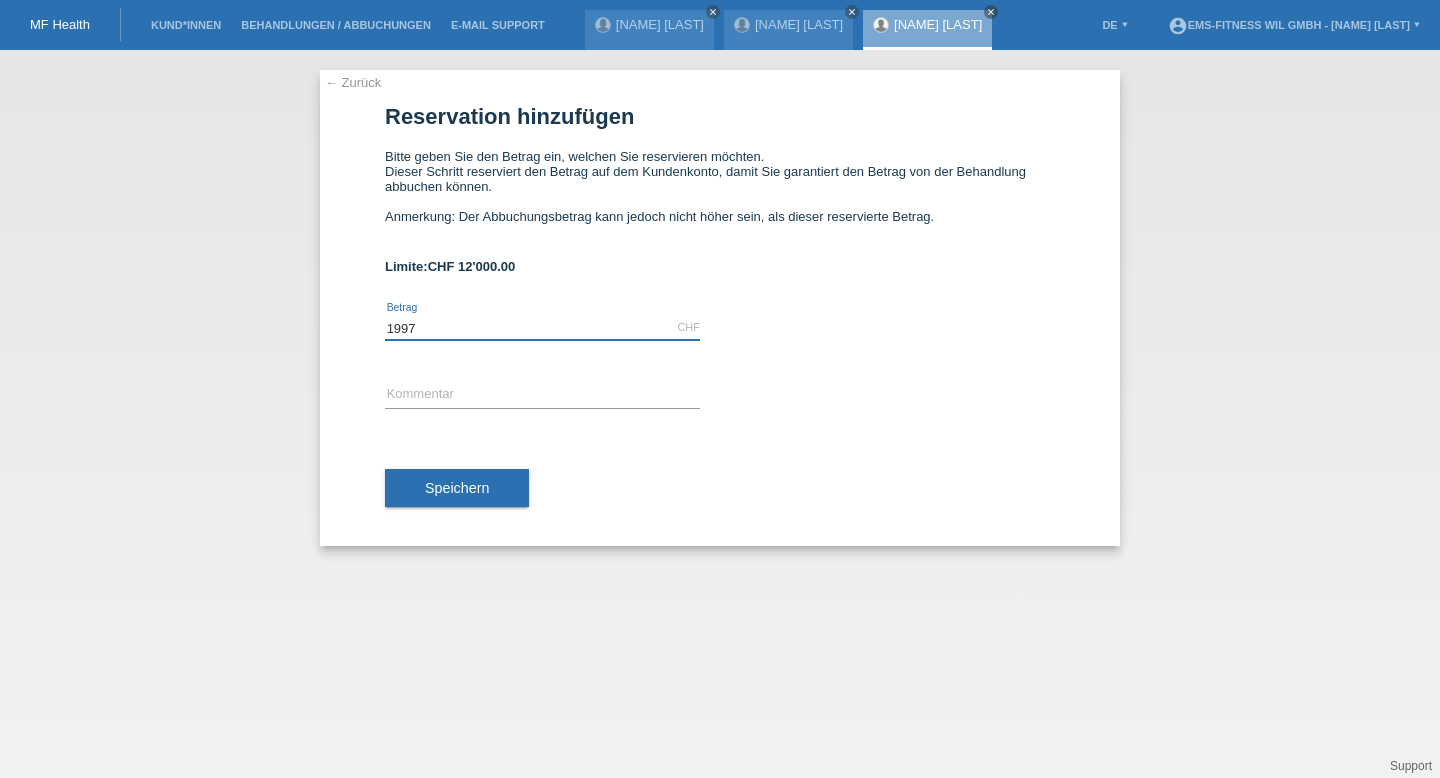 type on "1997" 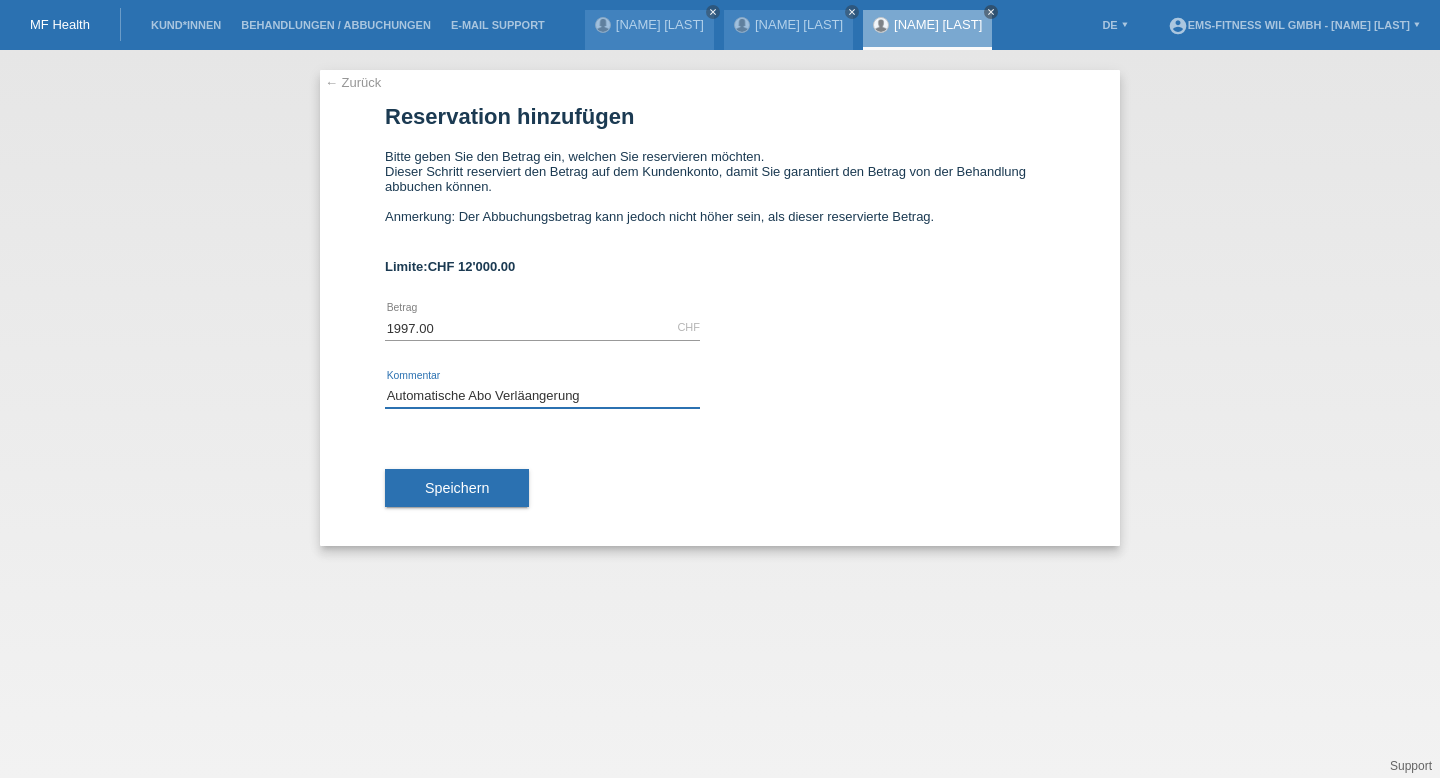 drag, startPoint x: 598, startPoint y: 399, endPoint x: 287, endPoint y: 382, distance: 311.4643 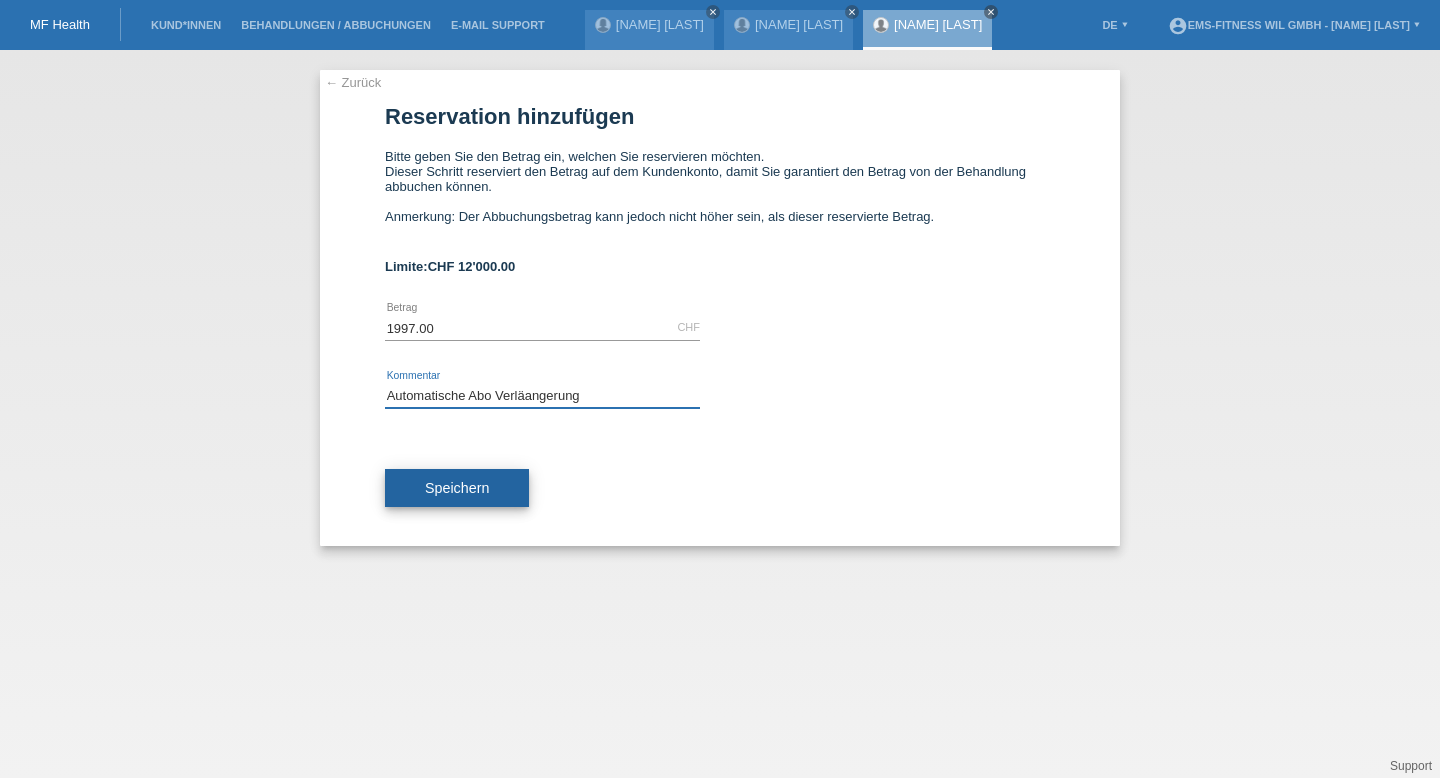 type on "Automatische Abo Verläangerung" 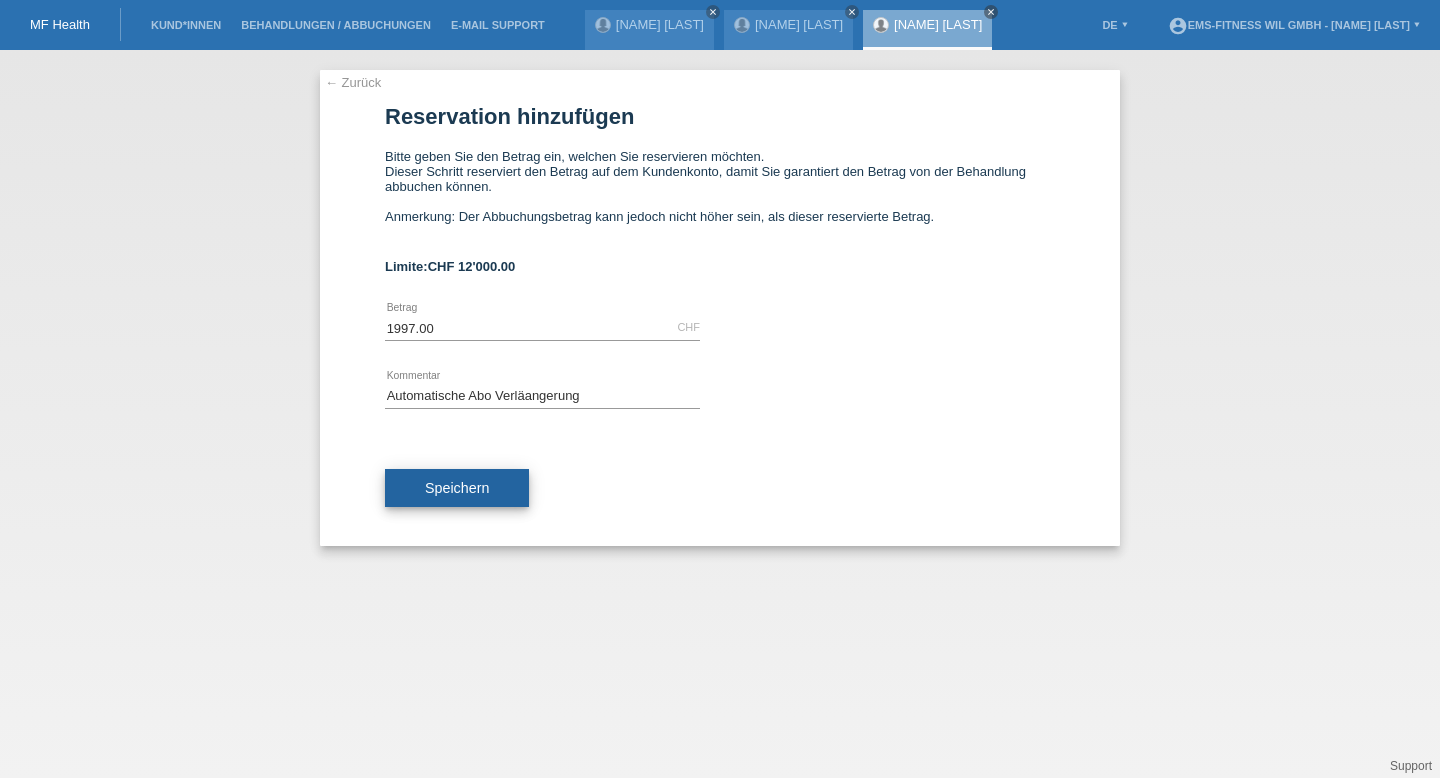 click on "Speichern" at bounding box center (457, 488) 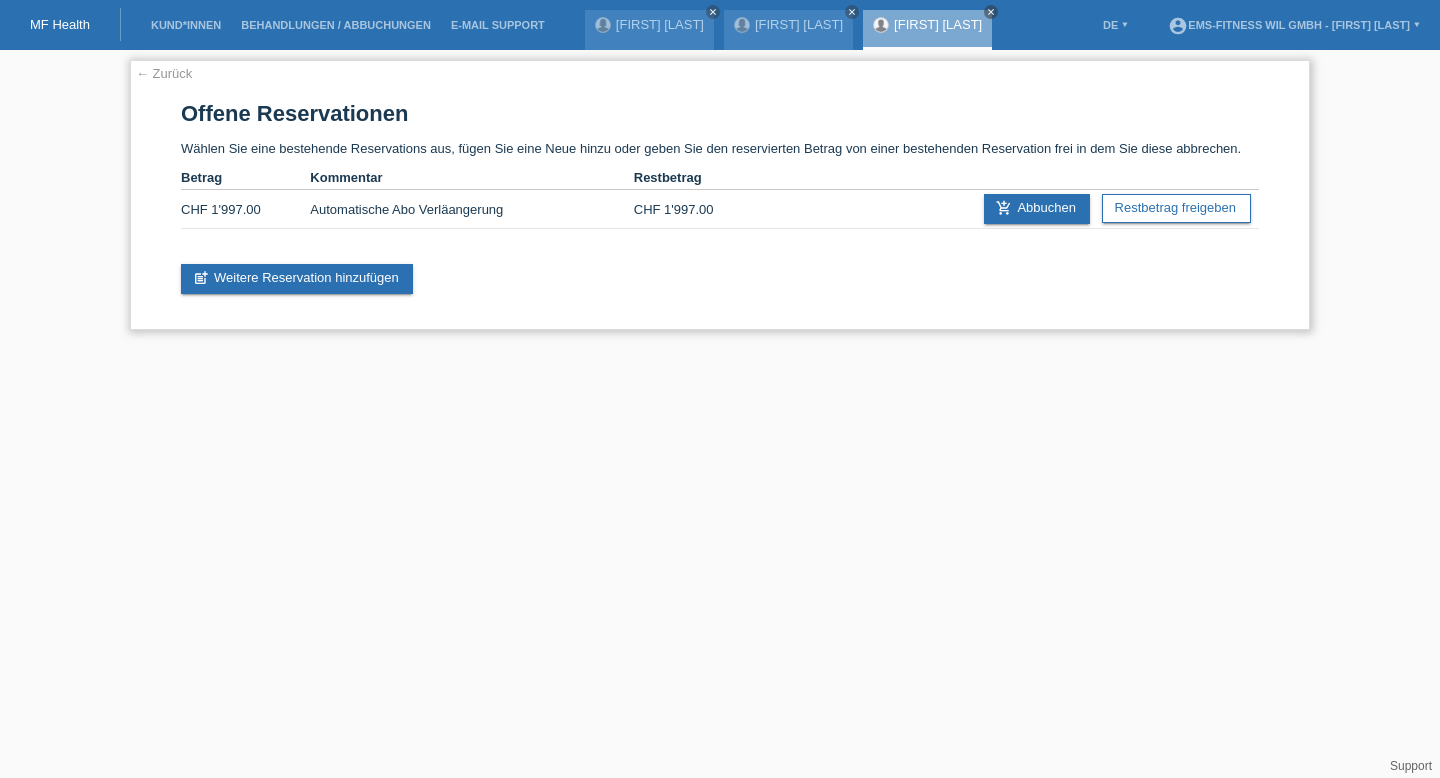 scroll, scrollTop: 0, scrollLeft: 0, axis: both 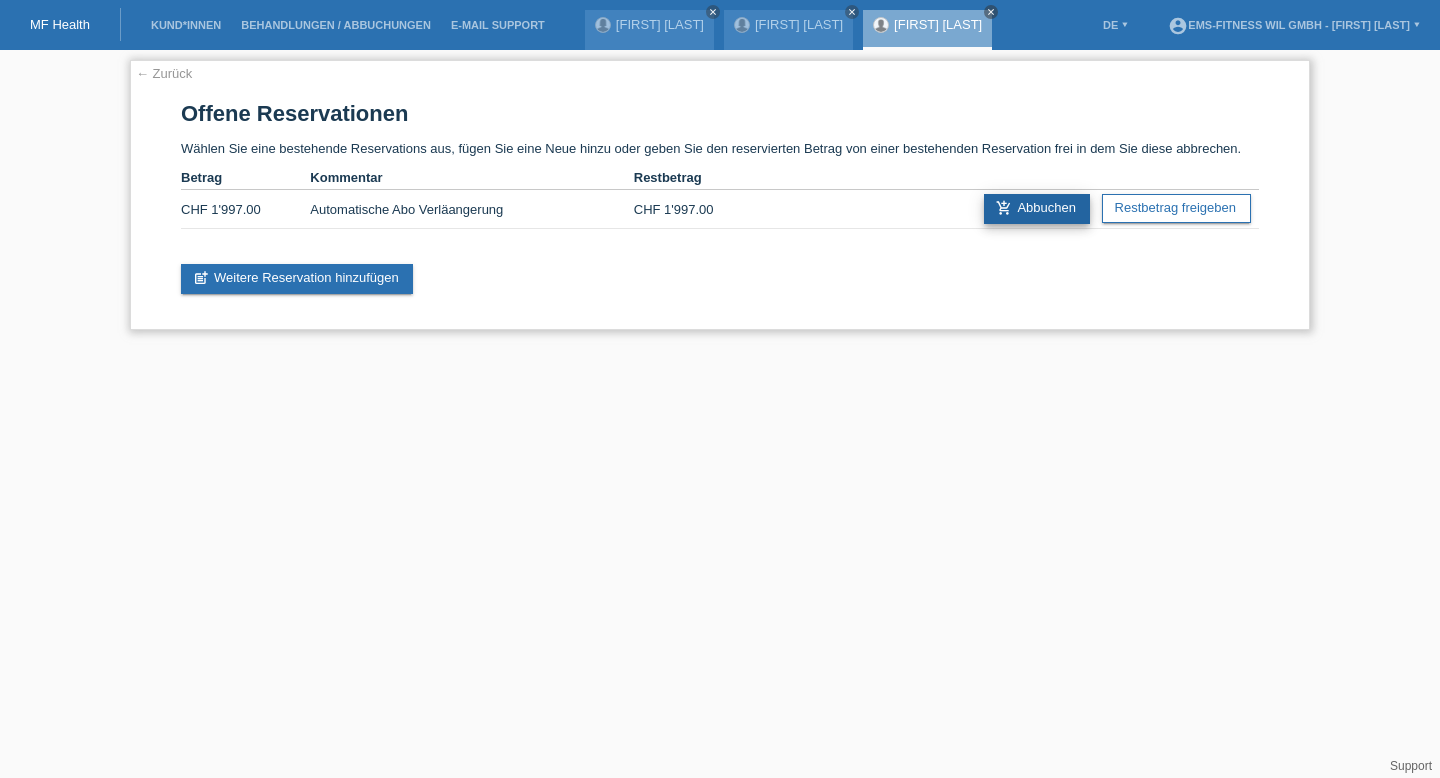 click on "add_shopping_cart  Abbuchen" at bounding box center [1037, 209] 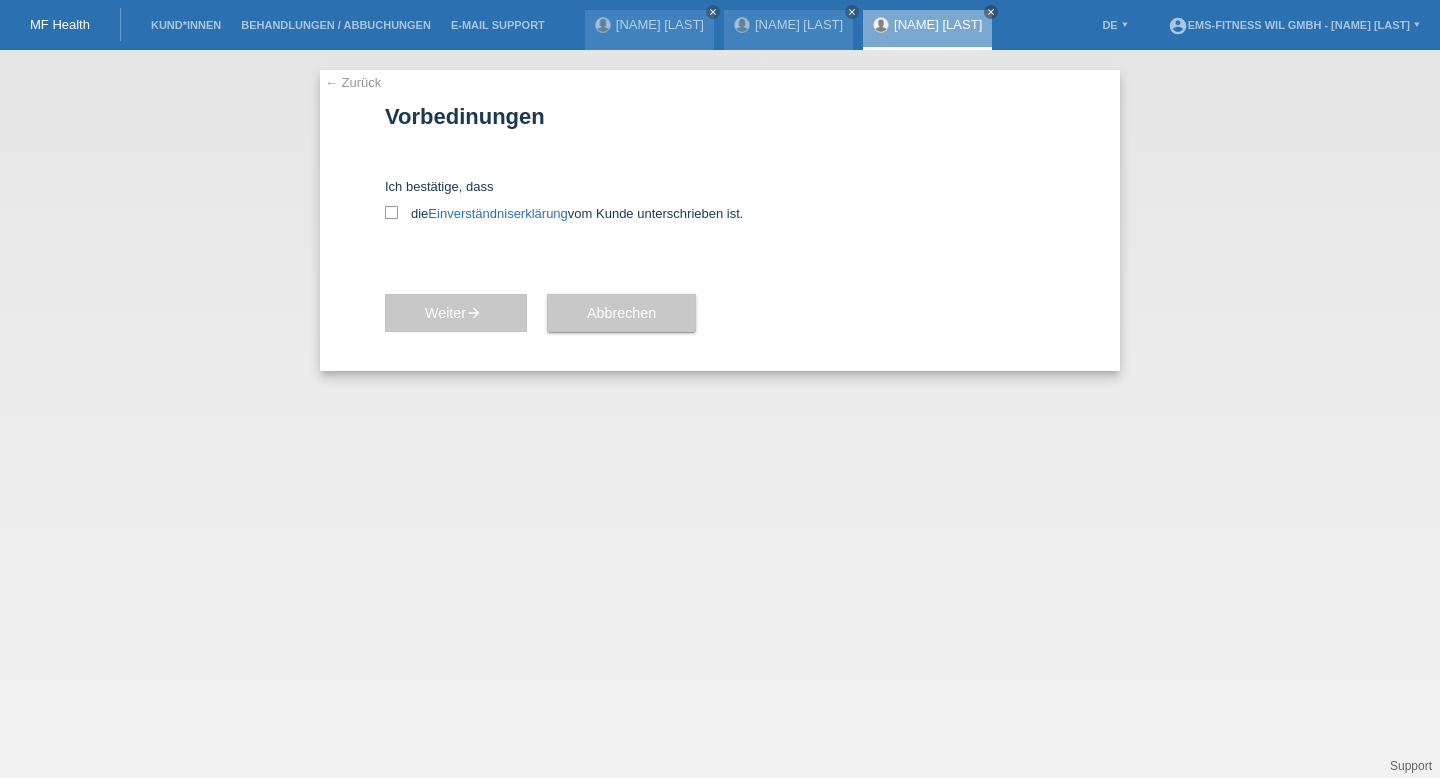 scroll, scrollTop: 0, scrollLeft: 0, axis: both 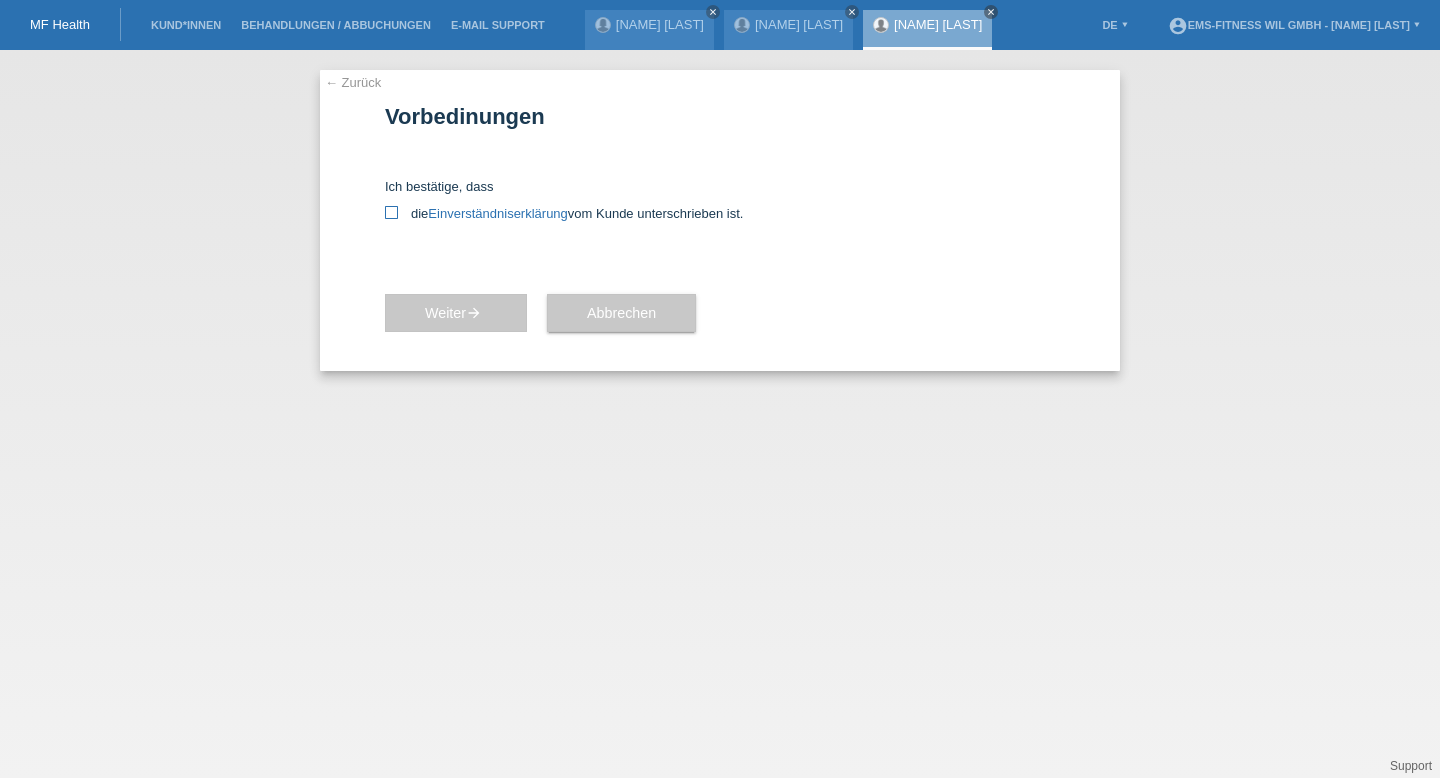 click at bounding box center (391, 212) 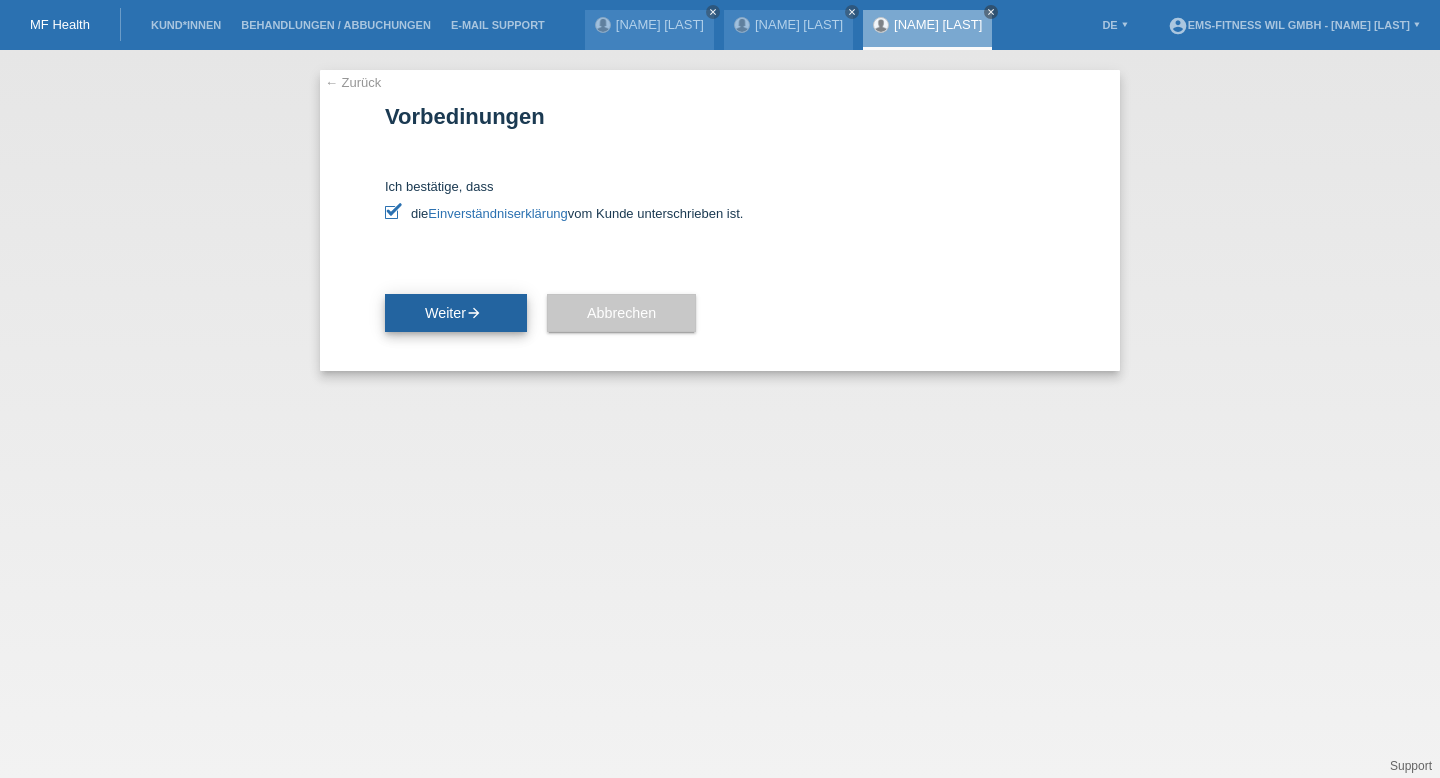 click on "Weiter  arrow_forward" at bounding box center [456, 313] 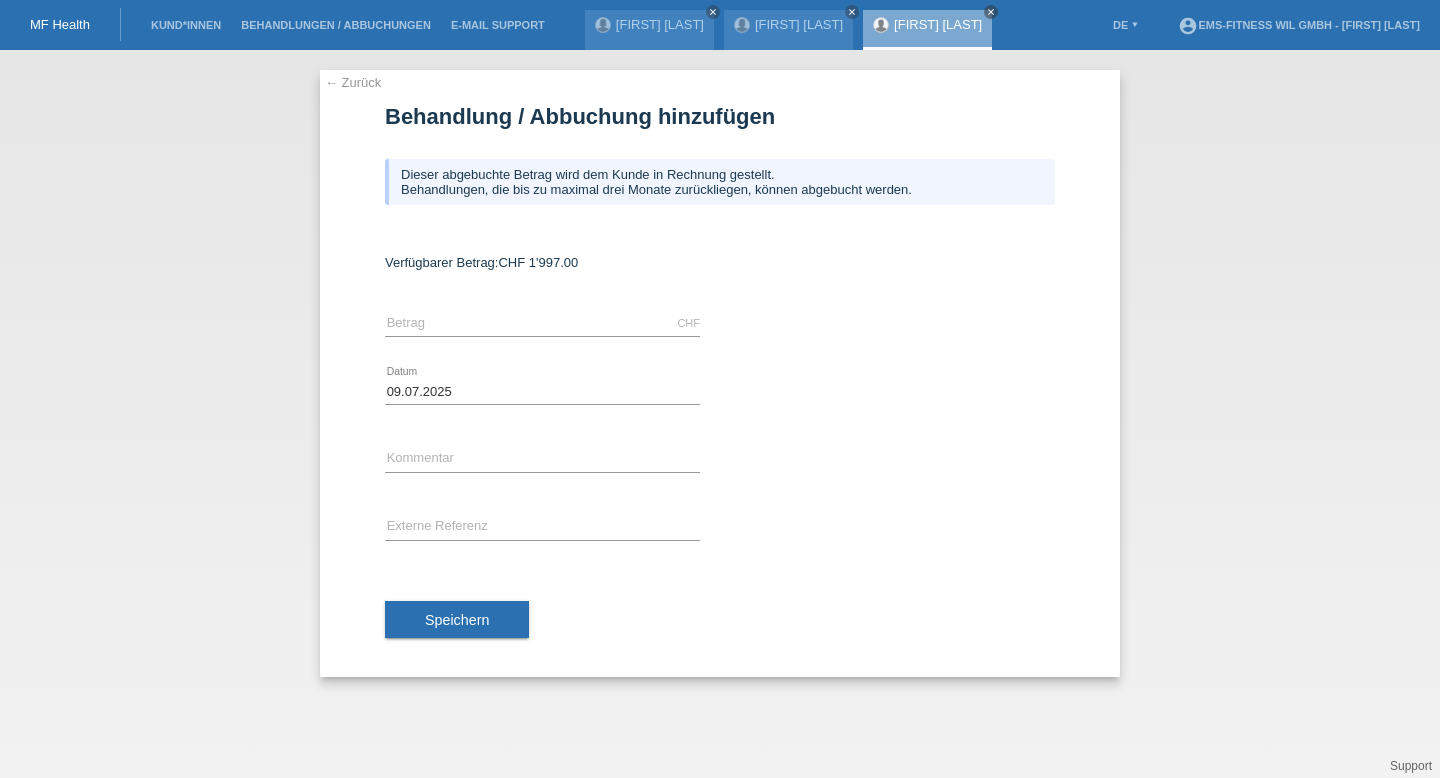 scroll, scrollTop: 0, scrollLeft: 0, axis: both 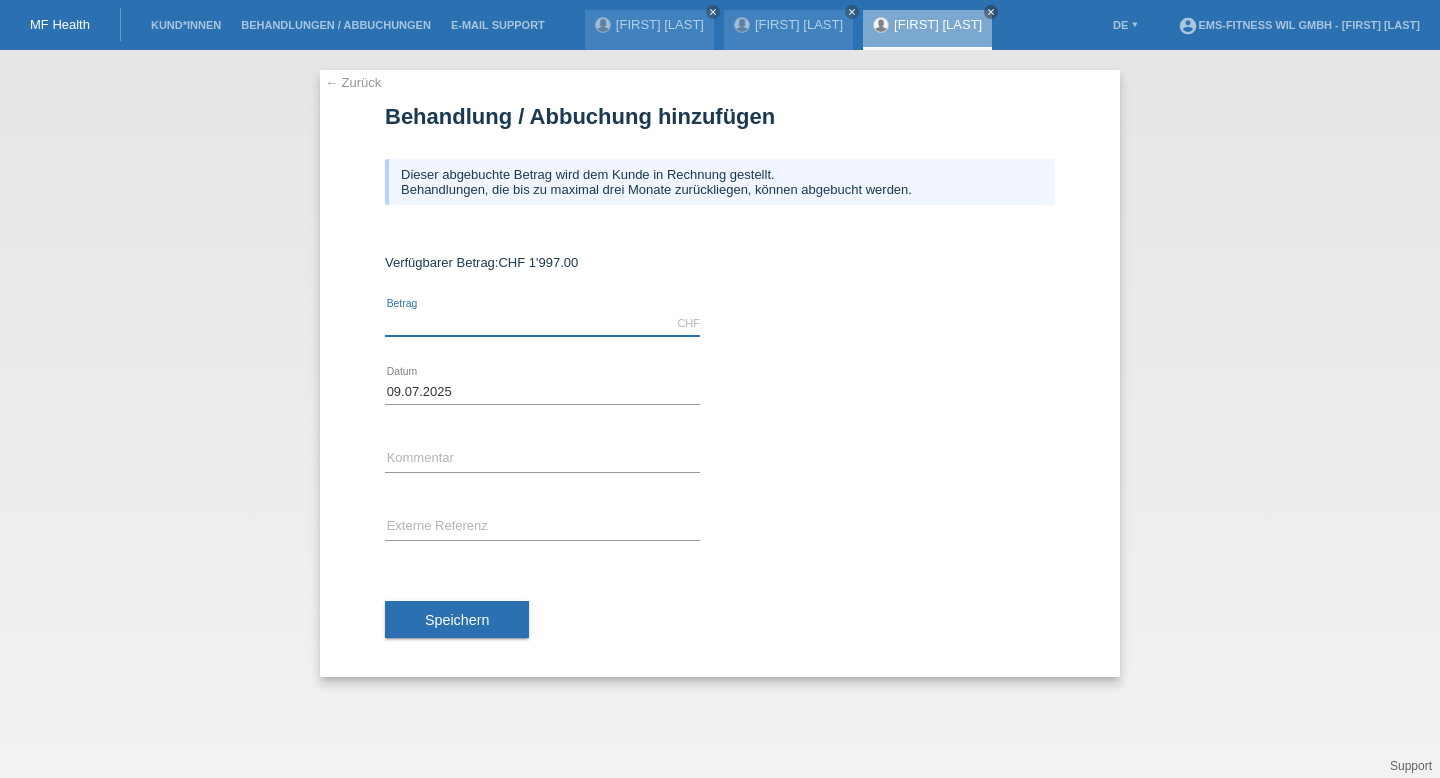 click at bounding box center (542, 323) 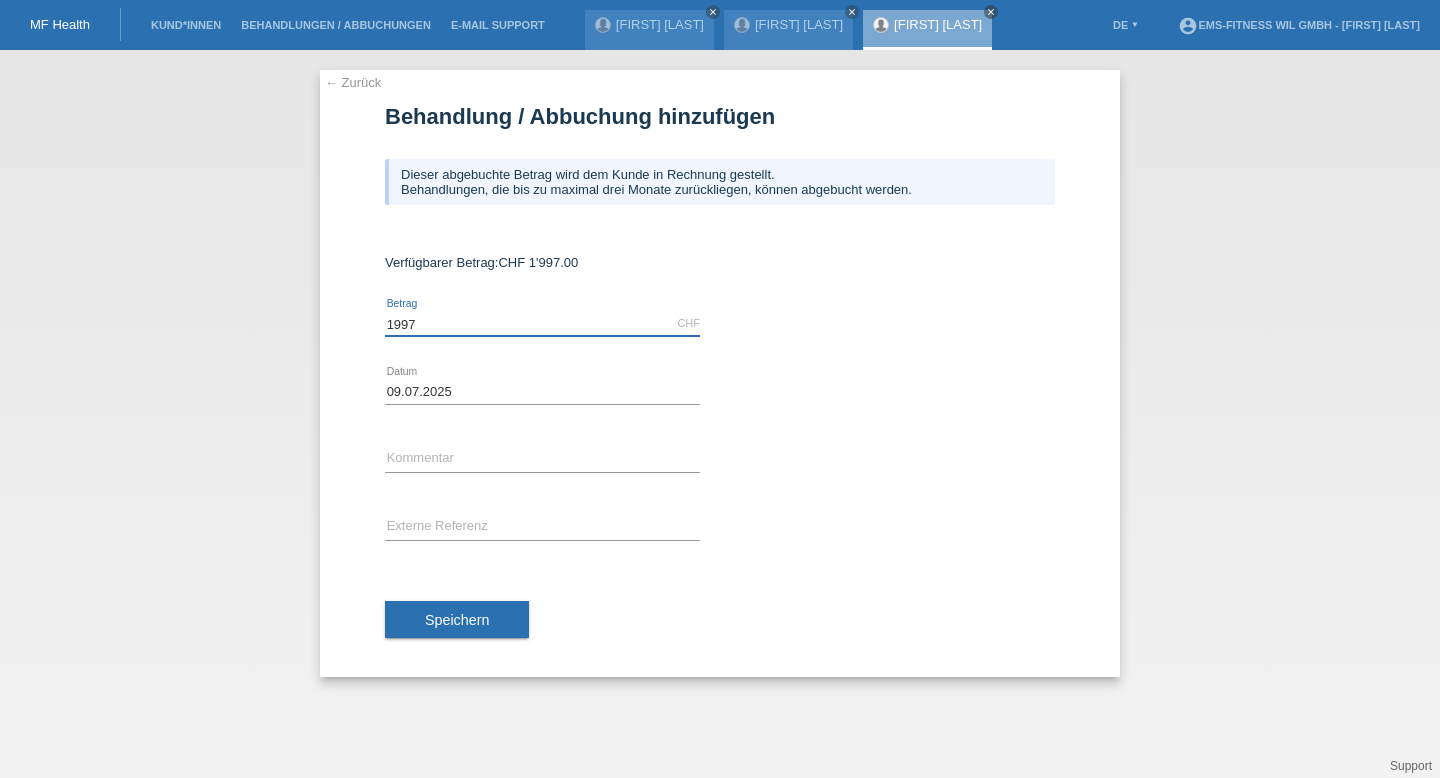 type on "1997" 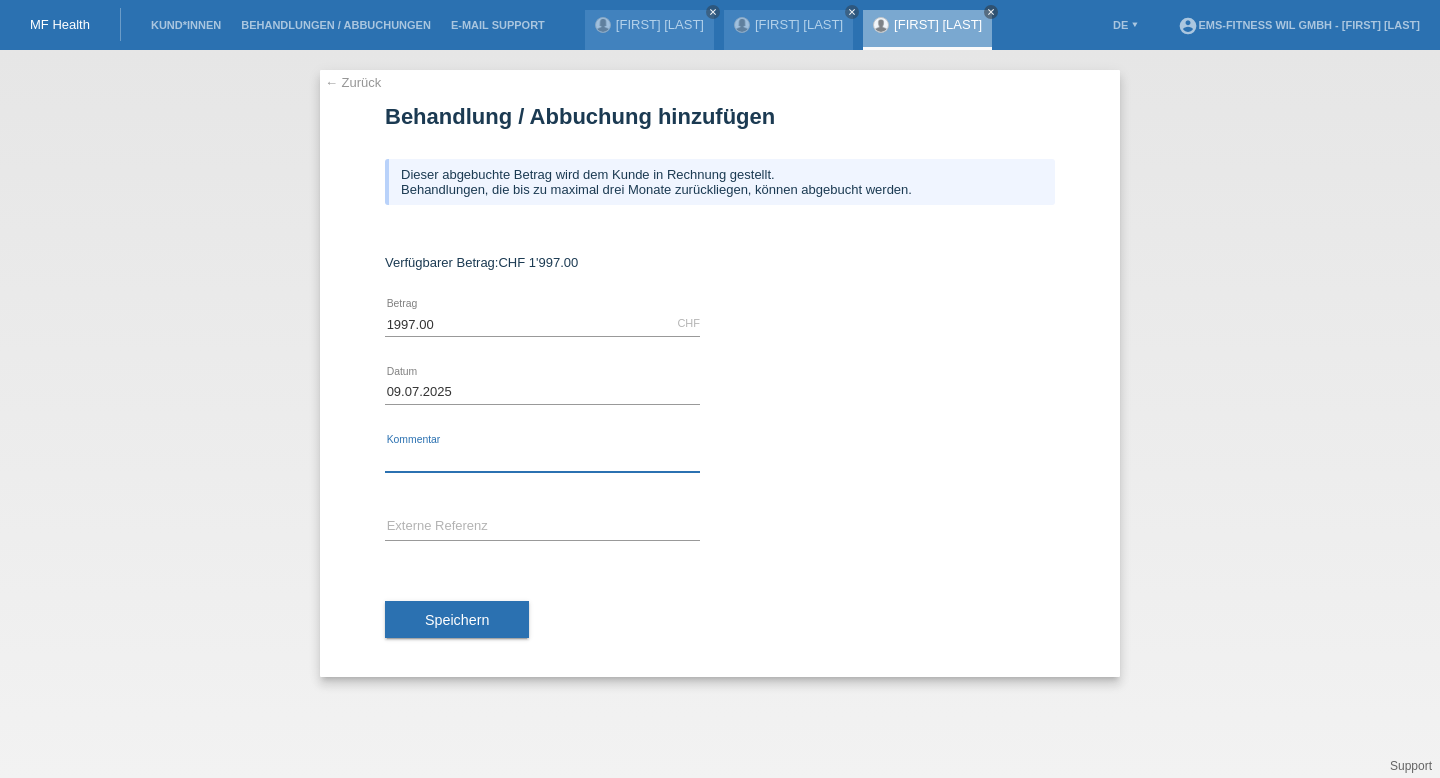 paste on "Automatische Abo Verläangerung" 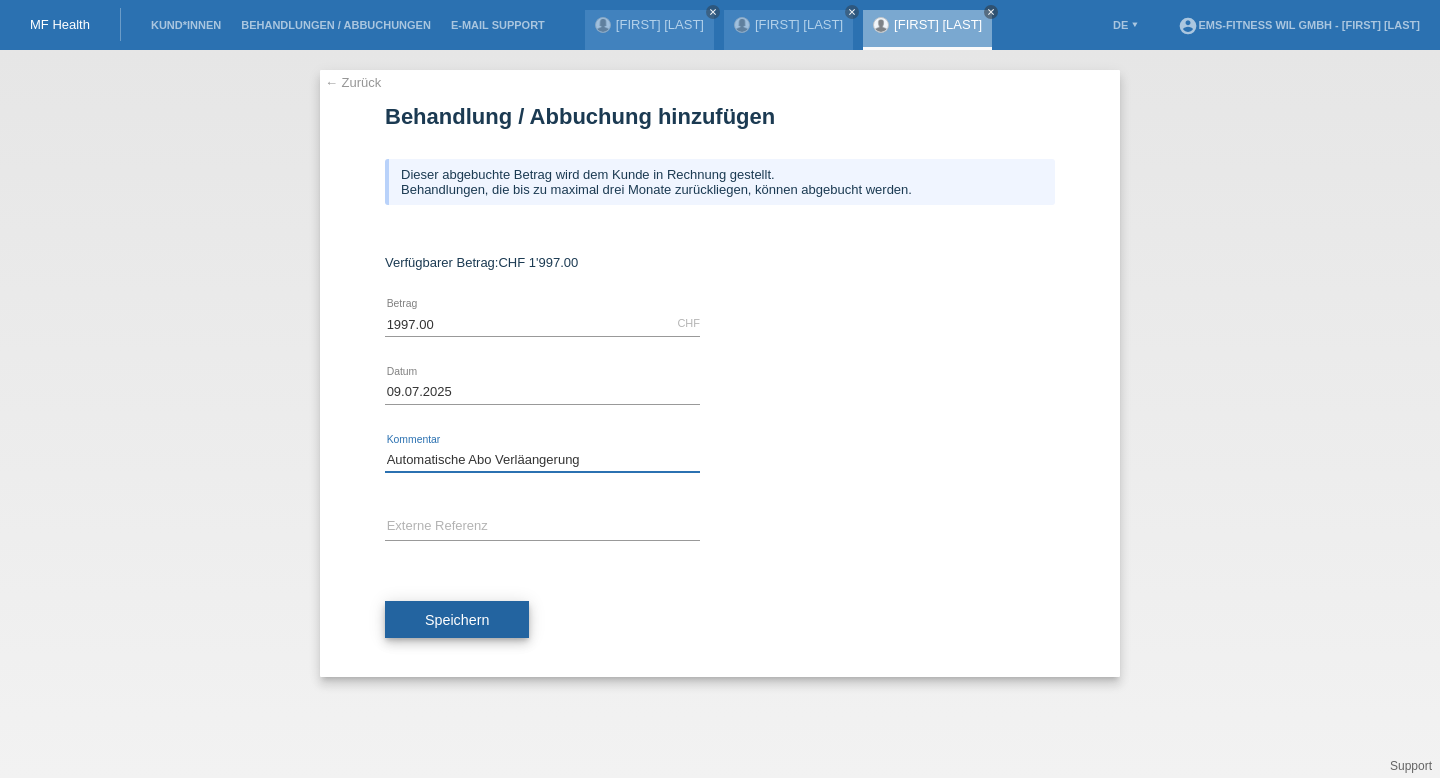 type on "Automatische Abo Verläangerung" 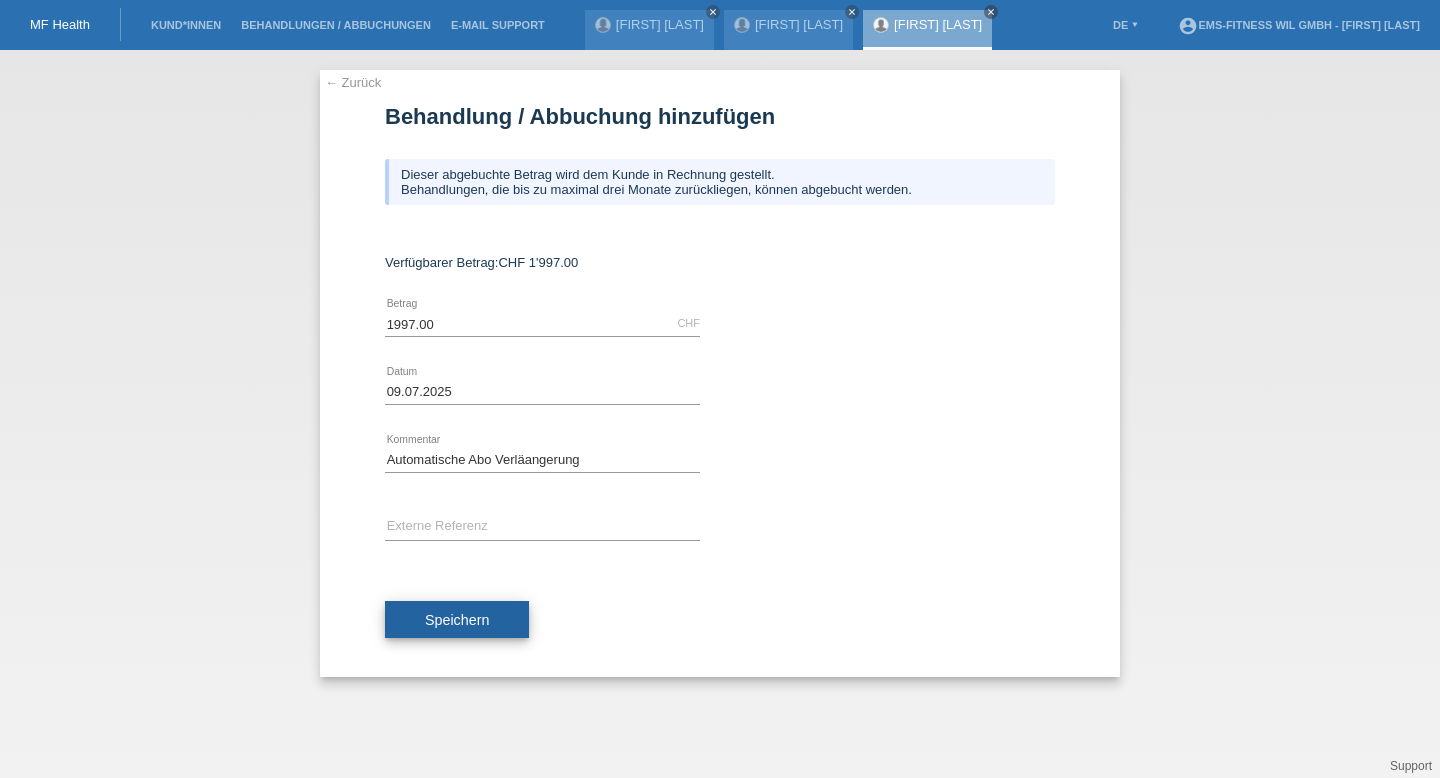 click on "Speichern" at bounding box center (457, 620) 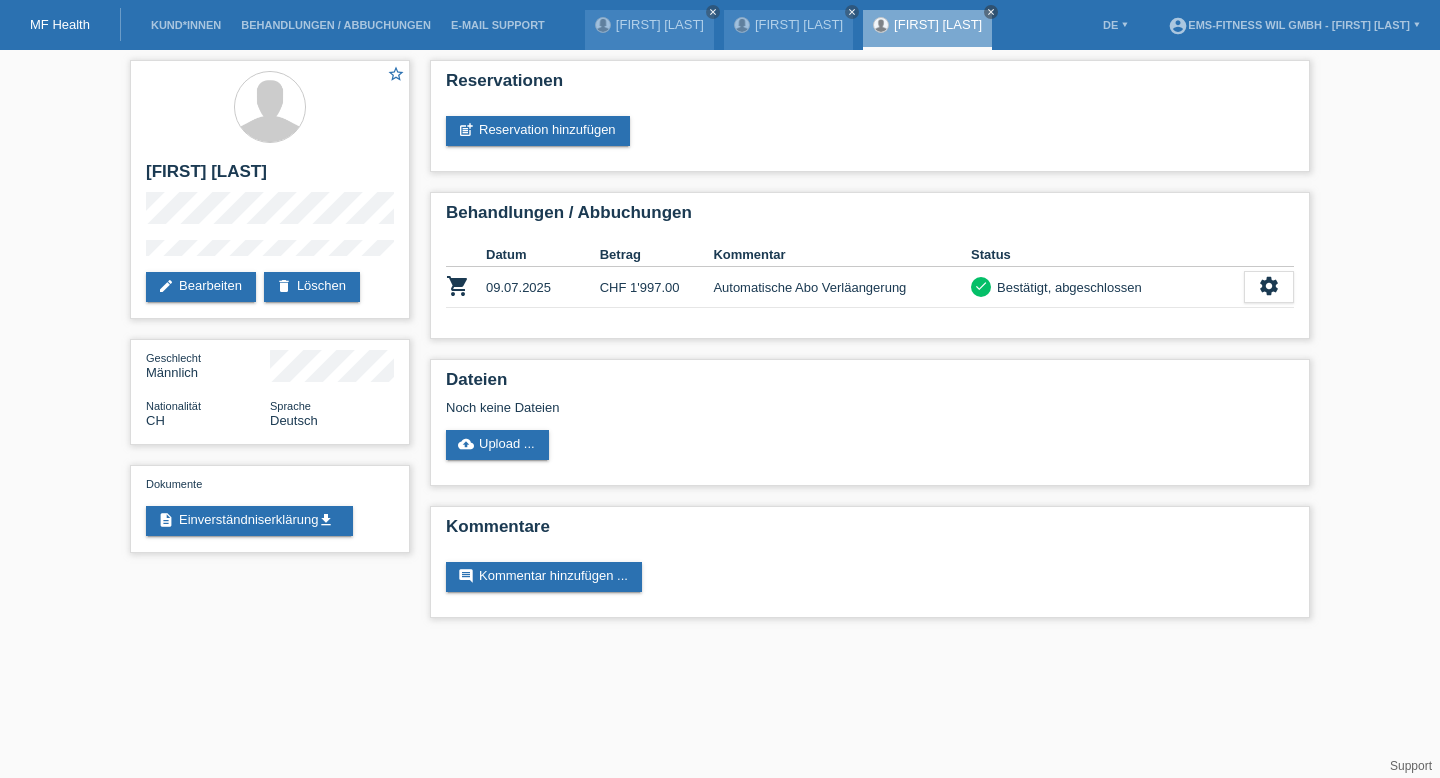 scroll, scrollTop: 0, scrollLeft: 0, axis: both 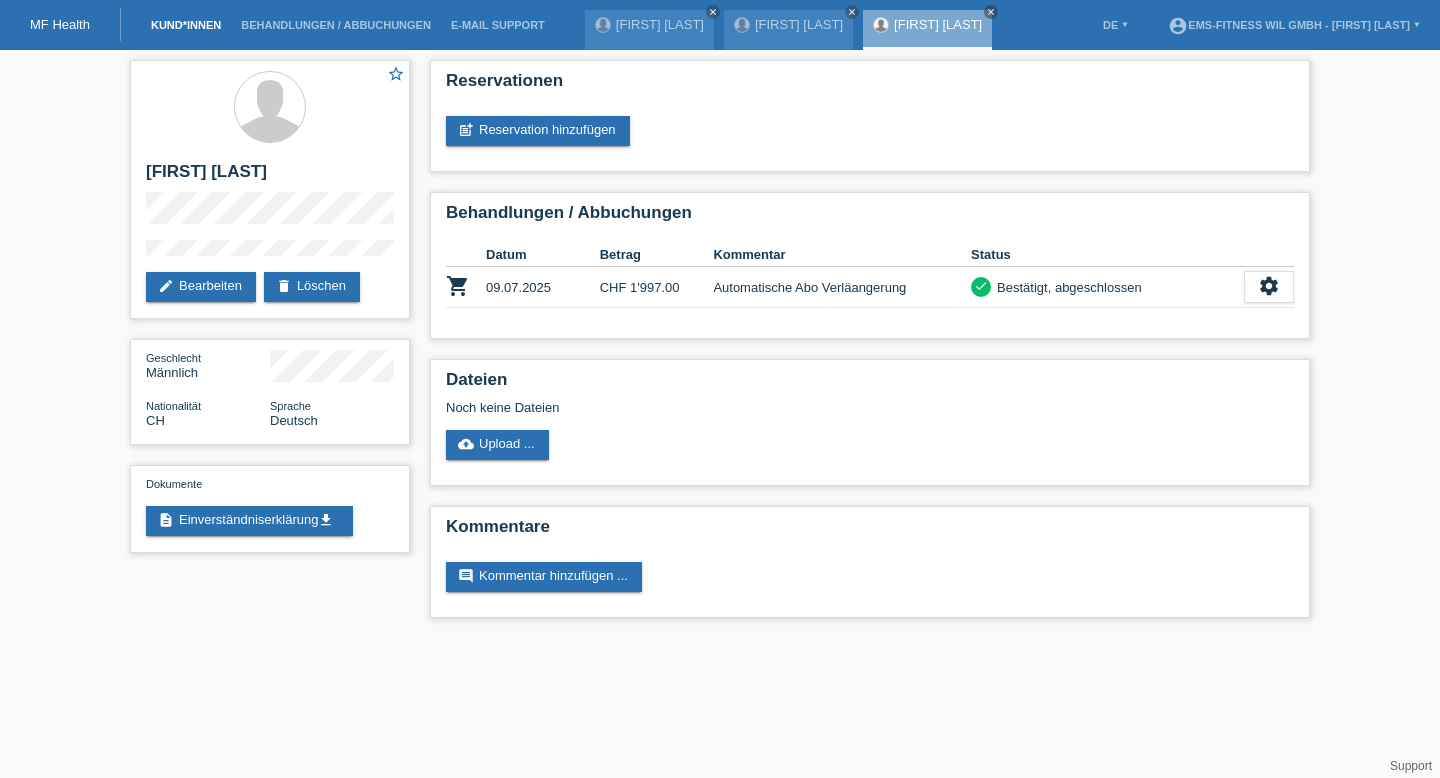 click on "Kund*innen" at bounding box center (186, 25) 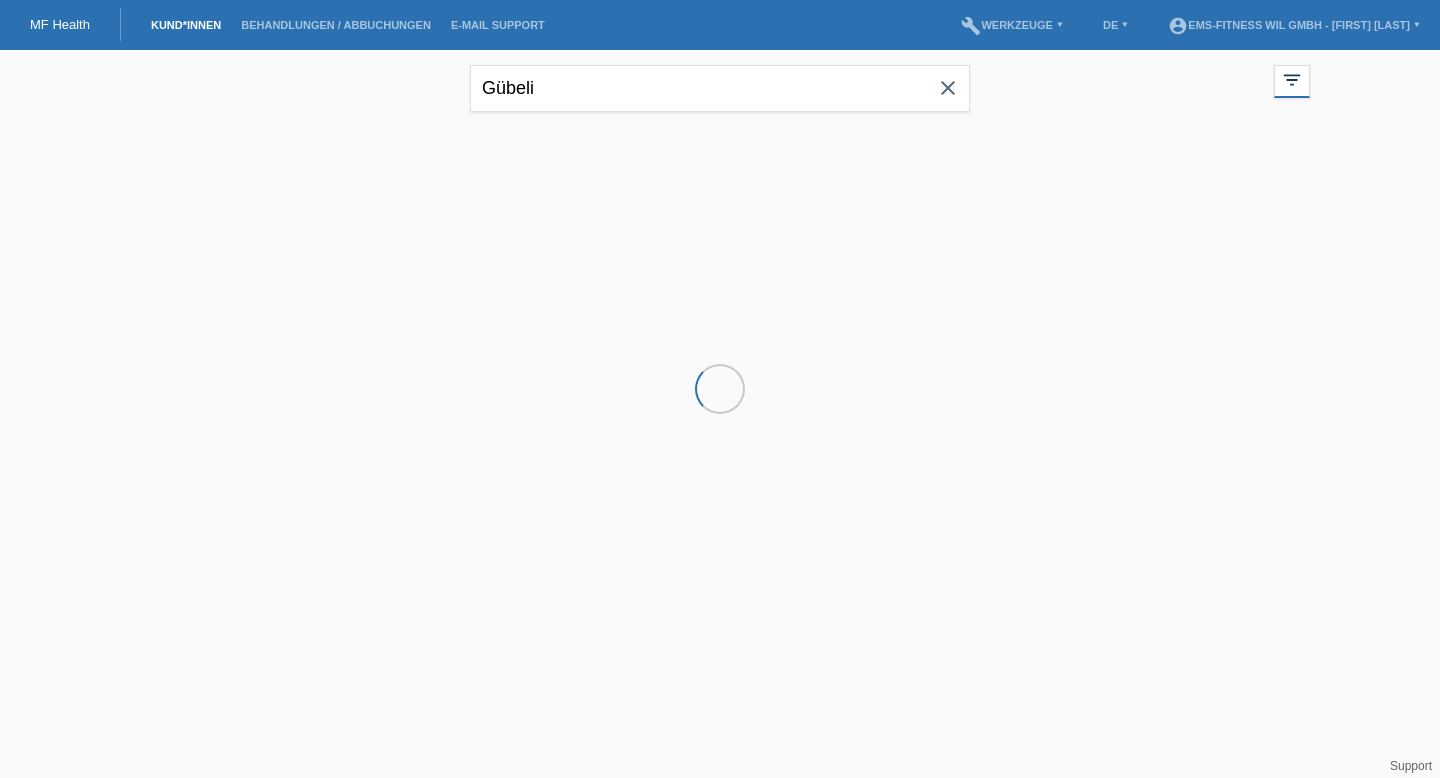 scroll, scrollTop: 0, scrollLeft: 0, axis: both 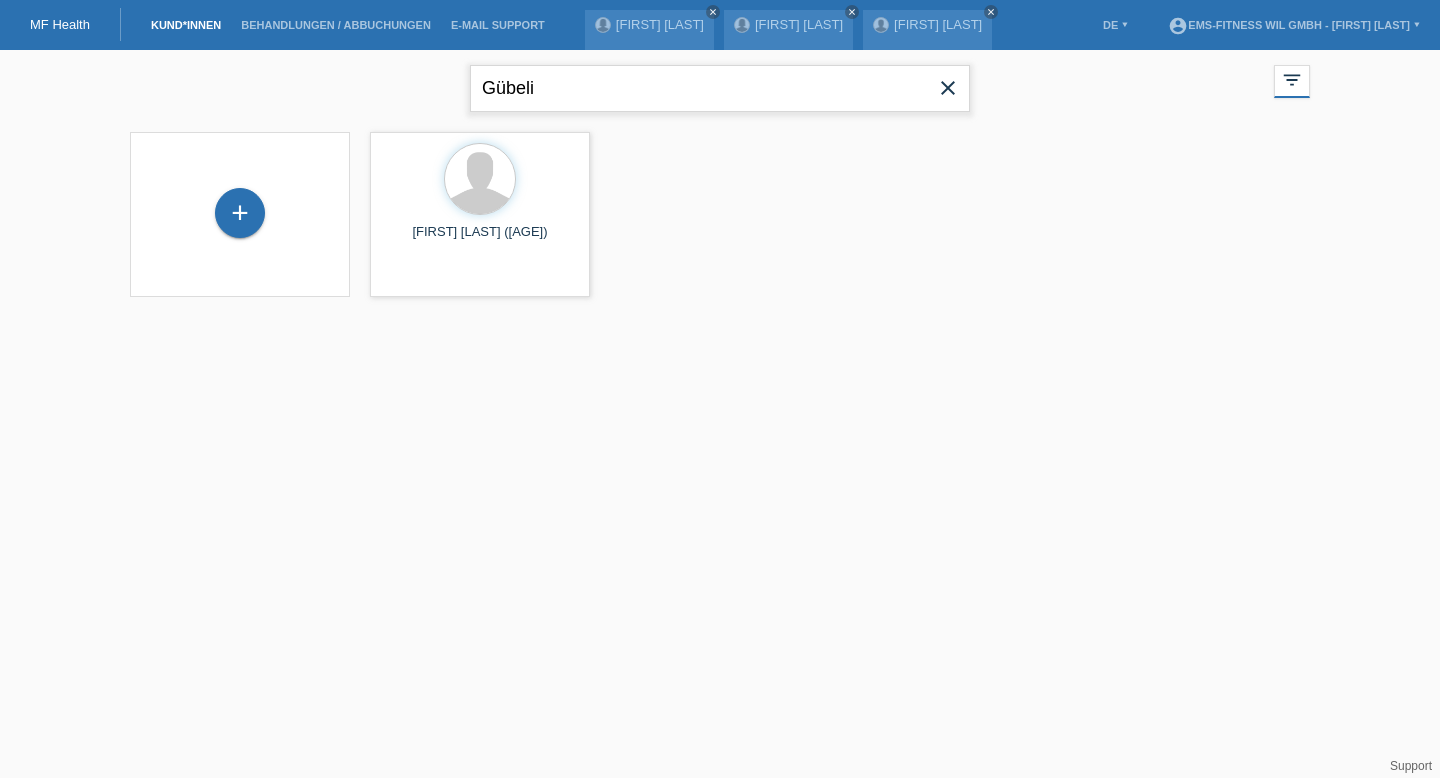 drag, startPoint x: 567, startPoint y: 81, endPoint x: 354, endPoint y: 81, distance: 213 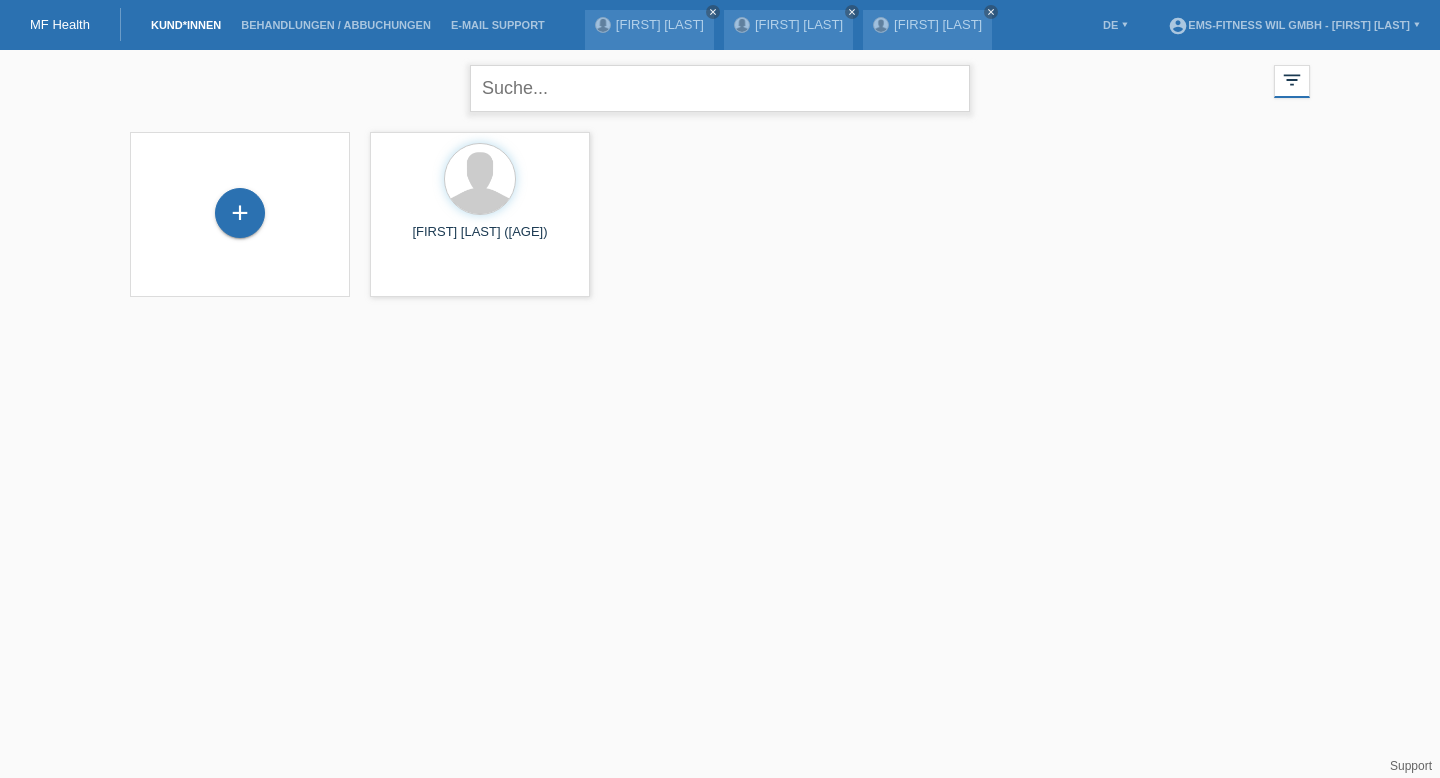 click at bounding box center [720, 88] 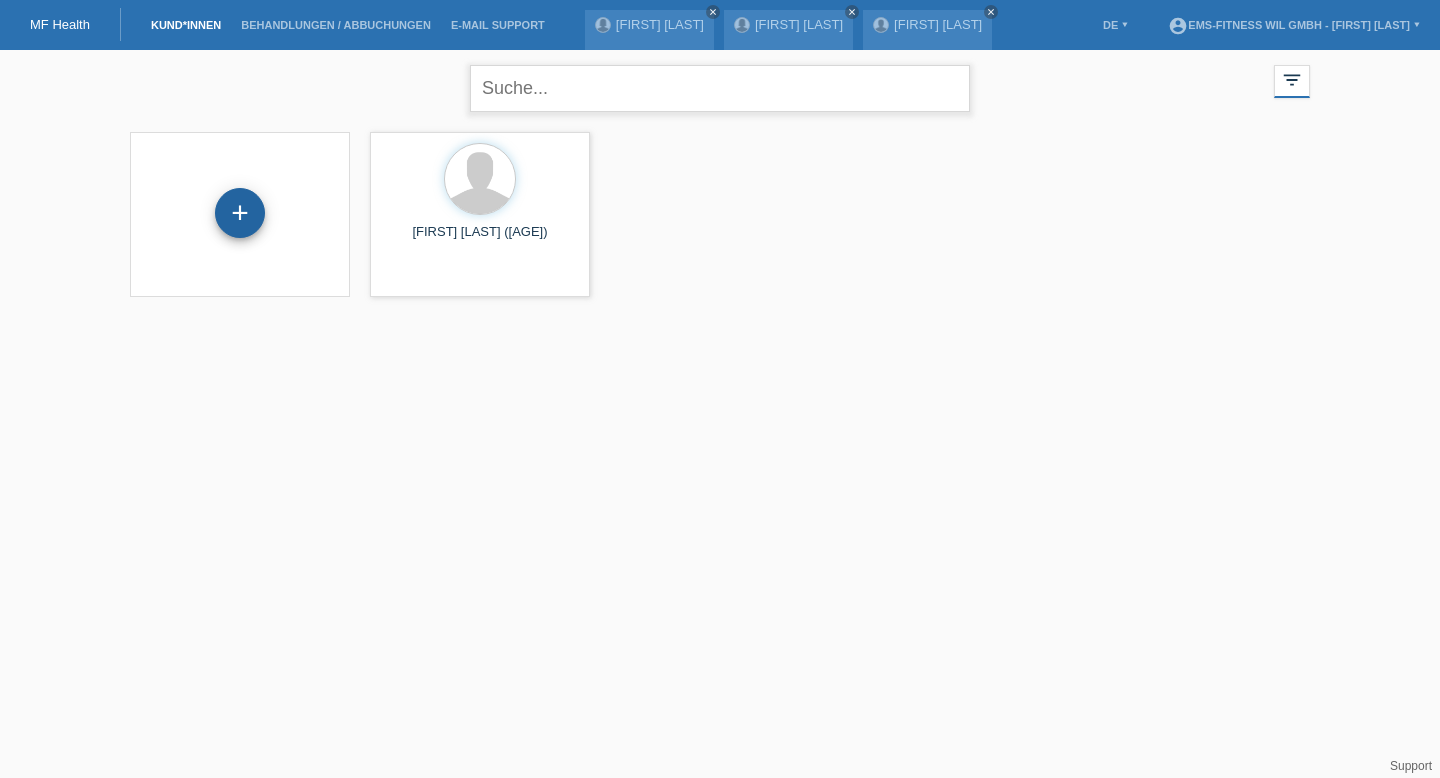 type 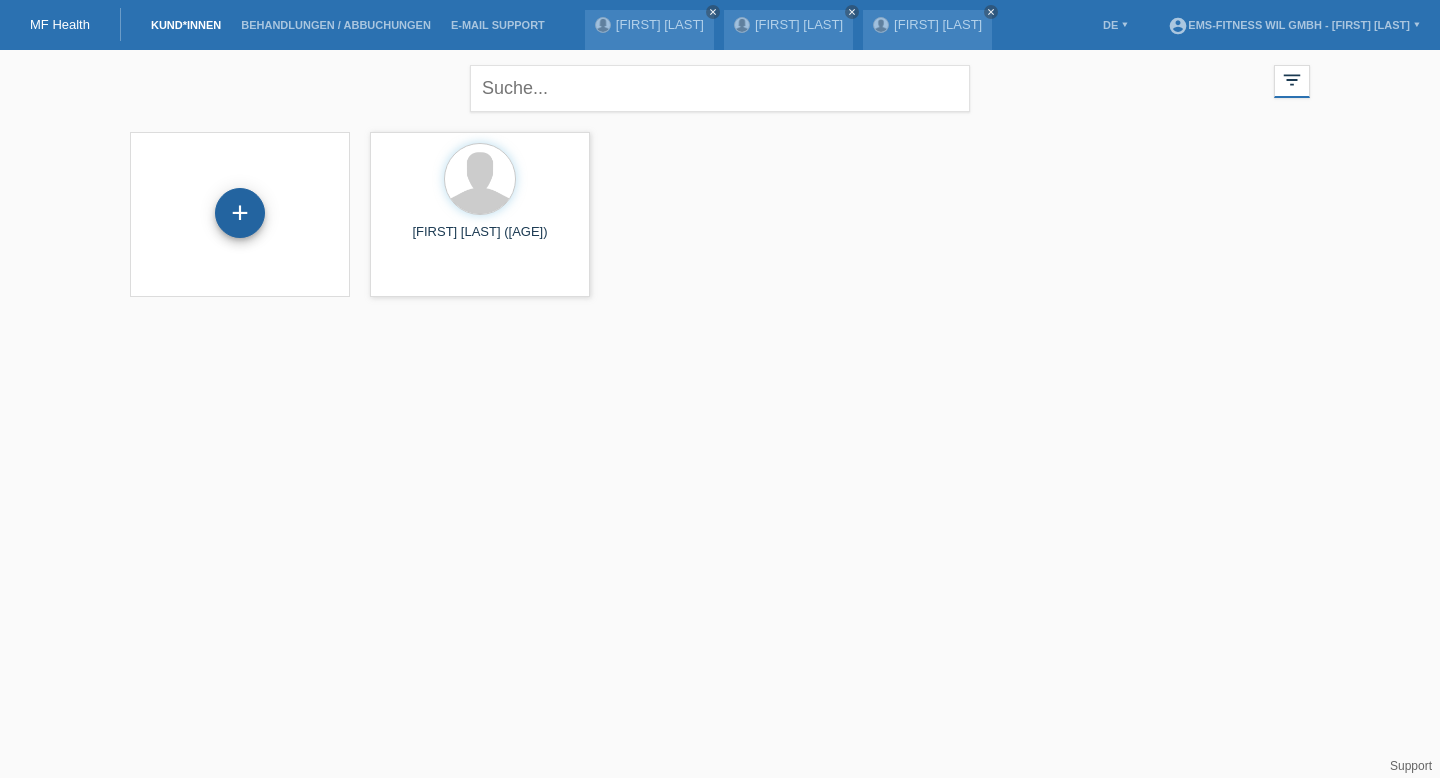 click on "+" at bounding box center [240, 213] 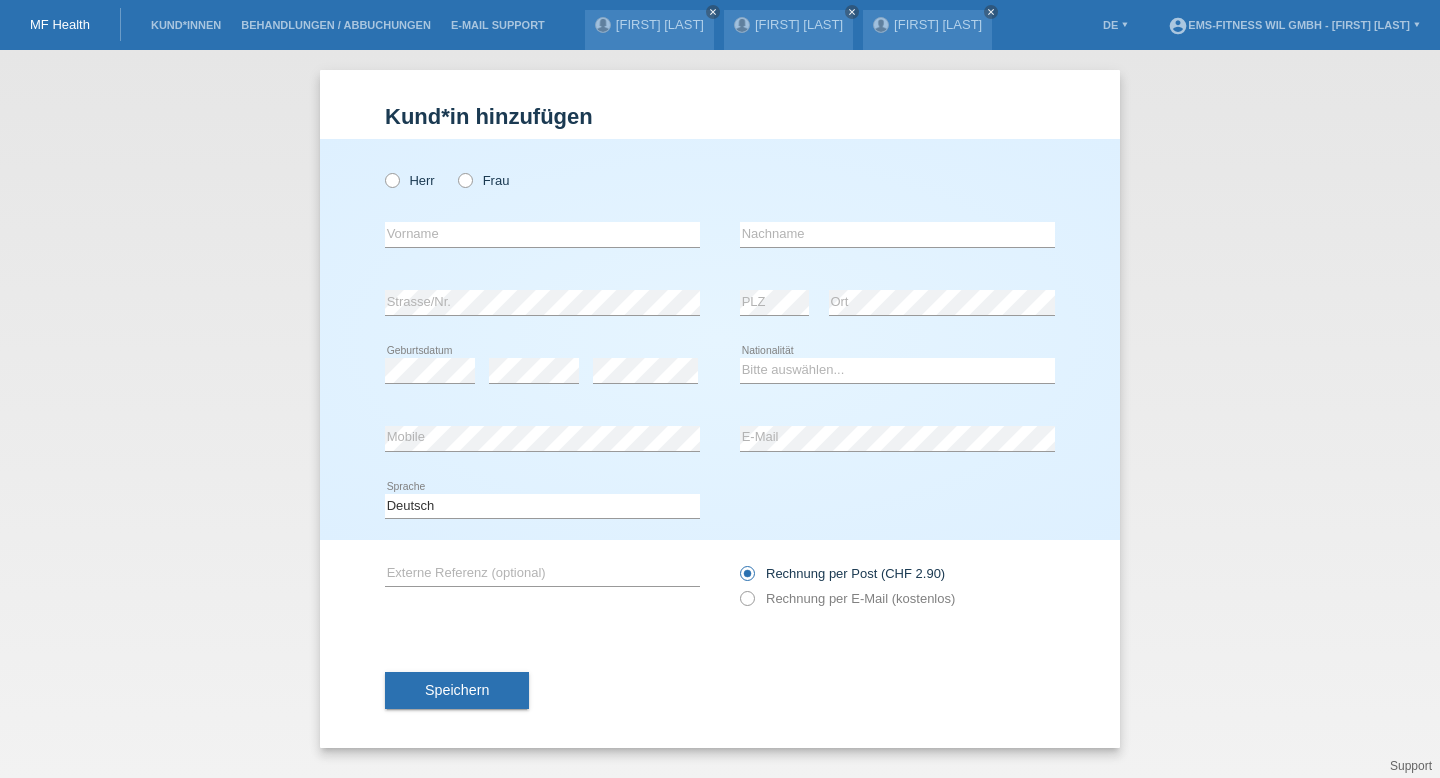 scroll, scrollTop: 0, scrollLeft: 0, axis: both 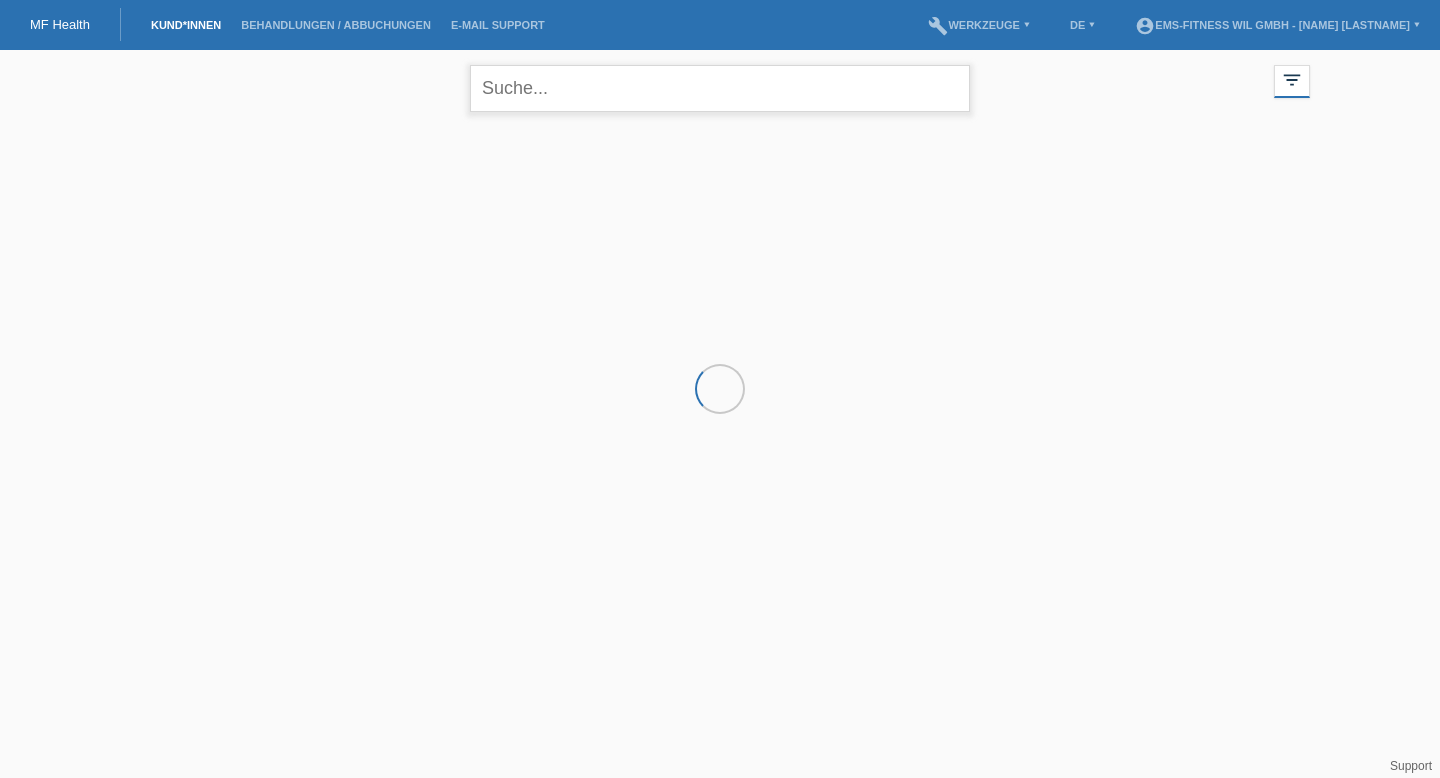click at bounding box center (720, 88) 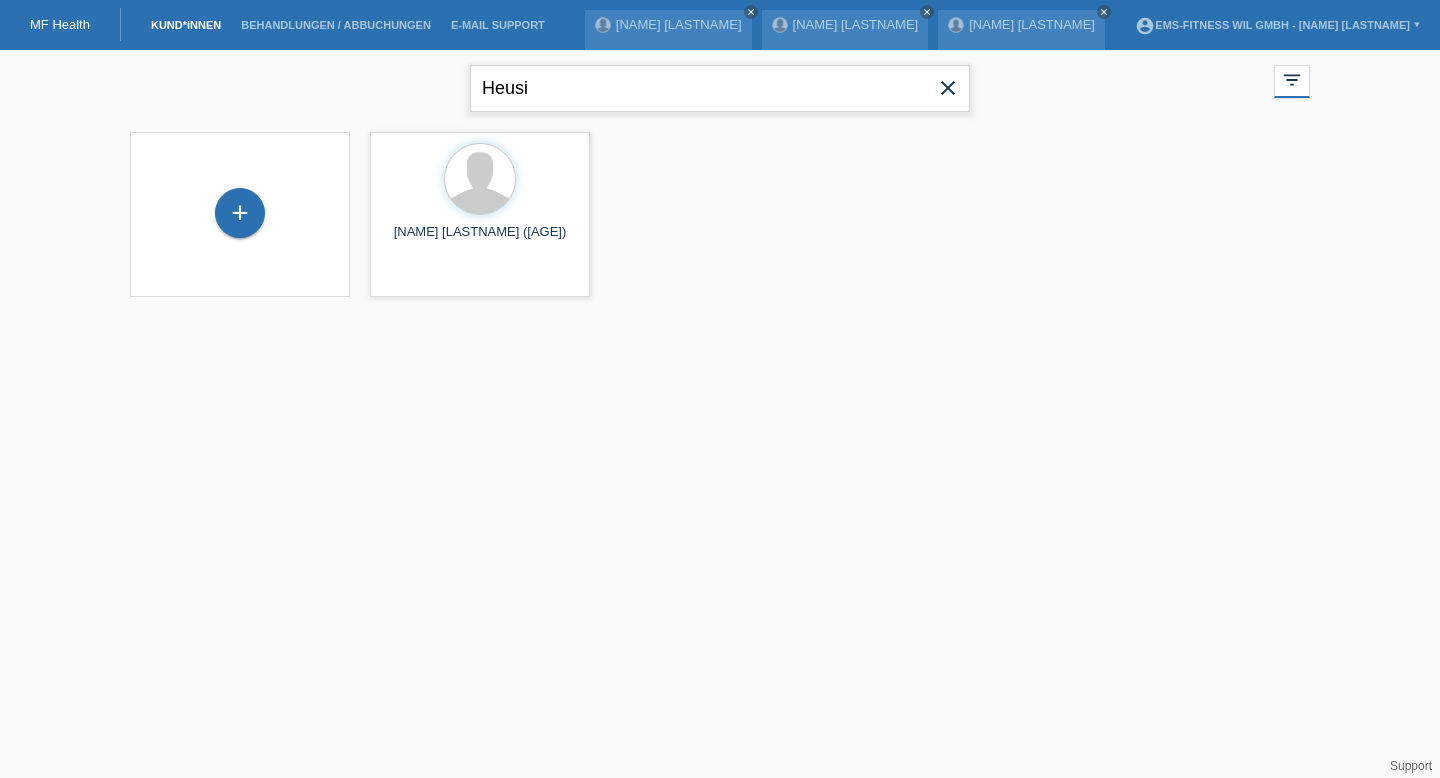 type on "Heusi" 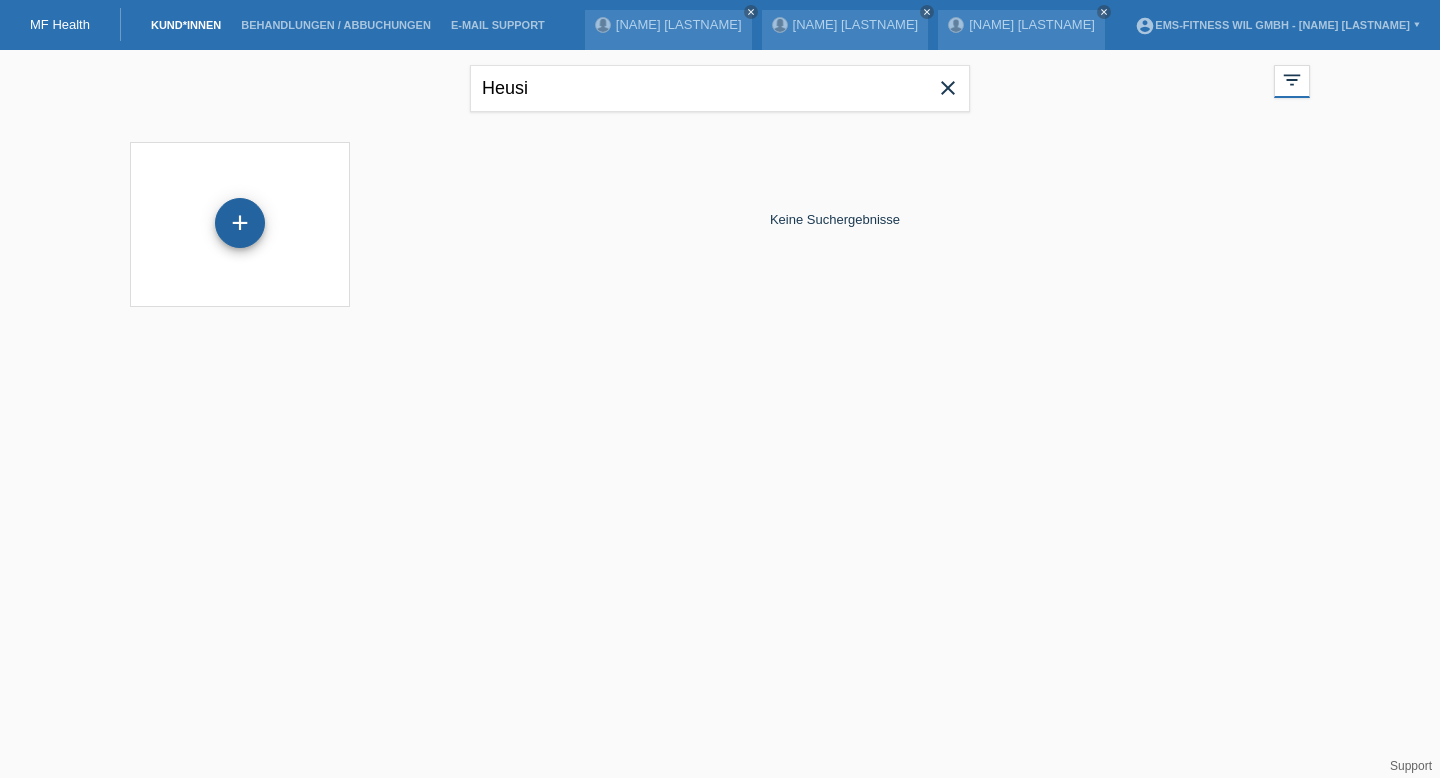 click on "+" at bounding box center (240, 223) 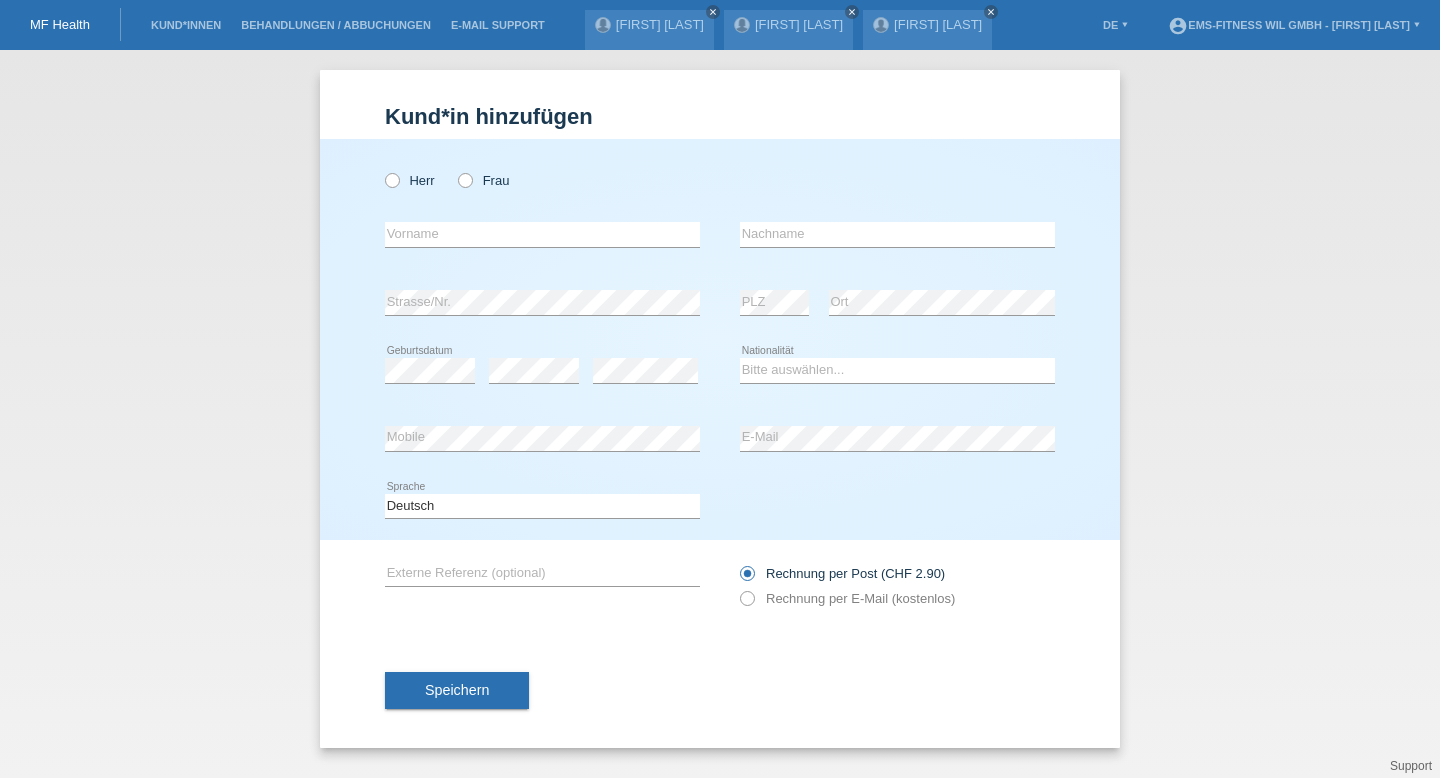 scroll, scrollTop: 0, scrollLeft: 0, axis: both 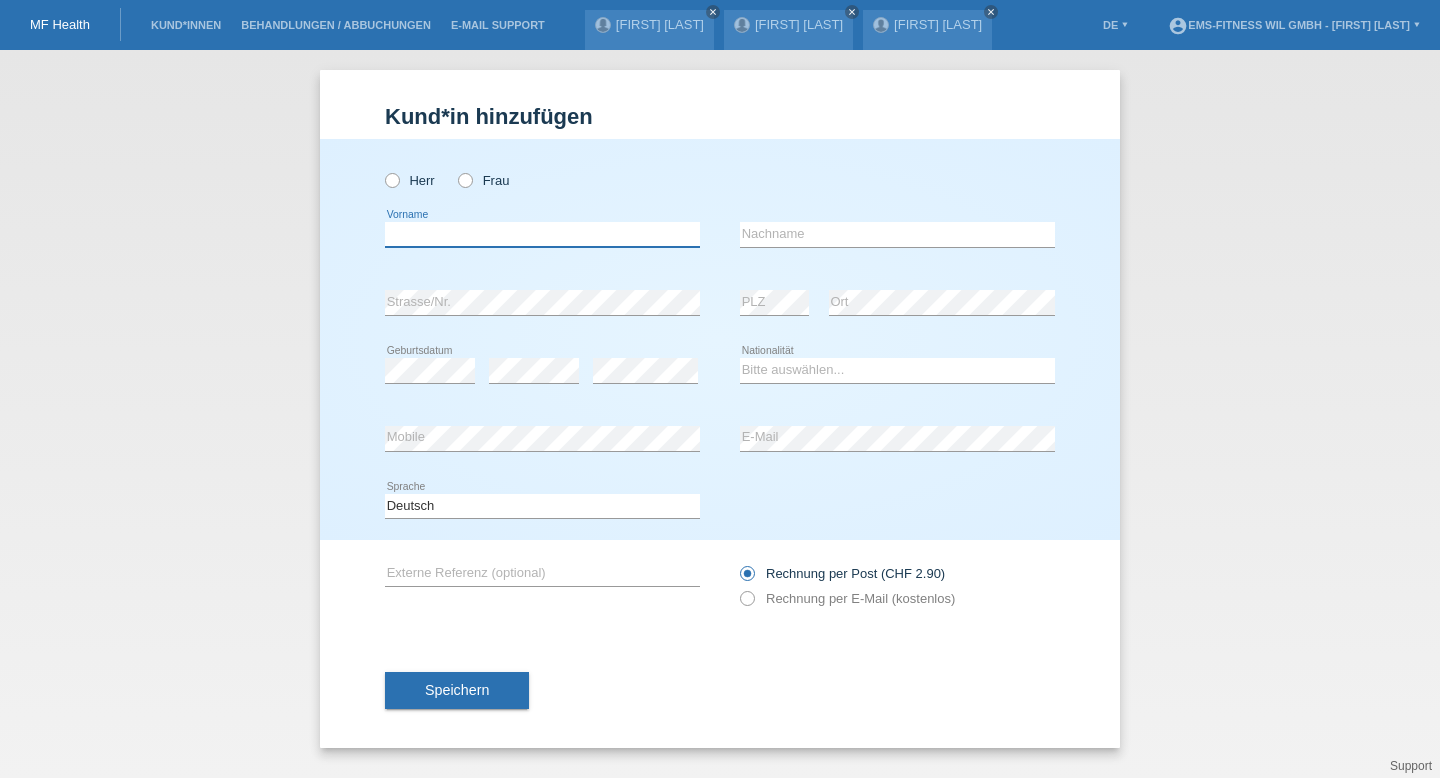 click at bounding box center [542, 234] 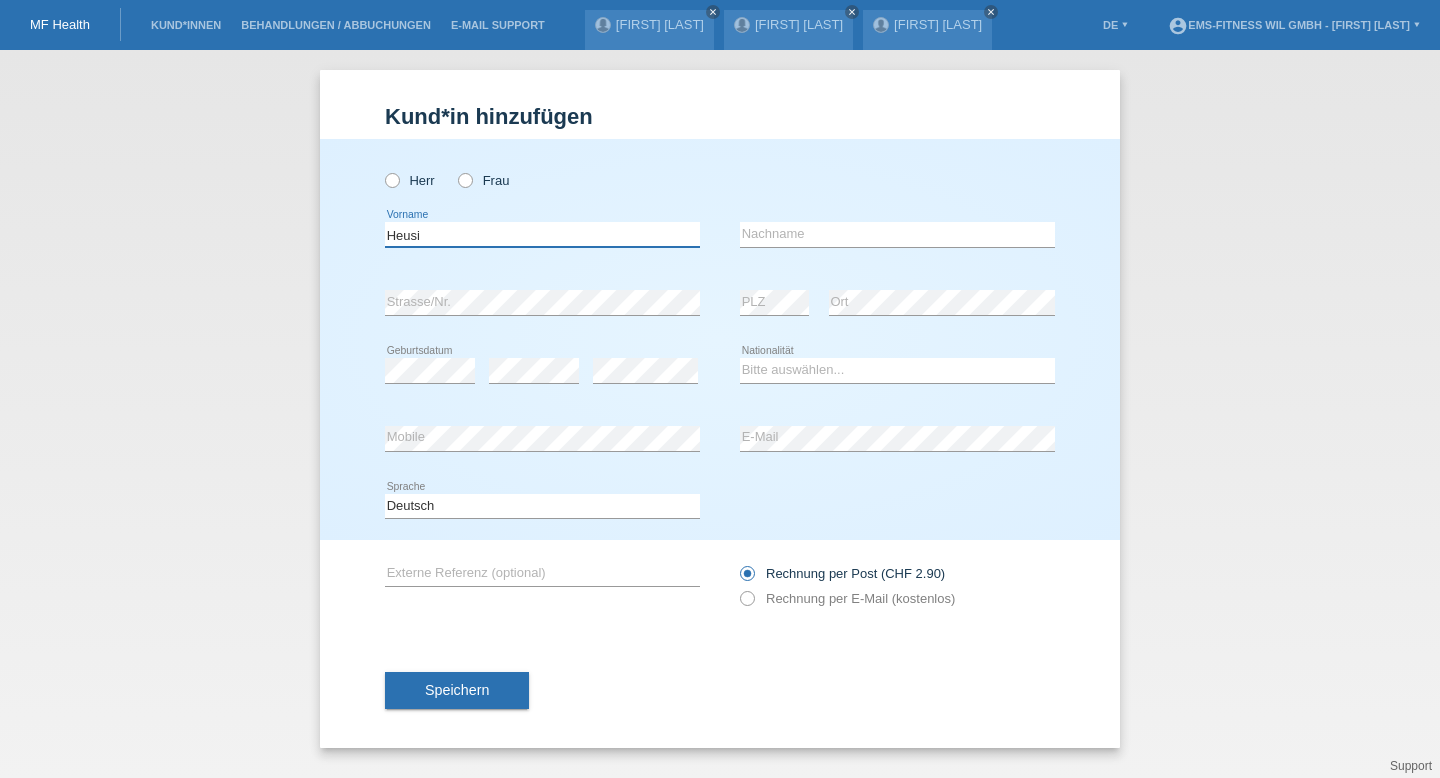 type on "Heusi" 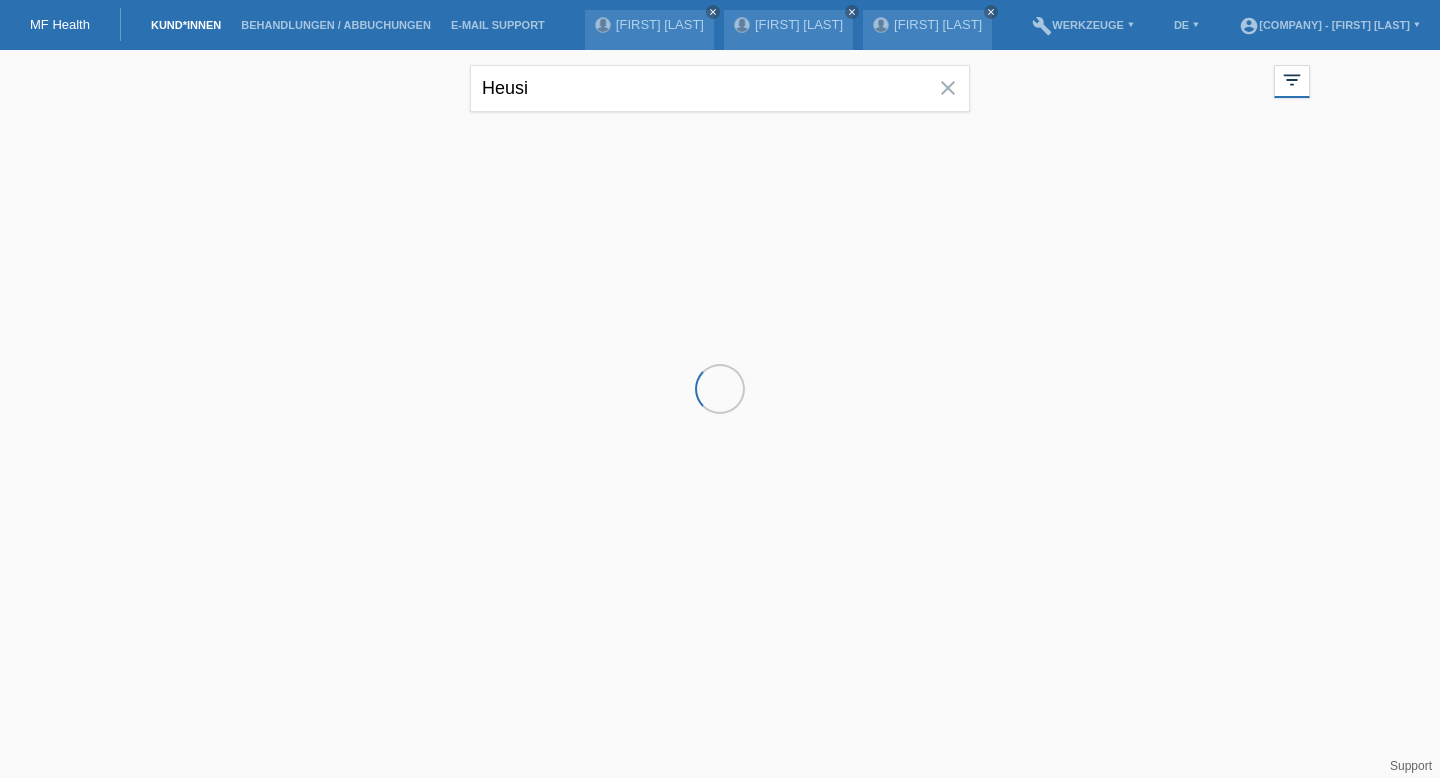 scroll, scrollTop: 0, scrollLeft: 0, axis: both 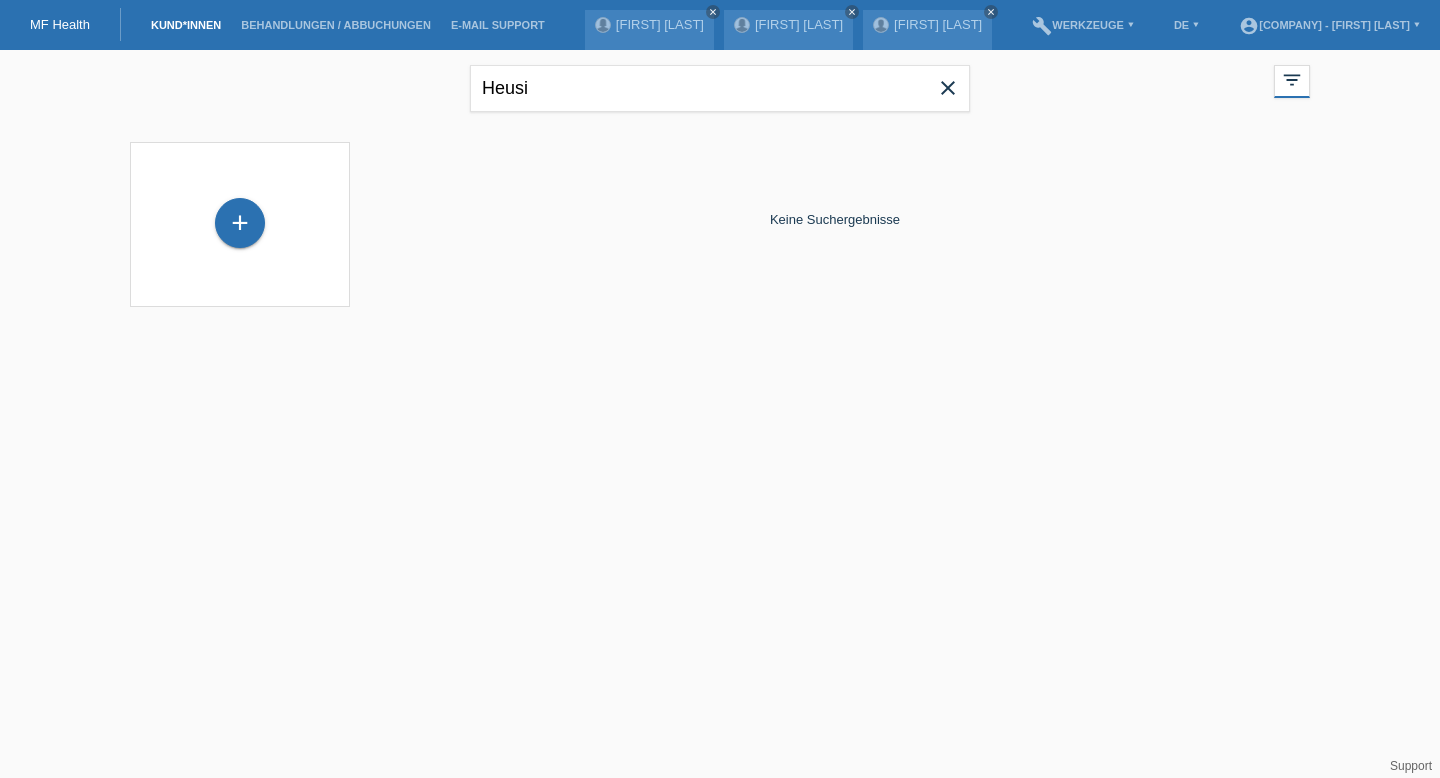 click on "close" at bounding box center (948, 88) 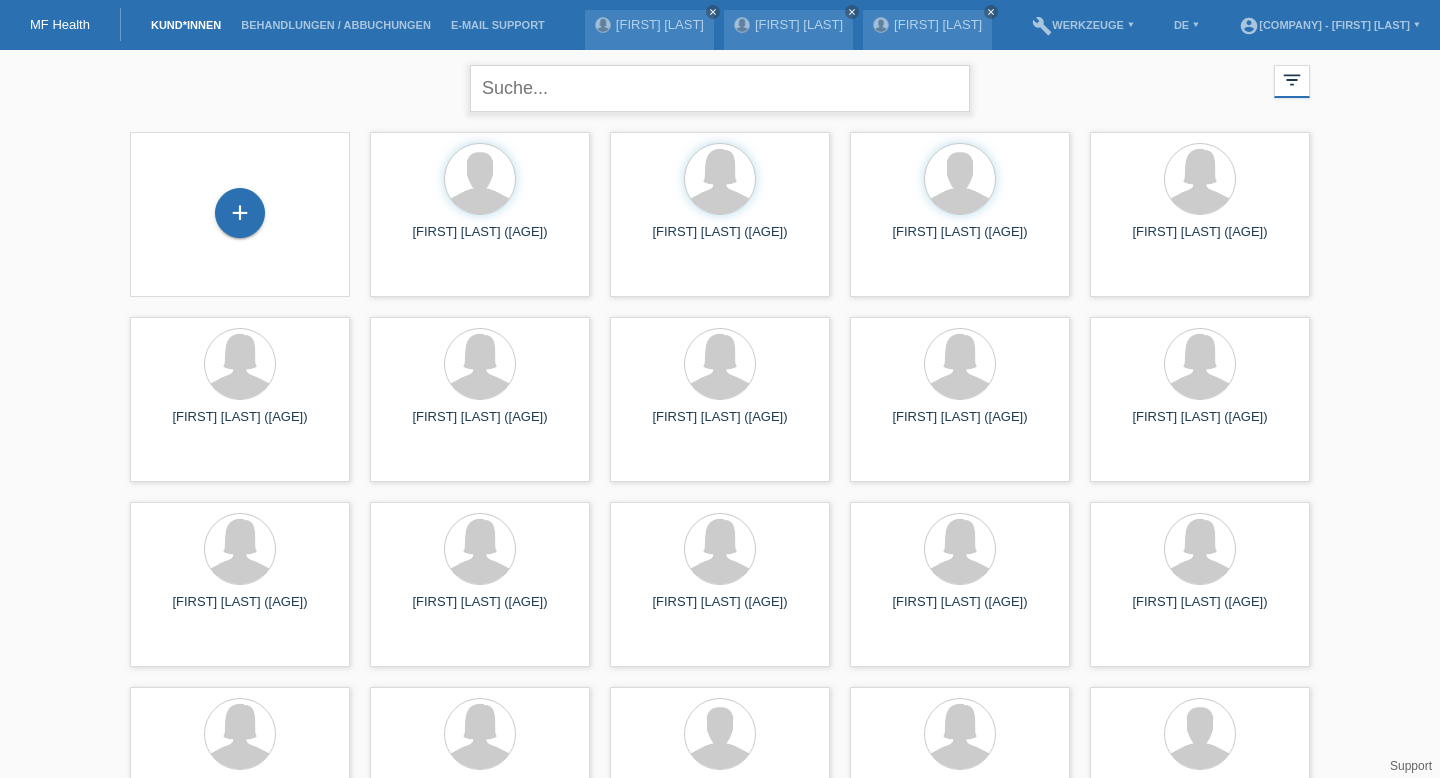 click at bounding box center (720, 88) 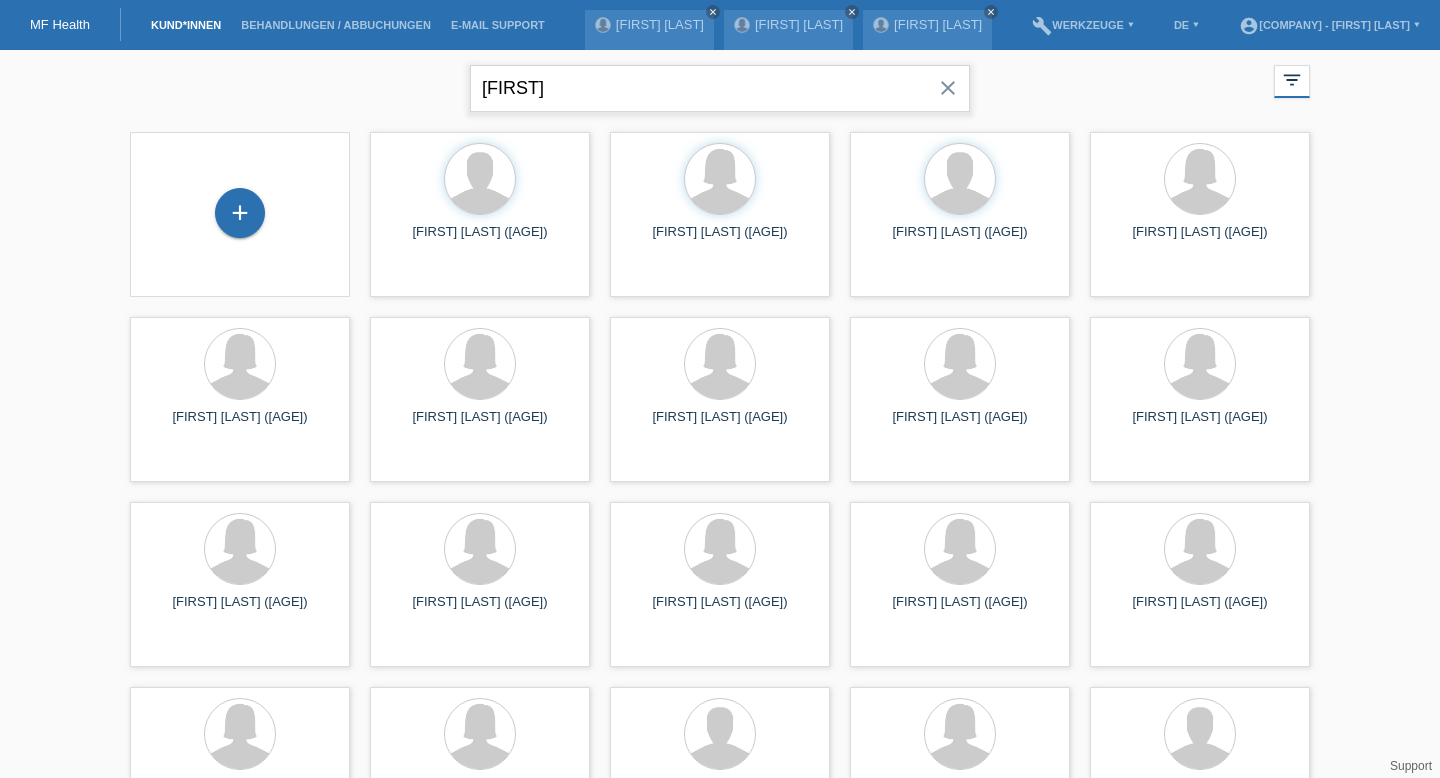 type on "hegne" 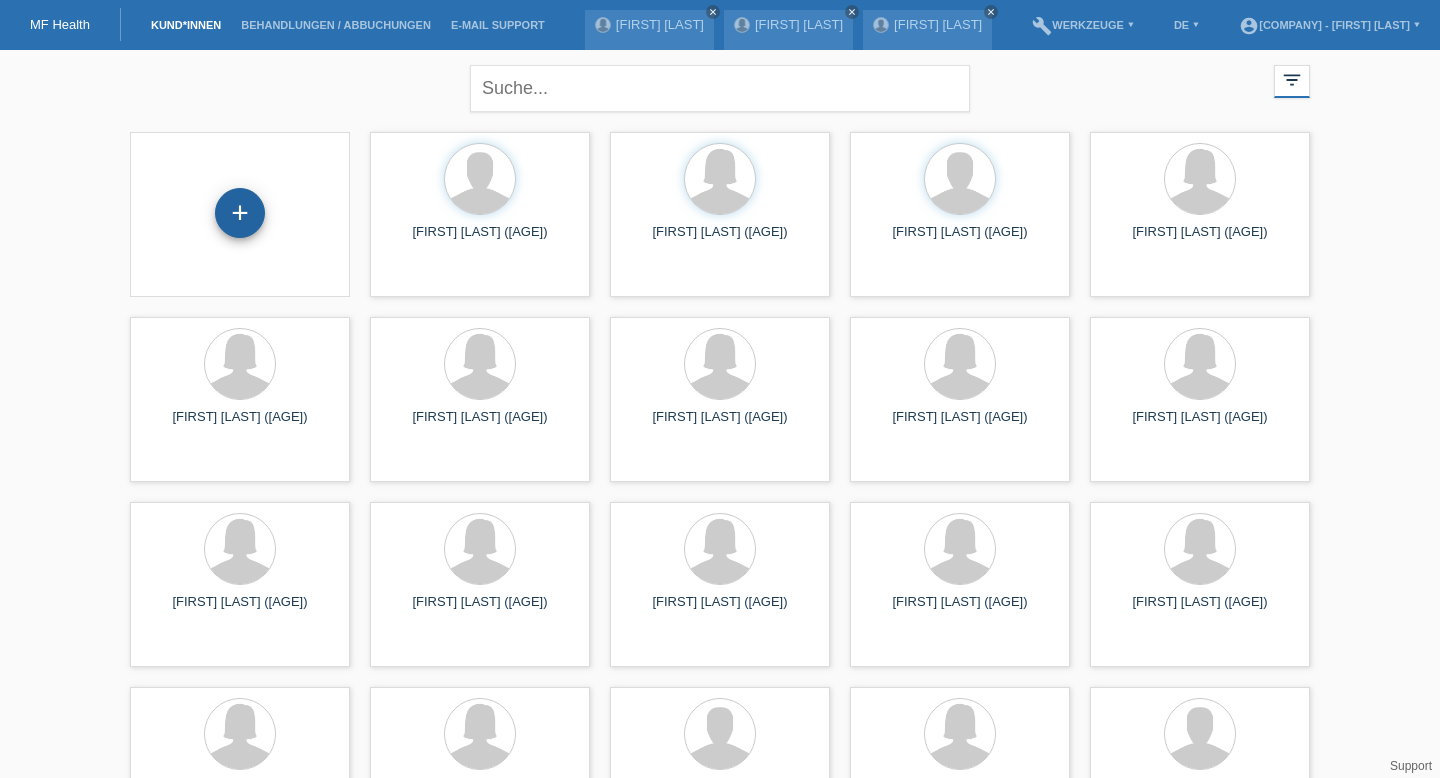 click on "+" at bounding box center (240, 213) 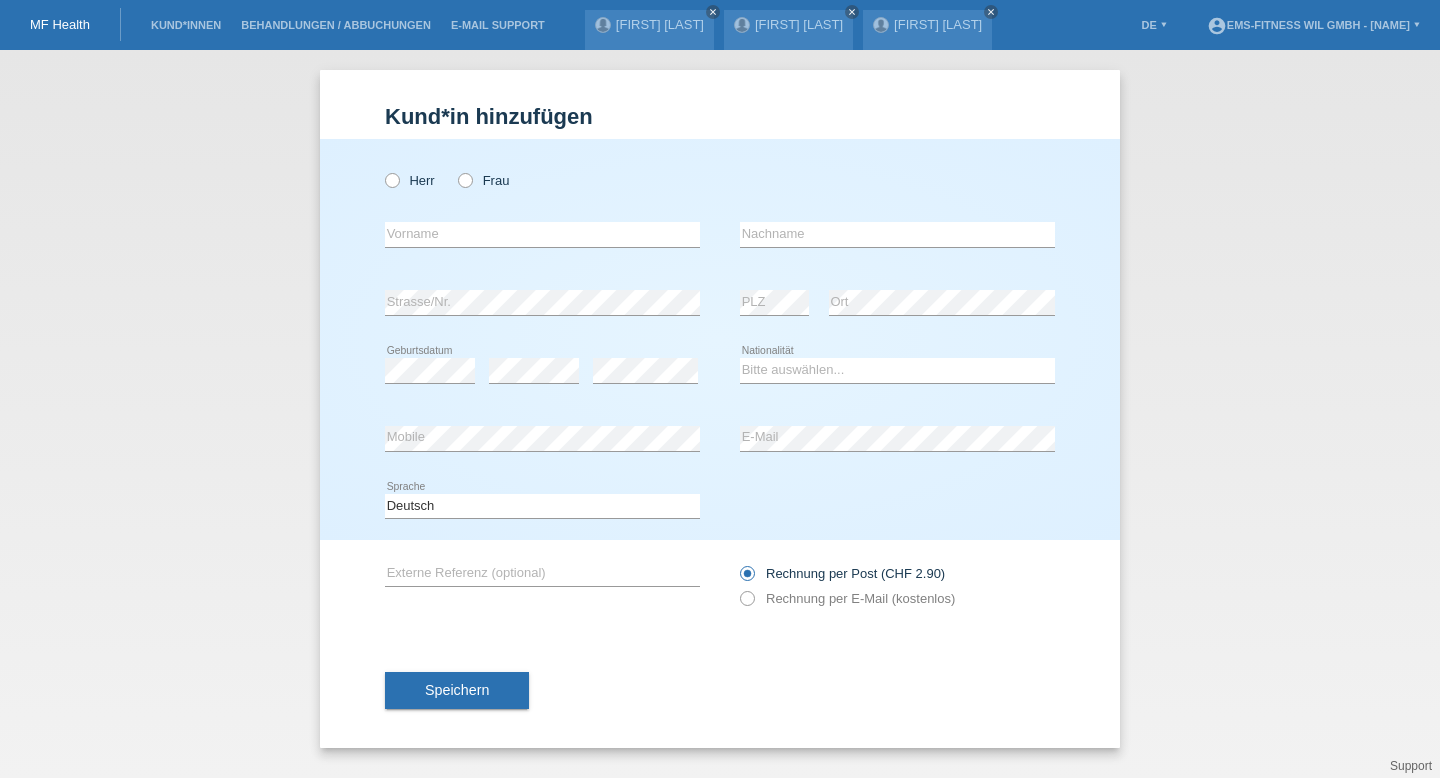 scroll, scrollTop: 0, scrollLeft: 0, axis: both 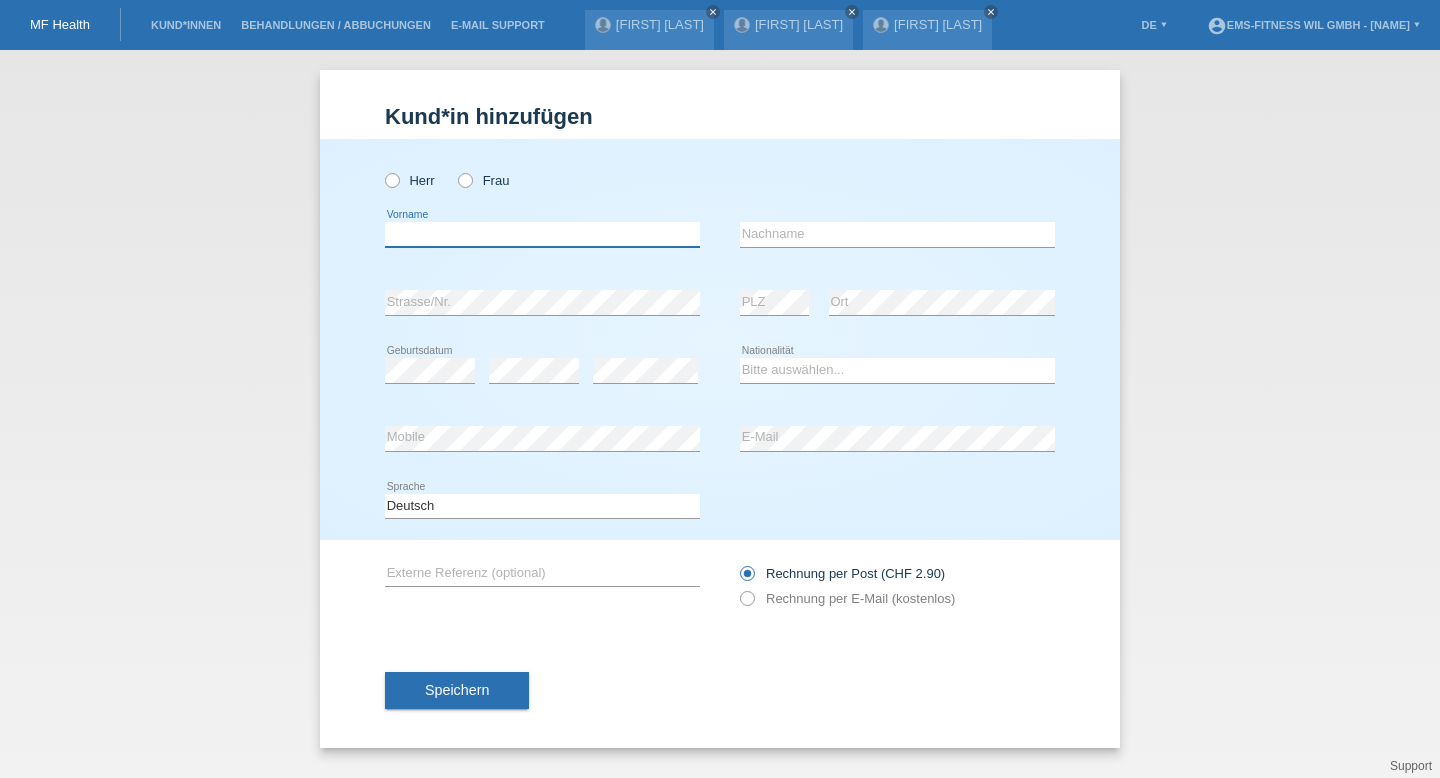 click at bounding box center (542, 234) 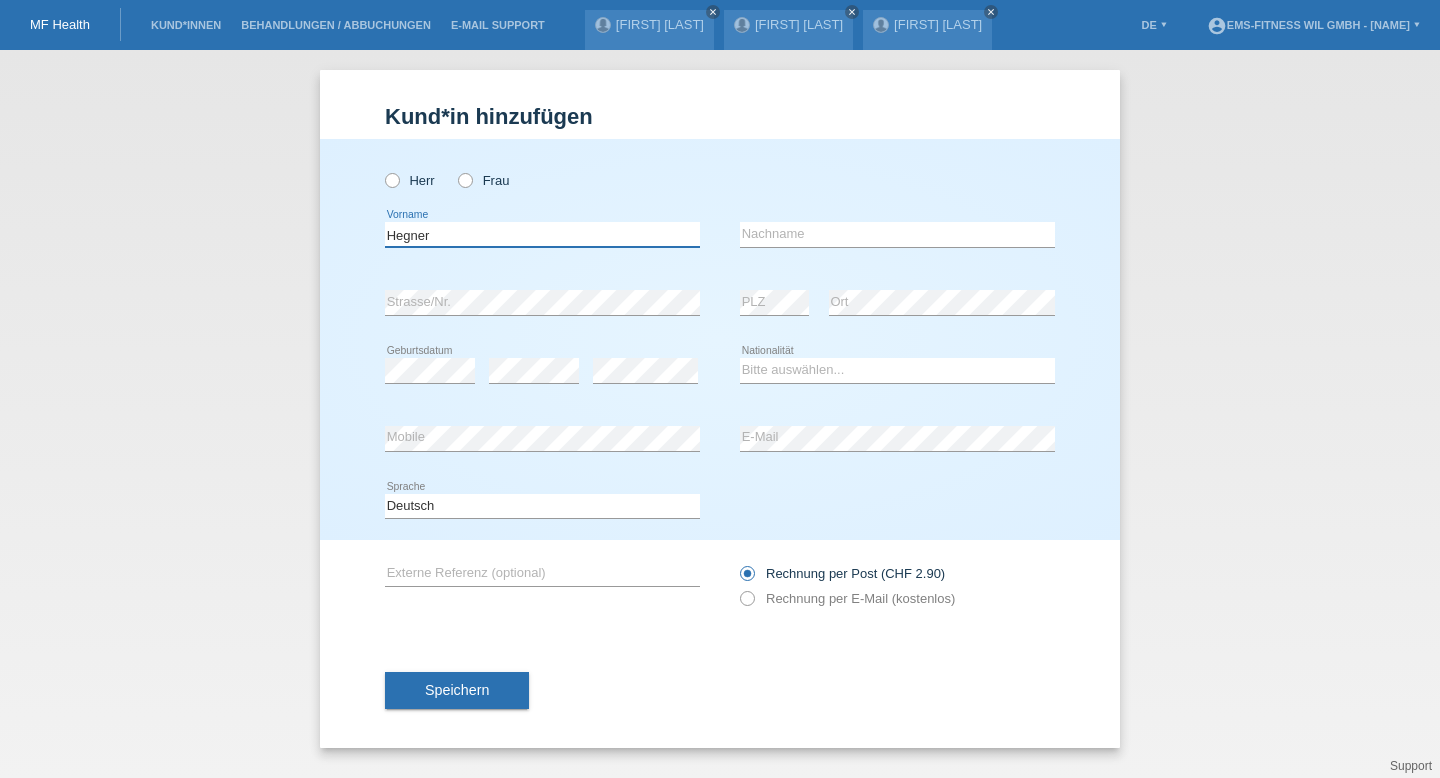 type on "Hegner" 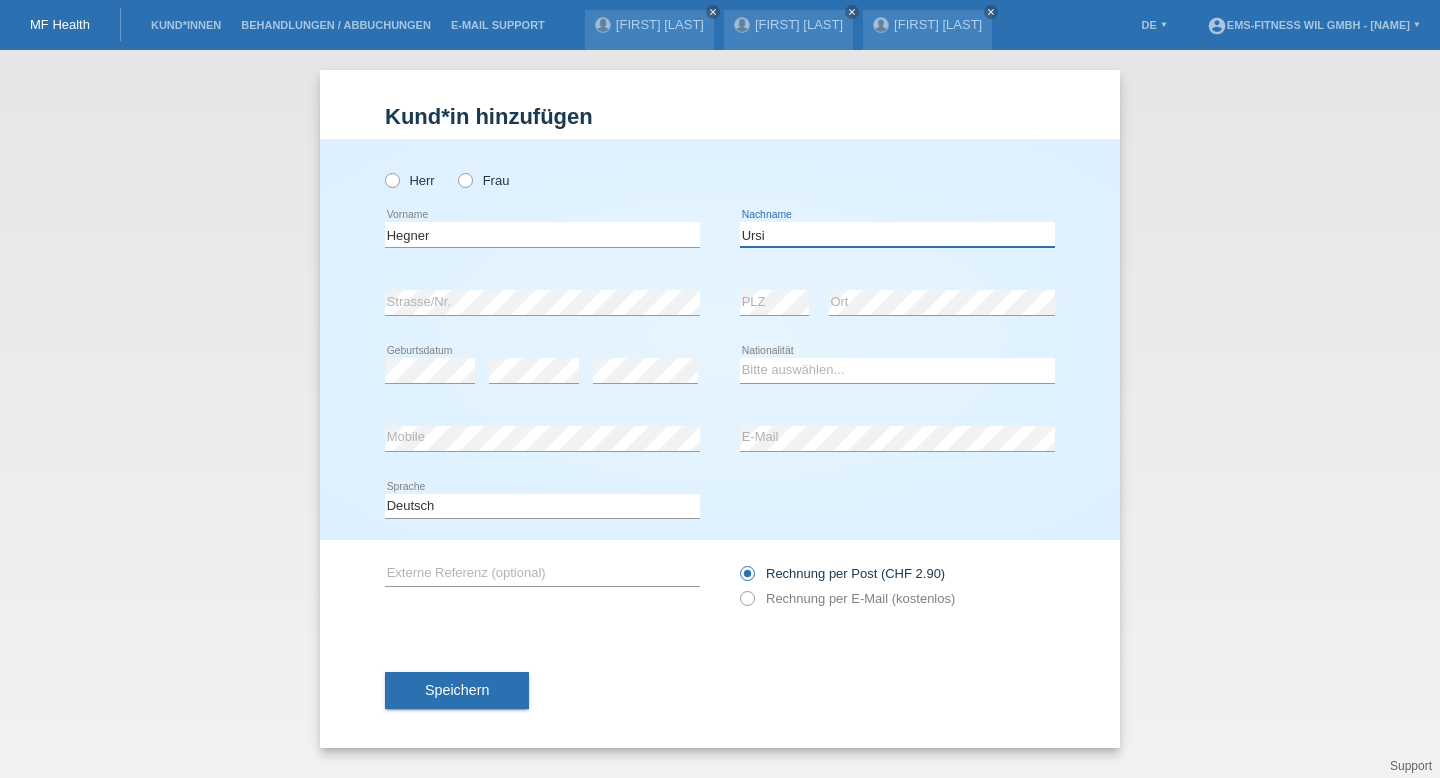 type on "Ursi" 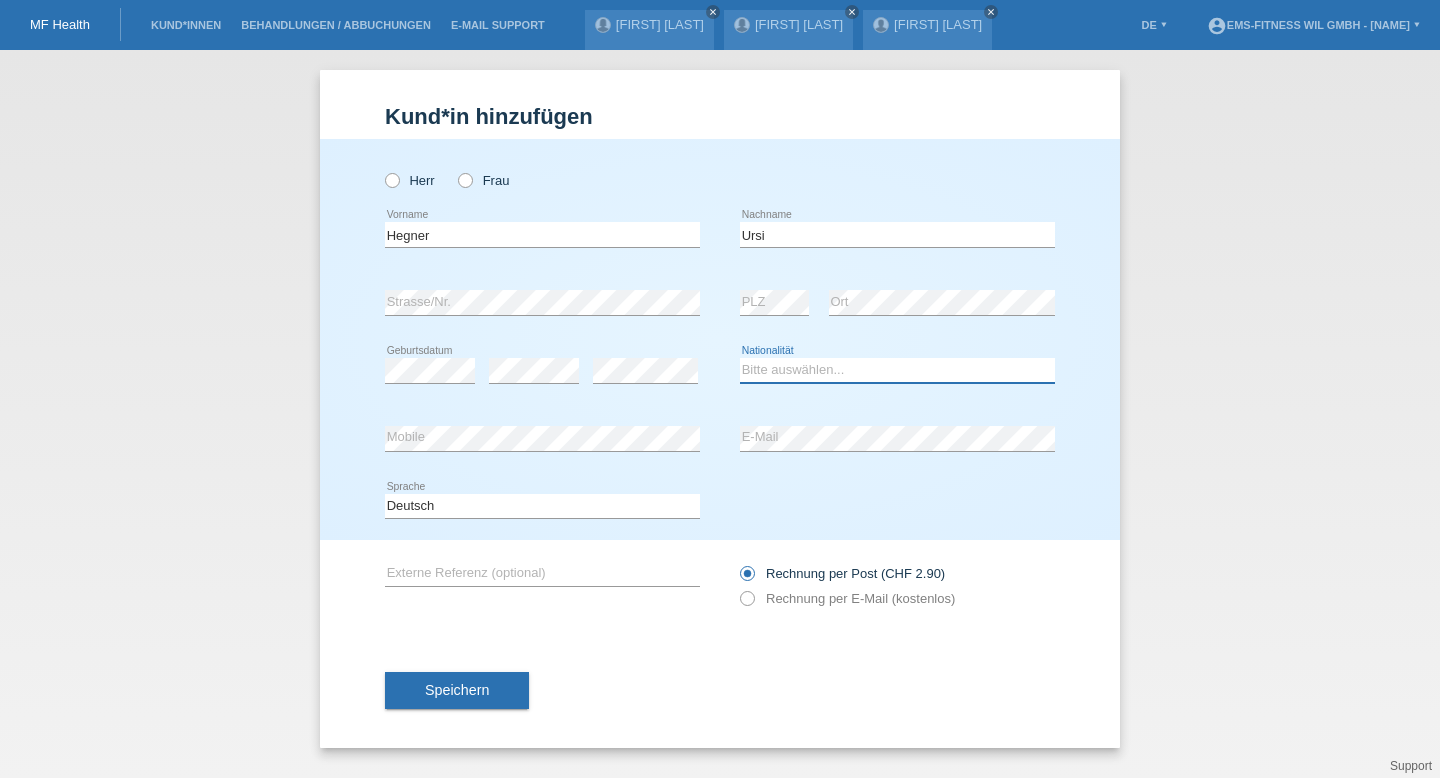 click on "Bitte auswählen...
Schweiz
Deutschland
Liechtenstein
Österreich
------------
Afghanistan
Ägypten
Åland
Albanien
Algerien" at bounding box center (897, 370) 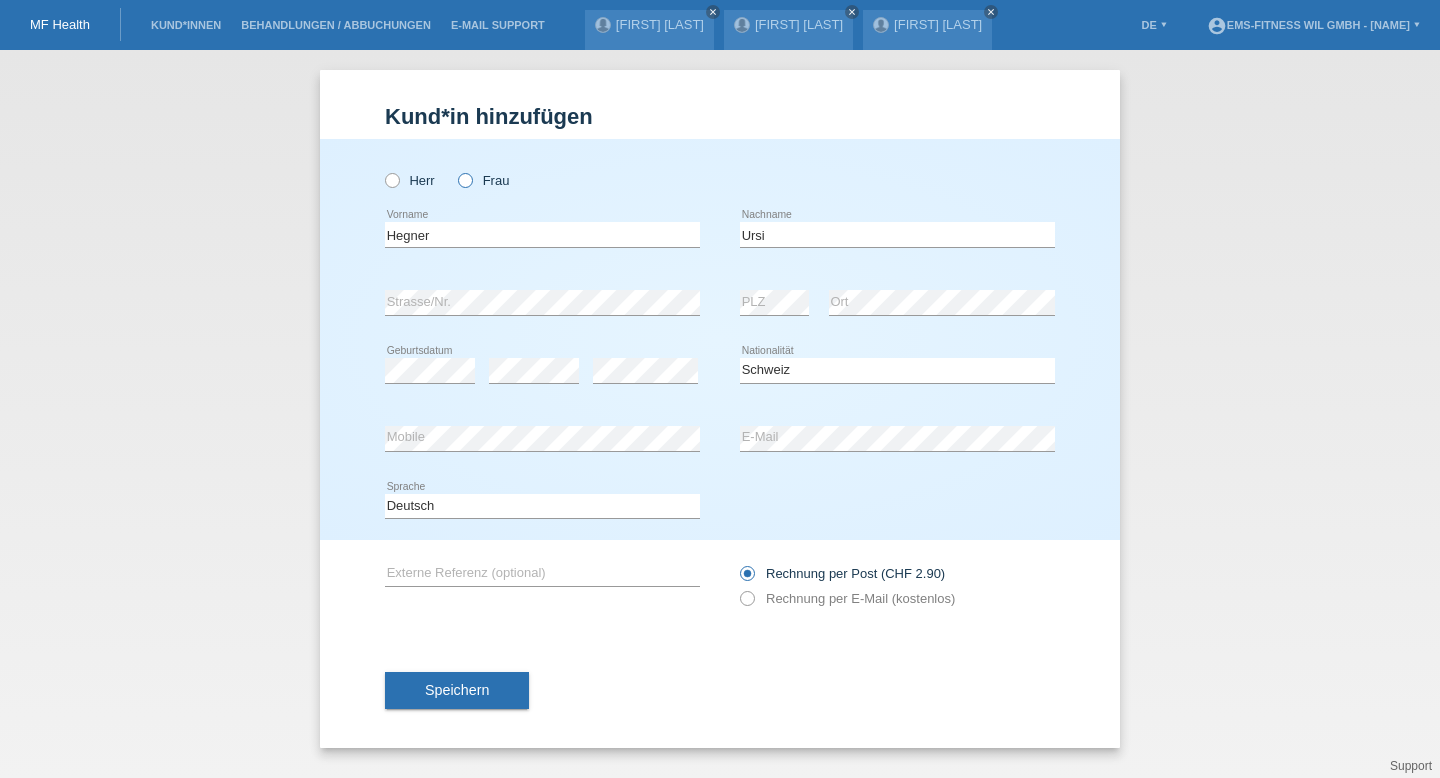 click at bounding box center [382, 170] 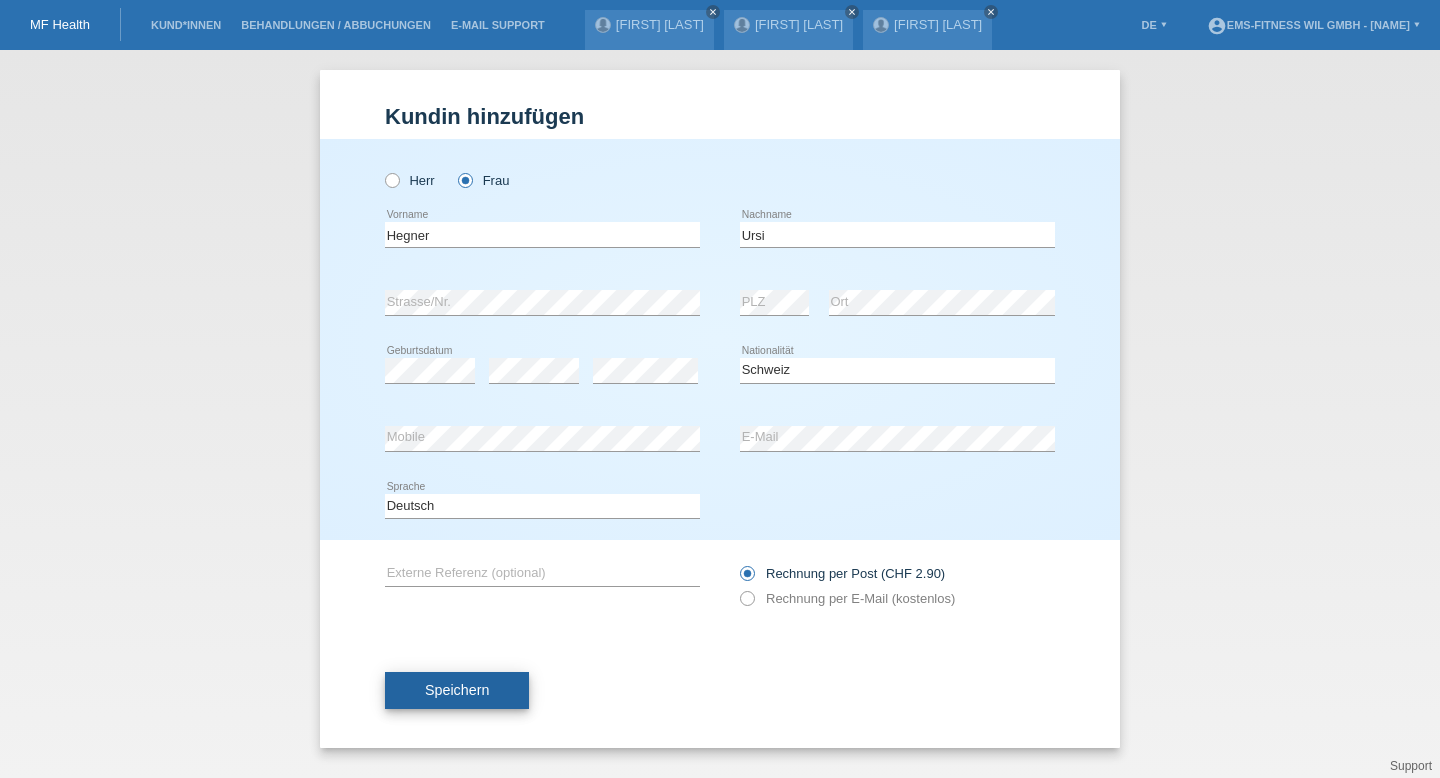 click on "Speichern" at bounding box center [457, 691] 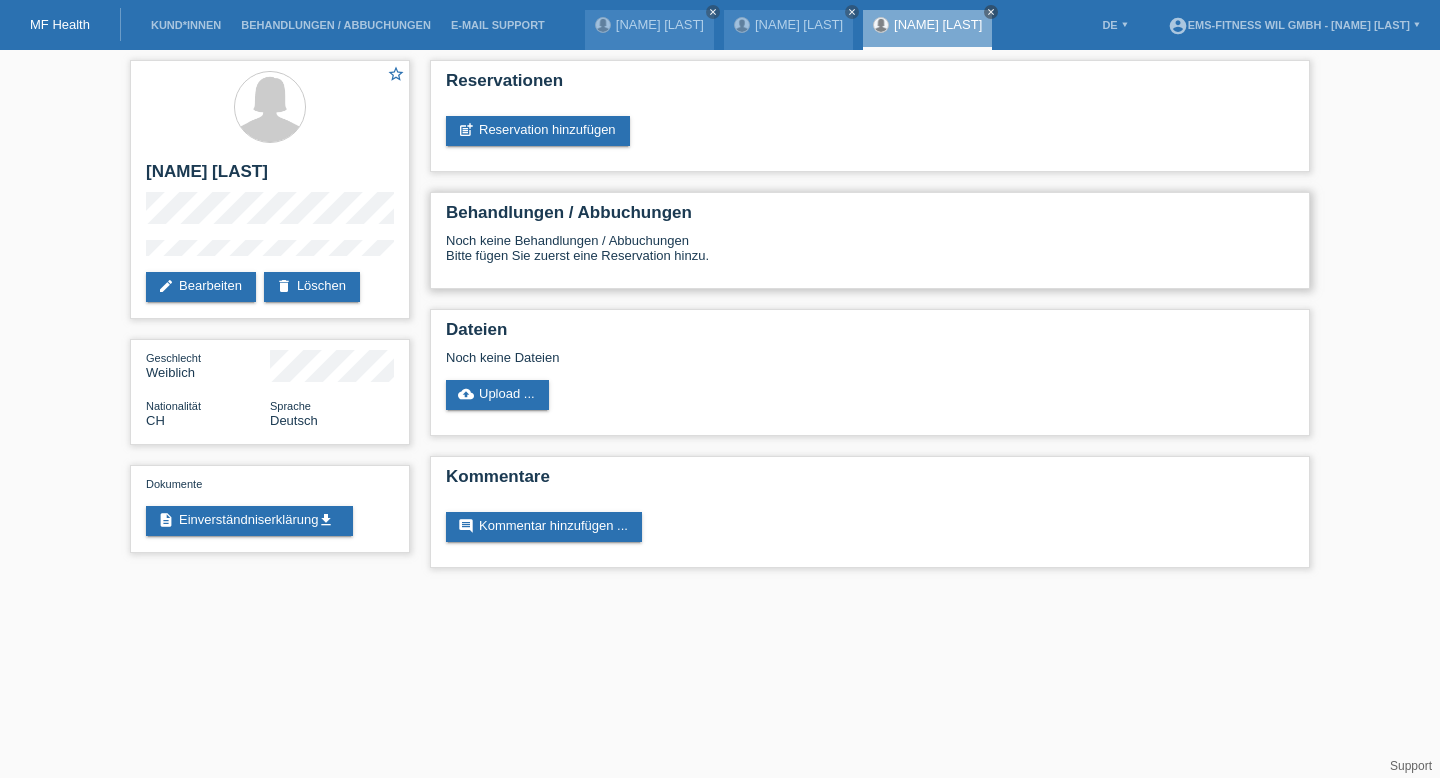 scroll, scrollTop: 0, scrollLeft: 0, axis: both 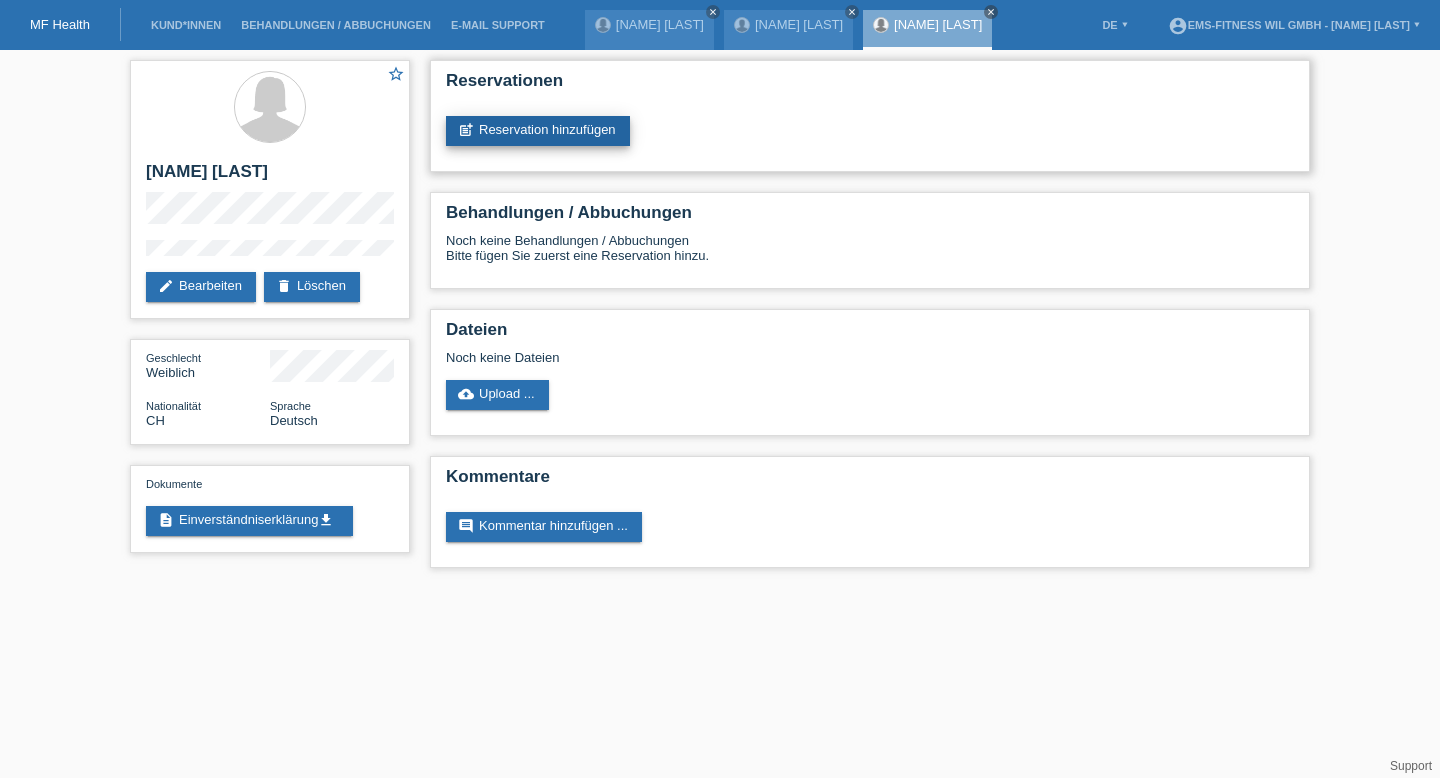 click on "post_add  Reservation hinzufügen" at bounding box center (538, 131) 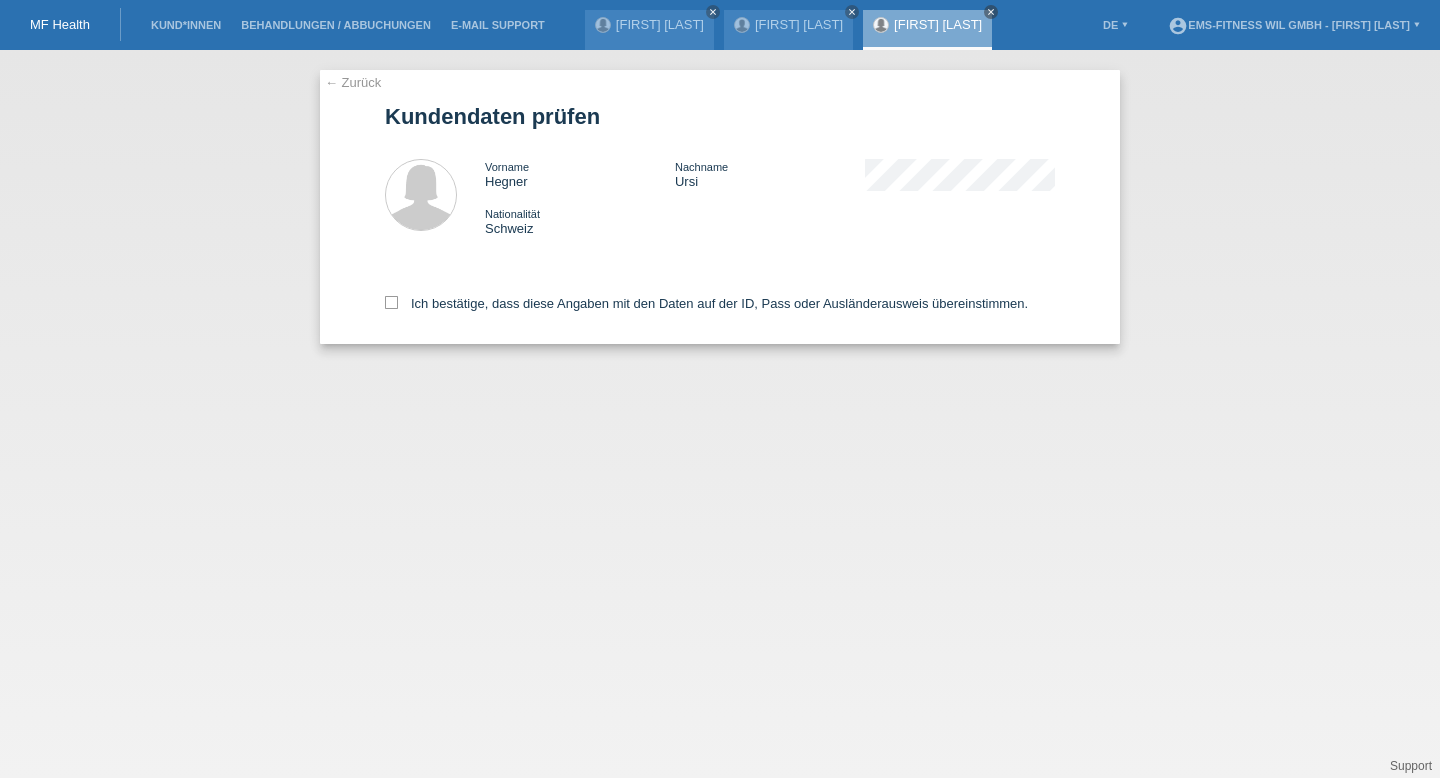 scroll, scrollTop: 0, scrollLeft: 0, axis: both 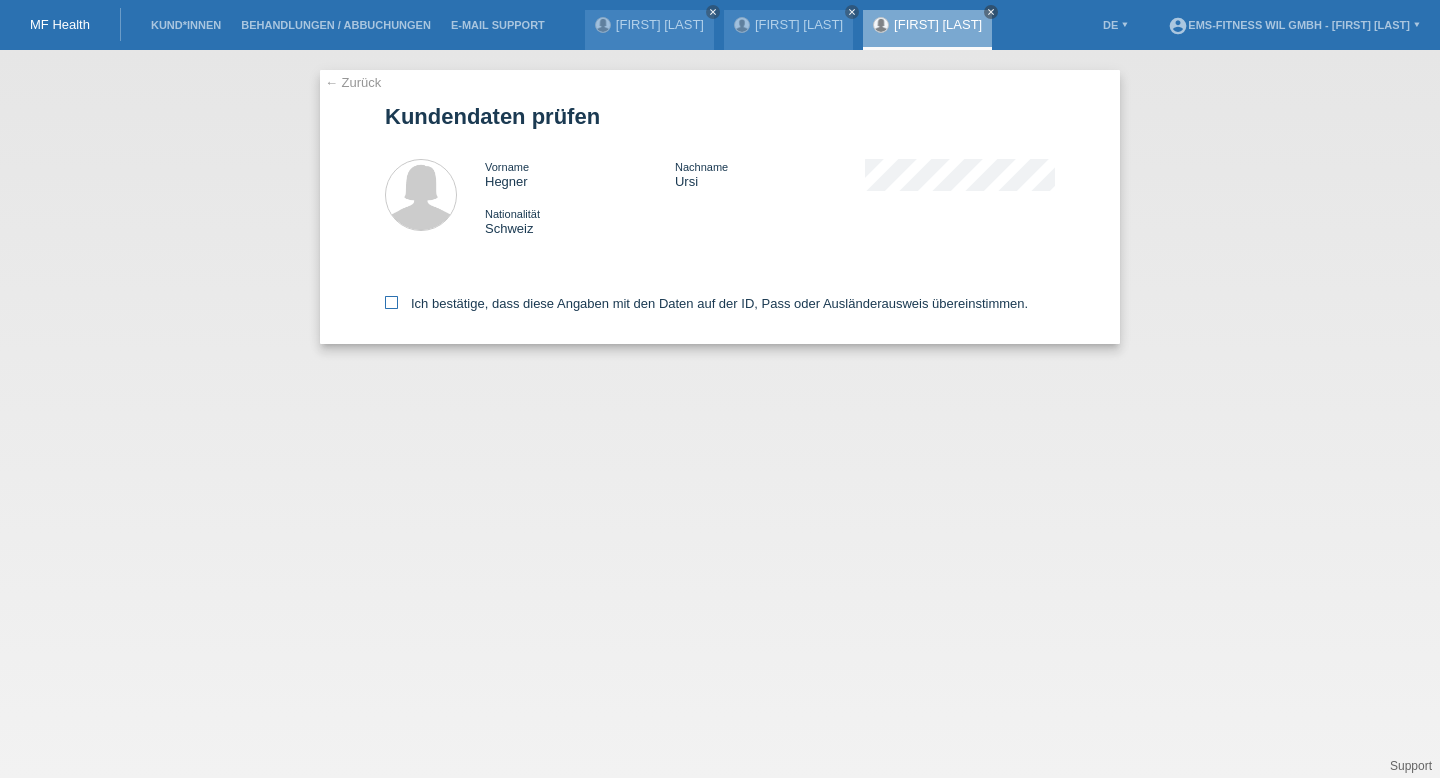 click at bounding box center [391, 302] 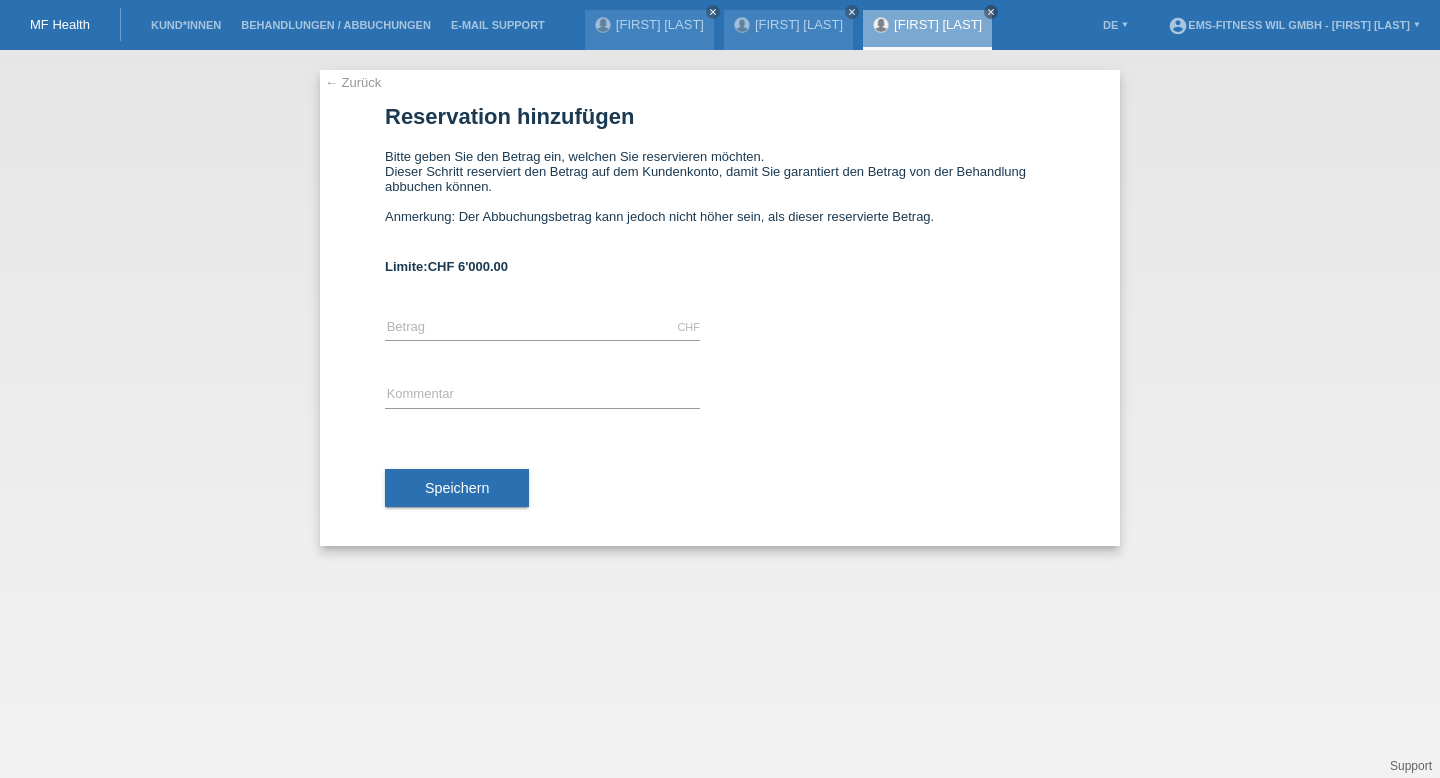 scroll, scrollTop: 0, scrollLeft: 0, axis: both 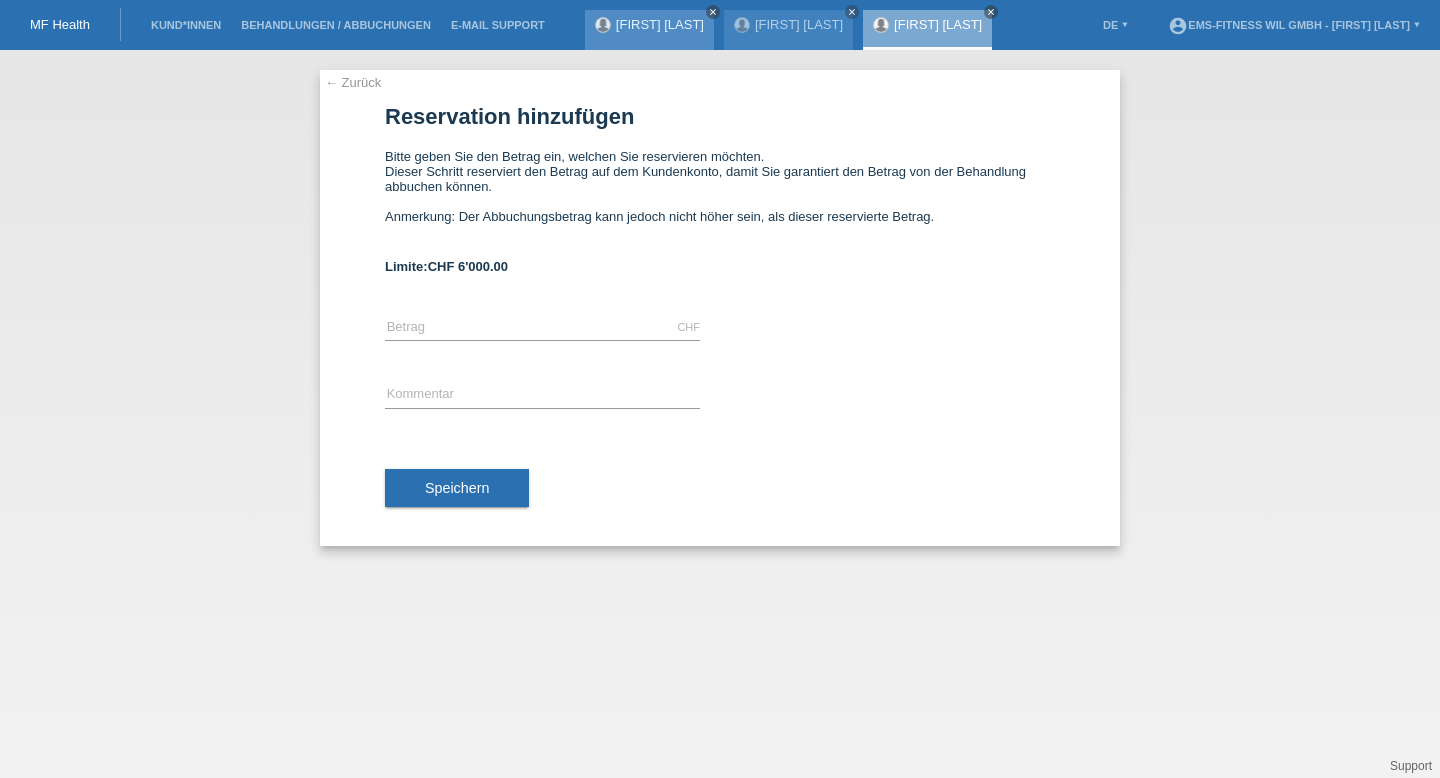 click on "close" at bounding box center [713, 12] 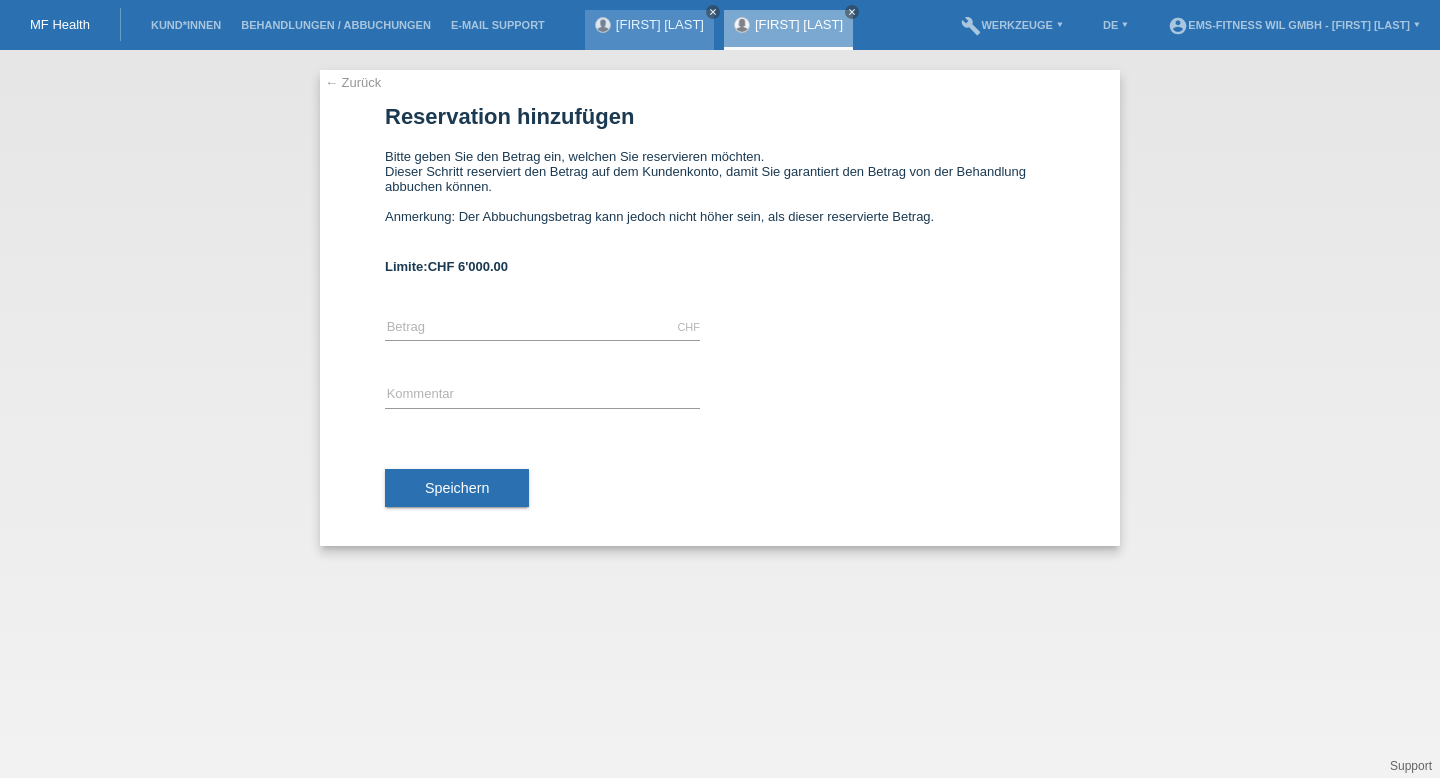 click on "close" at bounding box center (713, 12) 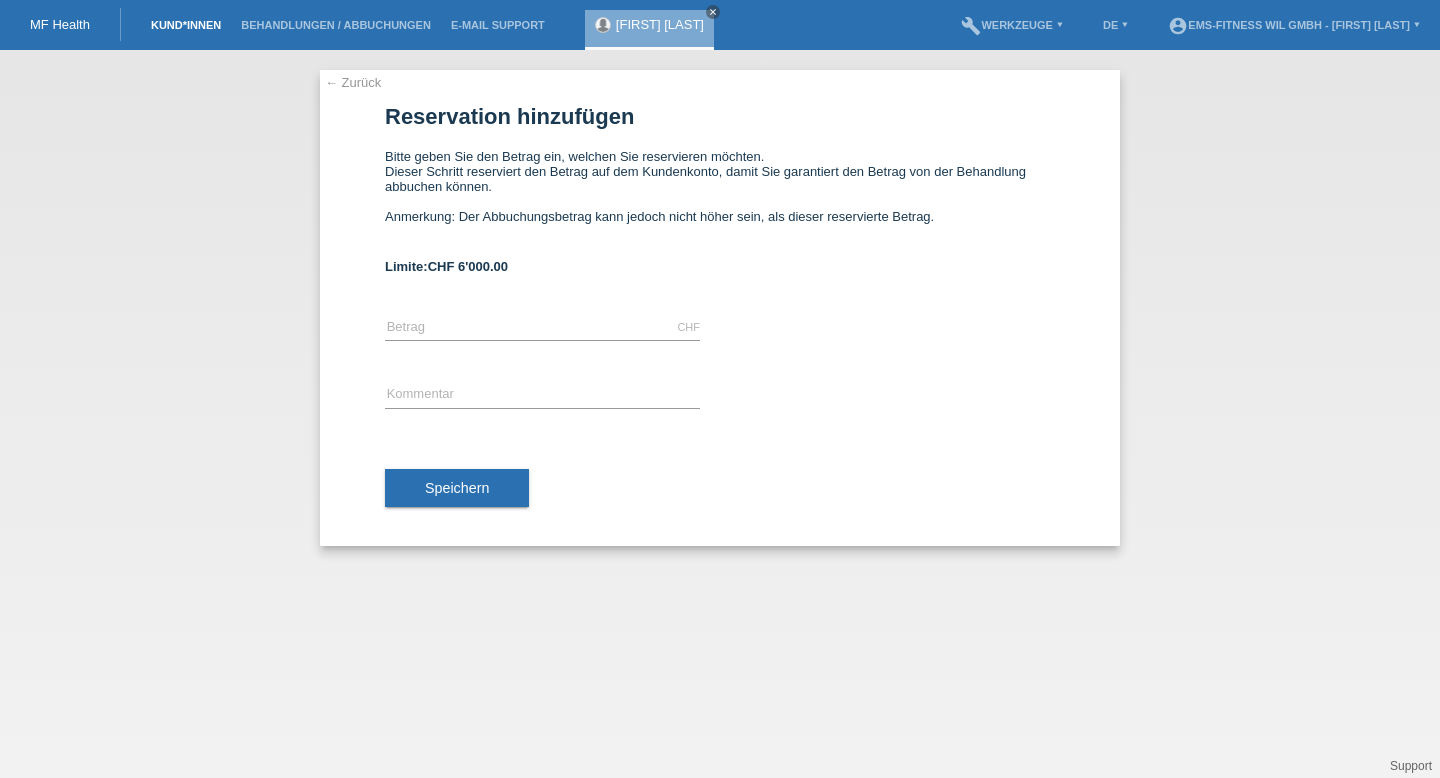 click on "Kund*innen" at bounding box center [186, 25] 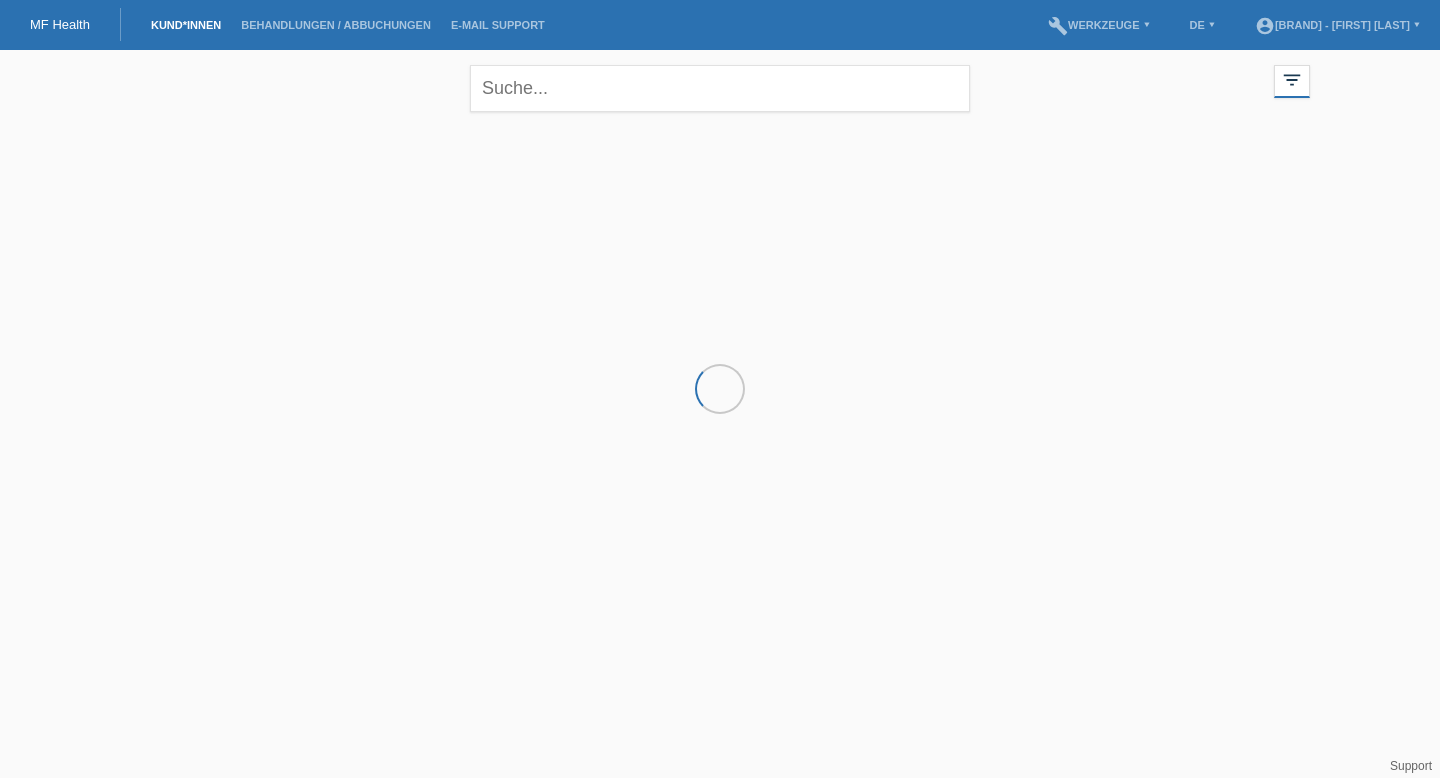 scroll, scrollTop: 0, scrollLeft: 0, axis: both 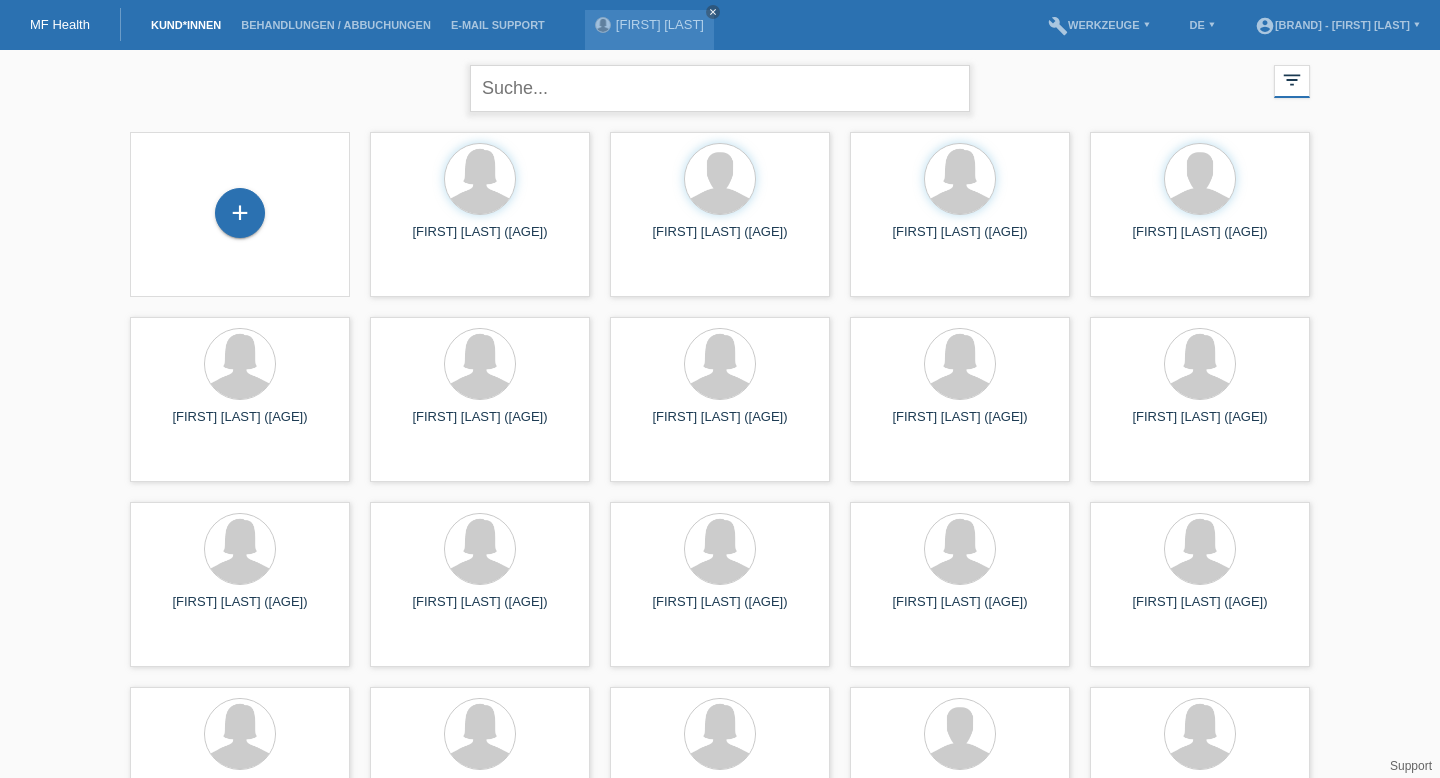 click at bounding box center (720, 88) 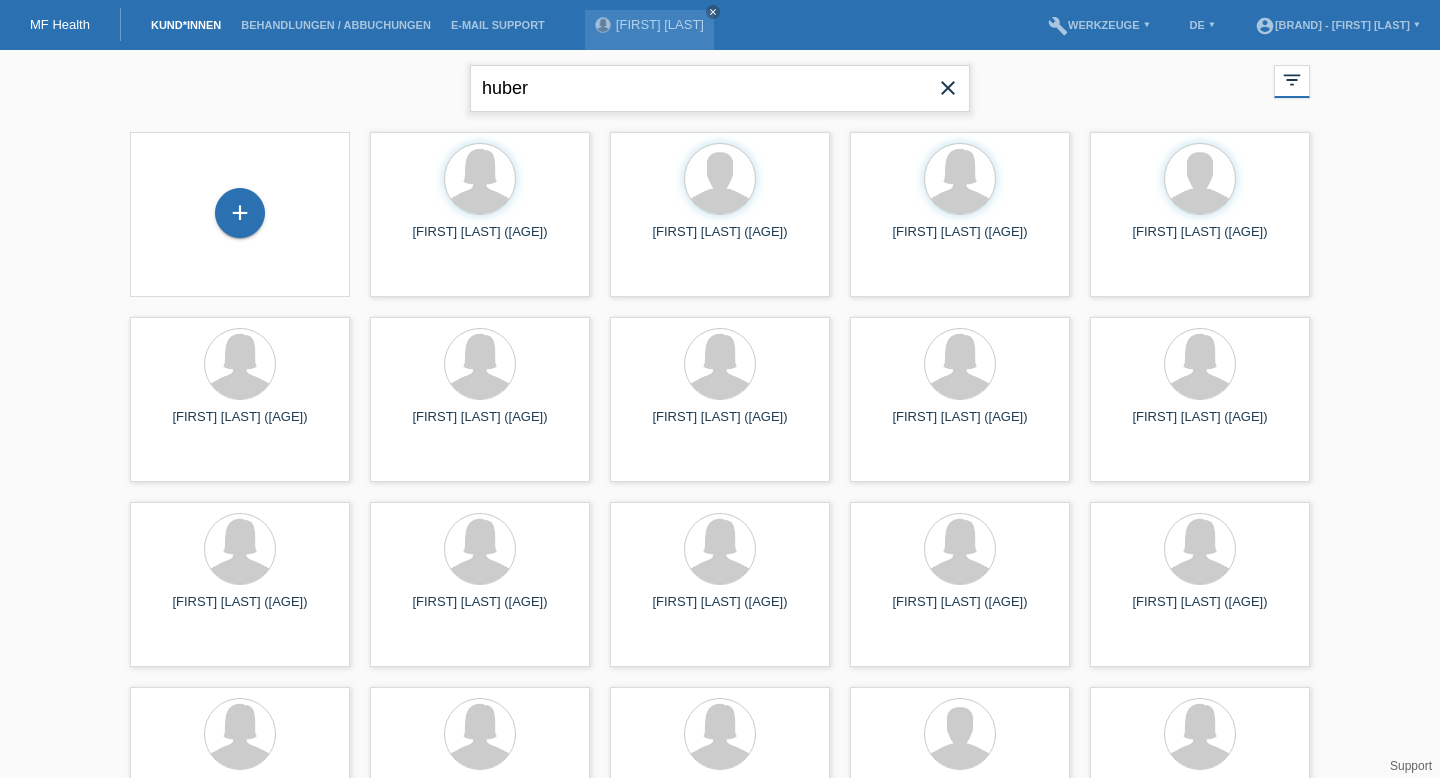 drag, startPoint x: 577, startPoint y: 84, endPoint x: 332, endPoint y: 84, distance: 245 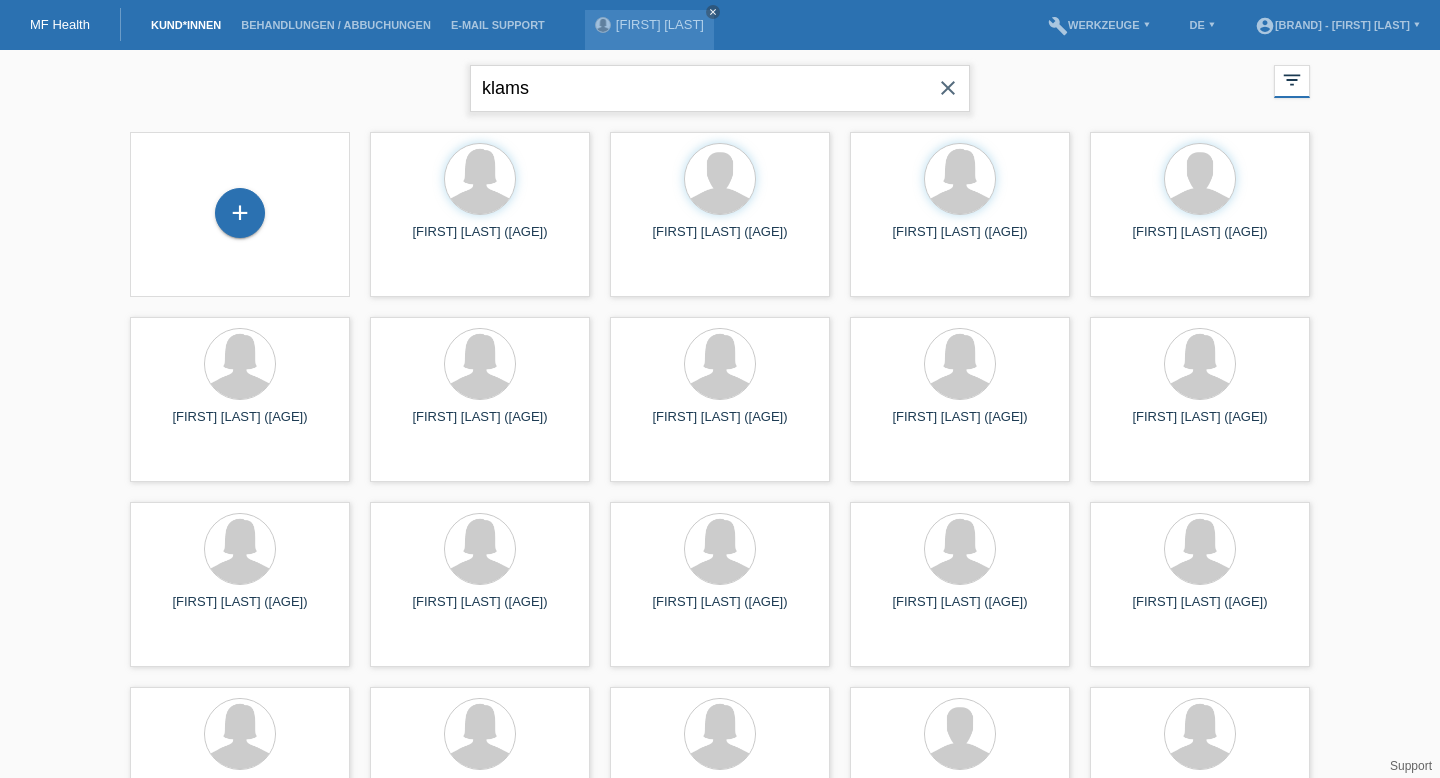 type on "klams" 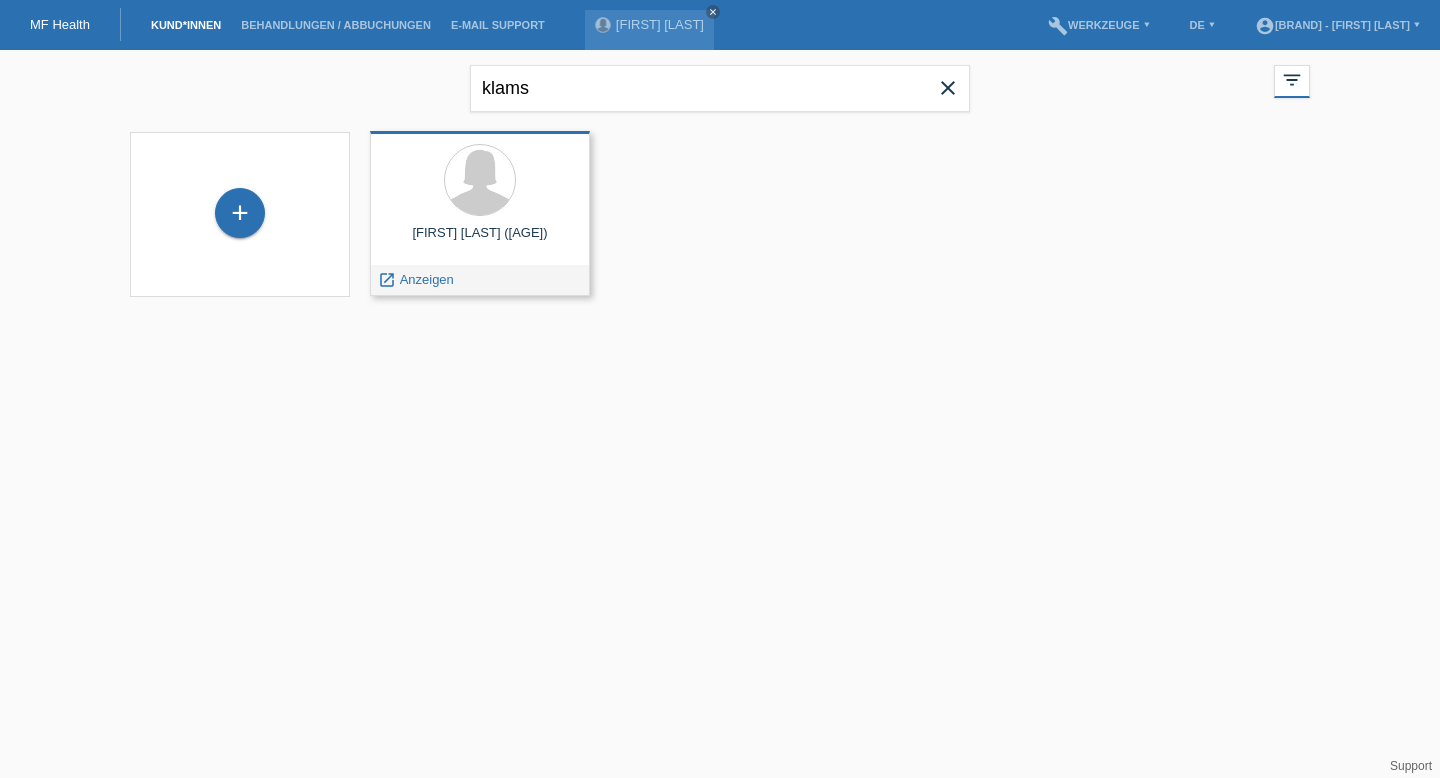 click at bounding box center (480, 181) 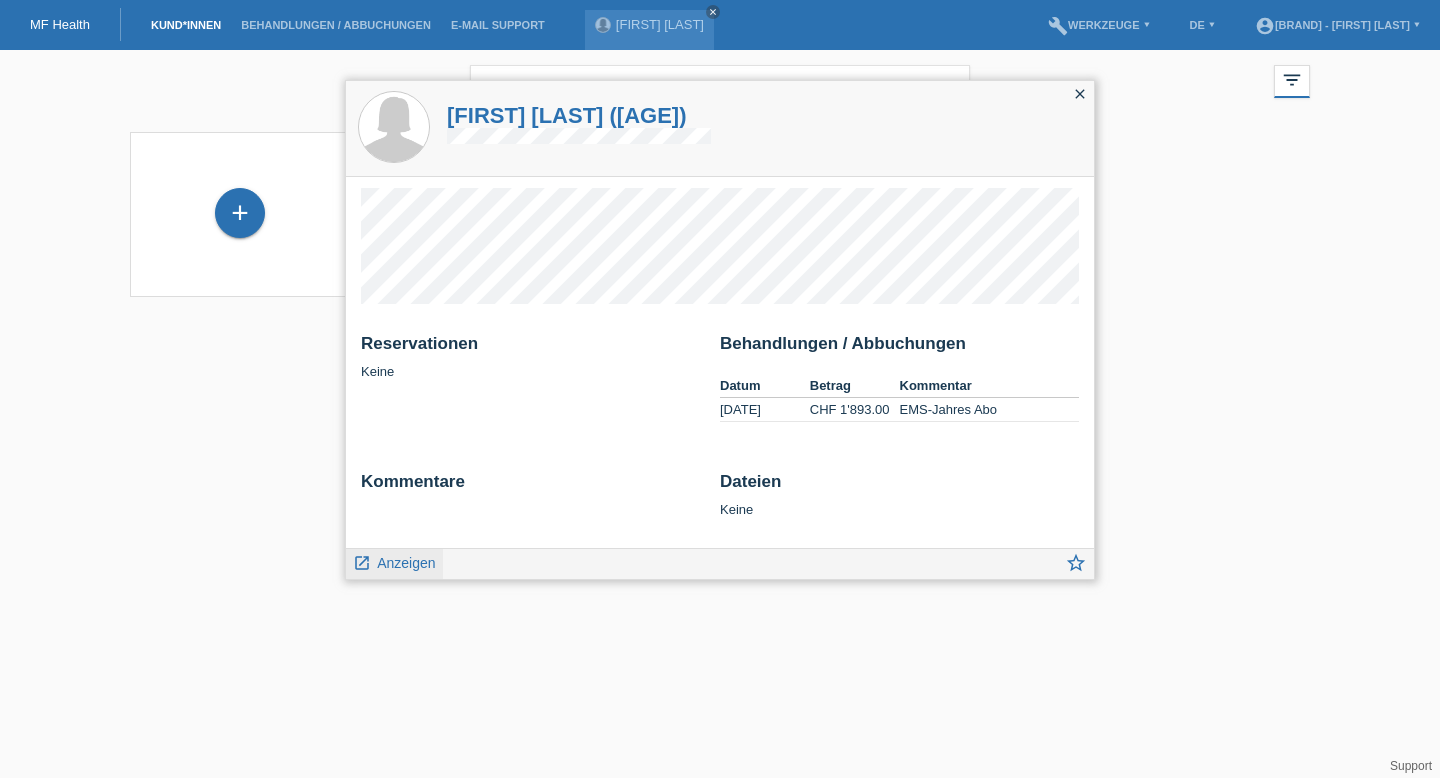 click on "Anzeigen" at bounding box center (406, 563) 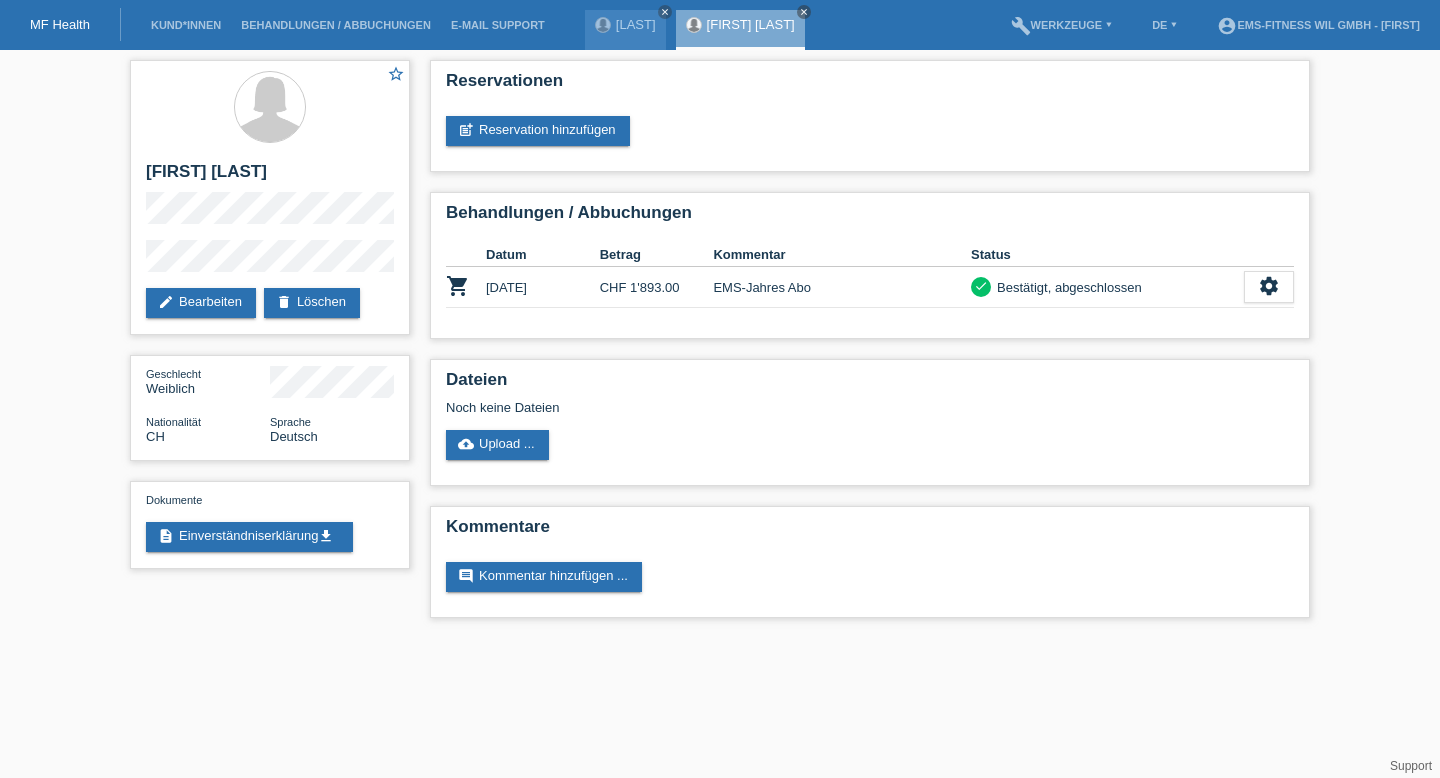 scroll, scrollTop: 0, scrollLeft: 0, axis: both 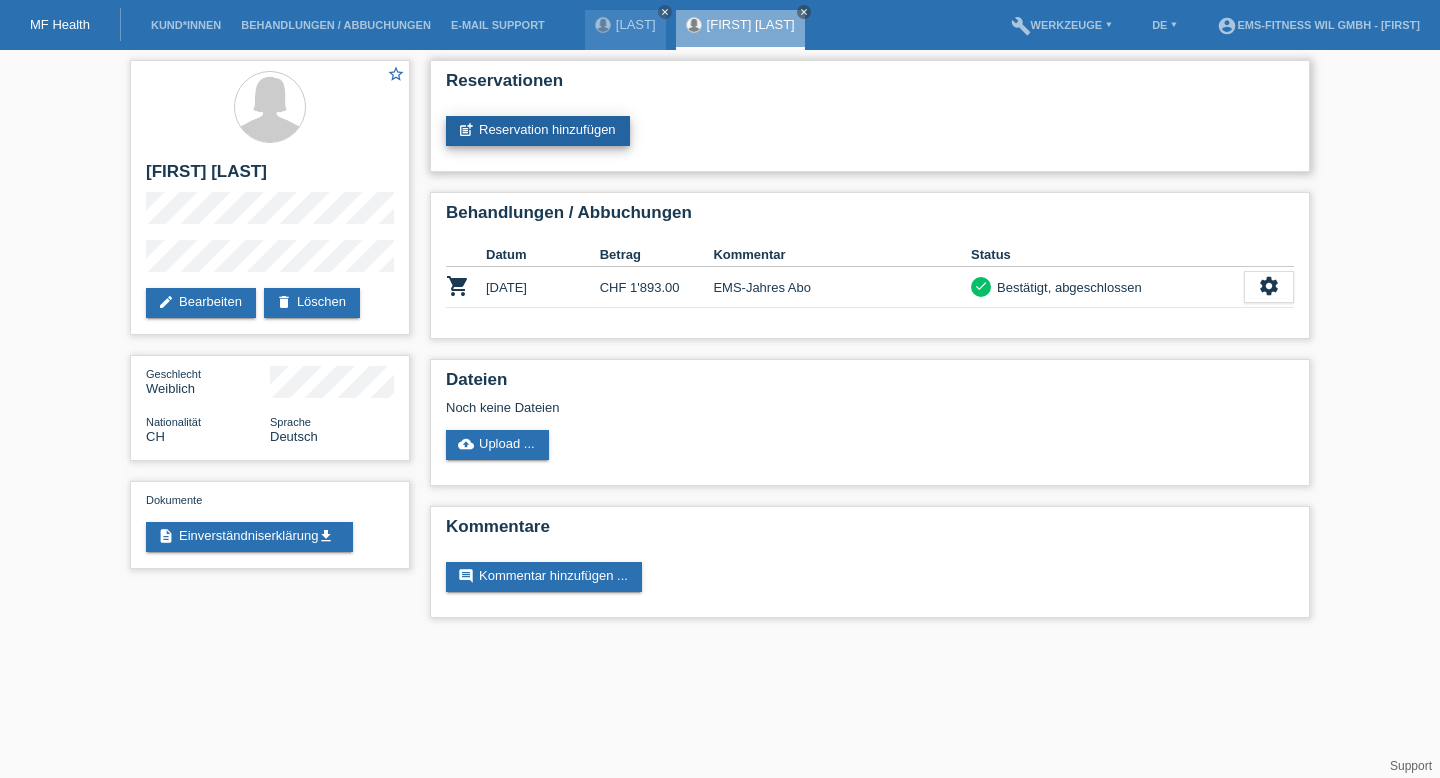 click on "post_add  Reservation hinzufügen" at bounding box center [538, 131] 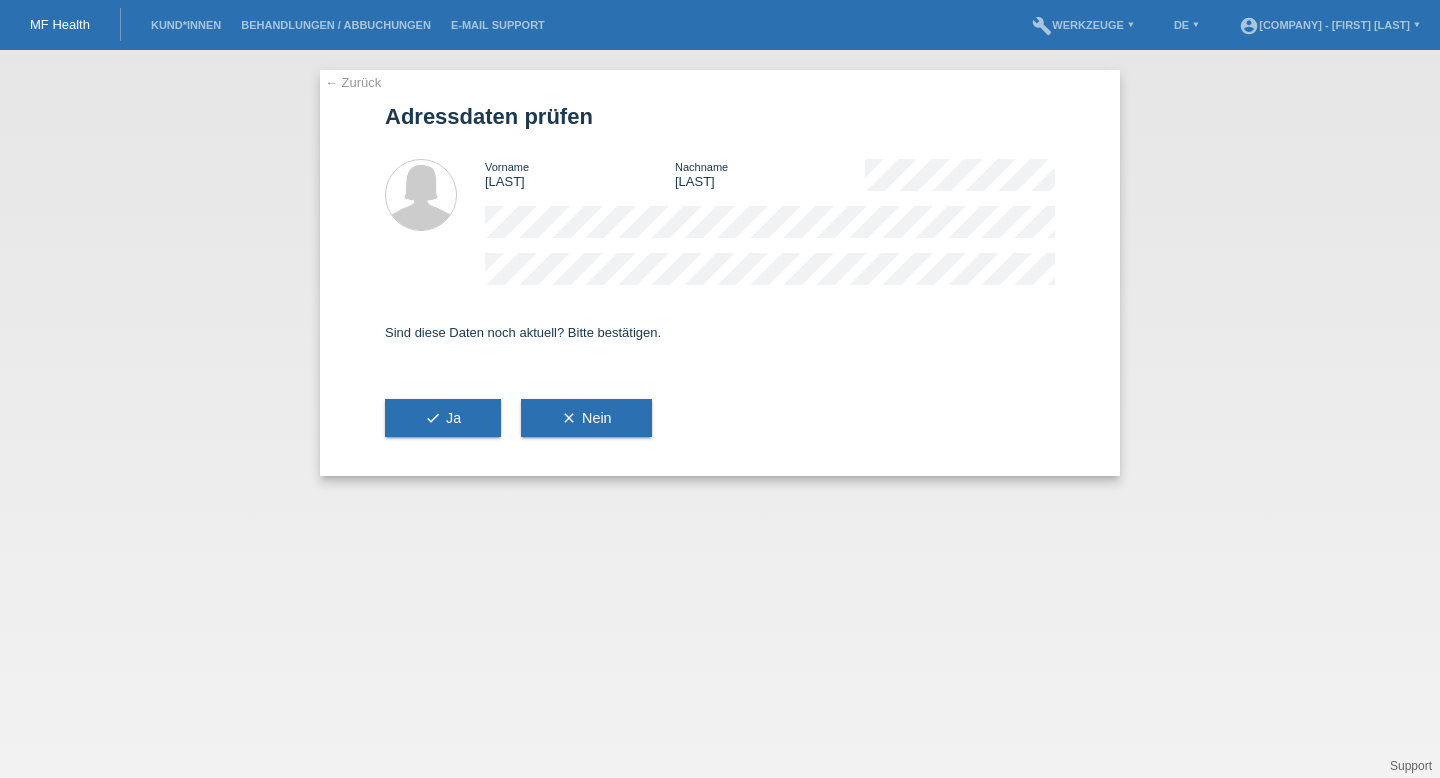 scroll, scrollTop: 0, scrollLeft: 0, axis: both 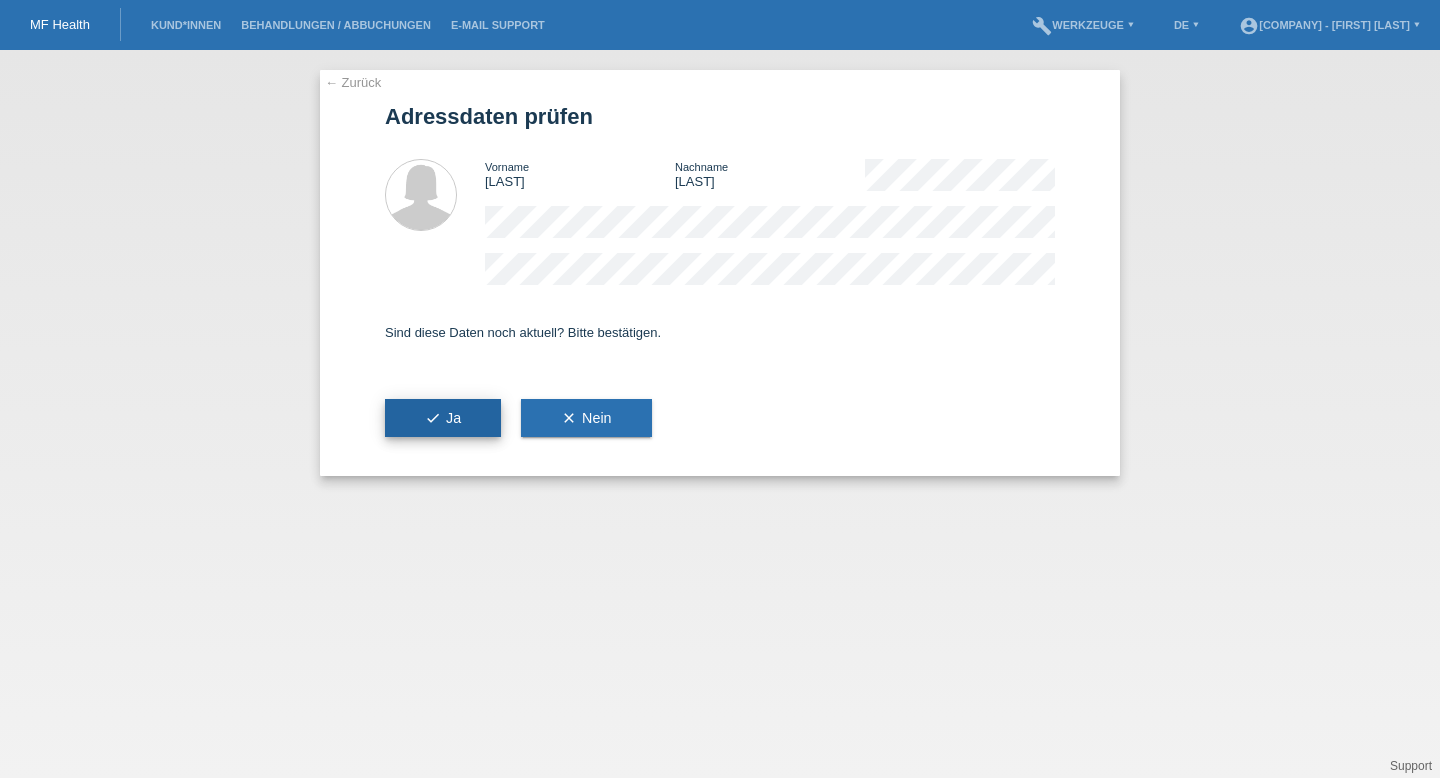 click on "check  Ja" at bounding box center [443, 418] 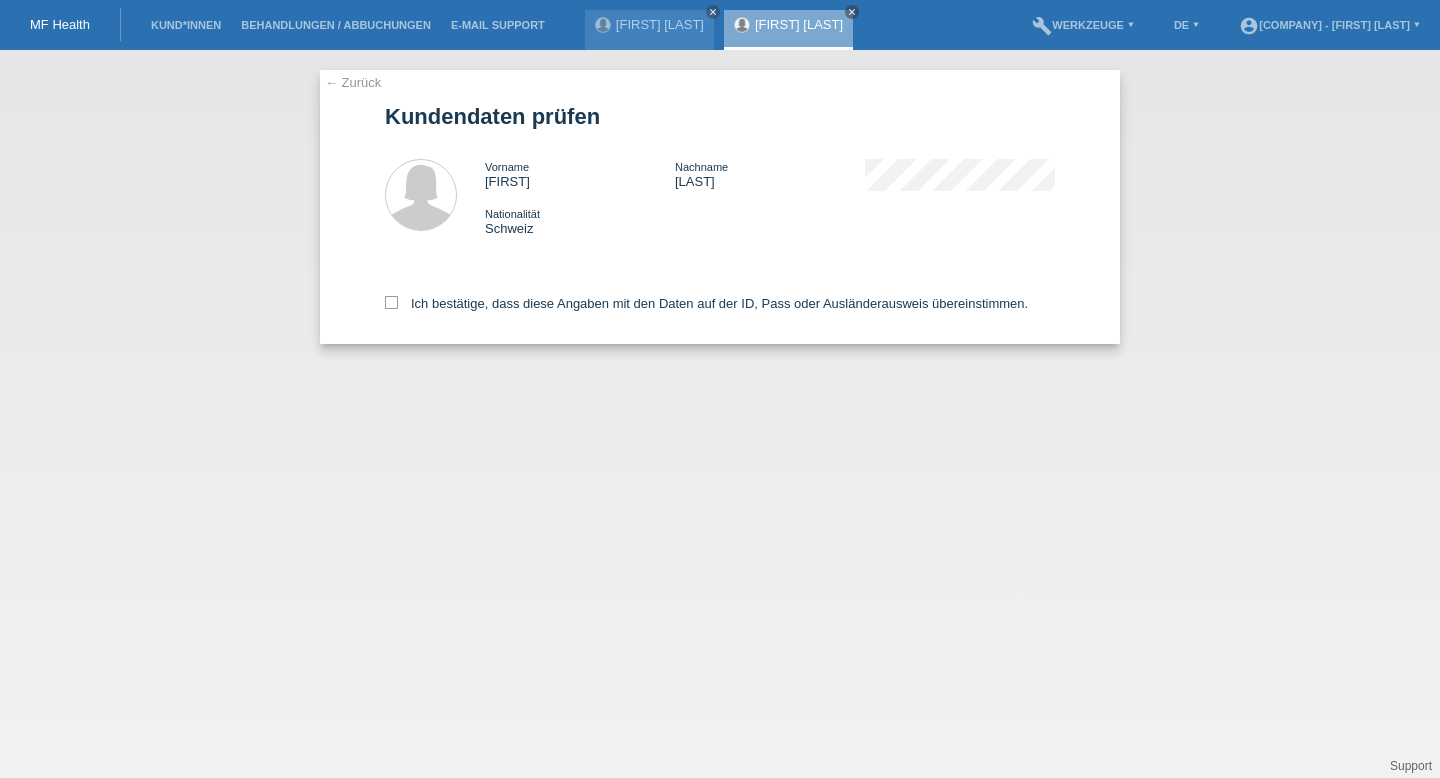 scroll, scrollTop: 0, scrollLeft: 0, axis: both 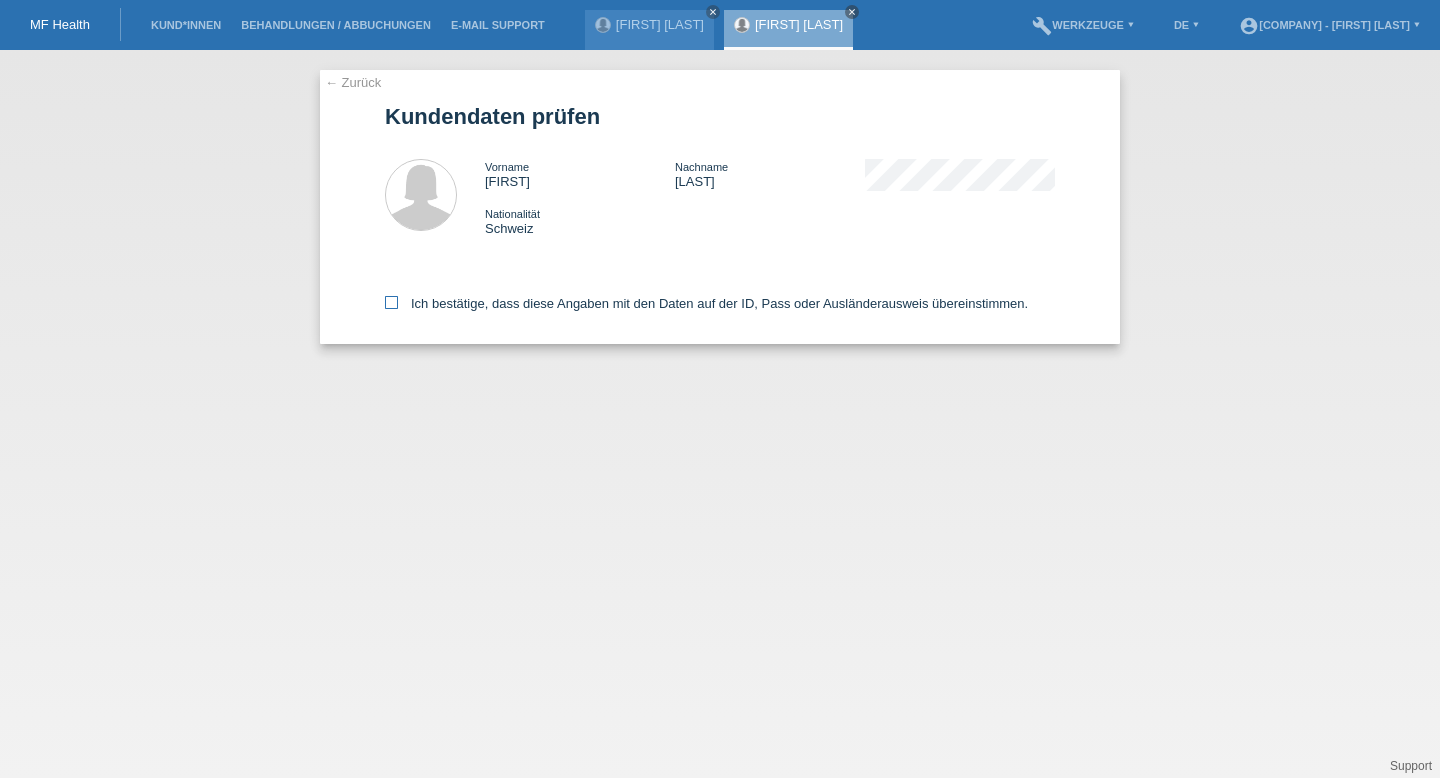 click on "Ich bestätige, dass diese Angaben mit den Daten auf der ID, Pass oder Ausländerausweis übereinstimmen." at bounding box center [706, 303] 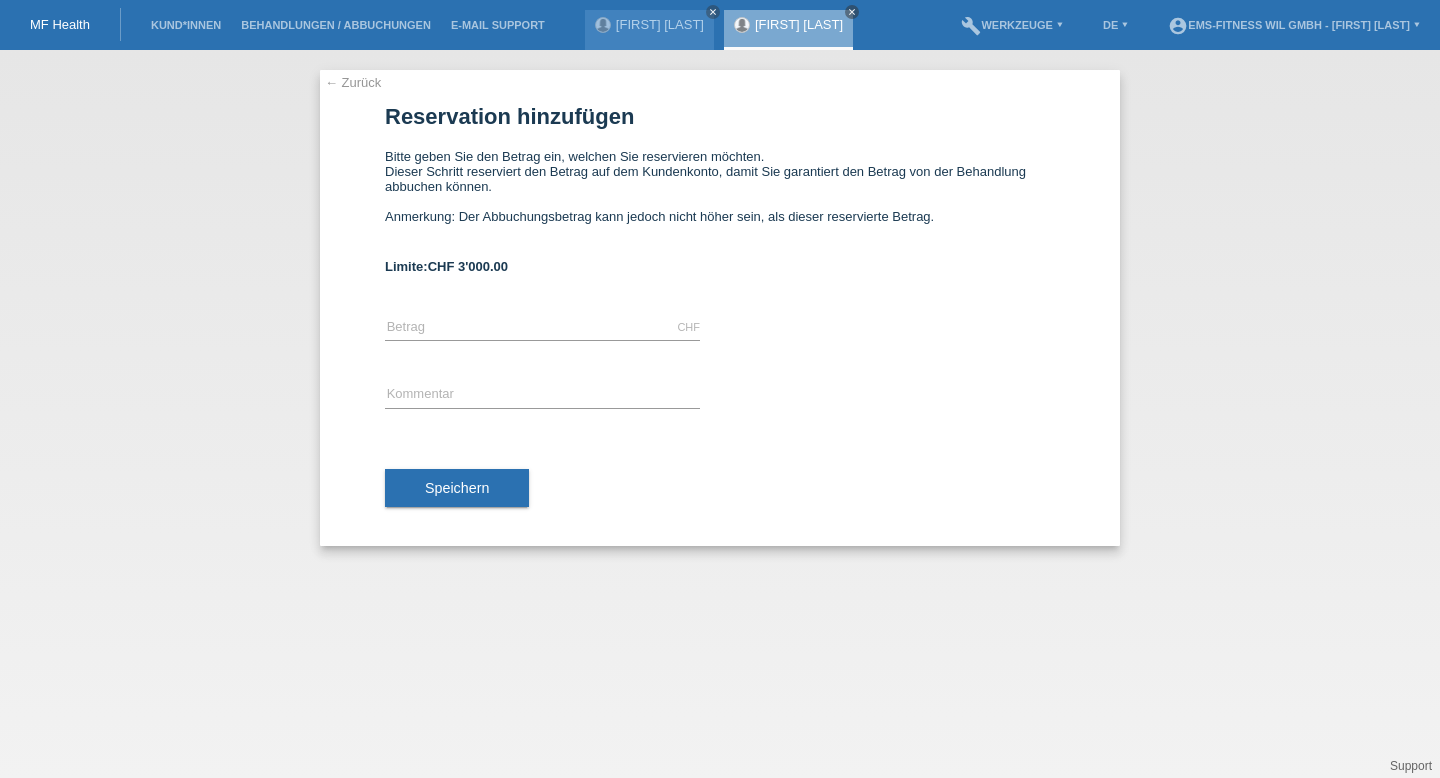 scroll, scrollTop: 0, scrollLeft: 0, axis: both 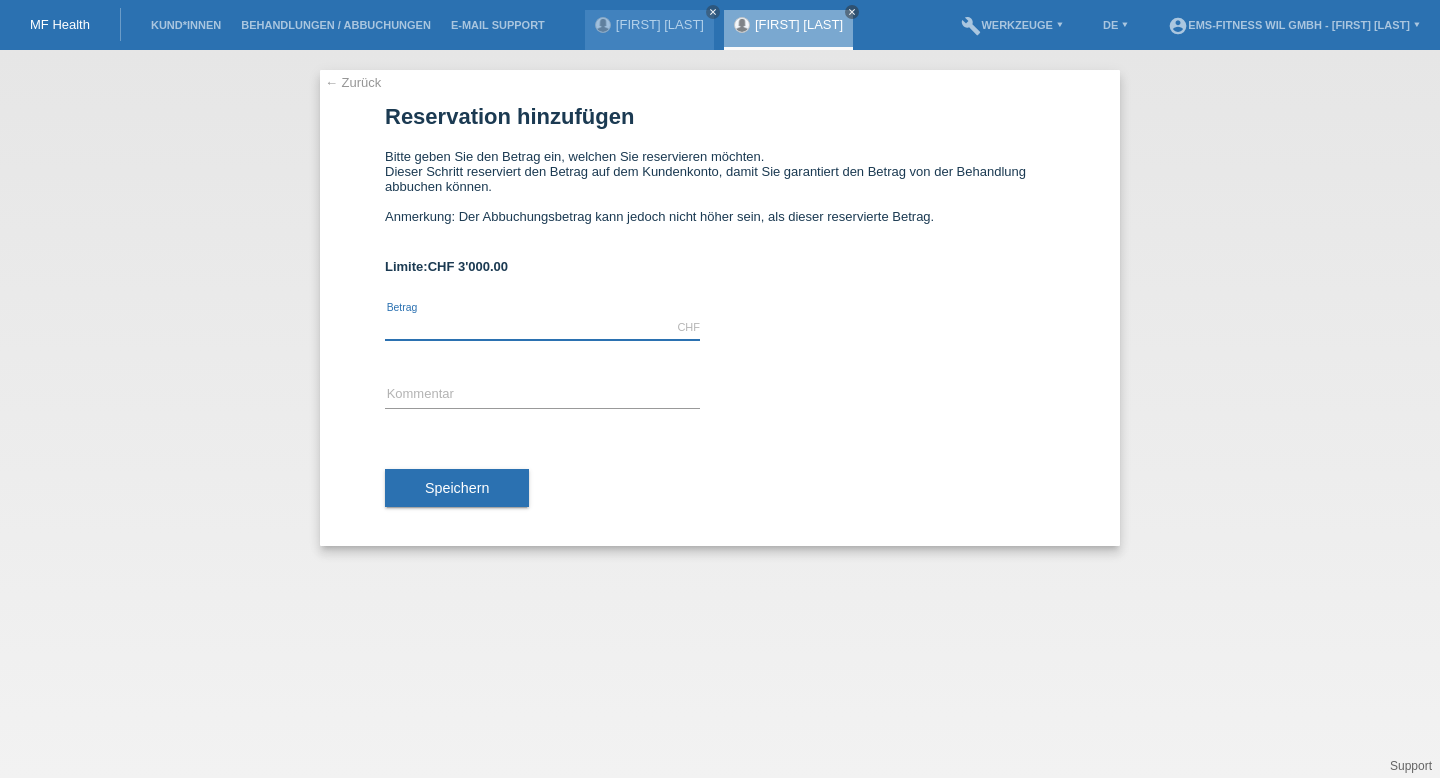 click at bounding box center [542, 327] 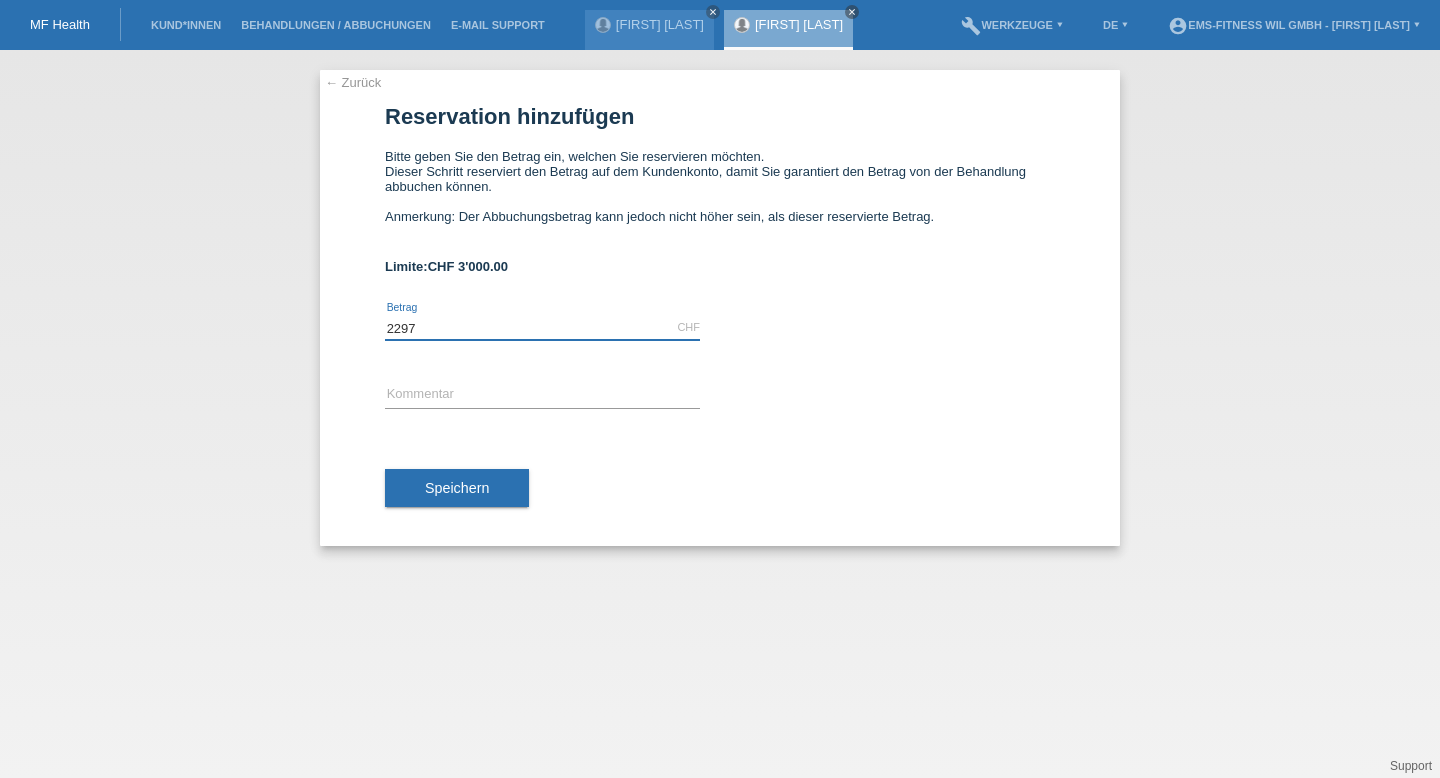 type on "2297" 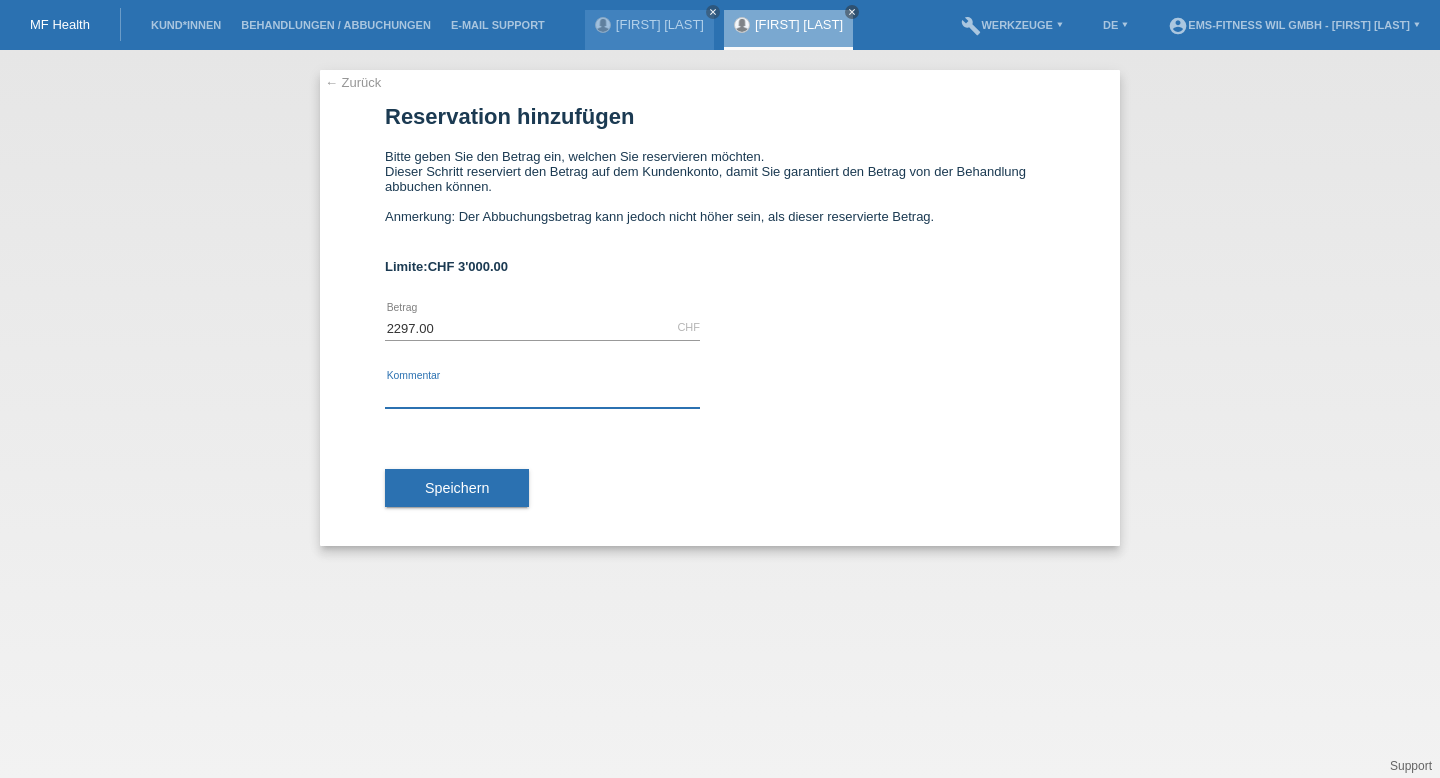paste on "Automatische Abo Verläangerung" 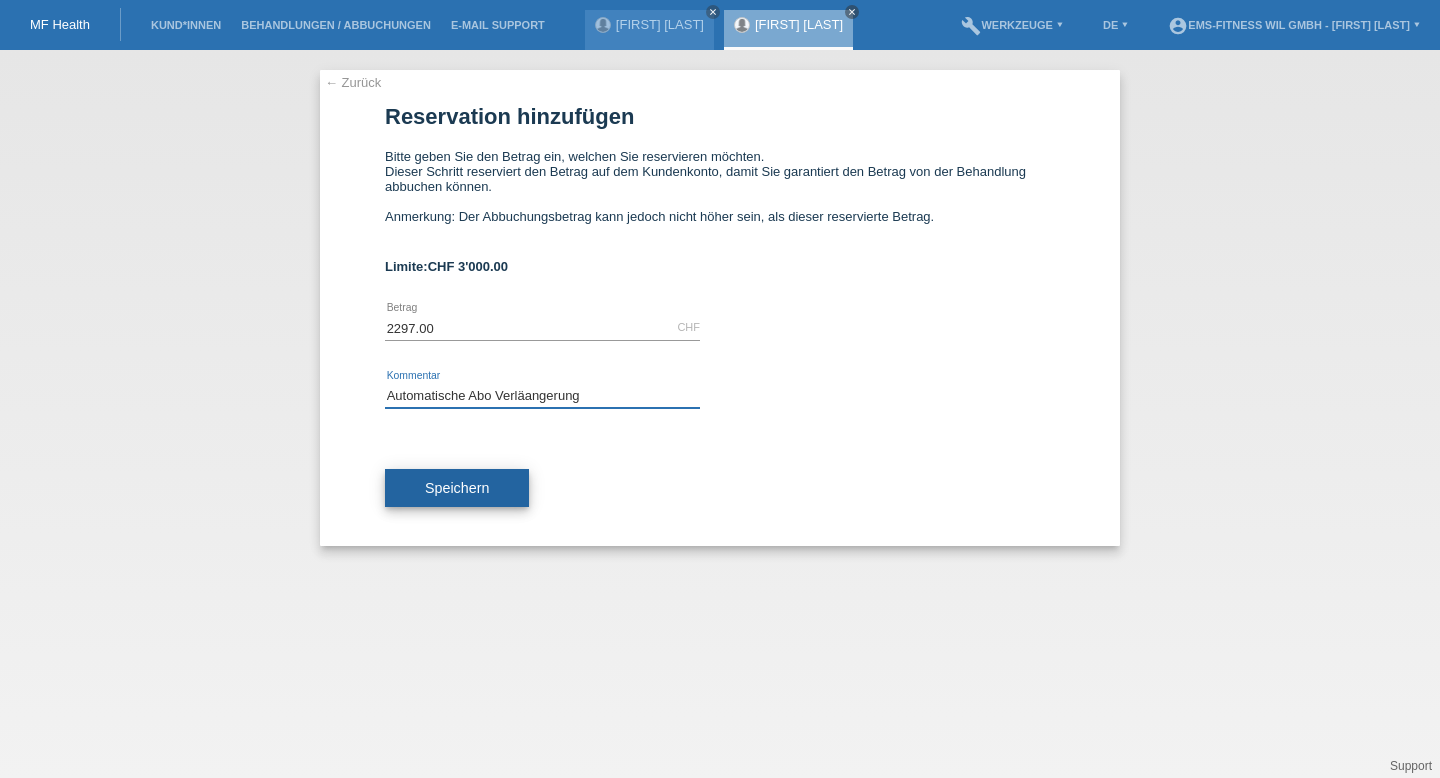 type on "Automatische Abo Verläangerung" 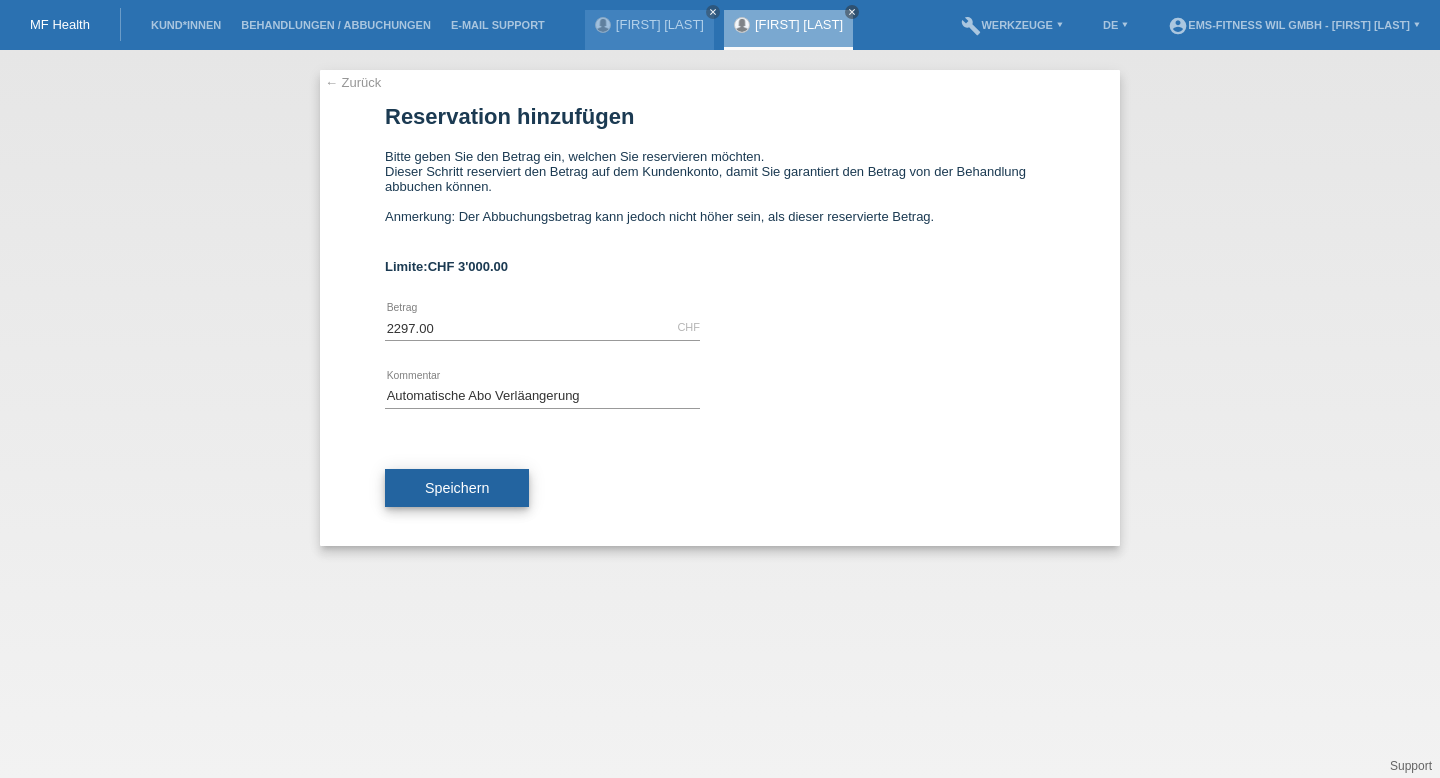 click on "Speichern" at bounding box center (457, 488) 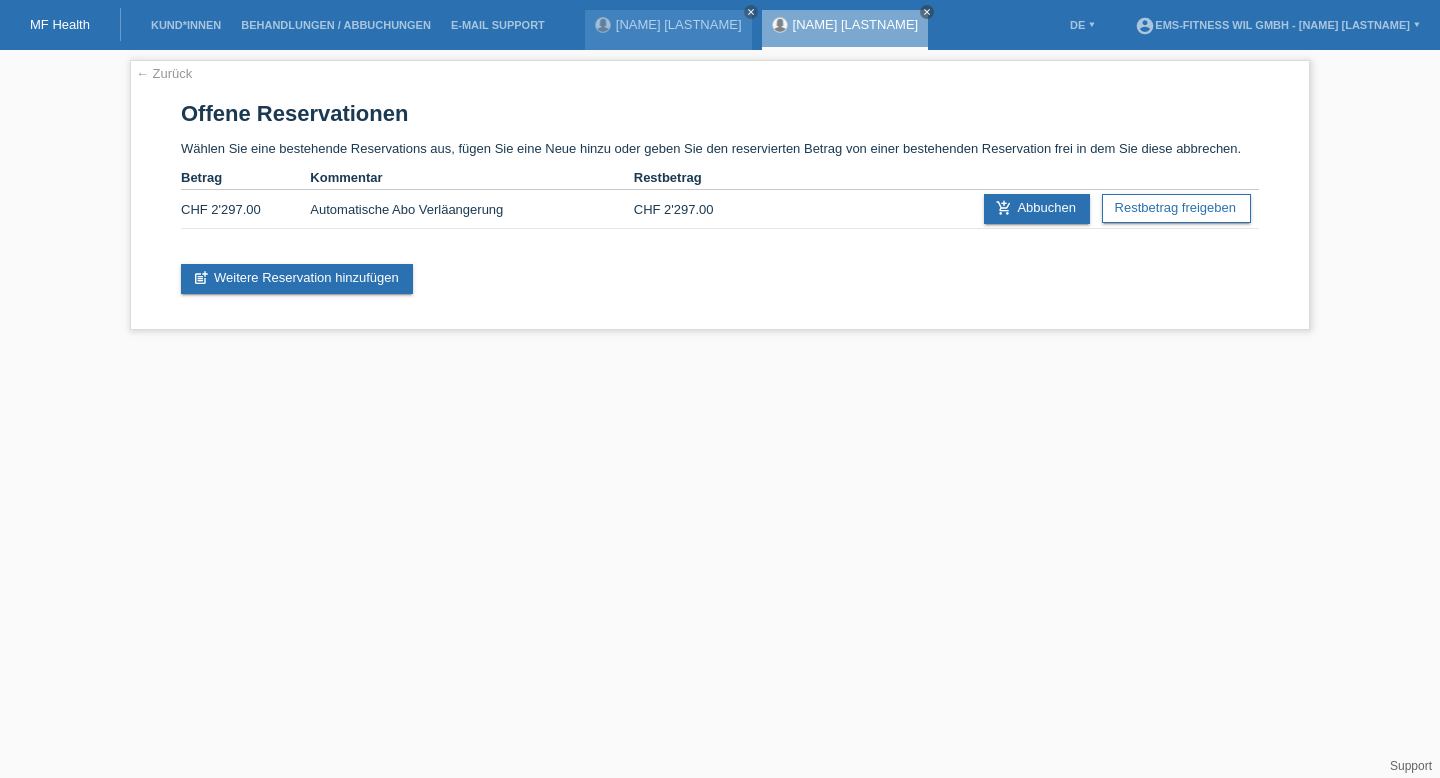 scroll, scrollTop: 0, scrollLeft: 0, axis: both 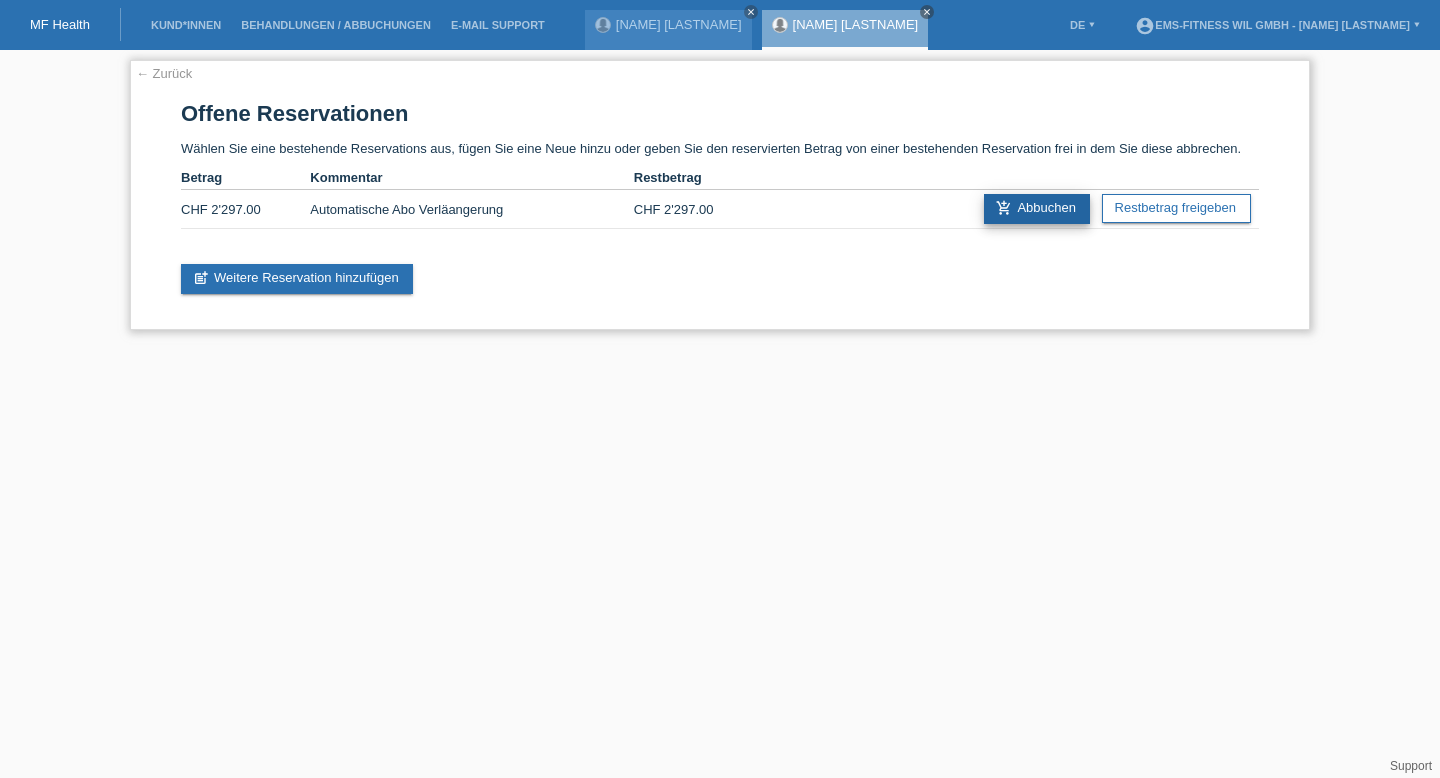 click on "add_shopping_cart  Abbuchen" at bounding box center (1037, 209) 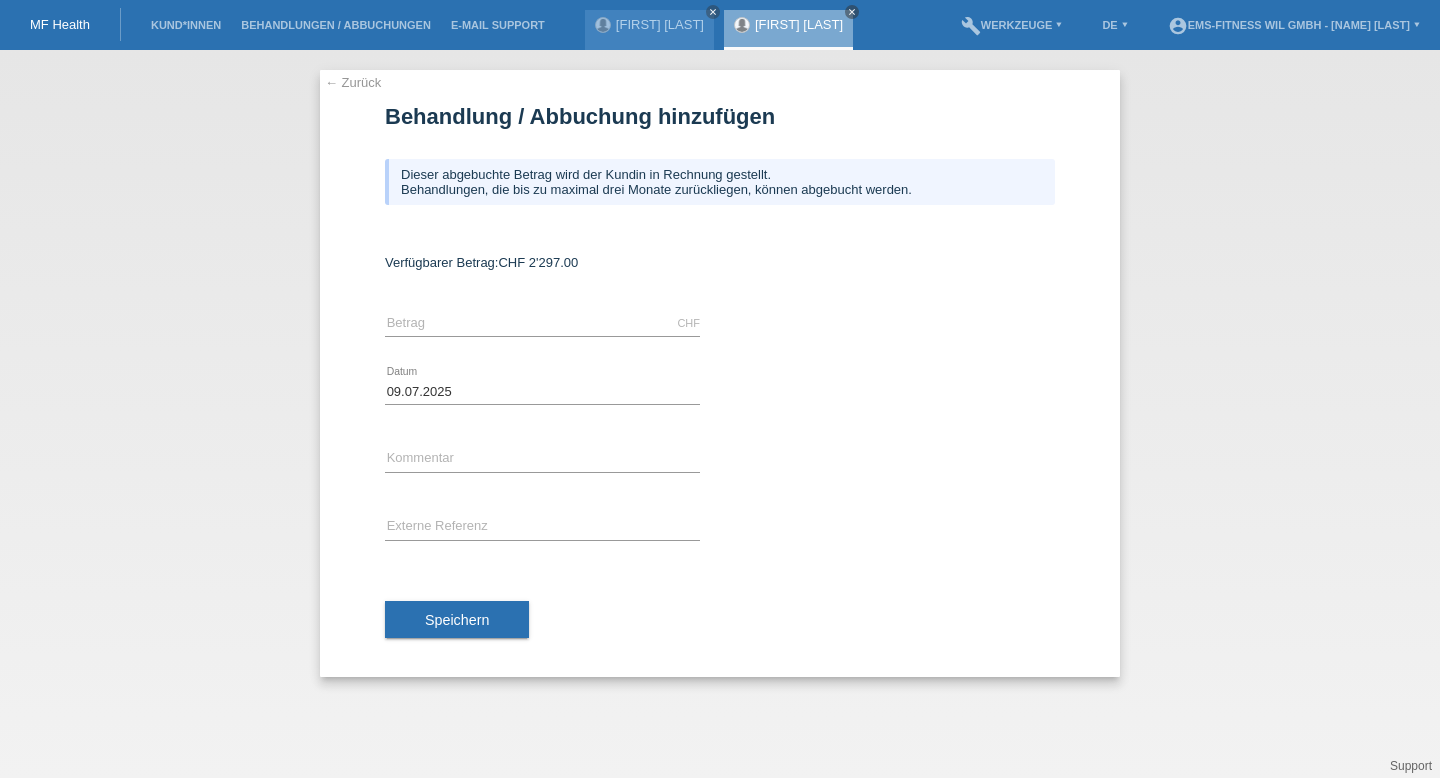 scroll, scrollTop: 0, scrollLeft: 0, axis: both 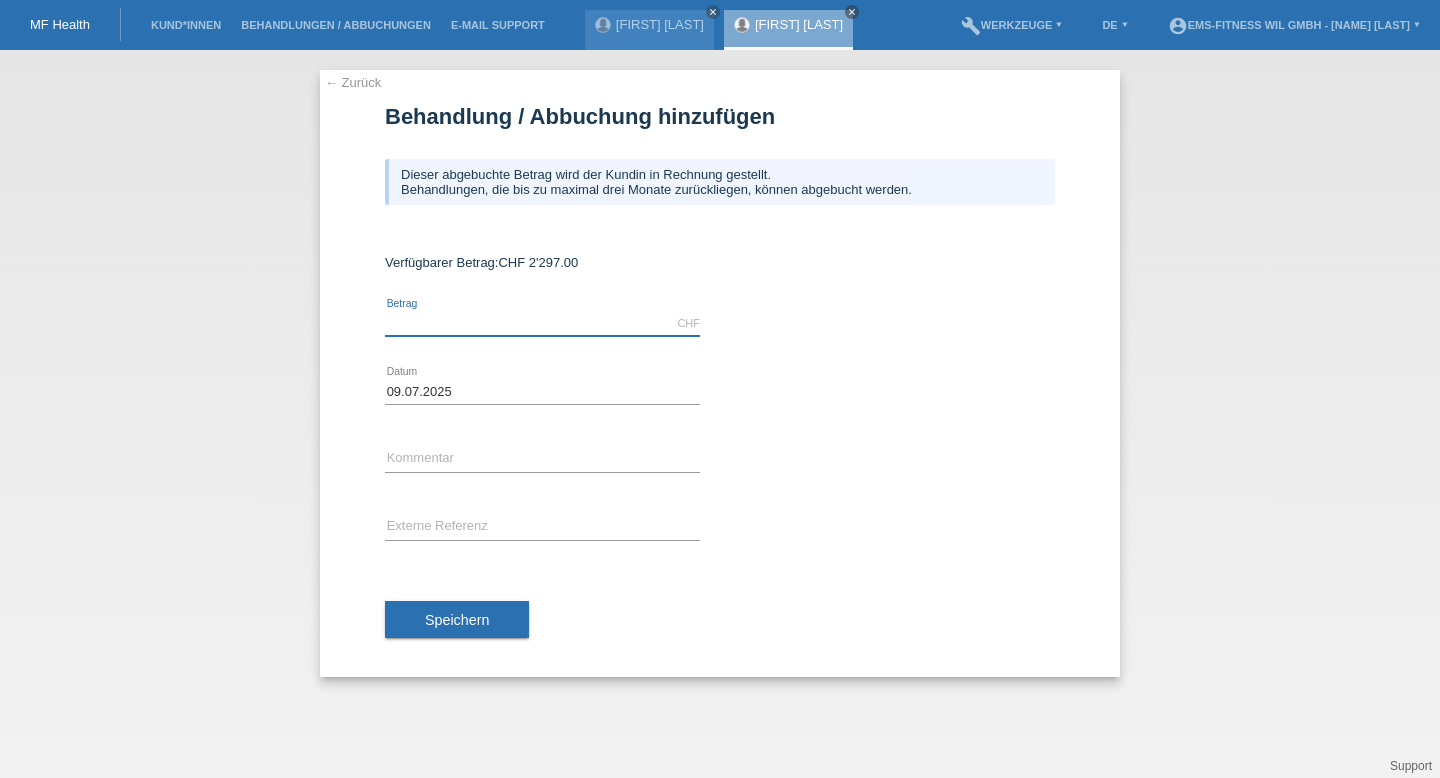 click at bounding box center (542, 323) 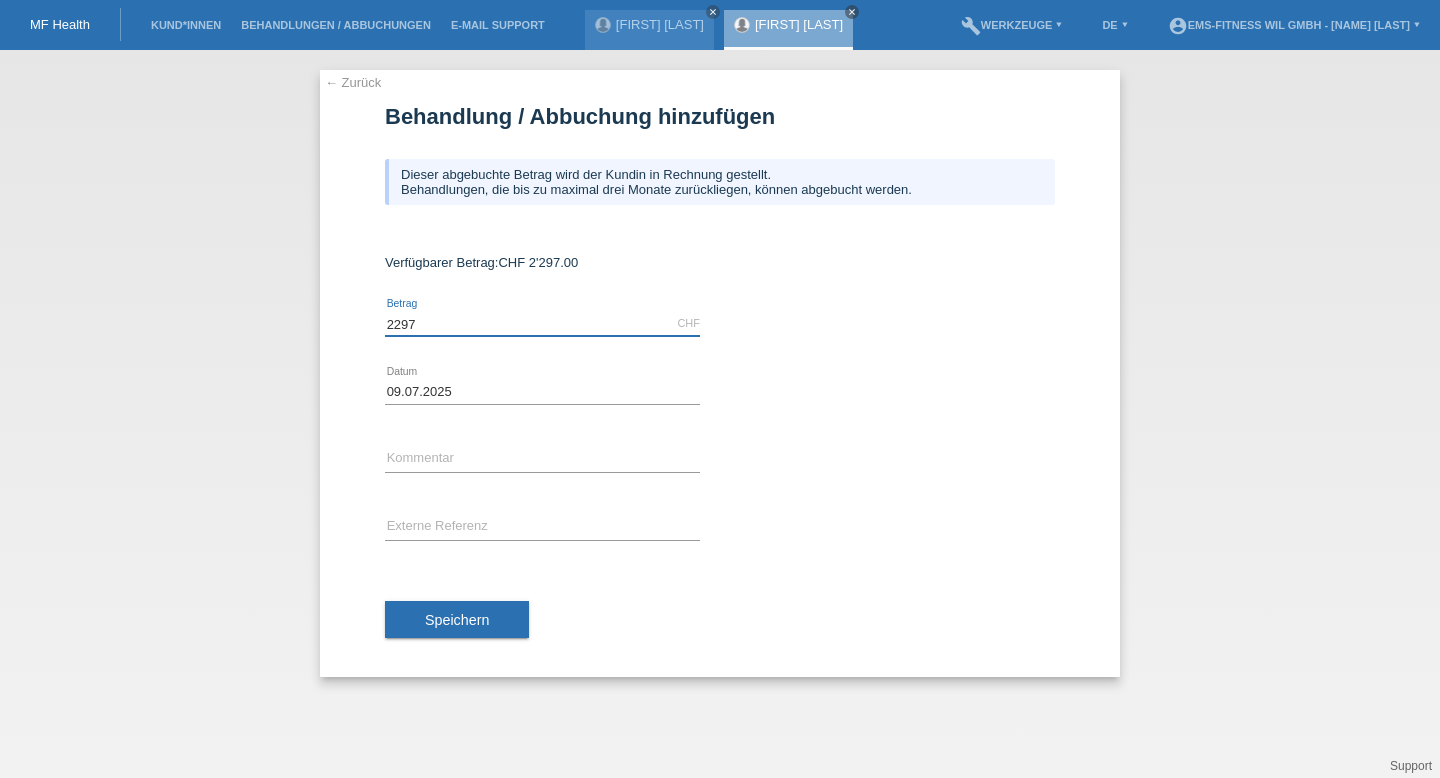 type on "2297" 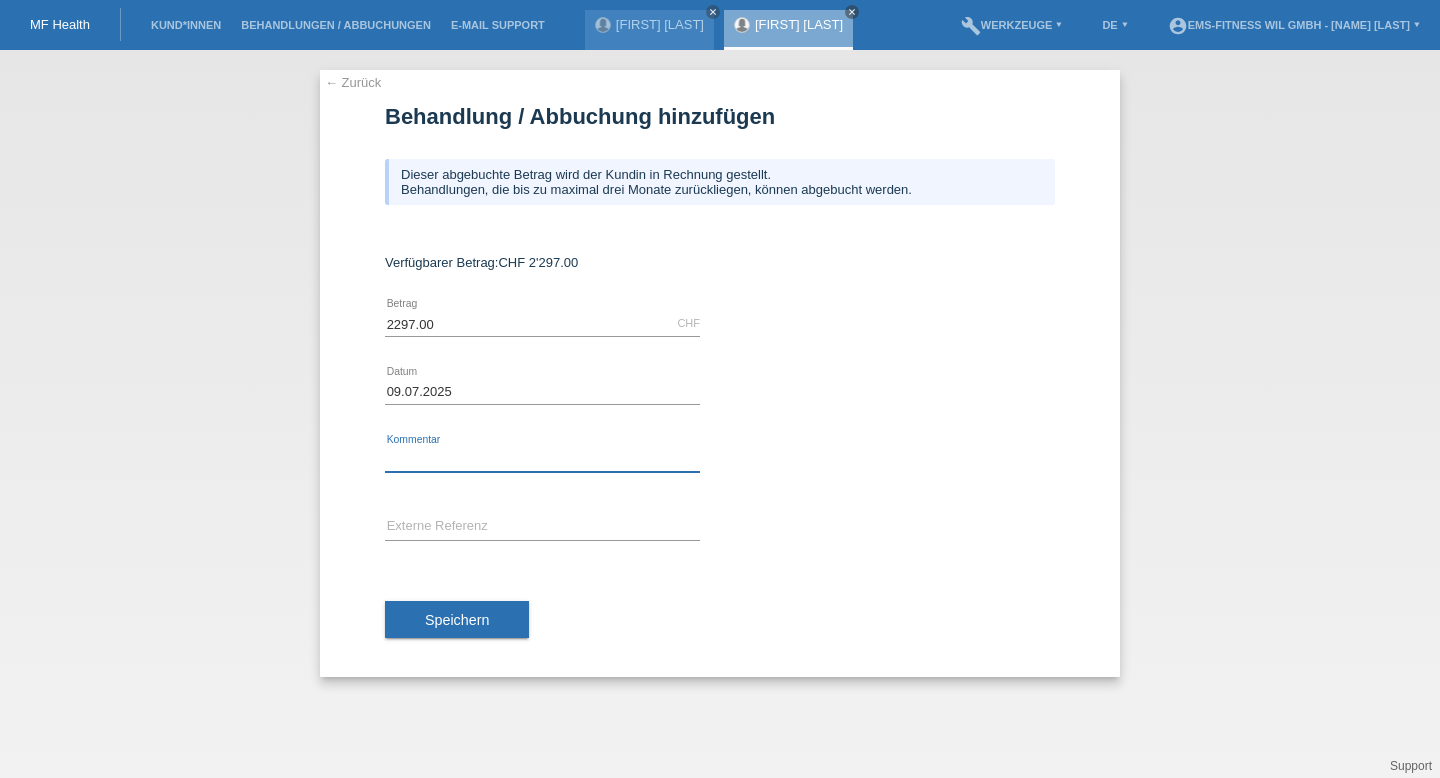 paste on "Automatische Abo Verläangerung" 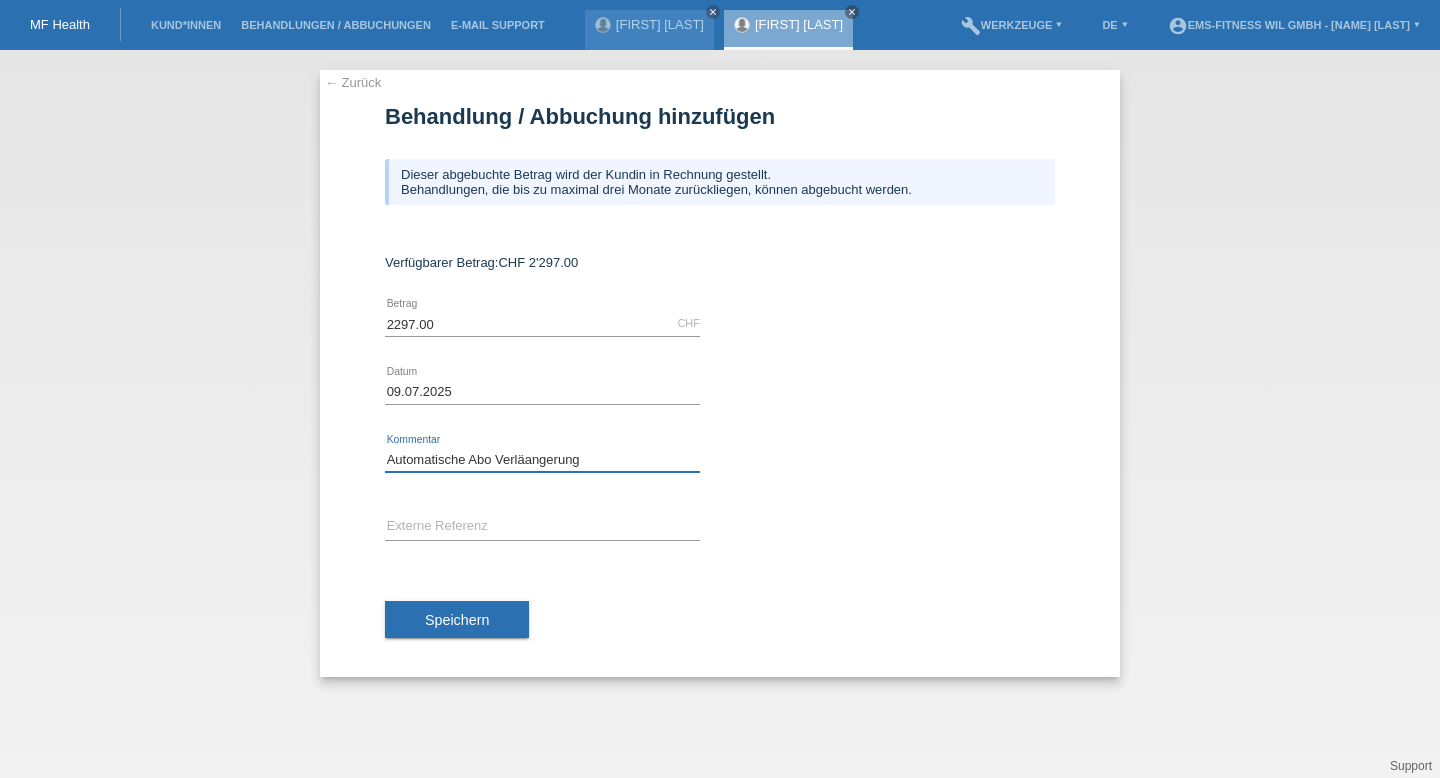 click on "Automatische Abo Verläangerung" at bounding box center (542, 459) 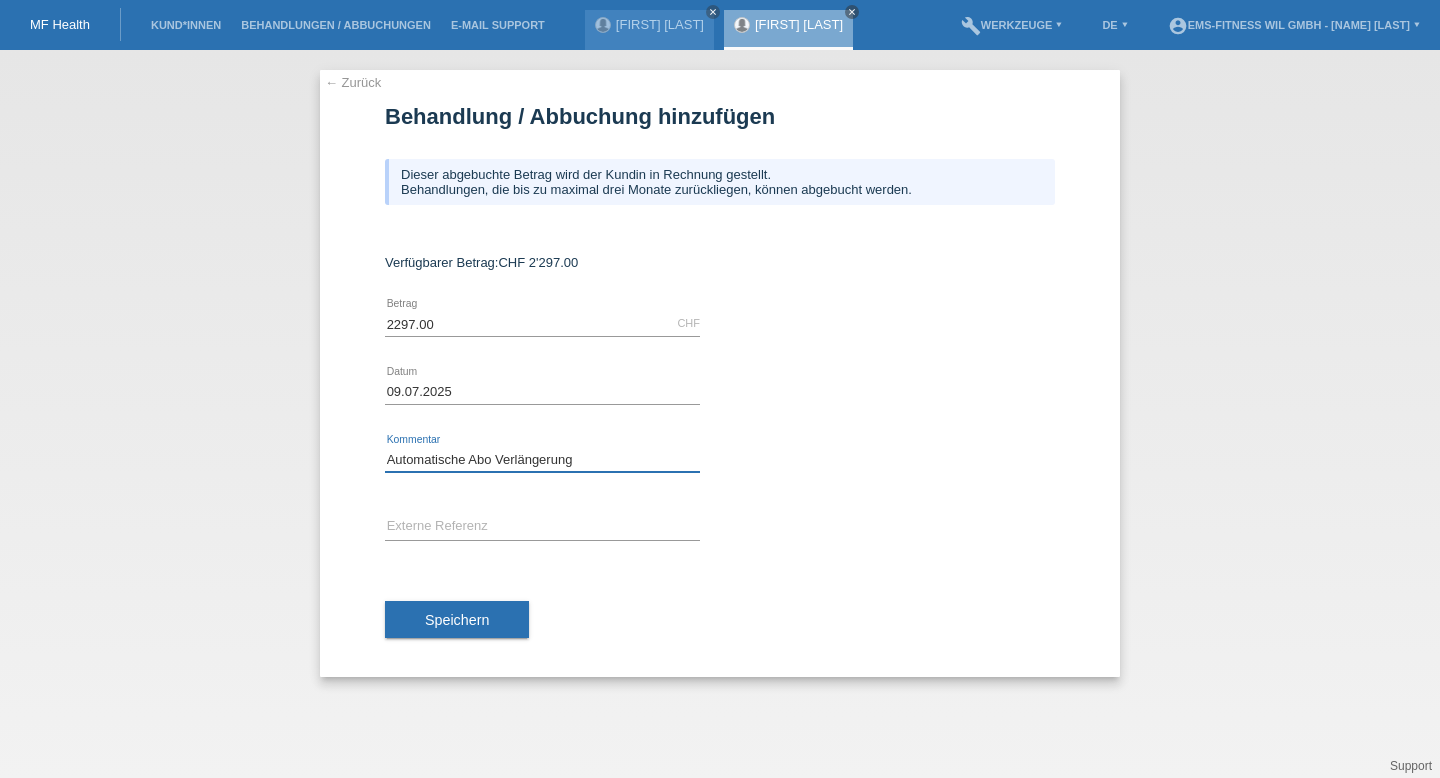 drag, startPoint x: 606, startPoint y: 465, endPoint x: 294, endPoint y: 465, distance: 312 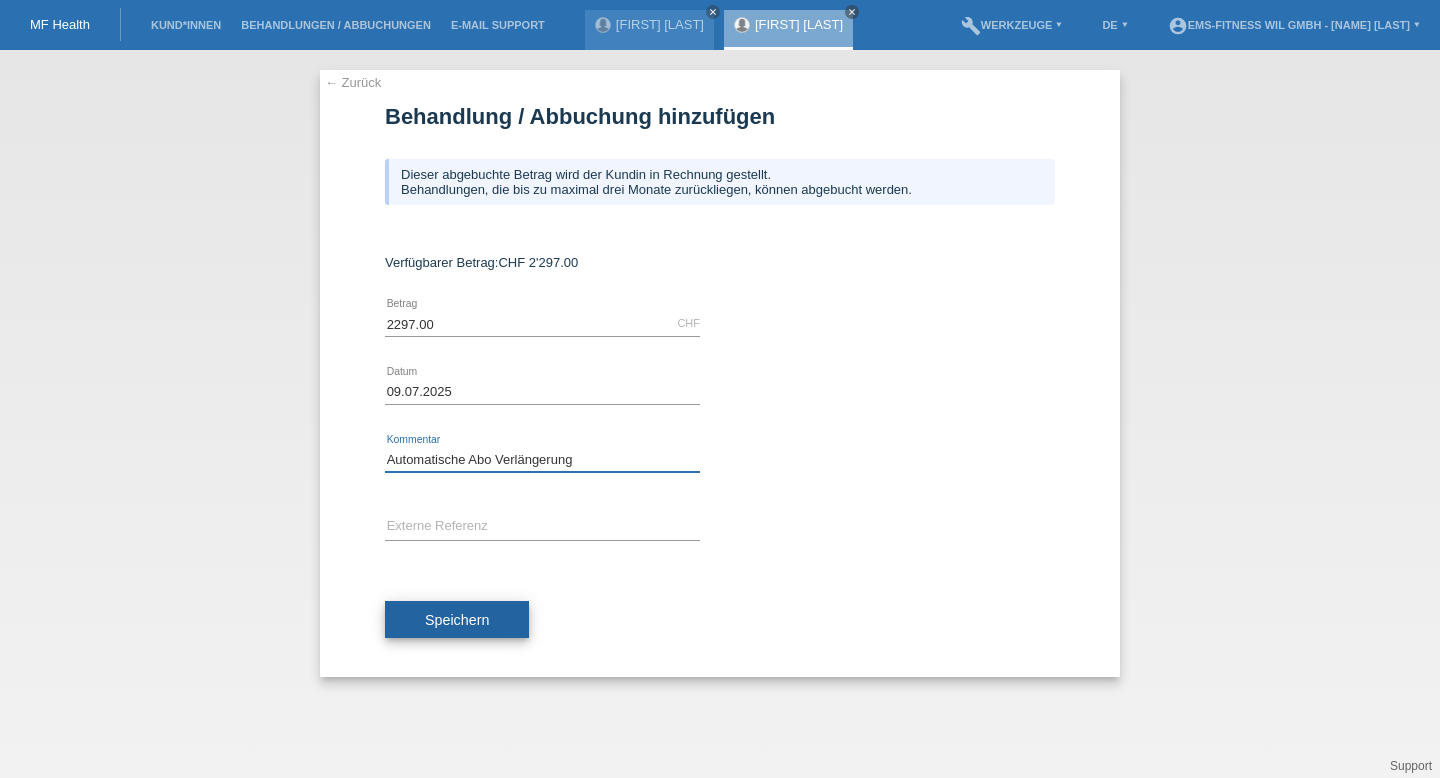 type on "Automatische Abo Verlängerung" 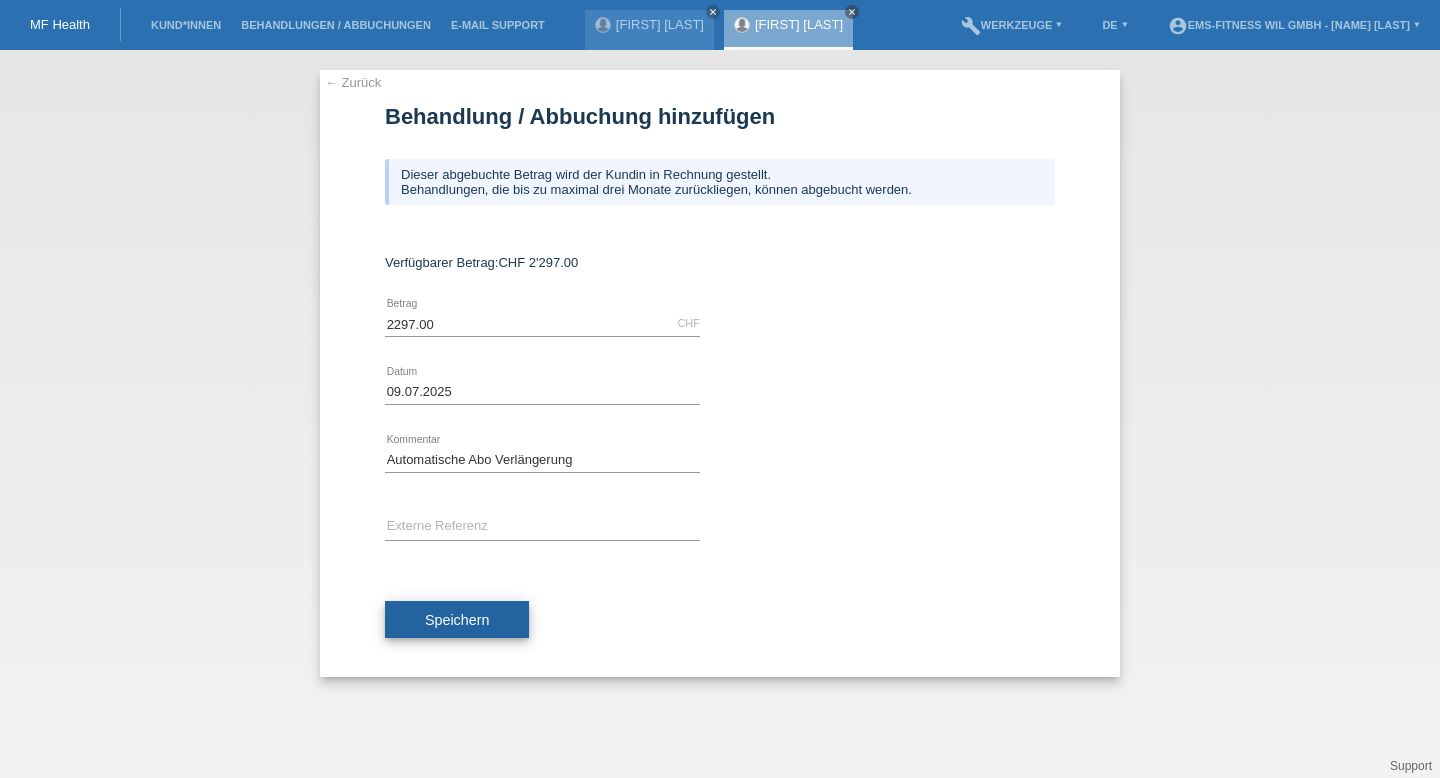 click on "Speichern" at bounding box center (457, 620) 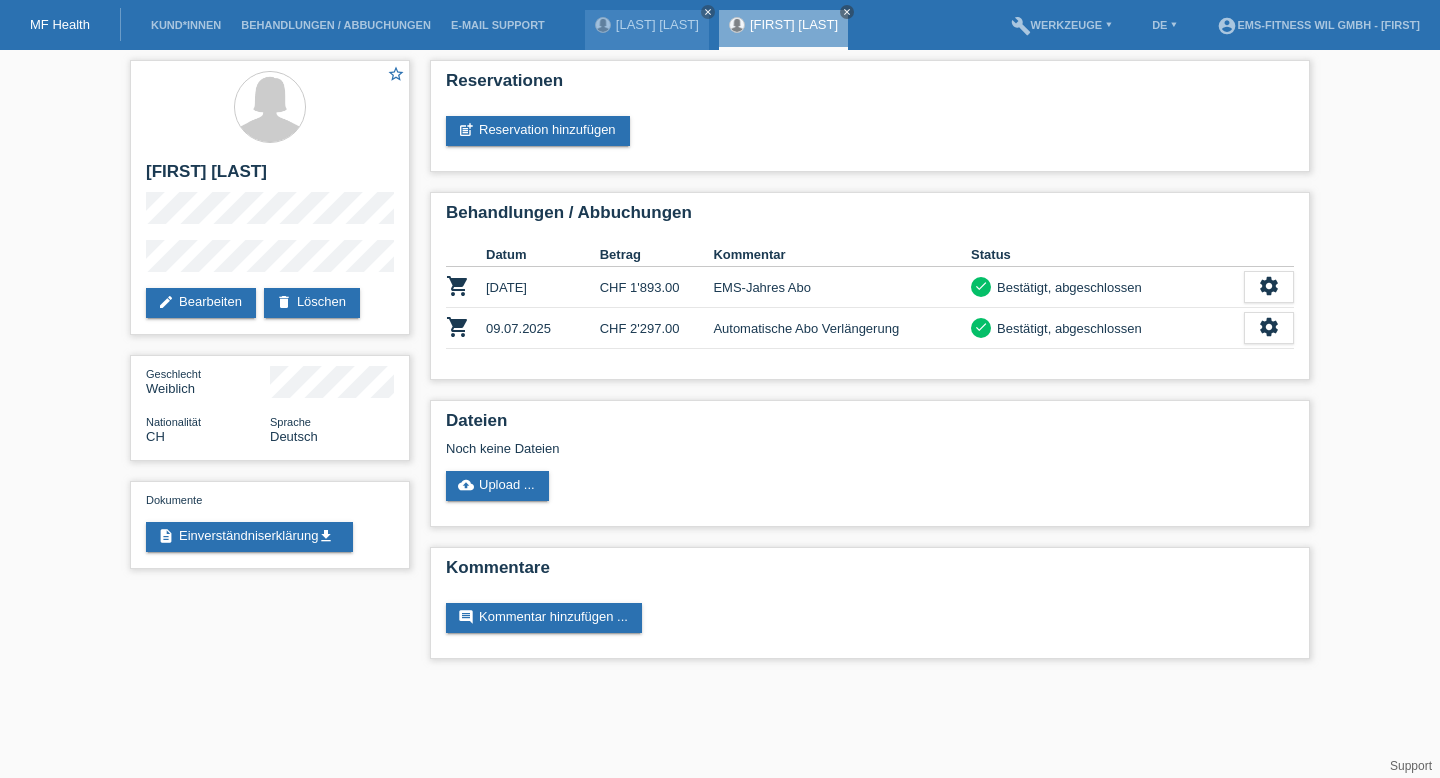 scroll, scrollTop: 0, scrollLeft: 0, axis: both 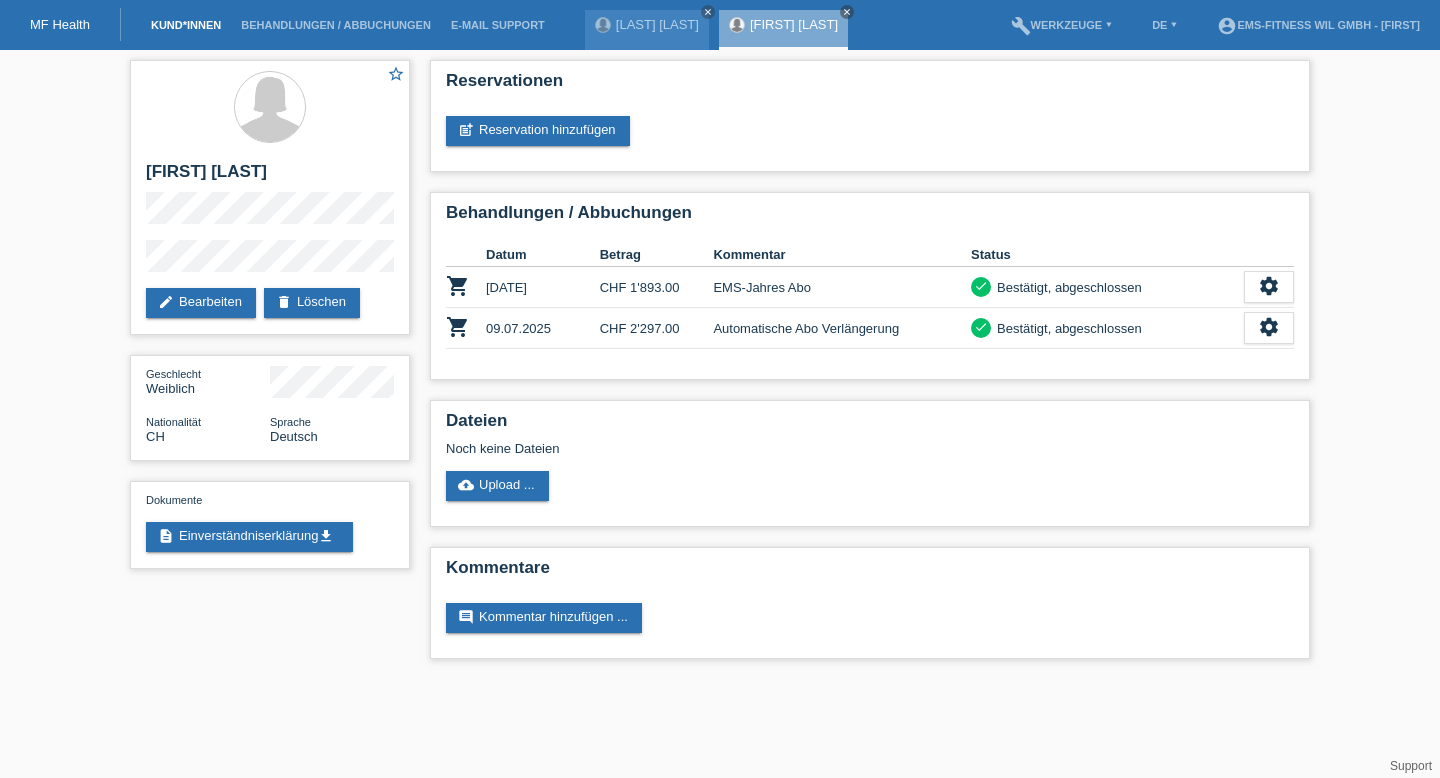 click on "Kund*innen" at bounding box center [186, 25] 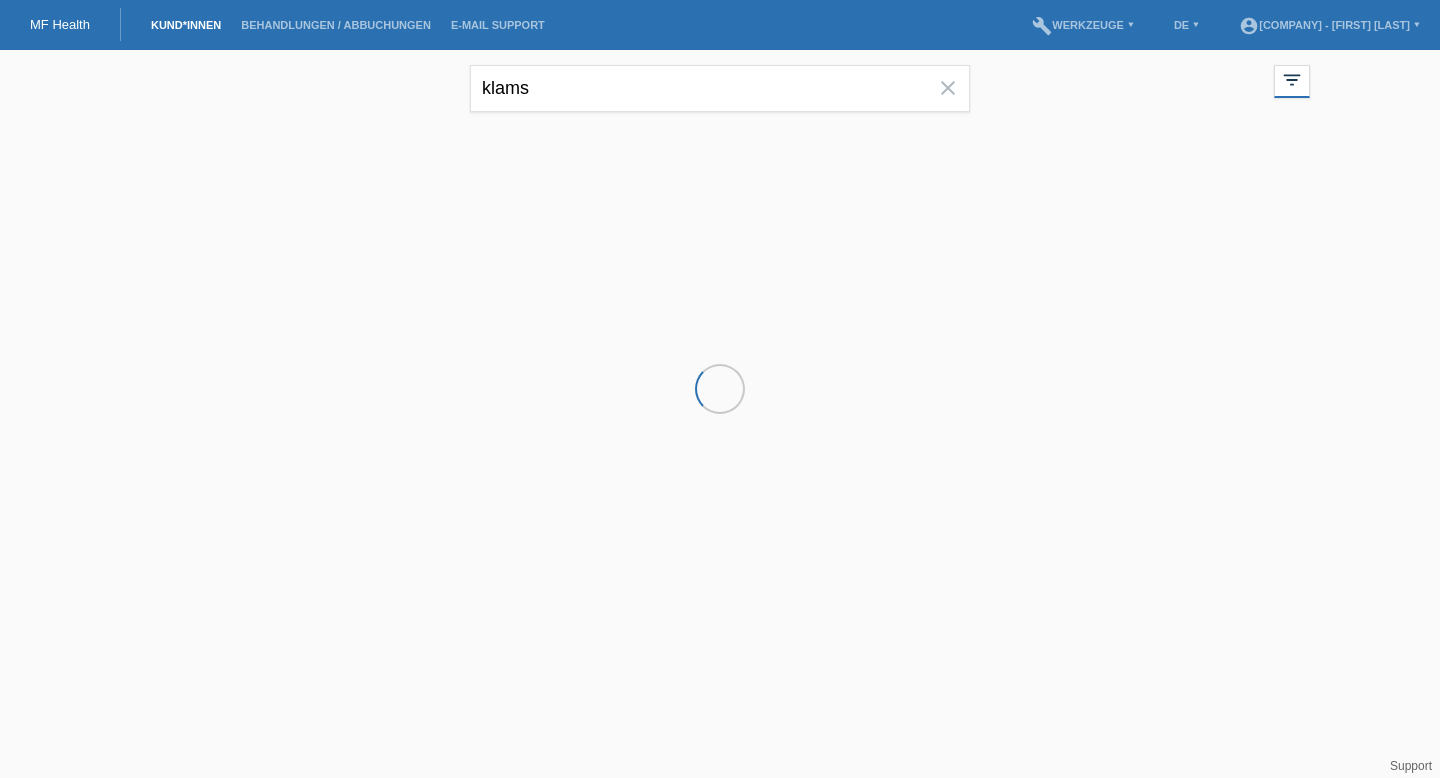 scroll, scrollTop: 0, scrollLeft: 0, axis: both 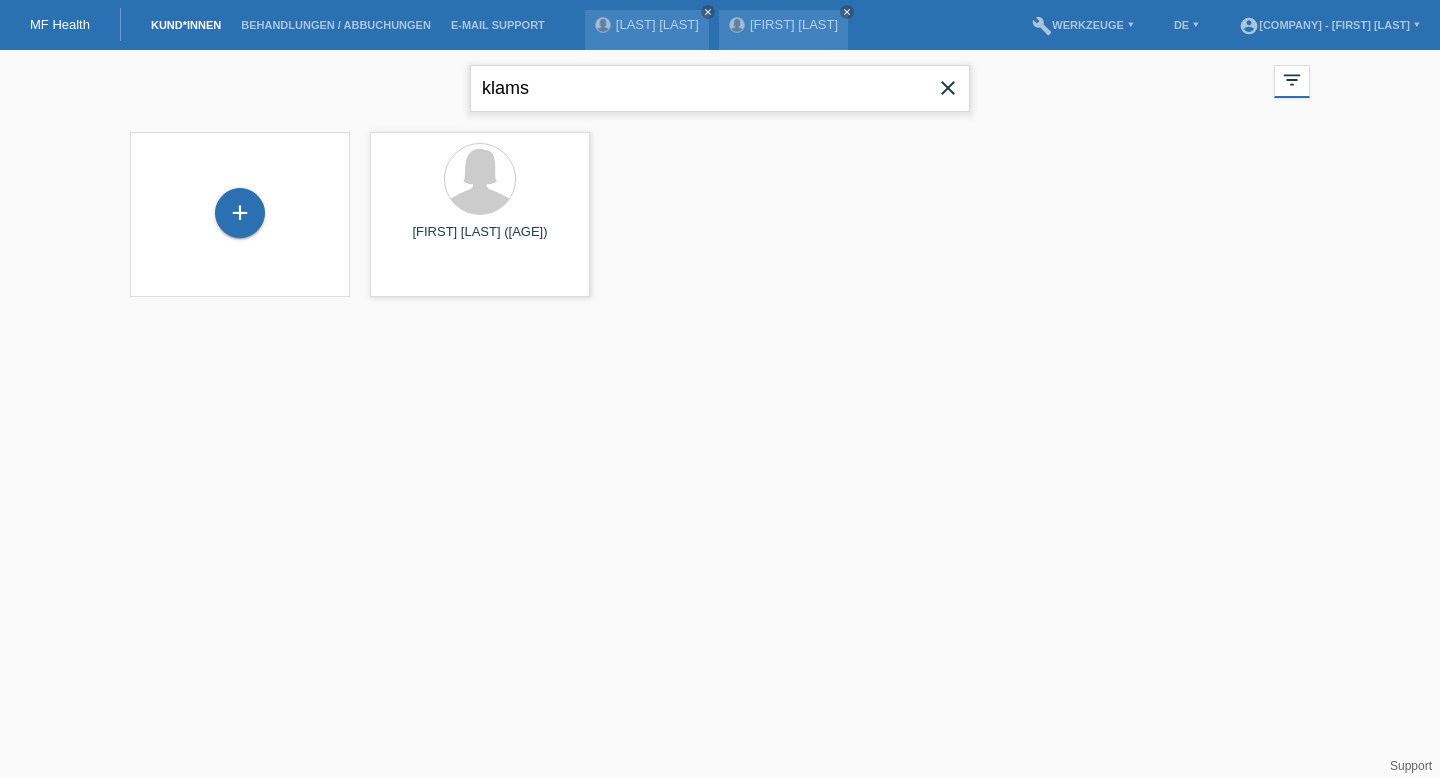 drag, startPoint x: 593, startPoint y: 86, endPoint x: 329, endPoint y: 80, distance: 264.06818 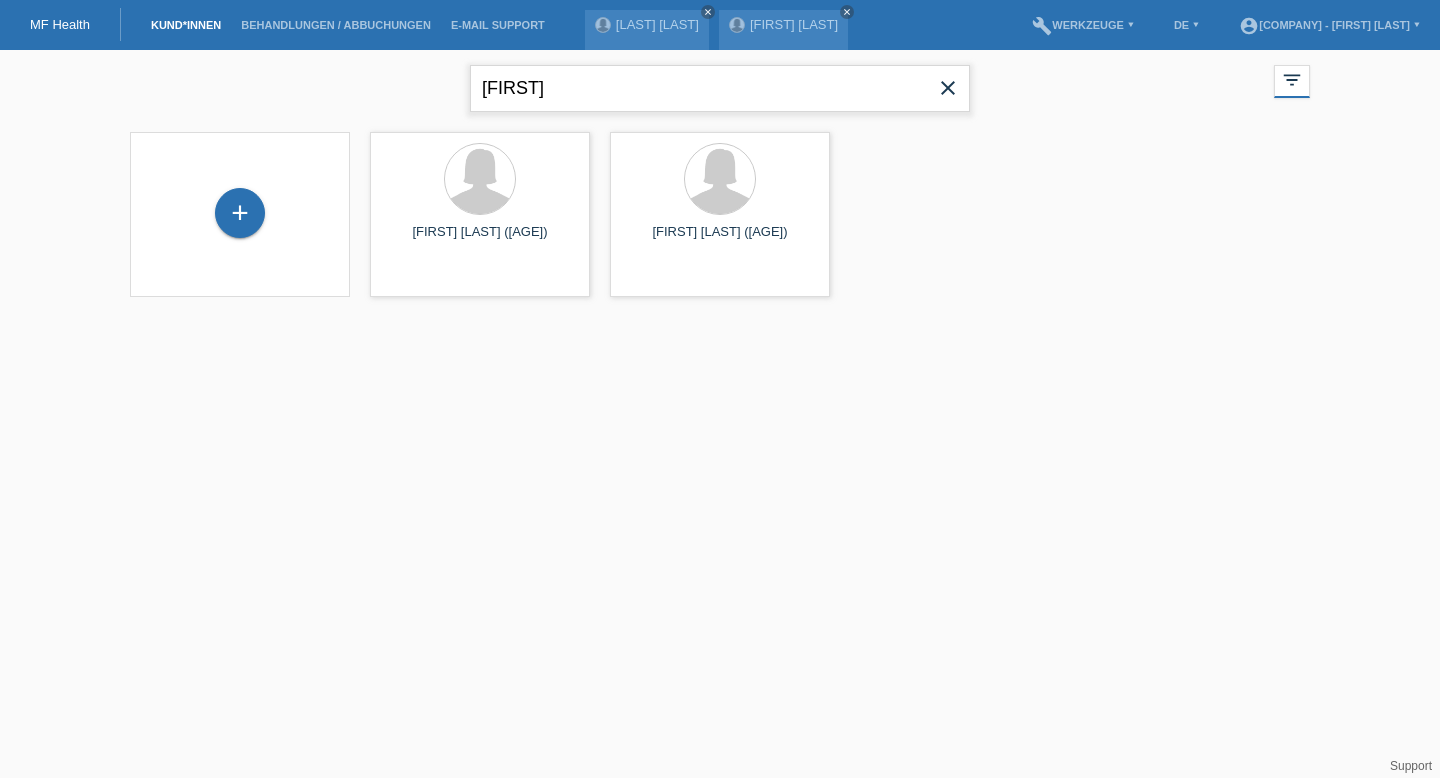 drag, startPoint x: 670, startPoint y: 74, endPoint x: 125, endPoint y: 40, distance: 546.0595 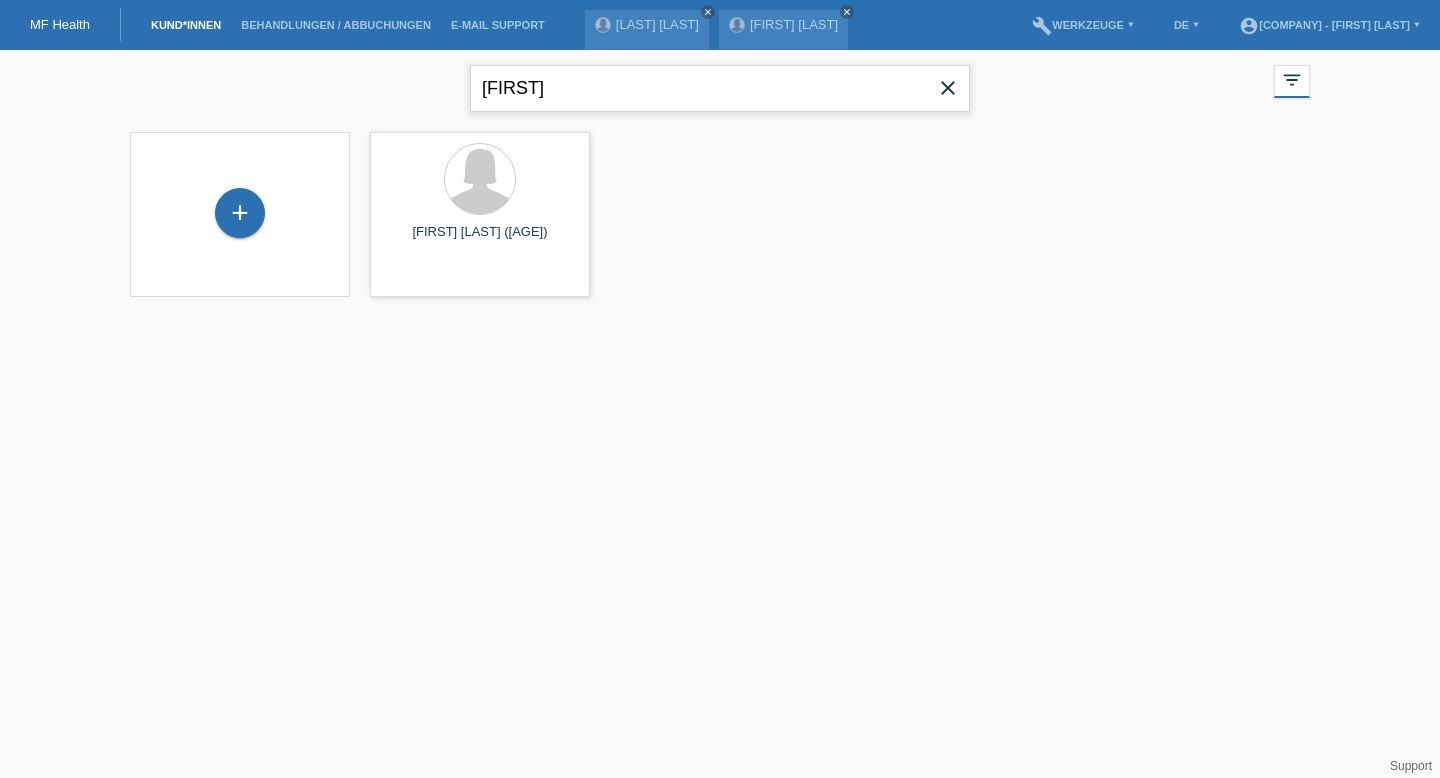 drag, startPoint x: 607, startPoint y: 88, endPoint x: 245, endPoint y: 85, distance: 362.01242 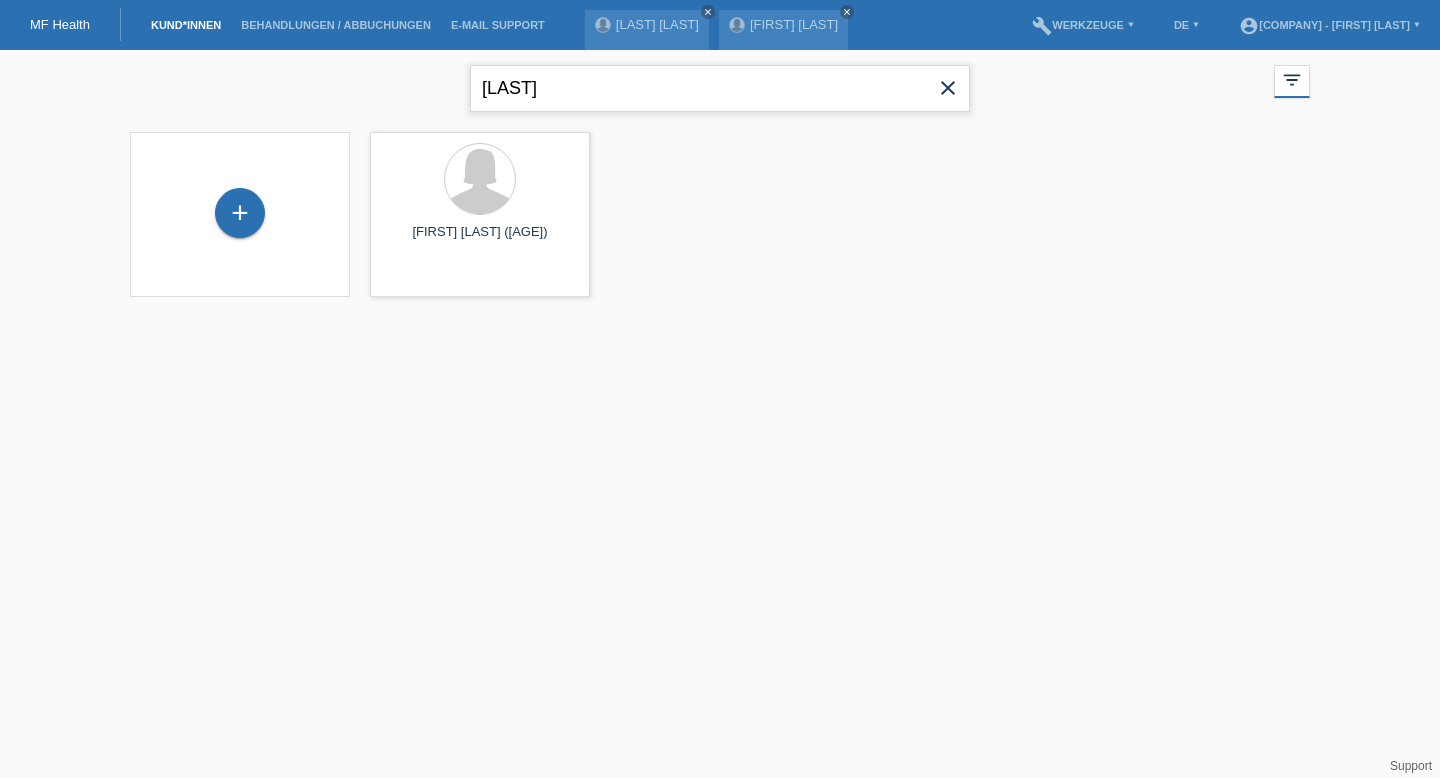 type on "baumgartner" 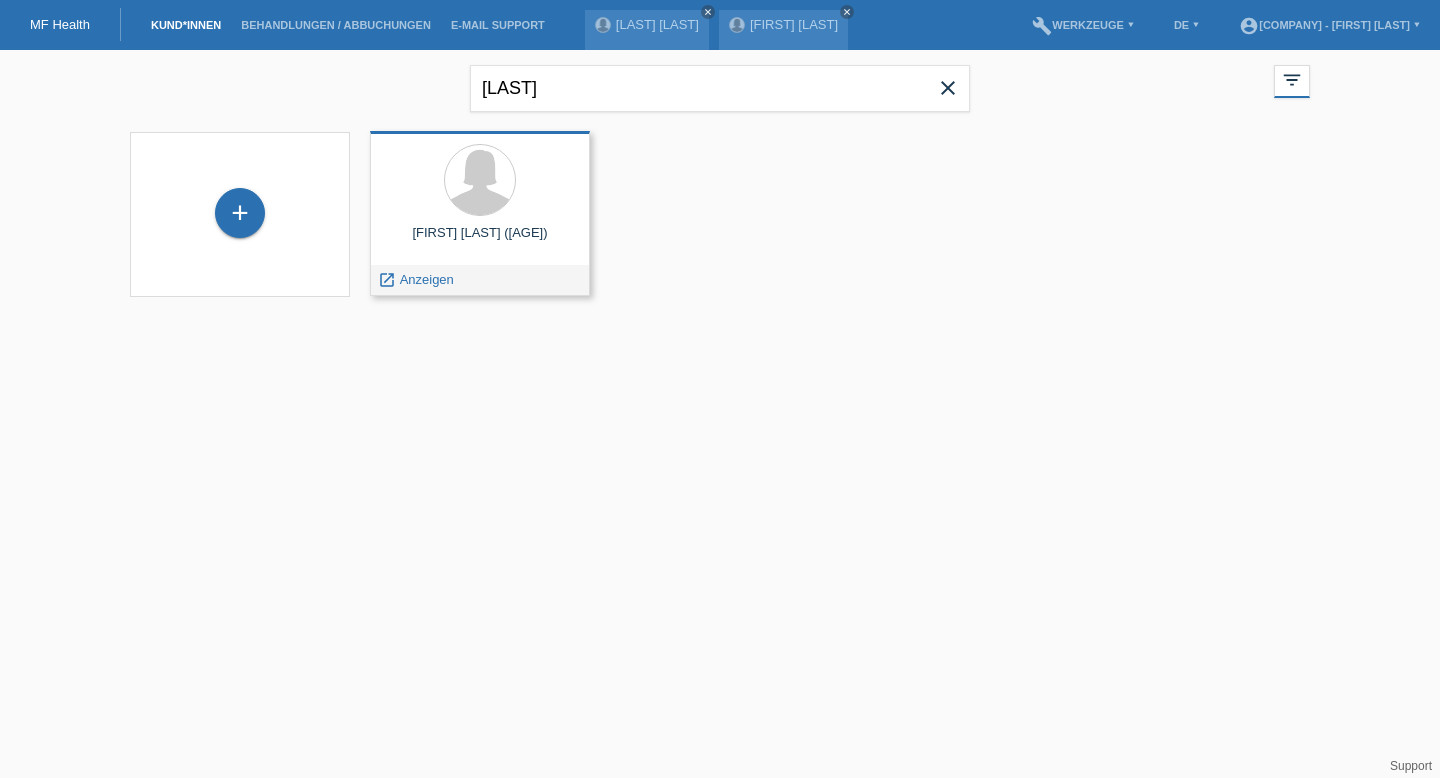 click on "Christina Baumgartner (46)" at bounding box center (480, 241) 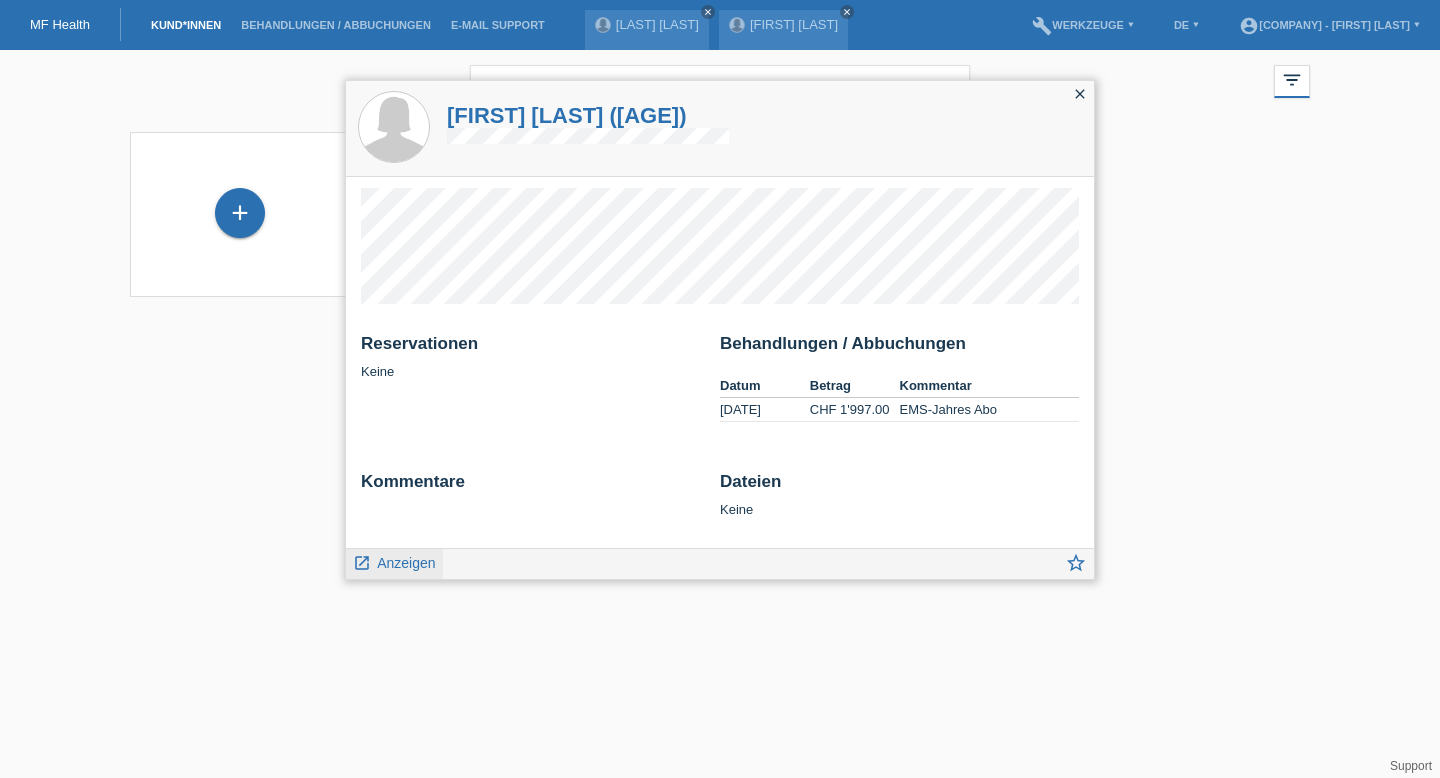 click on "Anzeigen" at bounding box center [406, 563] 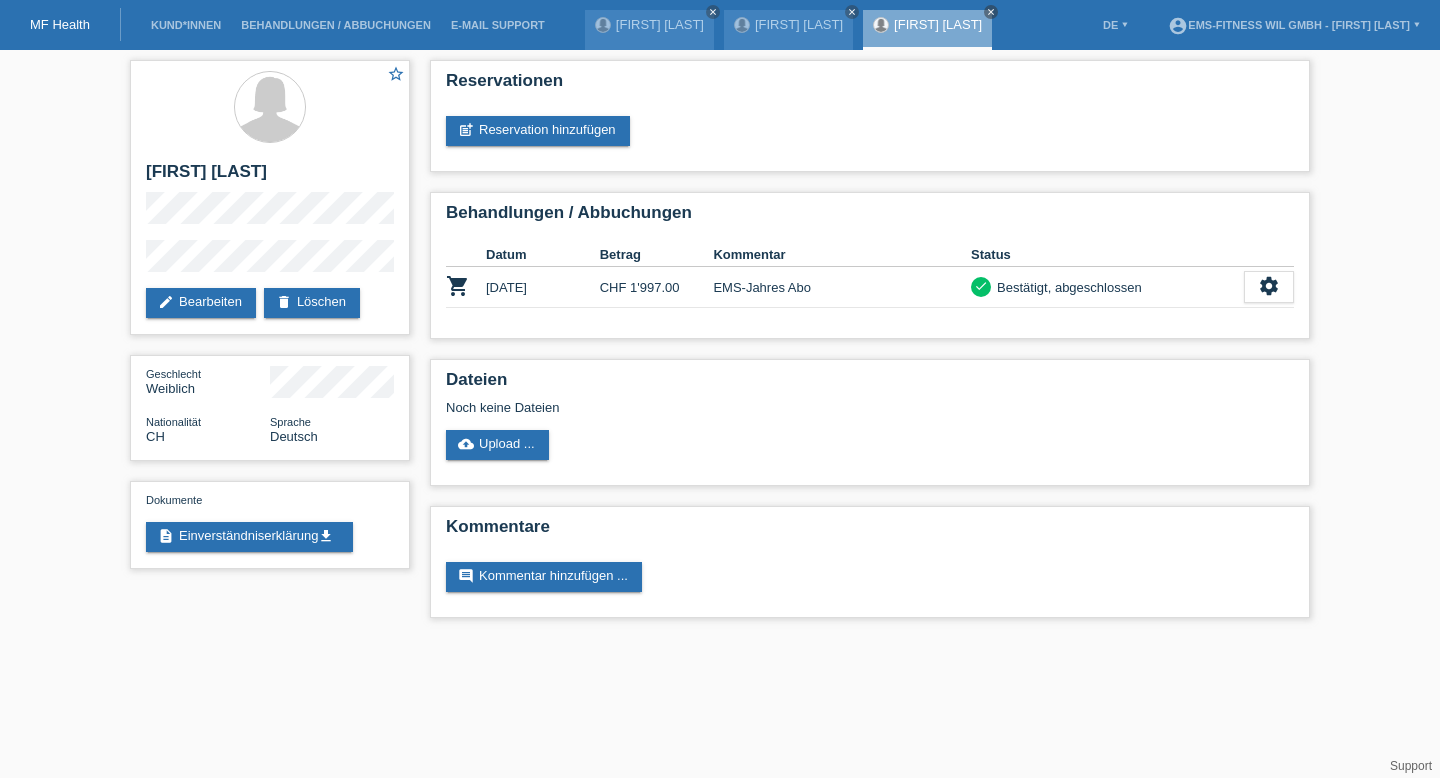 scroll, scrollTop: 0, scrollLeft: 0, axis: both 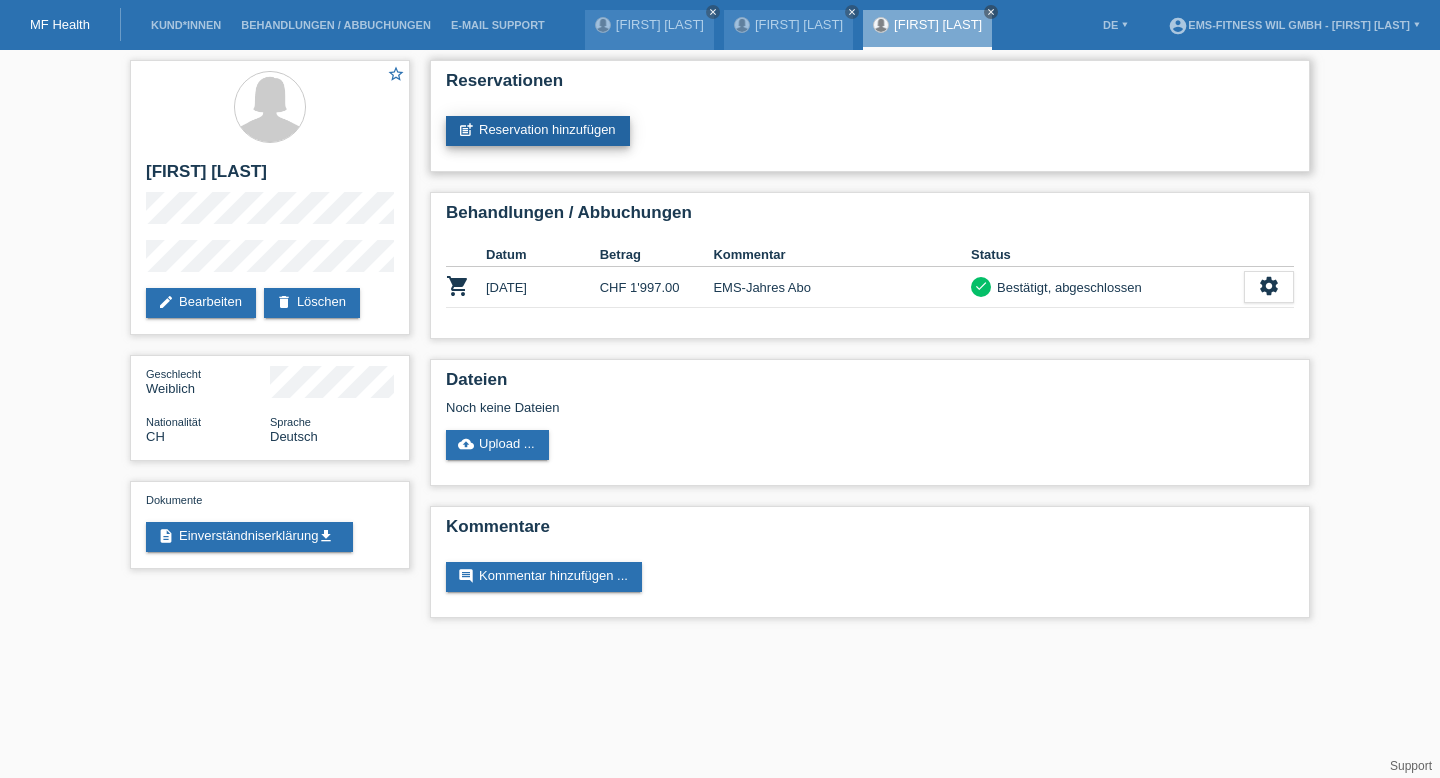 click on "post_add  Reservation hinzufügen" at bounding box center [538, 131] 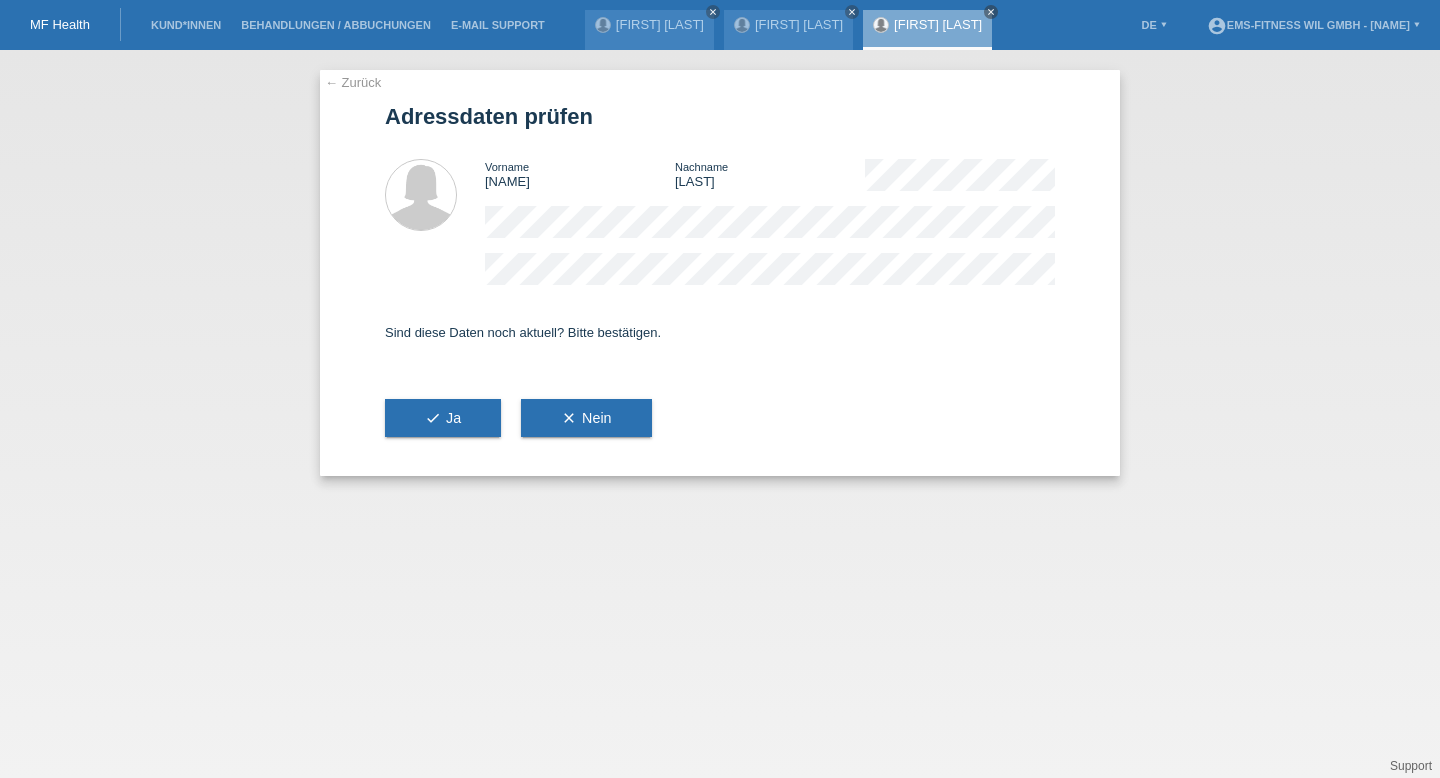 scroll, scrollTop: 0, scrollLeft: 0, axis: both 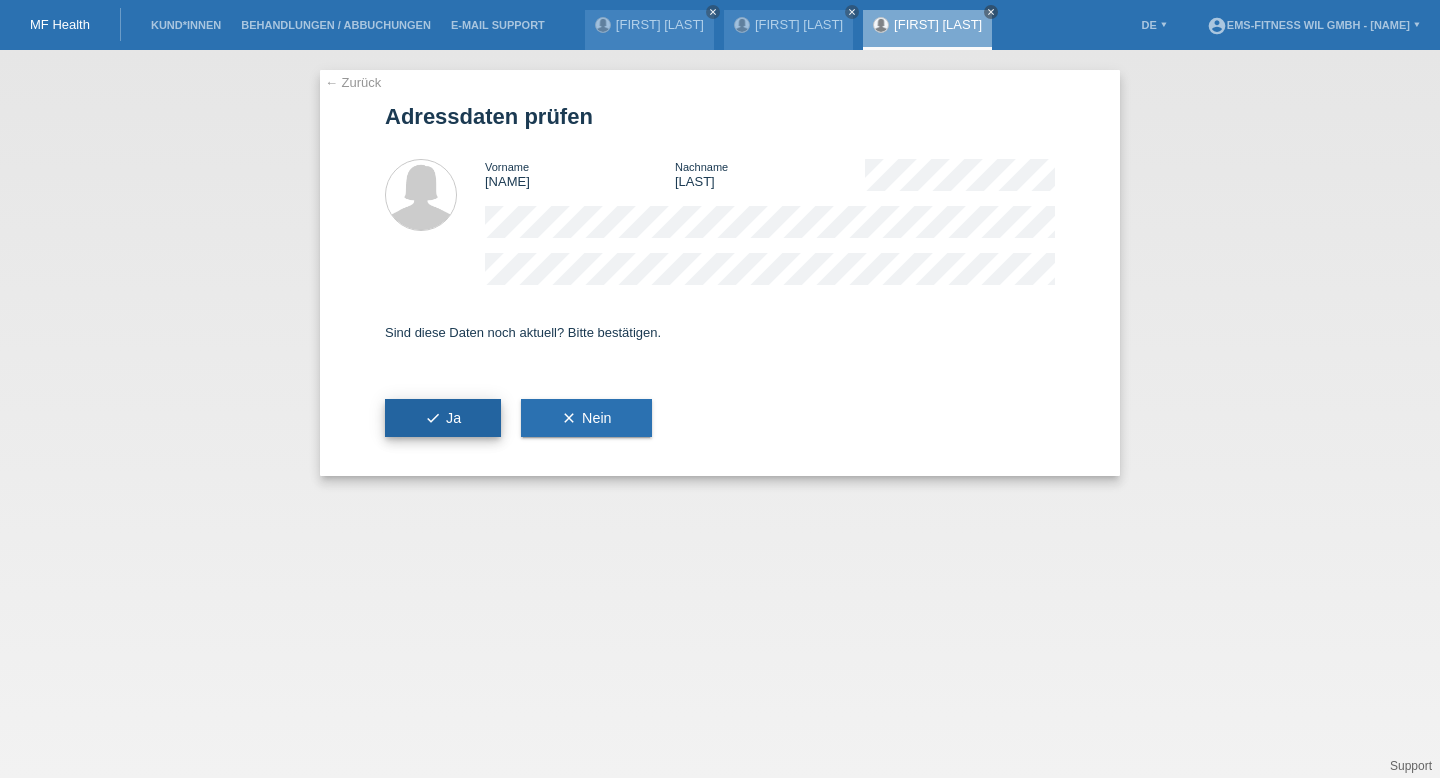 click on "check  Ja" at bounding box center [443, 418] 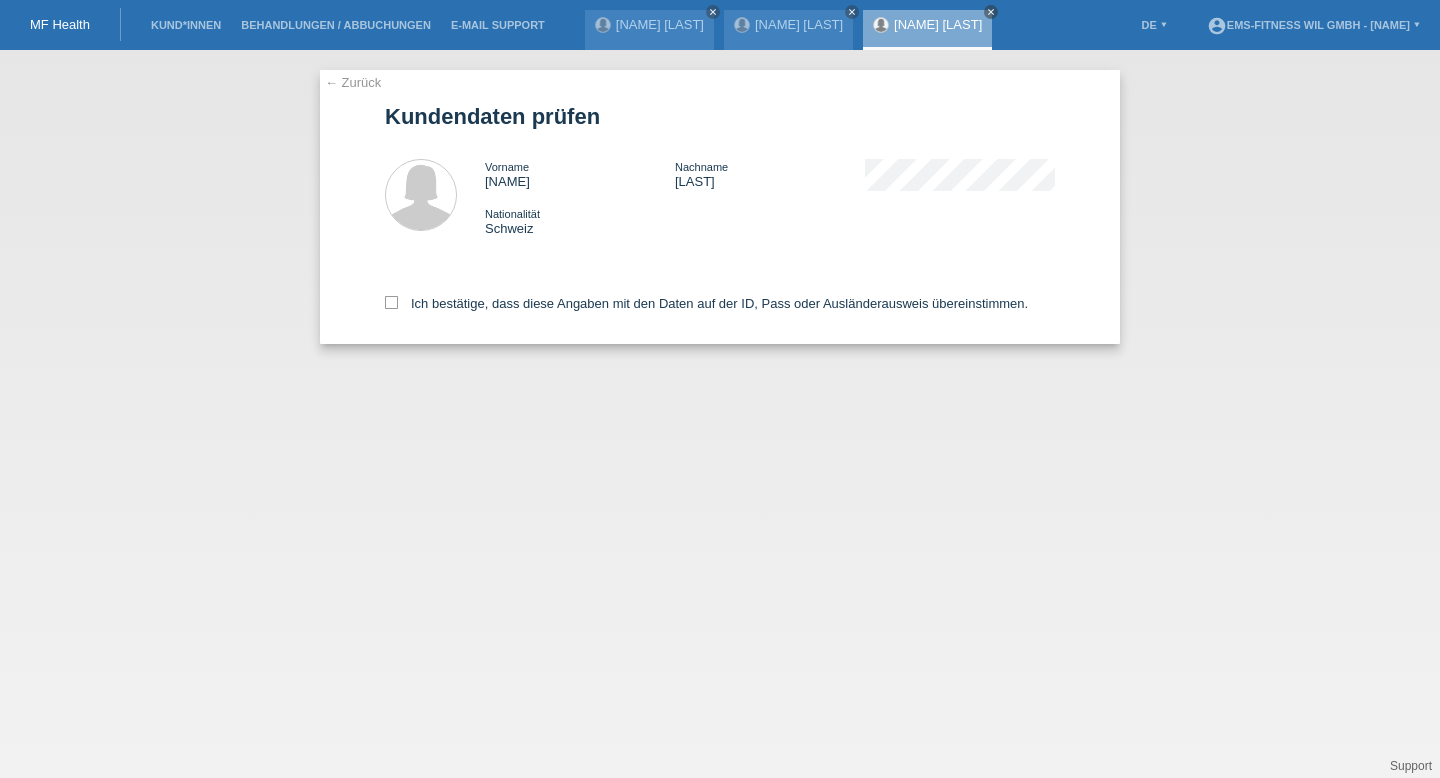 scroll, scrollTop: 0, scrollLeft: 0, axis: both 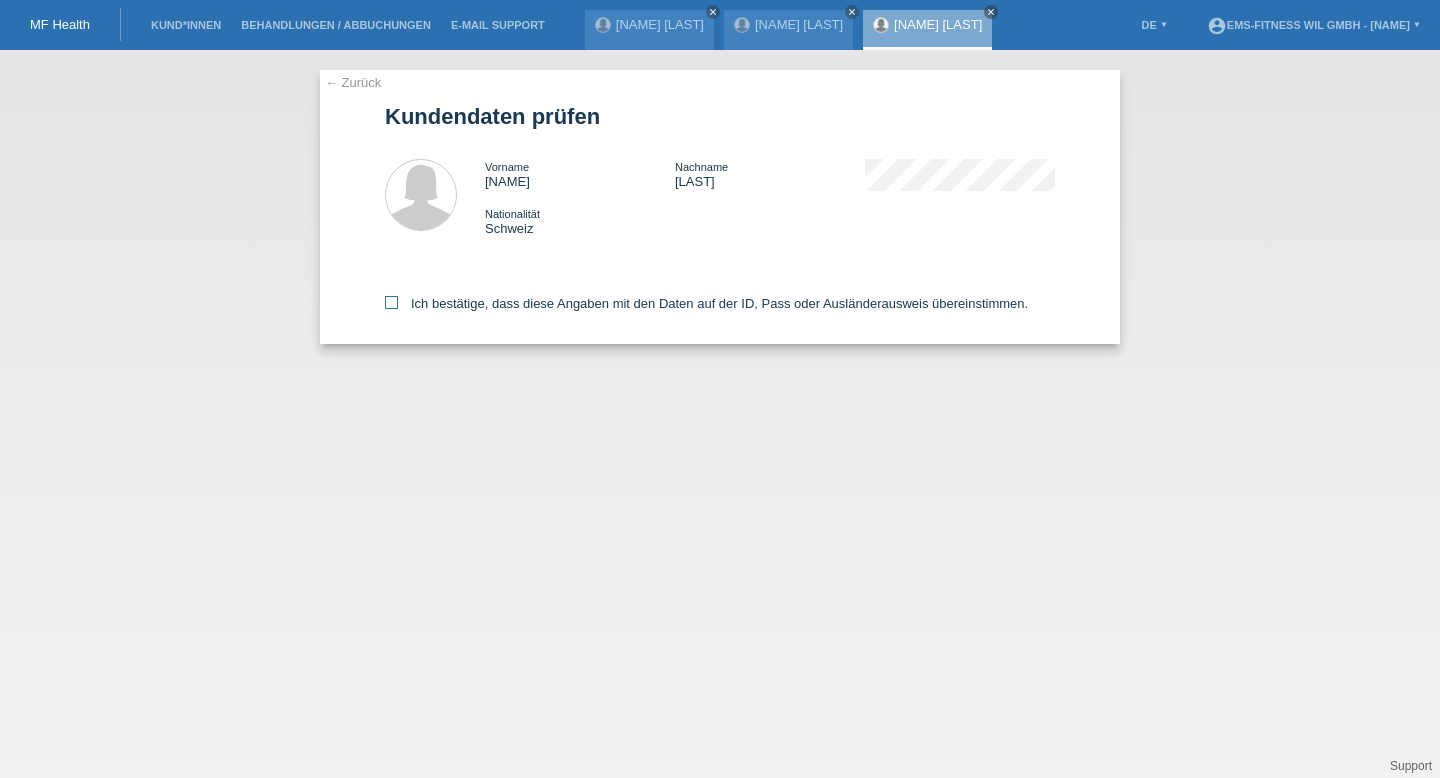 click on "Ich bestätige, dass diese Angaben mit den Daten auf der ID, Pass oder Ausländerausweis übereinstimmen." at bounding box center (706, 303) 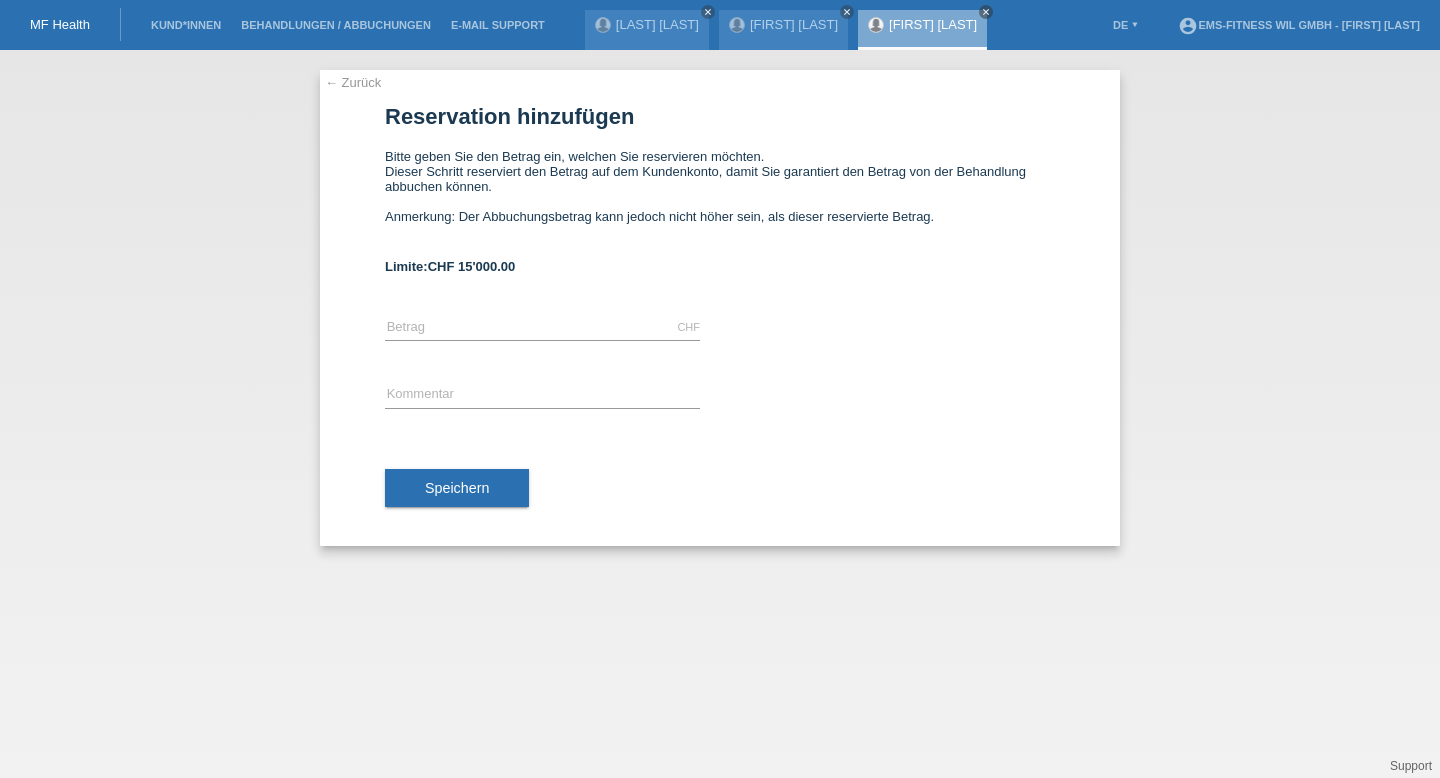 scroll, scrollTop: 0, scrollLeft: 0, axis: both 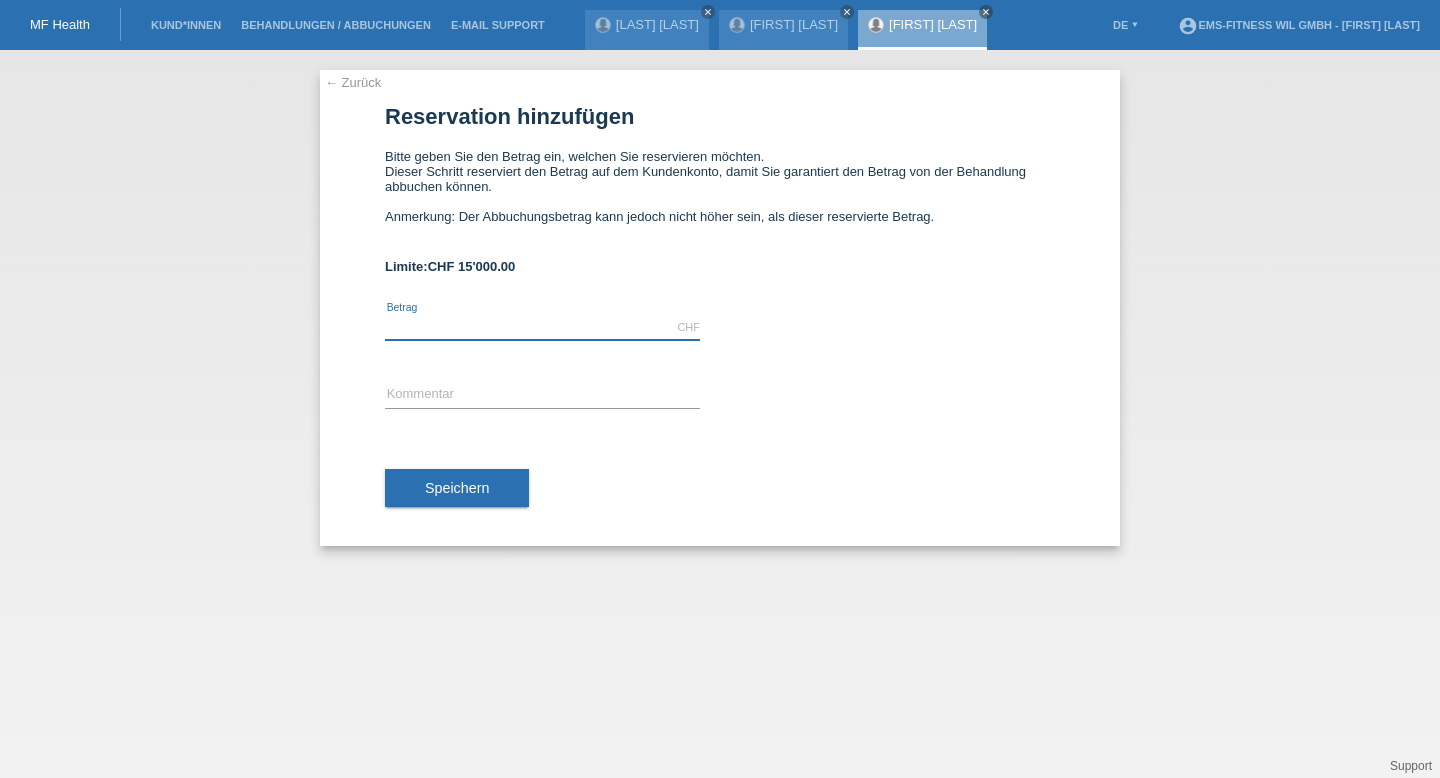 click at bounding box center [542, 327] 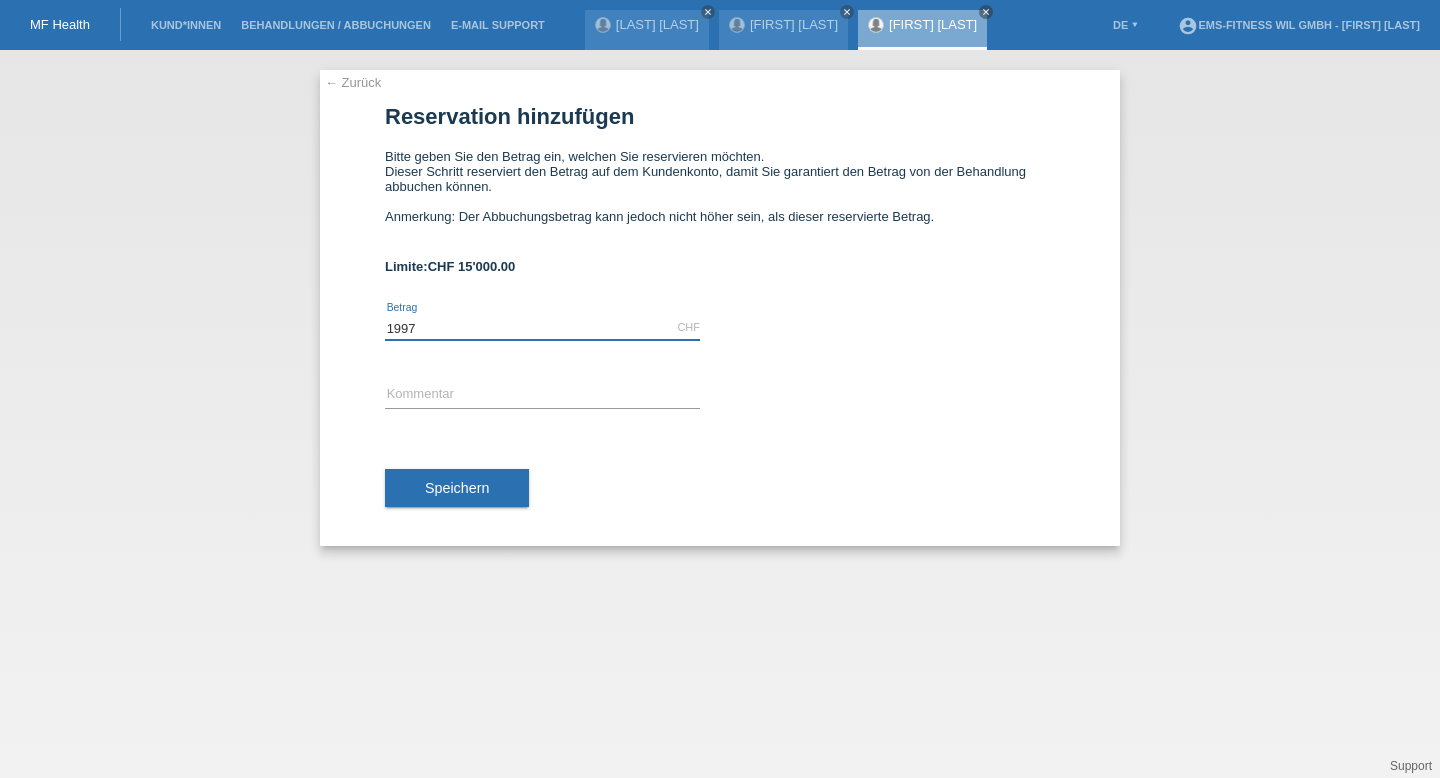 type on "1997" 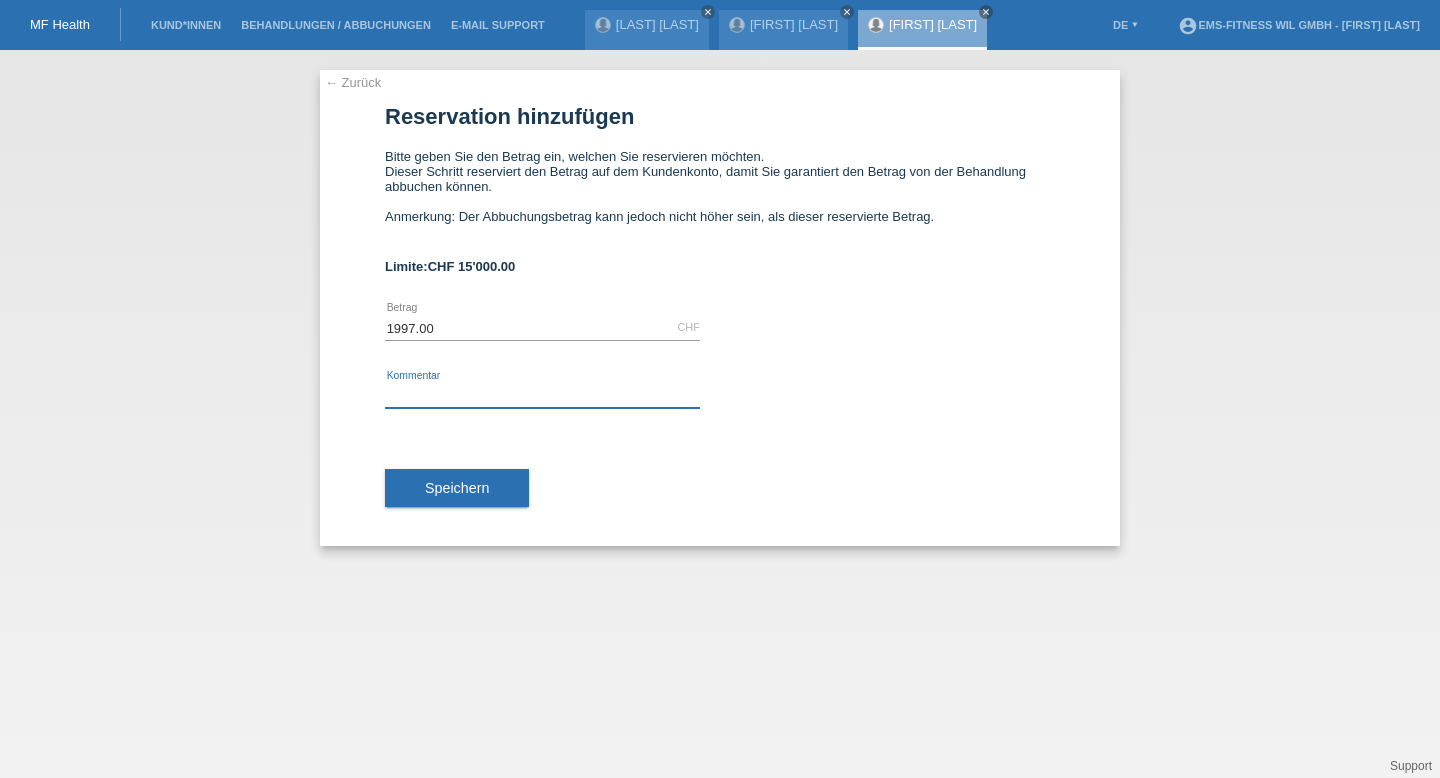 paste on "Automatische Abo Verlängerung" 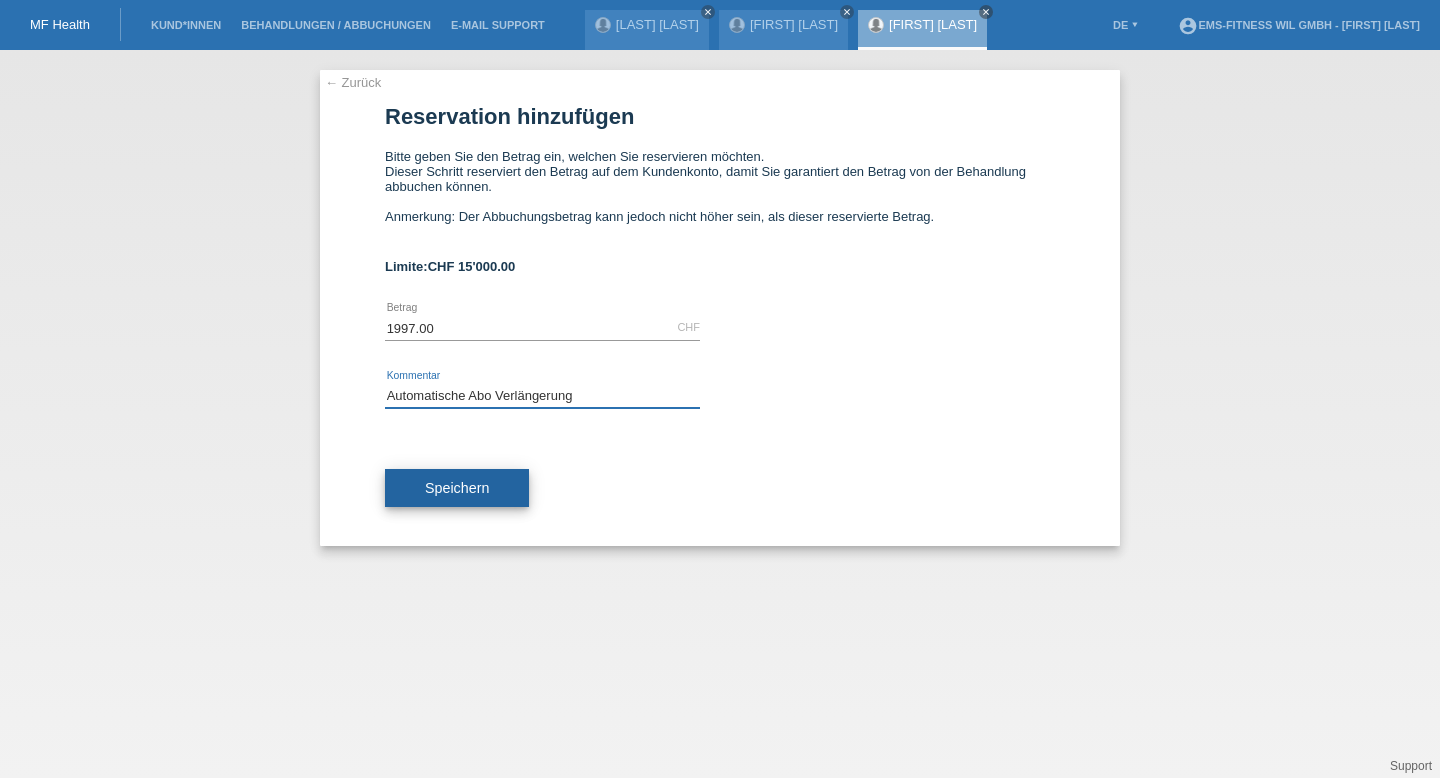 type on "Automatische Abo Verlängerung" 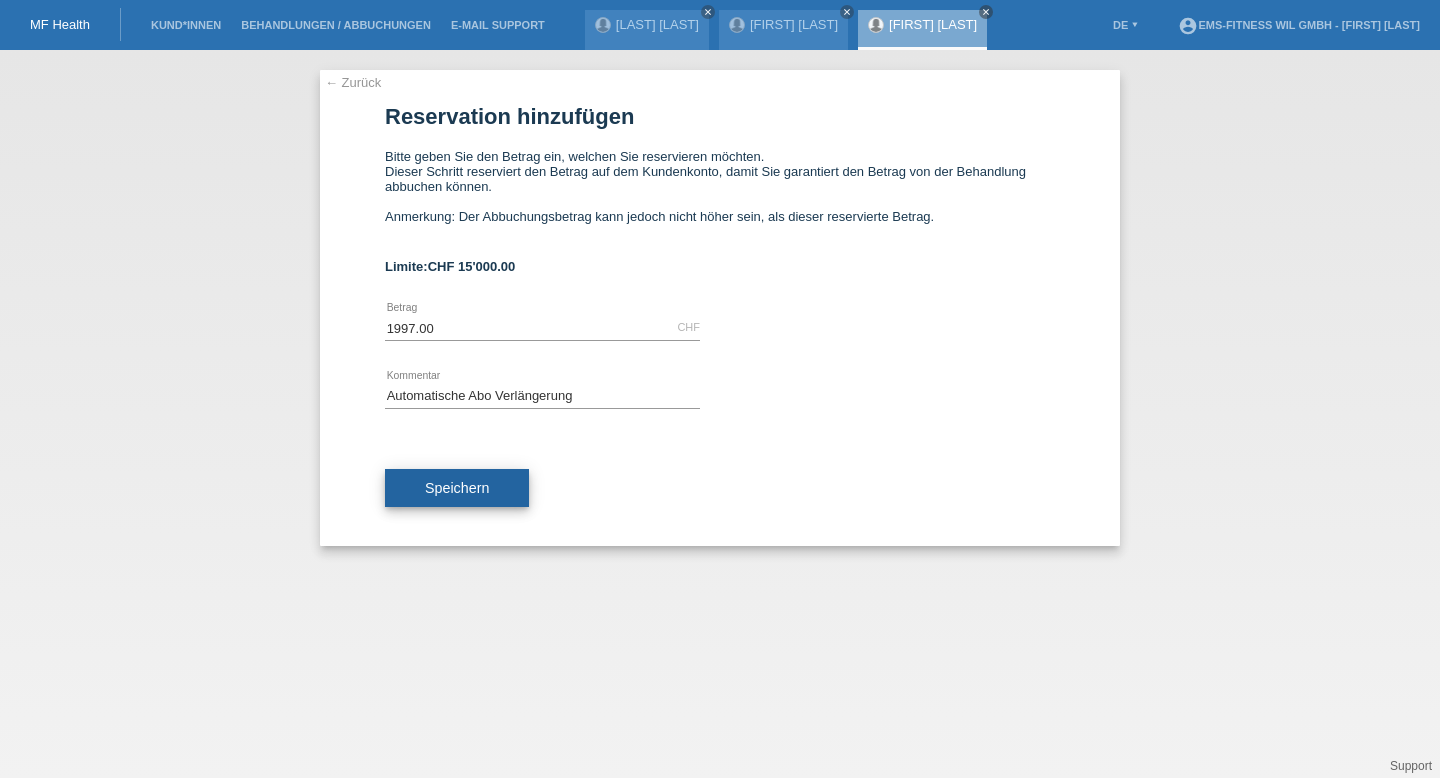 click on "Speichern" at bounding box center (457, 488) 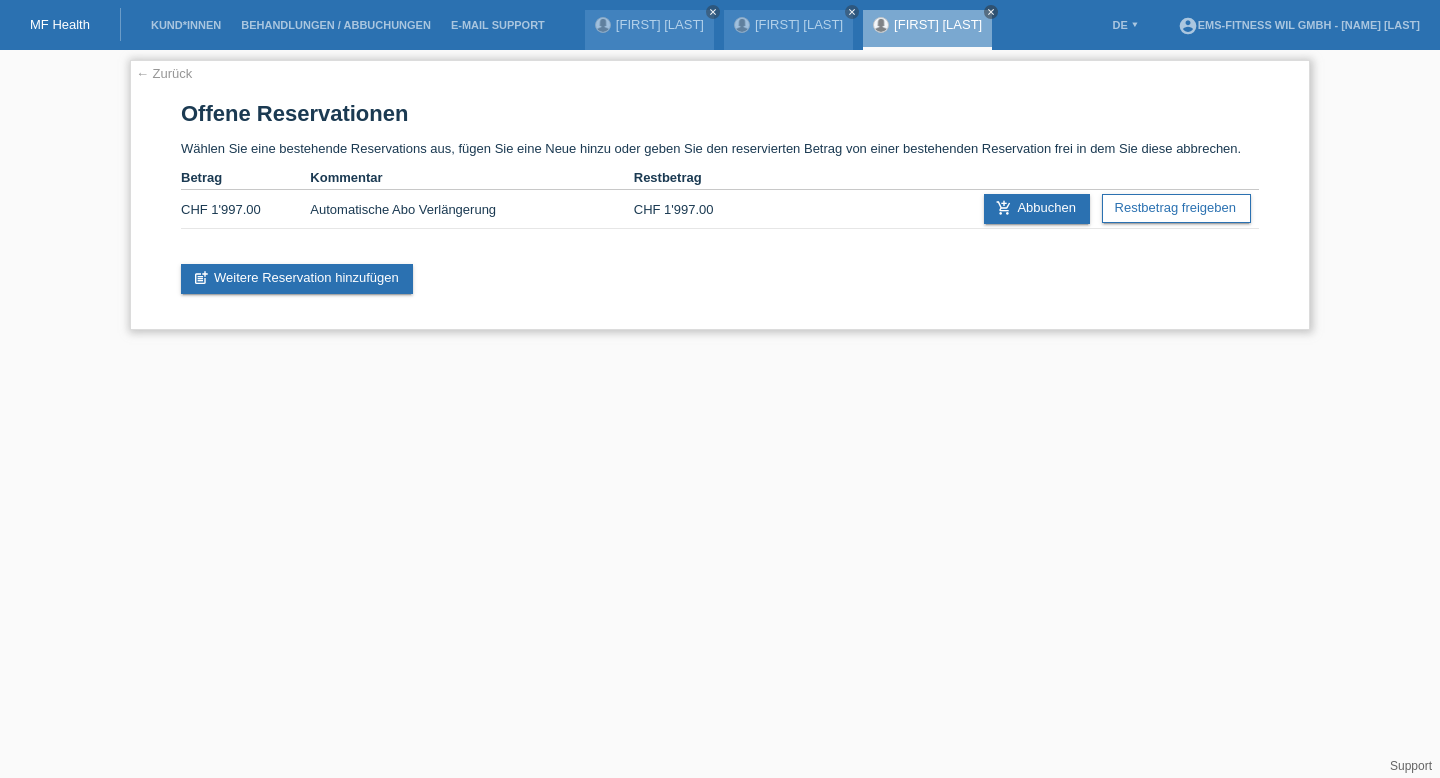 scroll, scrollTop: 0, scrollLeft: 0, axis: both 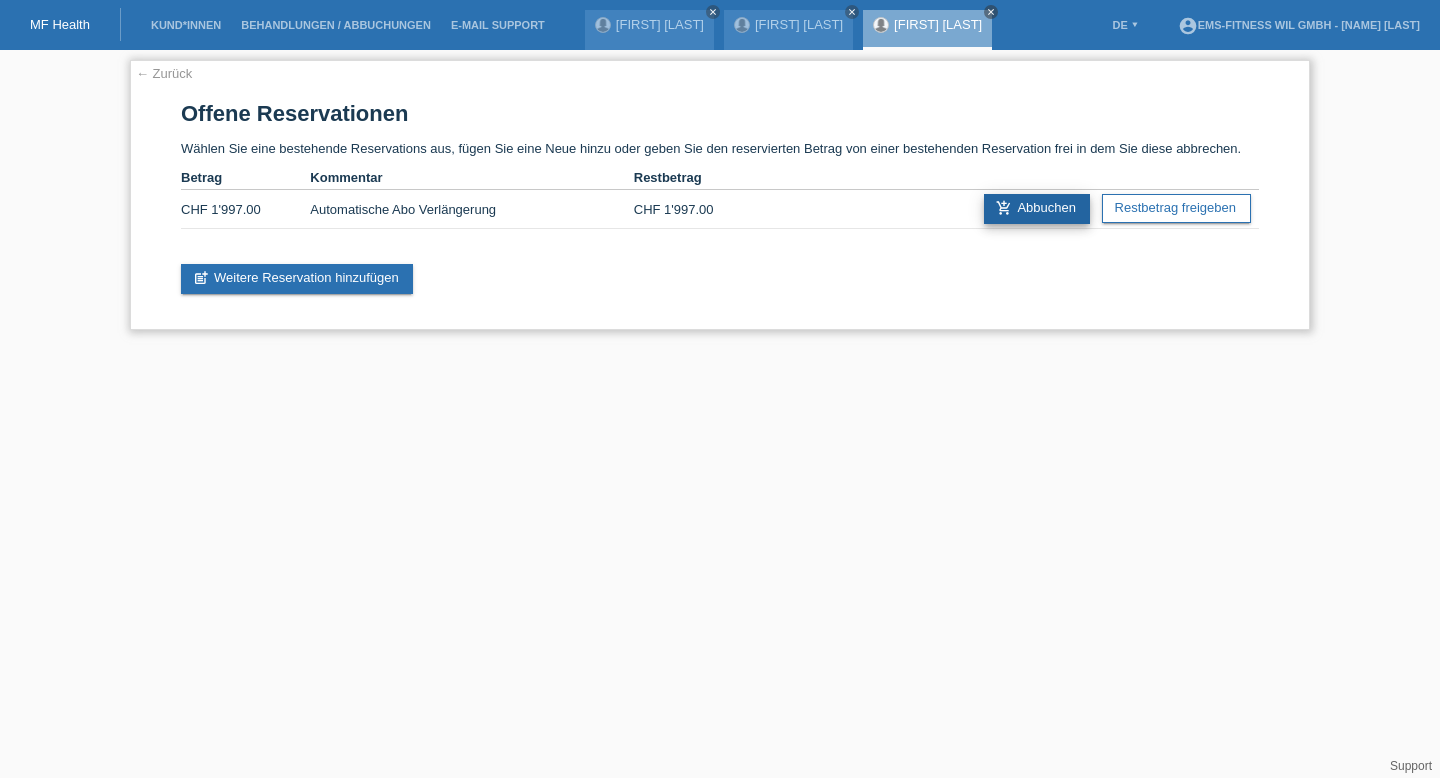click on "add_shopping_cart  Abbuchen" at bounding box center (1037, 209) 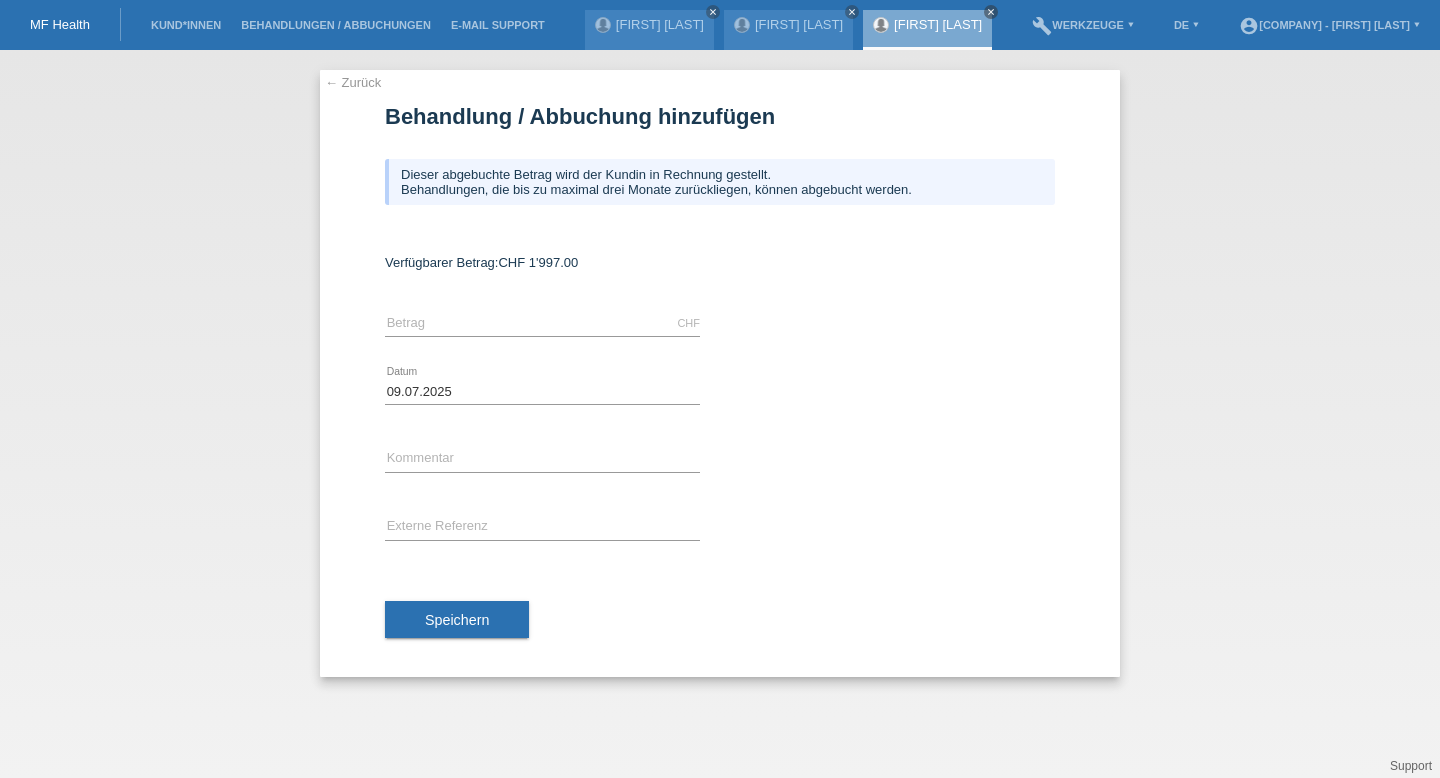 scroll, scrollTop: 0, scrollLeft: 0, axis: both 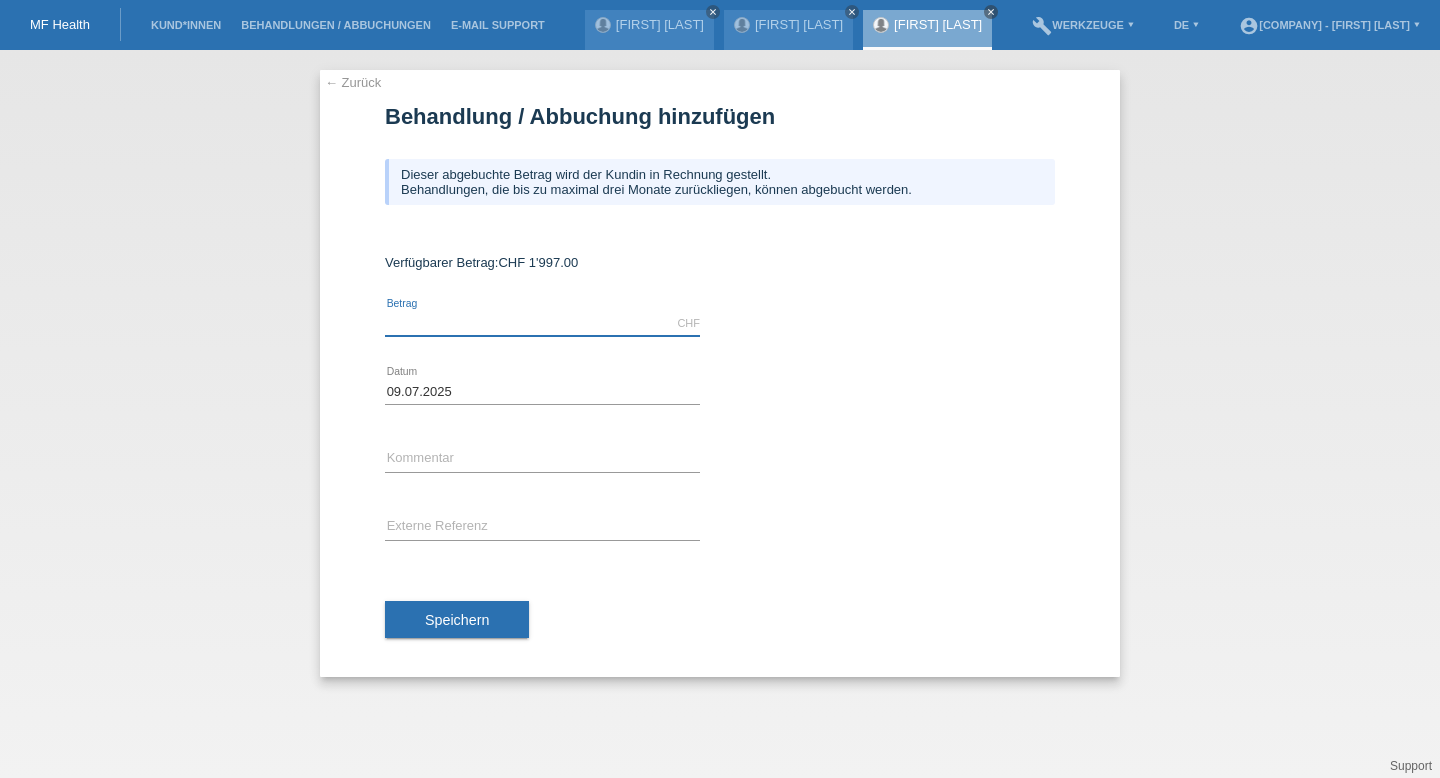 click at bounding box center (542, 323) 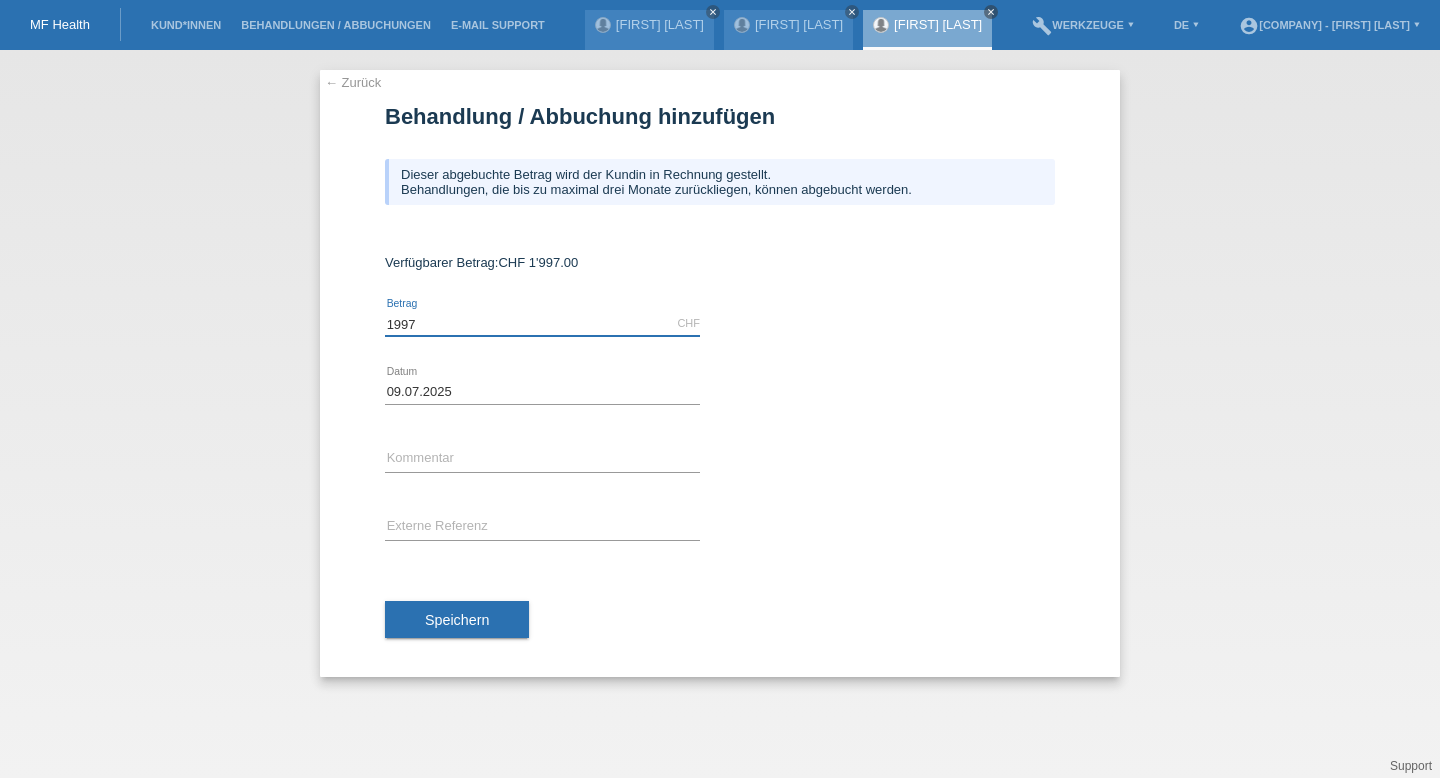 type on "1997" 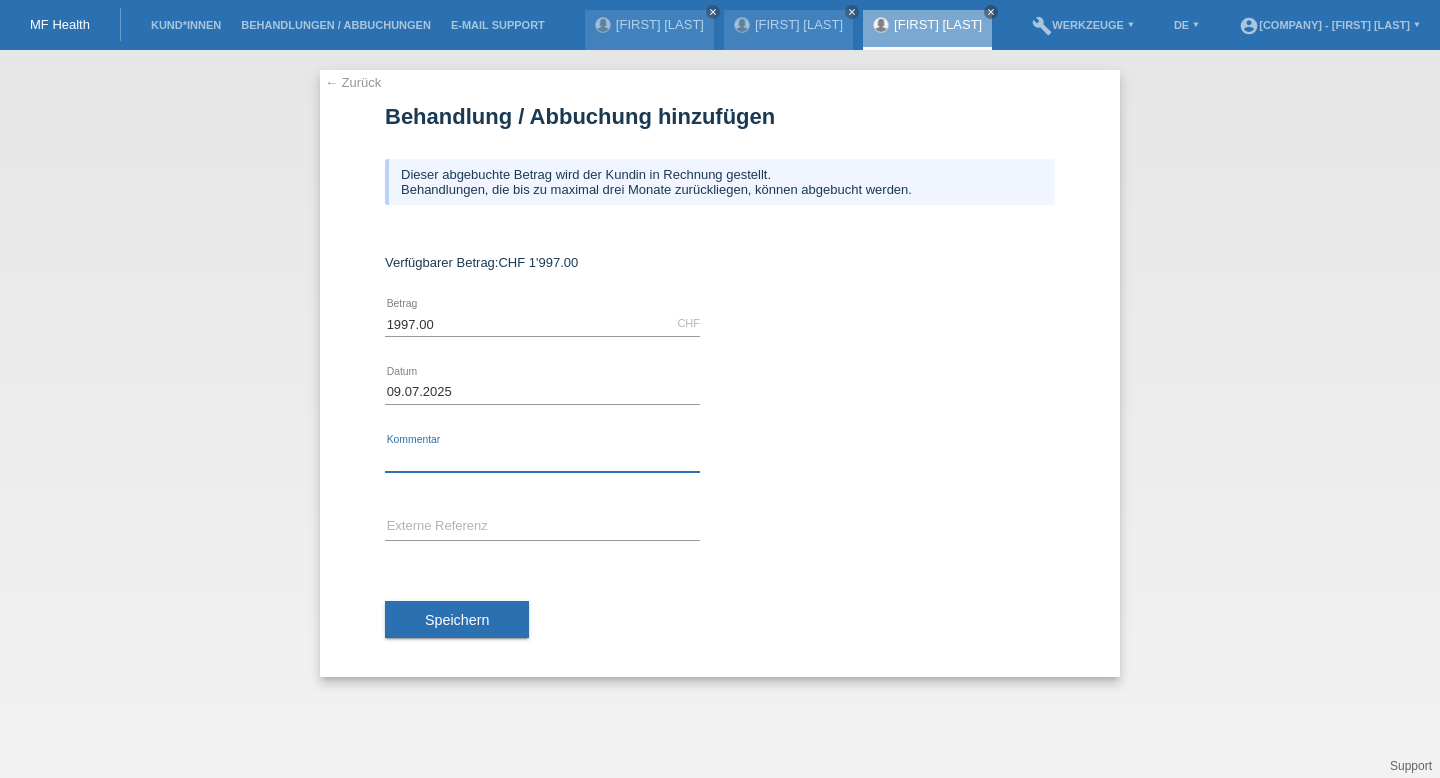 click at bounding box center (542, 459) 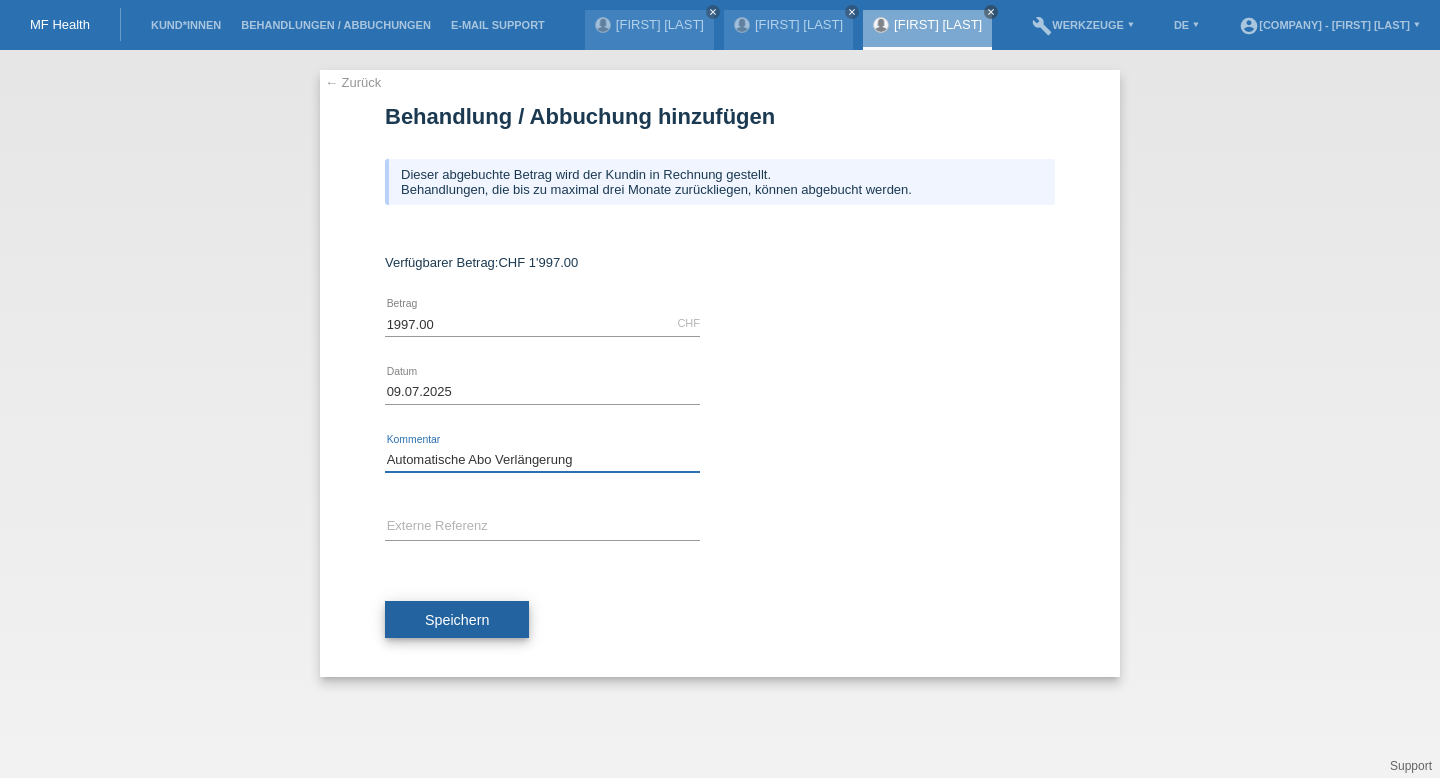 type on "Automatische Abo Verlängerung" 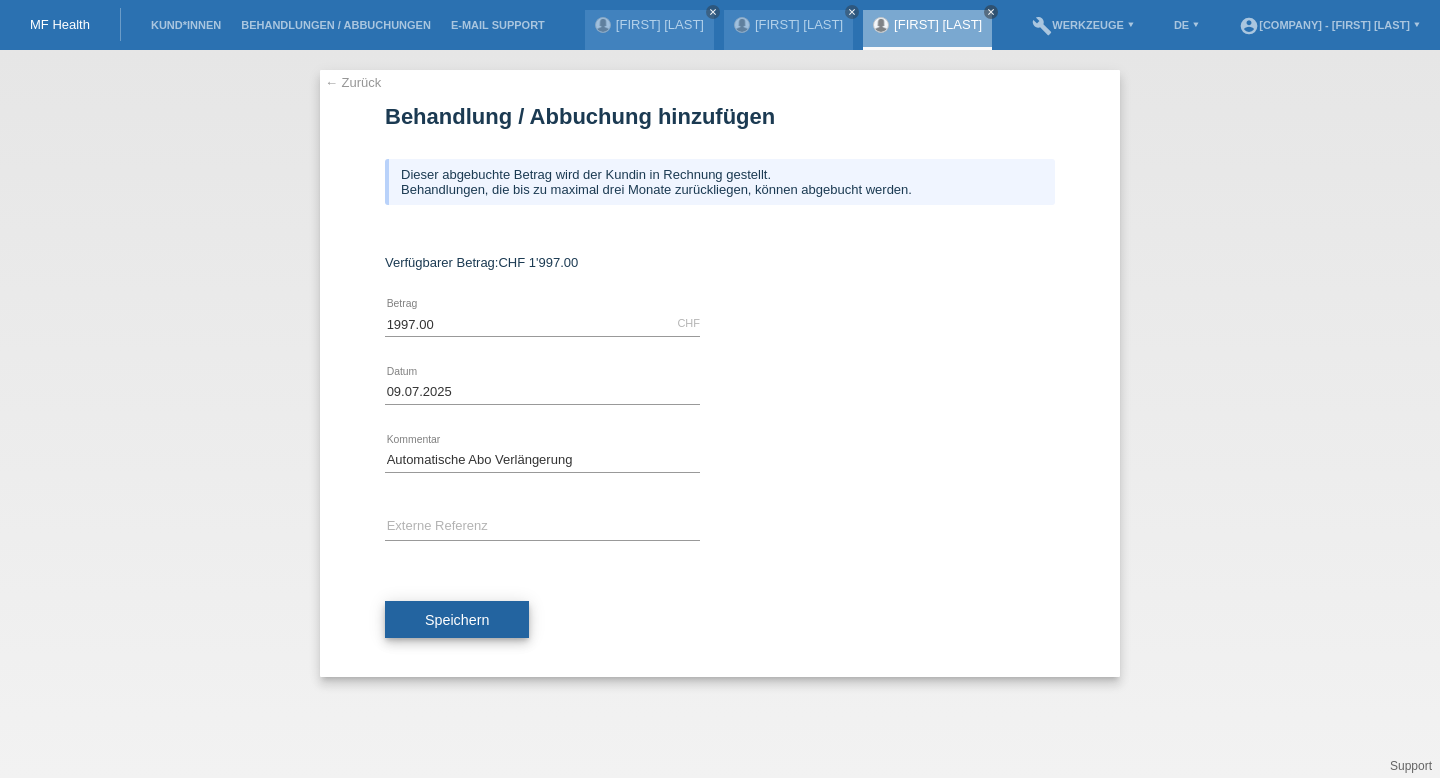 click on "Speichern" at bounding box center [457, 620] 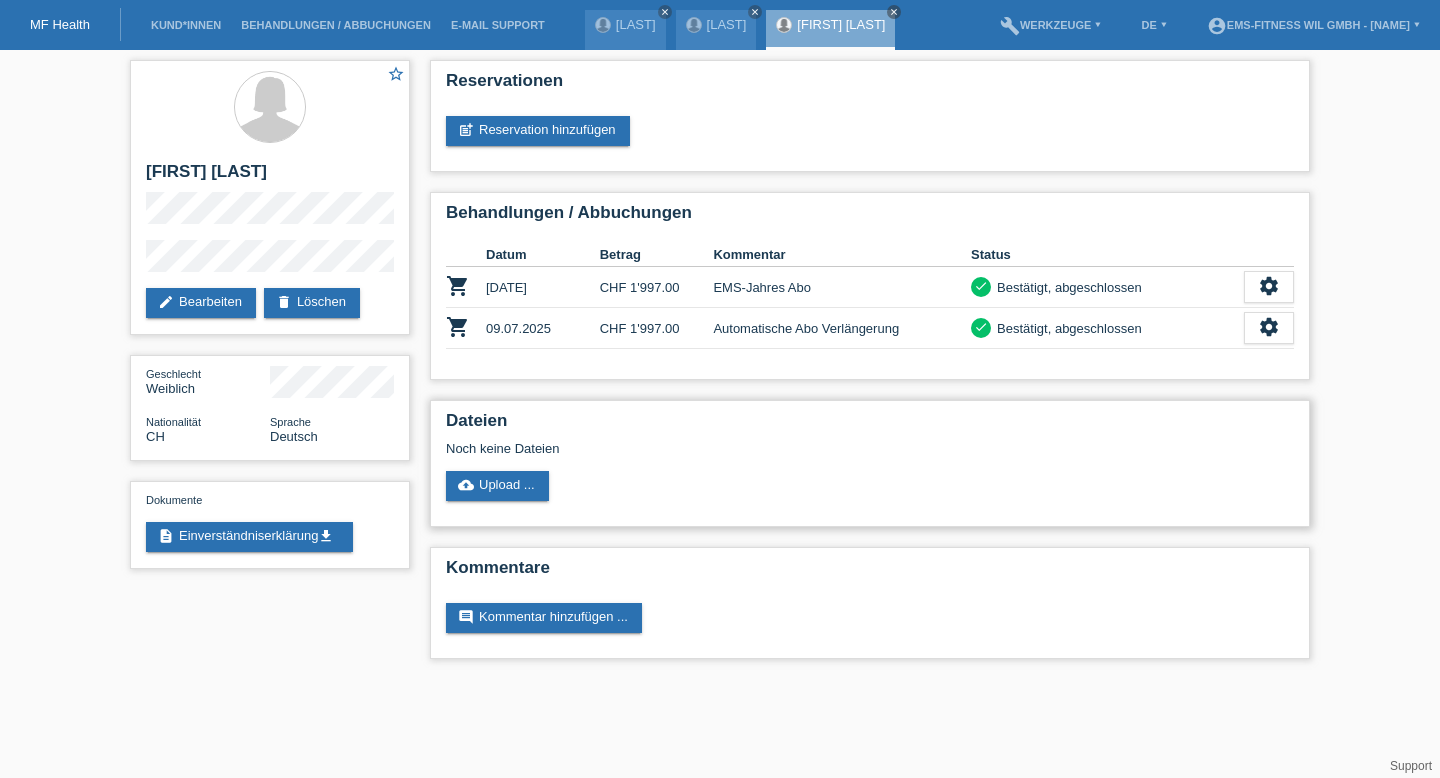 scroll, scrollTop: 0, scrollLeft: 0, axis: both 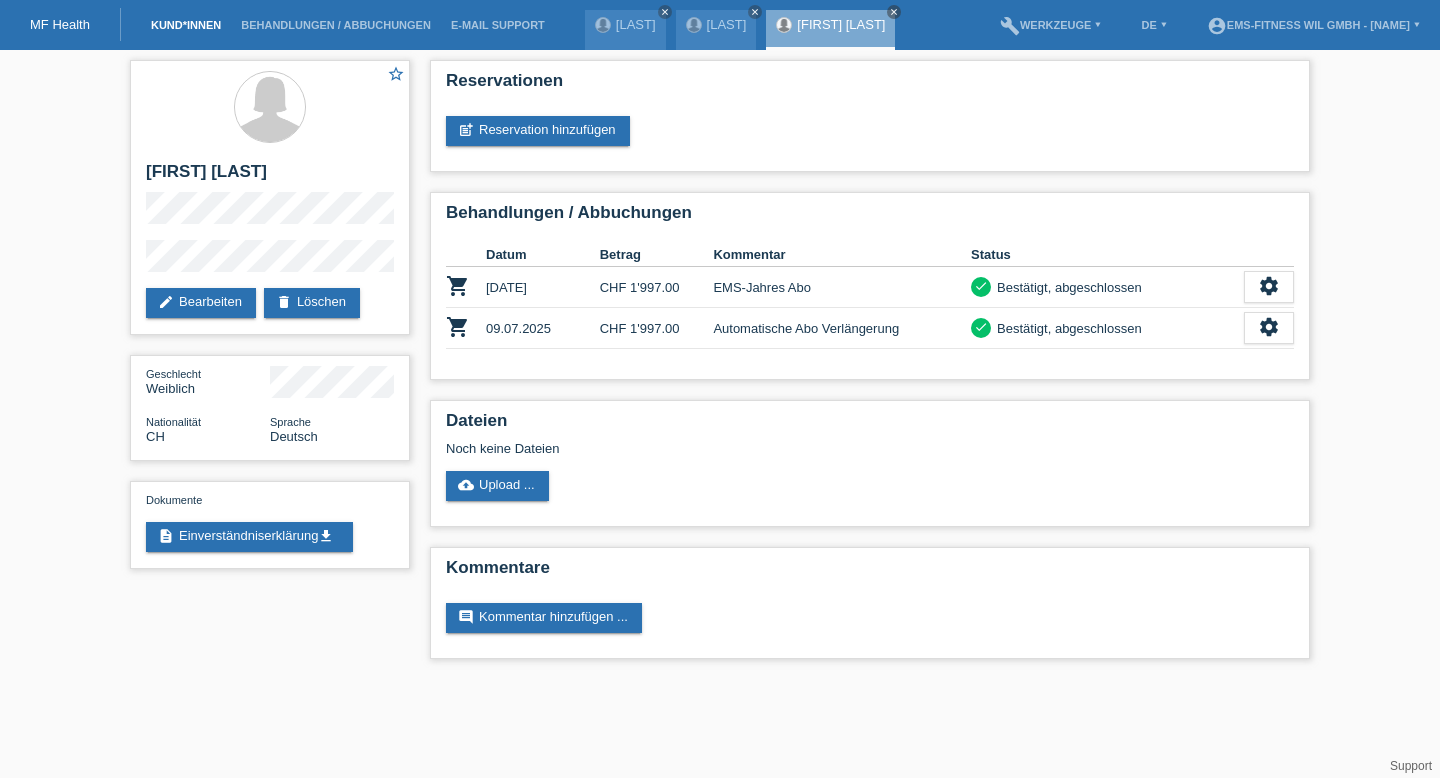 click on "Kund*innen" at bounding box center (186, 25) 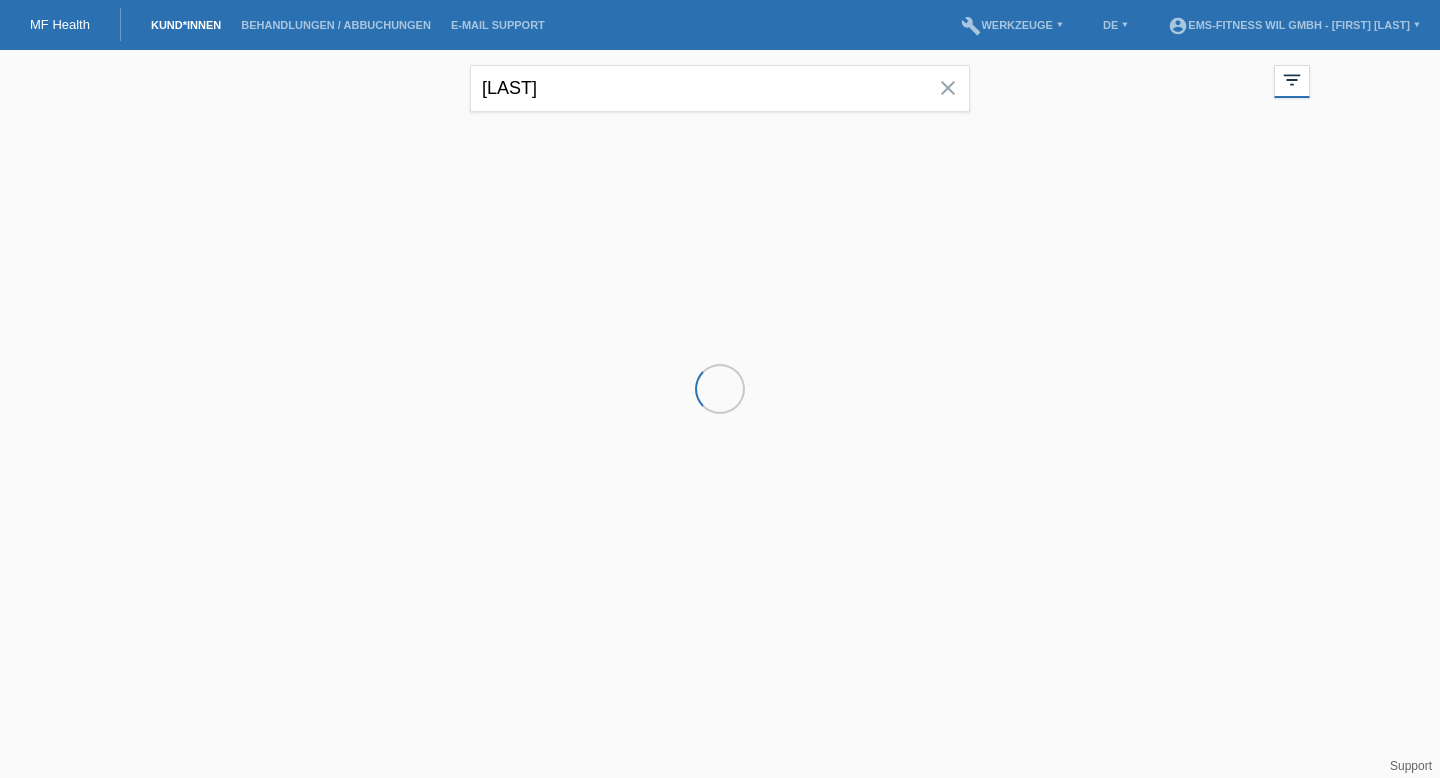 scroll, scrollTop: 0, scrollLeft: 0, axis: both 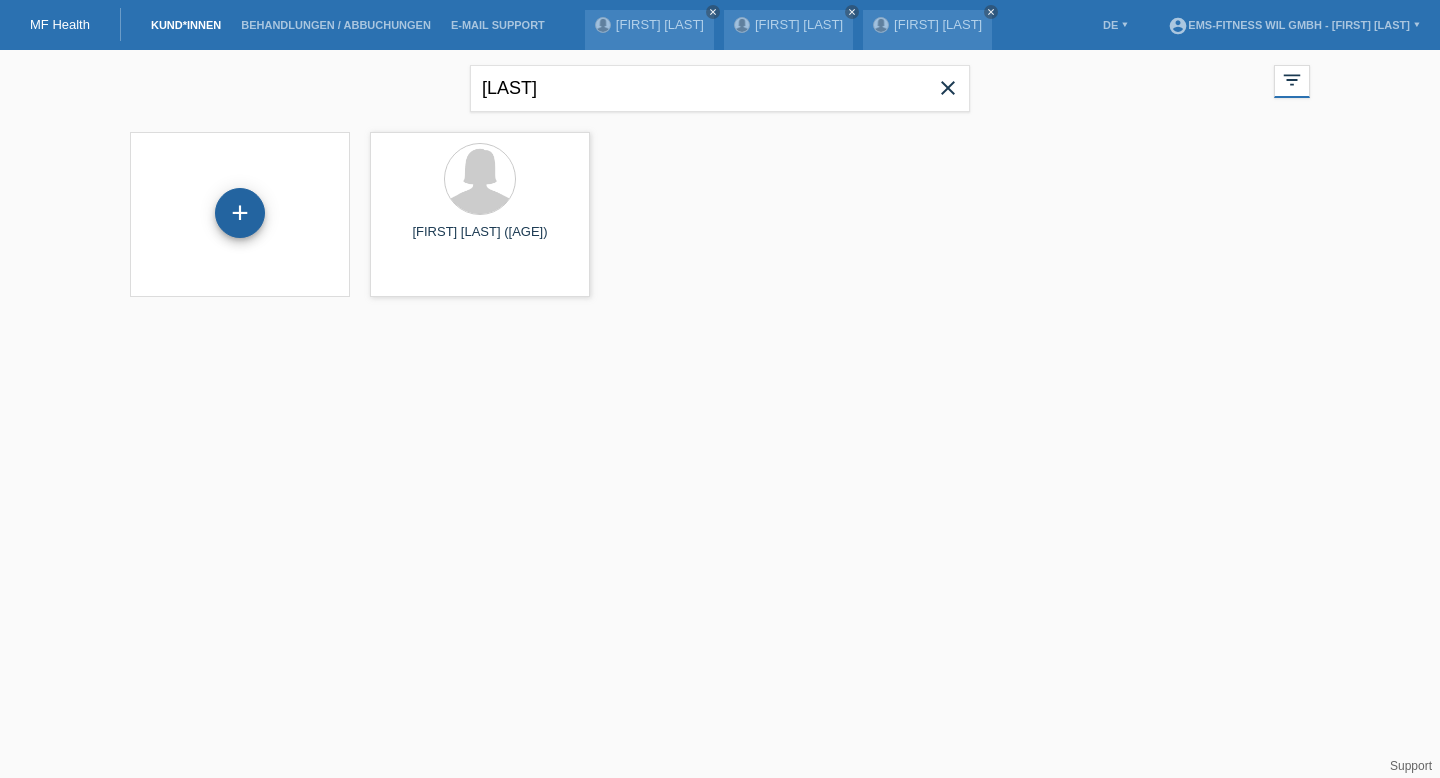 click on "+" at bounding box center (240, 213) 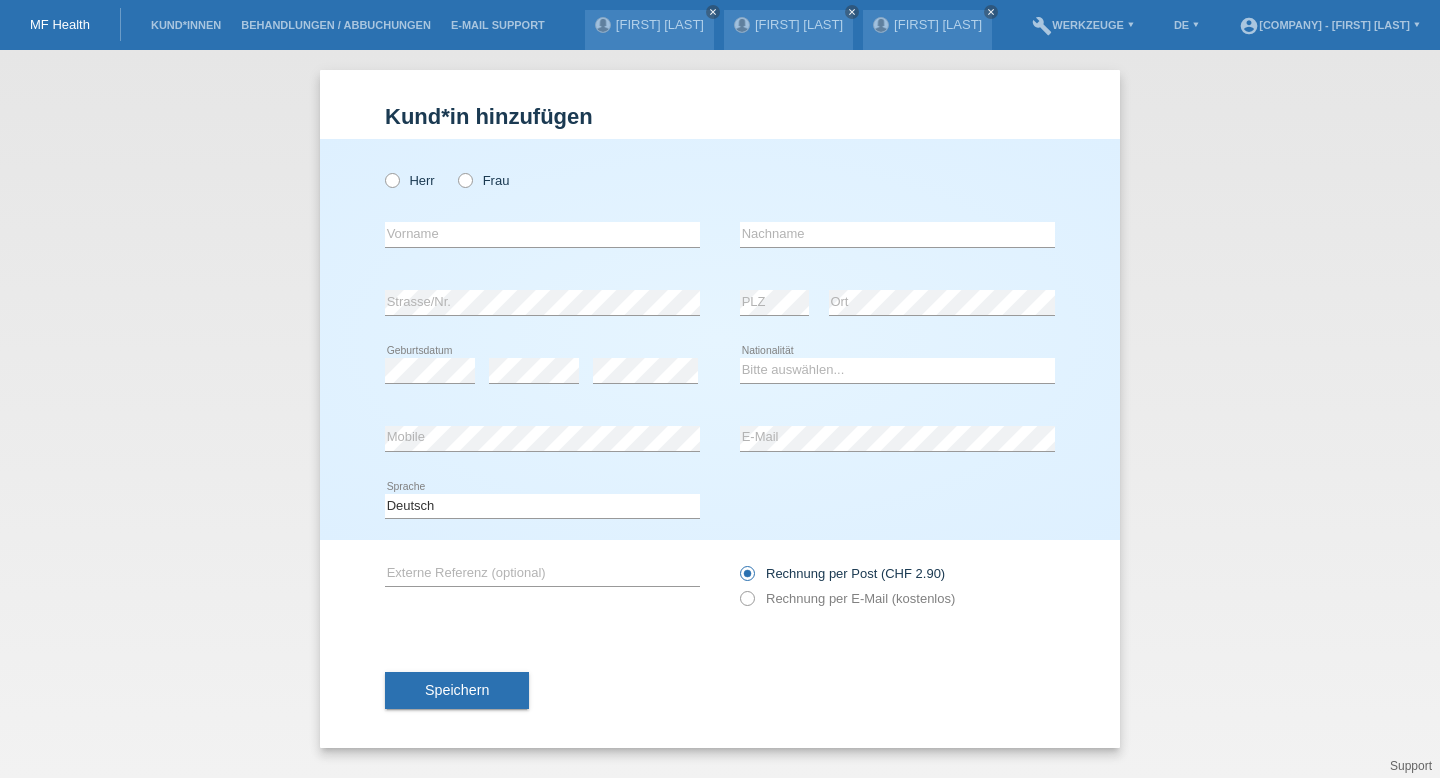 scroll, scrollTop: 0, scrollLeft: 0, axis: both 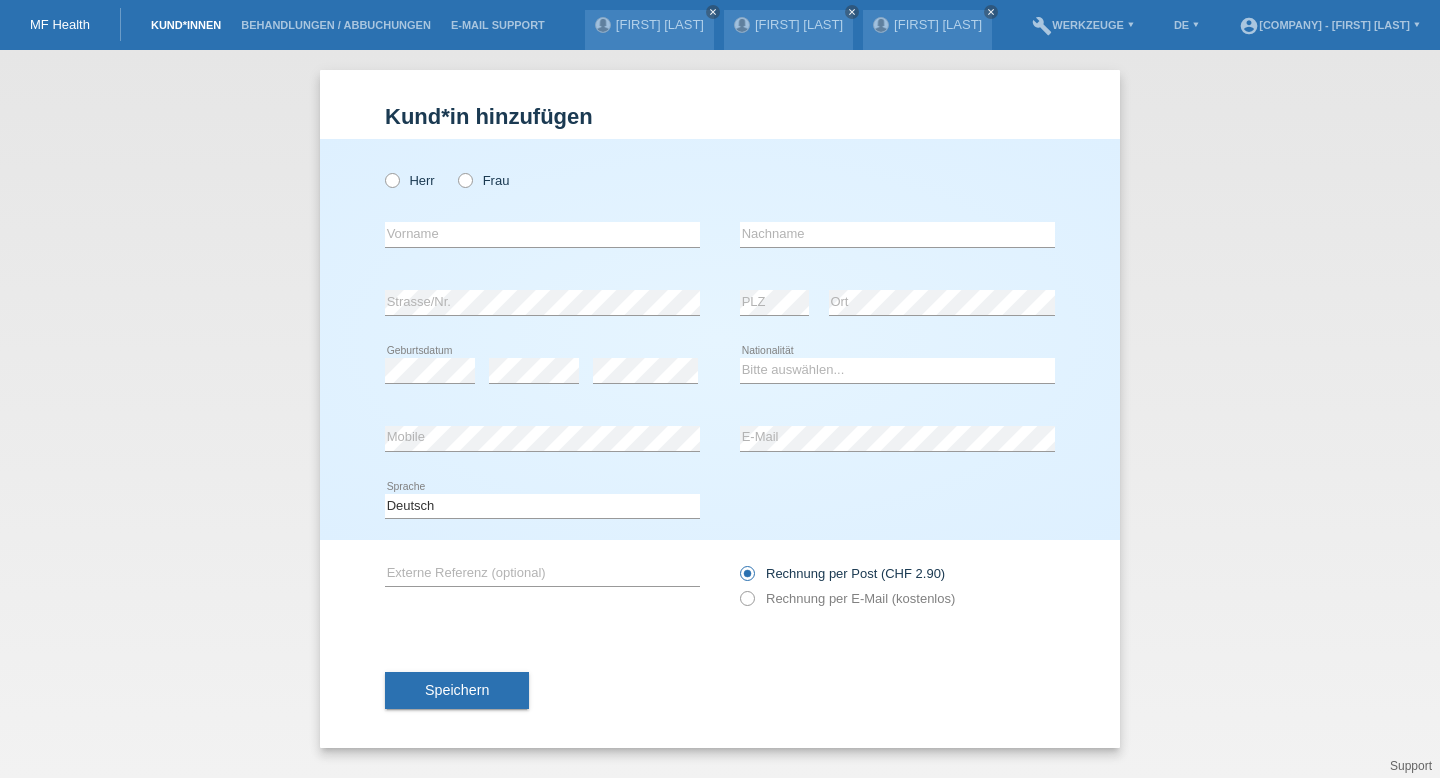 click on "Kund*innen" at bounding box center (186, 25) 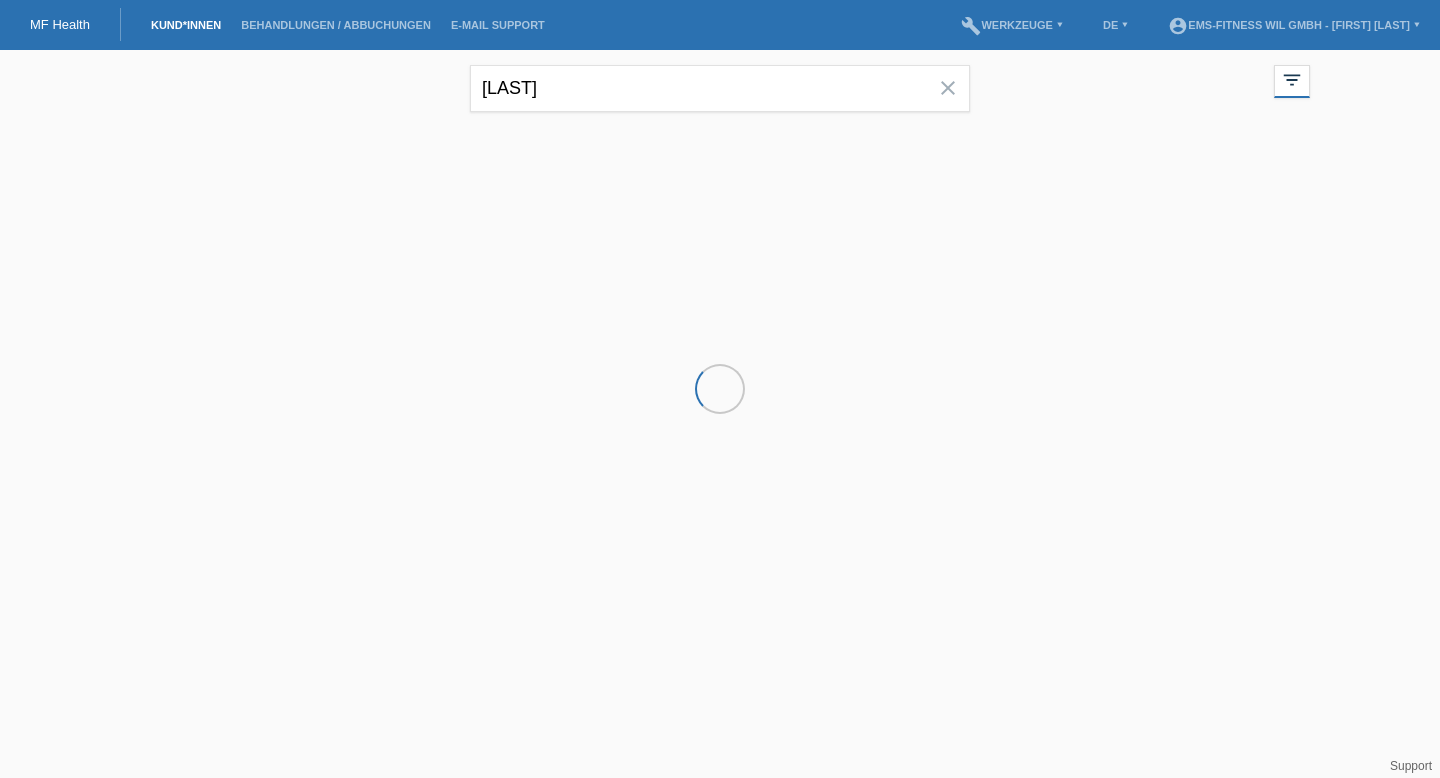 scroll, scrollTop: 0, scrollLeft: 0, axis: both 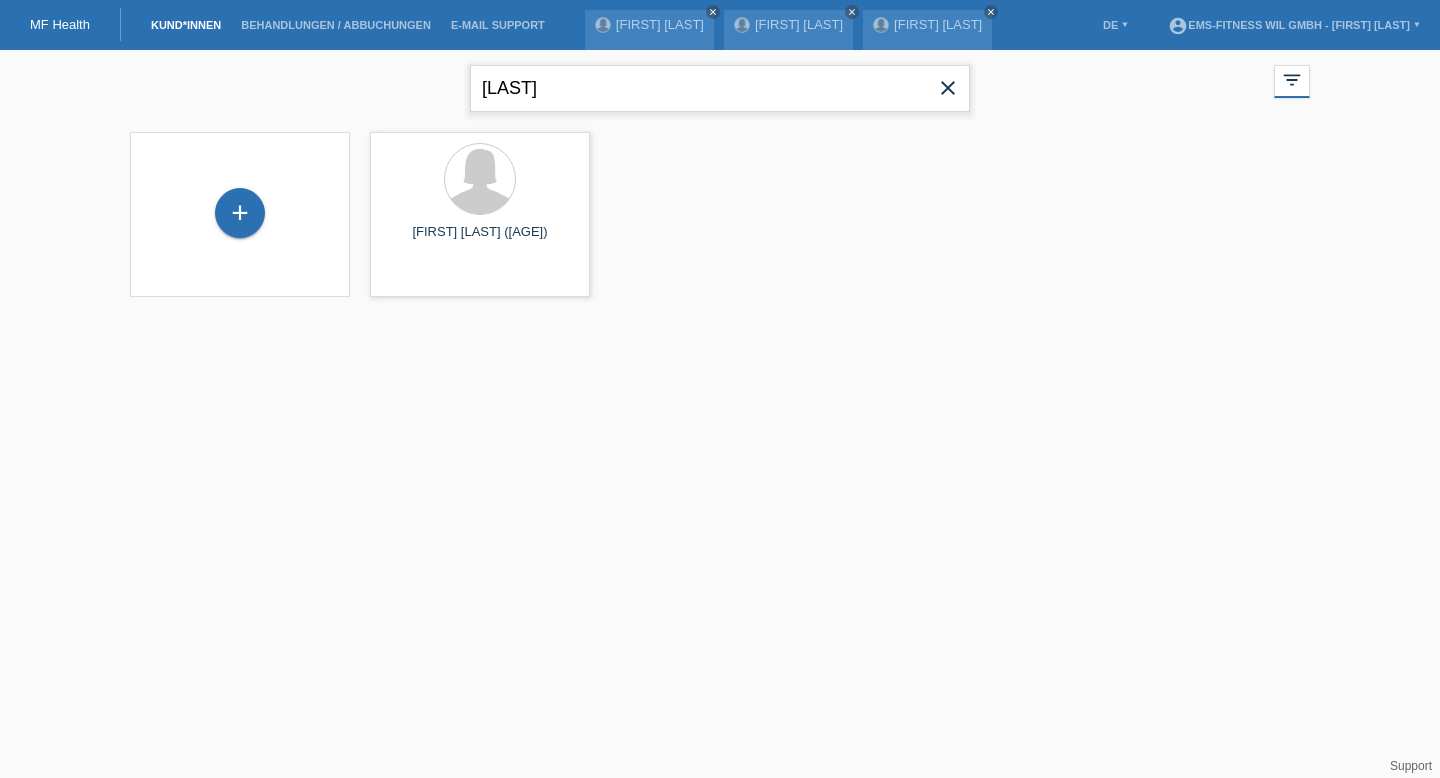 drag, startPoint x: 637, startPoint y: 77, endPoint x: 460, endPoint y: 77, distance: 177 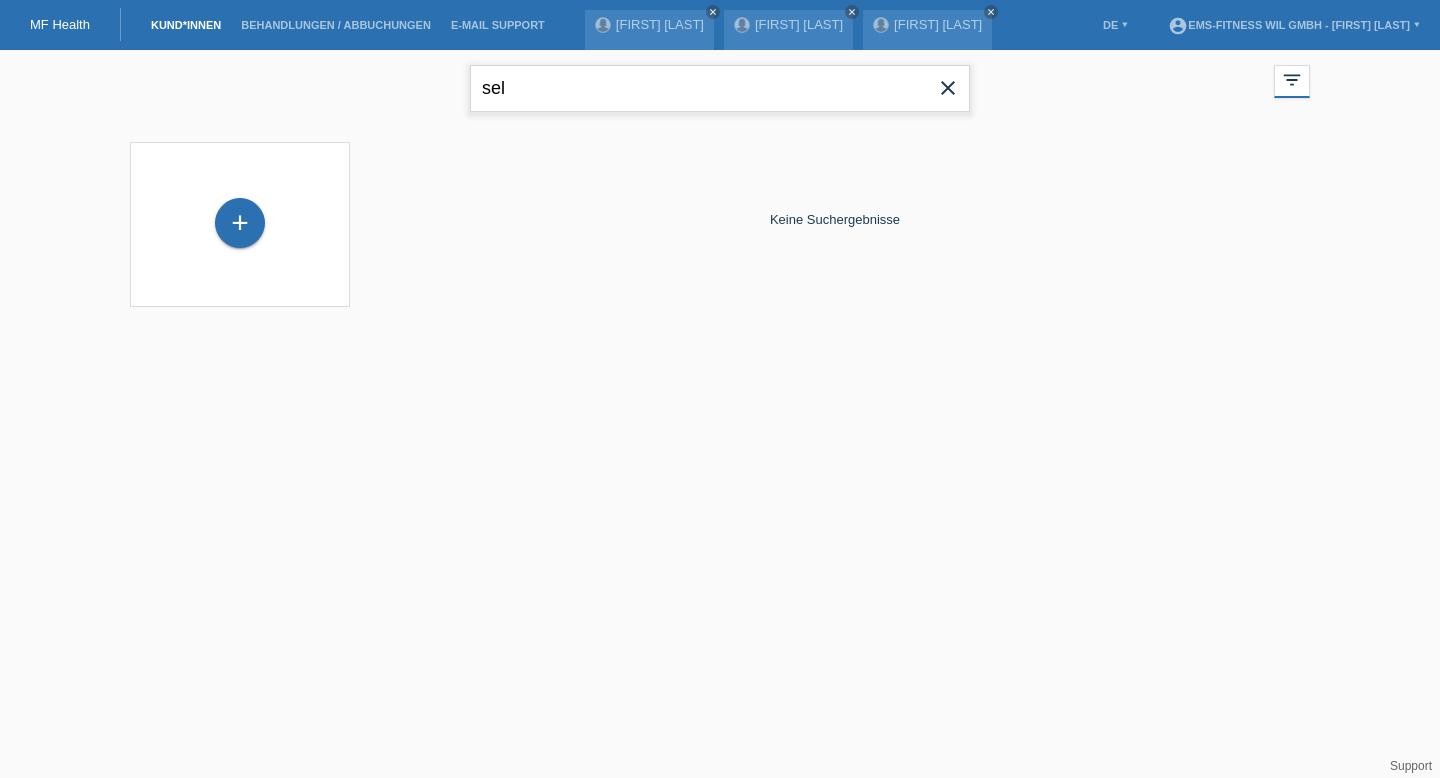 type on "sel" 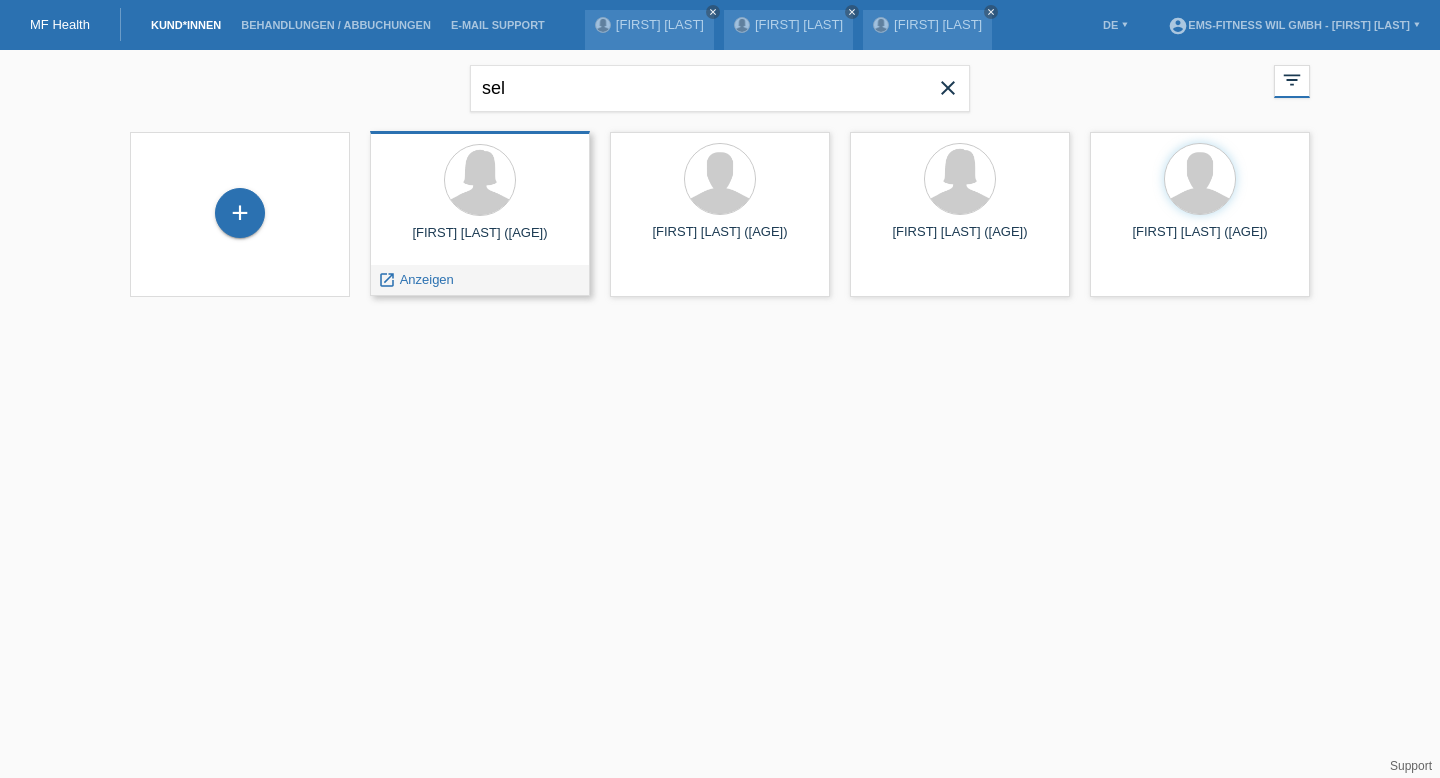 click on "[FIRST] [LAST] ([AGE])" at bounding box center (480, 241) 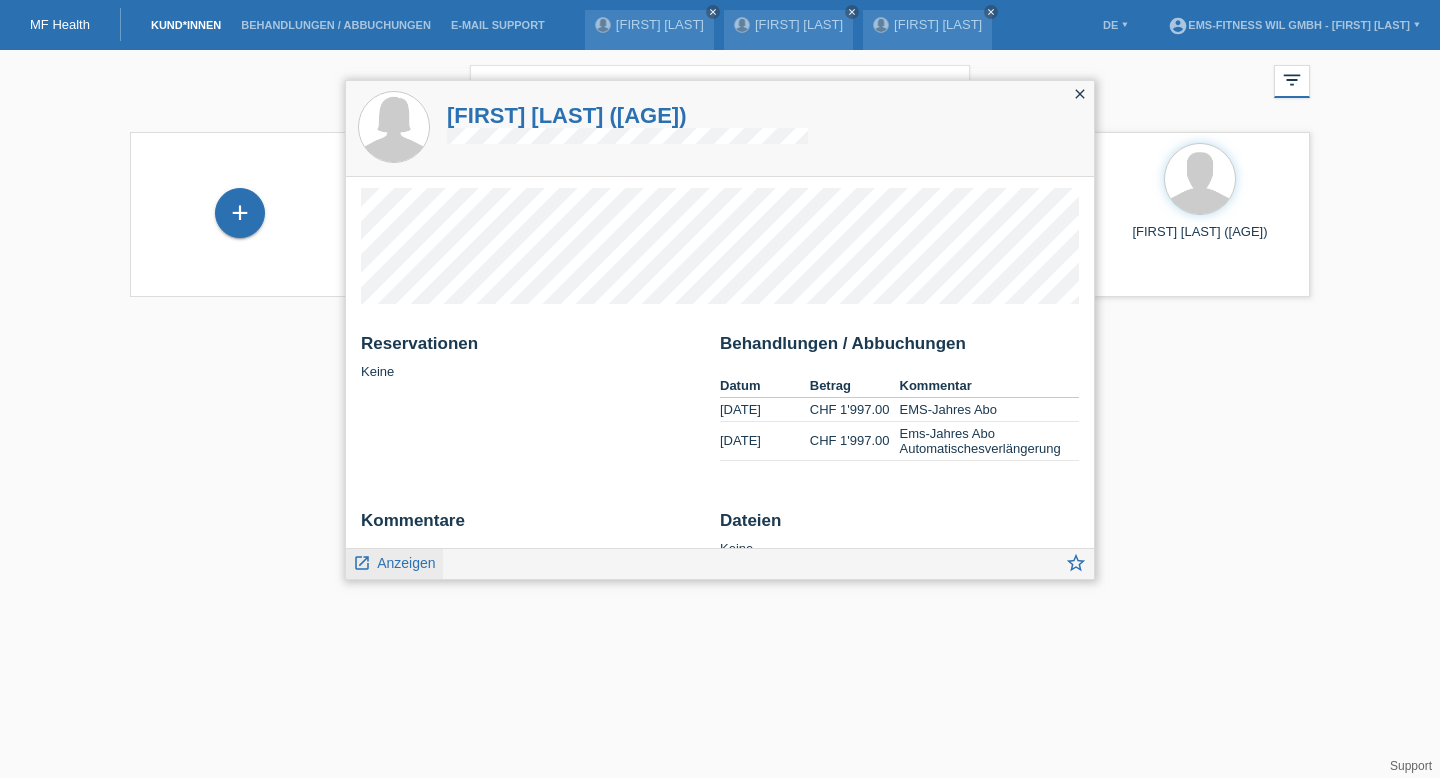 click on "Anzeigen" at bounding box center [406, 563] 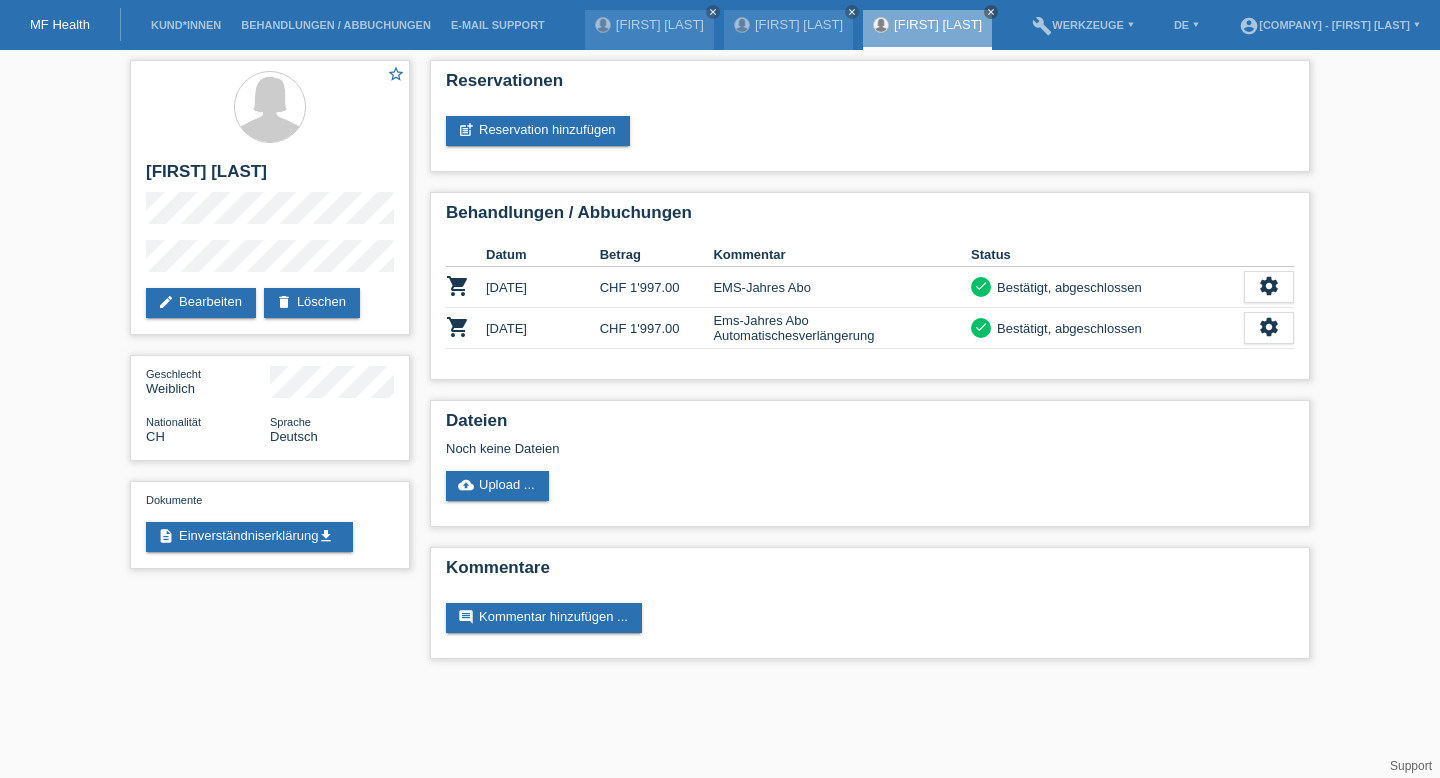 scroll, scrollTop: 0, scrollLeft: 0, axis: both 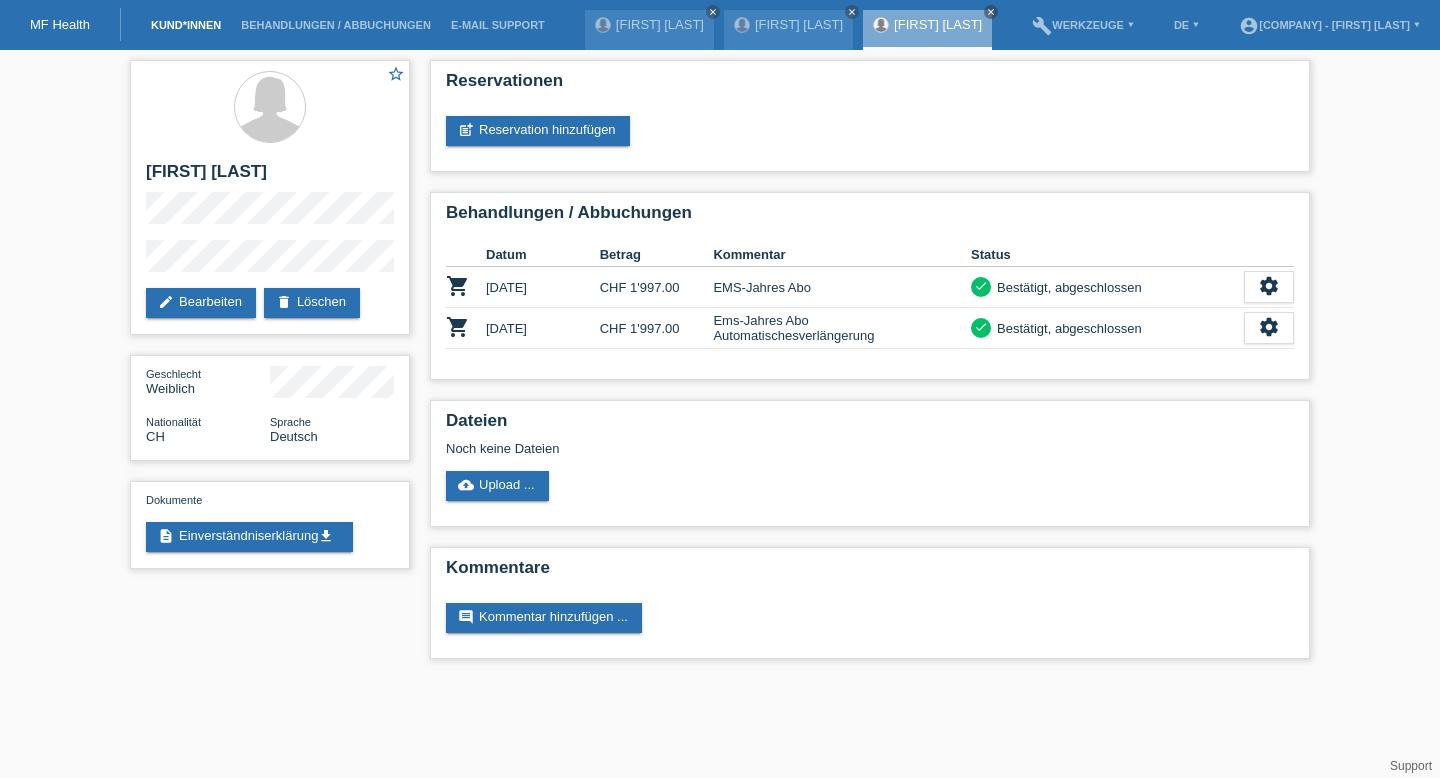 click on "Kund*innen" at bounding box center (186, 25) 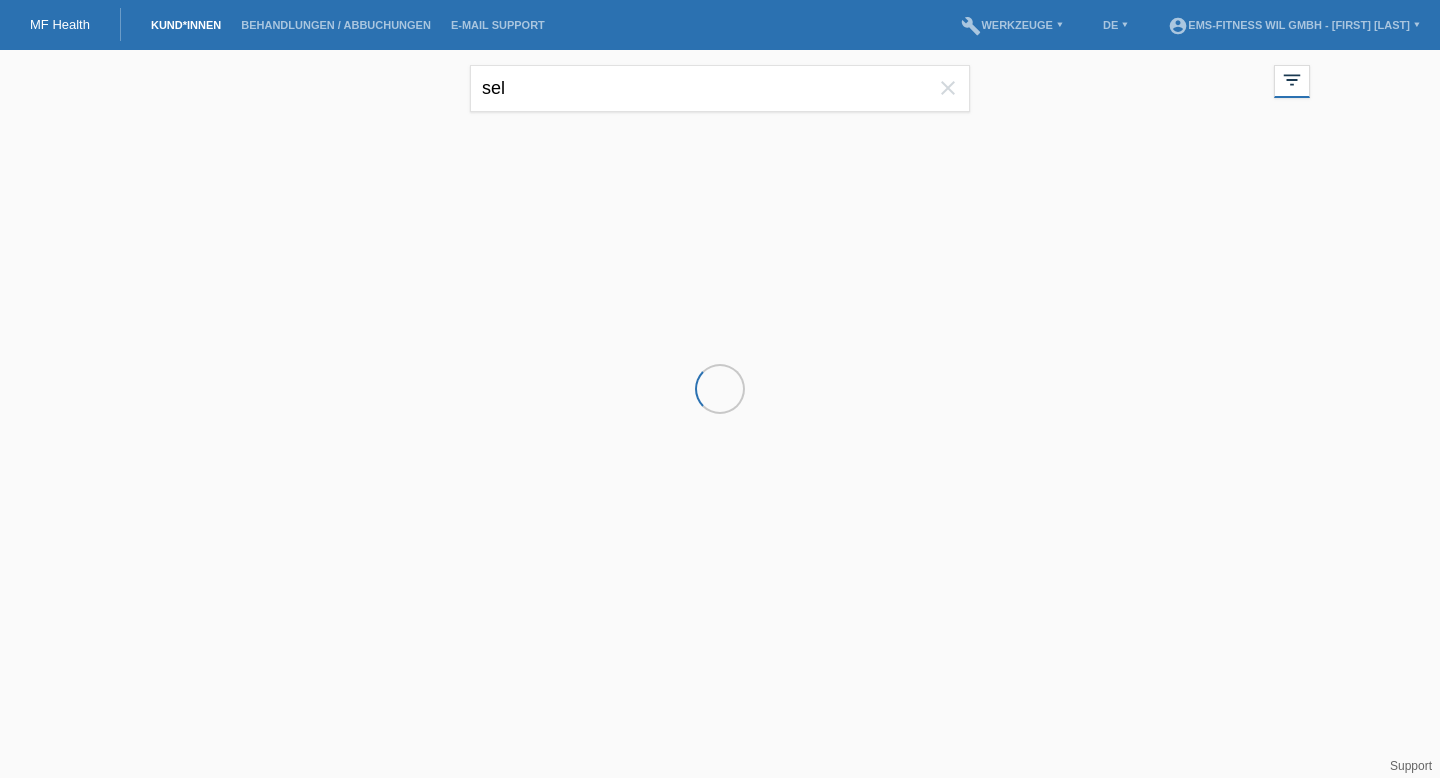 scroll, scrollTop: 0, scrollLeft: 0, axis: both 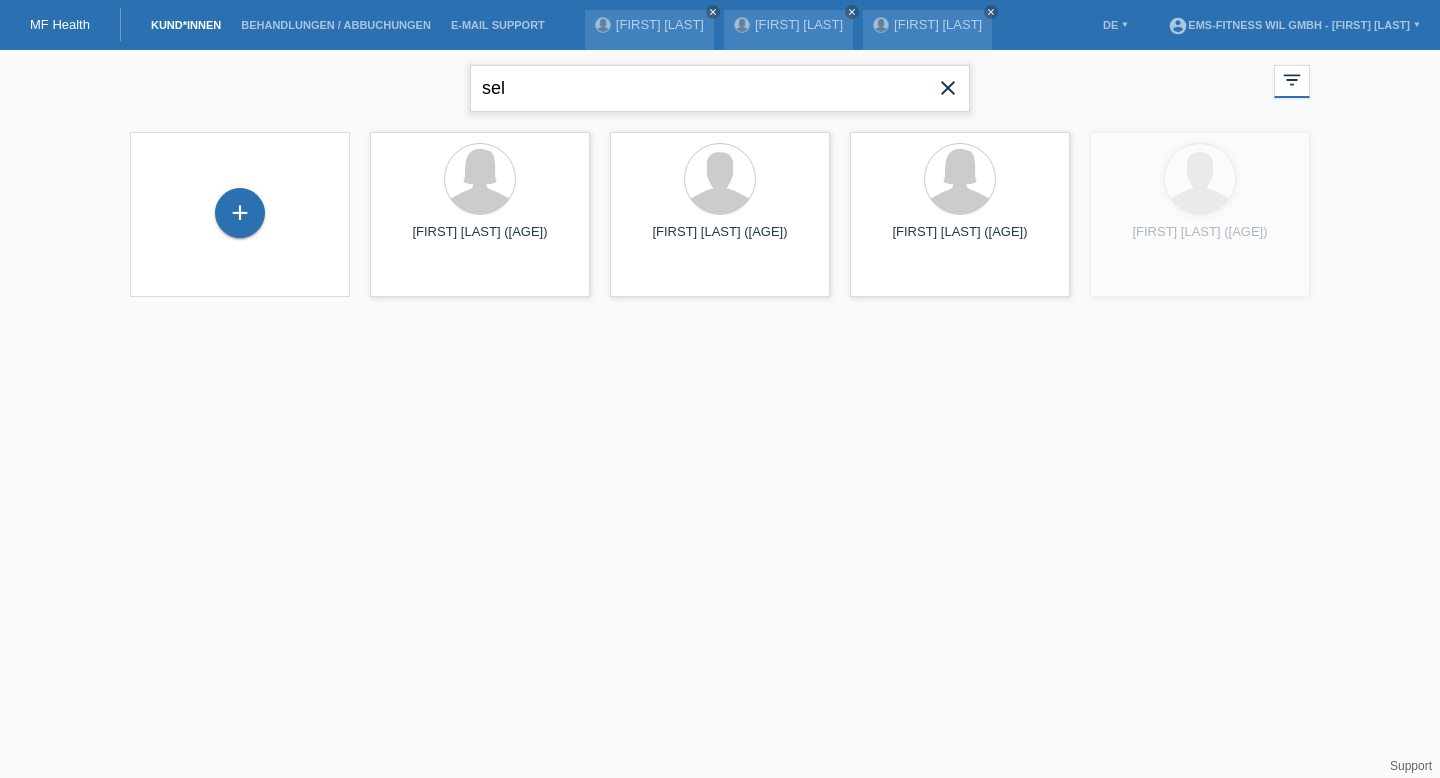 drag, startPoint x: 538, startPoint y: 81, endPoint x: 388, endPoint y: 70, distance: 150.40279 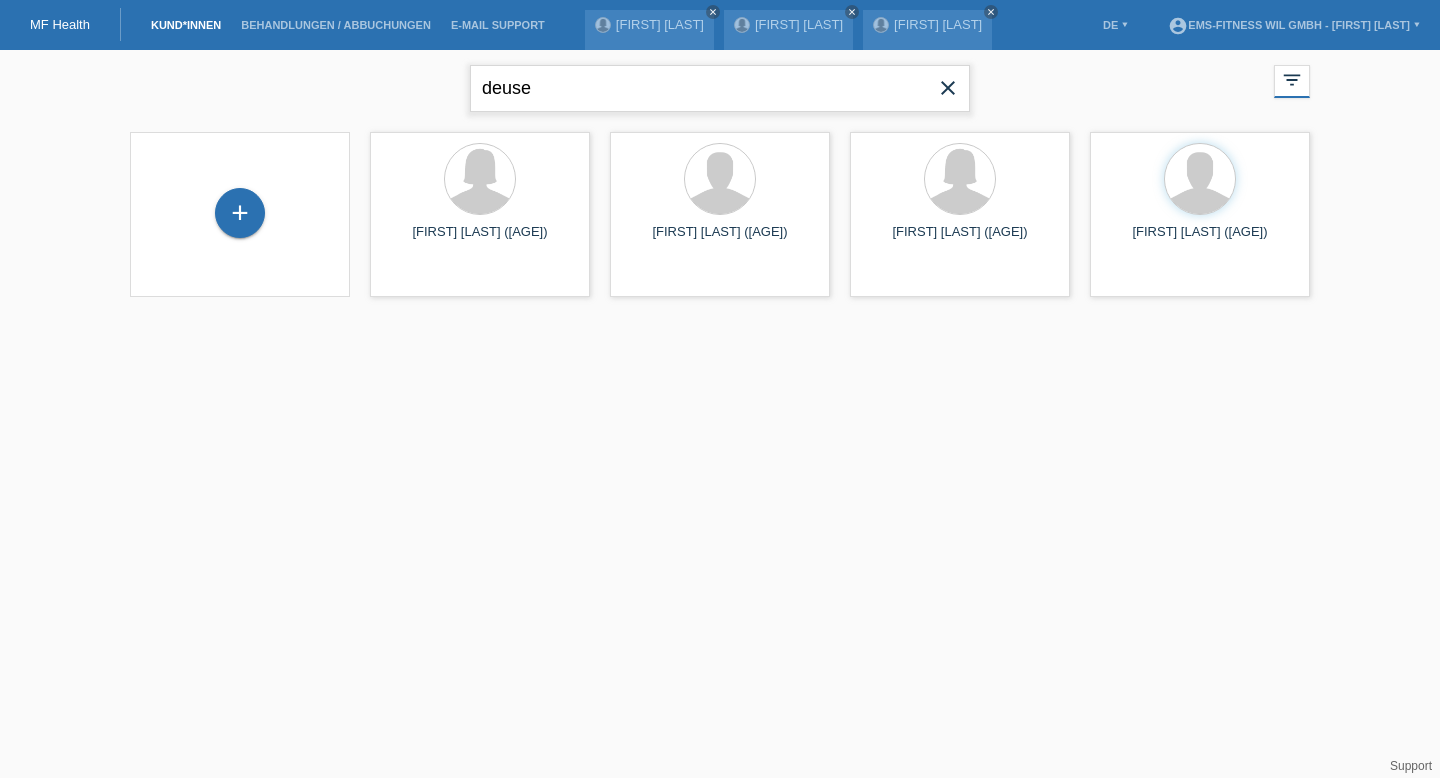 type on "deuse" 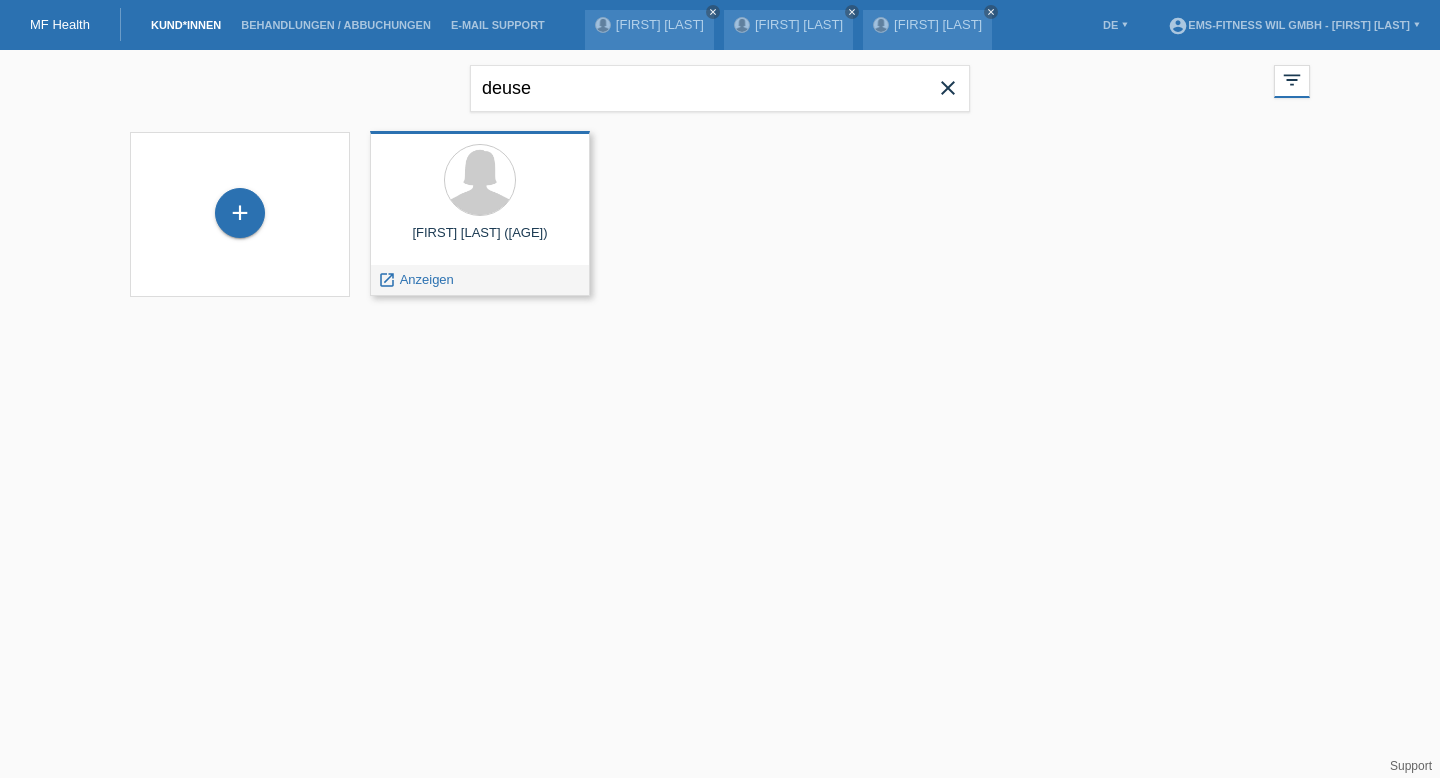 click on "[FIRST] [LAST] ([AGE])" at bounding box center [480, 241] 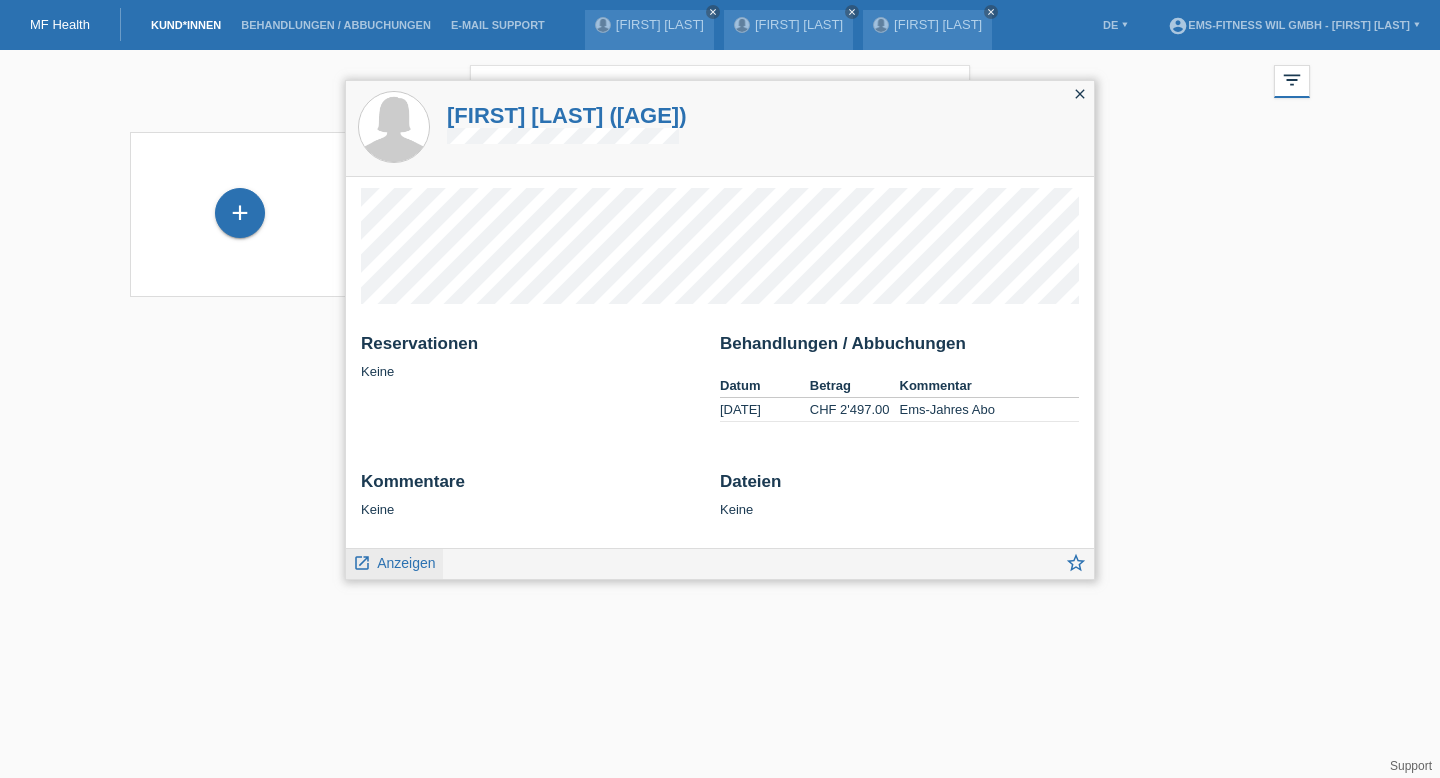 click on "Anzeigen" at bounding box center (406, 563) 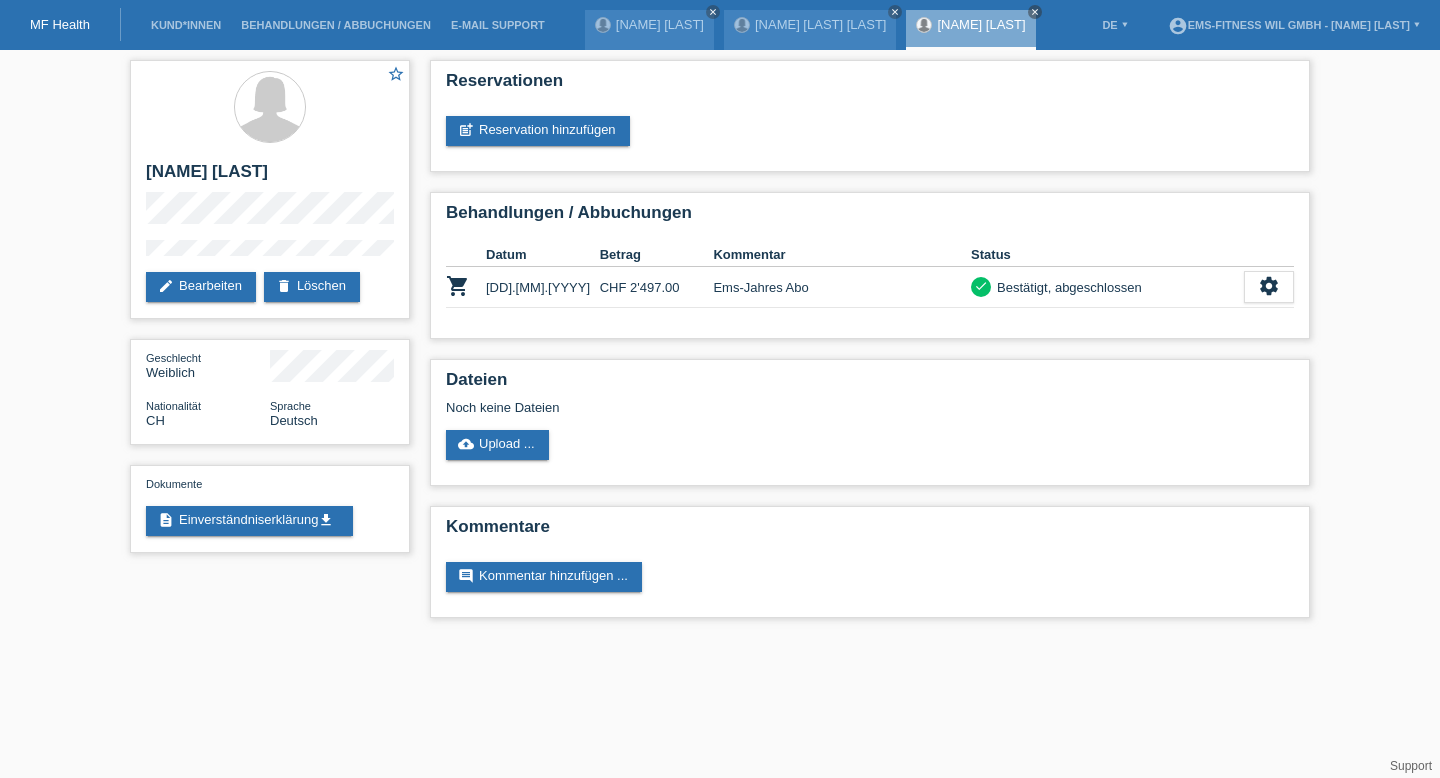 scroll, scrollTop: 0, scrollLeft: 0, axis: both 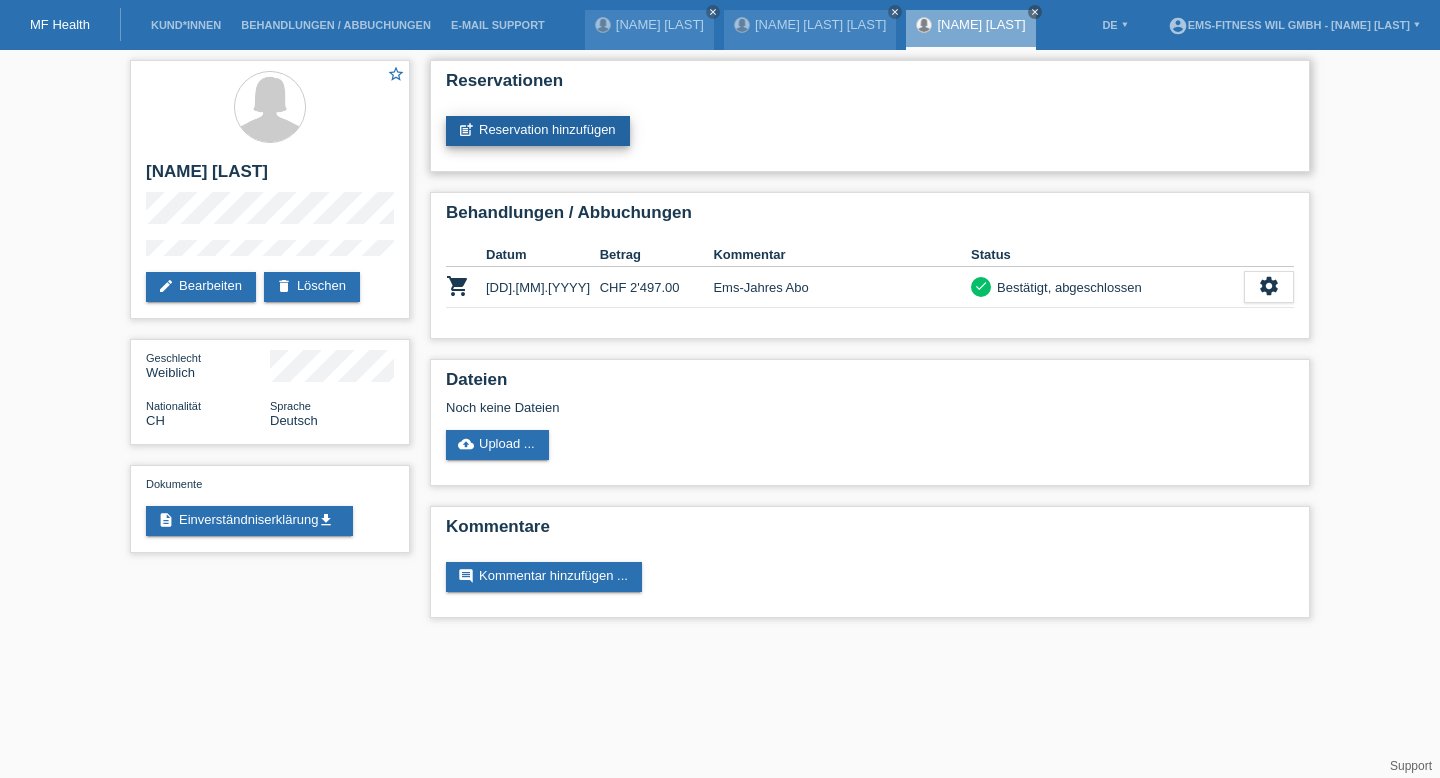 click on "post_add  Reservation hinzufügen" at bounding box center [538, 131] 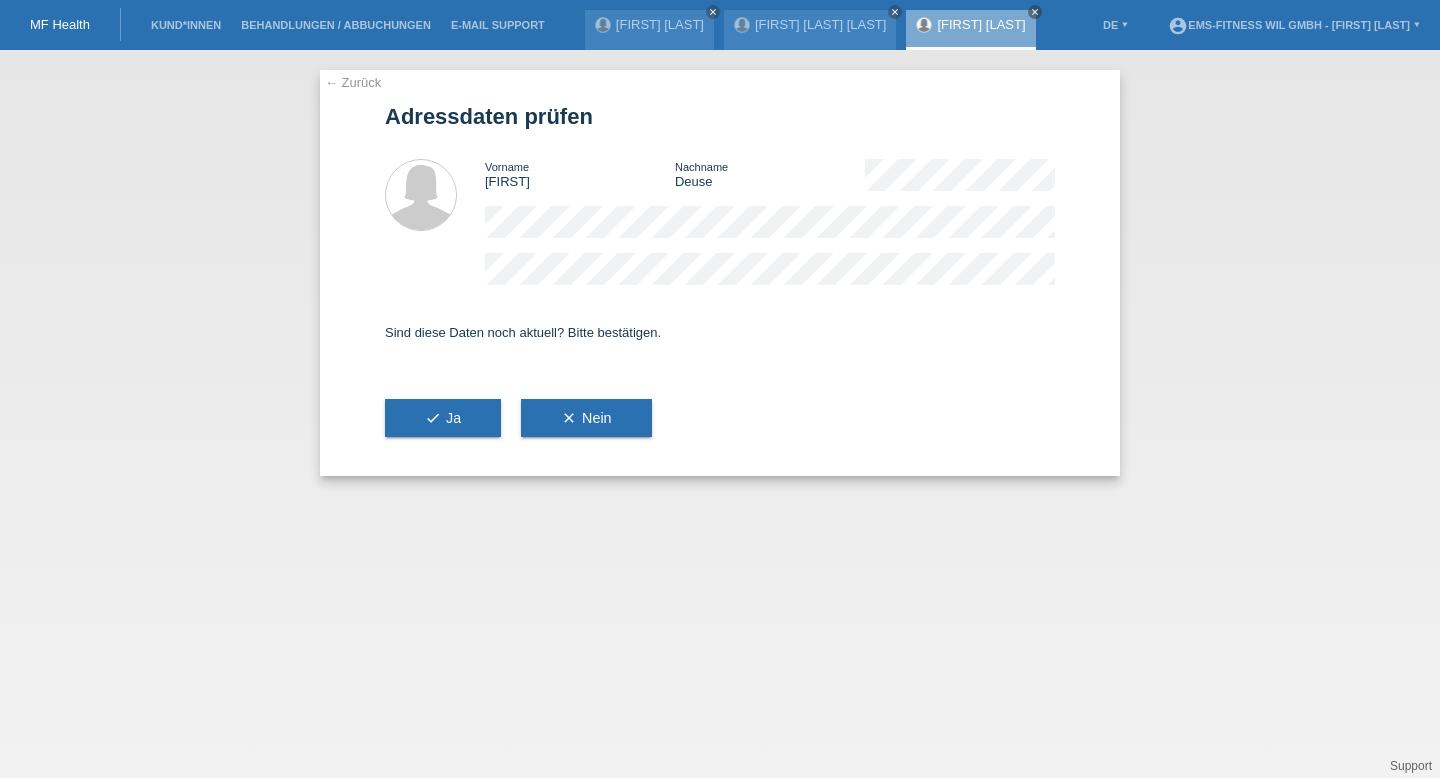 scroll, scrollTop: 0, scrollLeft: 0, axis: both 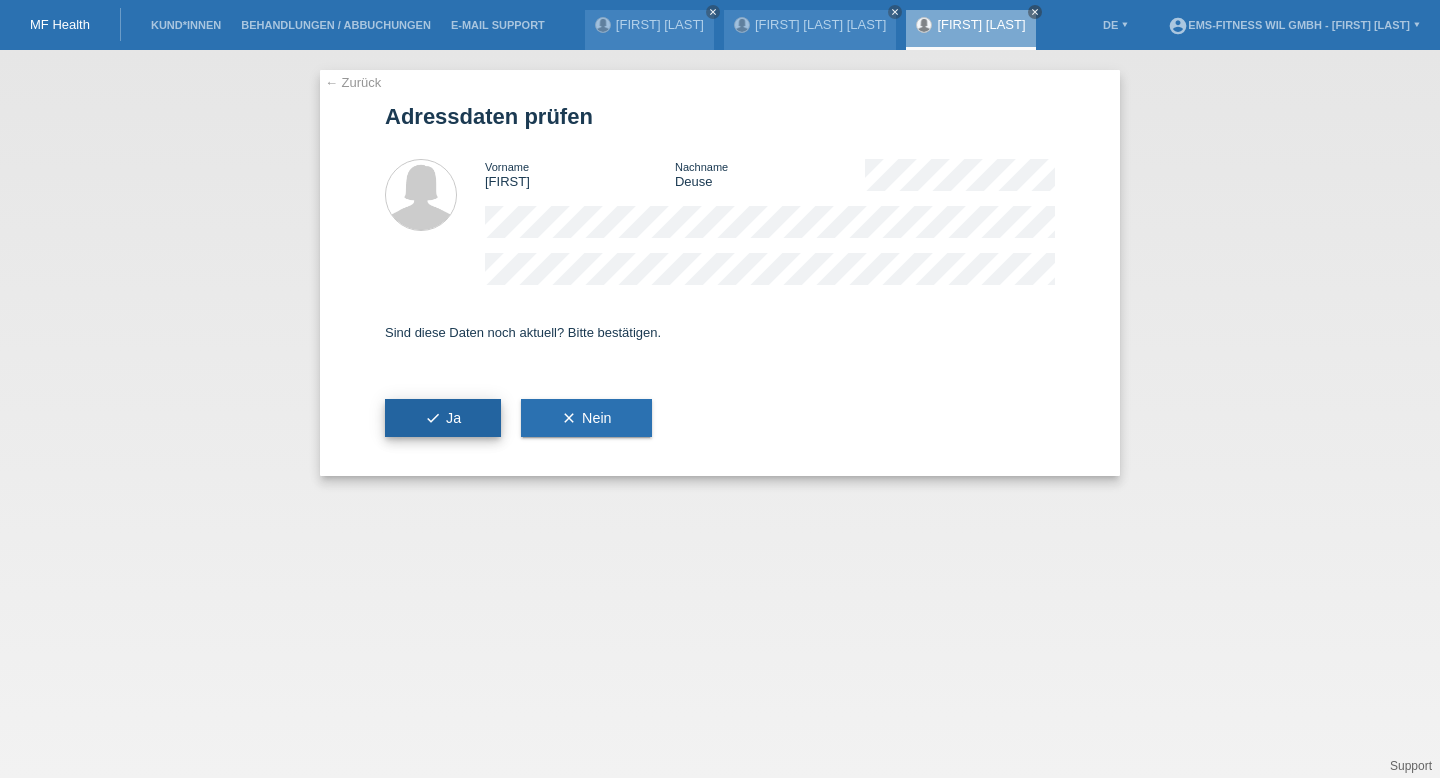click on "check  Ja" at bounding box center [443, 418] 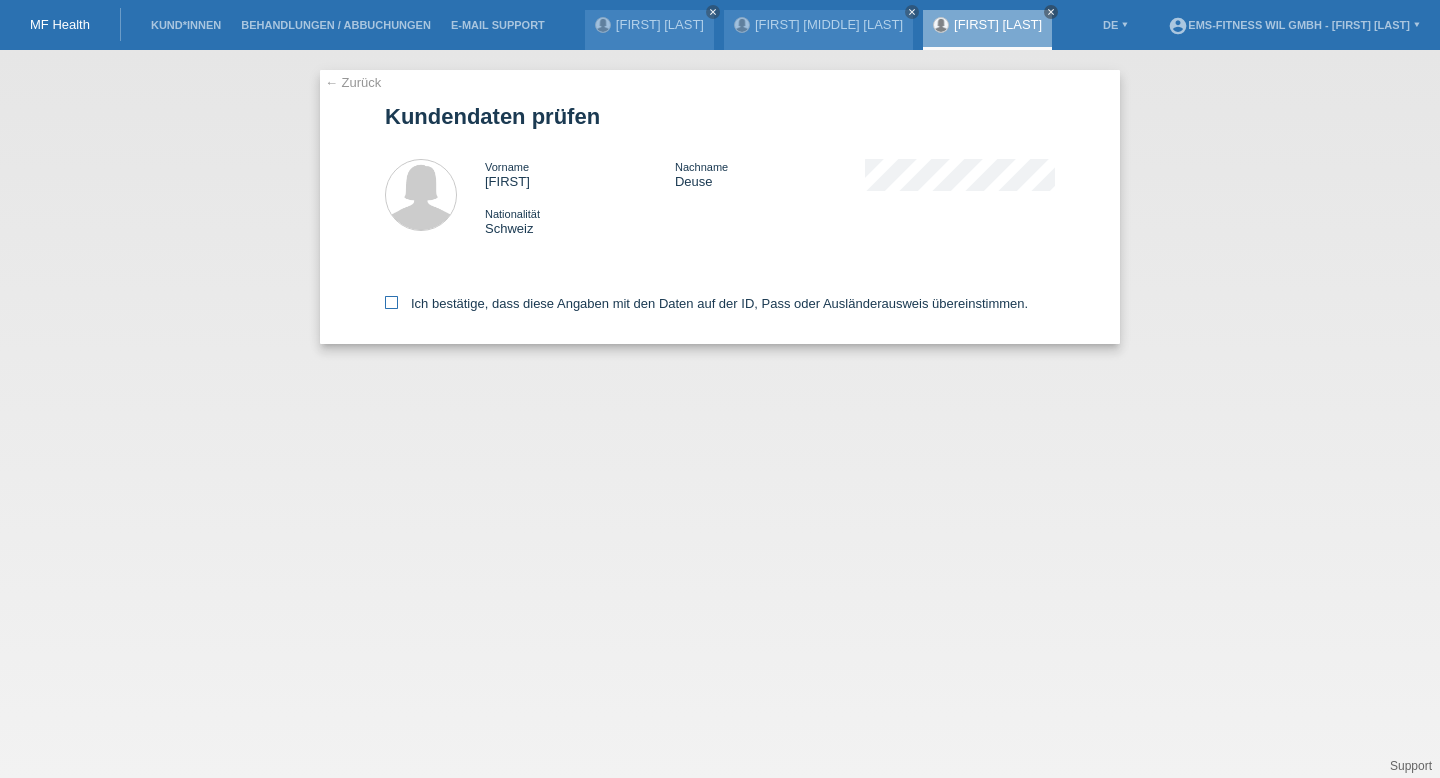 scroll, scrollTop: 0, scrollLeft: 0, axis: both 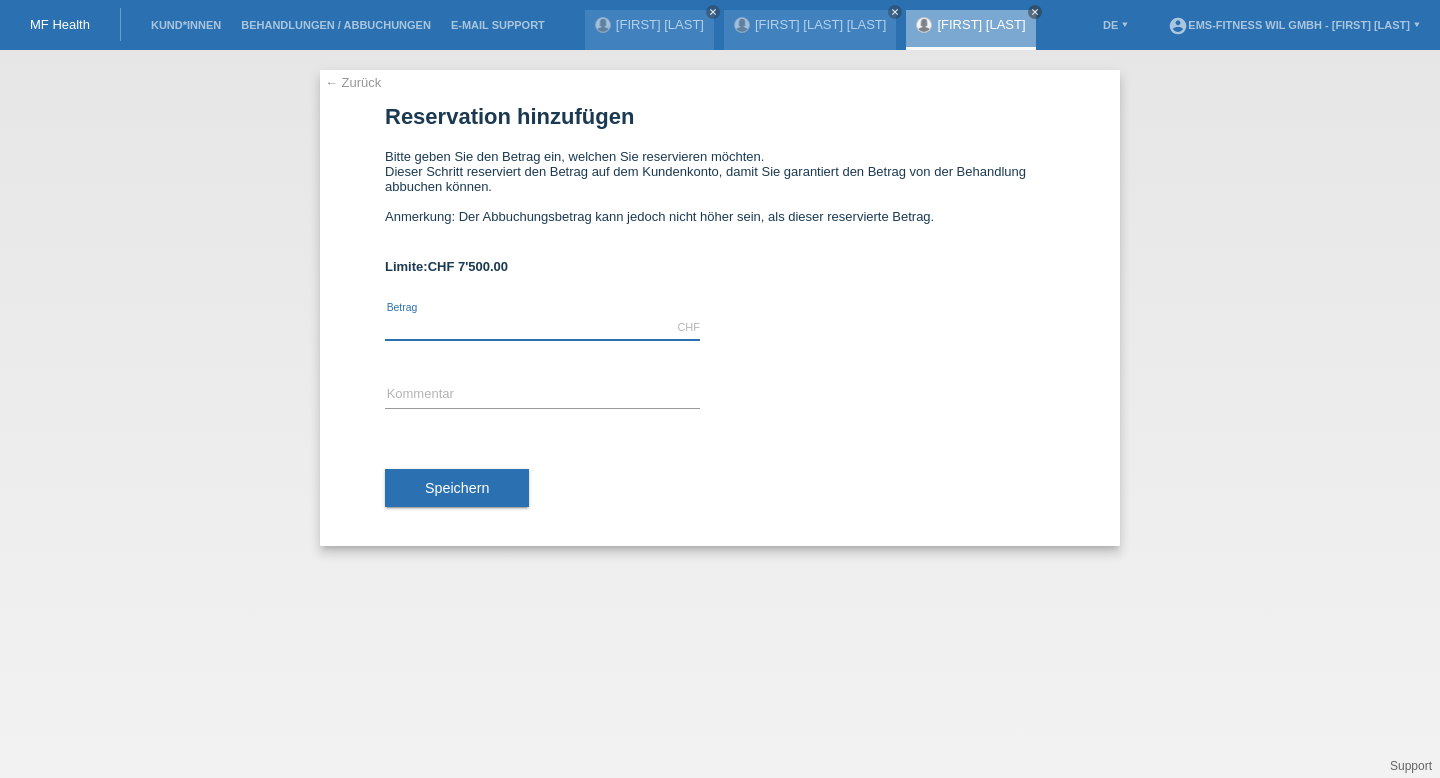 click at bounding box center (542, 327) 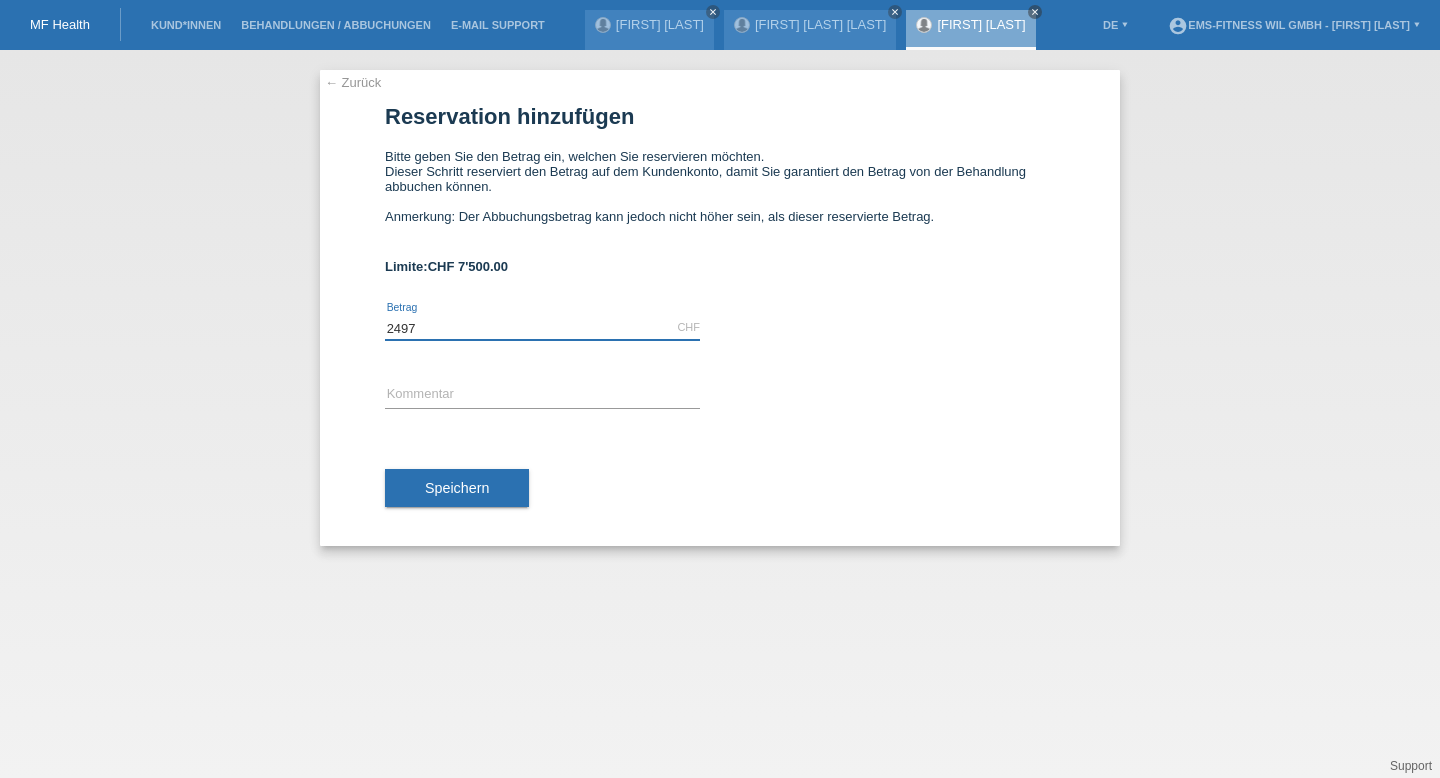type on "2497" 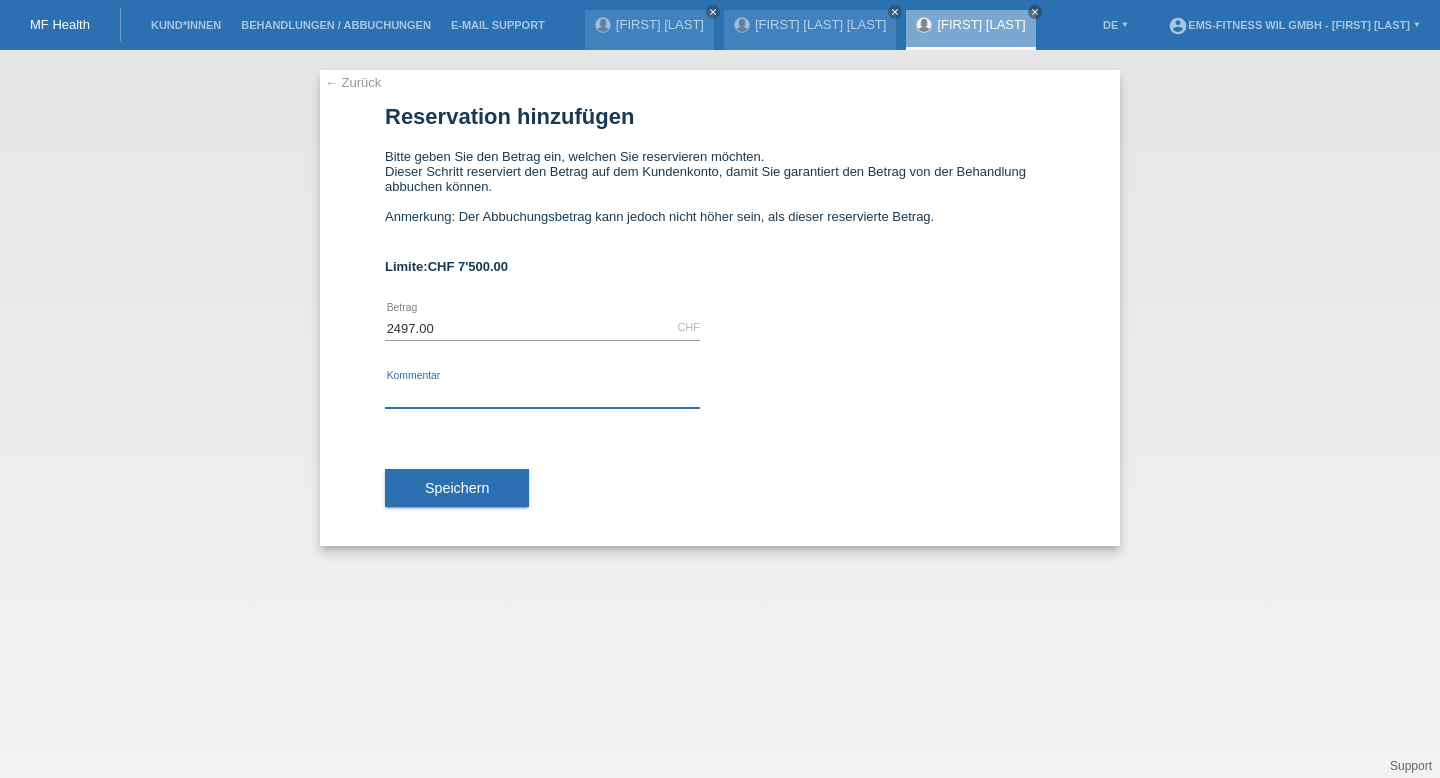 paste on "Automatische Abo Verlängerung" 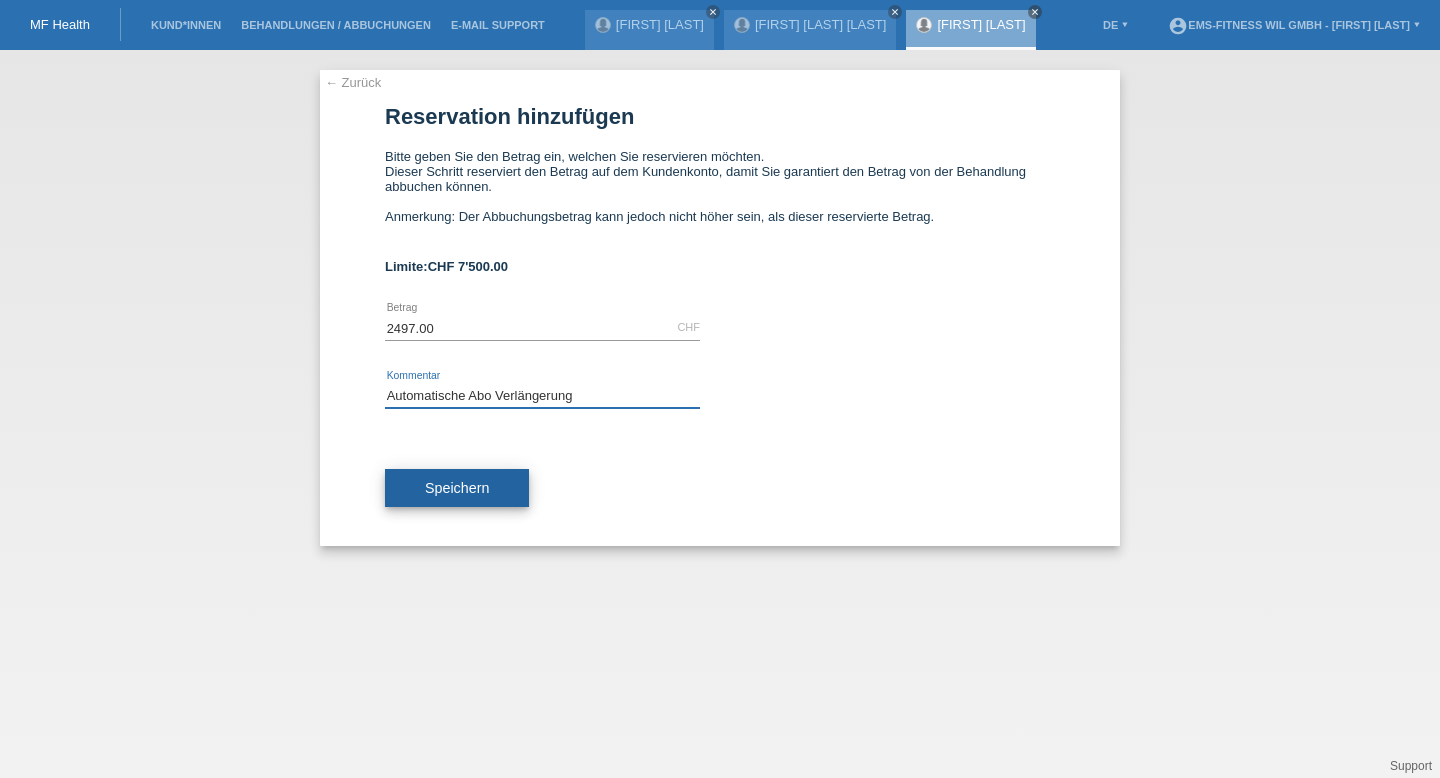 type on "Automatische Abo Verlängerung" 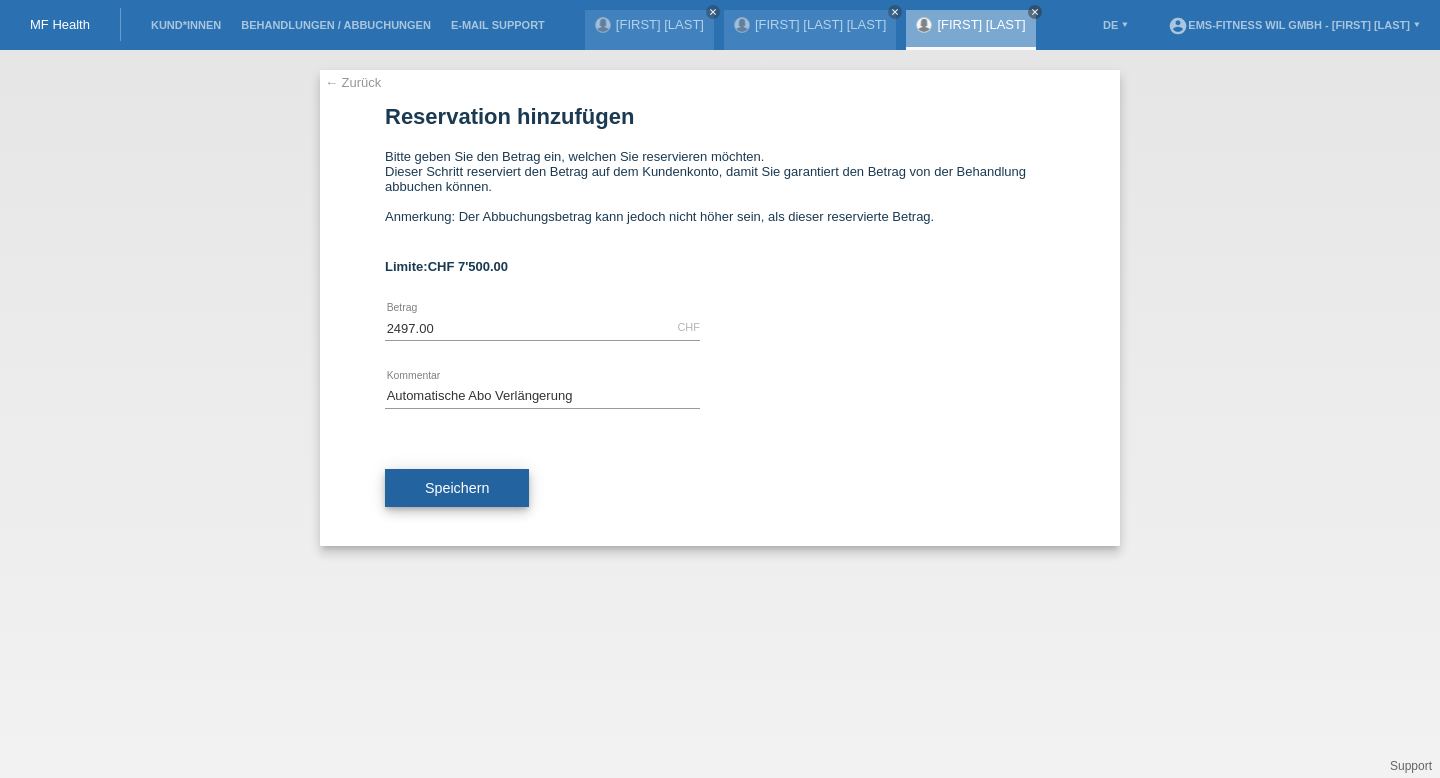 click on "Speichern" at bounding box center [457, 488] 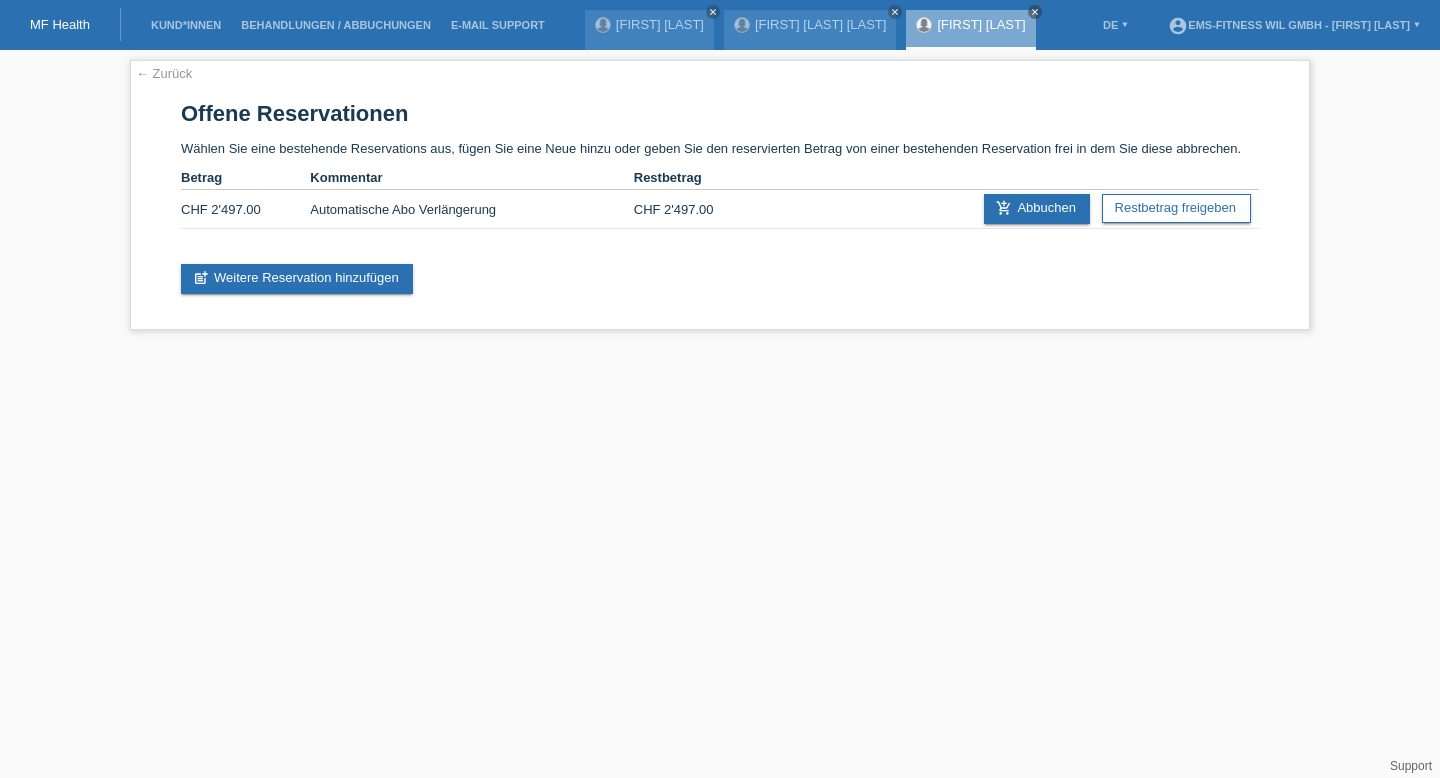 scroll, scrollTop: 0, scrollLeft: 0, axis: both 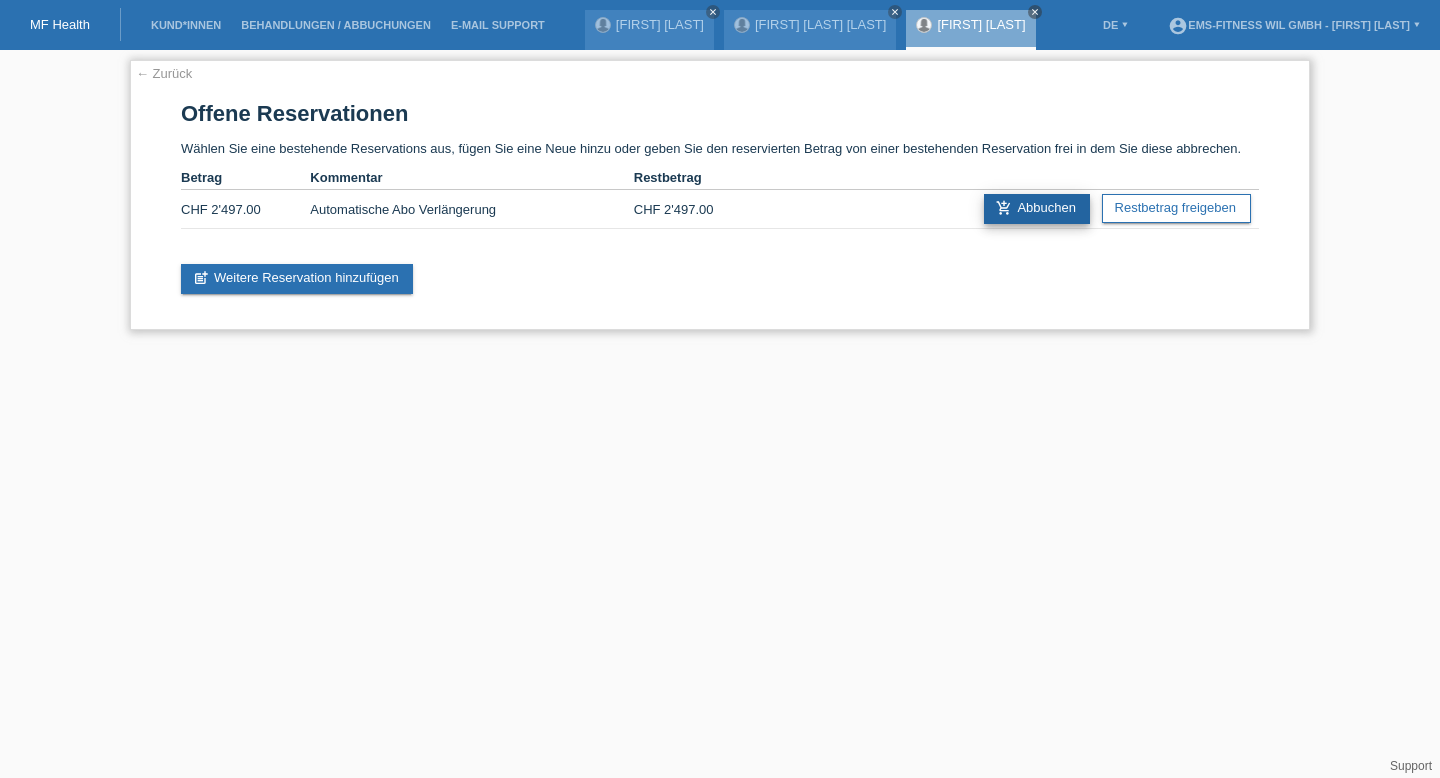click on "add_shopping_cart  Abbuchen" at bounding box center (1037, 209) 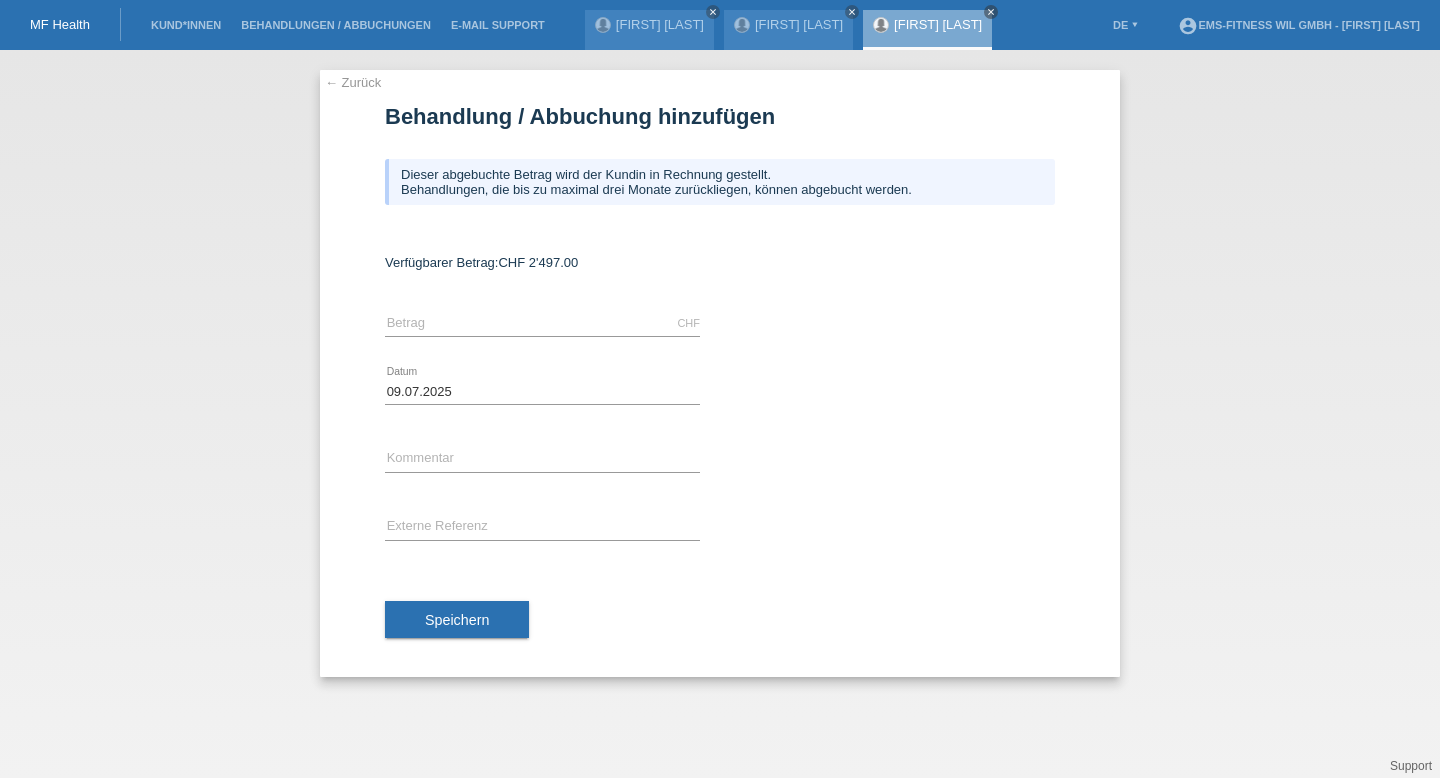 scroll, scrollTop: 0, scrollLeft: 0, axis: both 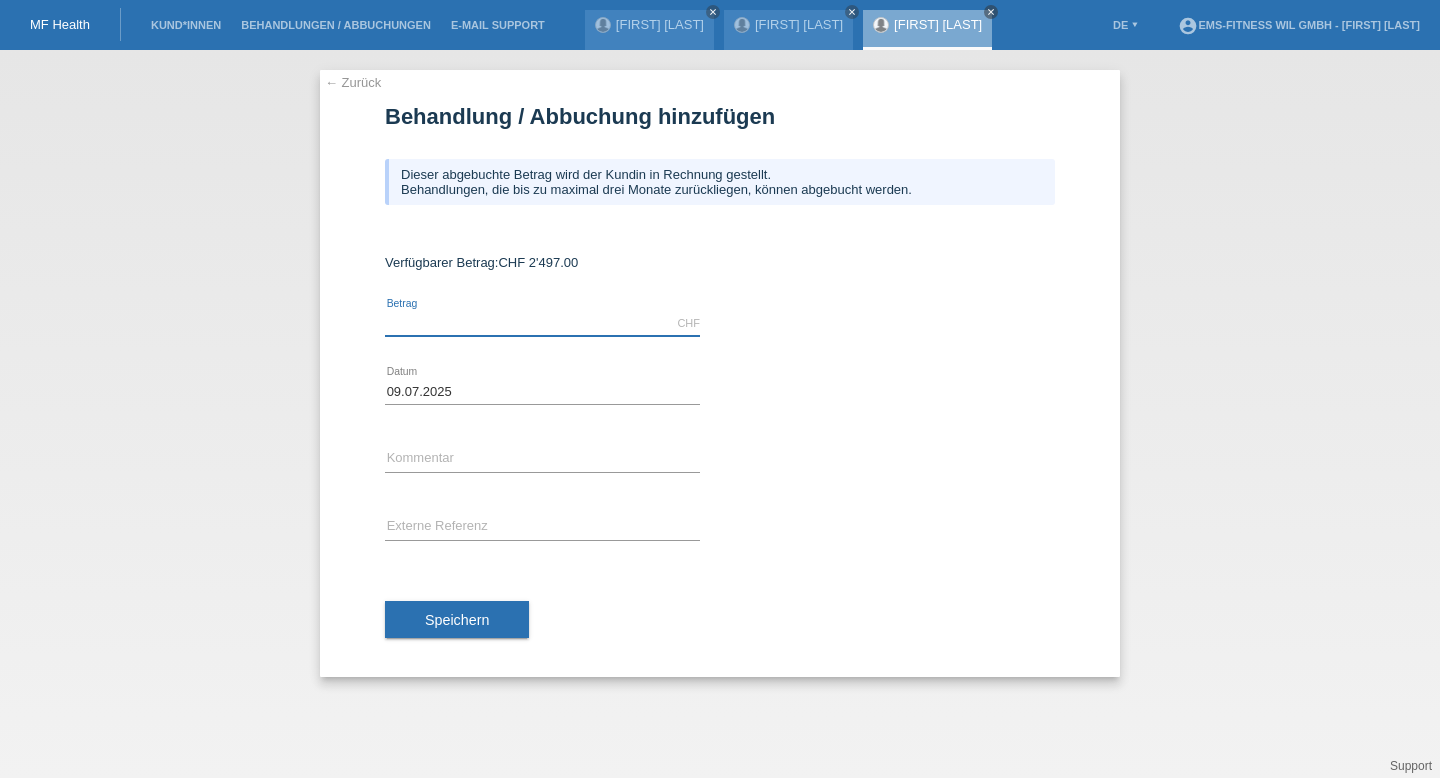 click at bounding box center (542, 323) 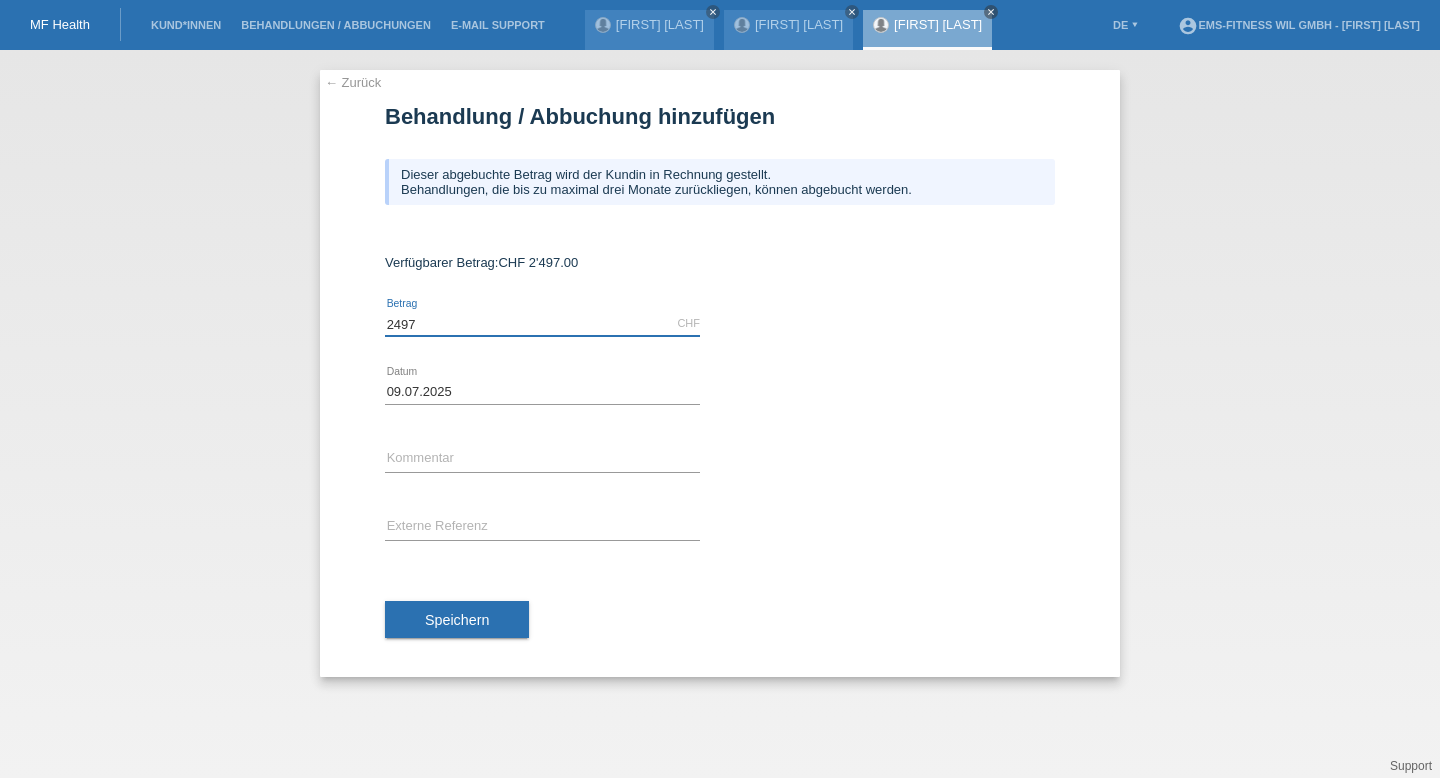 type on "2497" 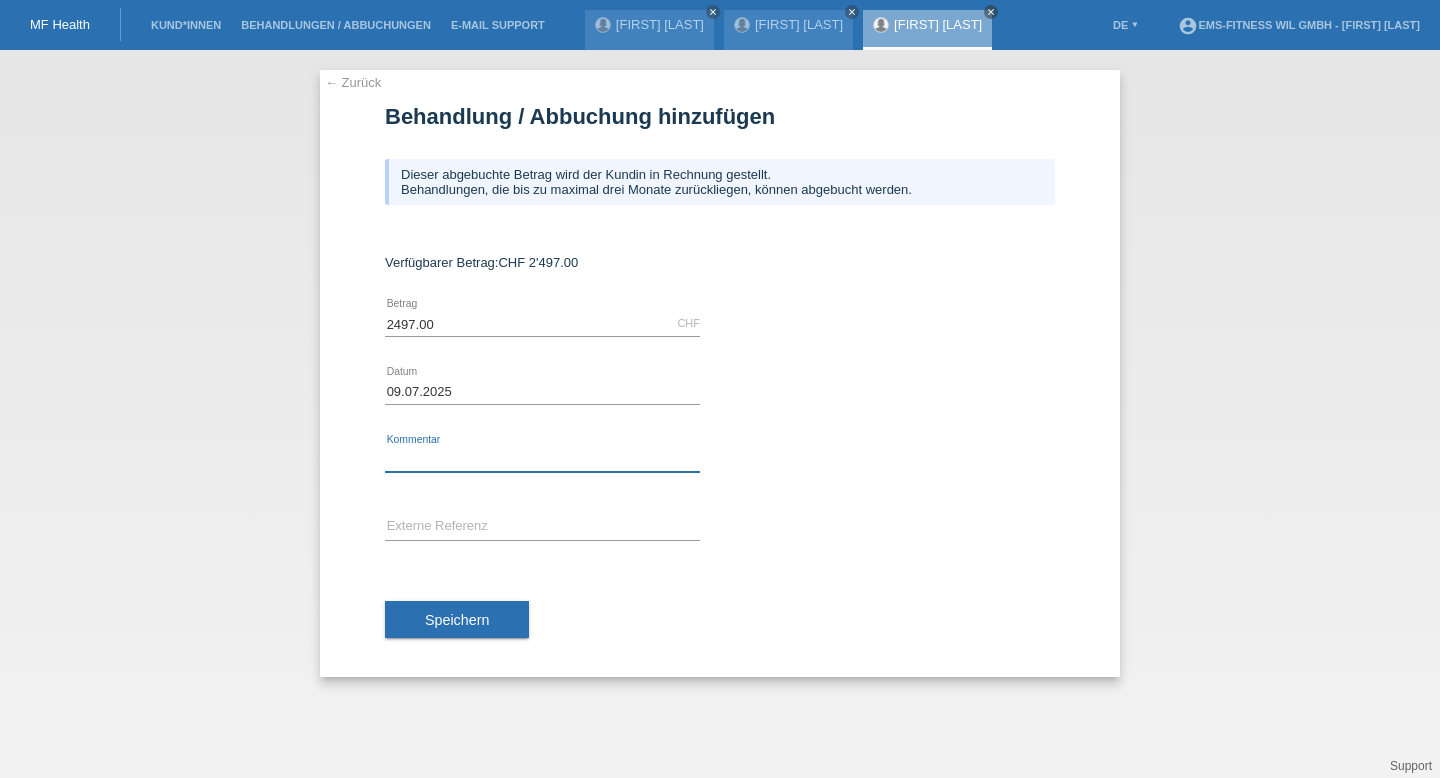 click at bounding box center [542, 459] 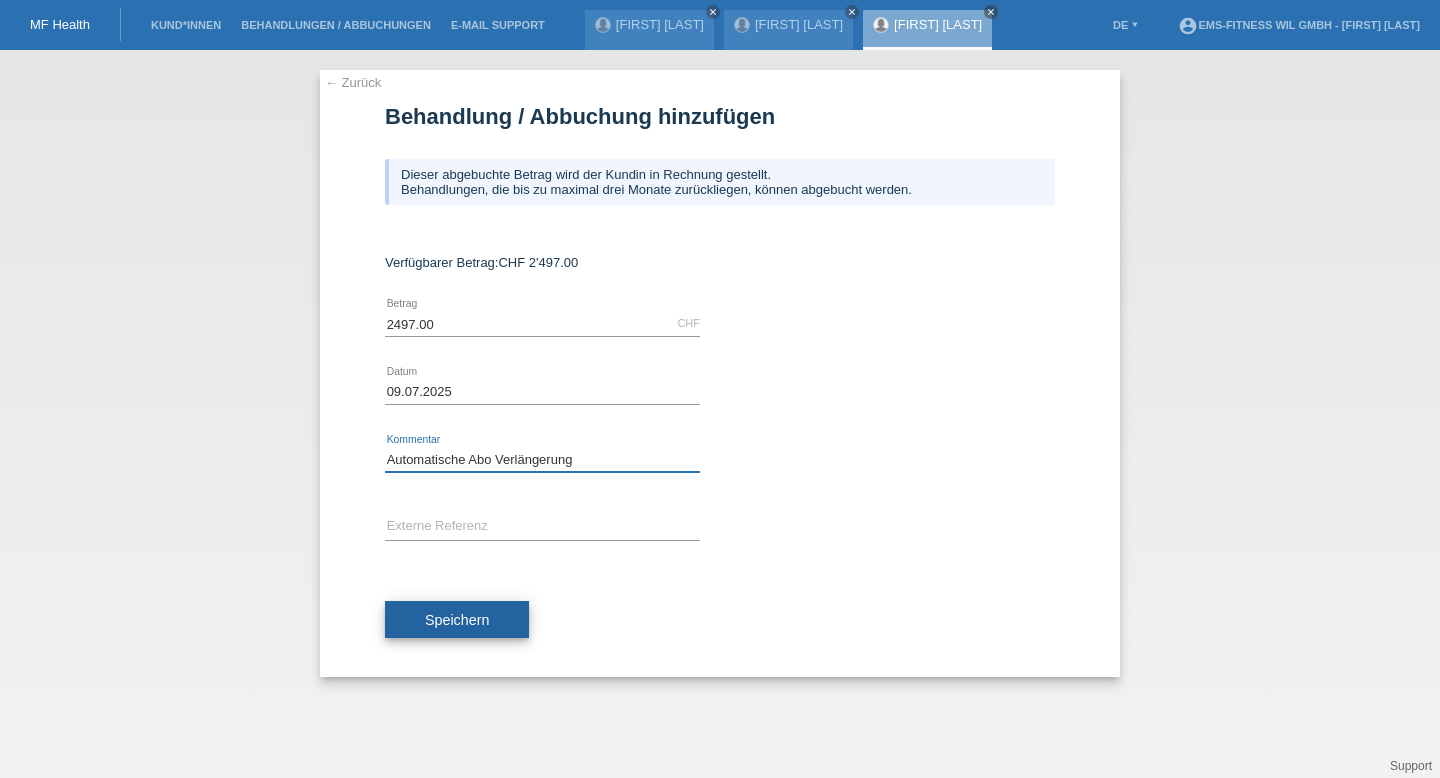 type on "Automatische Abo Verlängerung" 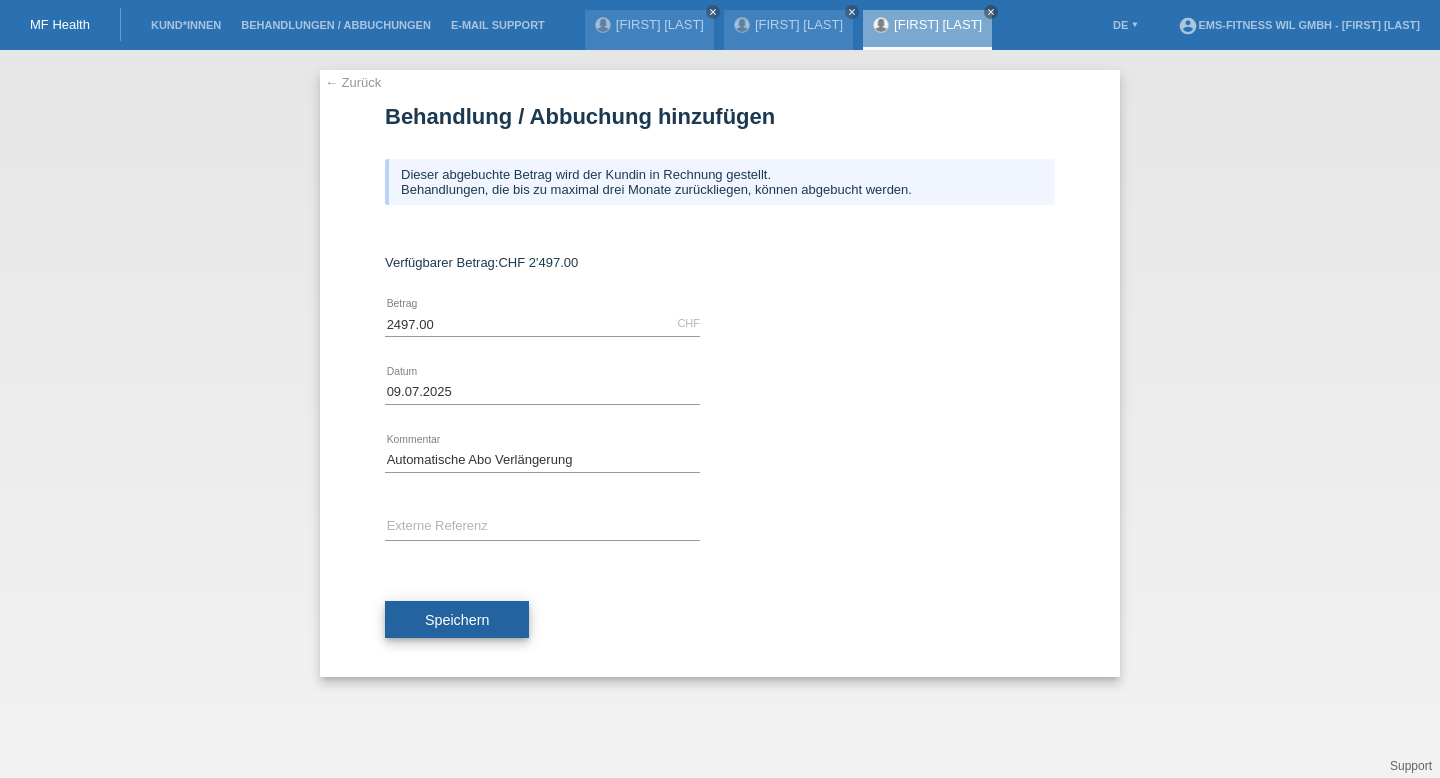 click on "Speichern" at bounding box center [457, 620] 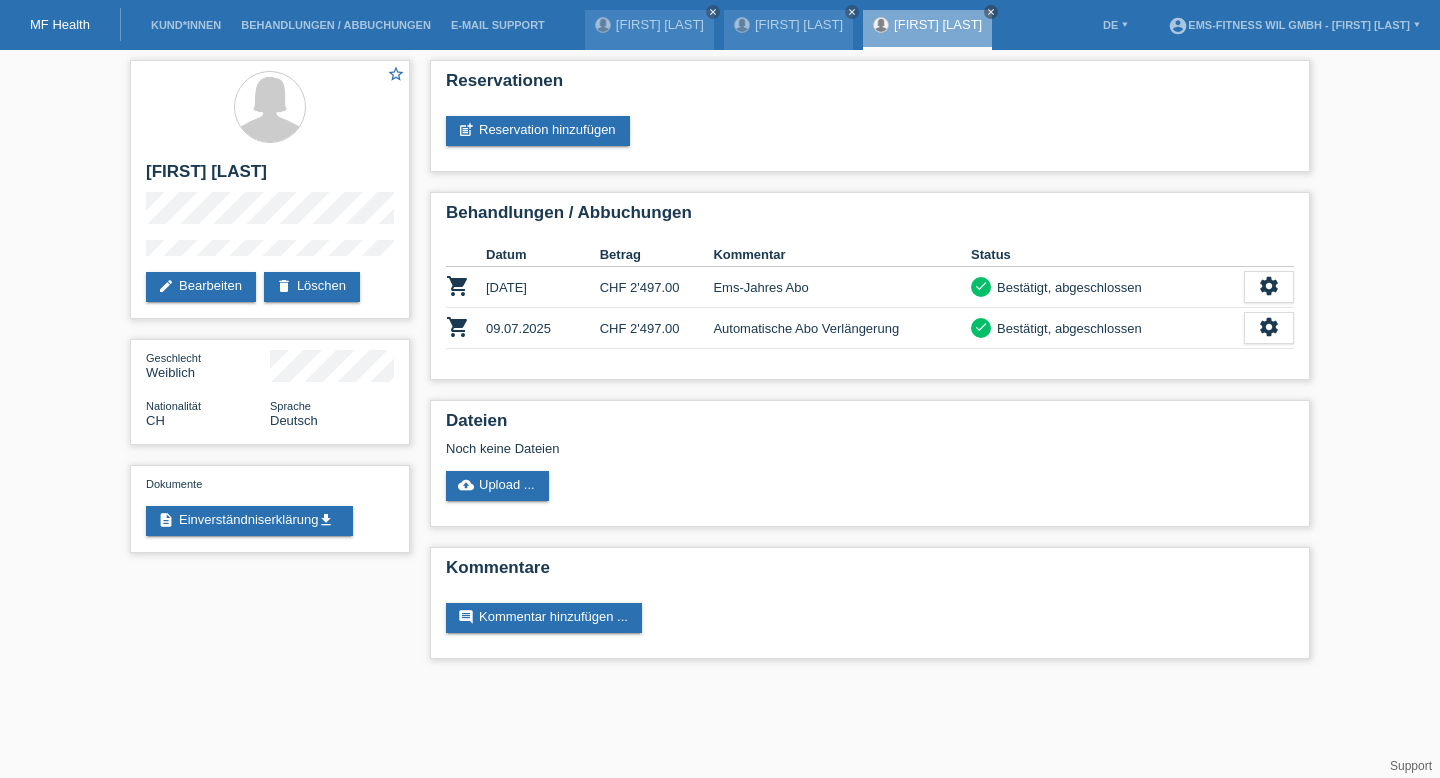 scroll, scrollTop: 0, scrollLeft: 0, axis: both 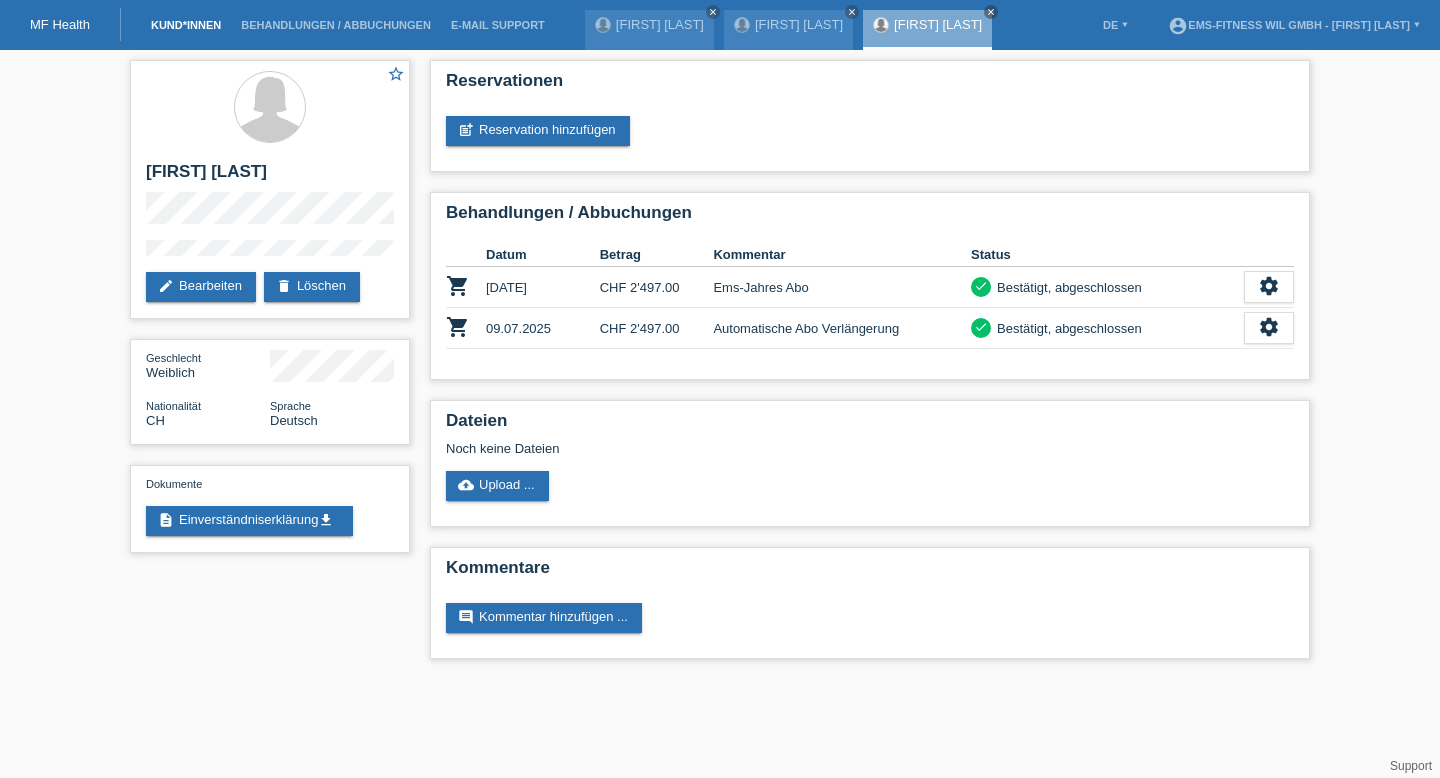 click on "Kund*innen" at bounding box center (186, 25) 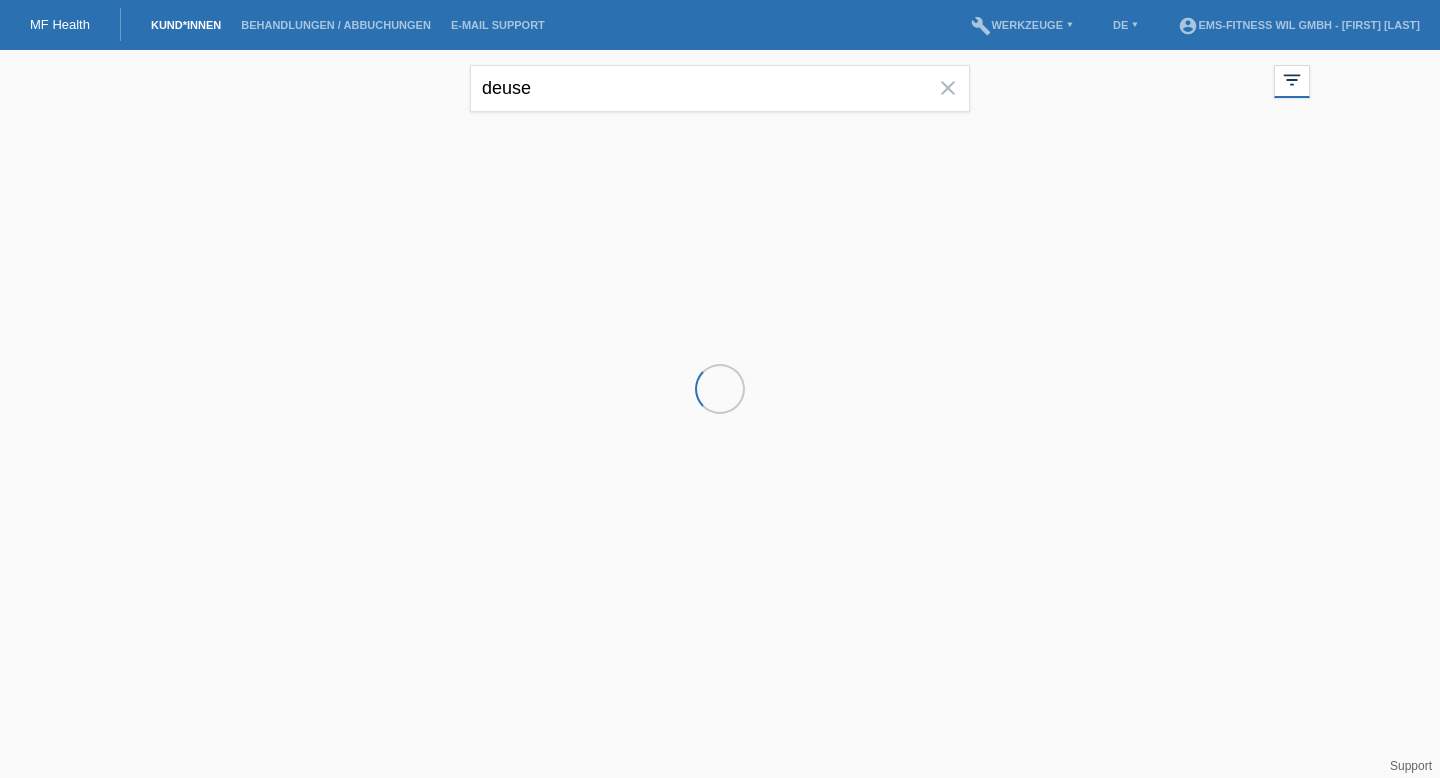 scroll, scrollTop: 0, scrollLeft: 0, axis: both 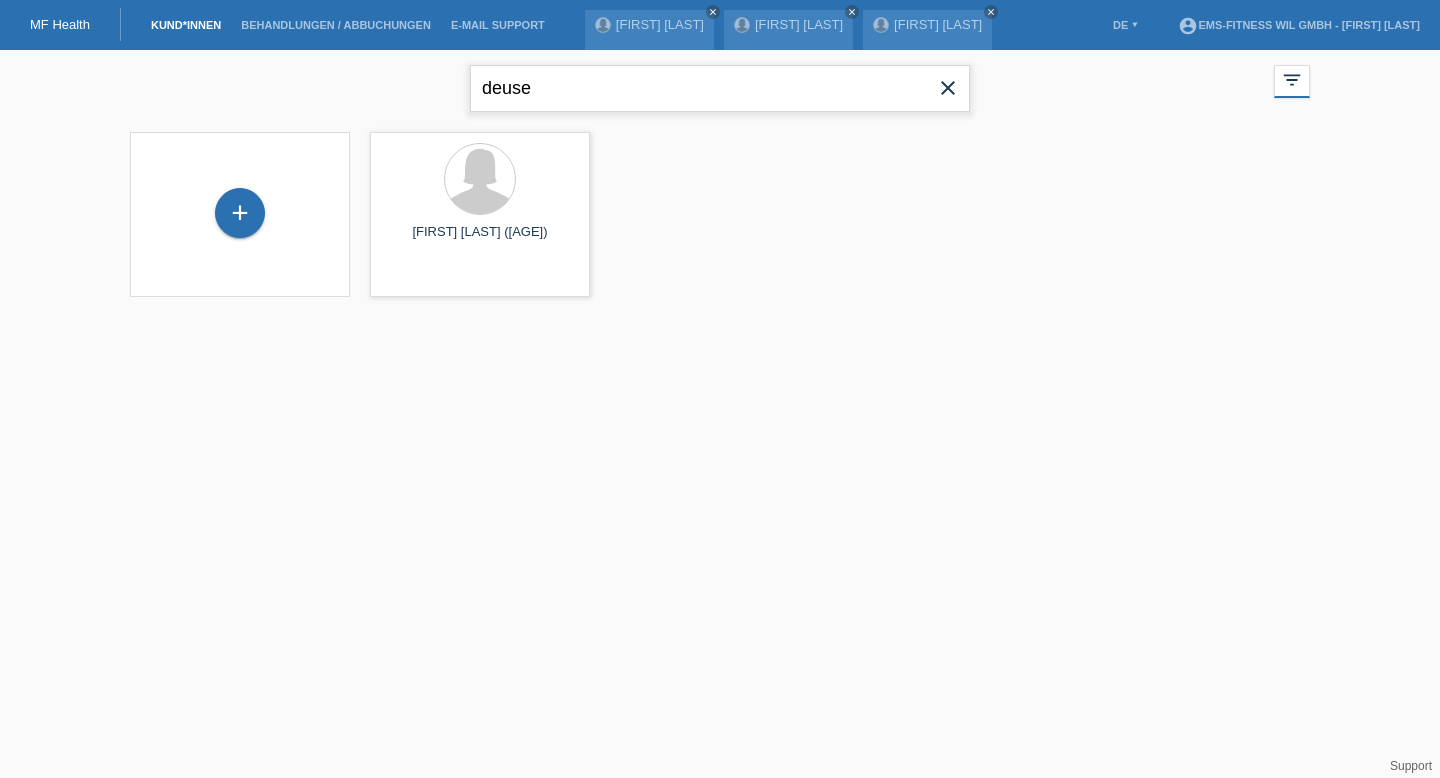 click on "deuse" at bounding box center [720, 88] 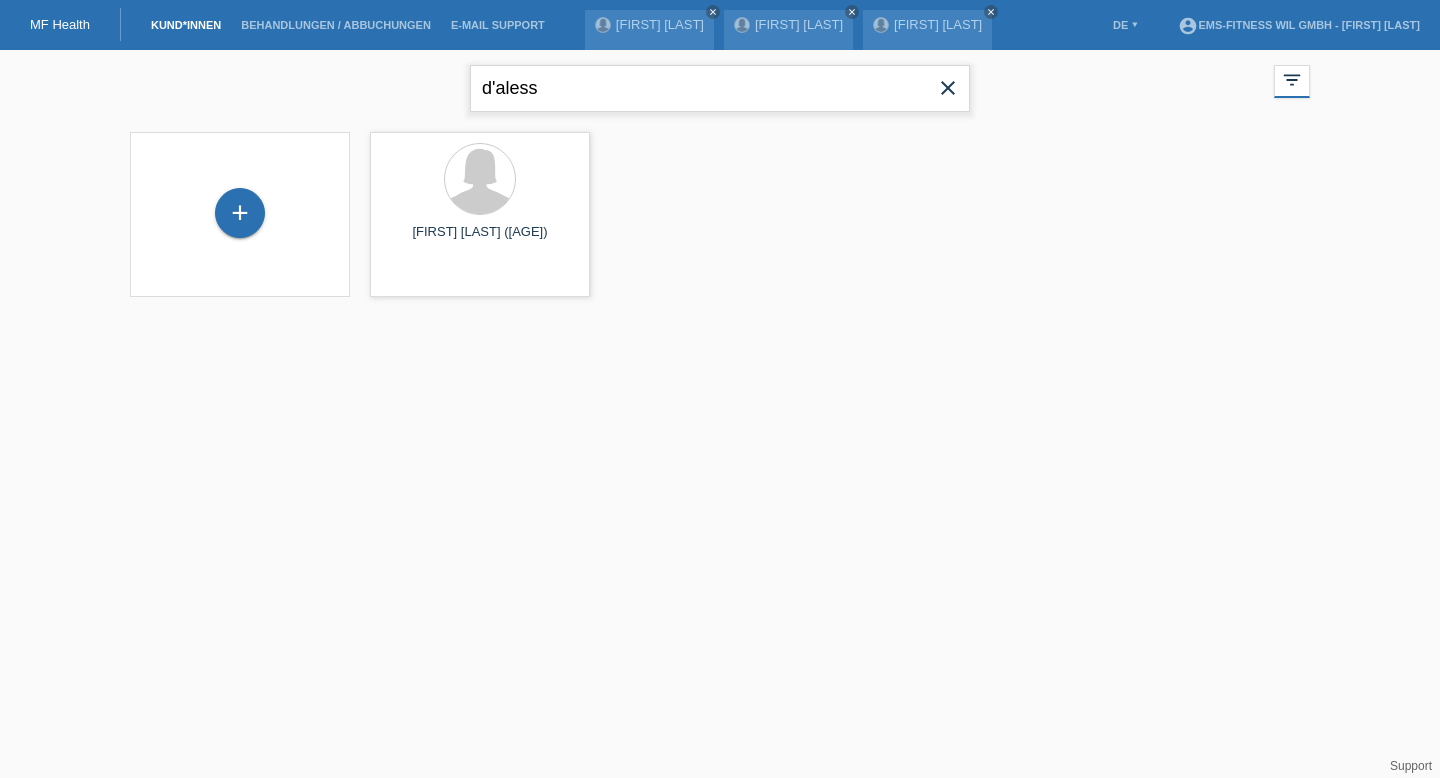type on "d'aless" 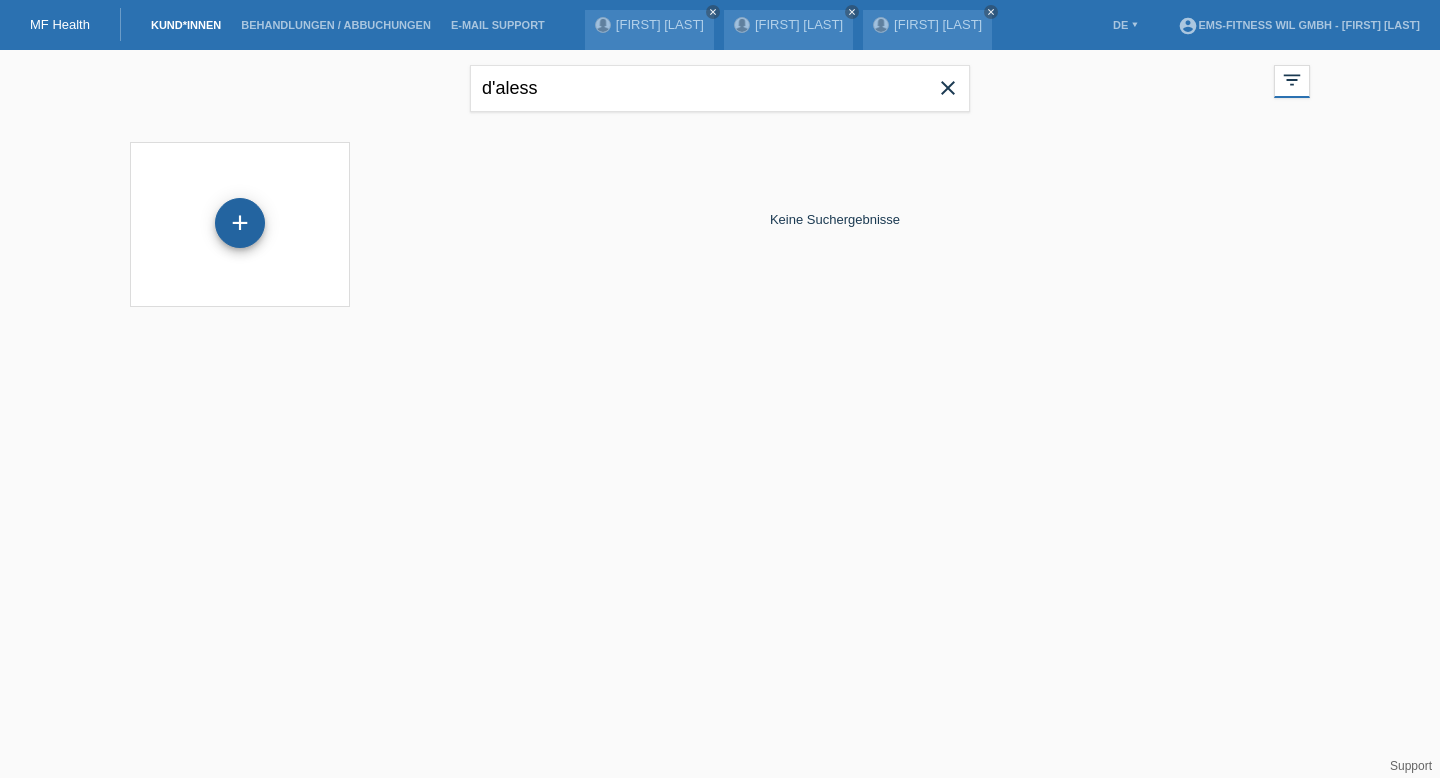 click on "+" at bounding box center [240, 223] 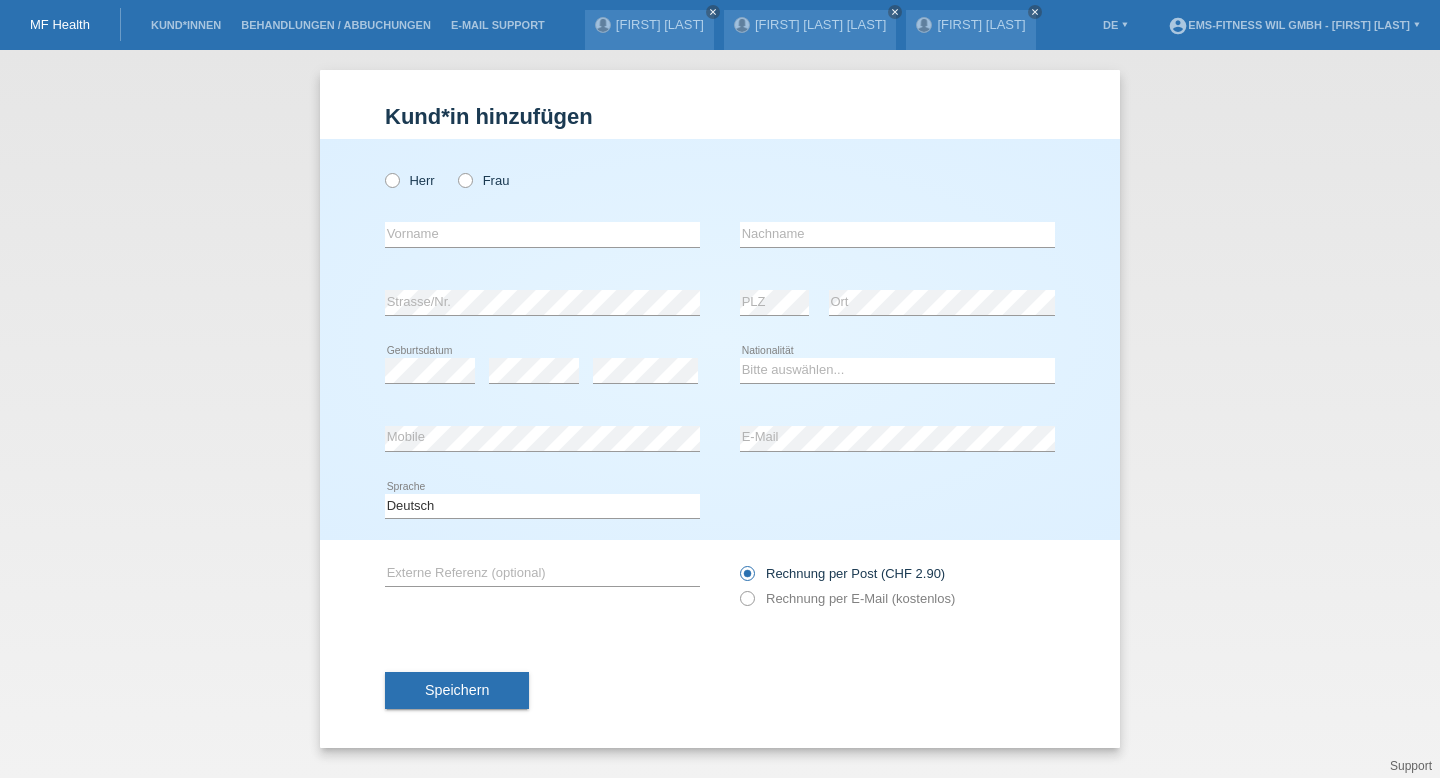scroll, scrollTop: 0, scrollLeft: 0, axis: both 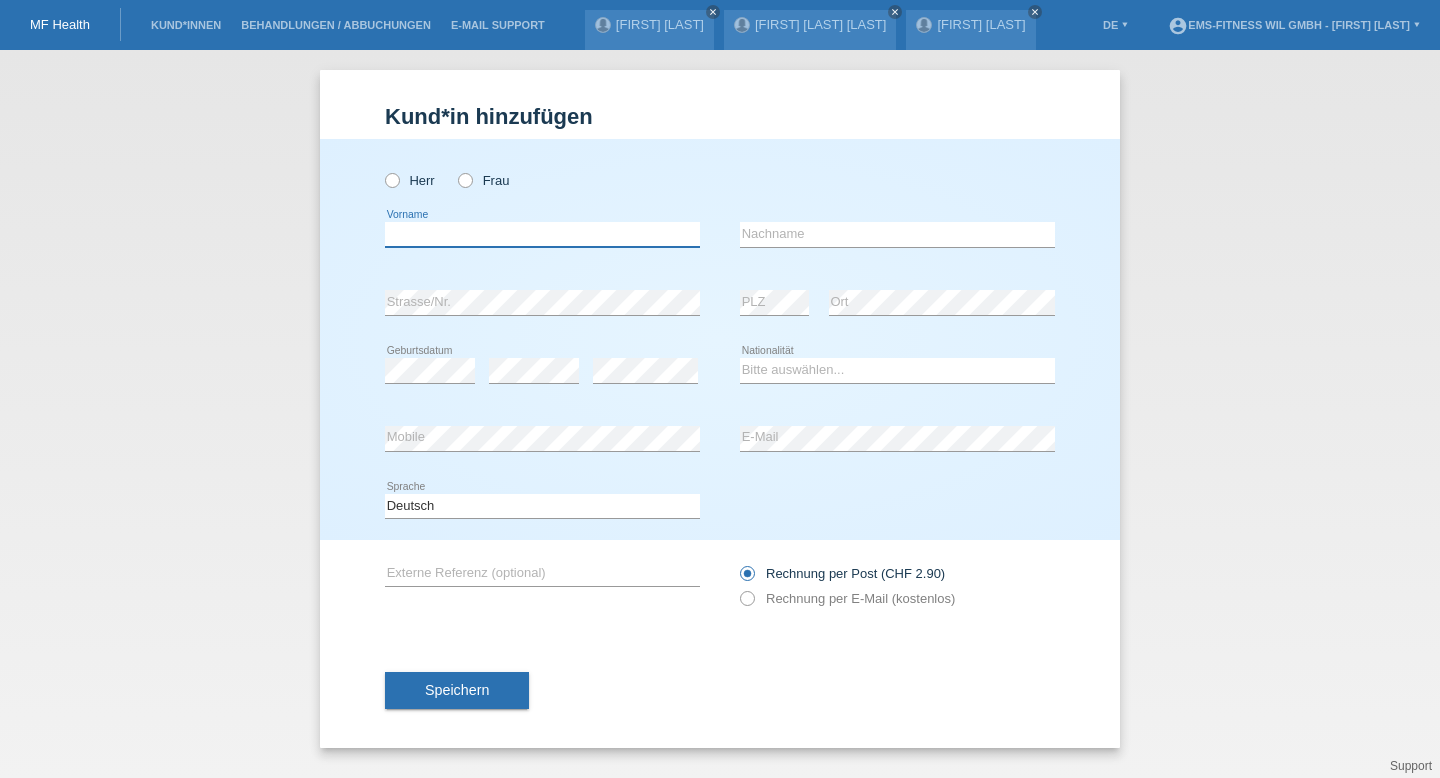 click at bounding box center [542, 234] 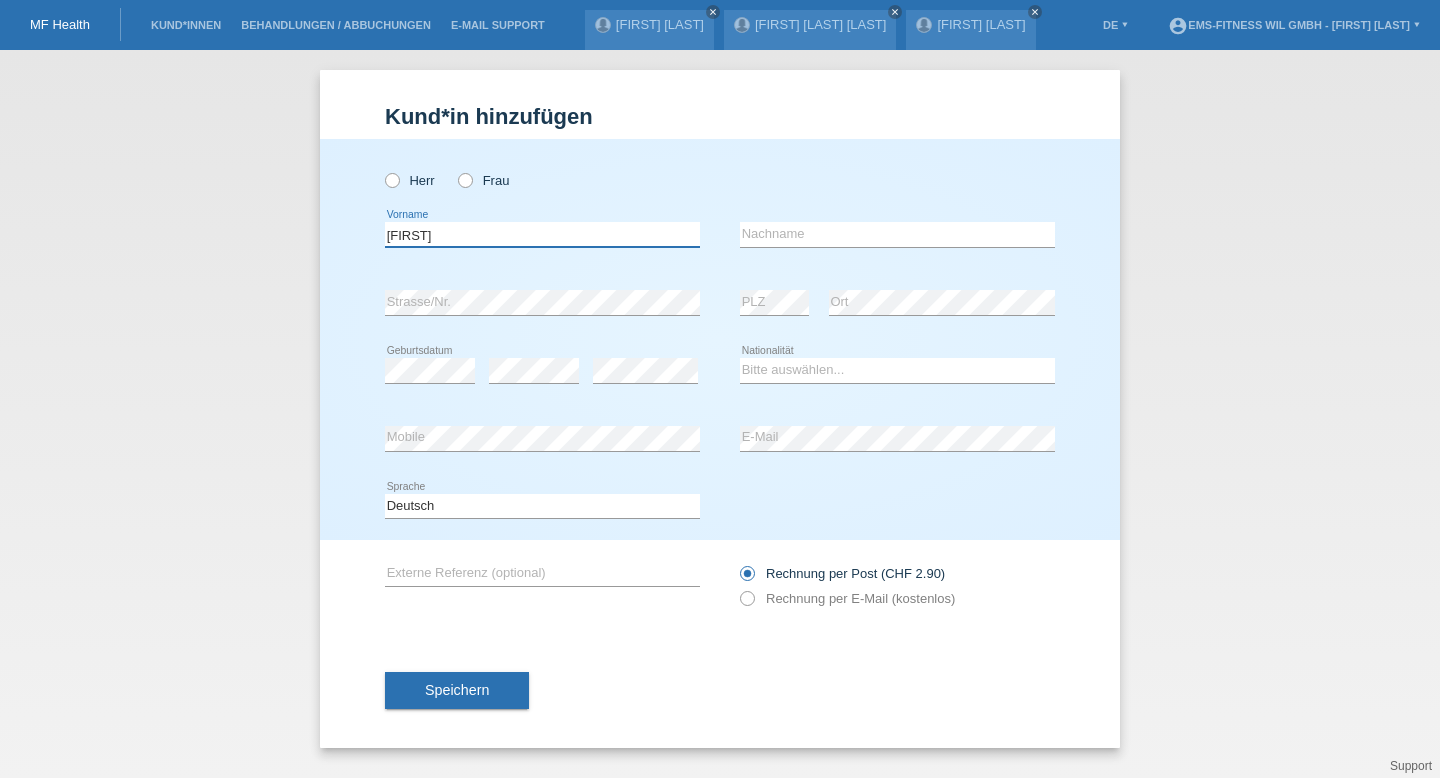 type on "D'allessand" 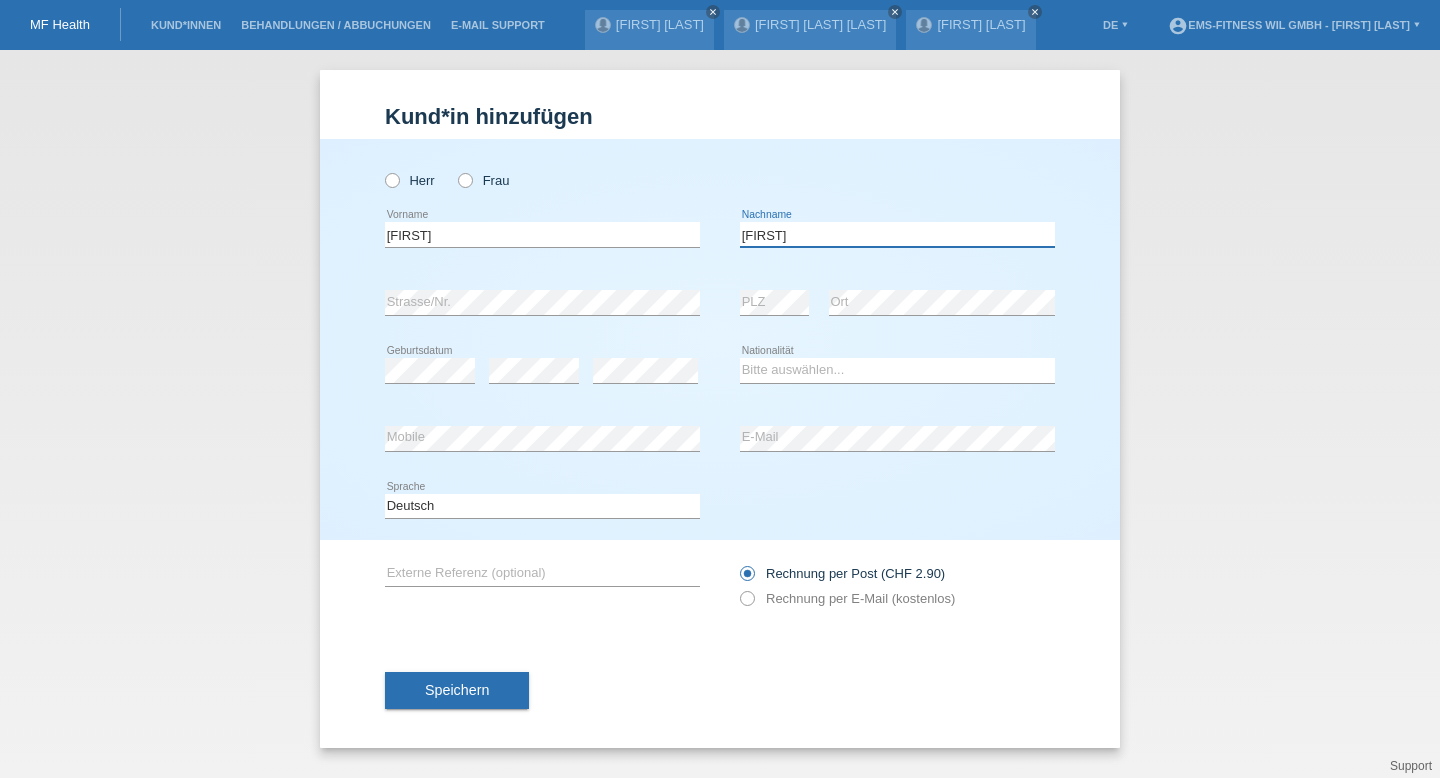 type on "[LAST]" 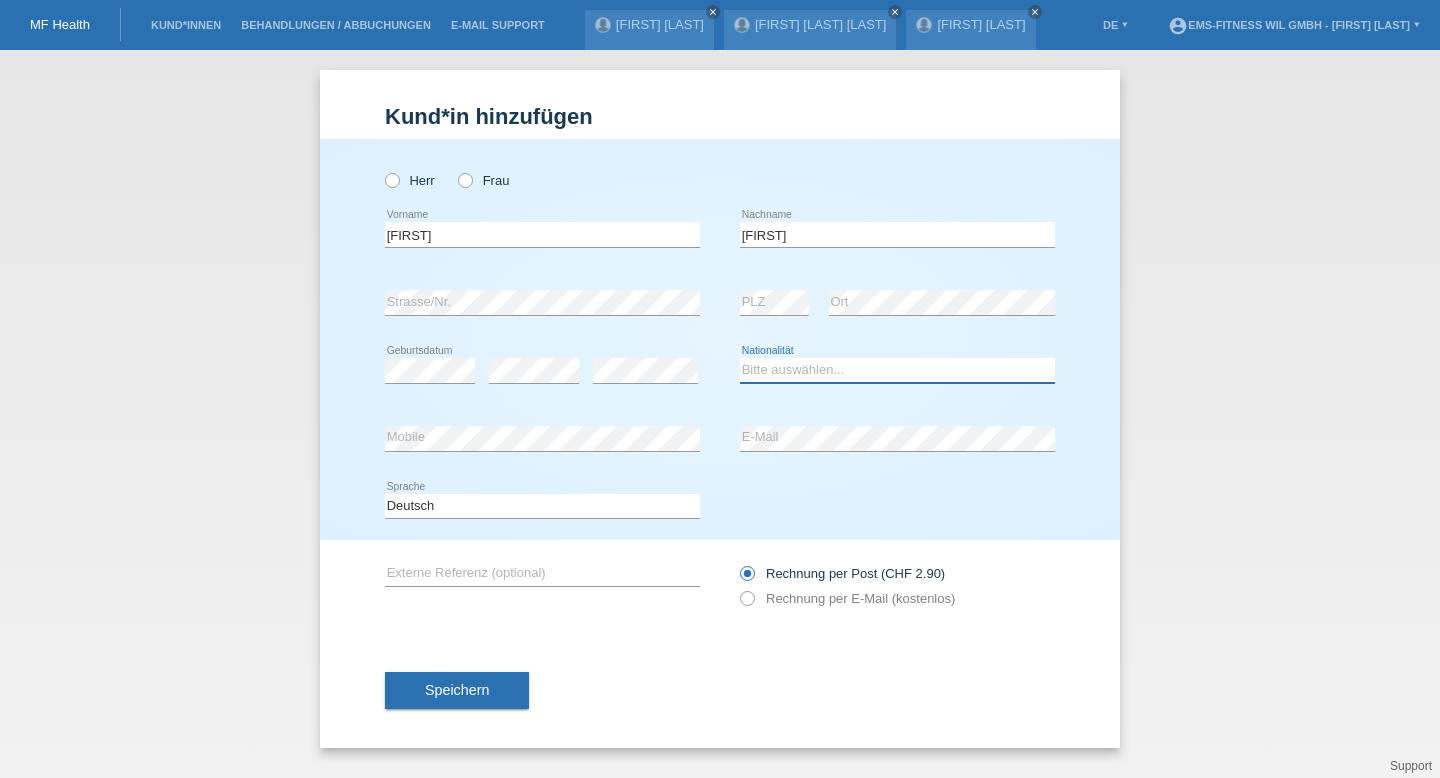 select on "CH" 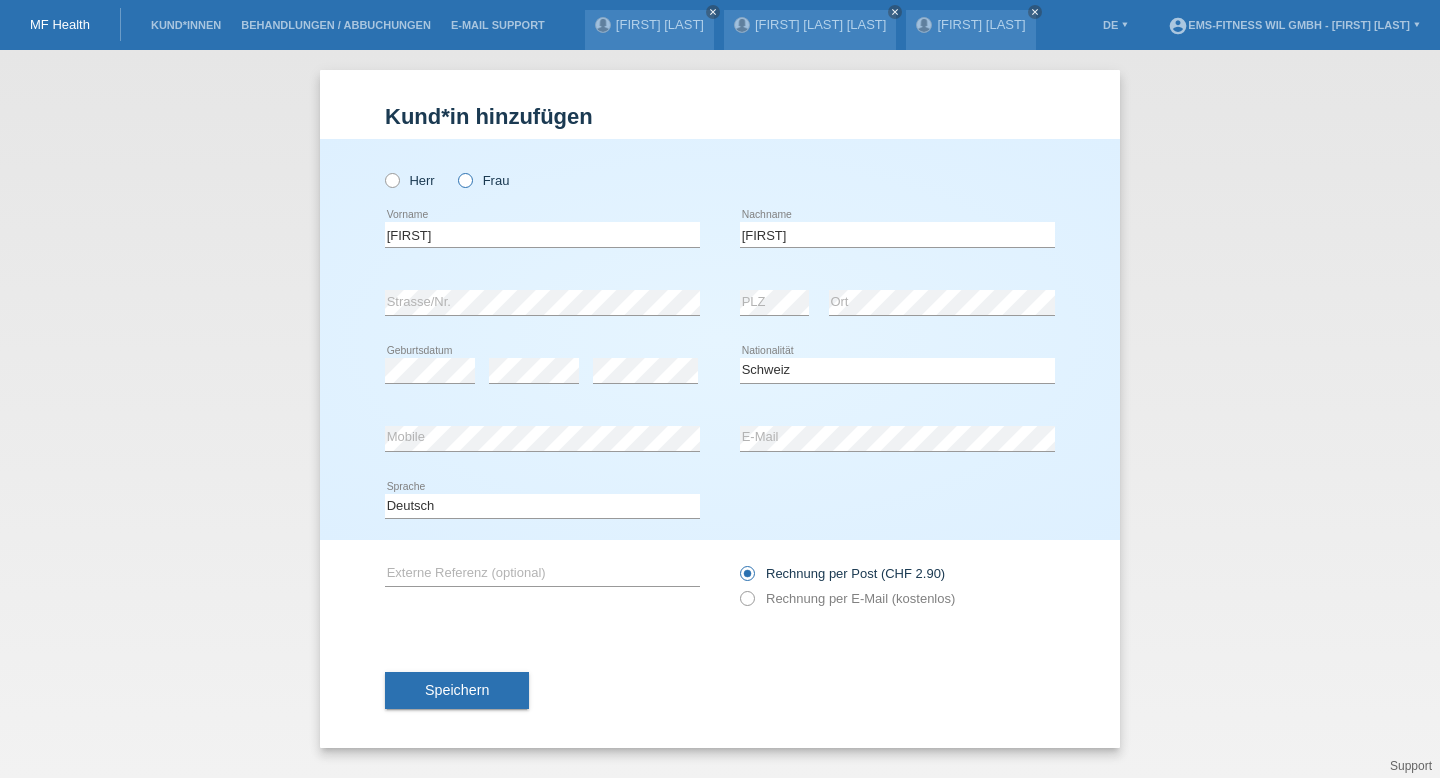 click on "Frau" at bounding box center [410, 180] 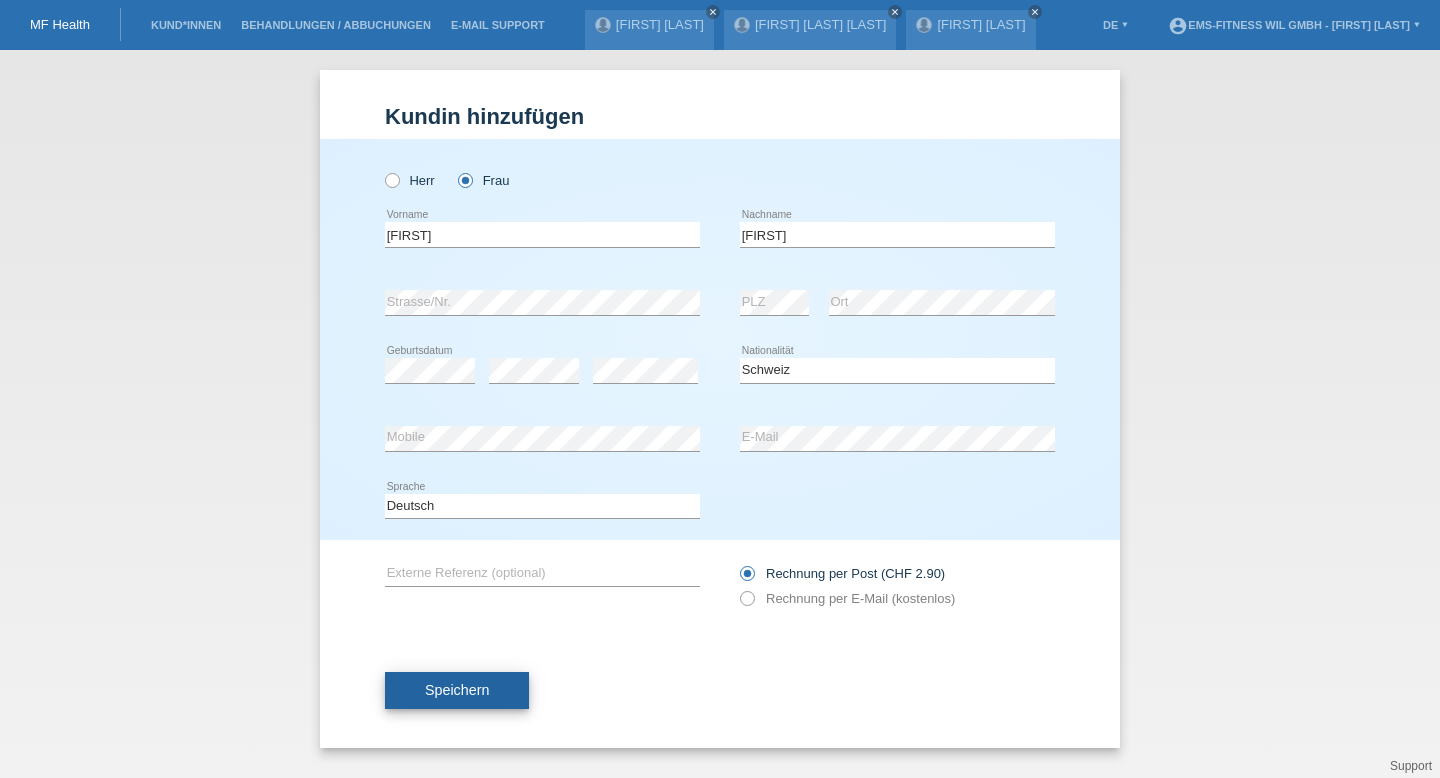 click on "Speichern" at bounding box center (457, 691) 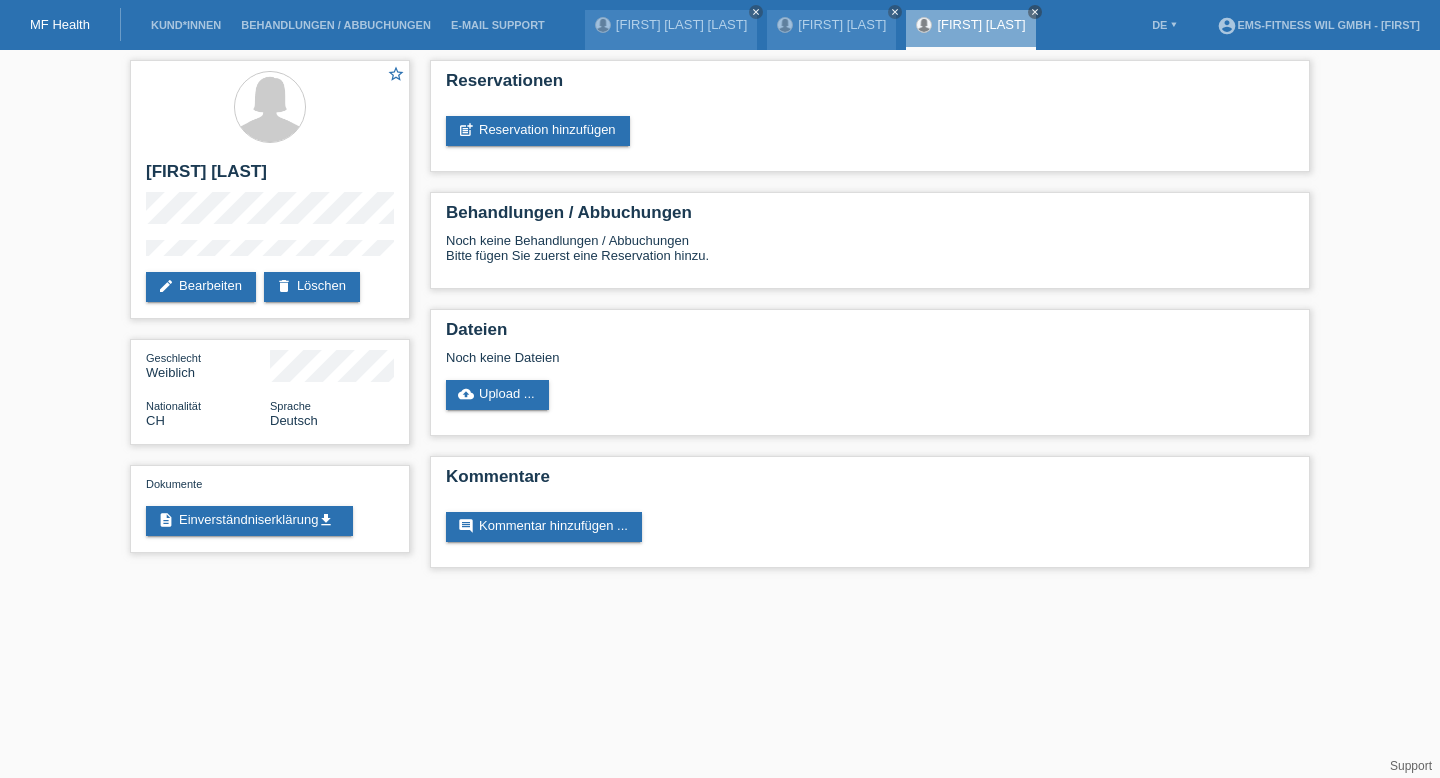 scroll, scrollTop: 0, scrollLeft: 0, axis: both 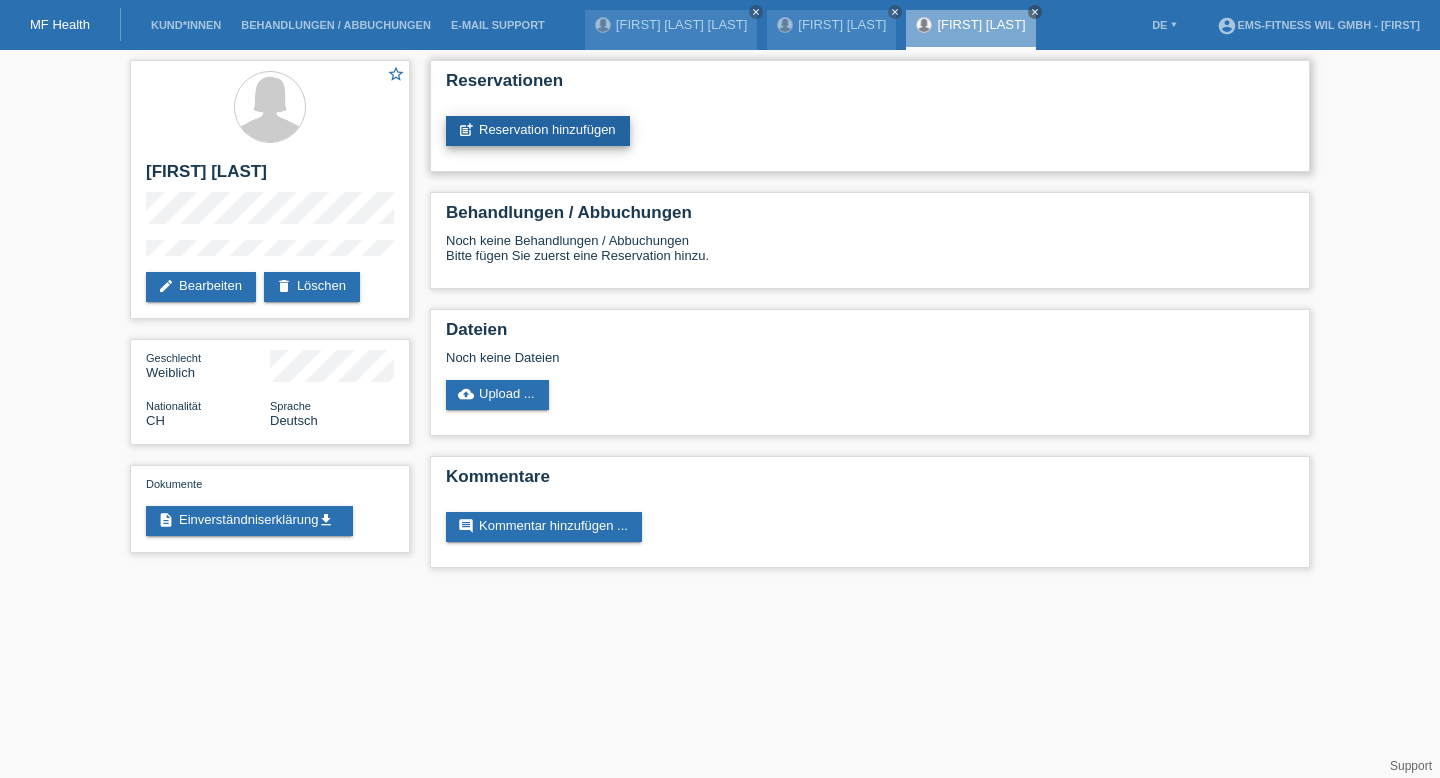 click on "post_add  Reservation hinzufügen" at bounding box center (538, 131) 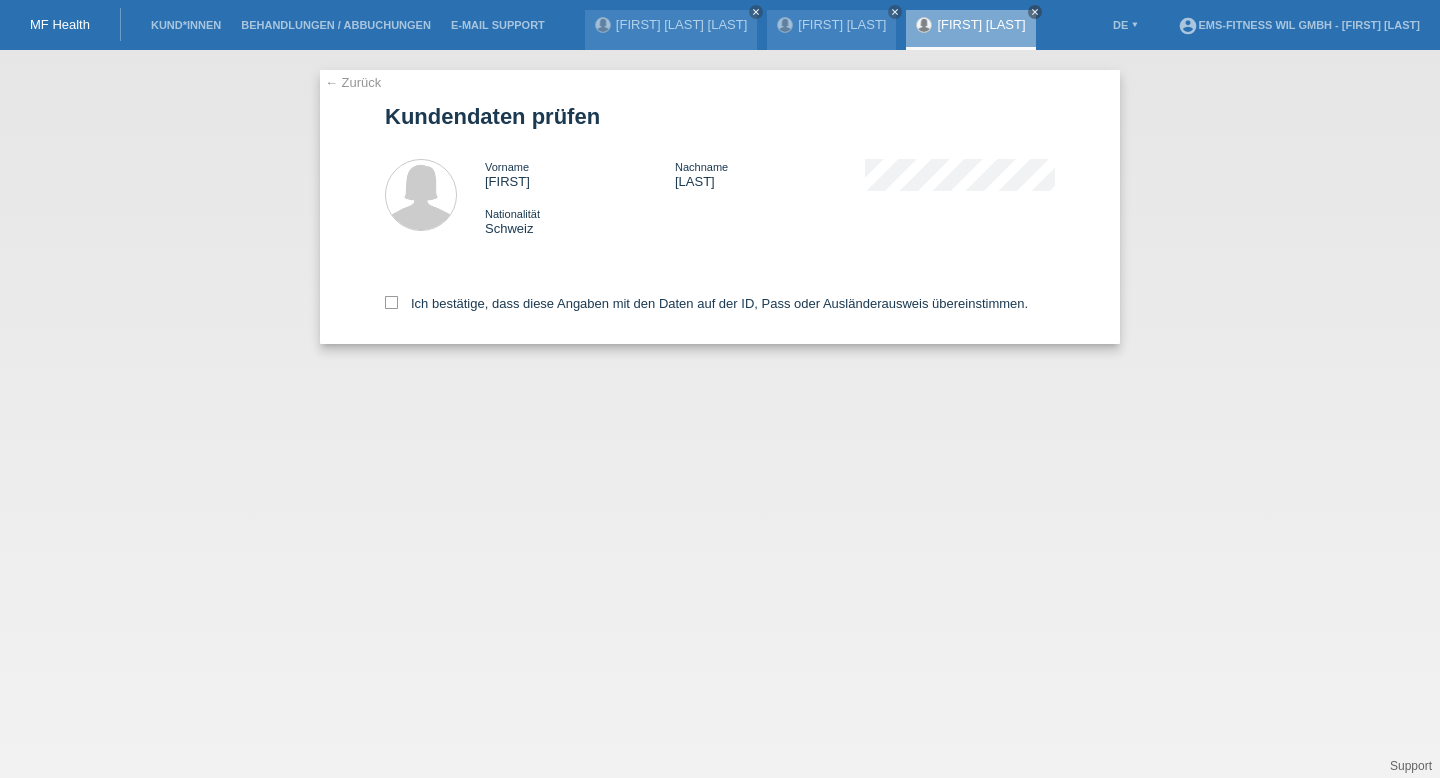 scroll, scrollTop: 0, scrollLeft: 0, axis: both 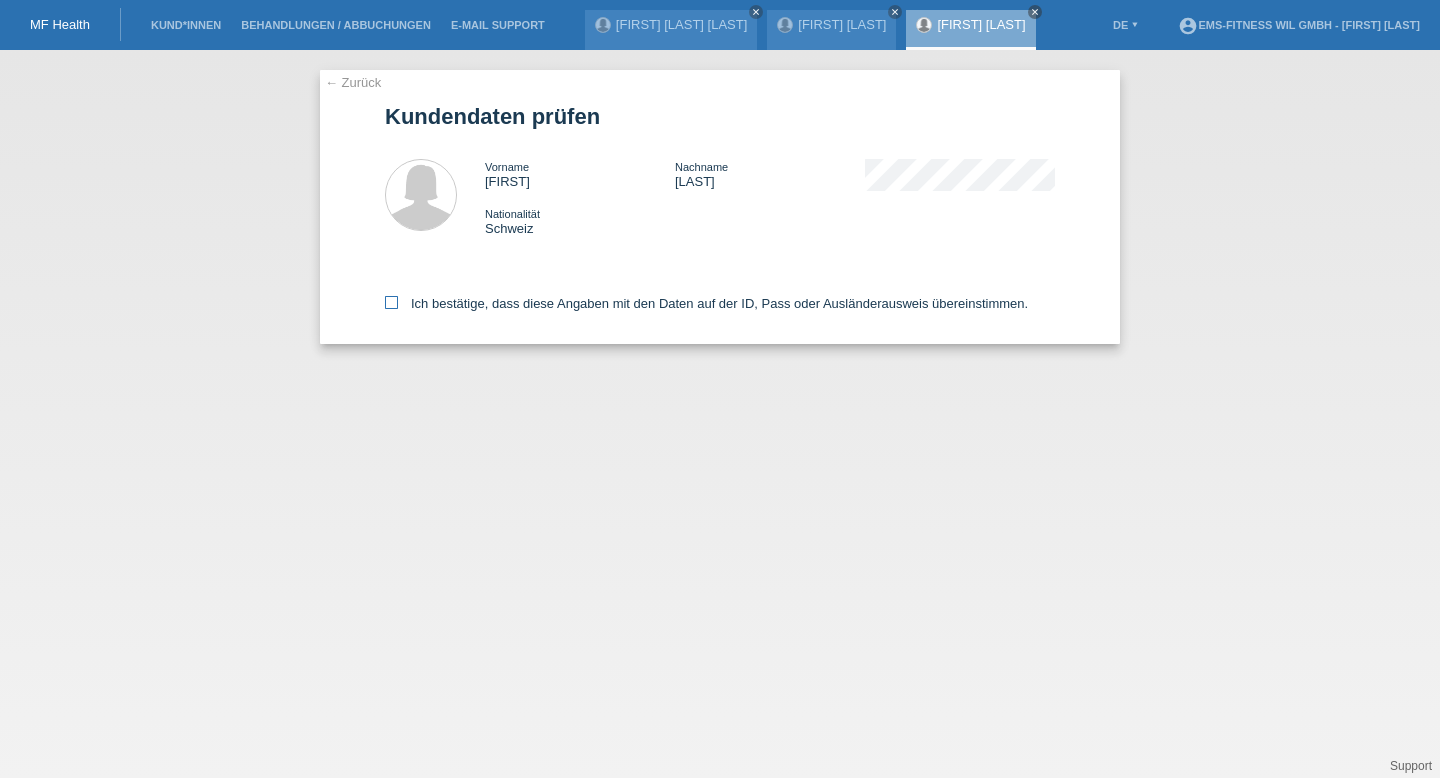 click at bounding box center [391, 302] 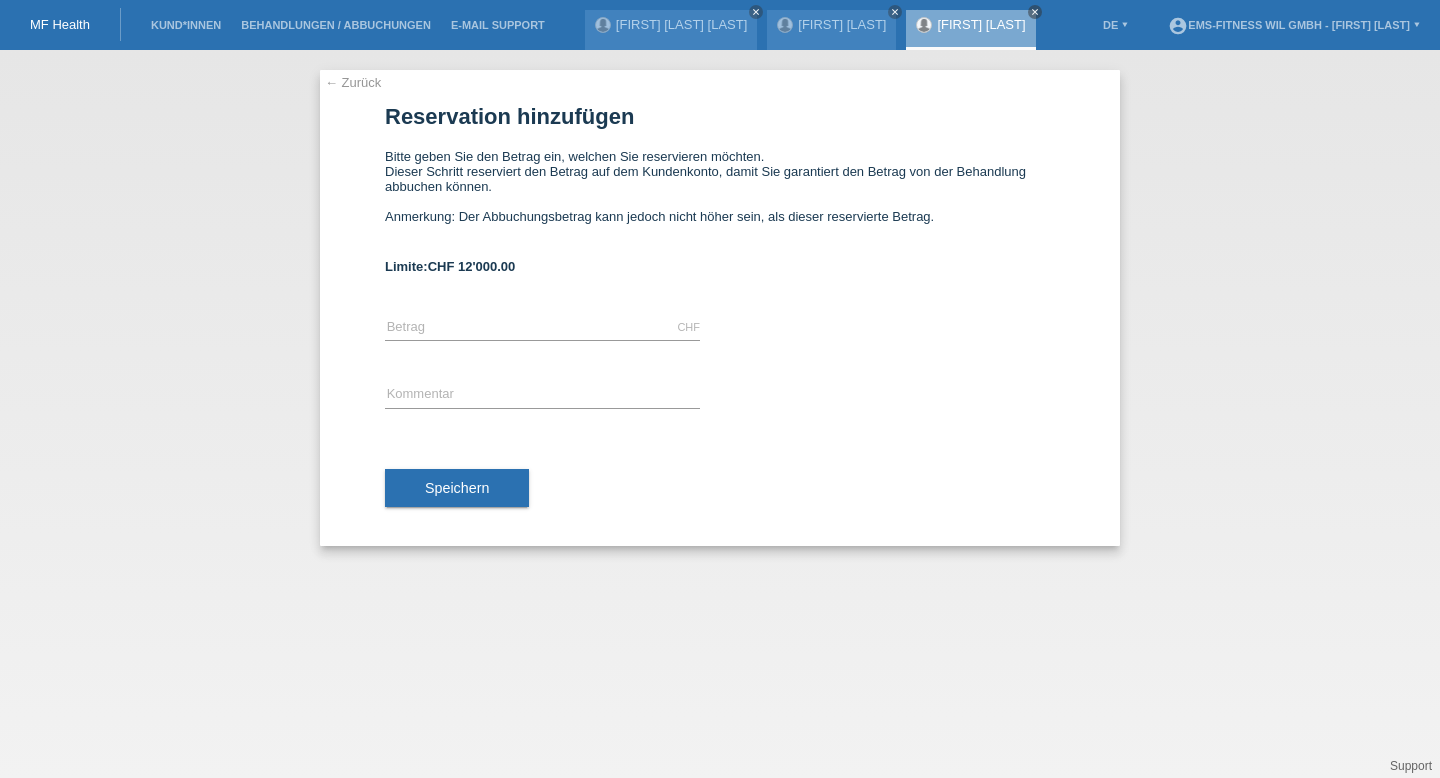 scroll, scrollTop: 0, scrollLeft: 0, axis: both 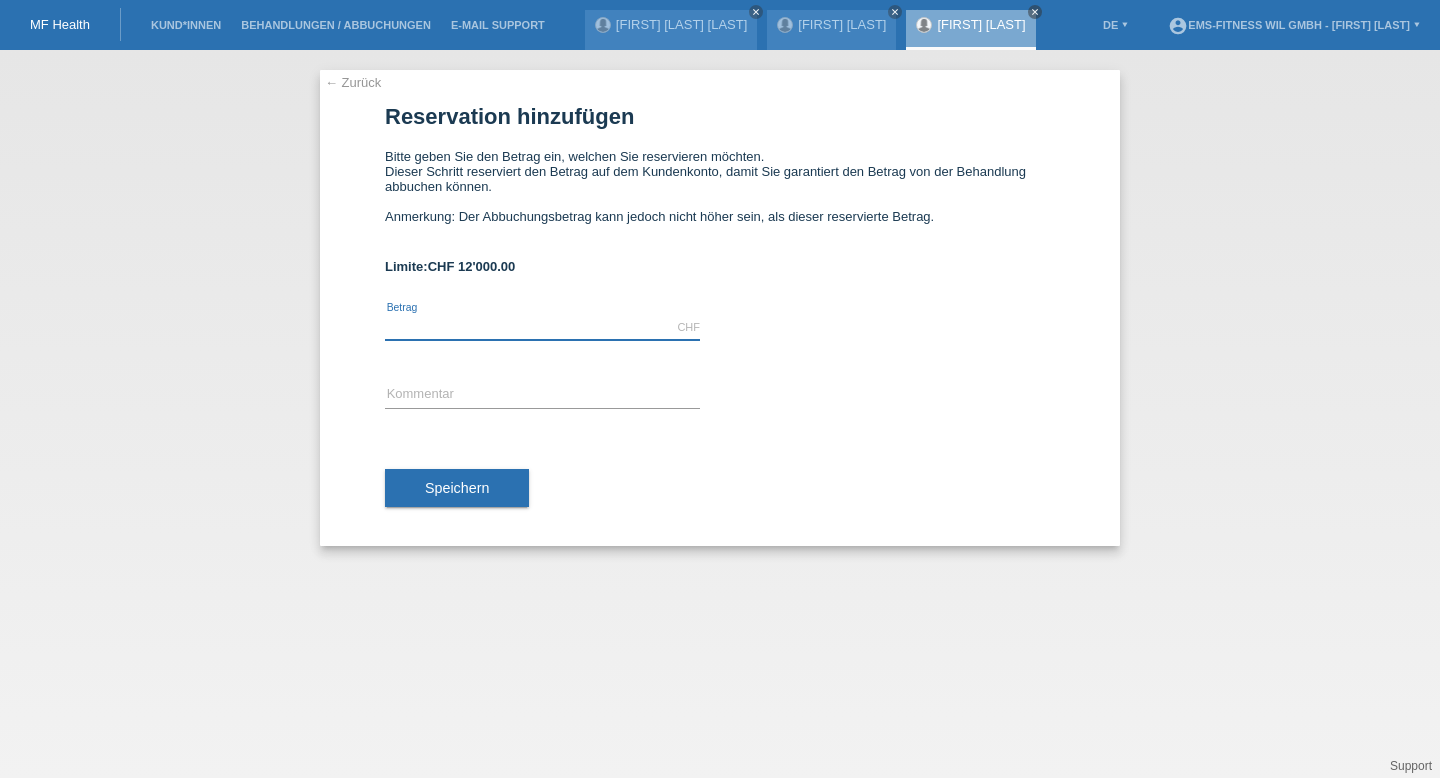 click at bounding box center (542, 327) 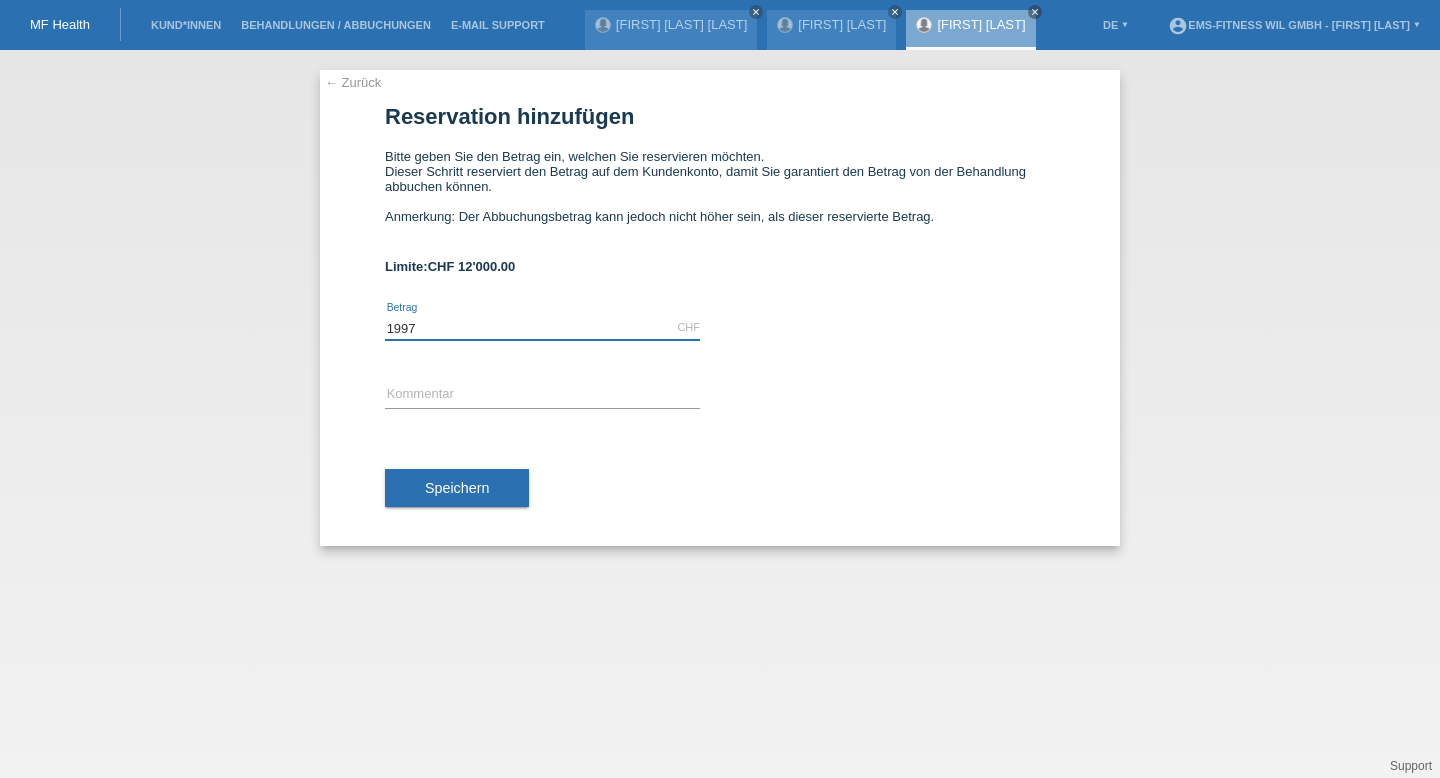 type on "1997" 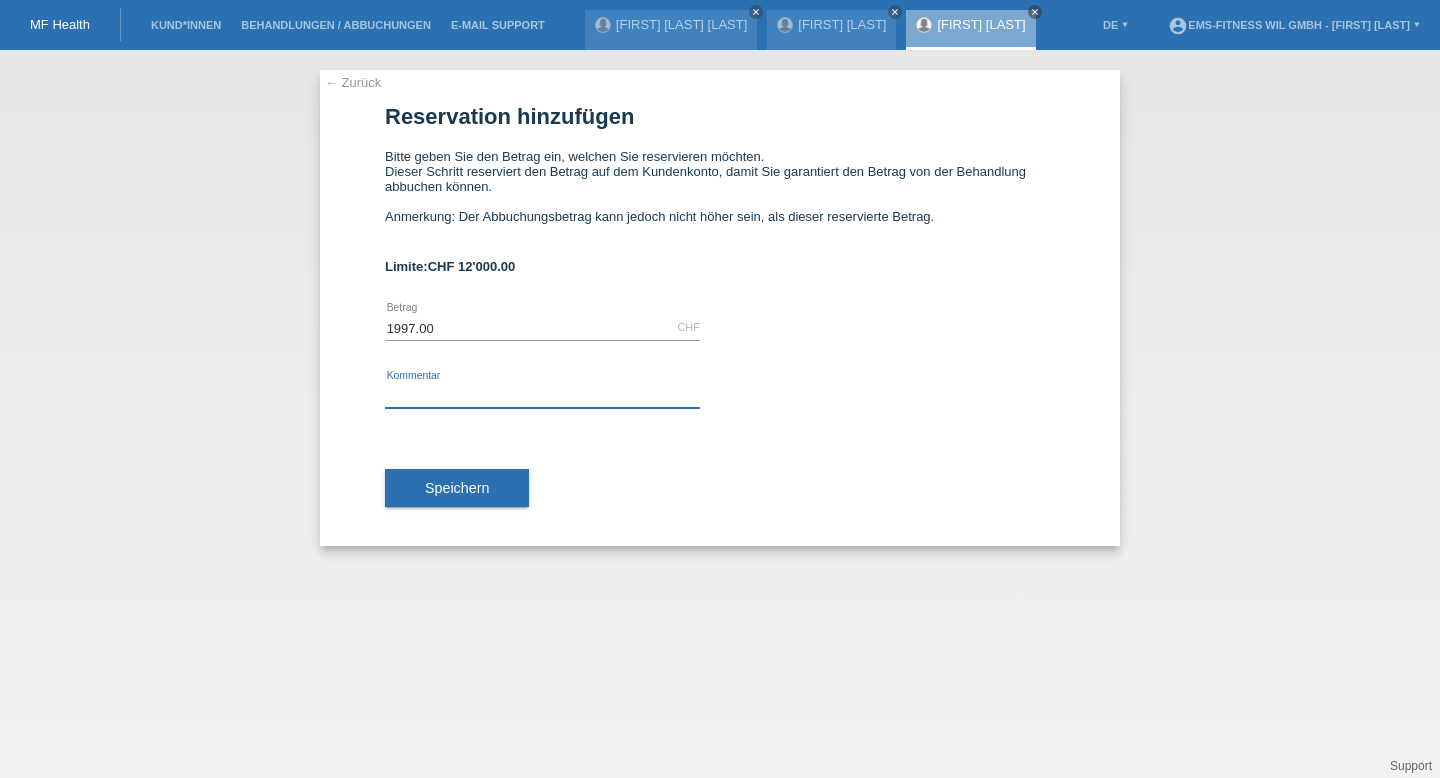 paste on "Automatische Abo Verlängerung" 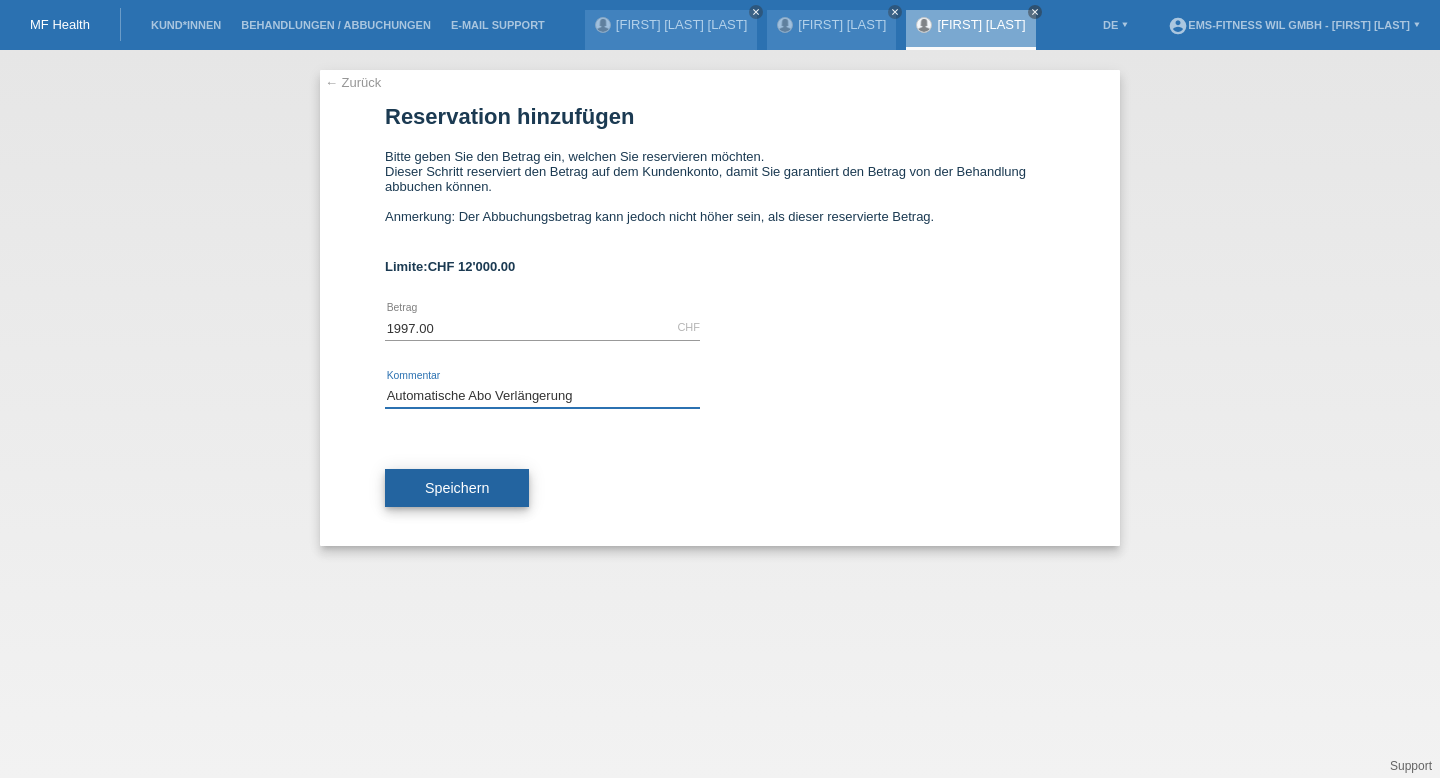 type on "Automatische Abo Verlängerung" 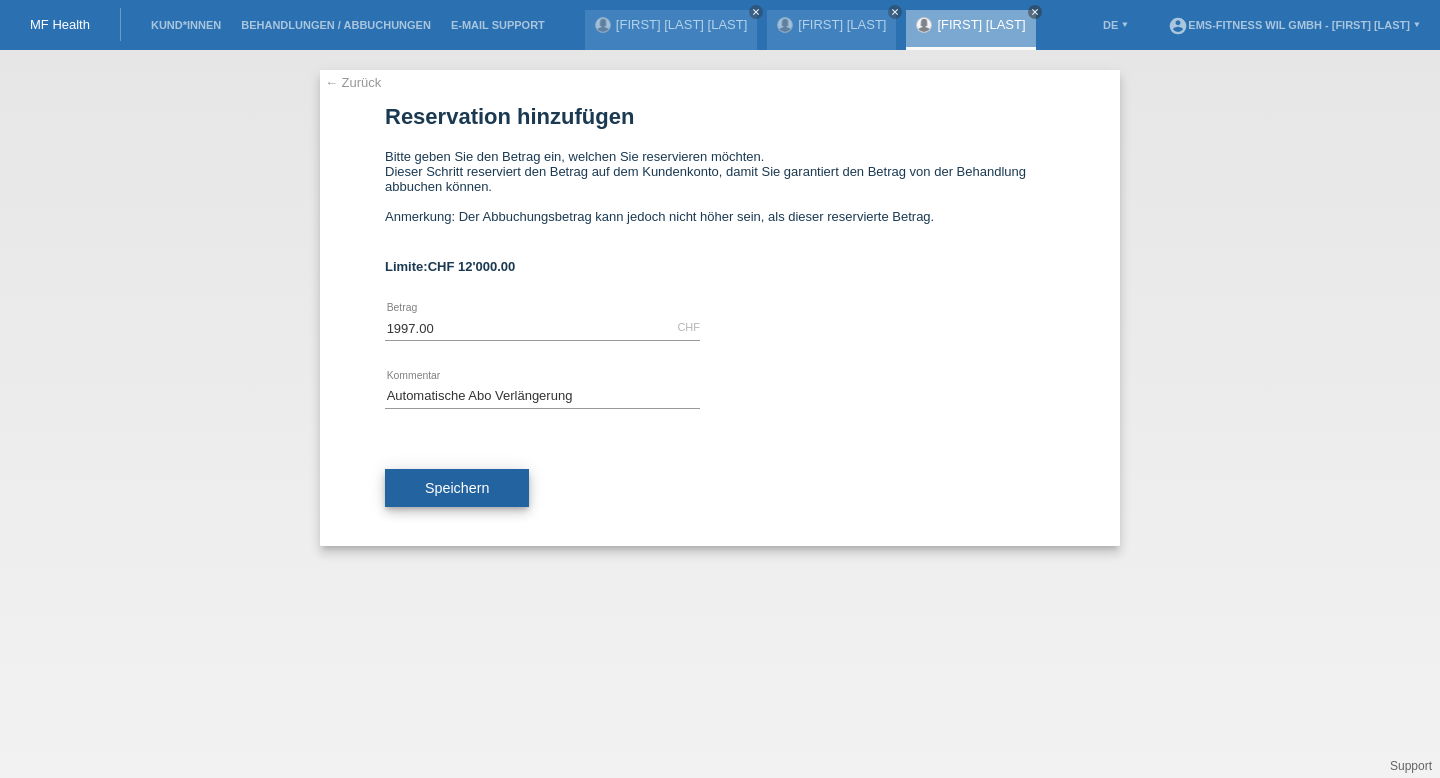 click on "Speichern" at bounding box center [457, 488] 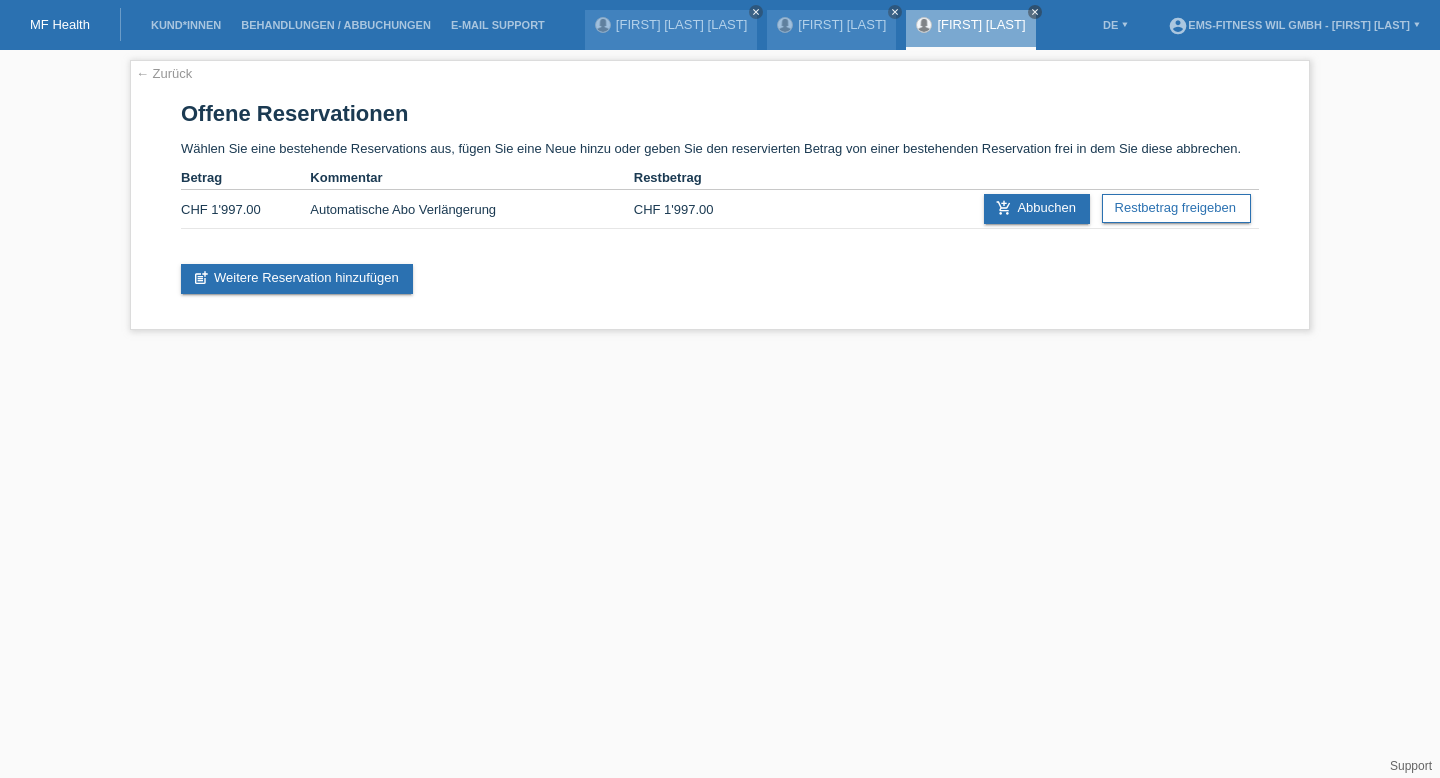 scroll, scrollTop: 0, scrollLeft: 0, axis: both 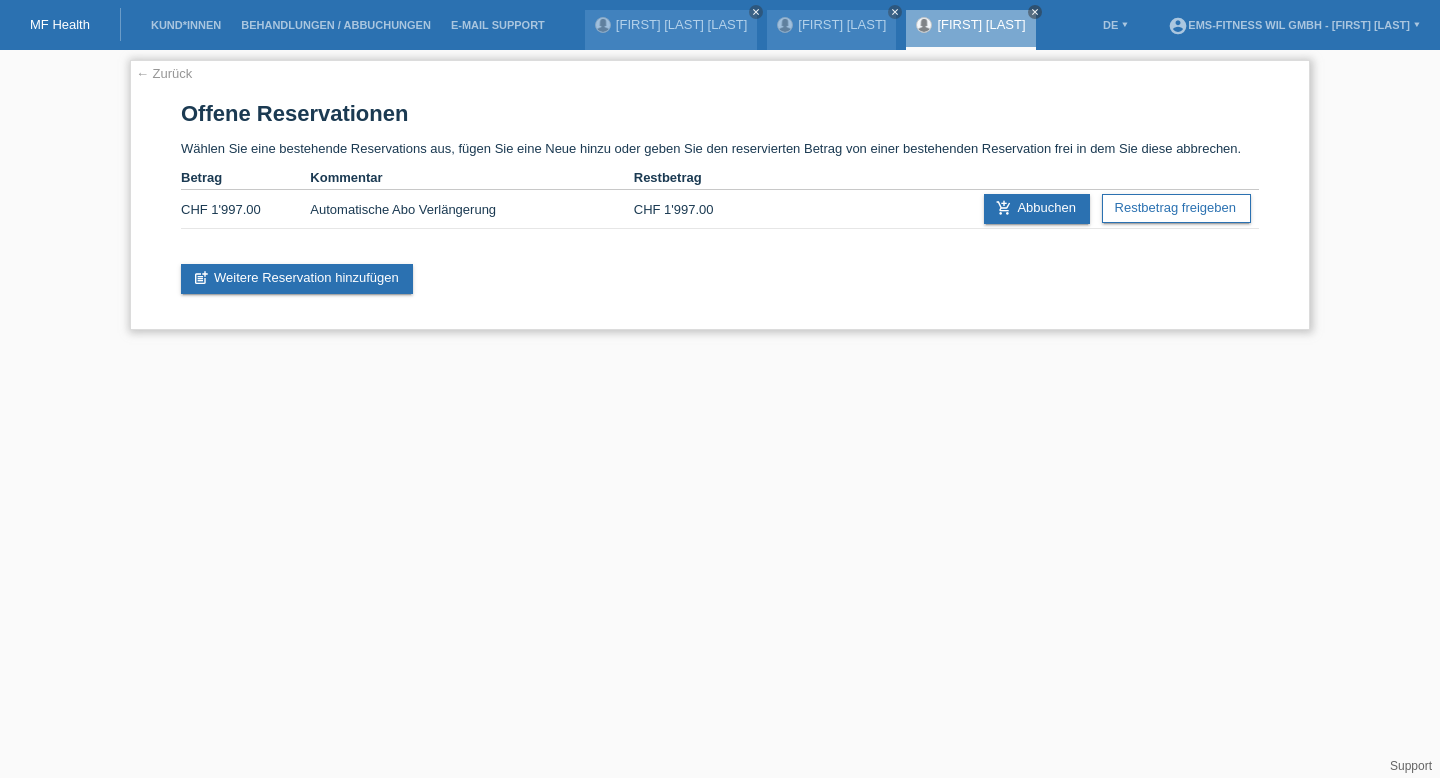 click on "add_shopping_cart  Abbuchen
Restbetrag freigeben" at bounding box center [1108, 209] 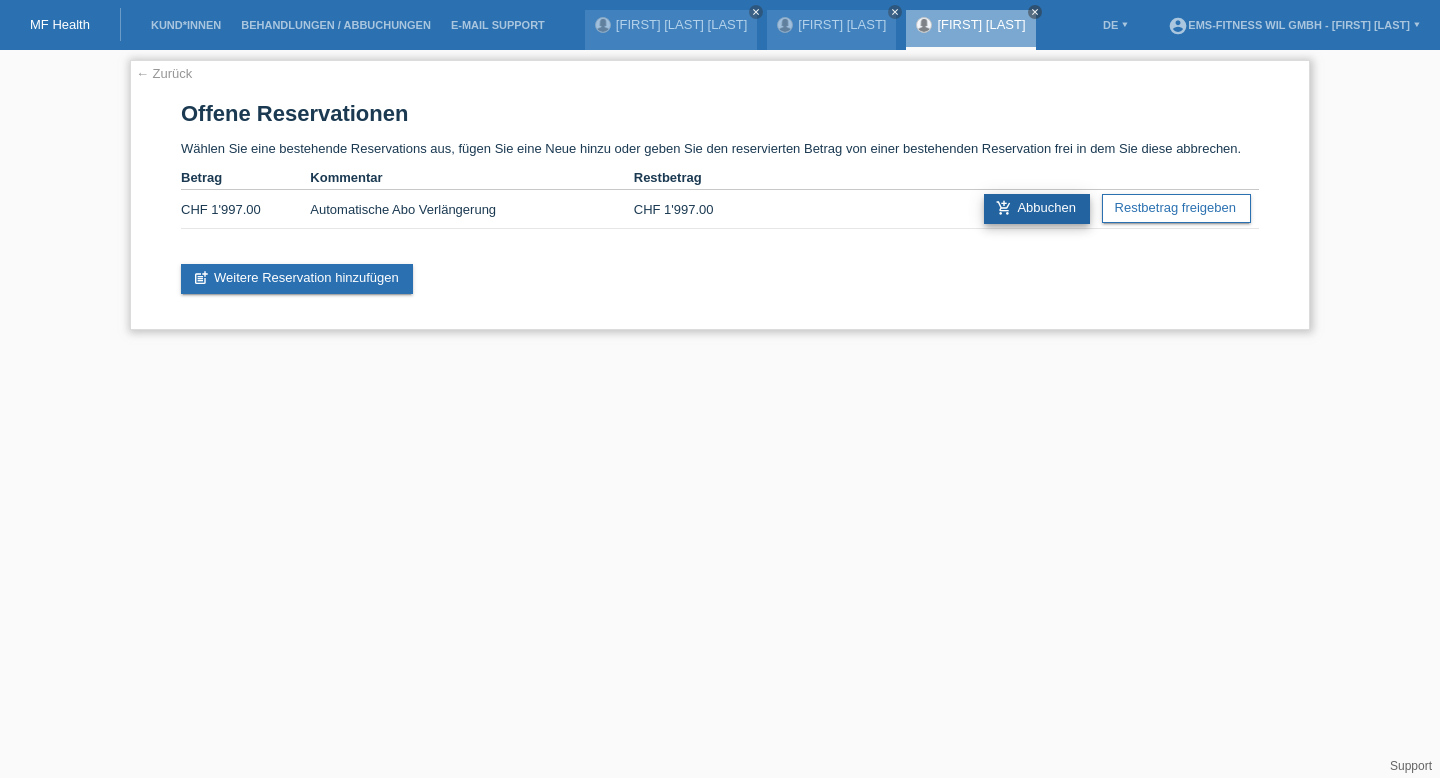 click on "add_shopping_cart  Abbuchen" at bounding box center (1037, 209) 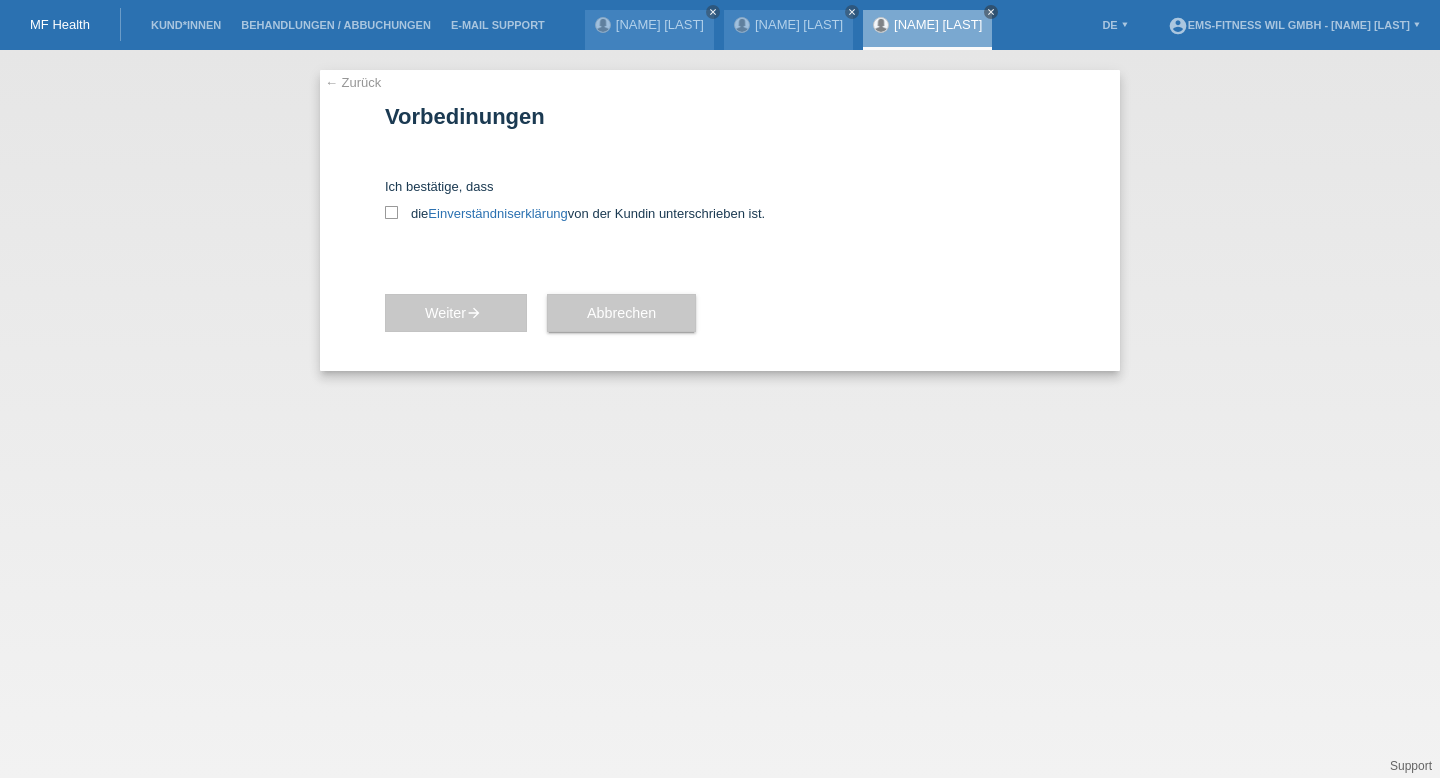 scroll, scrollTop: 0, scrollLeft: 0, axis: both 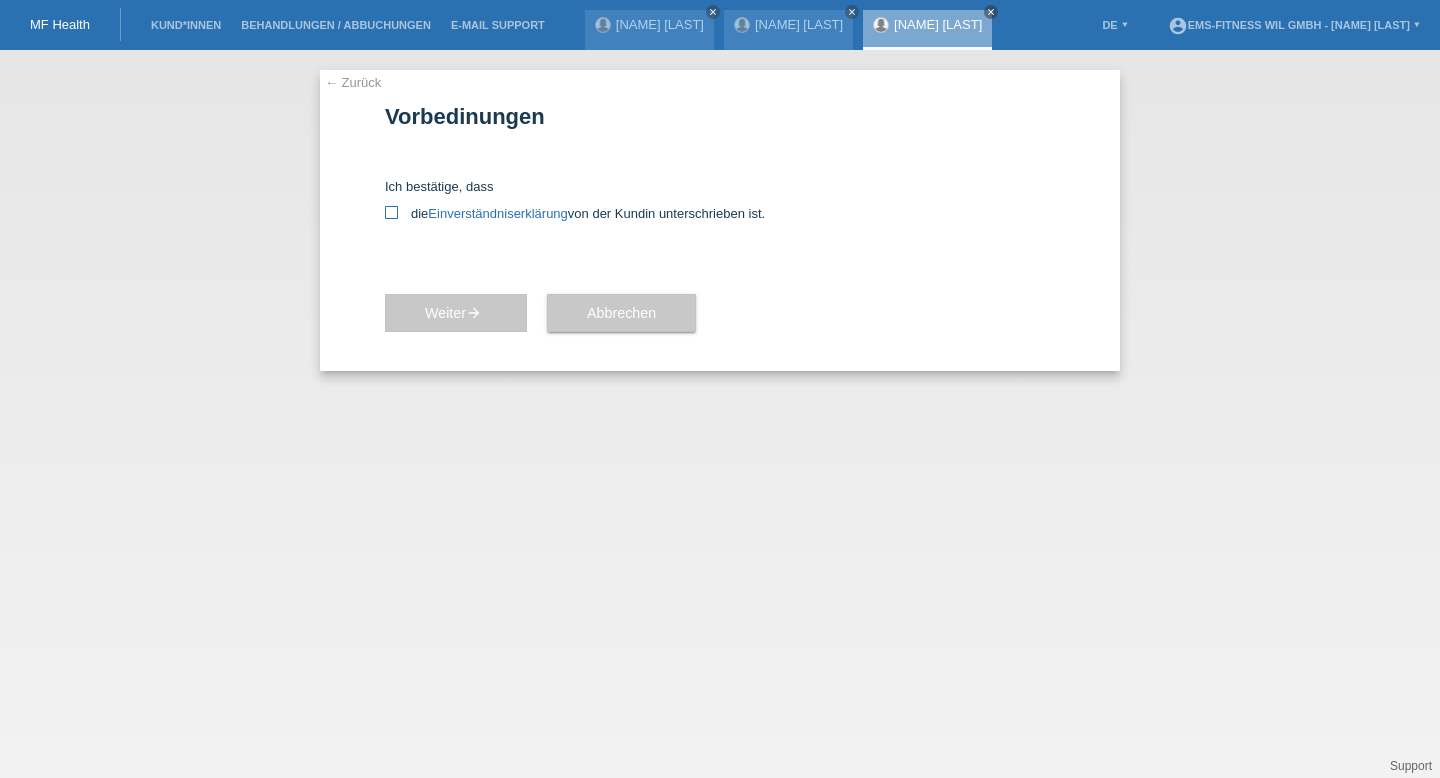 click at bounding box center [391, 212] 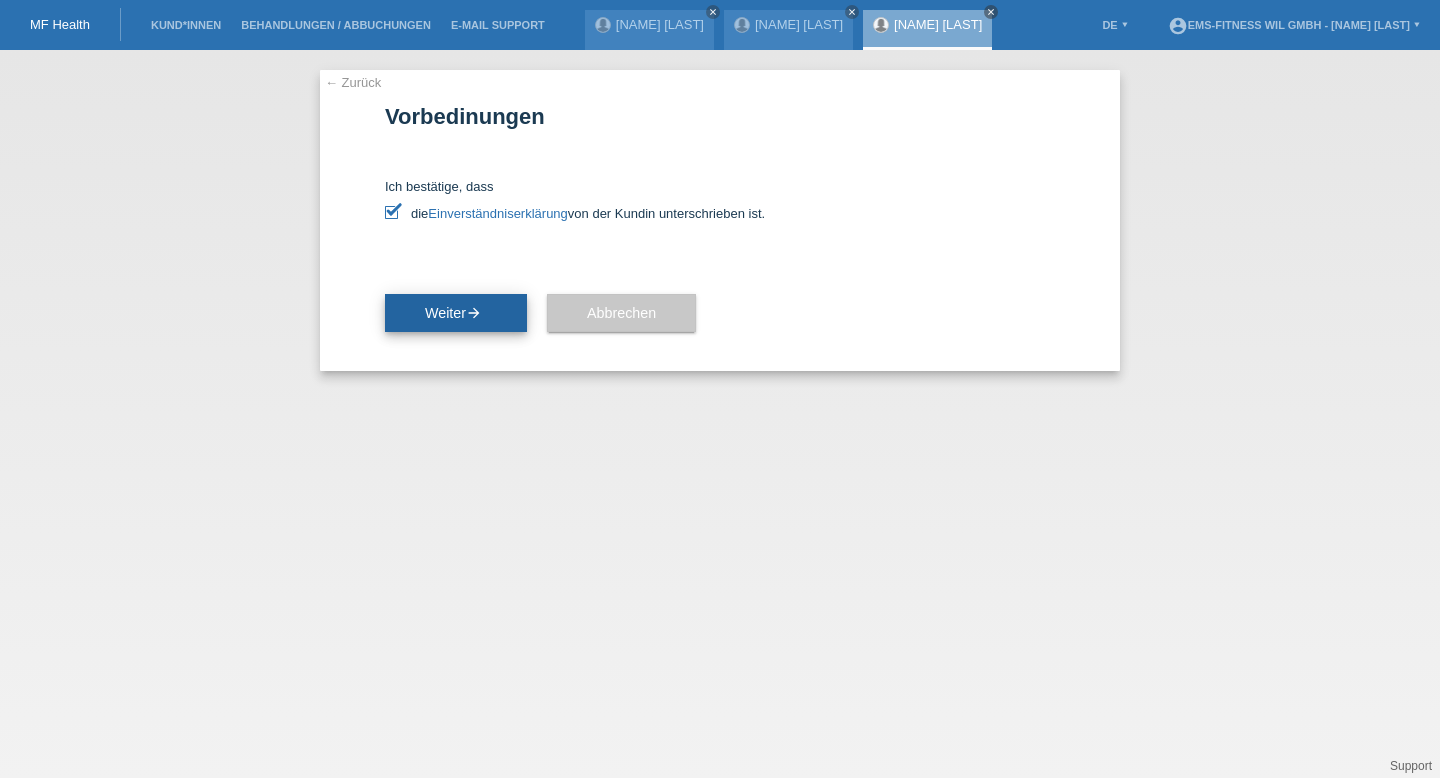 click on "Weiter  arrow_forward" at bounding box center [456, 313] 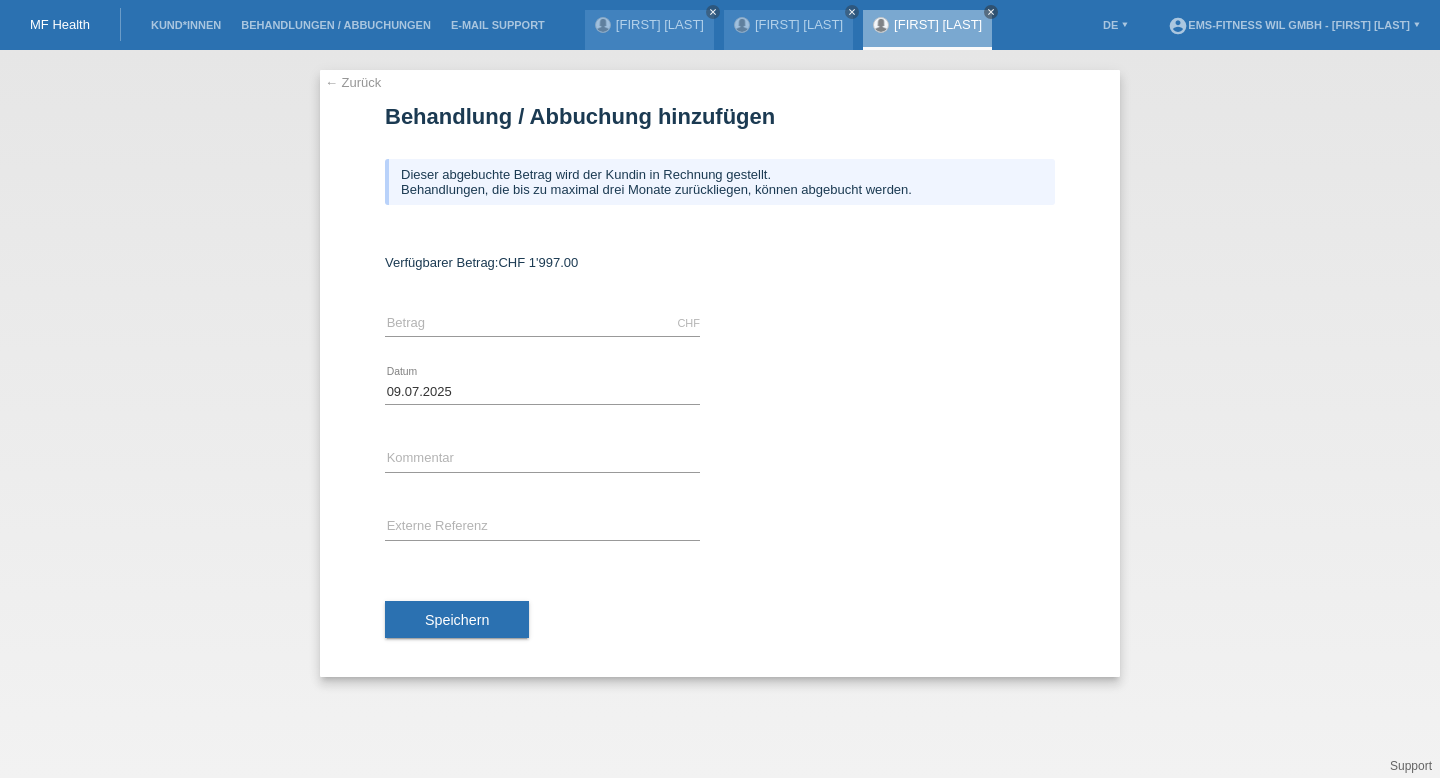 scroll, scrollTop: 0, scrollLeft: 0, axis: both 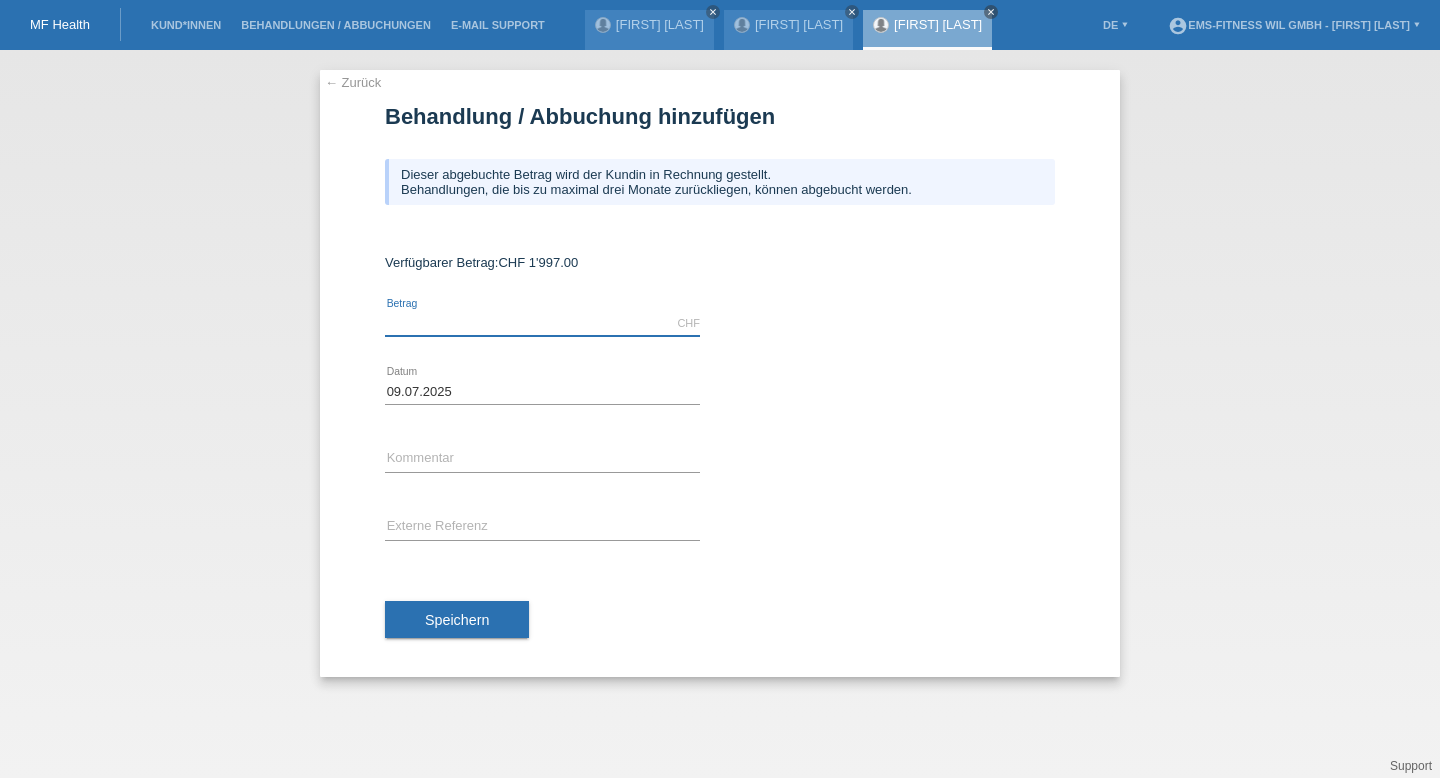 click at bounding box center (542, 323) 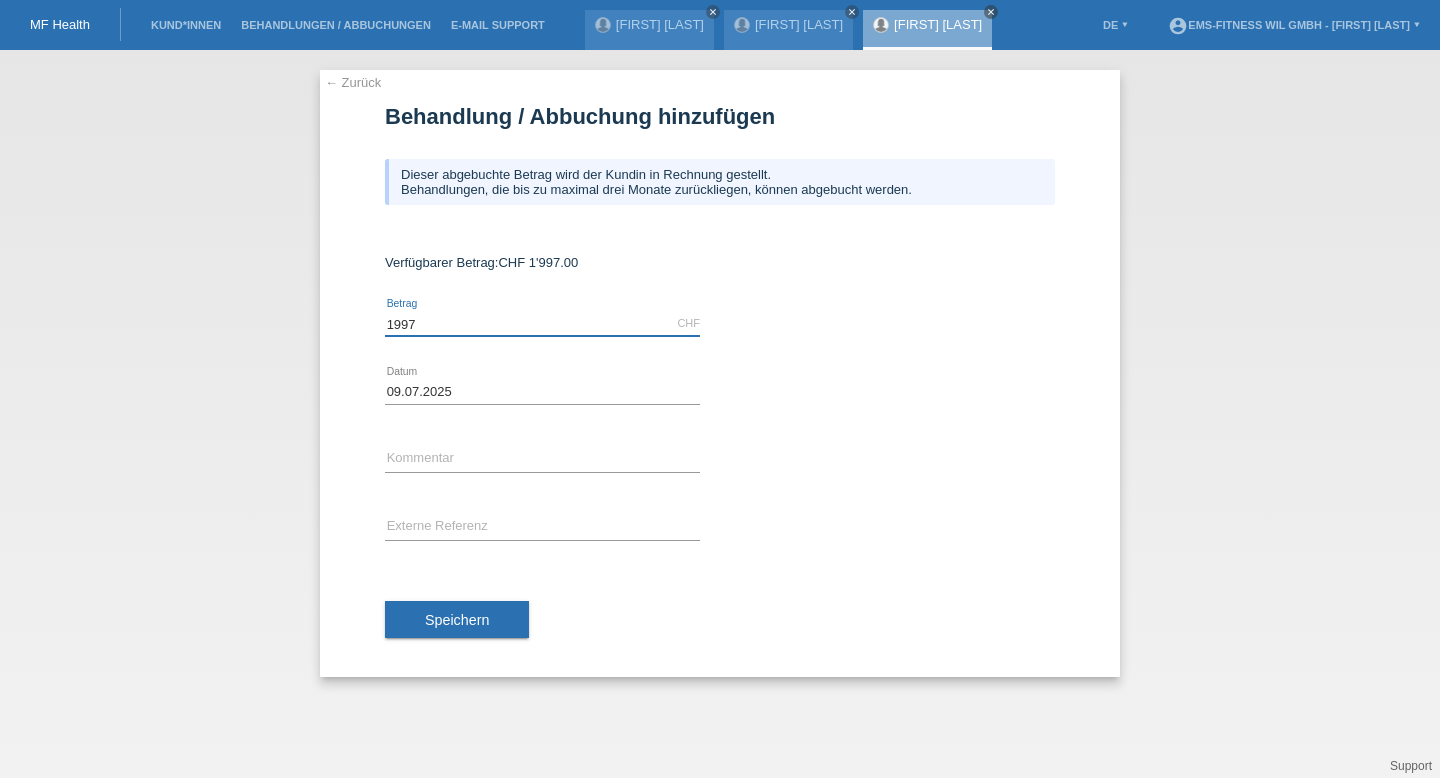 type on "1997" 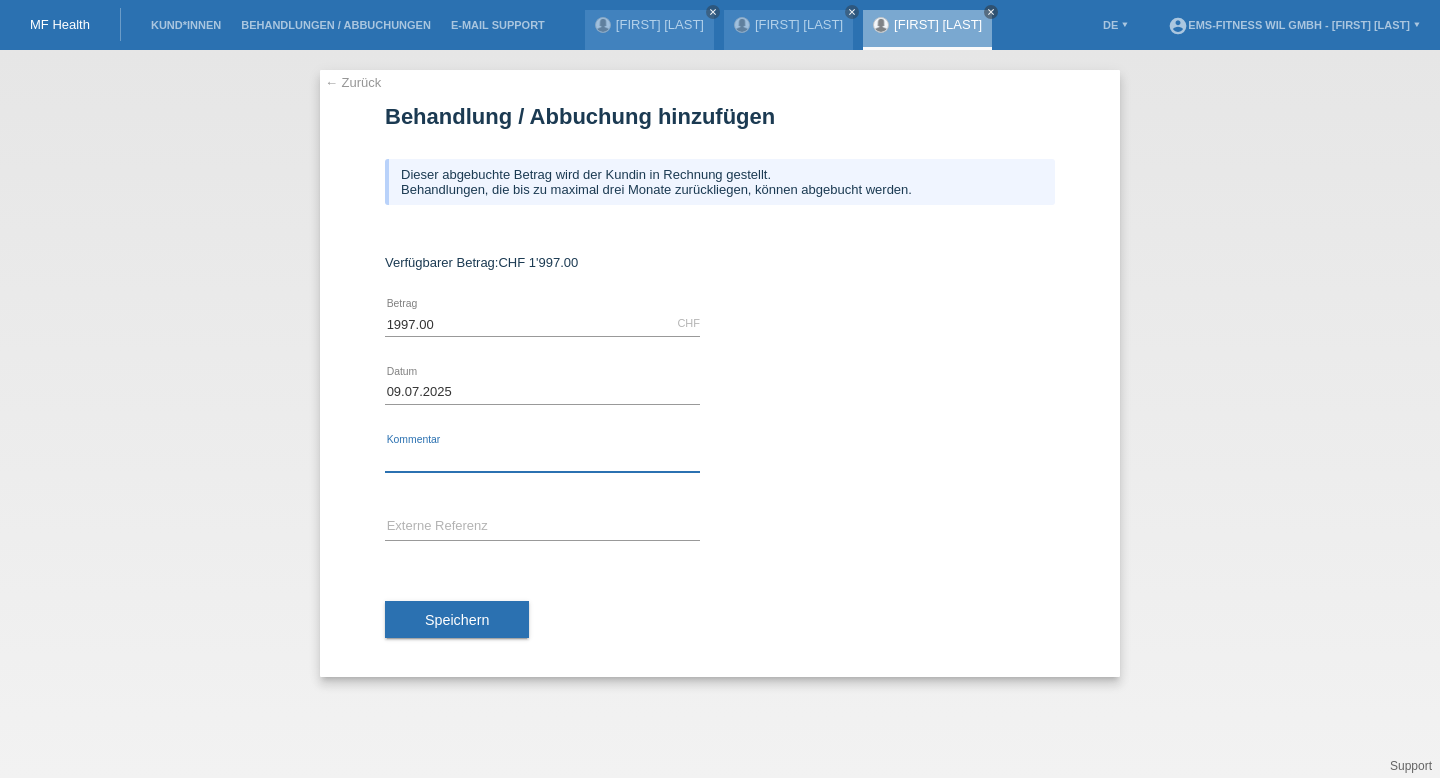 paste on "Automatische Abo Verlängerung" 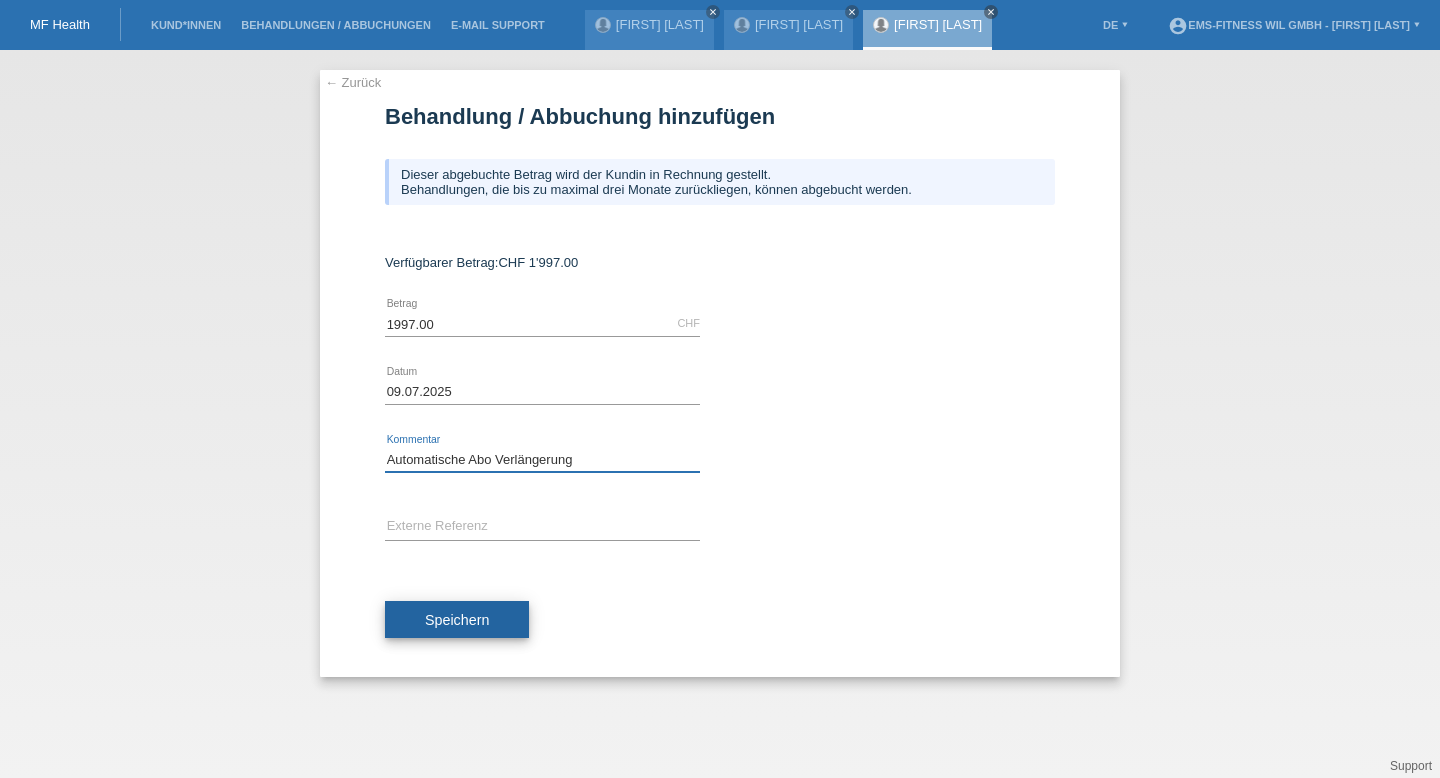 type on "Automatische Abo Verlängerung" 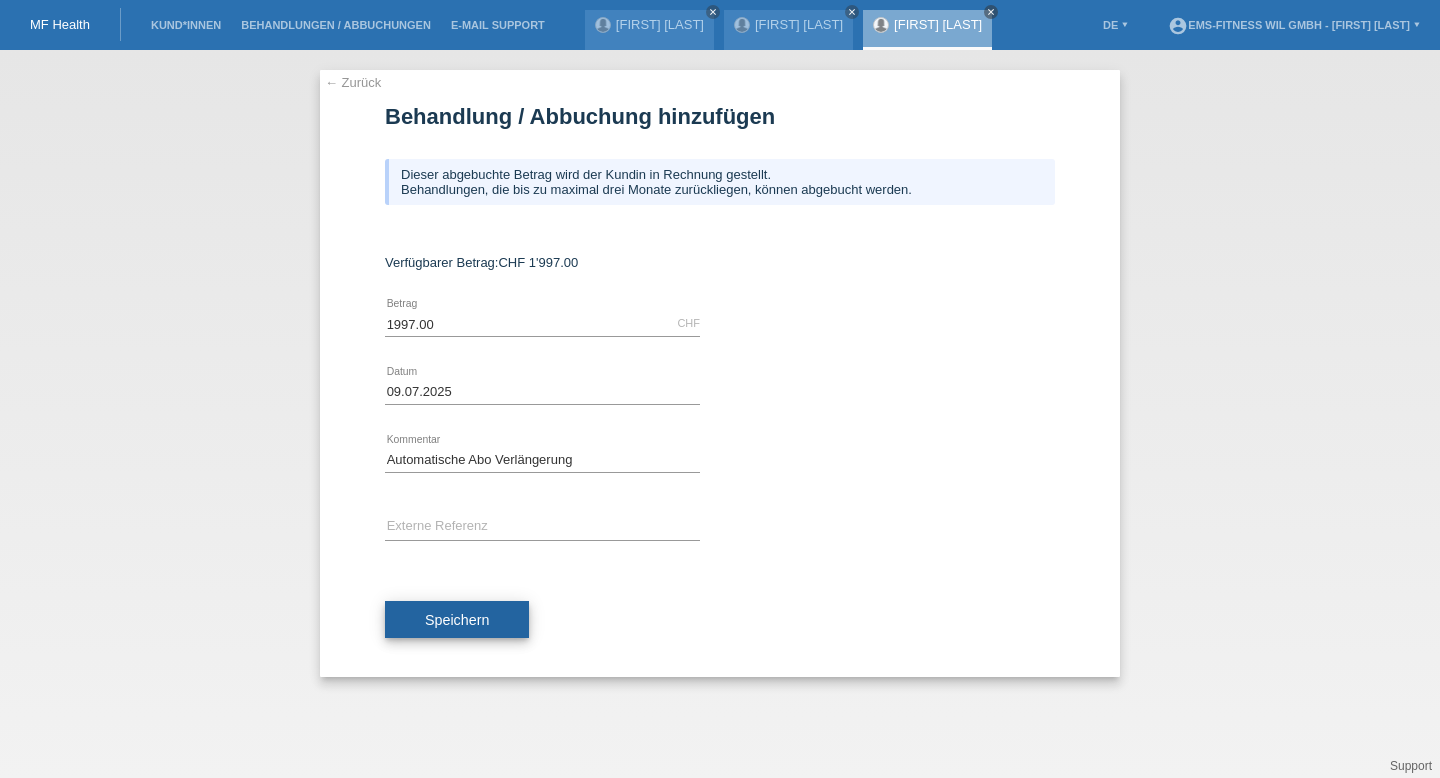 click on "Speichern" at bounding box center (457, 620) 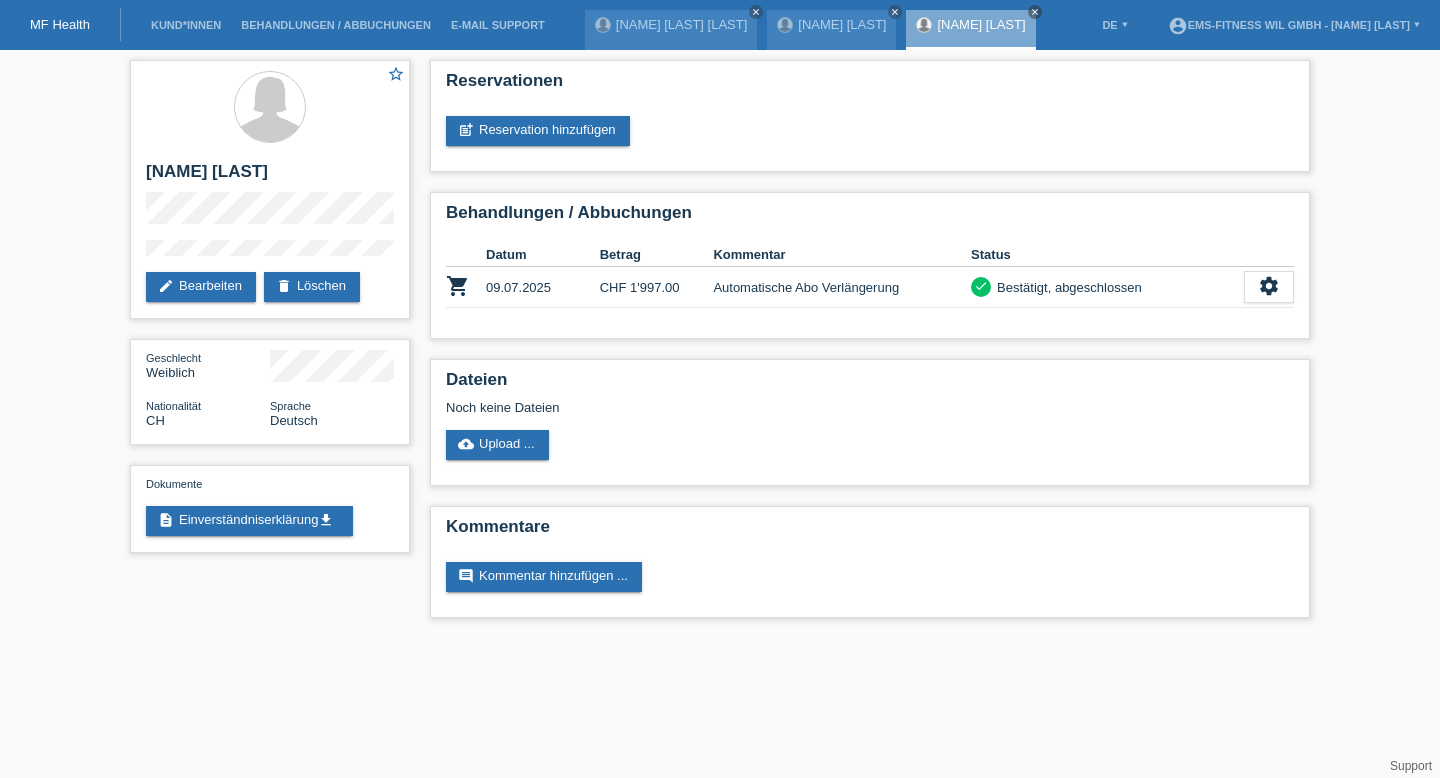 scroll, scrollTop: 0, scrollLeft: 0, axis: both 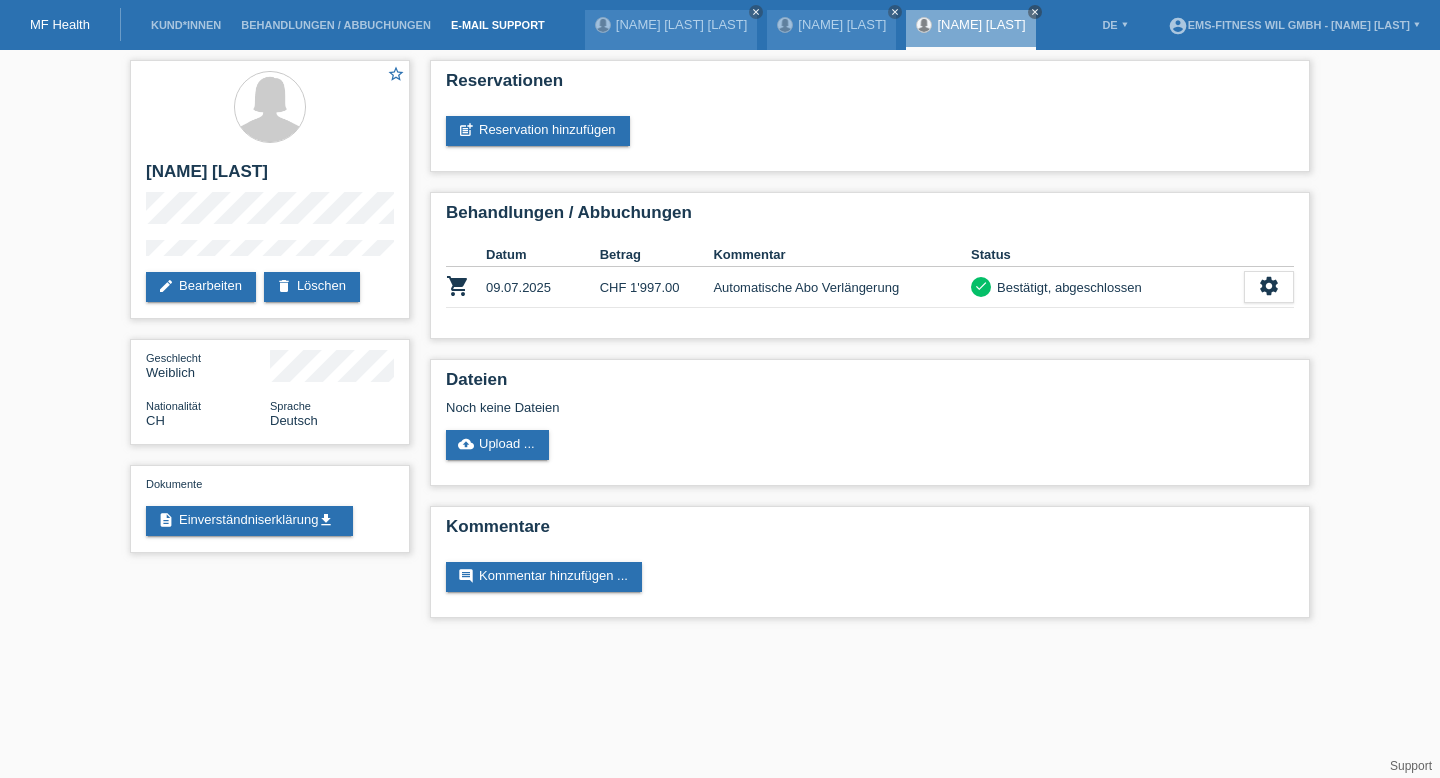 click on "E-Mail Support" at bounding box center [498, 25] 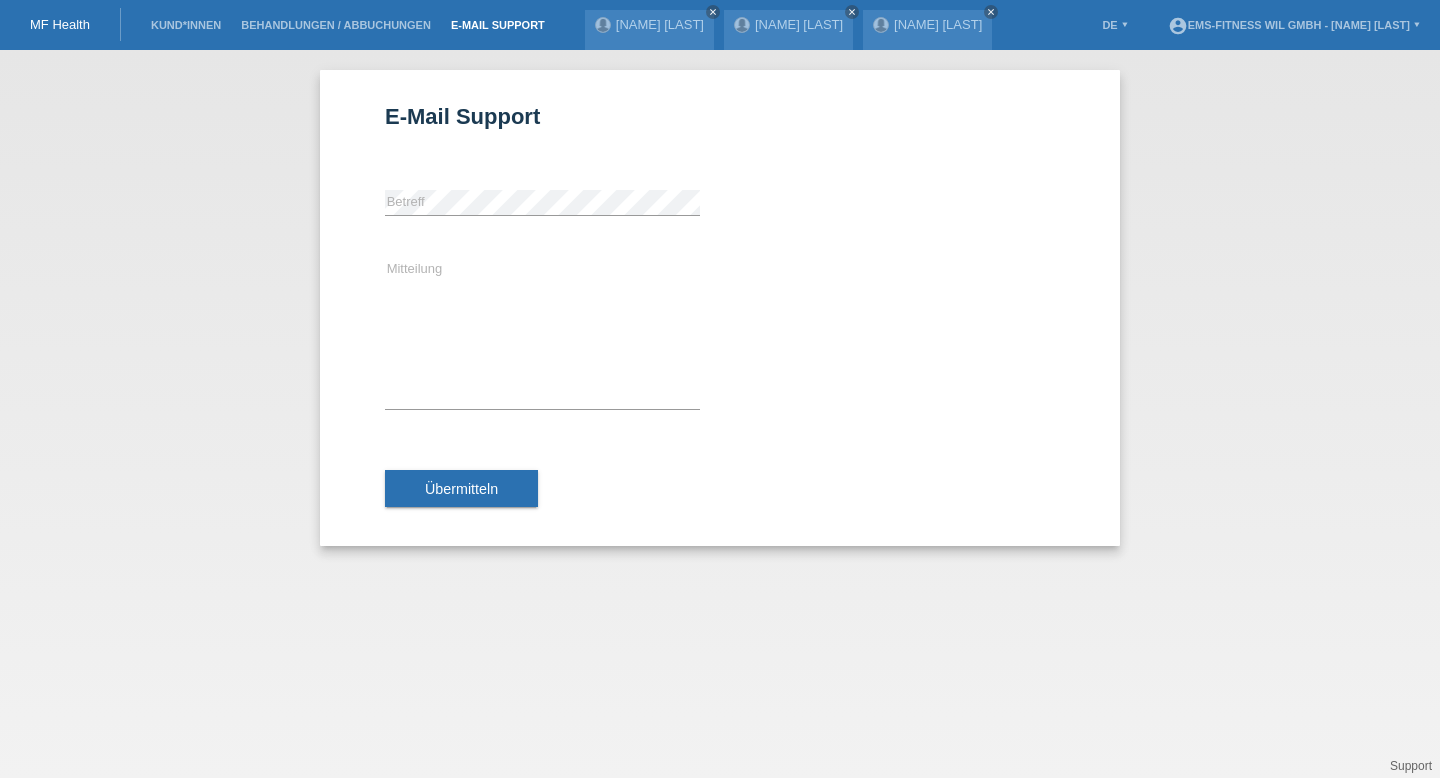 scroll, scrollTop: 0, scrollLeft: 0, axis: both 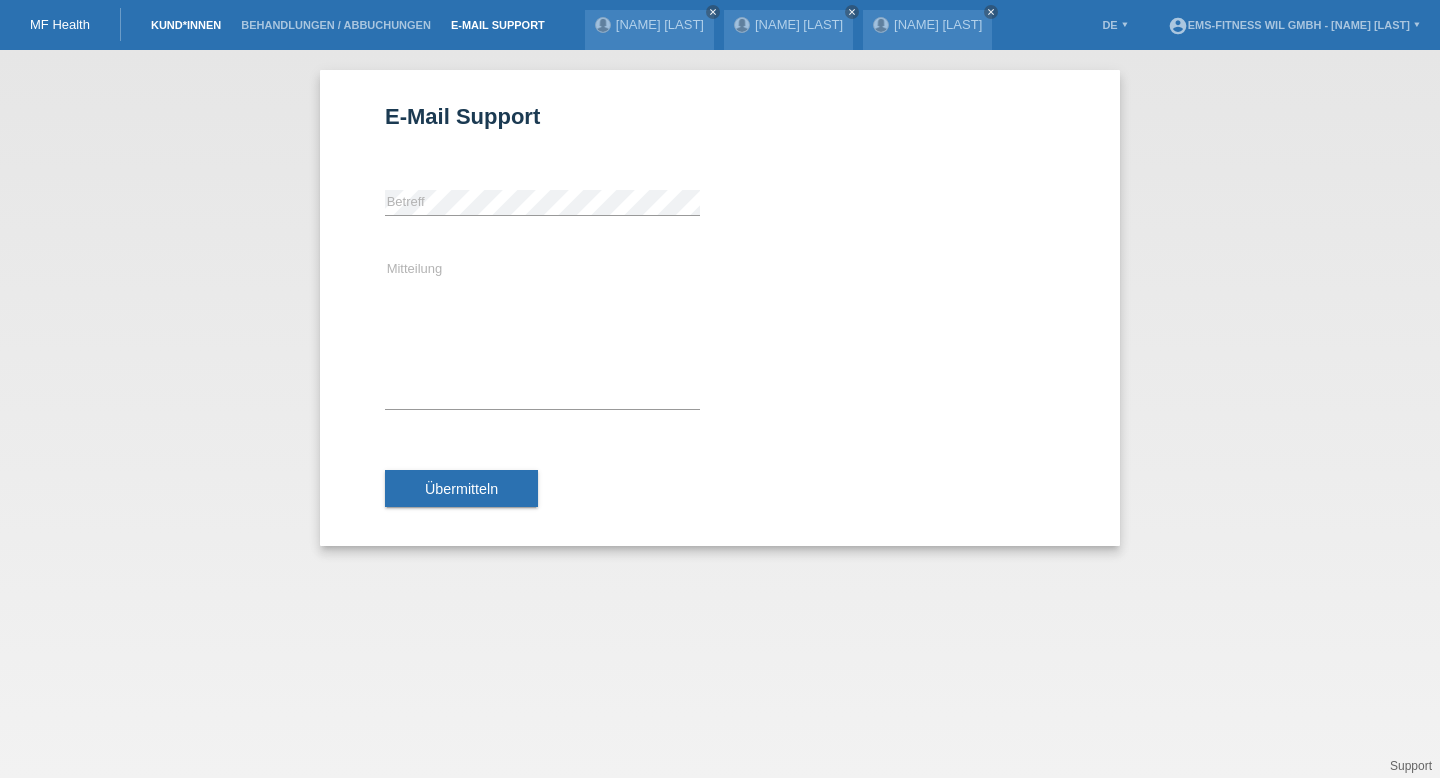 click on "Kund*innen" at bounding box center [186, 25] 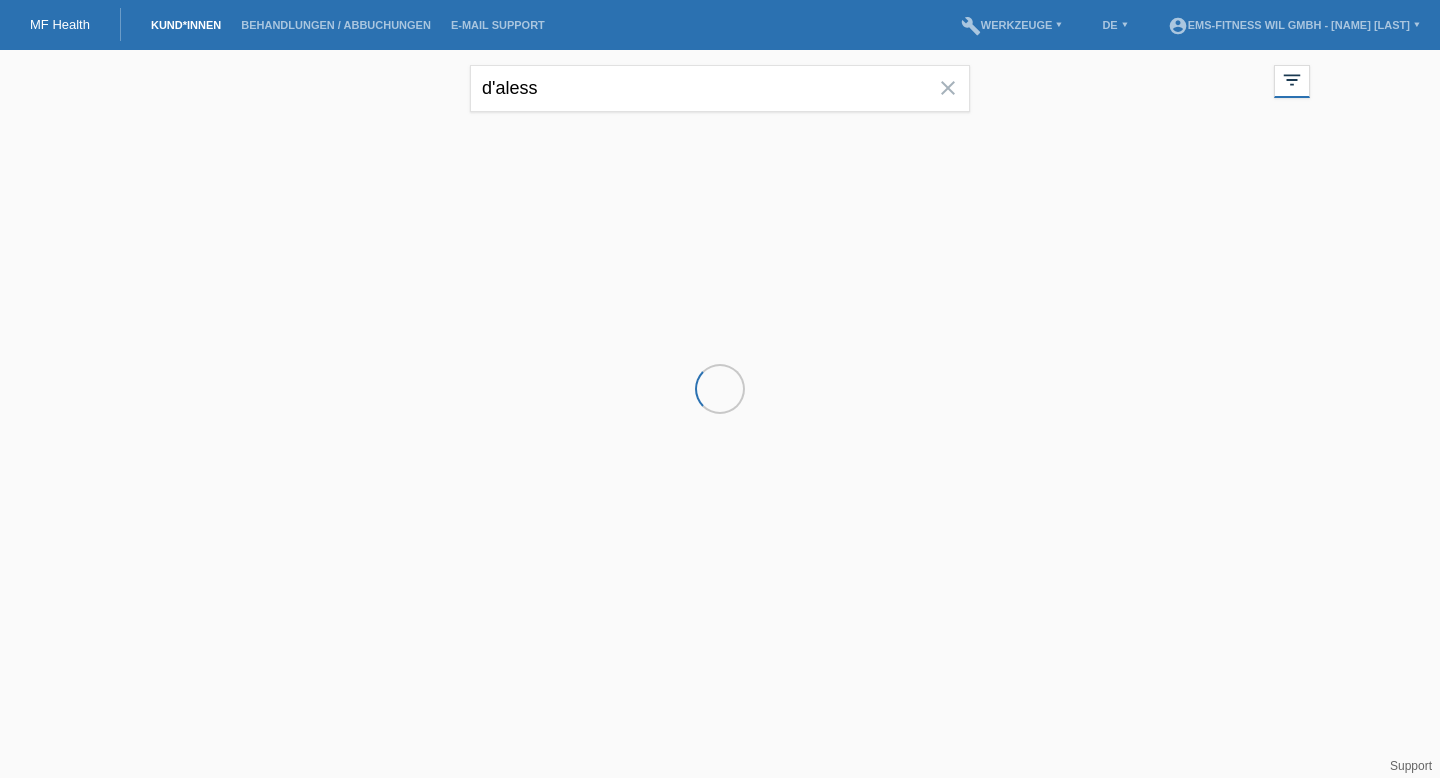 scroll, scrollTop: 0, scrollLeft: 0, axis: both 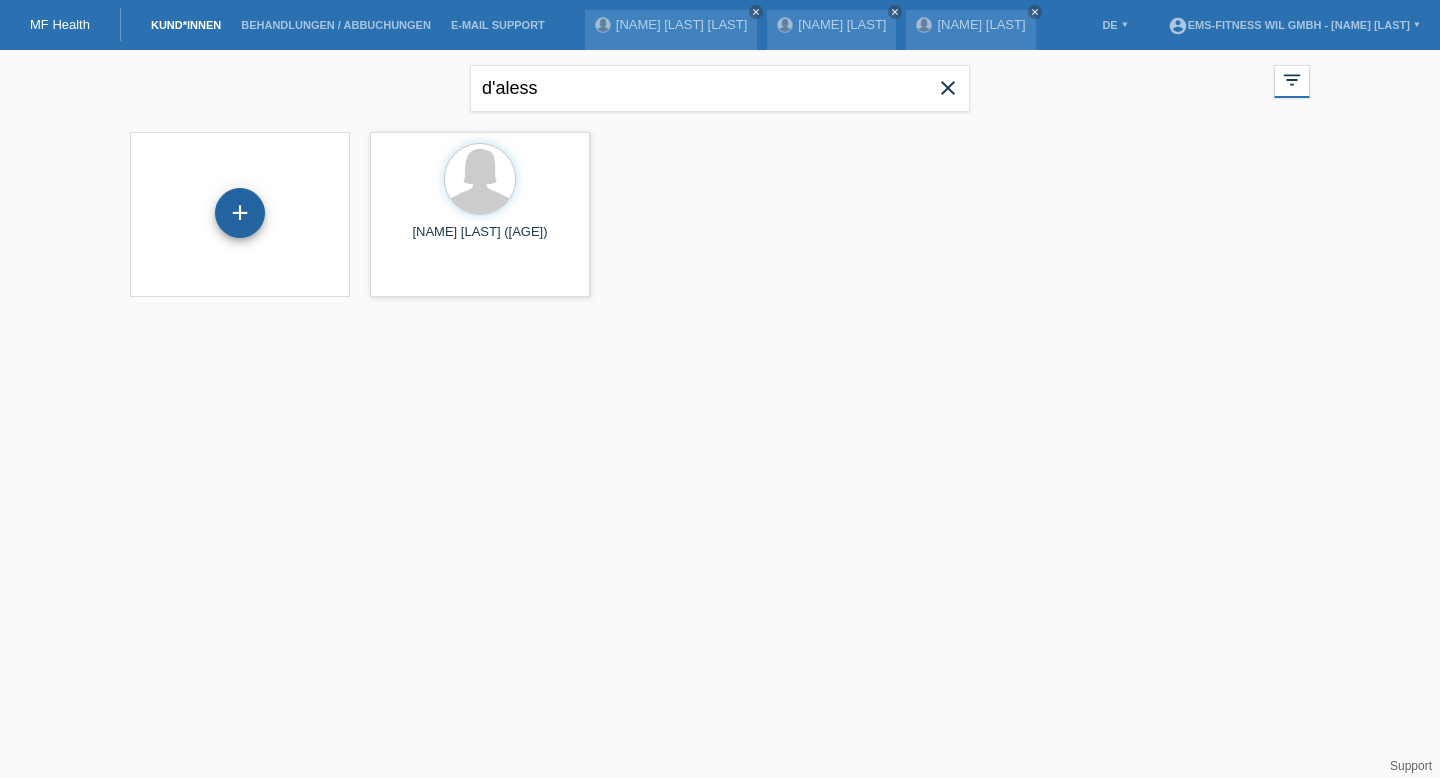 click on "+" at bounding box center [240, 213] 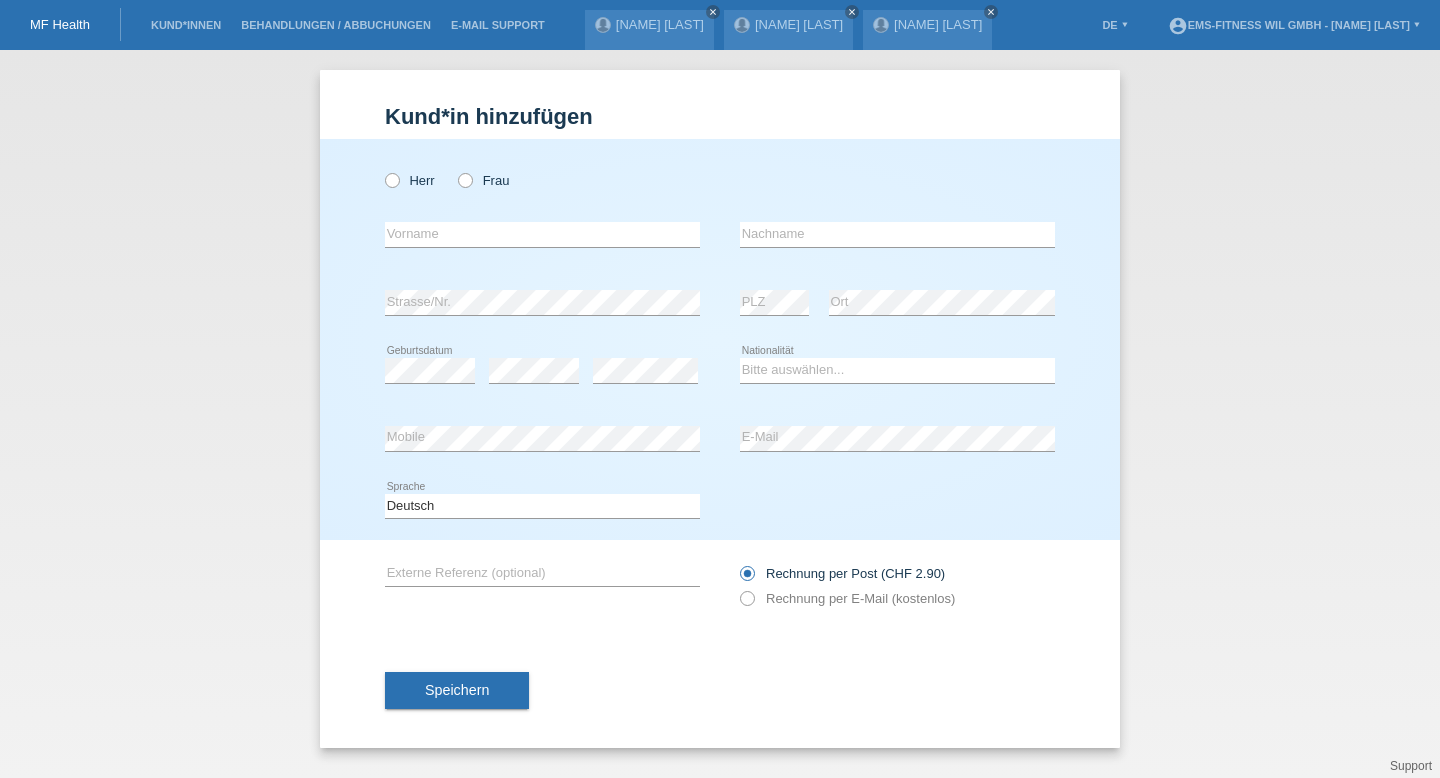 scroll, scrollTop: 0, scrollLeft: 0, axis: both 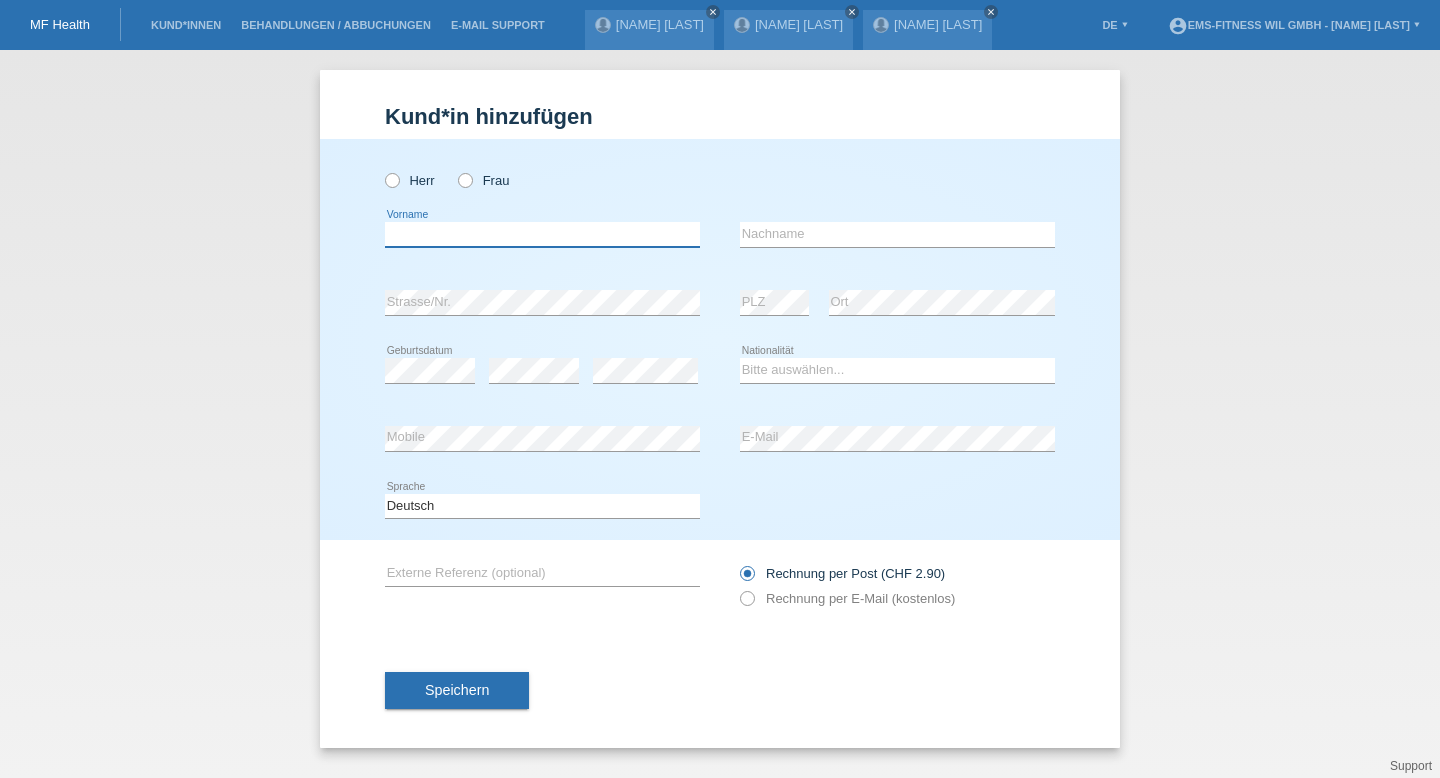 click at bounding box center (542, 234) 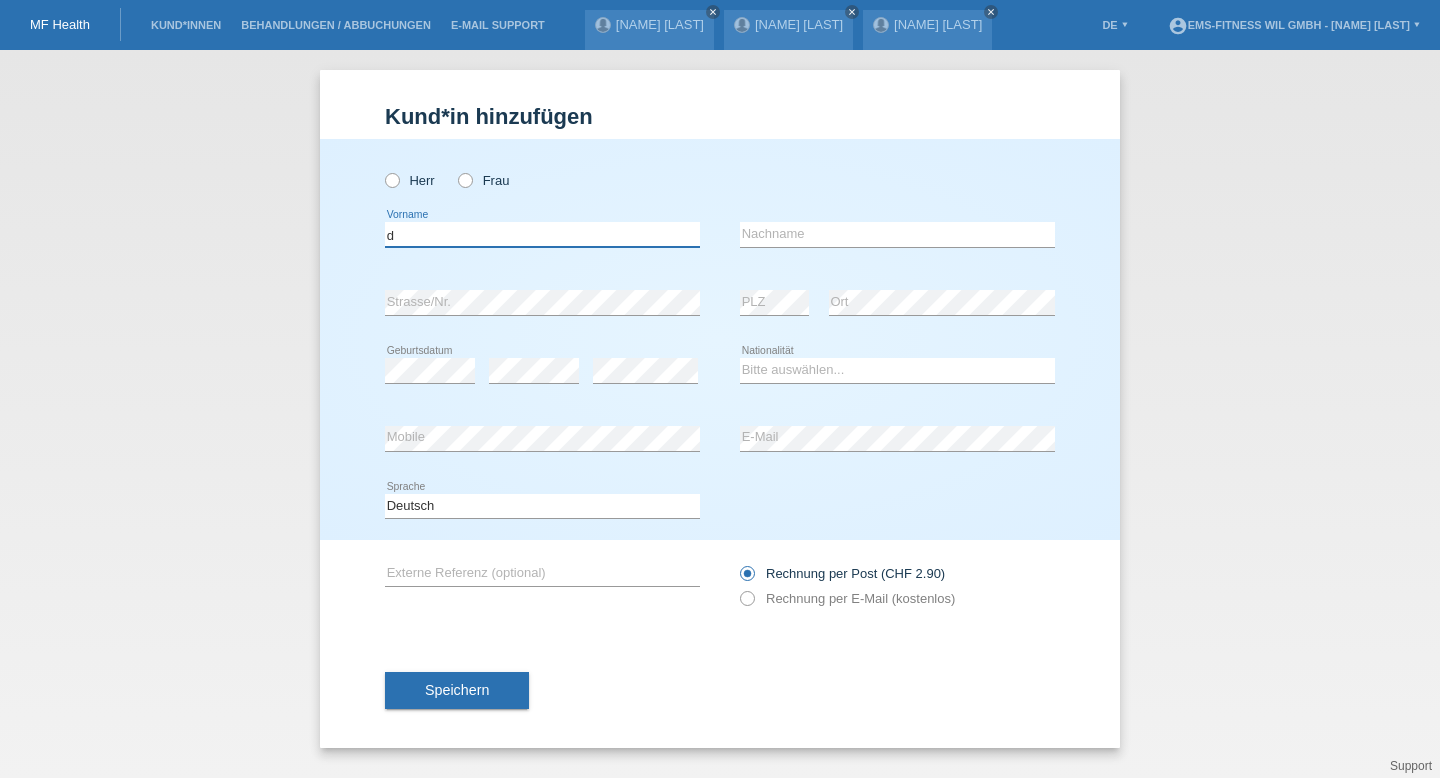 type on "d" 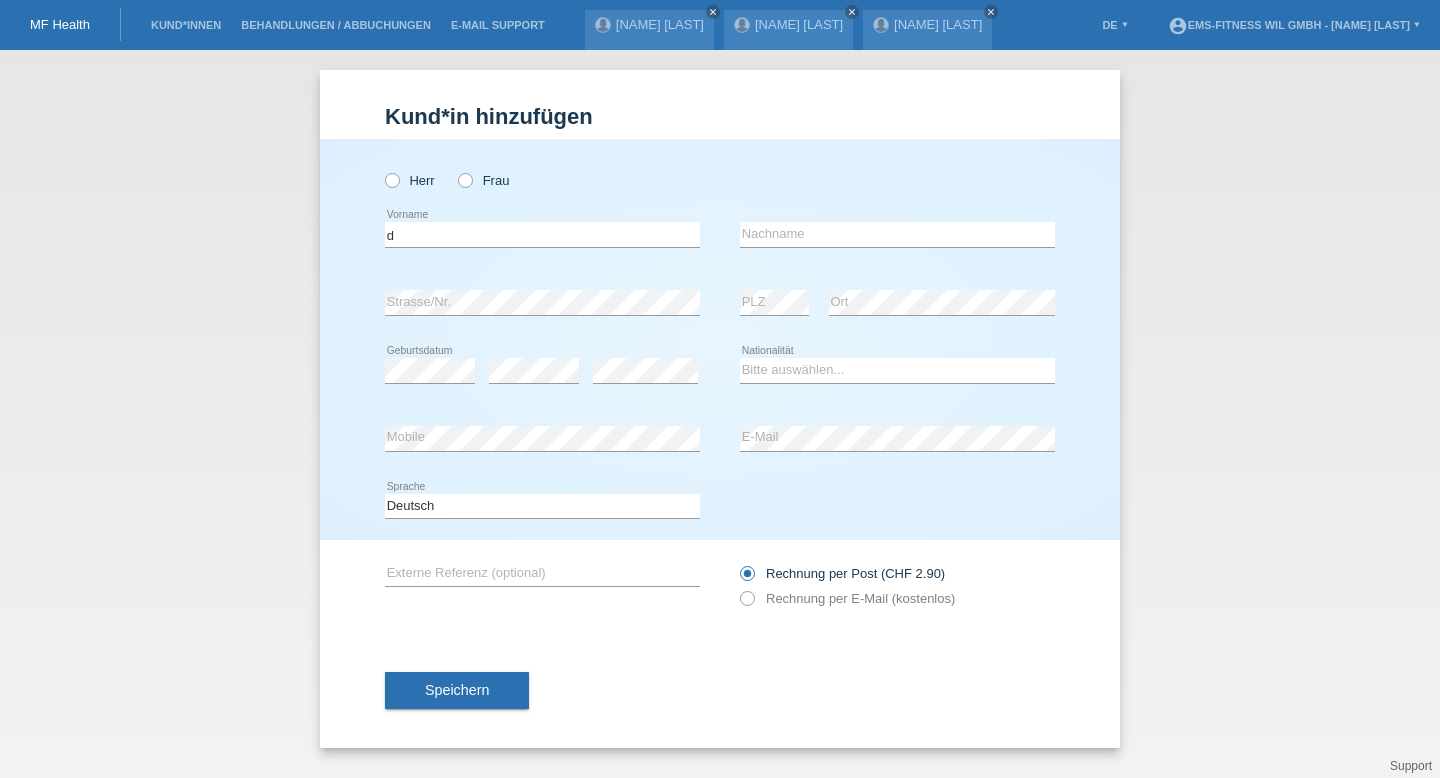 click on "E-Mail Support" at bounding box center [498, 25] 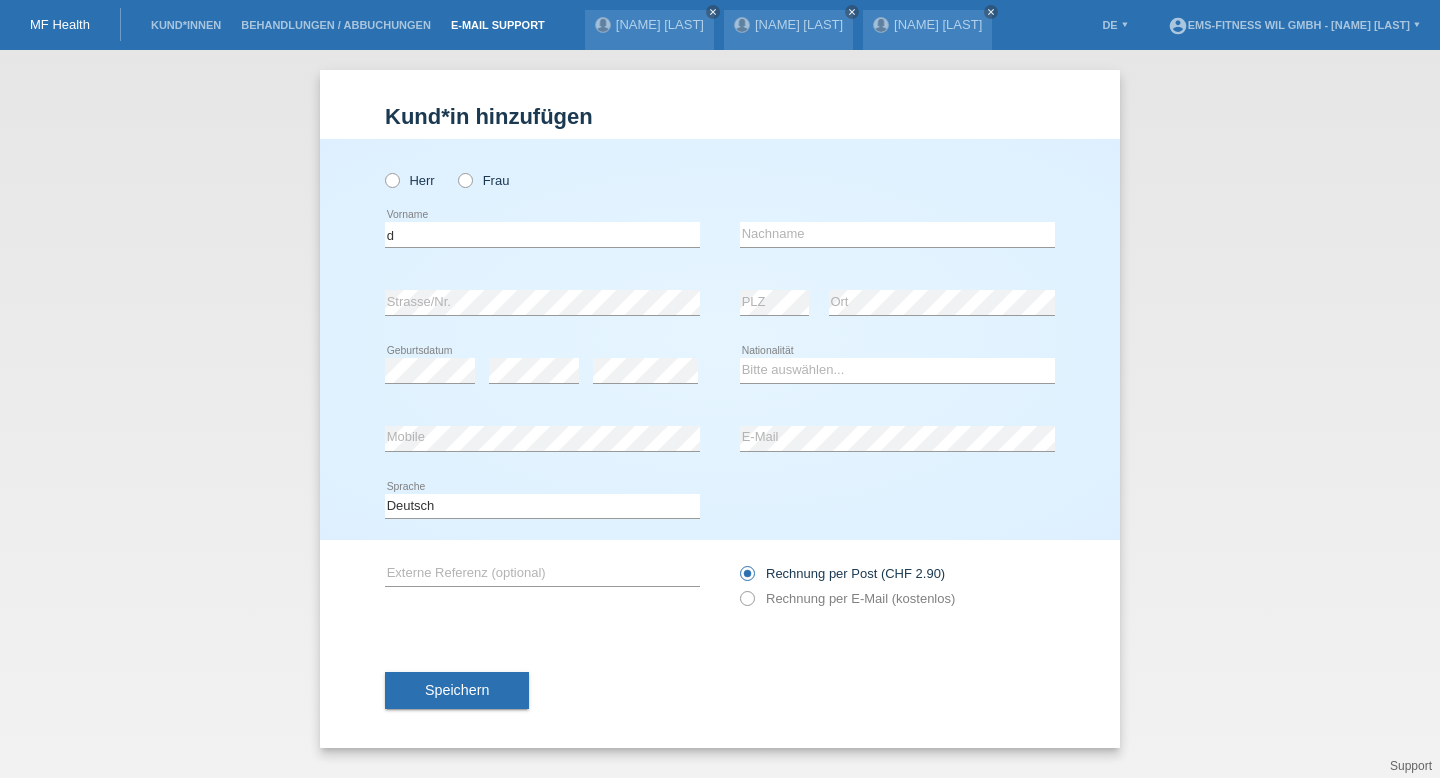 click on "E-Mail Support" at bounding box center (498, 25) 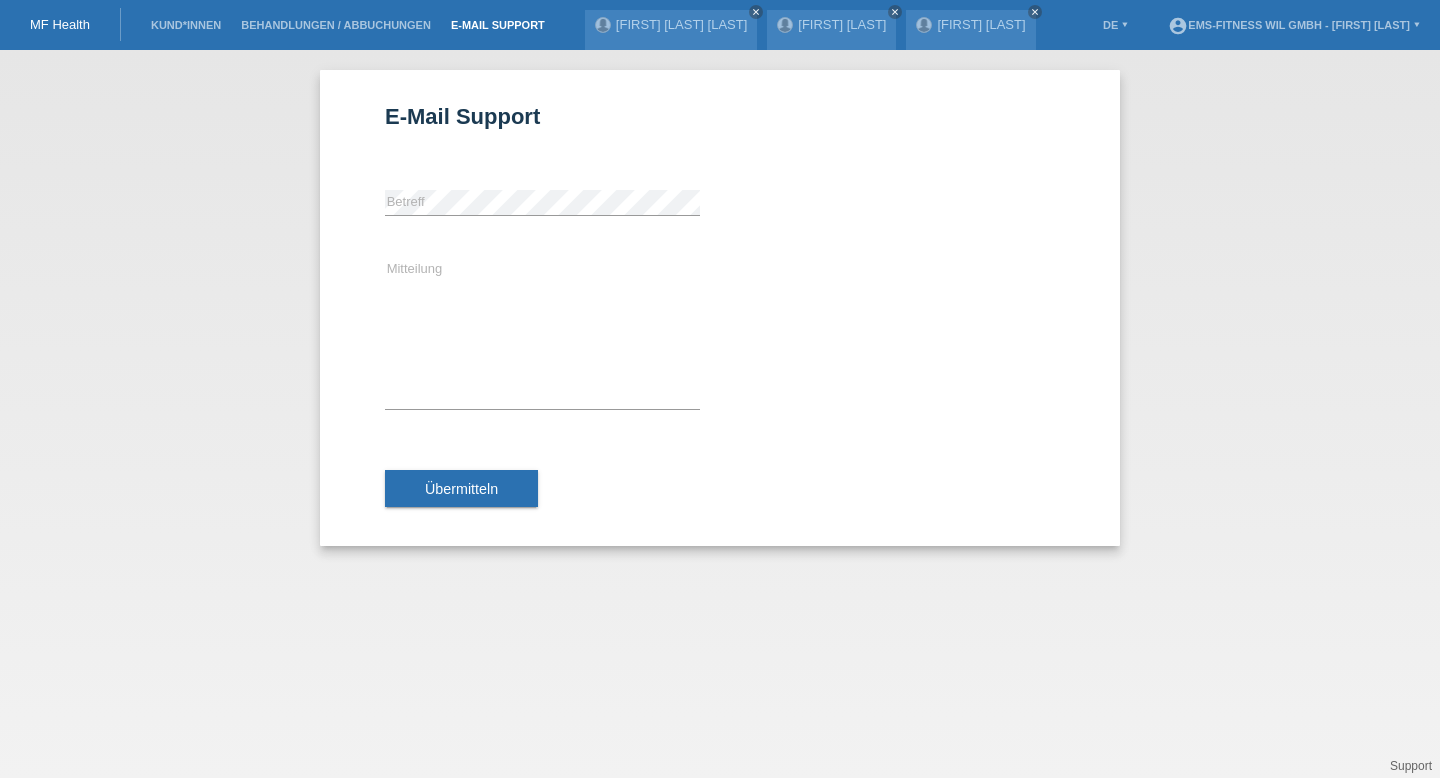 scroll, scrollTop: 0, scrollLeft: 0, axis: both 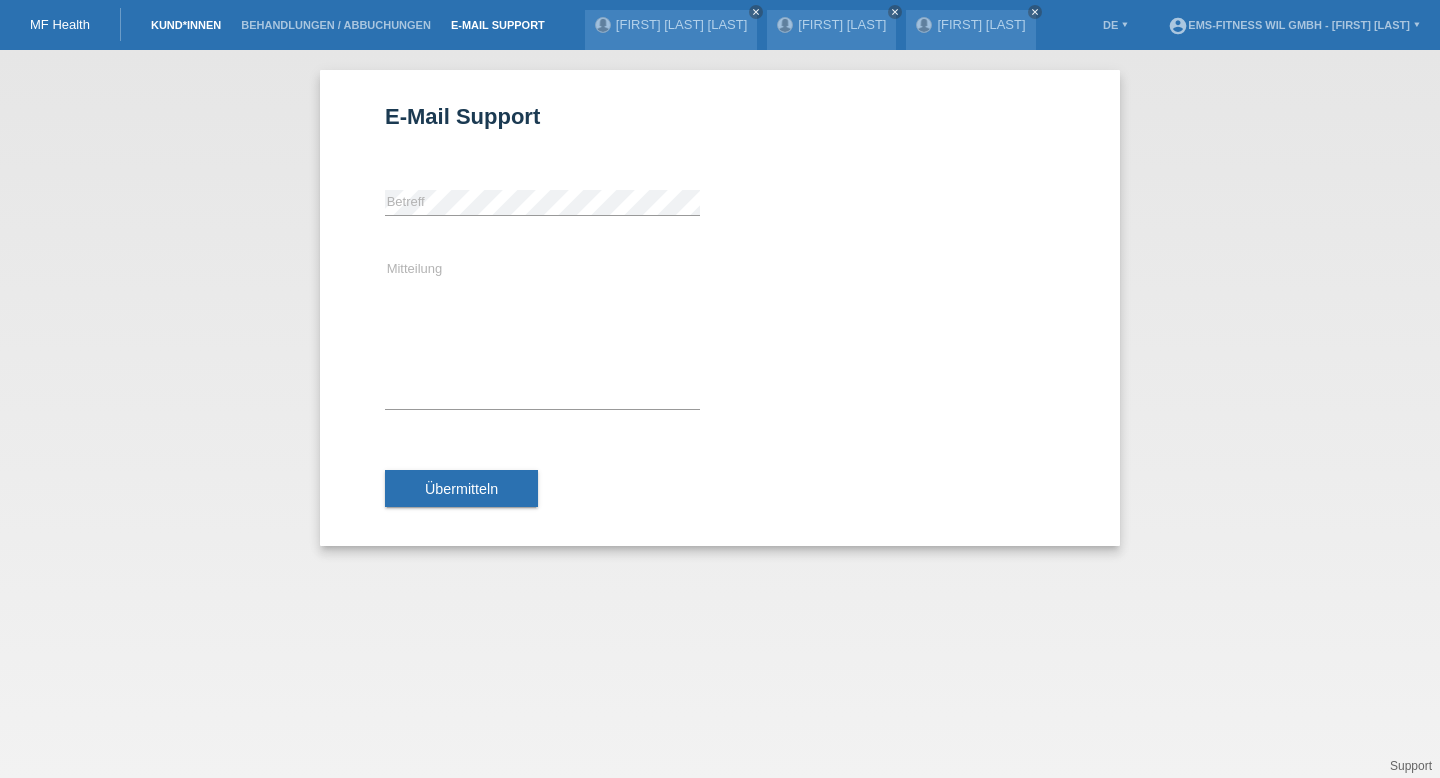click on "Kund*innen" at bounding box center [186, 25] 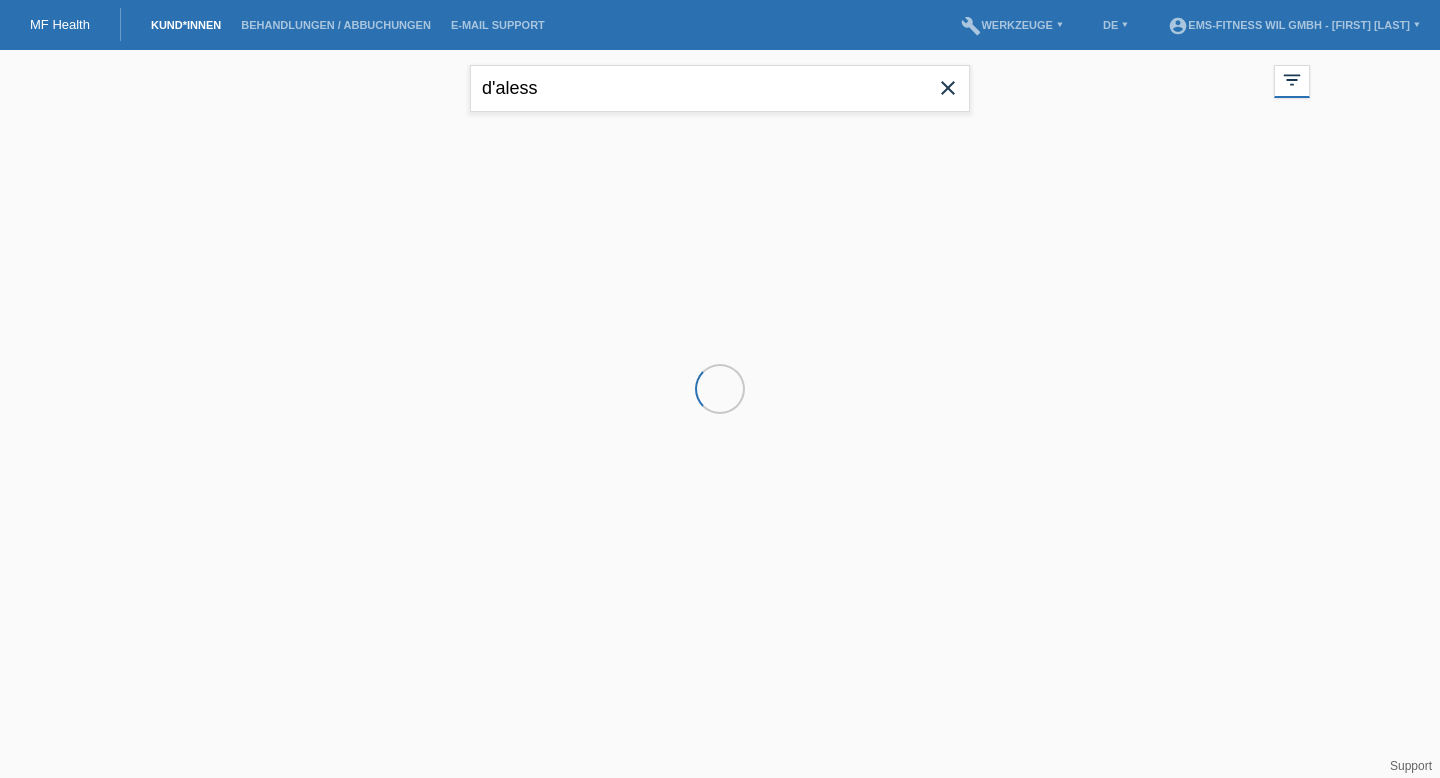 scroll, scrollTop: 0, scrollLeft: 0, axis: both 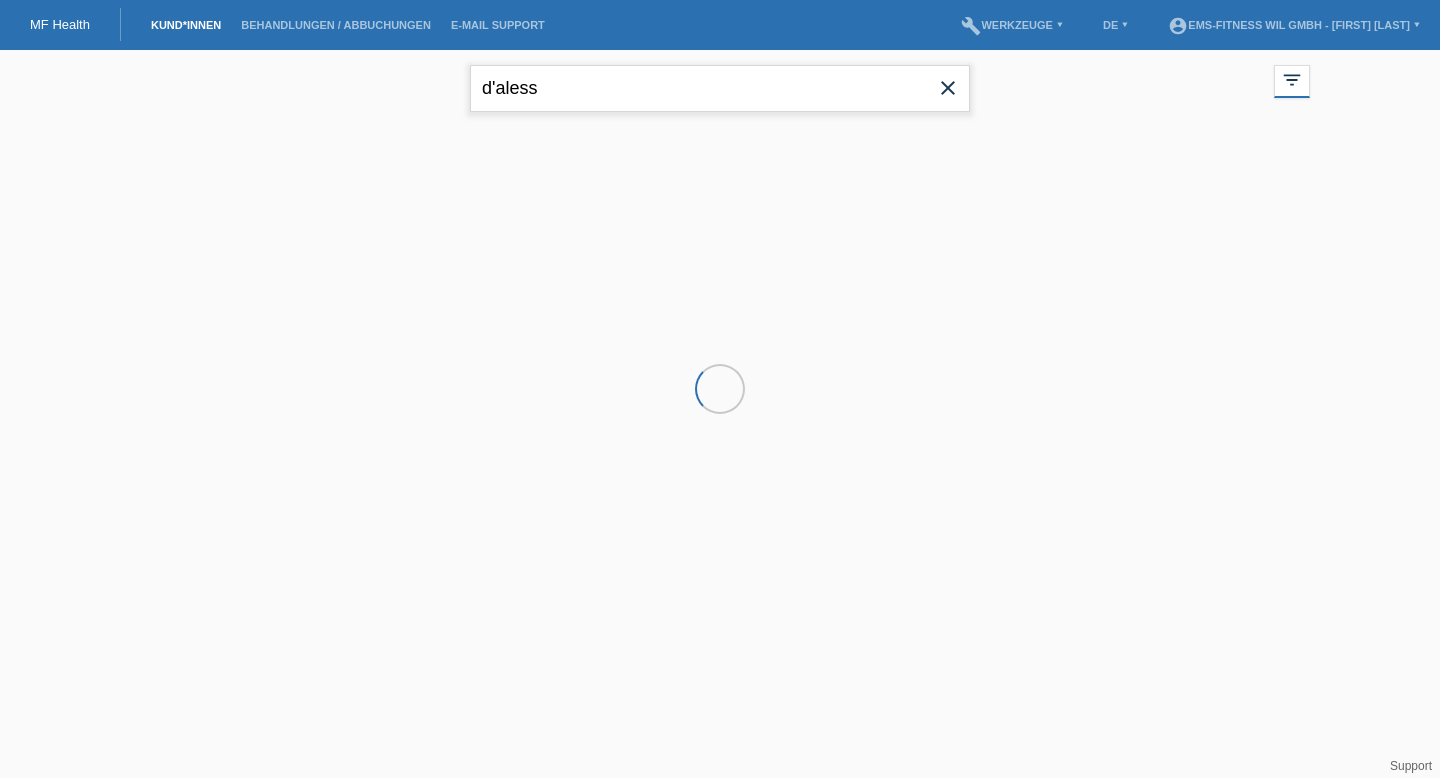 drag, startPoint x: 575, startPoint y: 92, endPoint x: 326, endPoint y: 81, distance: 249.24286 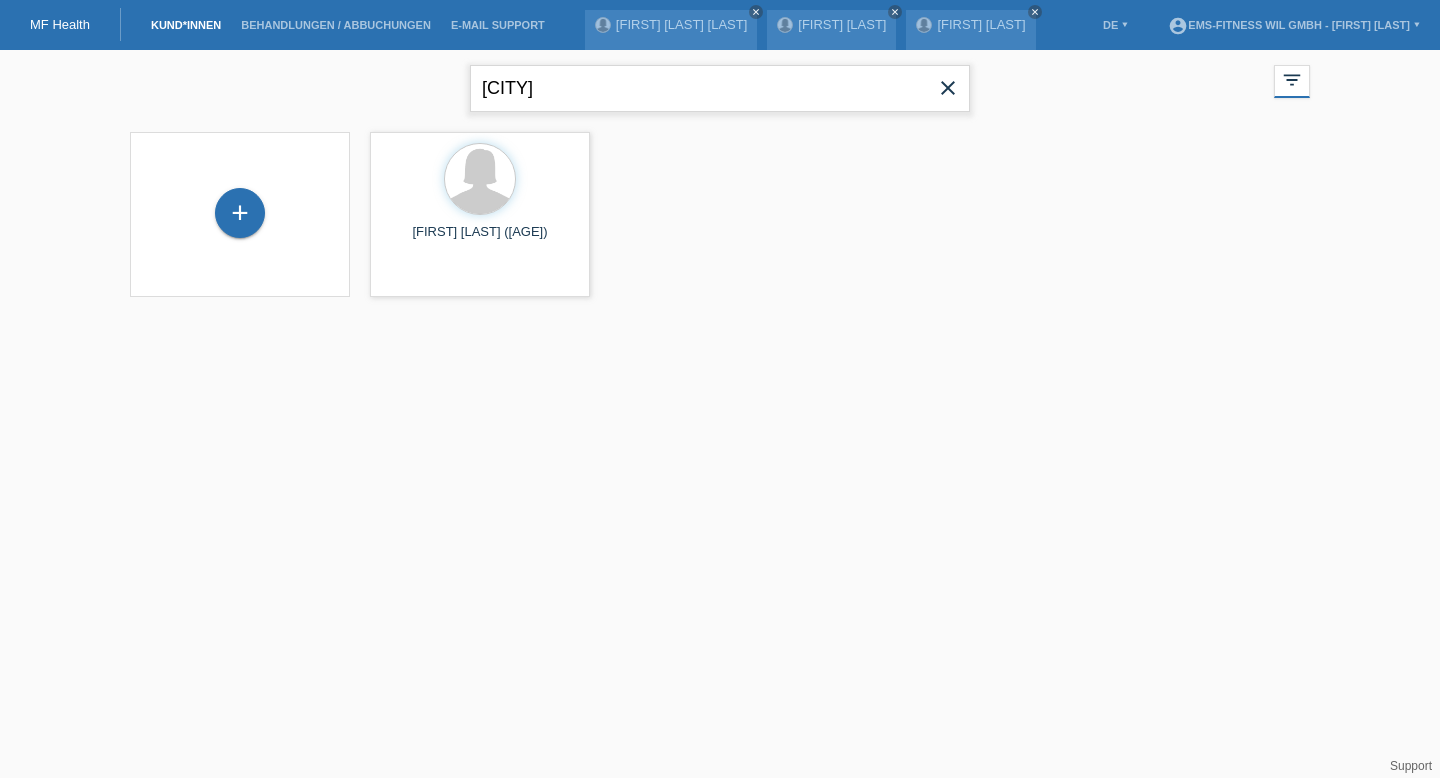 type on "[CITY]" 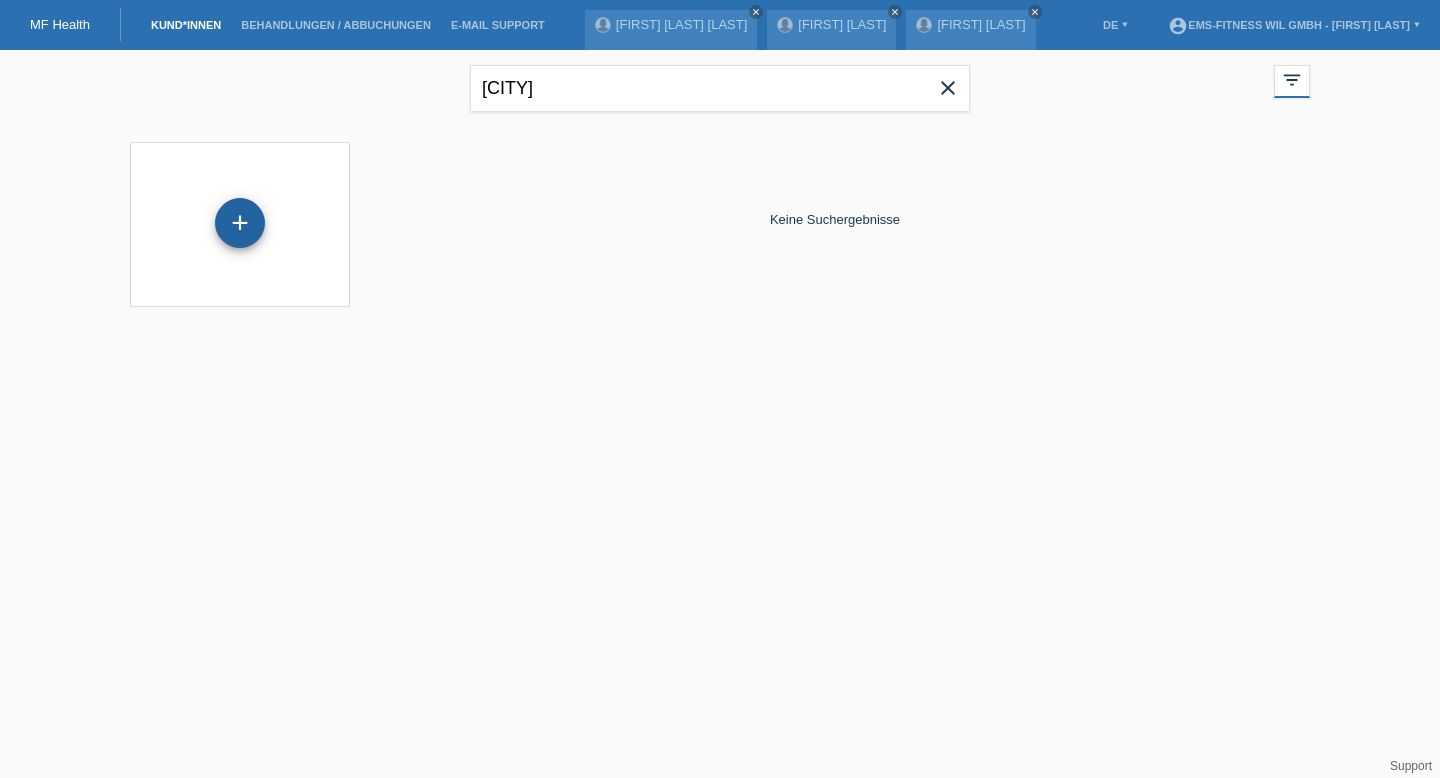 click on "+" at bounding box center [240, 223] 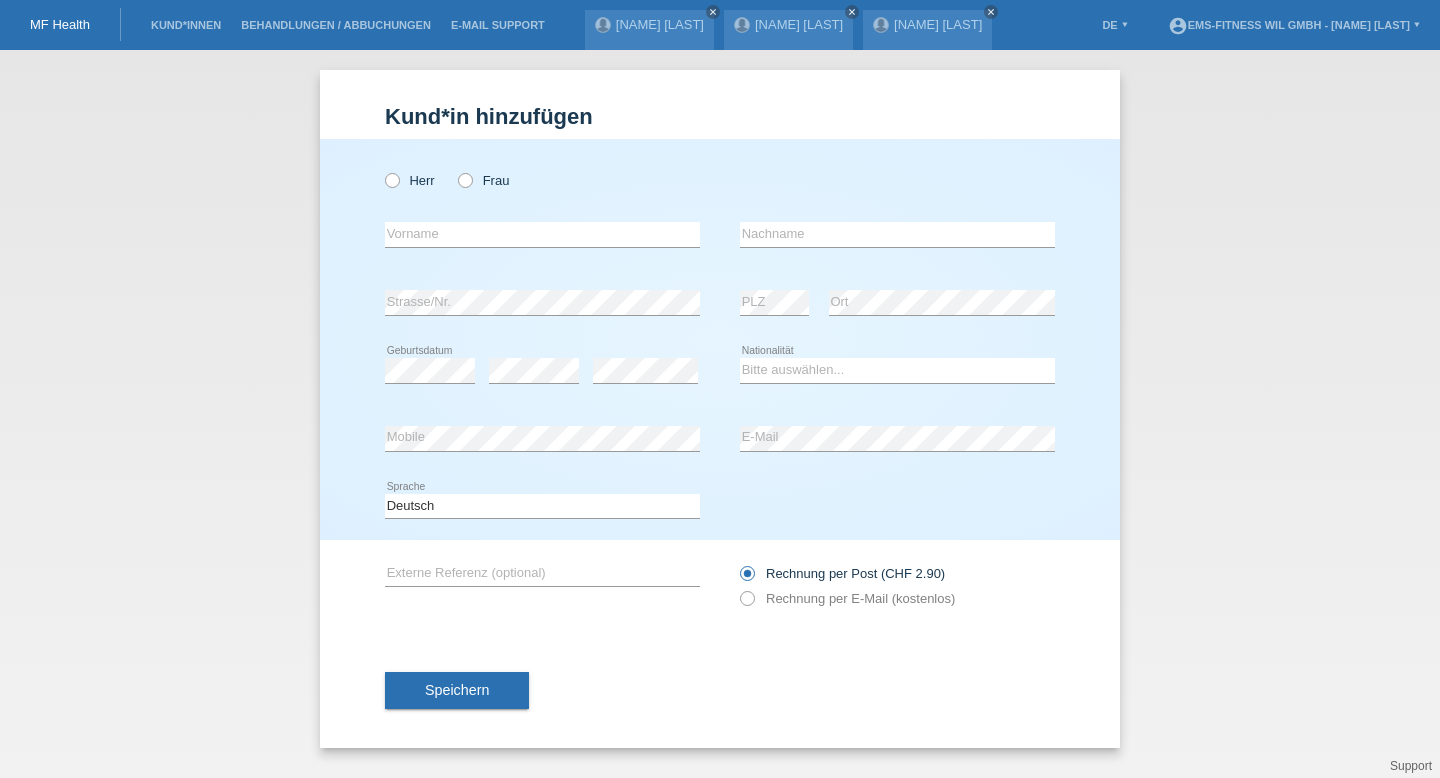 scroll, scrollTop: 0, scrollLeft: 0, axis: both 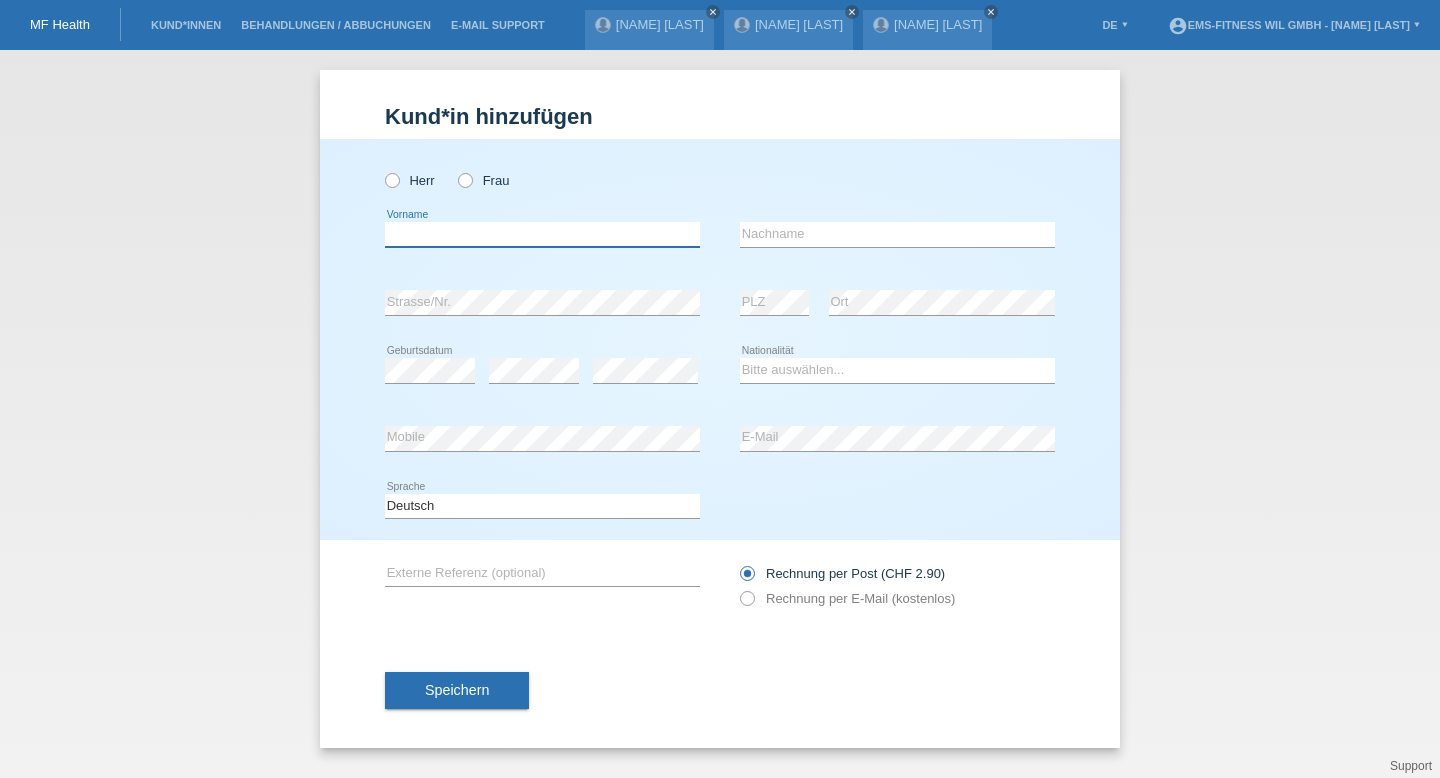 click at bounding box center (542, 234) 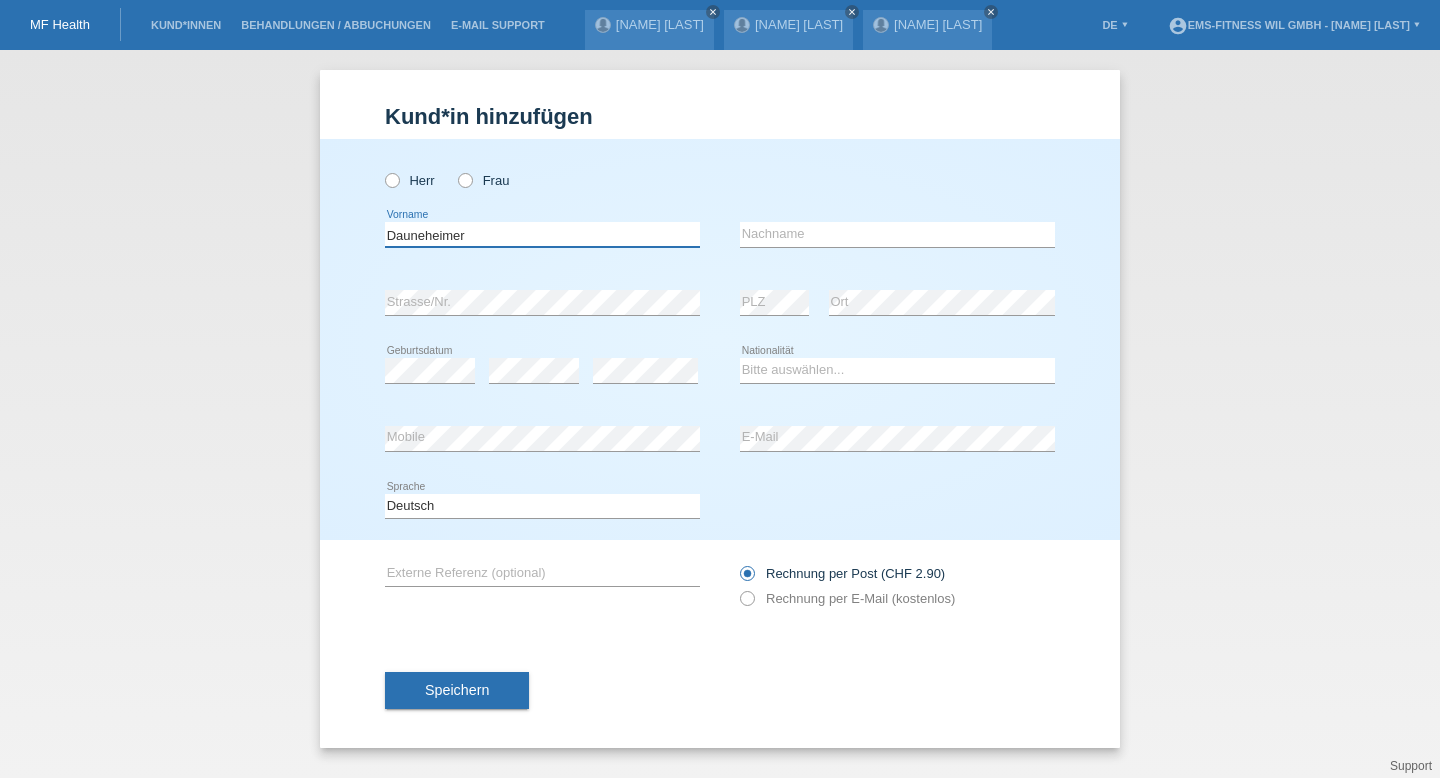 type on "Dauneheimer" 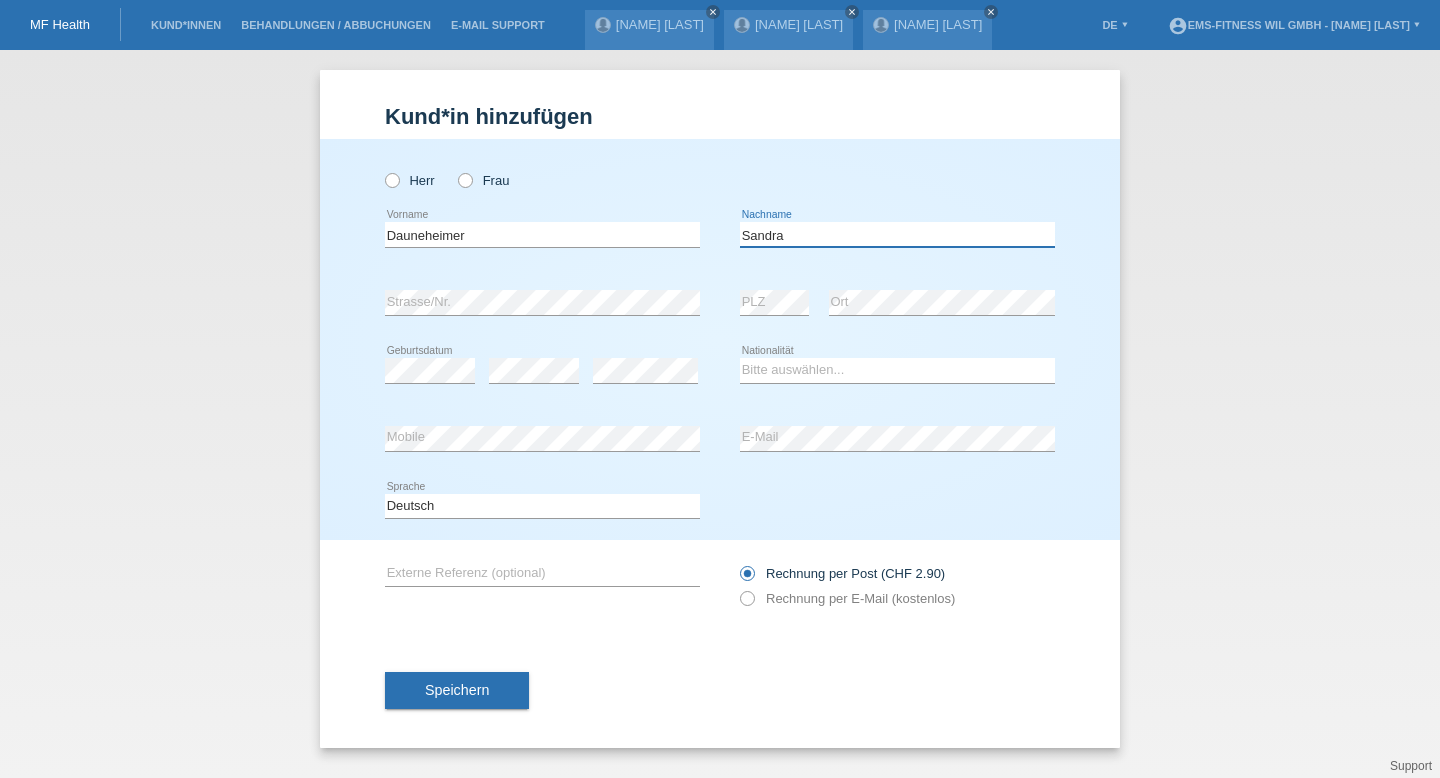 type on "Sandra" 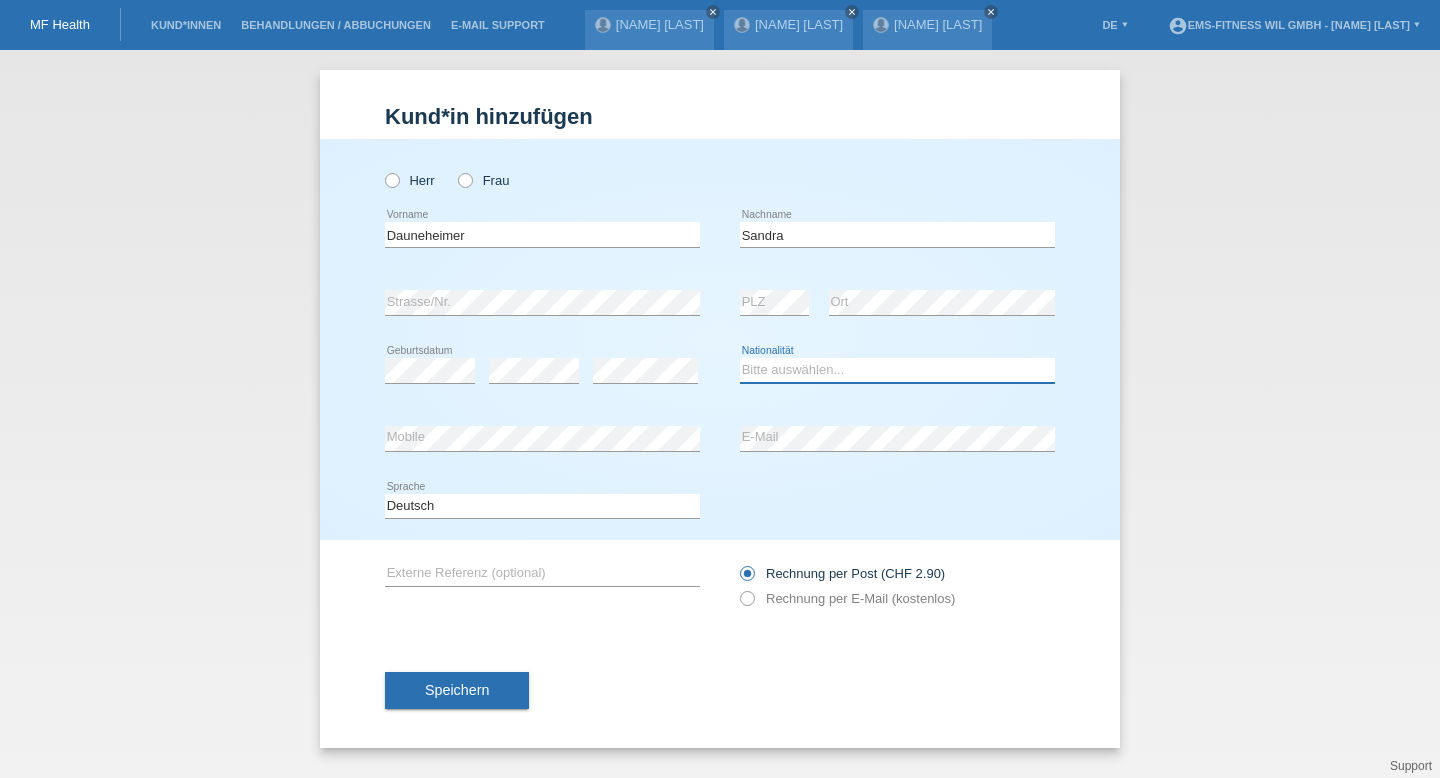 select on "CH" 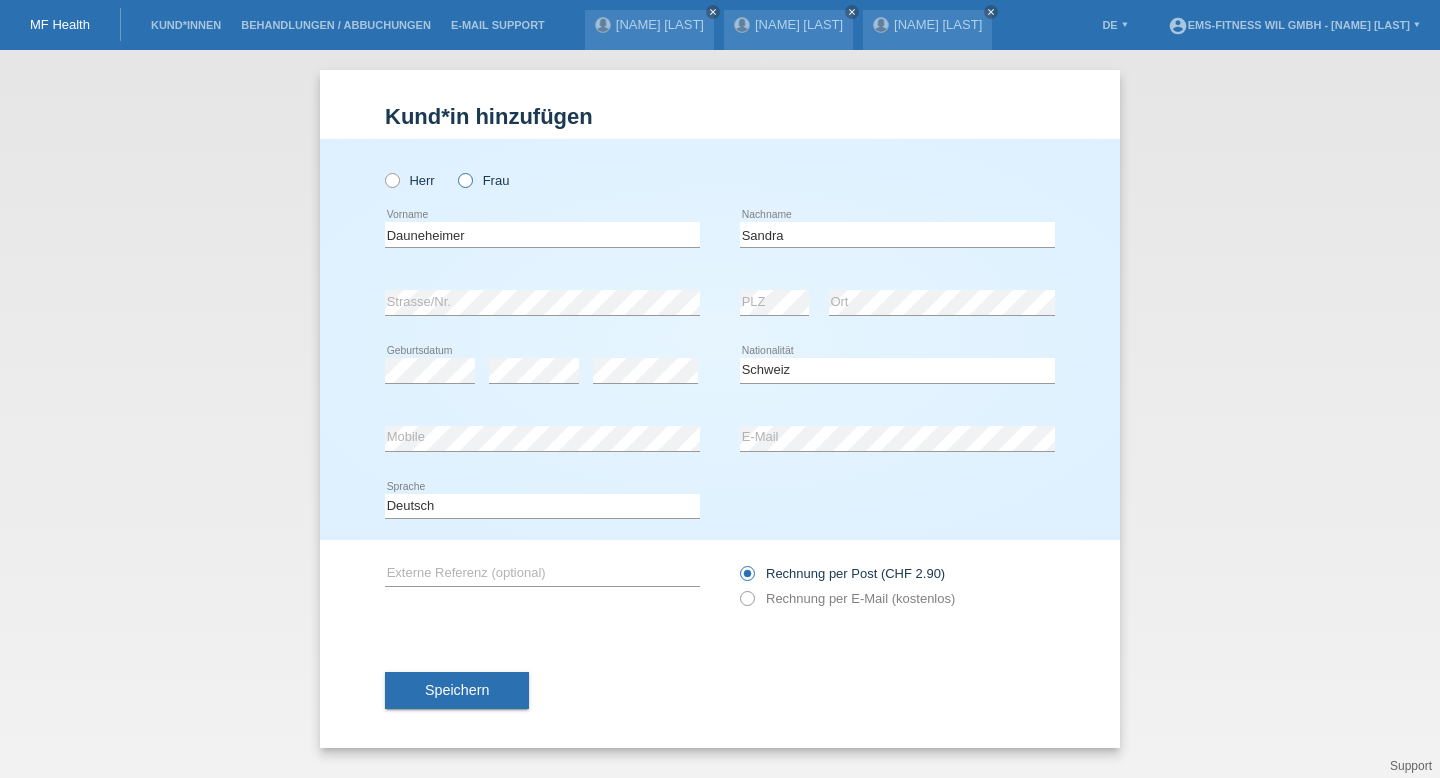 click at bounding box center (382, 170) 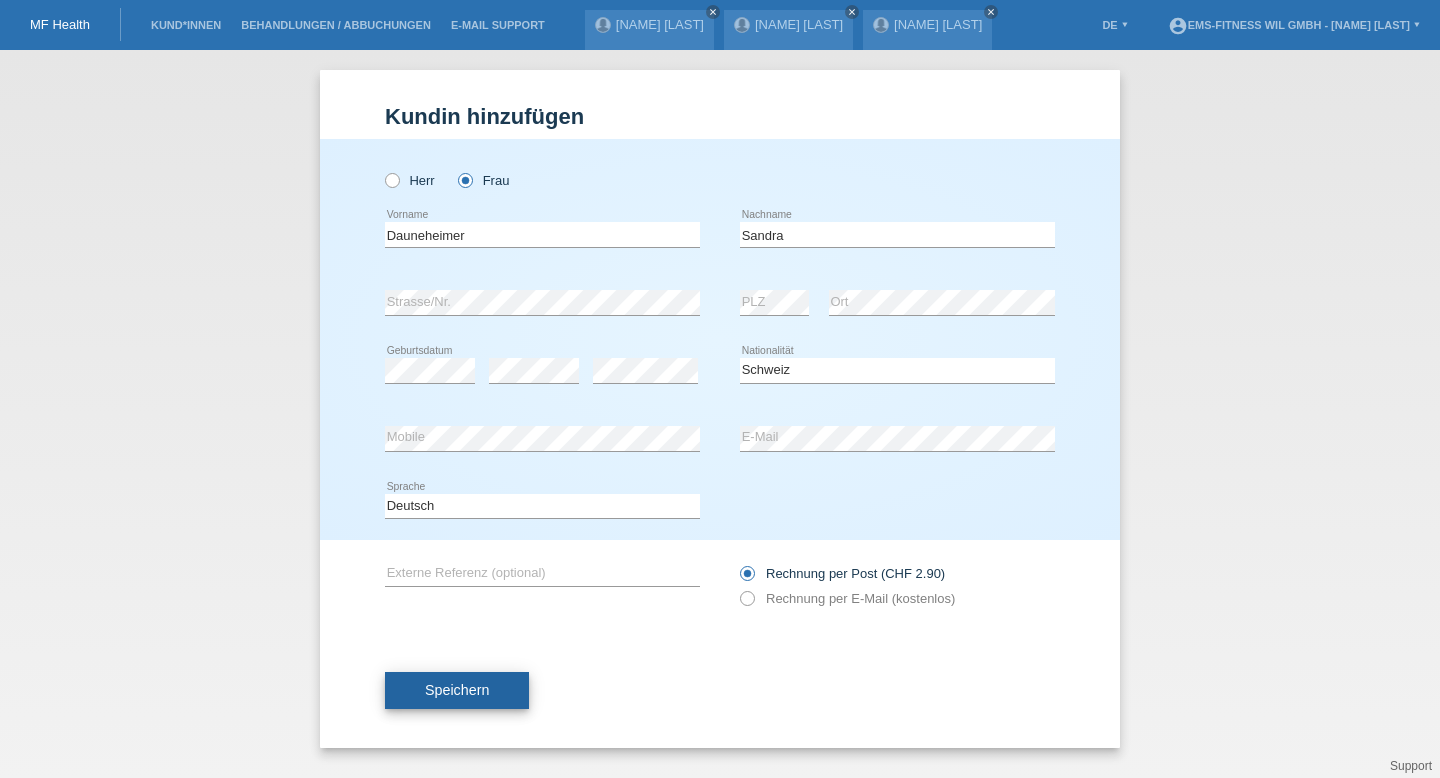 click on "Speichern" at bounding box center (457, 691) 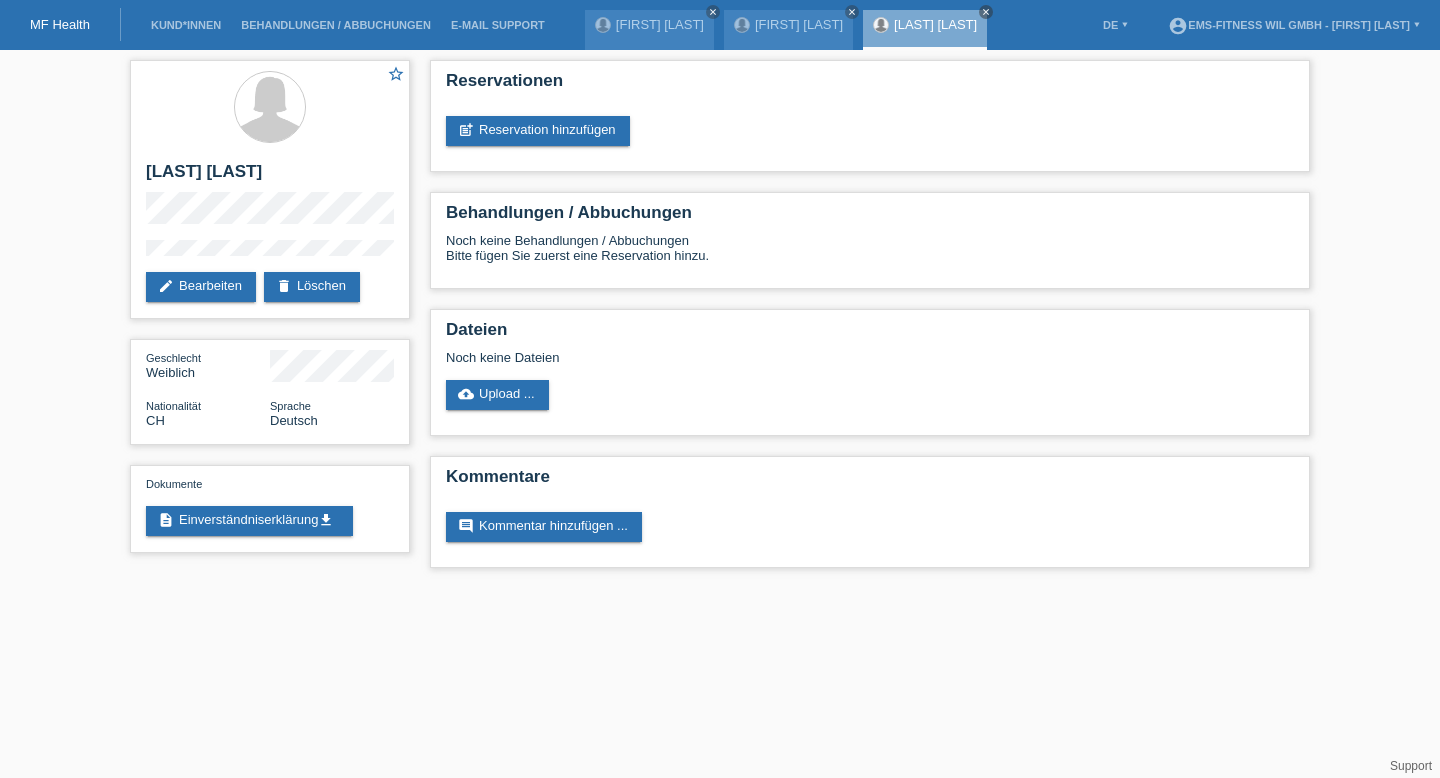 scroll, scrollTop: 0, scrollLeft: 0, axis: both 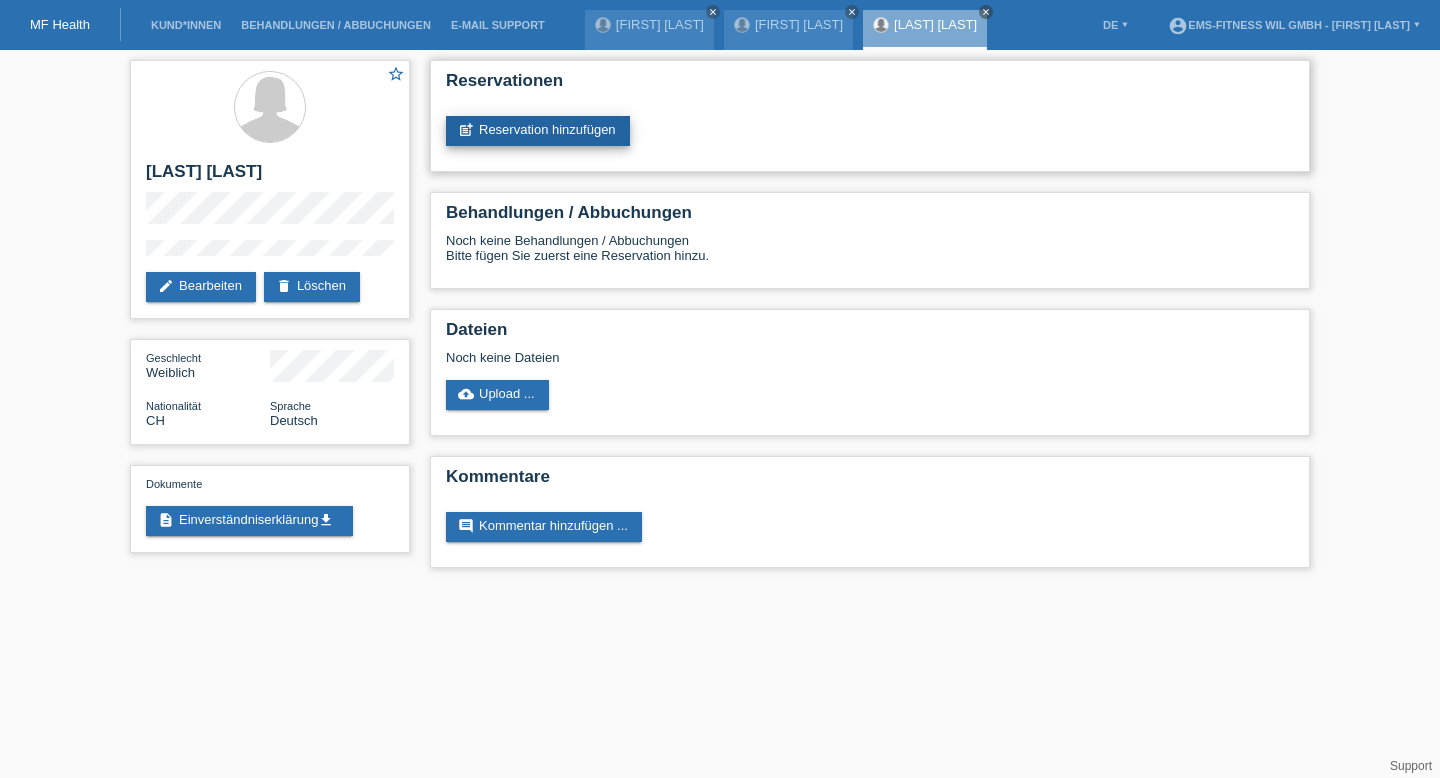 click on "post_add  Reservation hinzufügen" at bounding box center (538, 131) 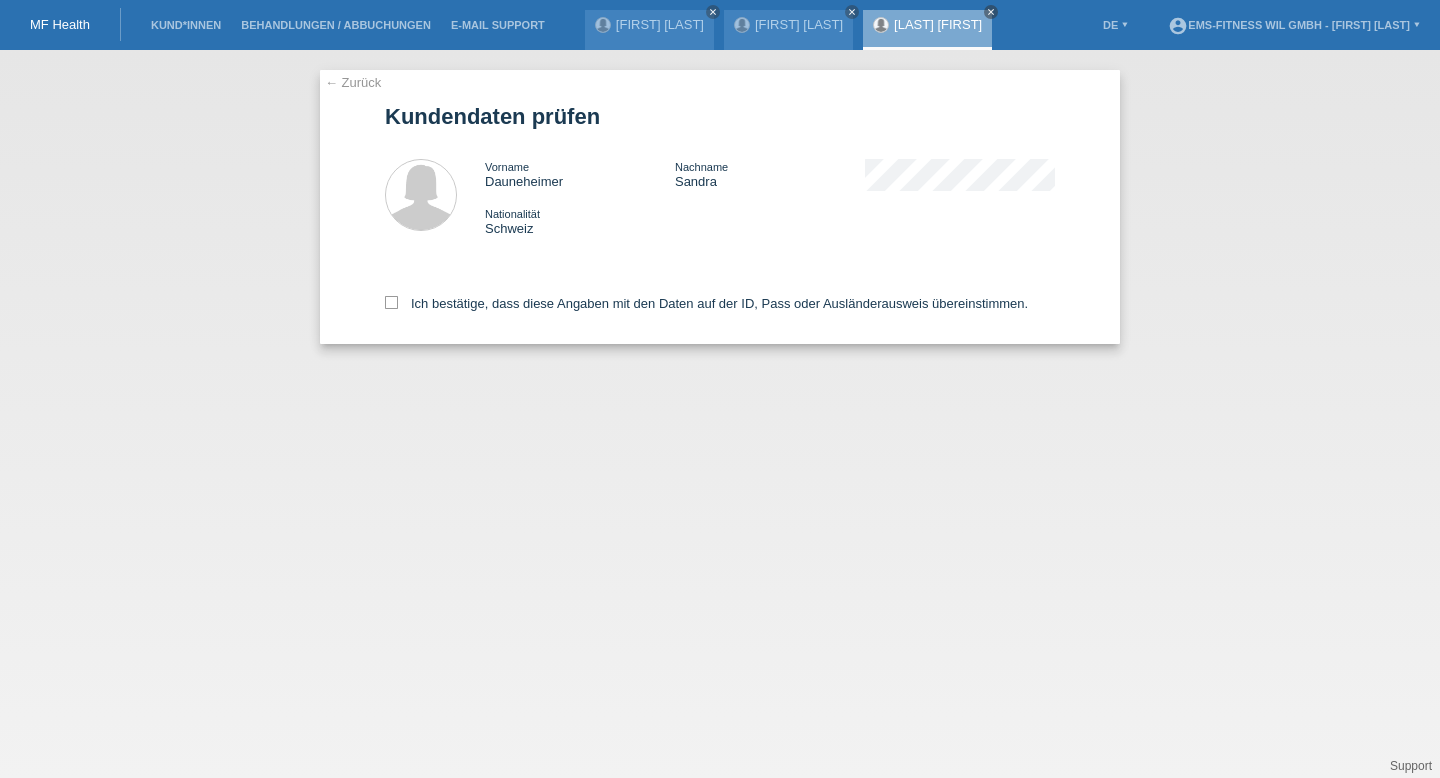 scroll, scrollTop: 0, scrollLeft: 0, axis: both 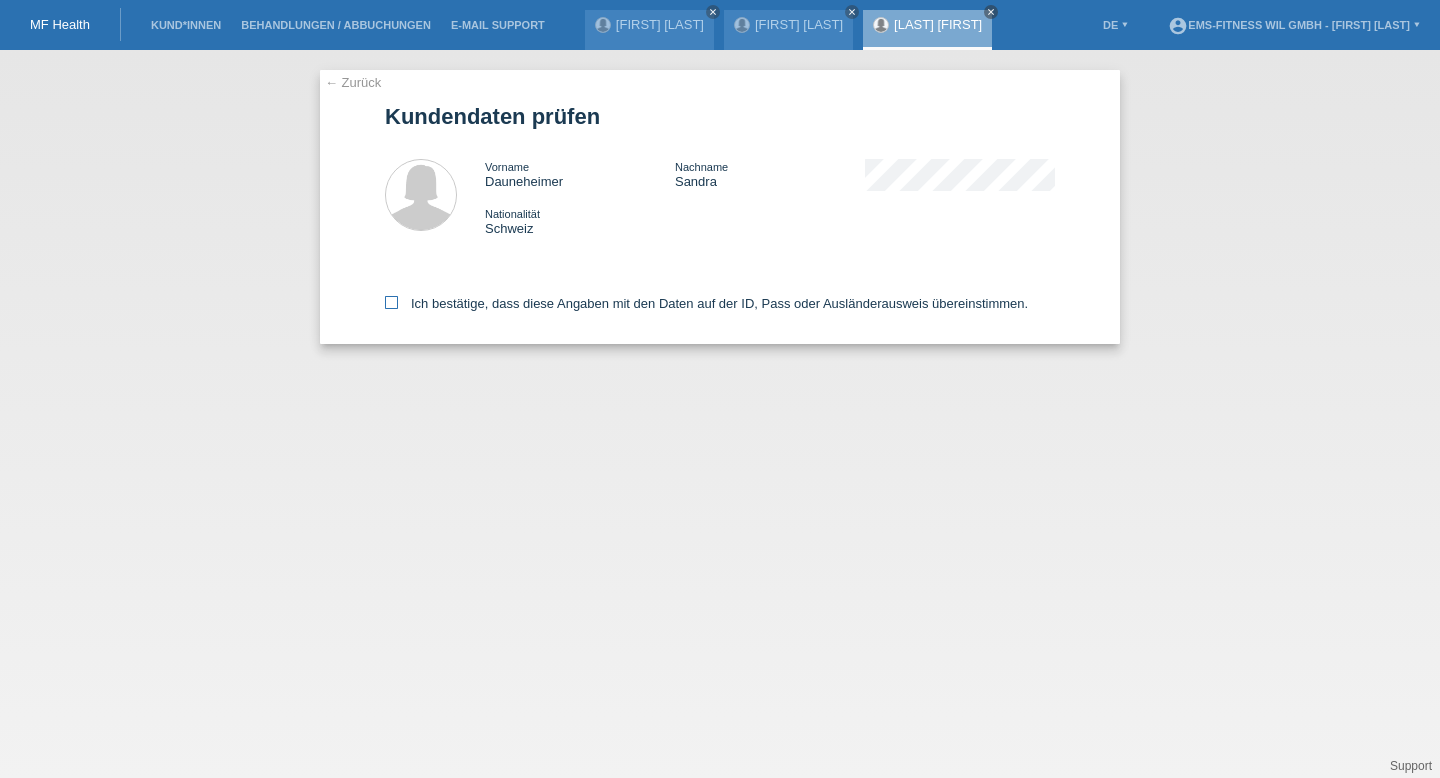 click at bounding box center (391, 302) 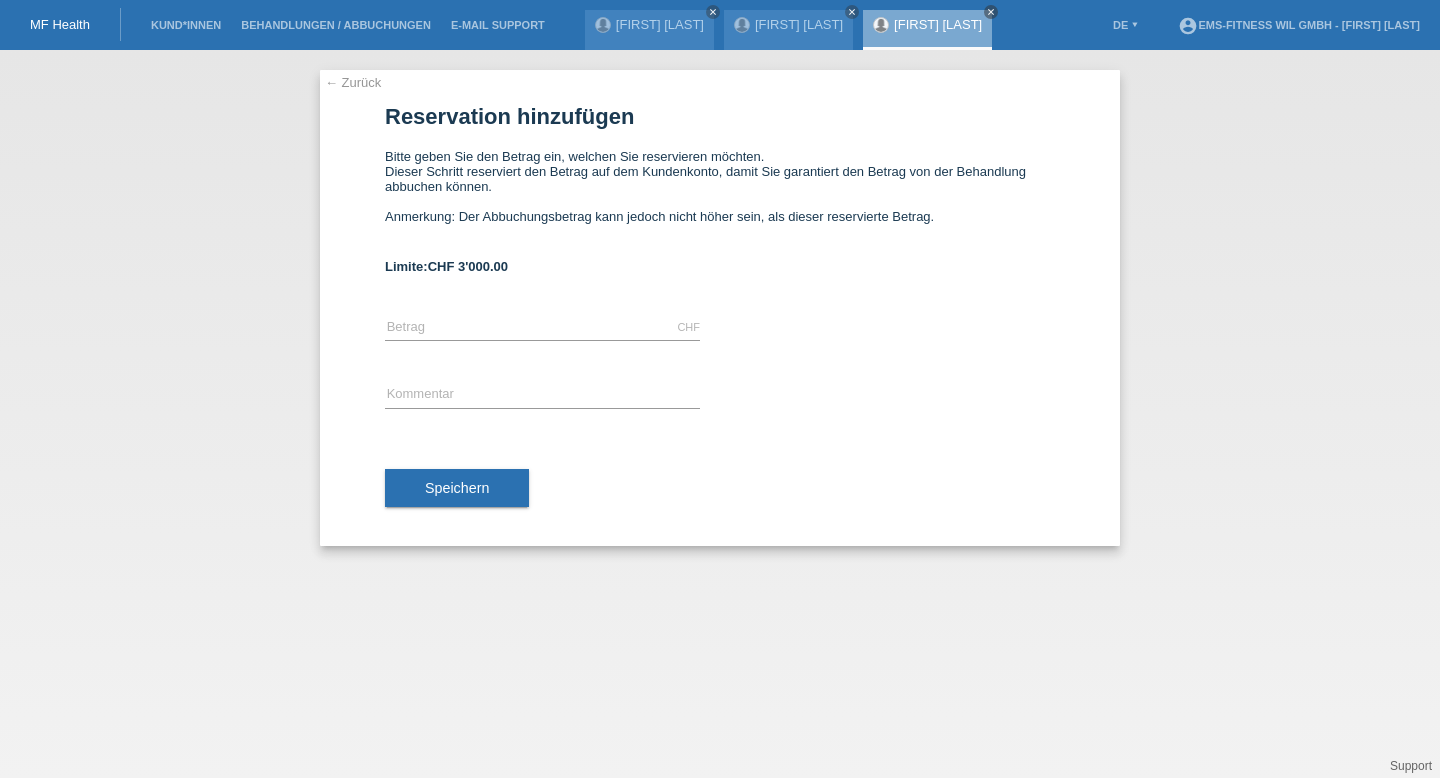 scroll, scrollTop: 0, scrollLeft: 0, axis: both 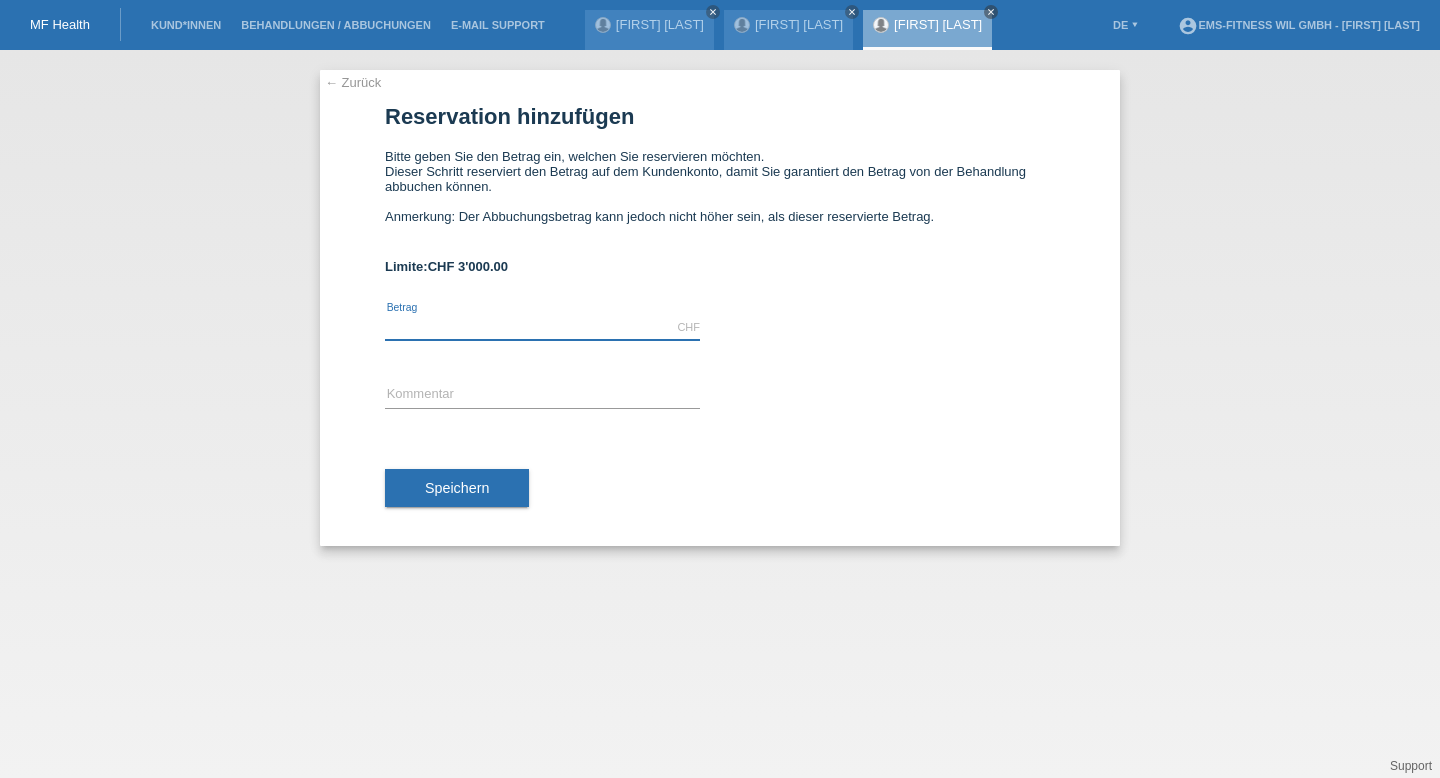 click at bounding box center (542, 327) 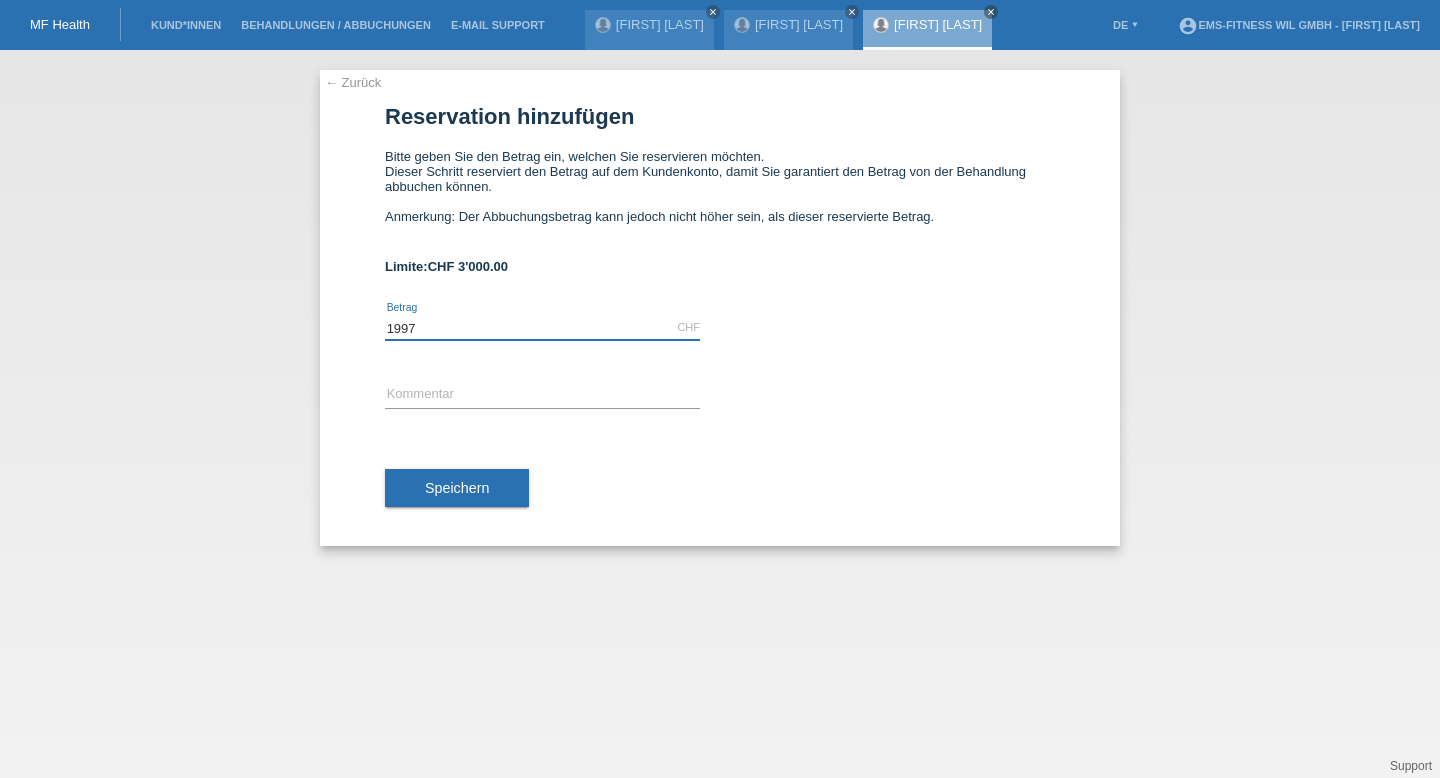 type on "1997" 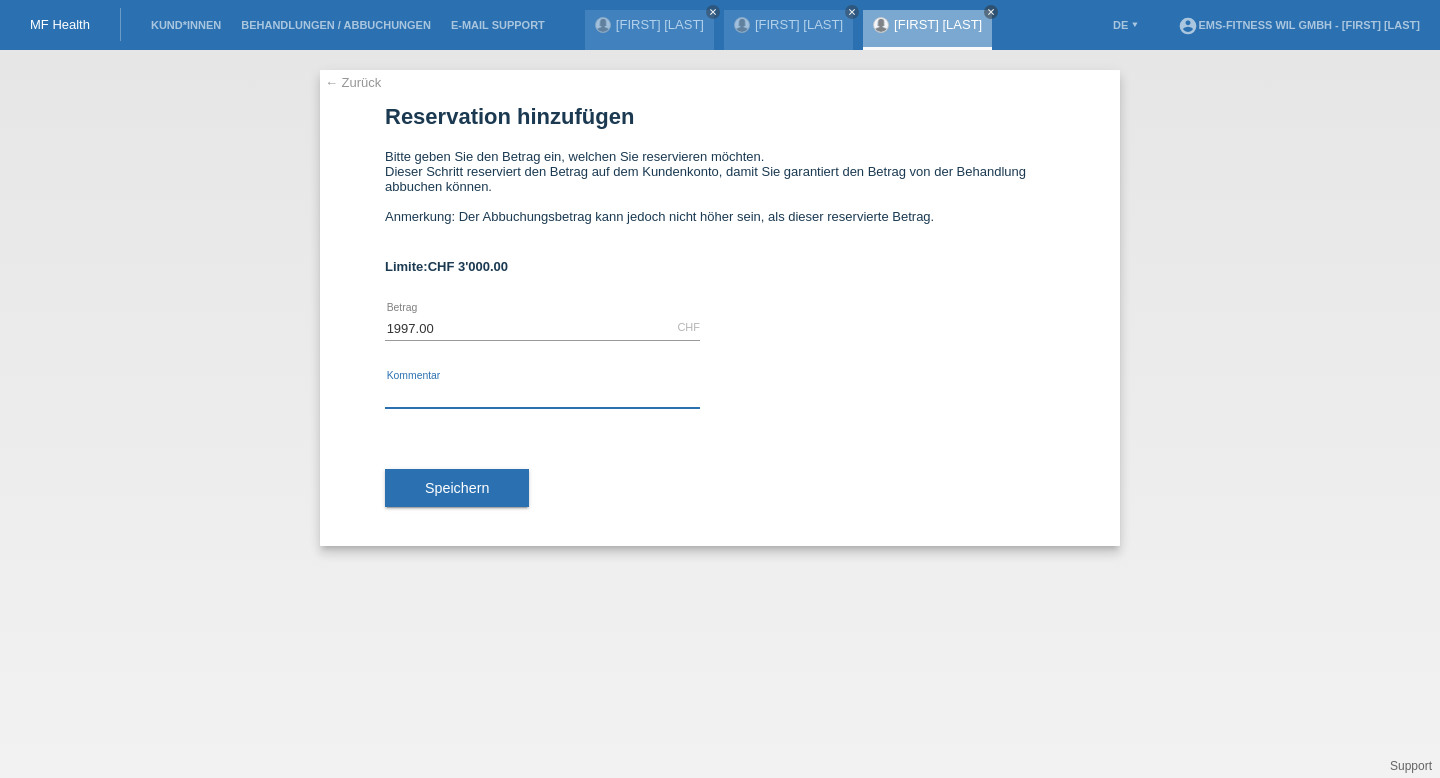 paste on "Automatische Abo Verlängerung" 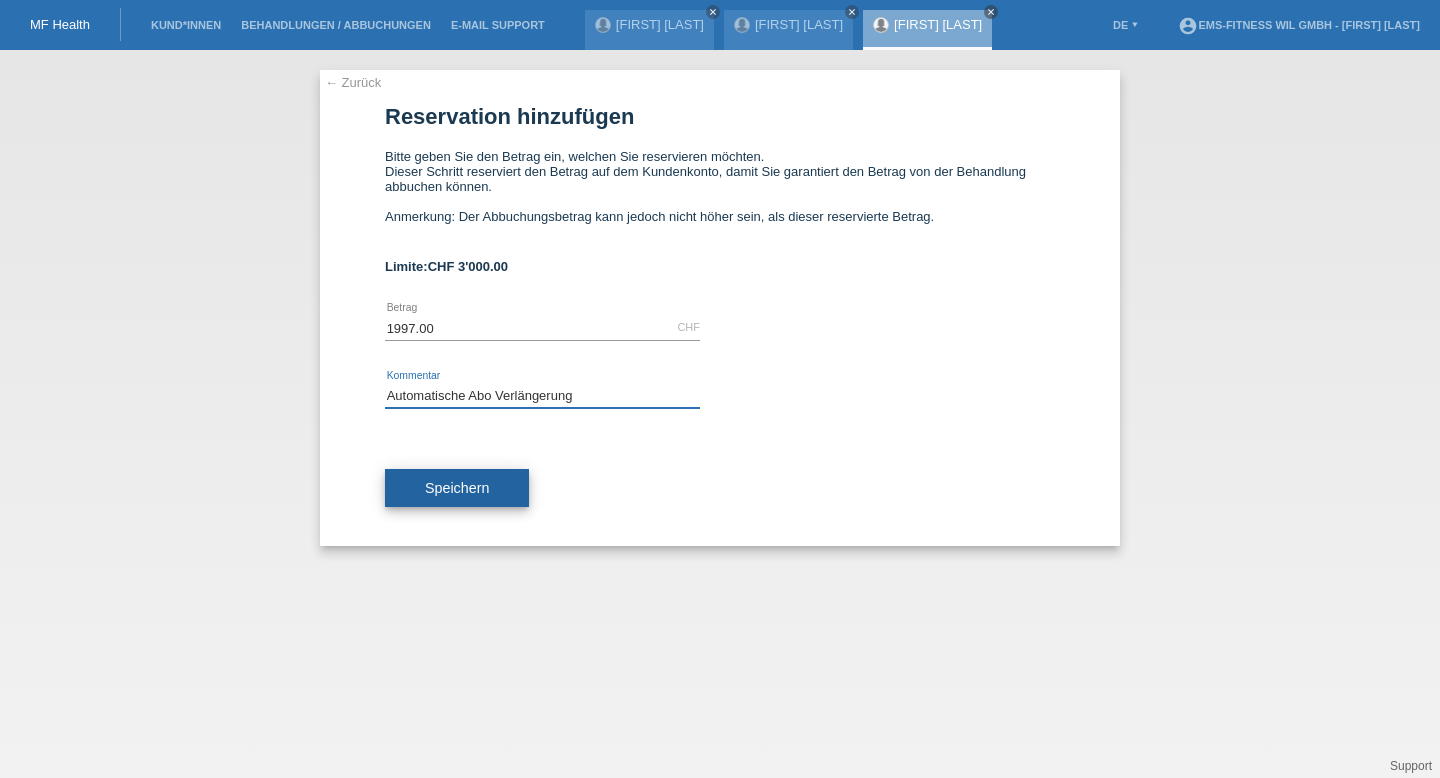 type on "Automatische Abo Verlängerung" 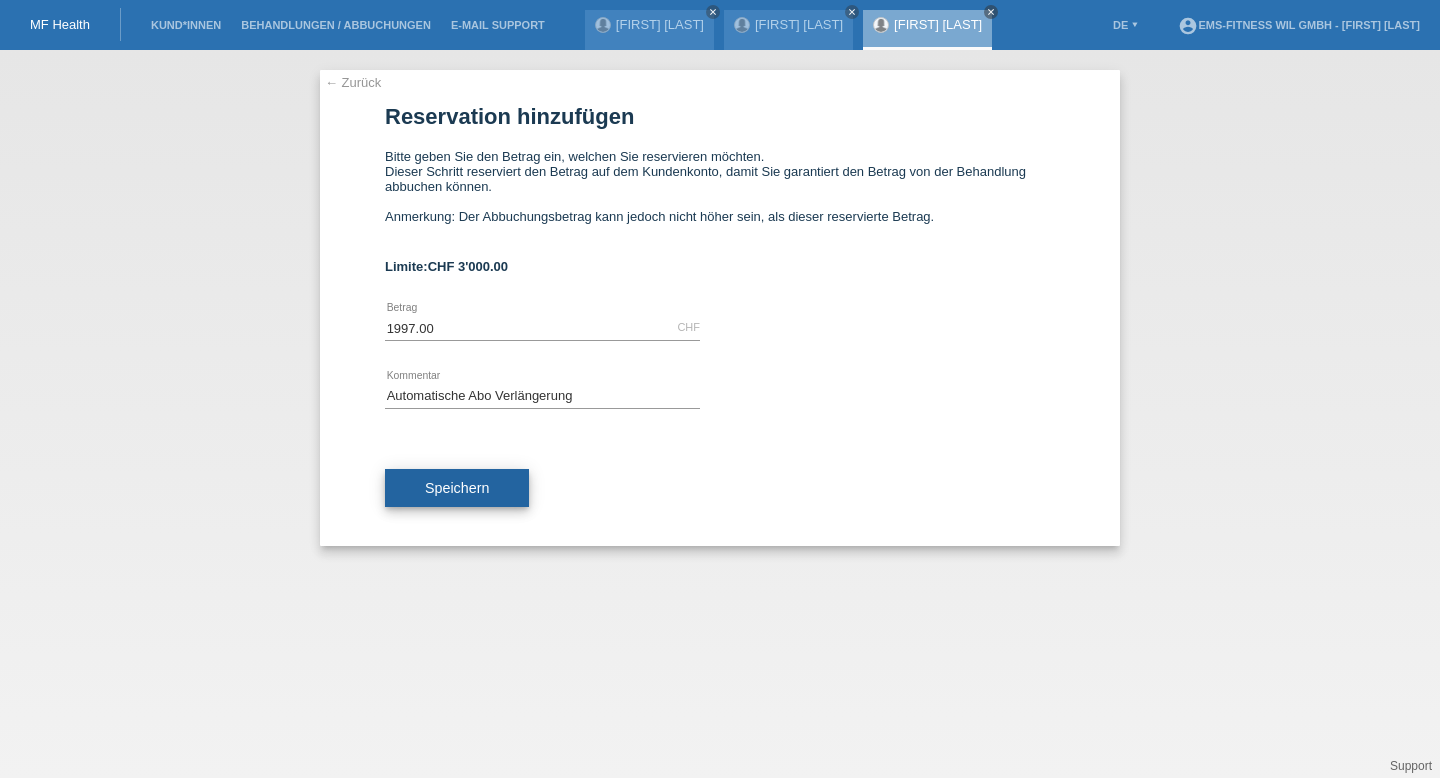 click on "Speichern" at bounding box center [457, 488] 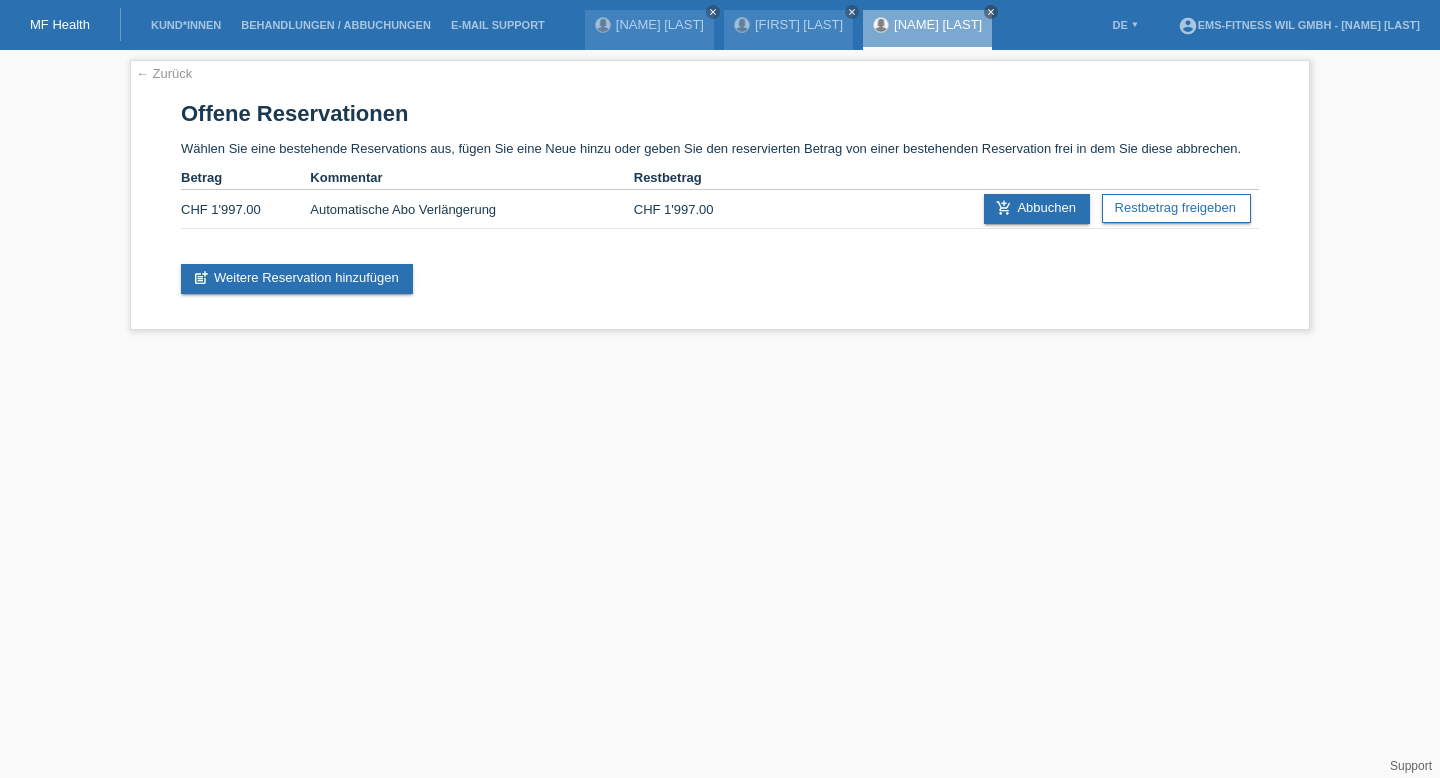 scroll, scrollTop: 0, scrollLeft: 0, axis: both 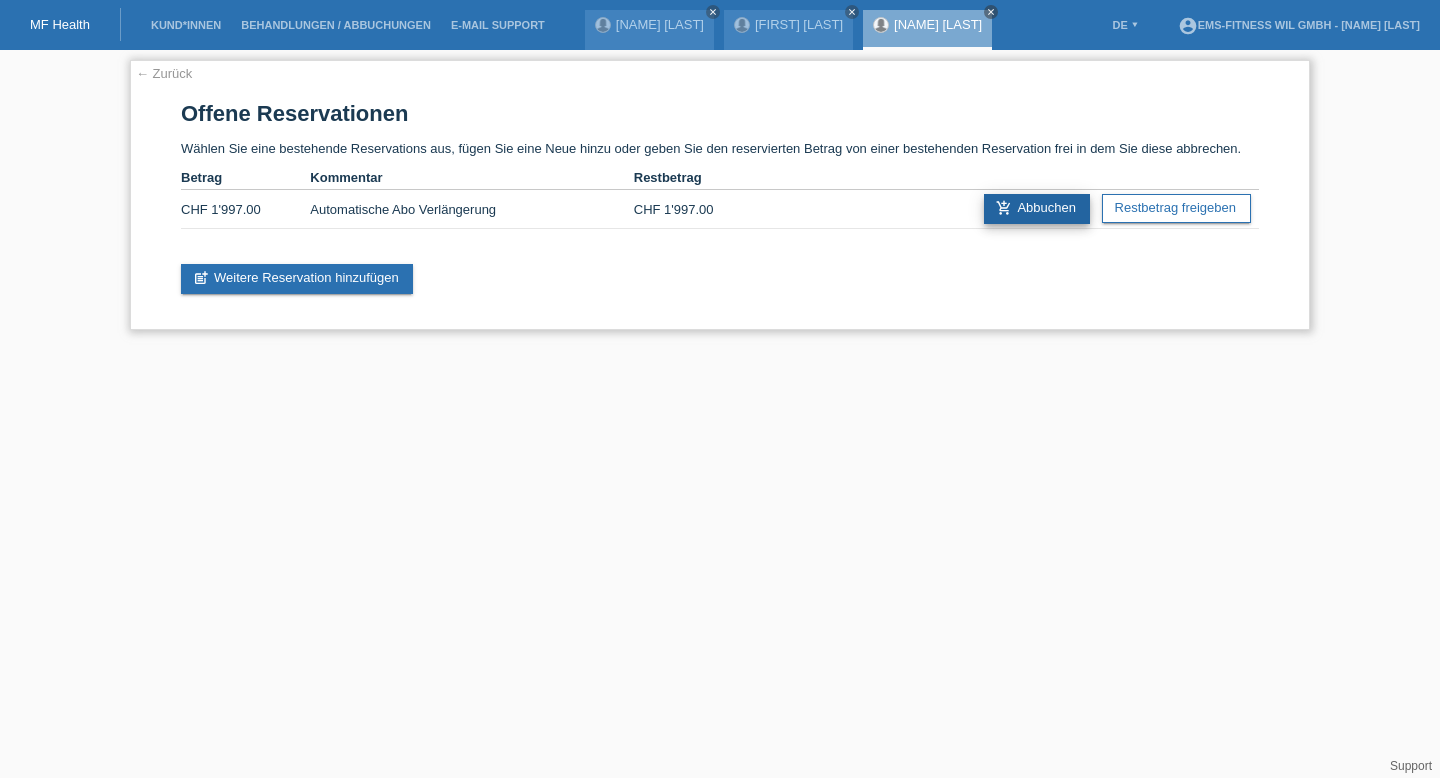 click on "add_shopping_cart  Abbuchen" at bounding box center (1037, 209) 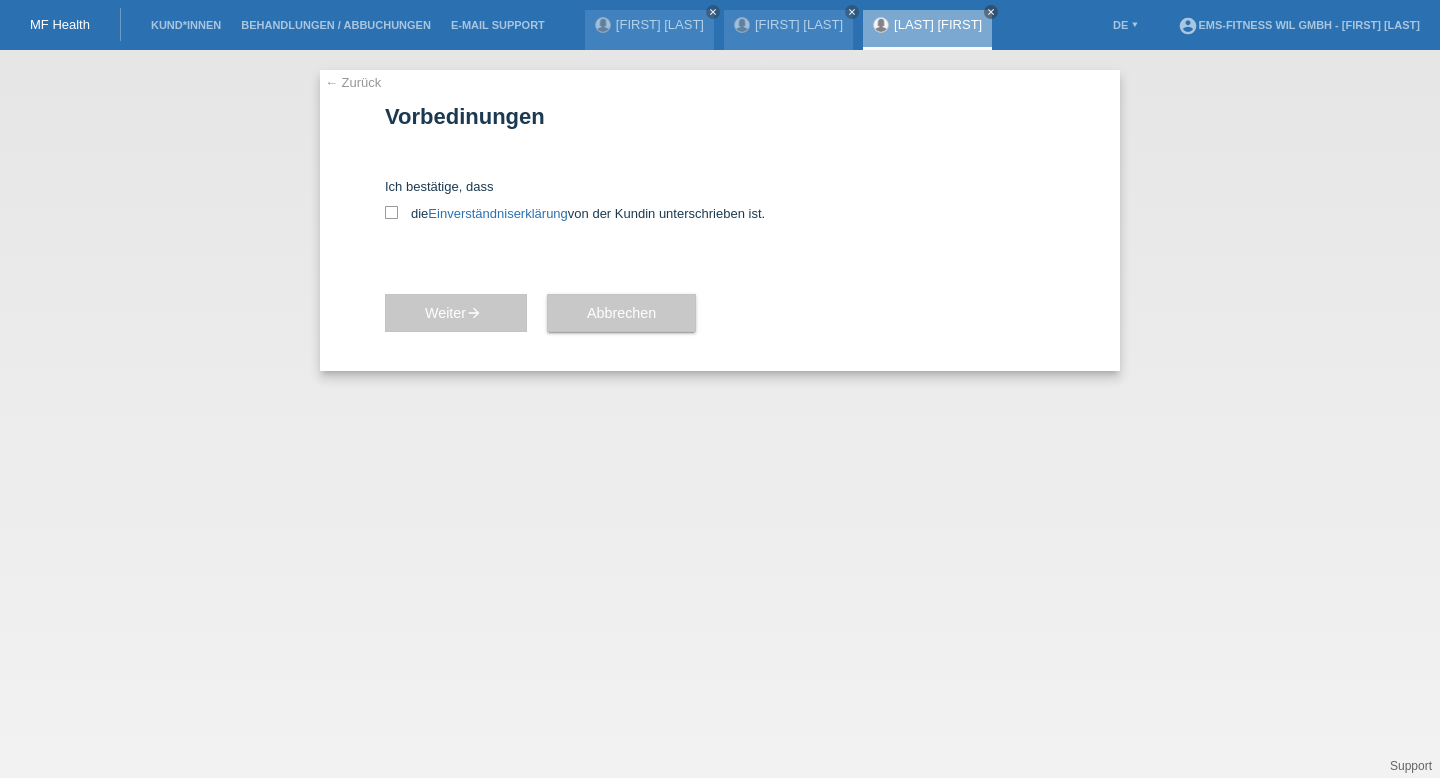 scroll, scrollTop: 0, scrollLeft: 0, axis: both 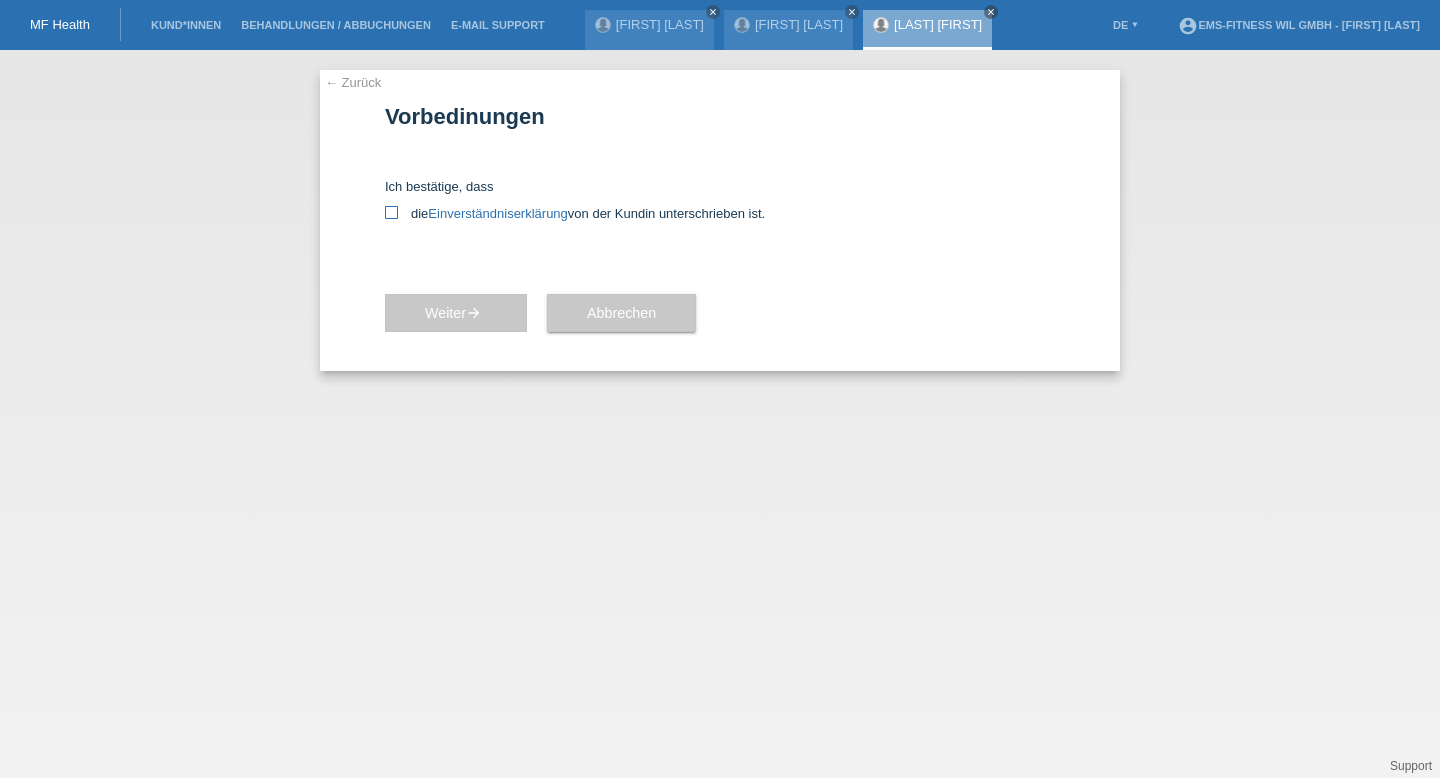 click at bounding box center [391, 212] 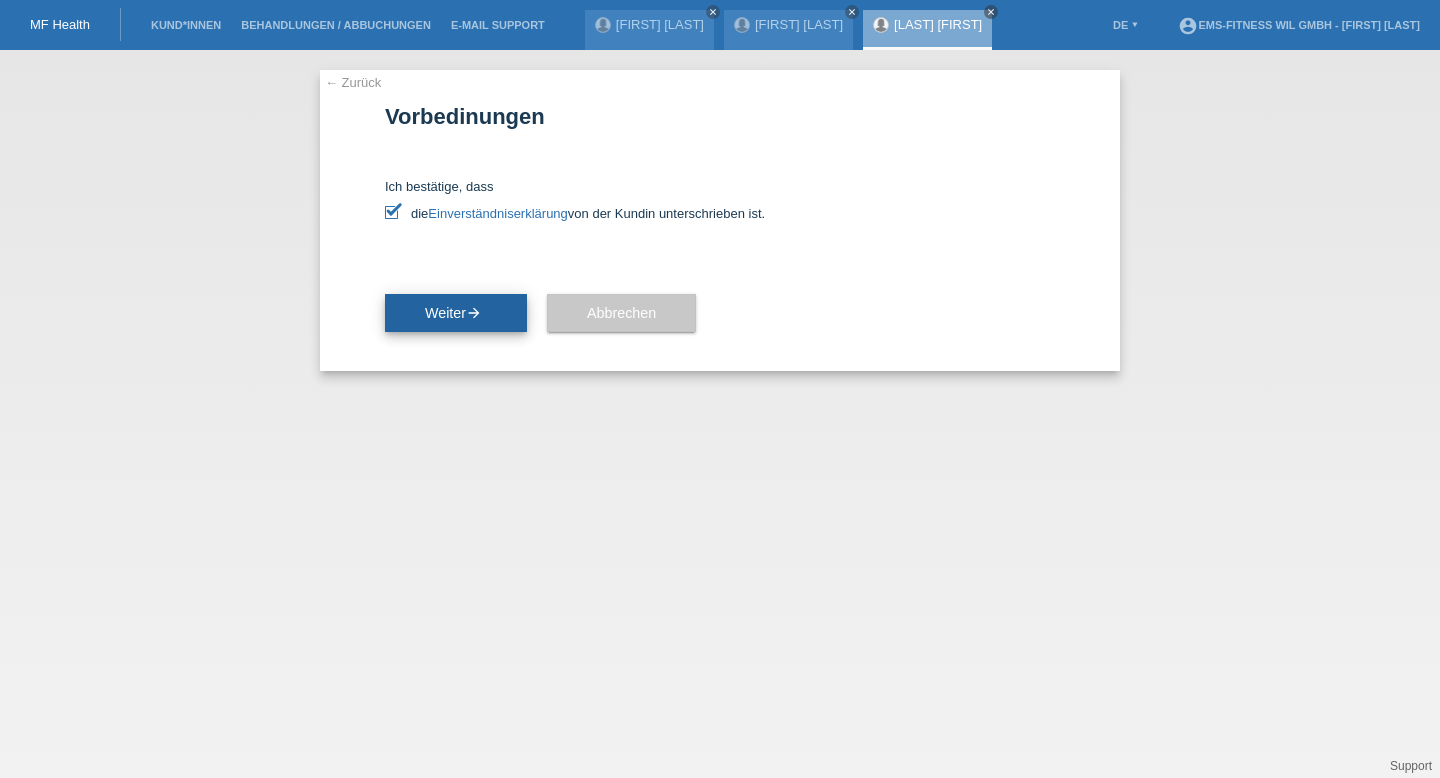 click on "Weiter  arrow_forward" at bounding box center (456, 313) 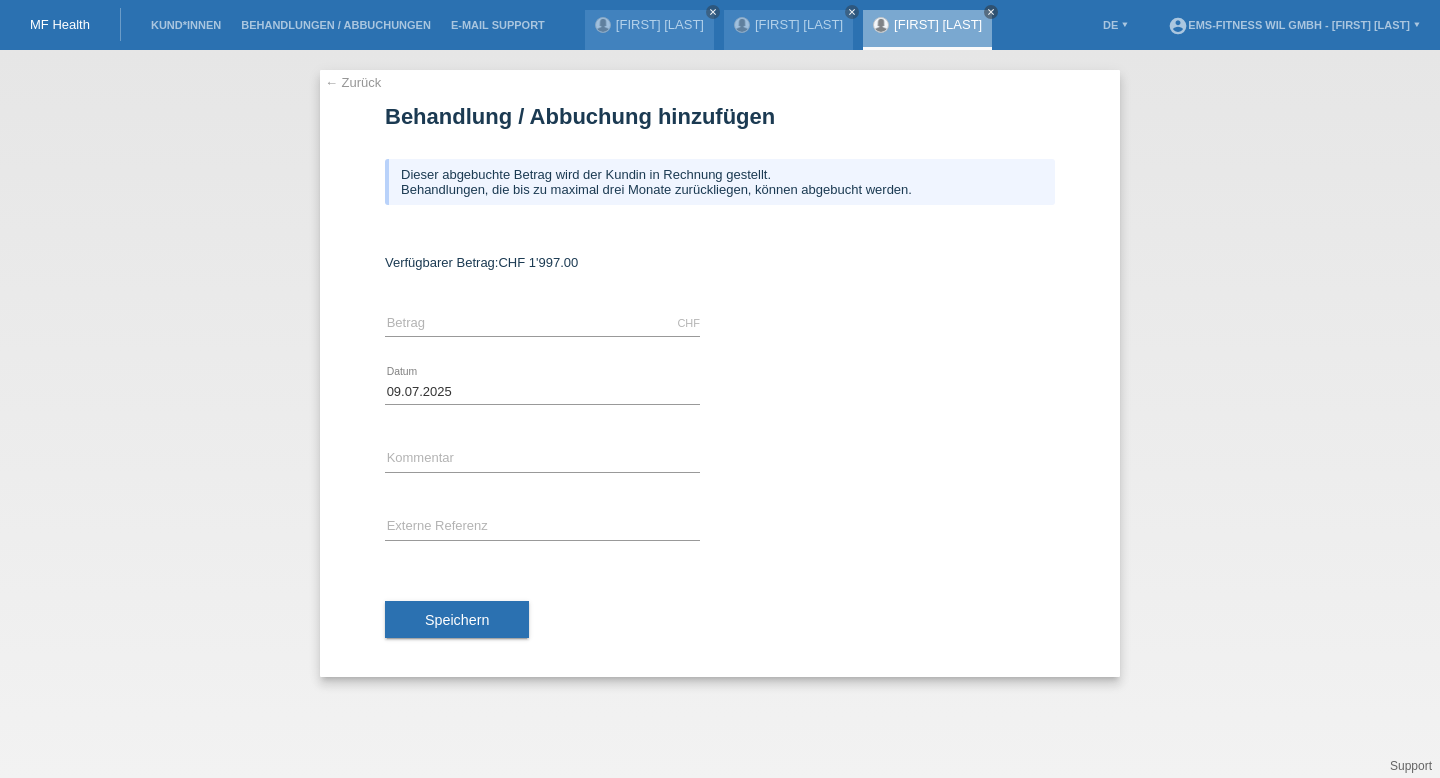 scroll, scrollTop: 0, scrollLeft: 0, axis: both 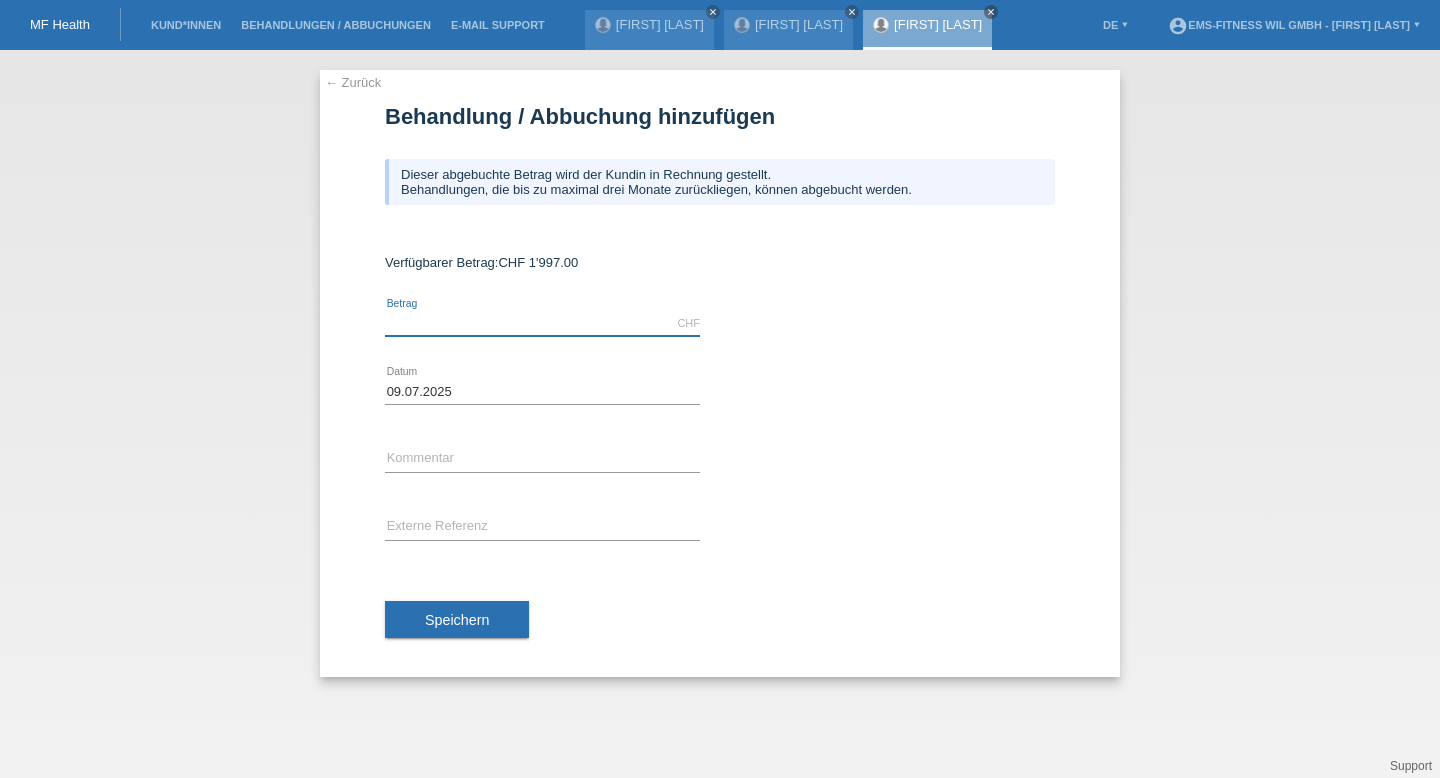 click at bounding box center [542, 323] 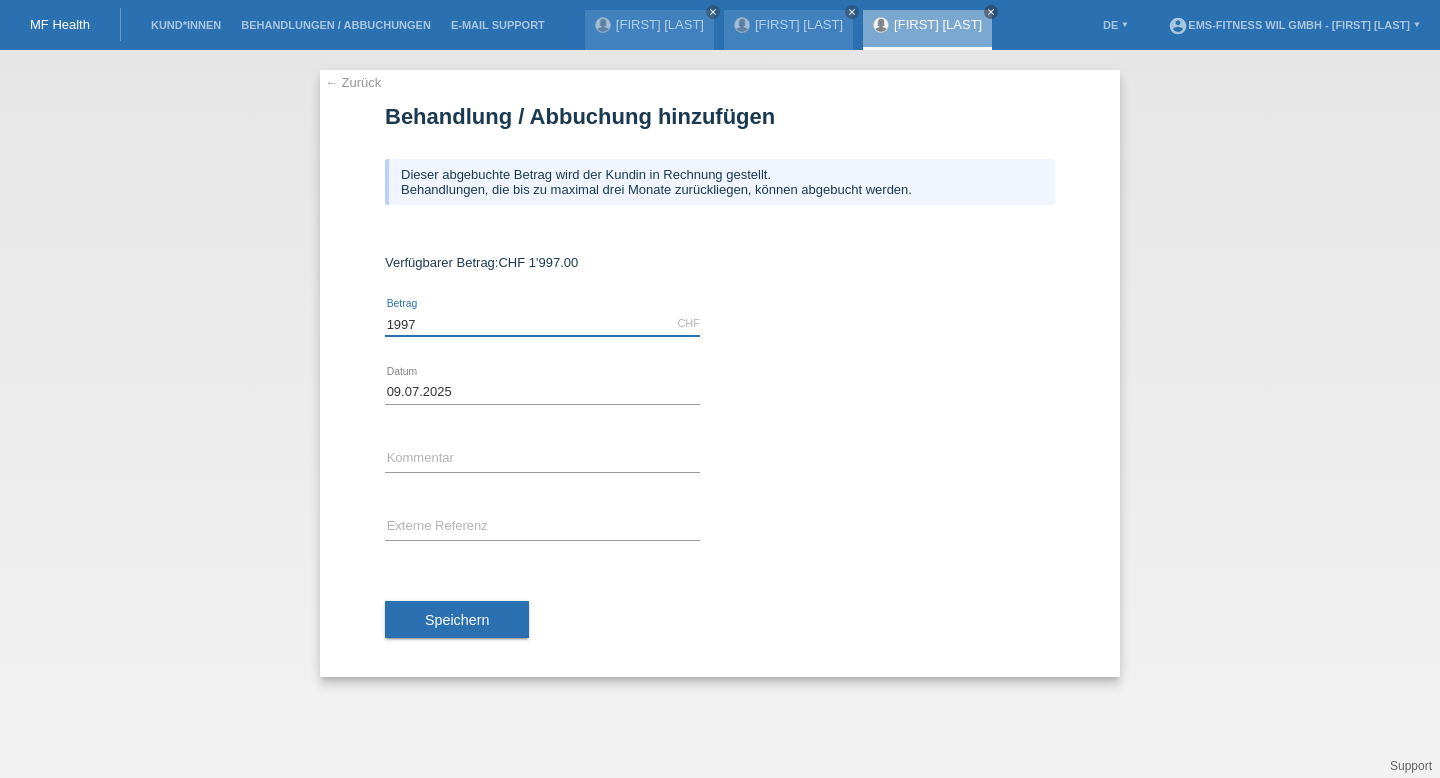 type on "1997" 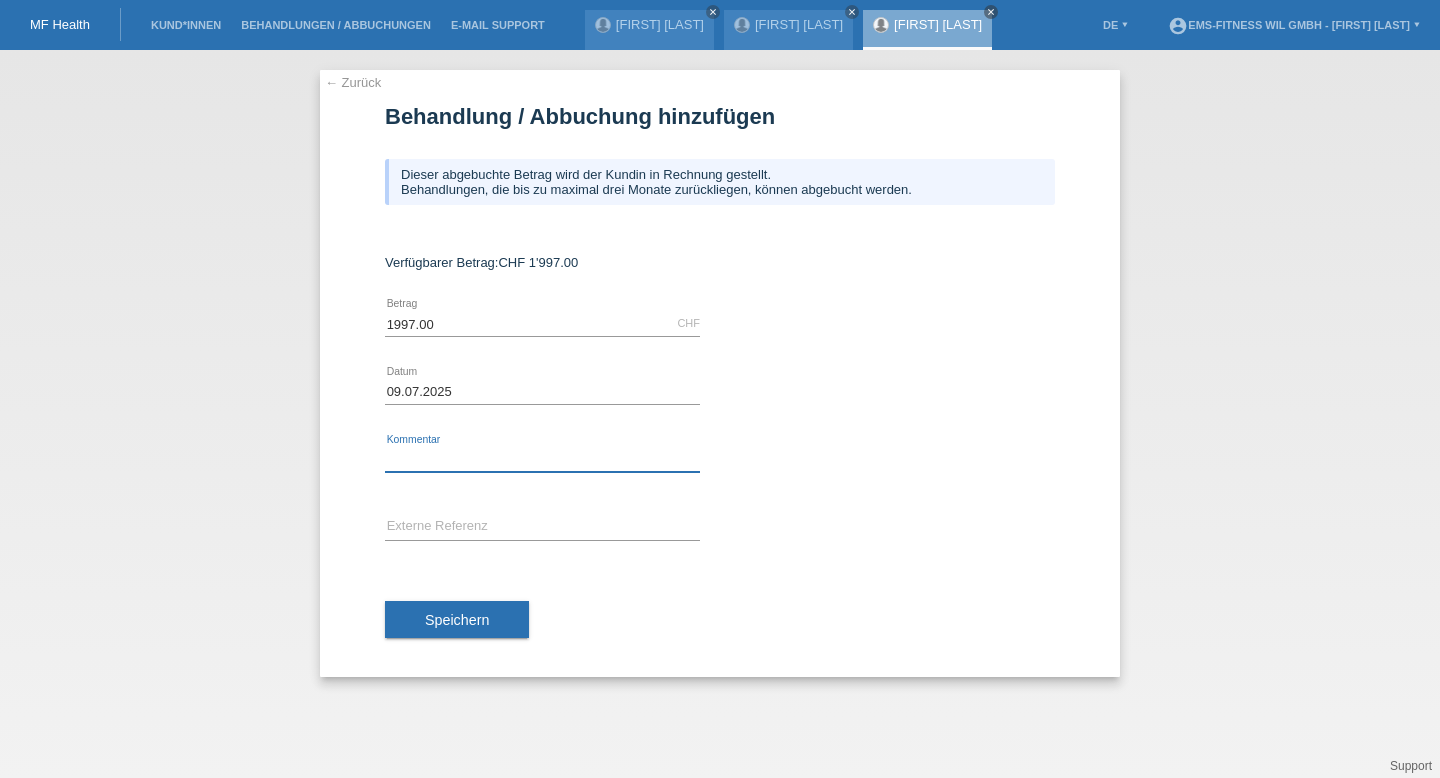 paste on "Automatische Abo Verlängerung" 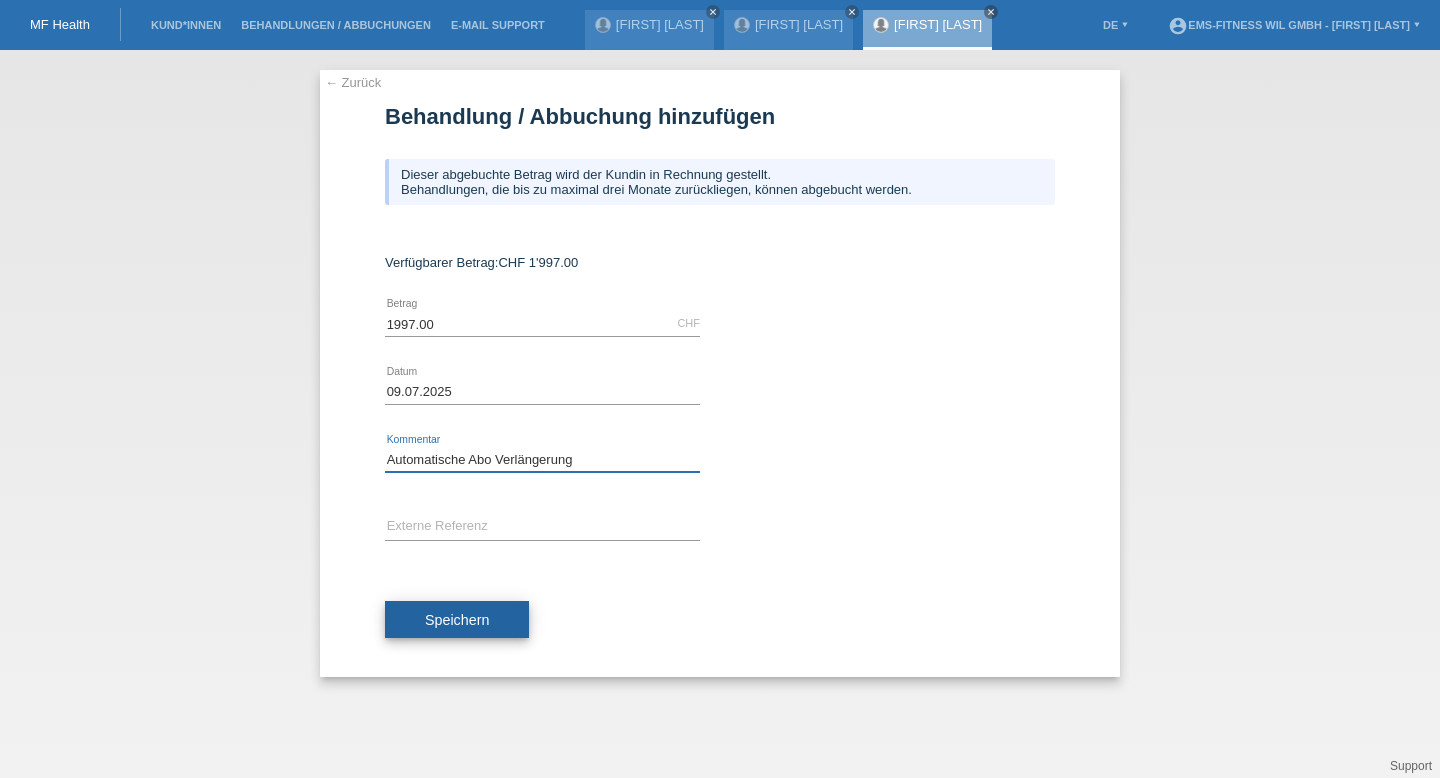 type on "Automatische Abo Verlängerung" 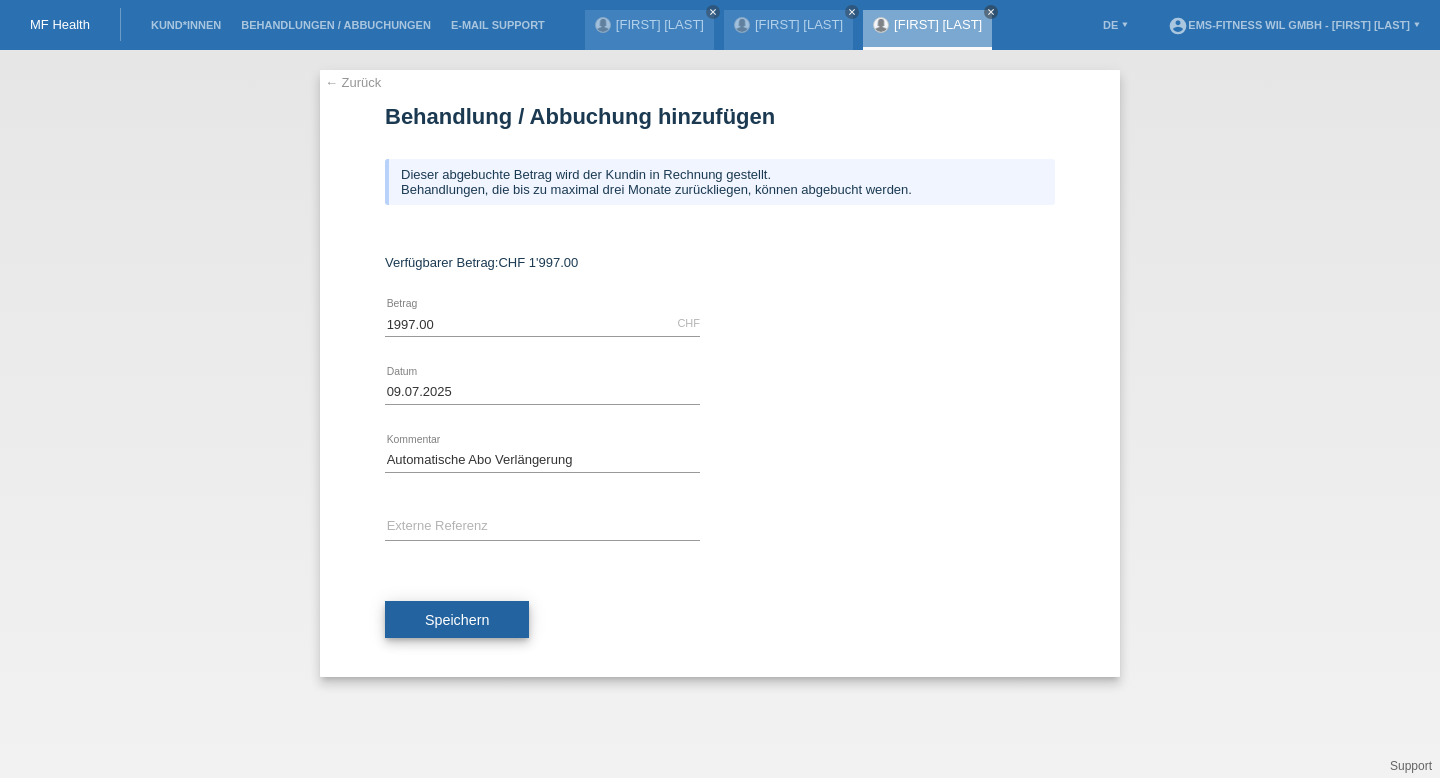 click on "Speichern" at bounding box center (457, 620) 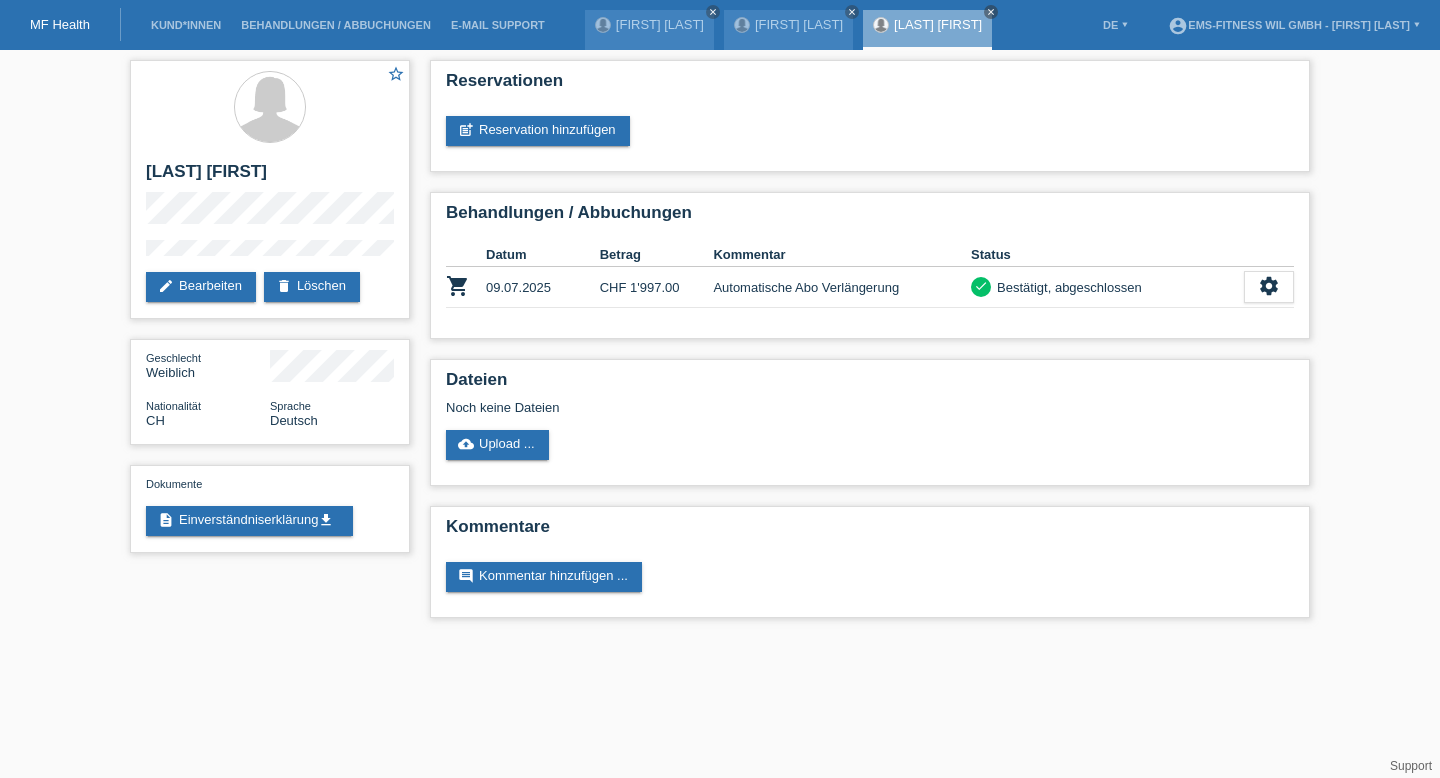 scroll, scrollTop: 0, scrollLeft: 0, axis: both 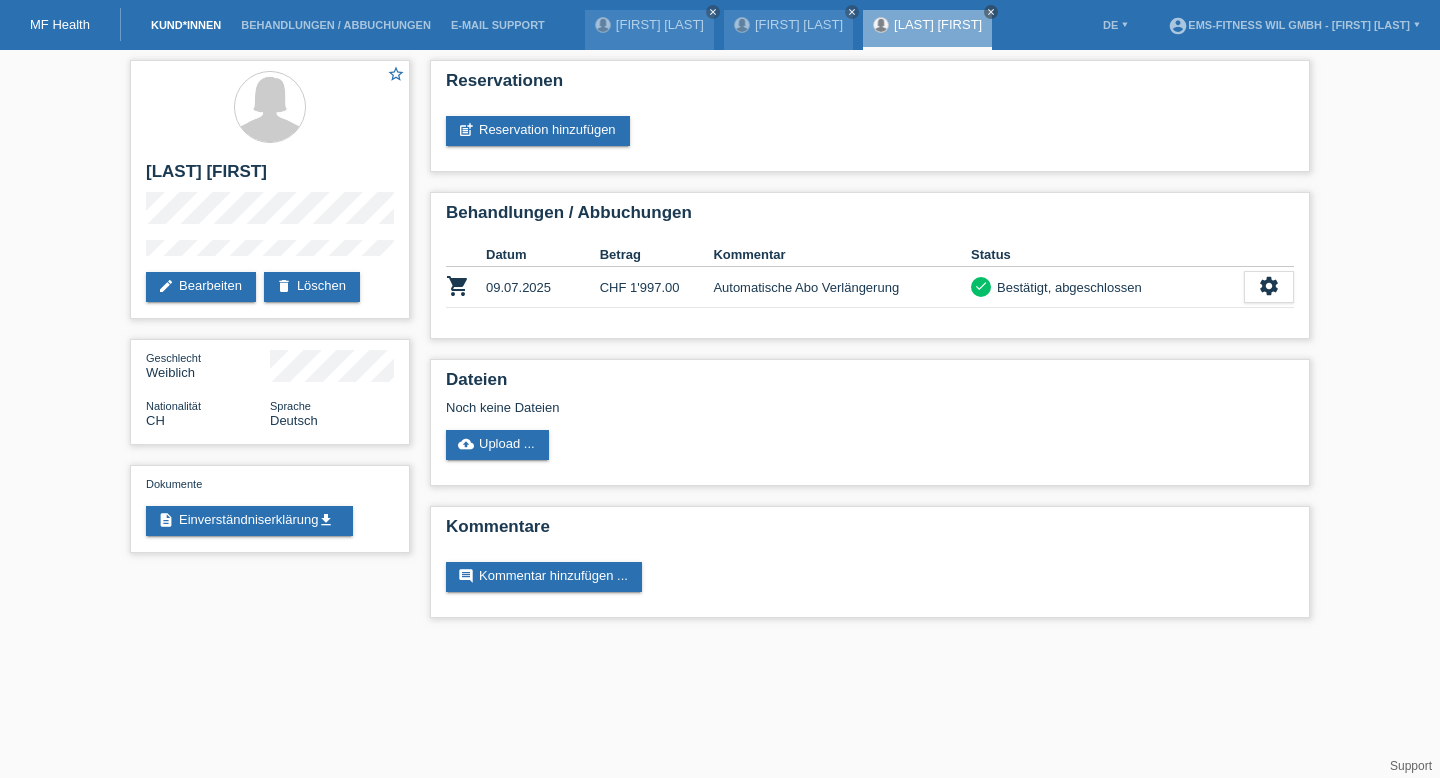 click on "Kund*innen" at bounding box center [186, 25] 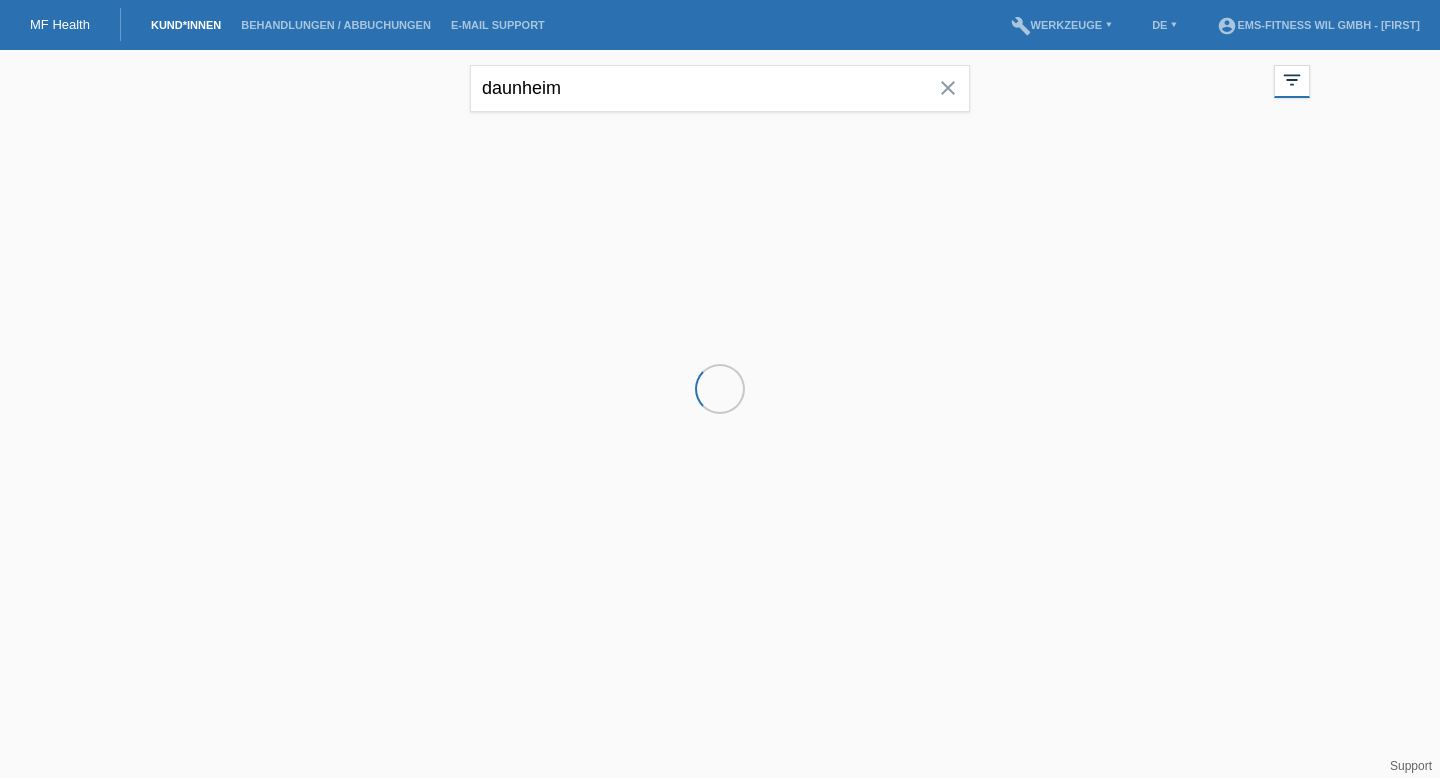 scroll, scrollTop: 0, scrollLeft: 0, axis: both 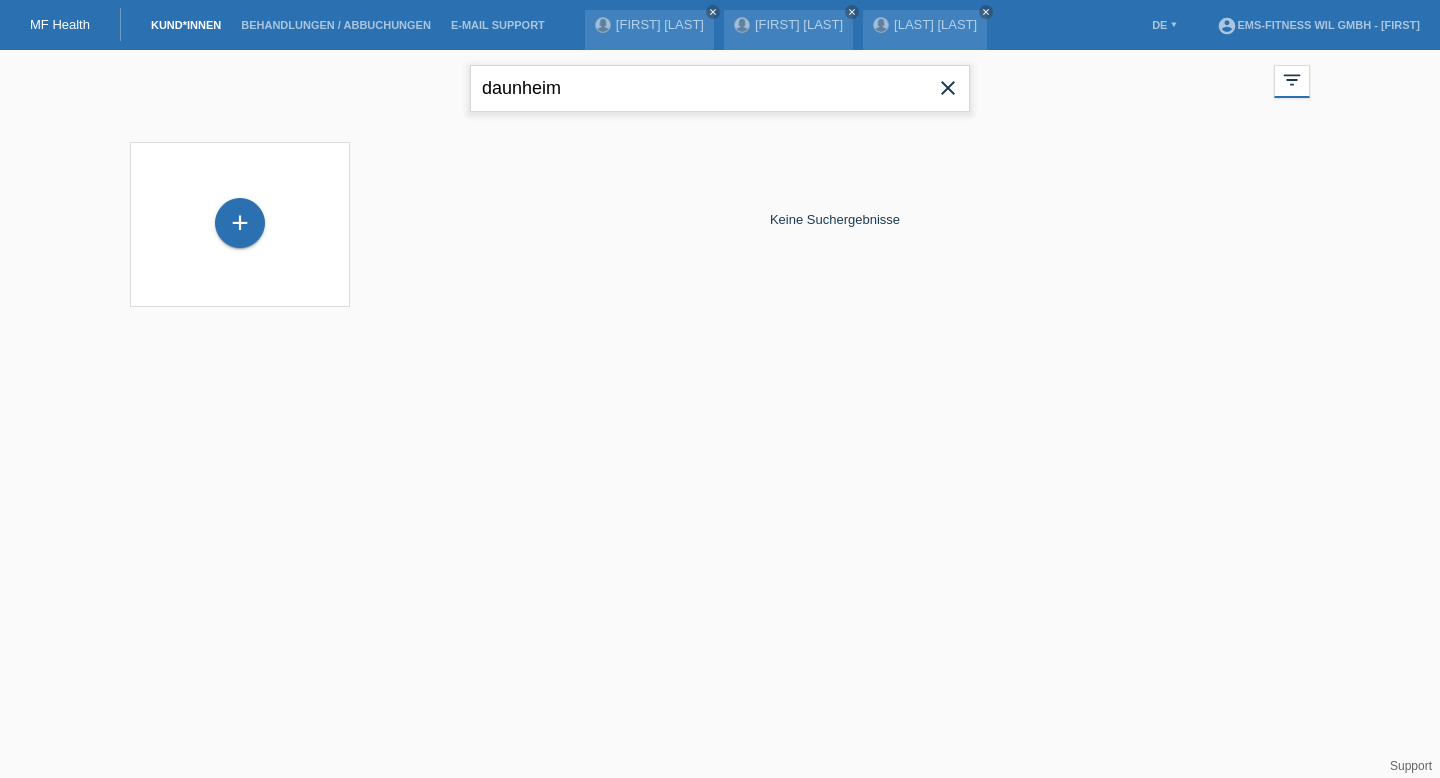 drag, startPoint x: 568, startPoint y: 80, endPoint x: 322, endPoint y: 65, distance: 246.4569 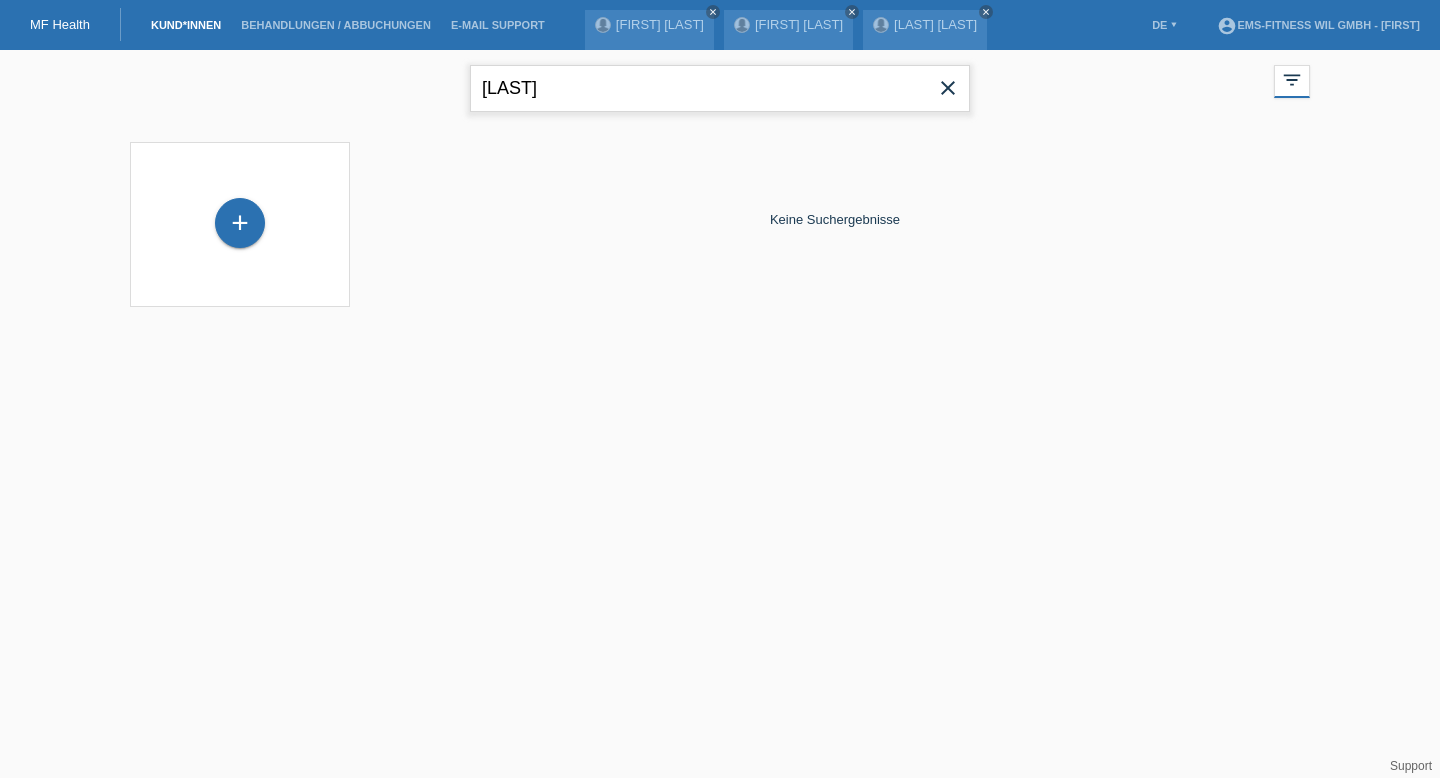 type on "[LAST]" 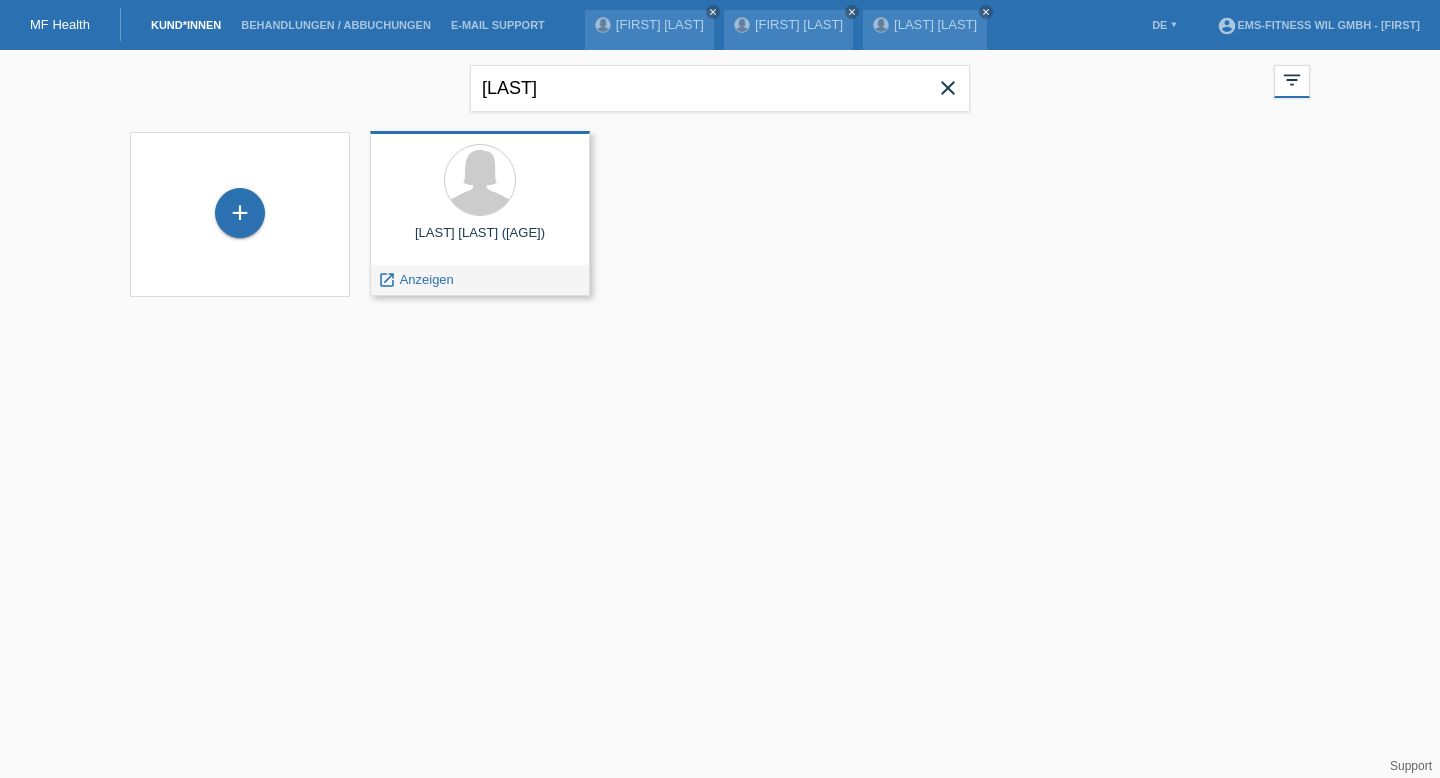 click on "[LAST] [LAST] ([AGE])" at bounding box center [480, 213] 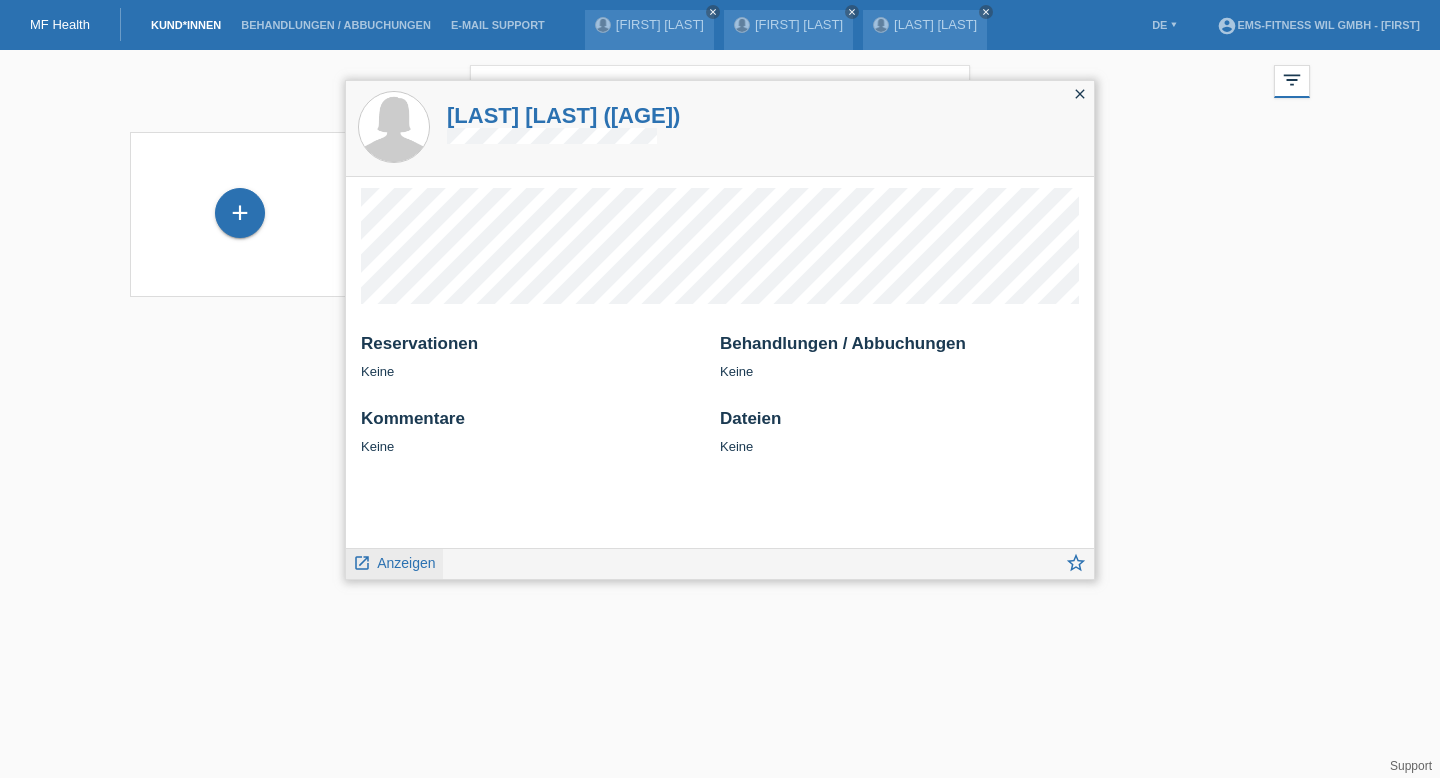 click on "Anzeigen" at bounding box center (406, 563) 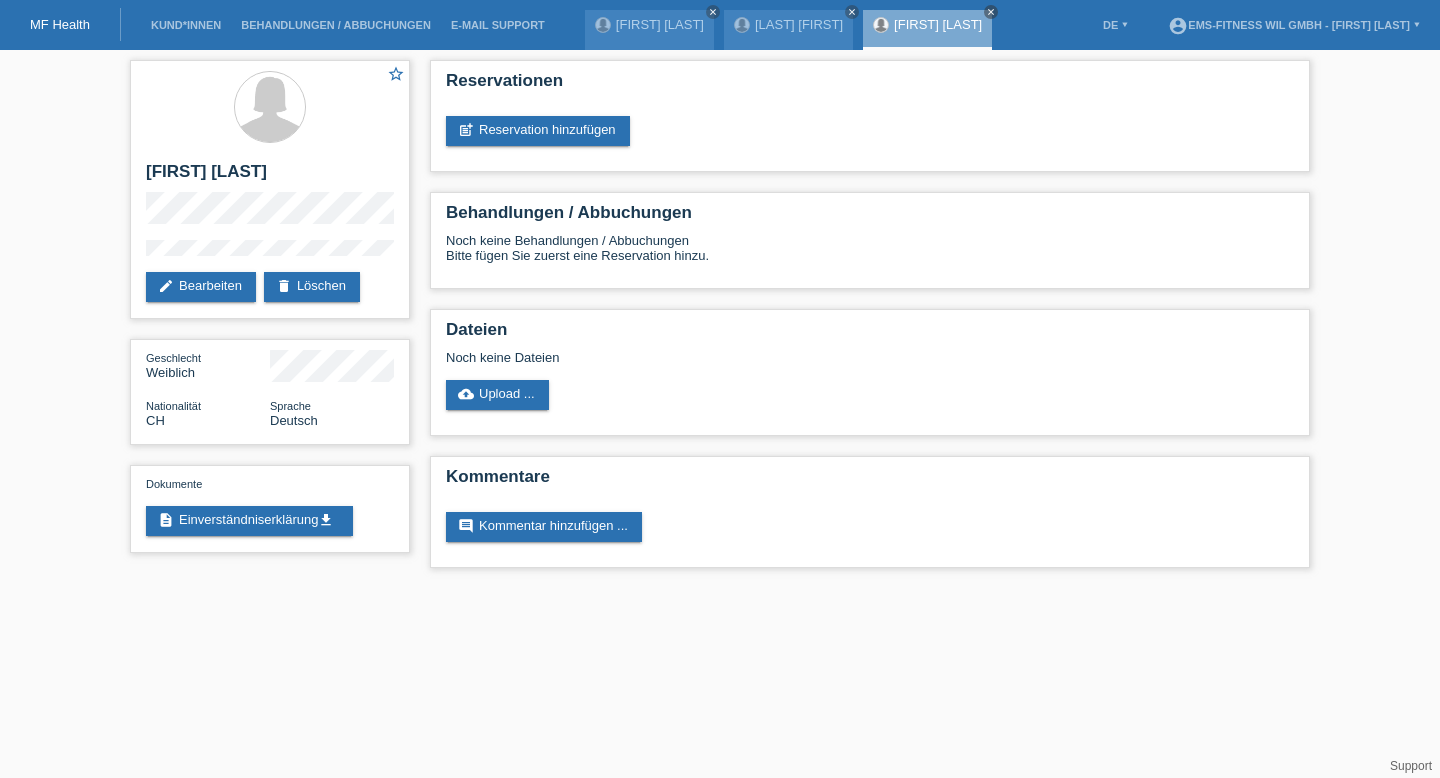 scroll, scrollTop: 0, scrollLeft: 0, axis: both 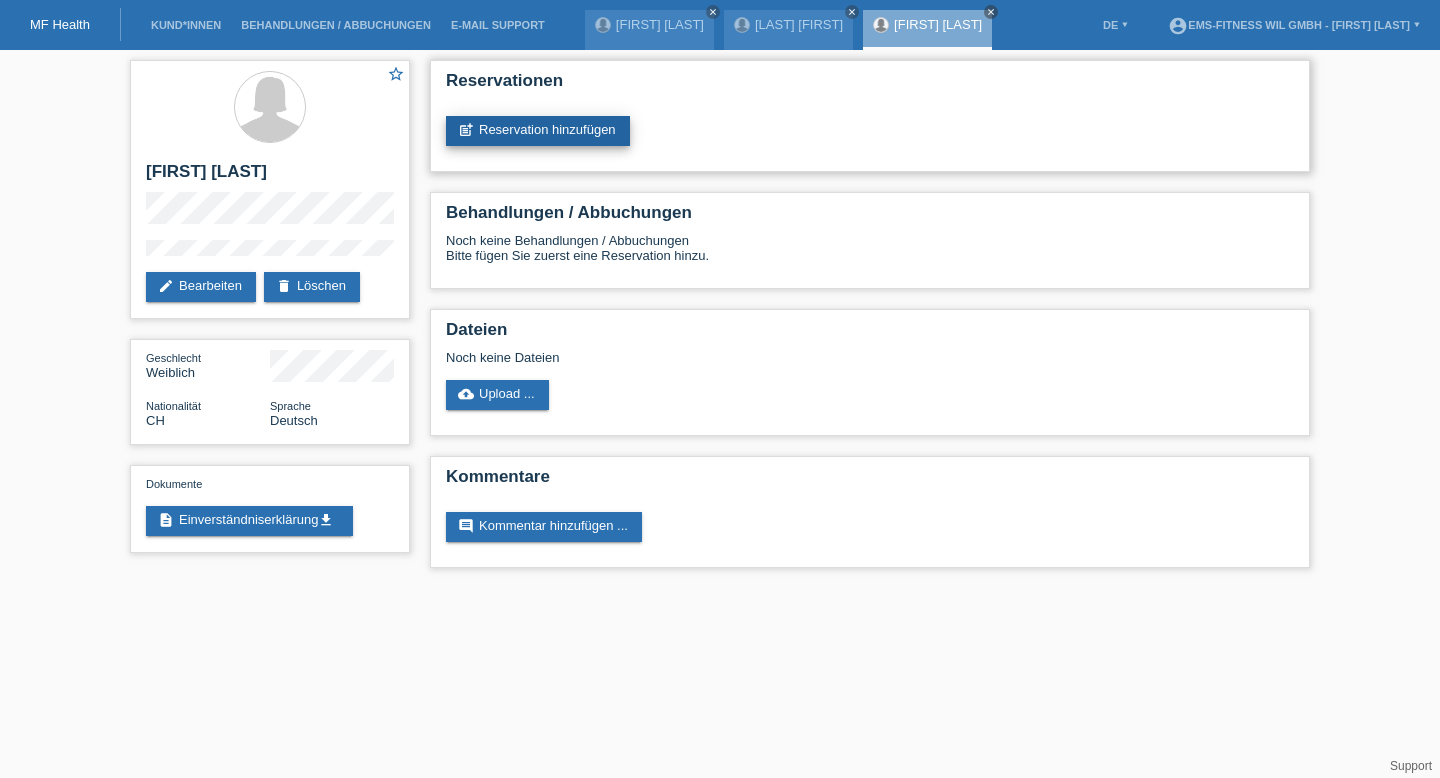 click on "post_add  Reservation hinzufügen" at bounding box center [538, 131] 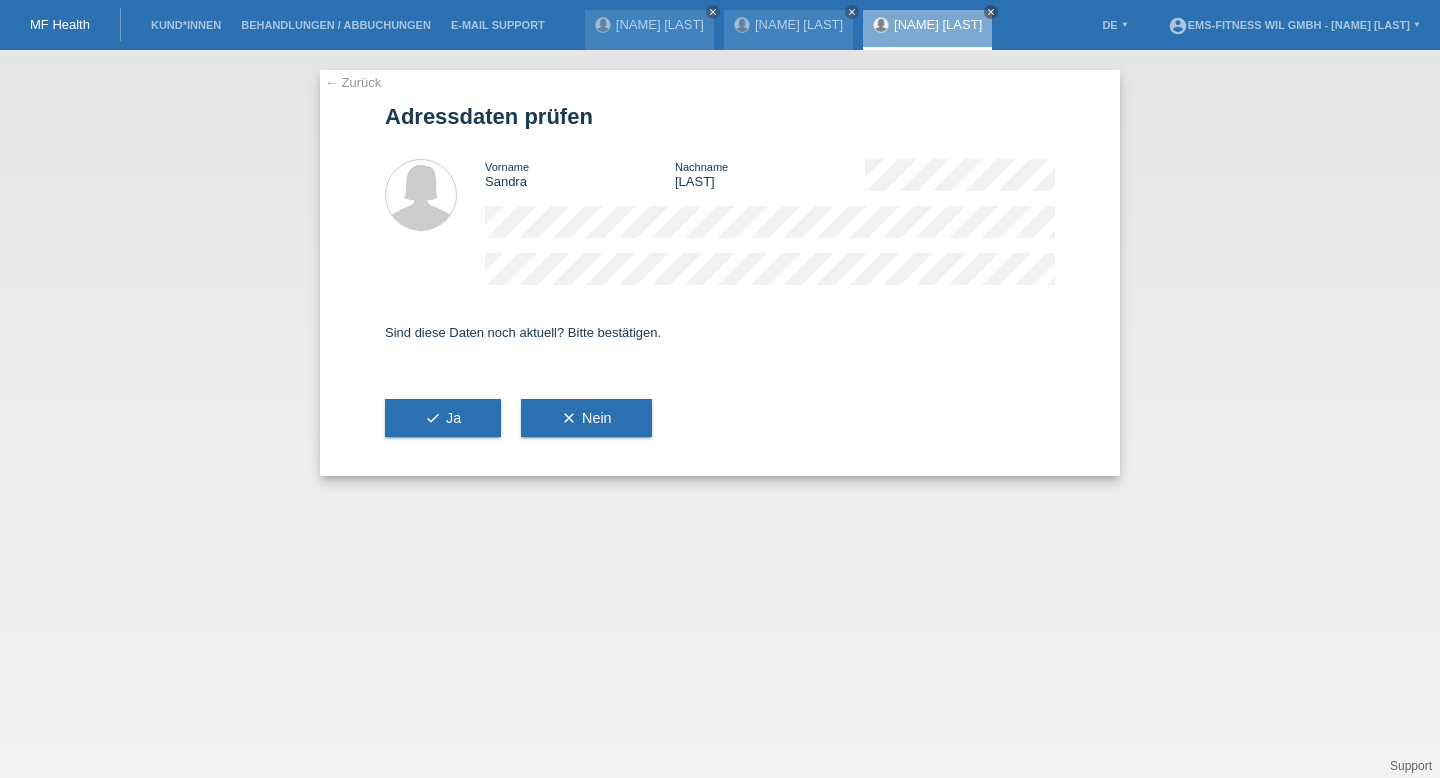 scroll, scrollTop: 0, scrollLeft: 0, axis: both 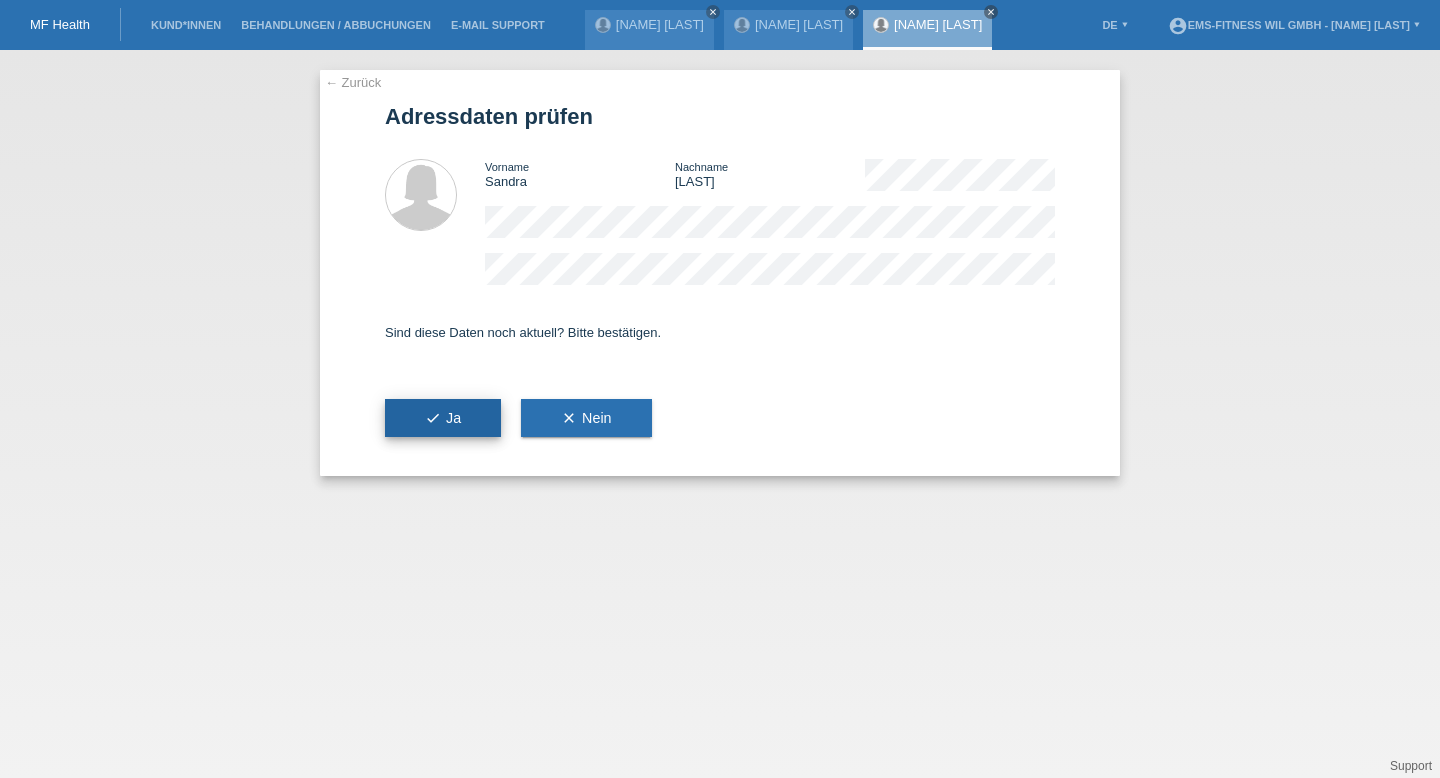 click on "check  Ja" at bounding box center (443, 418) 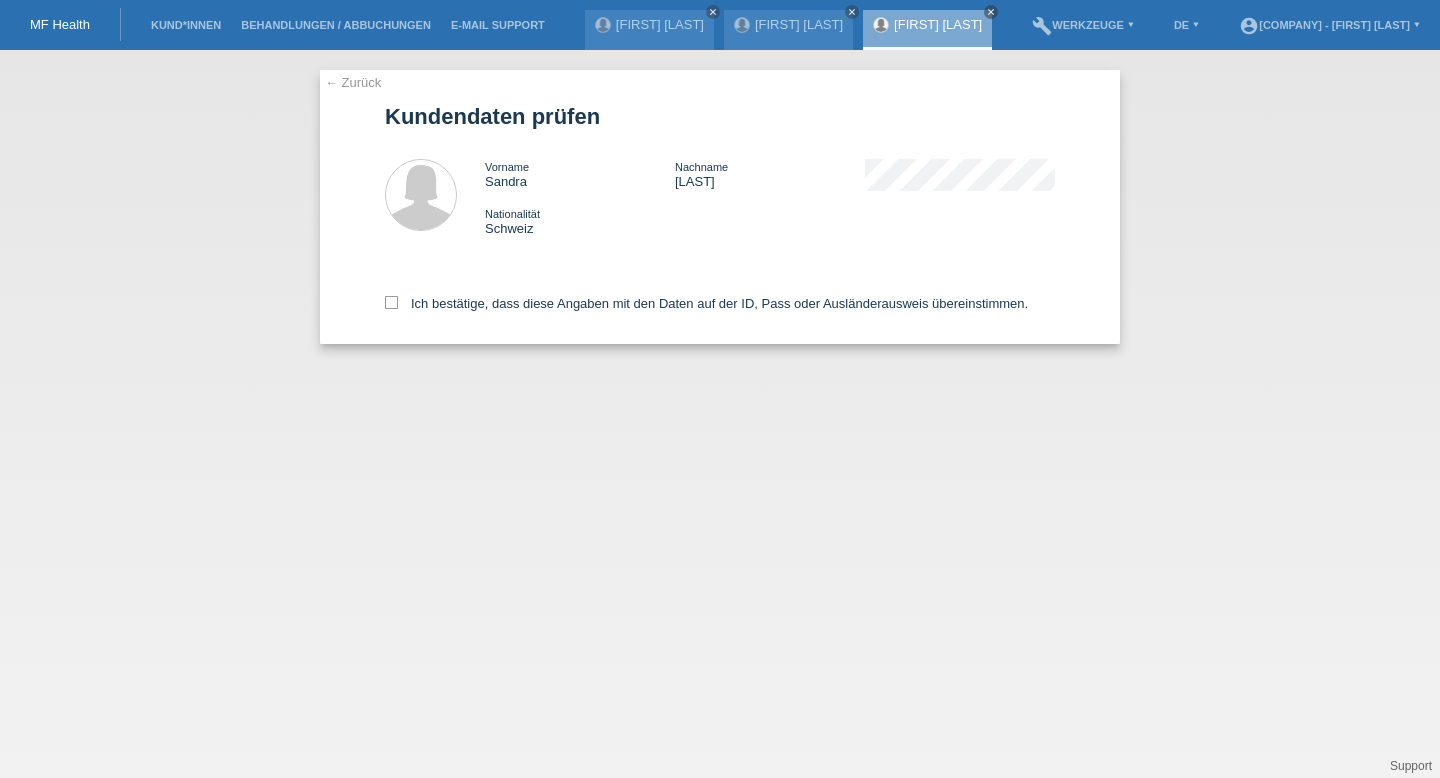 scroll, scrollTop: 0, scrollLeft: 0, axis: both 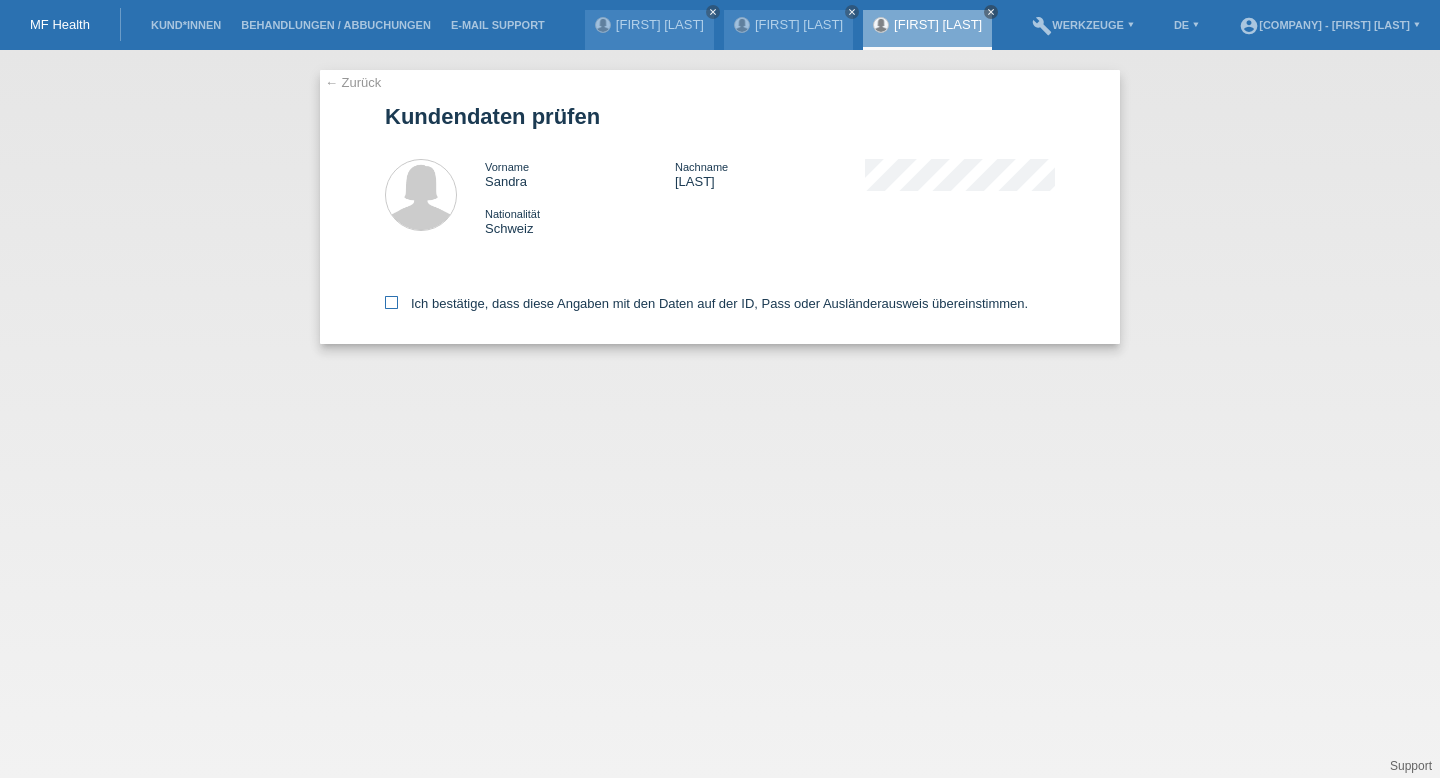 click at bounding box center [391, 302] 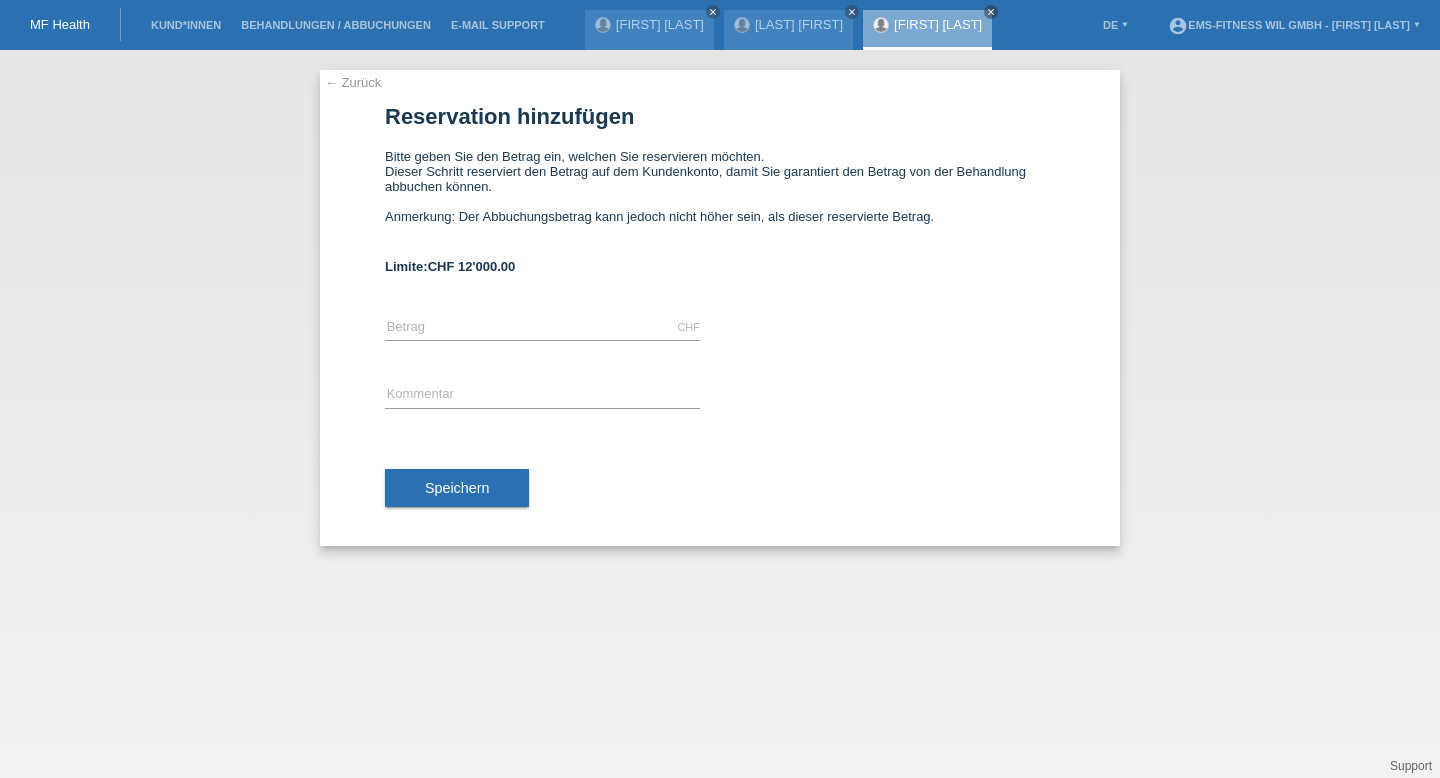 scroll, scrollTop: 0, scrollLeft: 0, axis: both 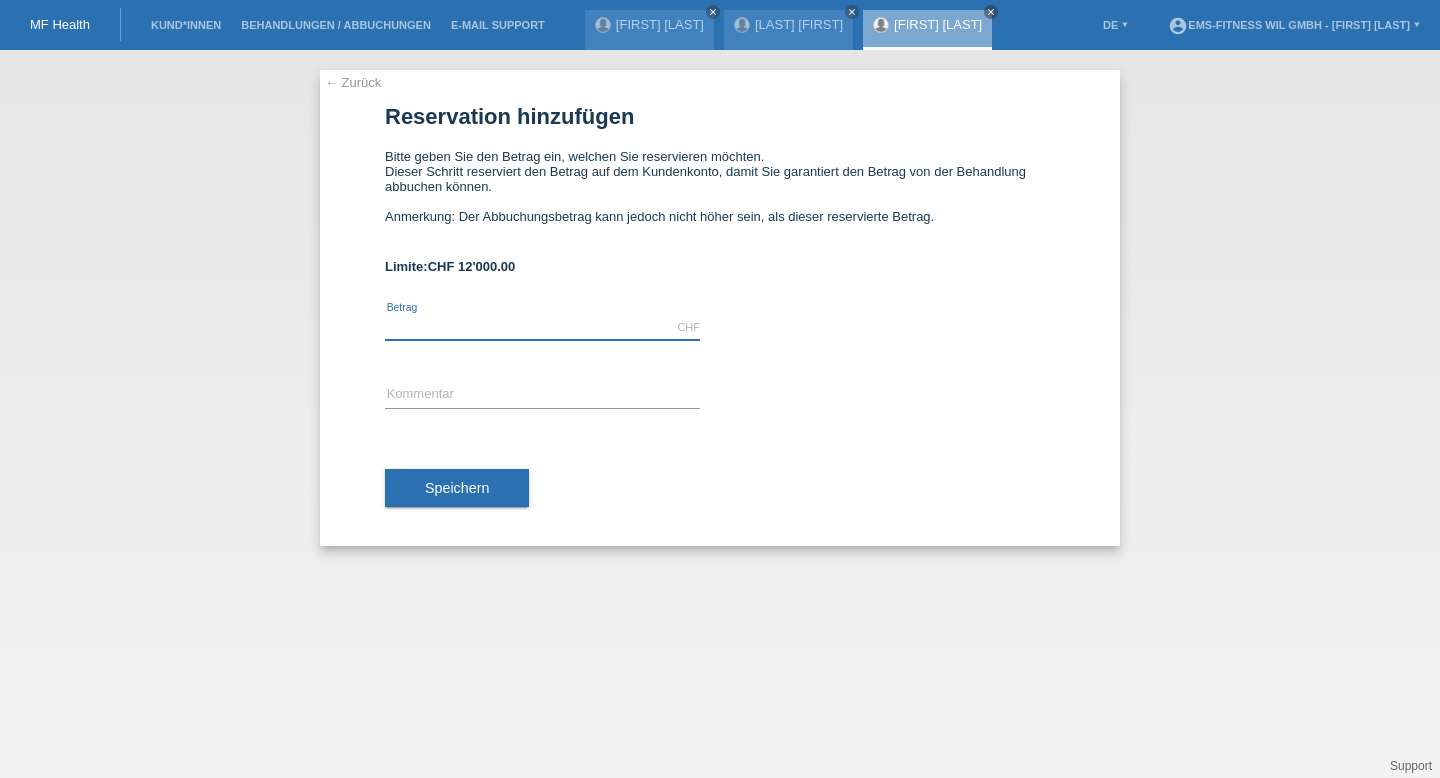click at bounding box center (542, 327) 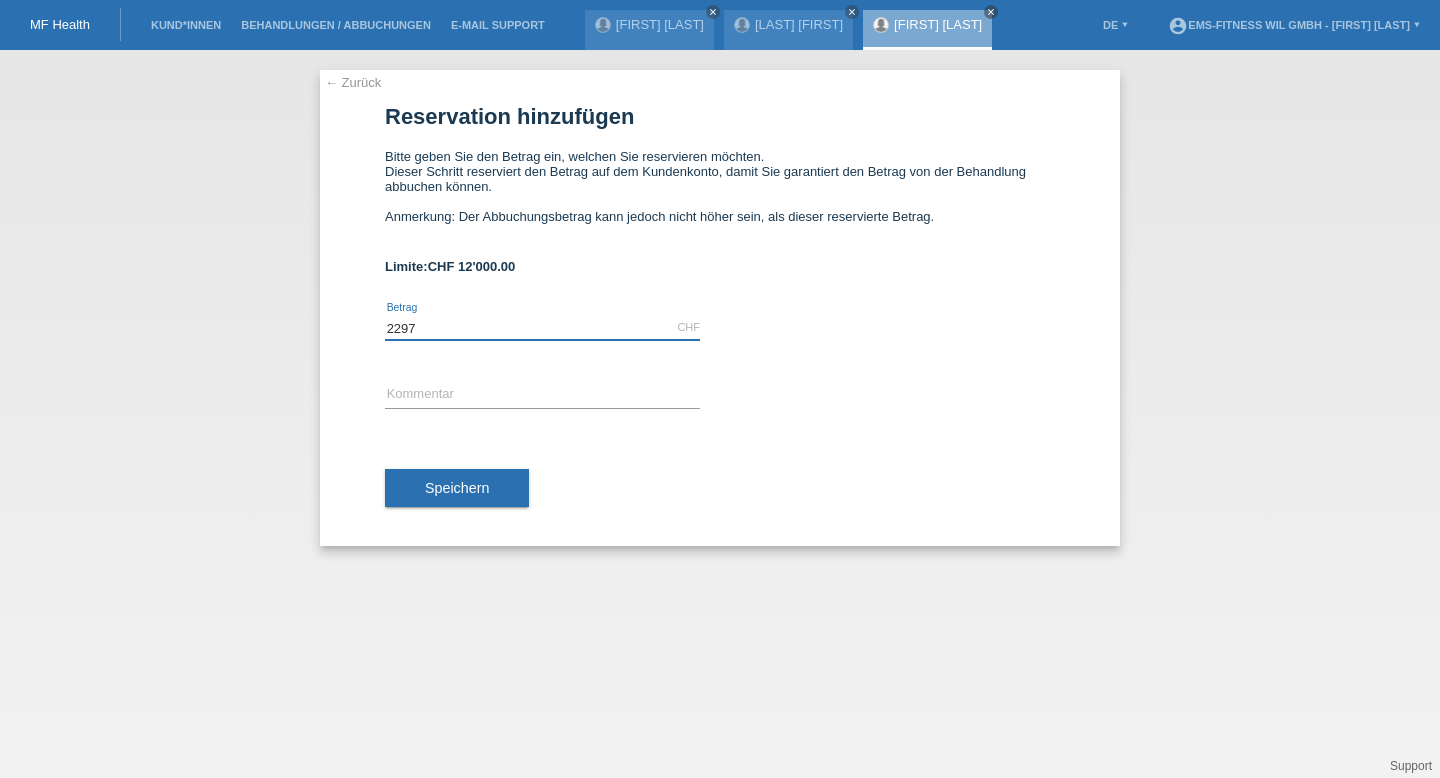 type on "2297" 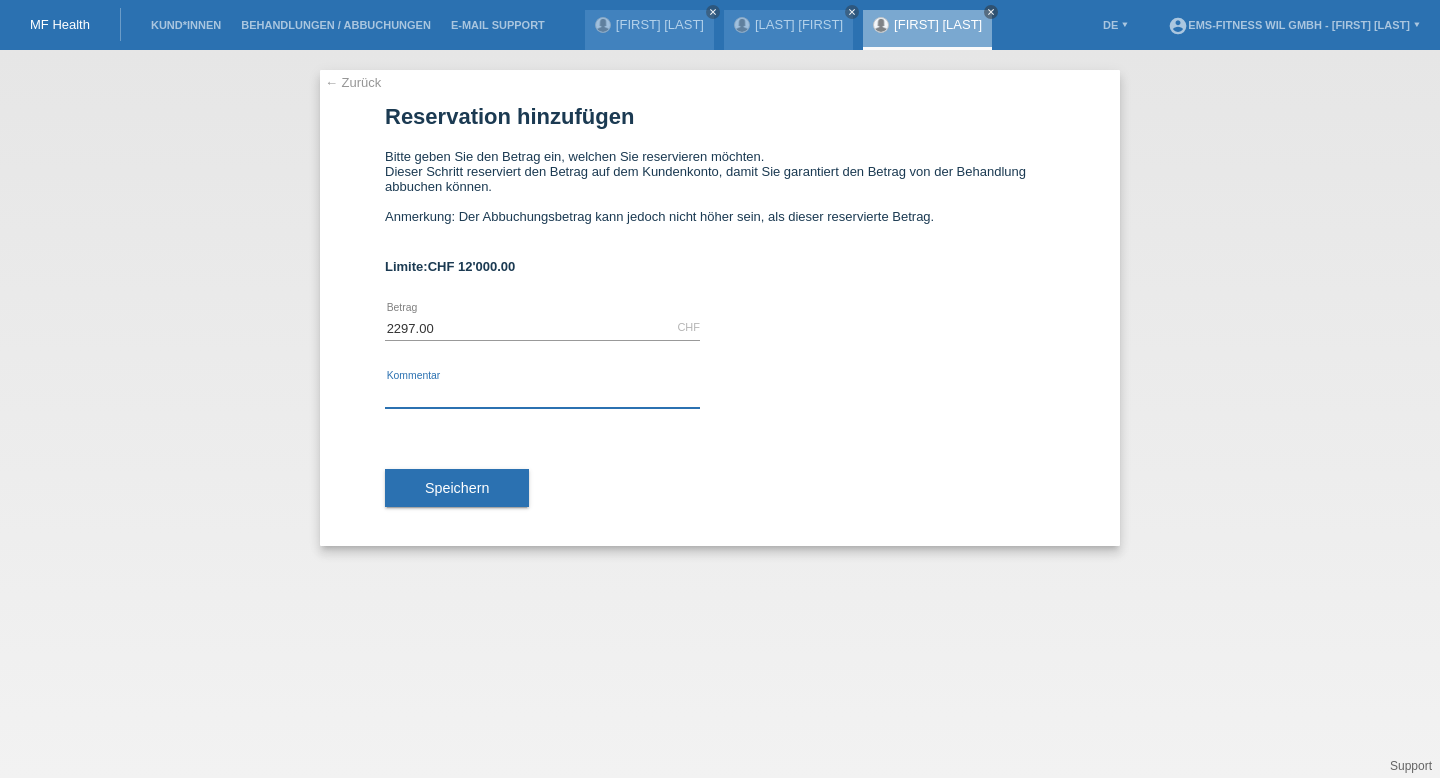 paste on "Automatische Abo Verlängerung" 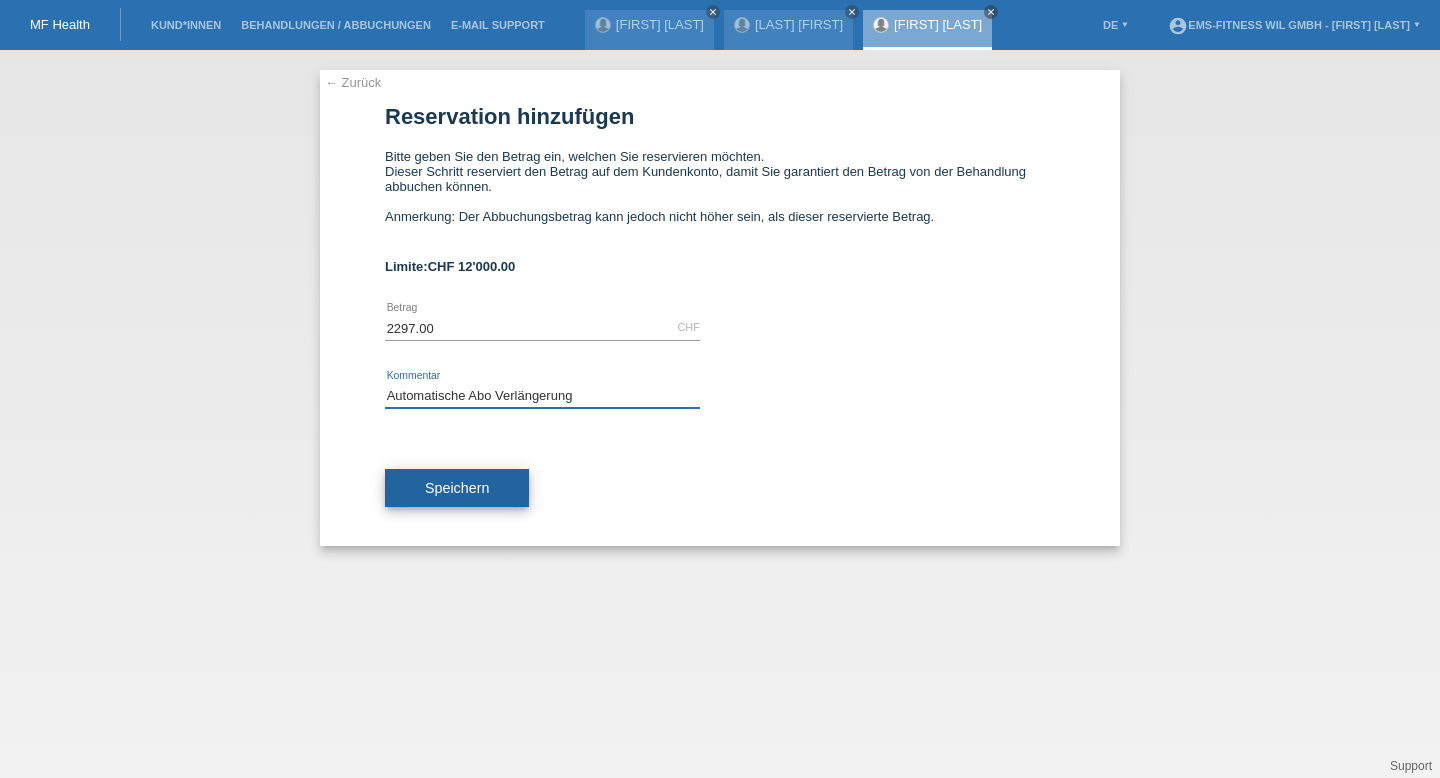 type on "Automatische Abo Verlängerung" 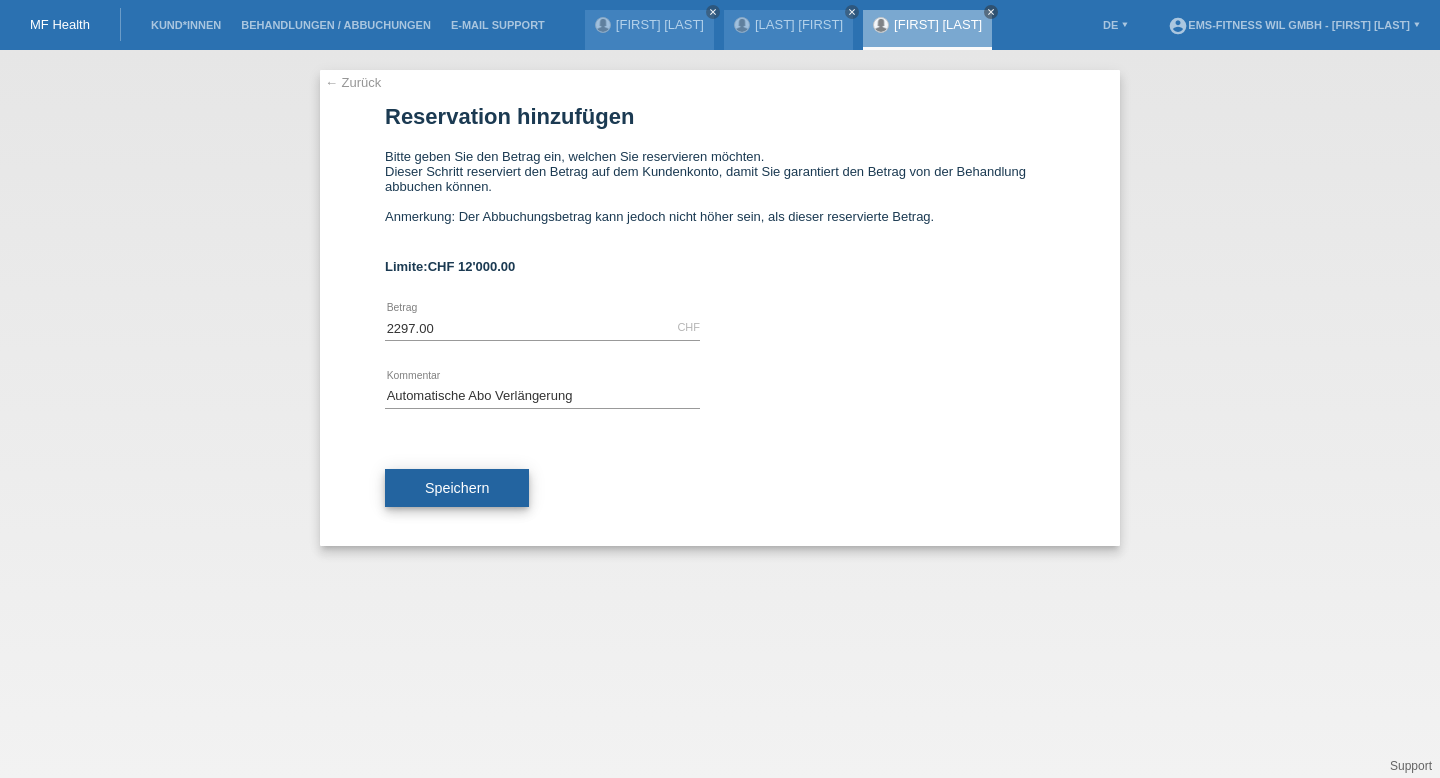 click on "Speichern" at bounding box center [457, 488] 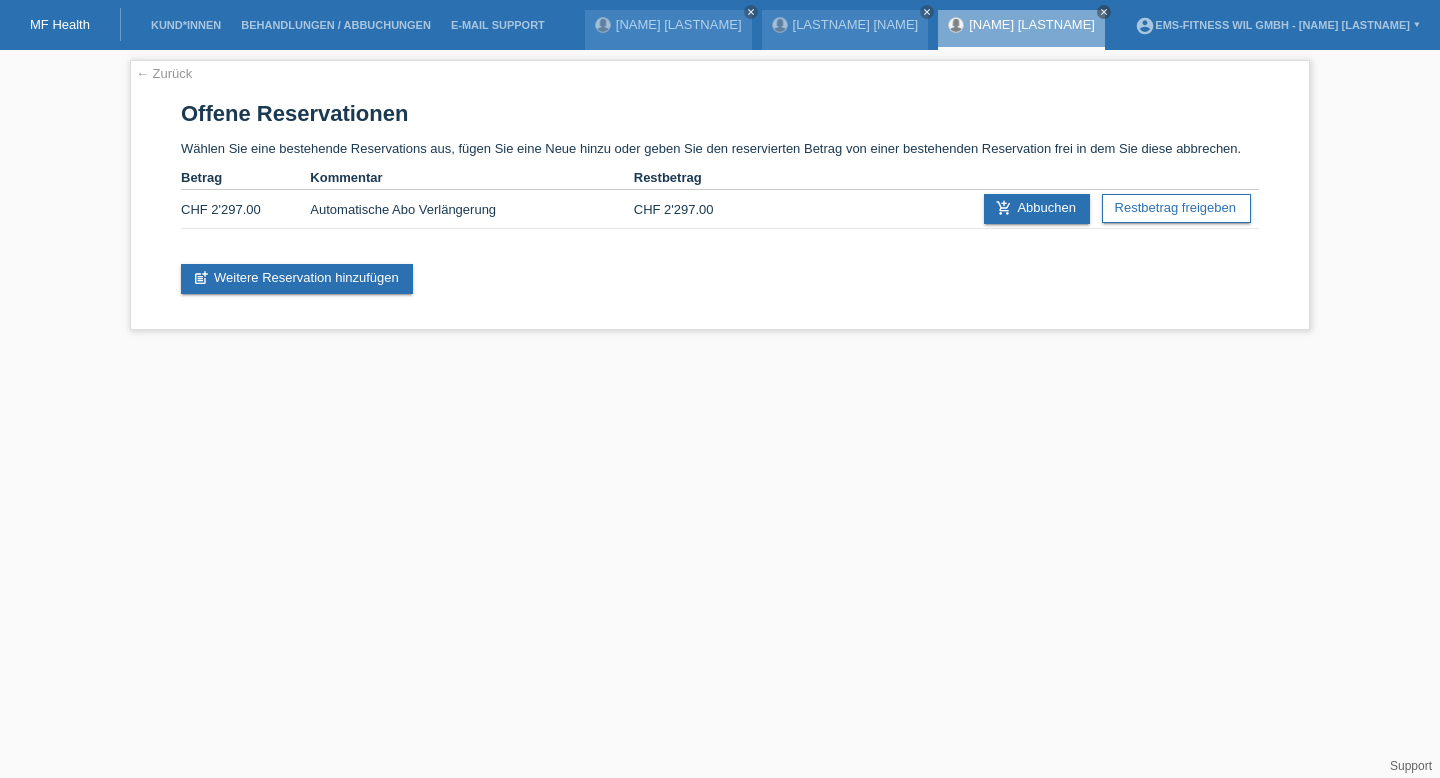 scroll, scrollTop: 0, scrollLeft: 0, axis: both 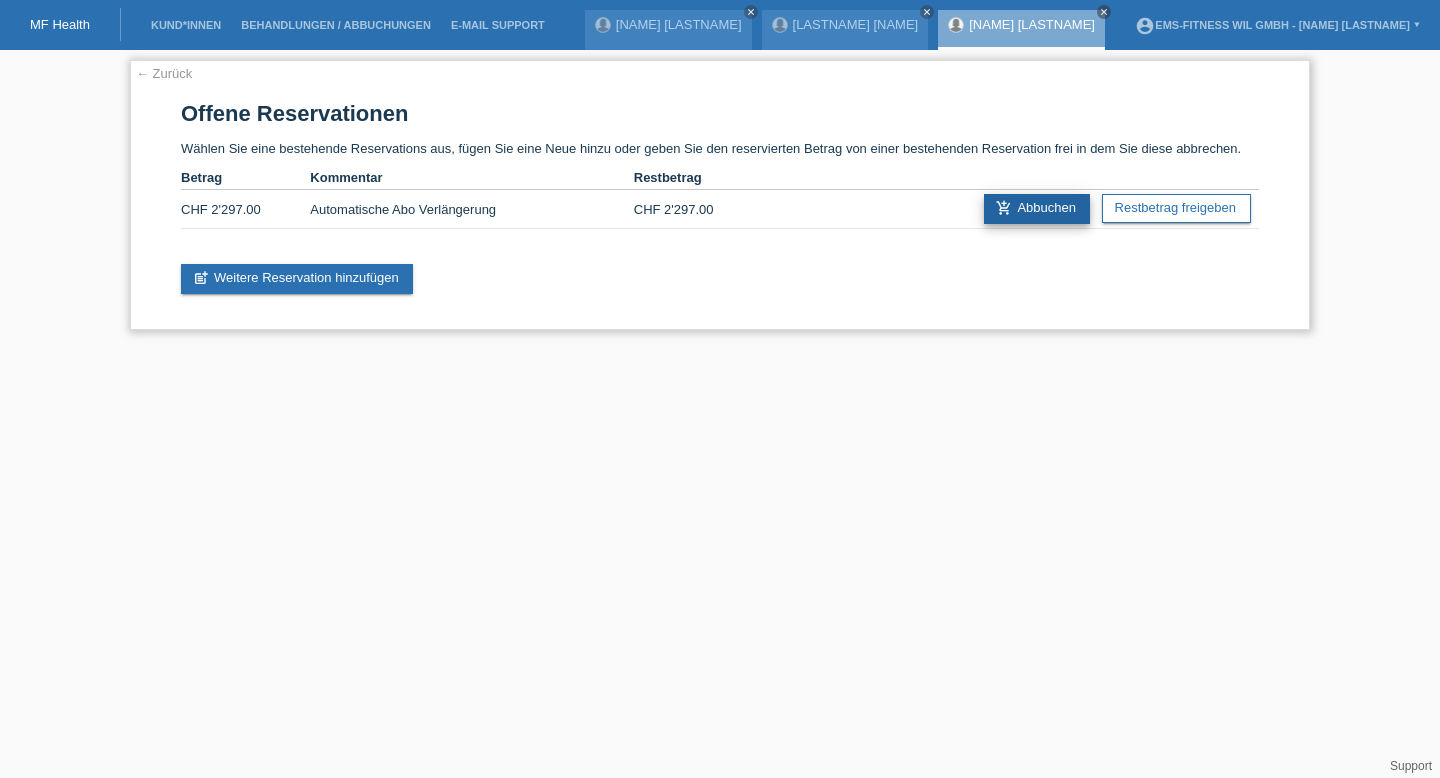 click on "add_shopping_cart  Abbuchen" at bounding box center (1037, 209) 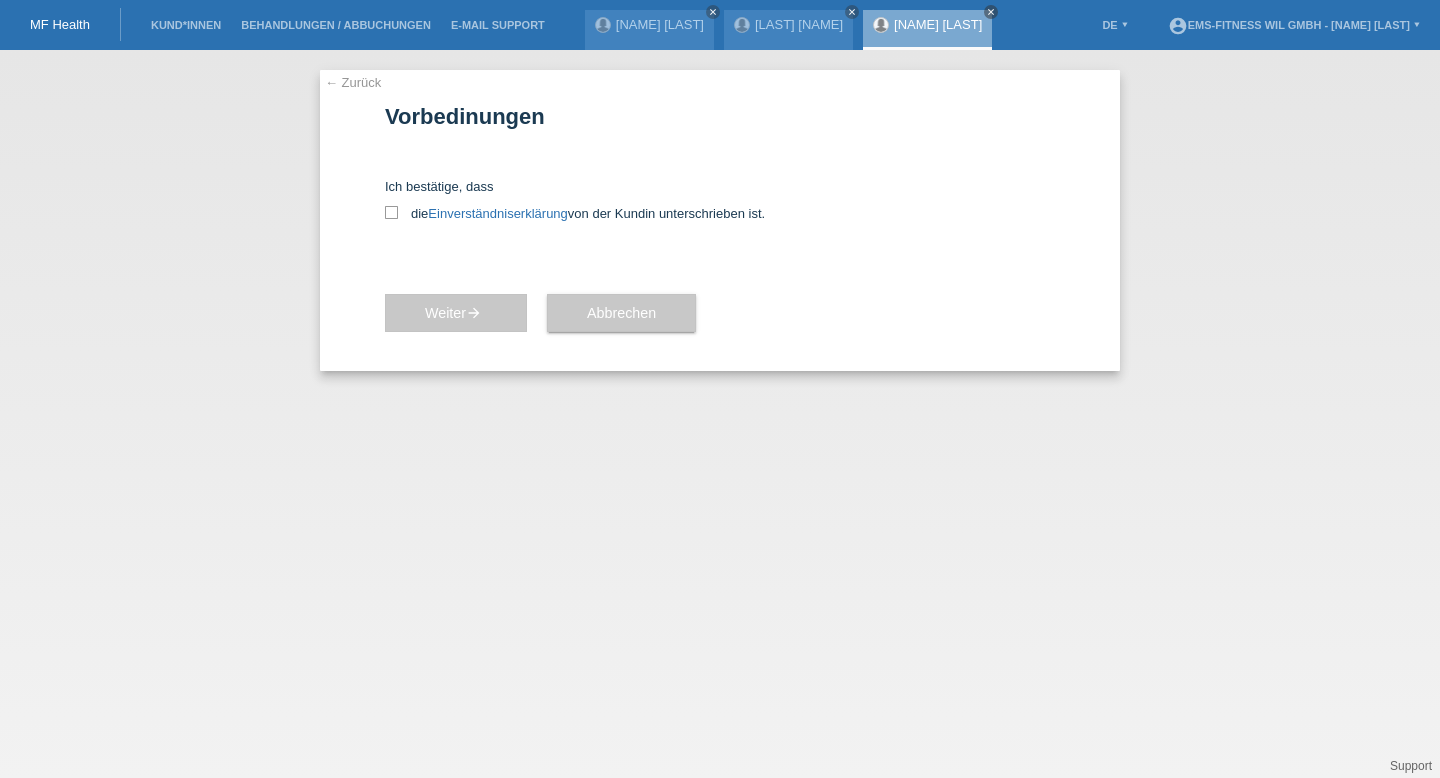 scroll, scrollTop: 0, scrollLeft: 0, axis: both 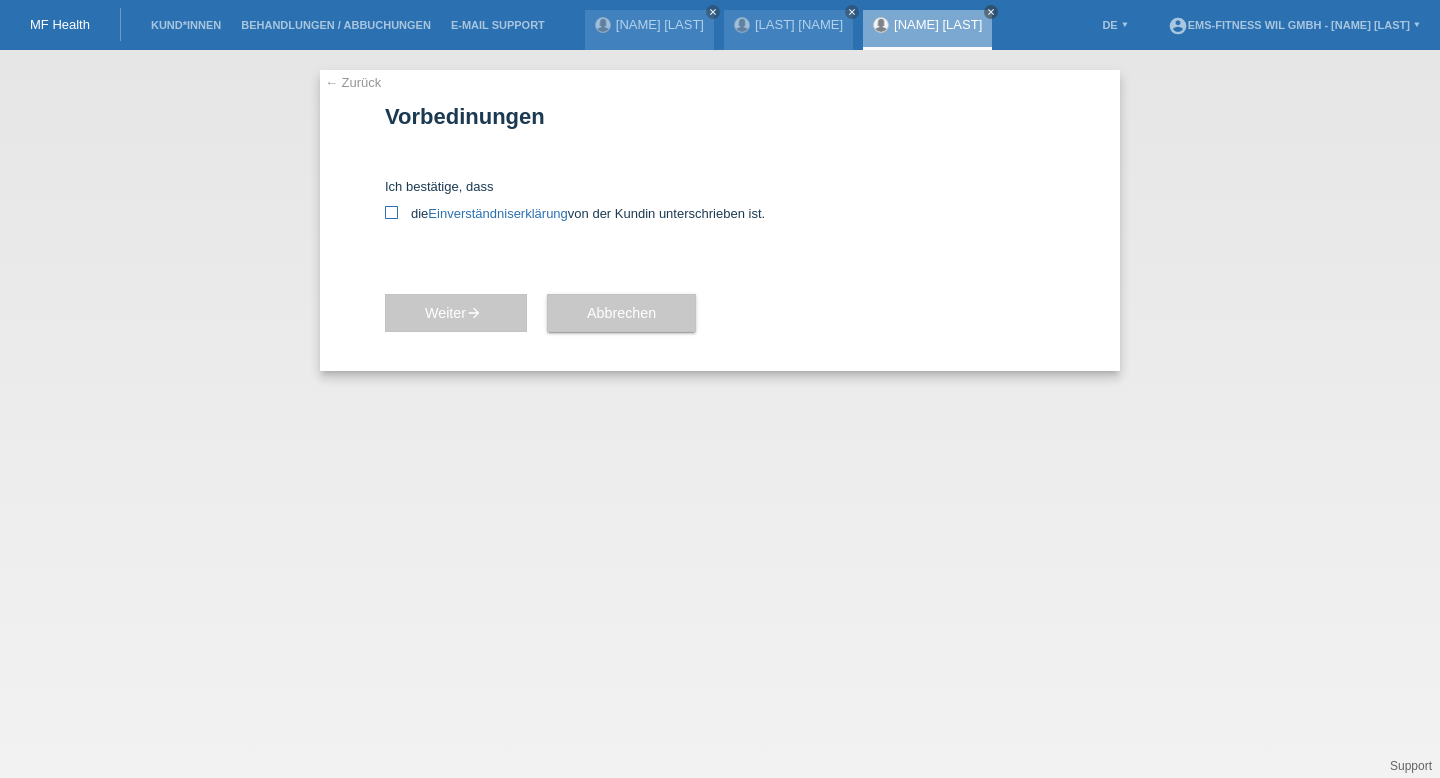 click at bounding box center [391, 212] 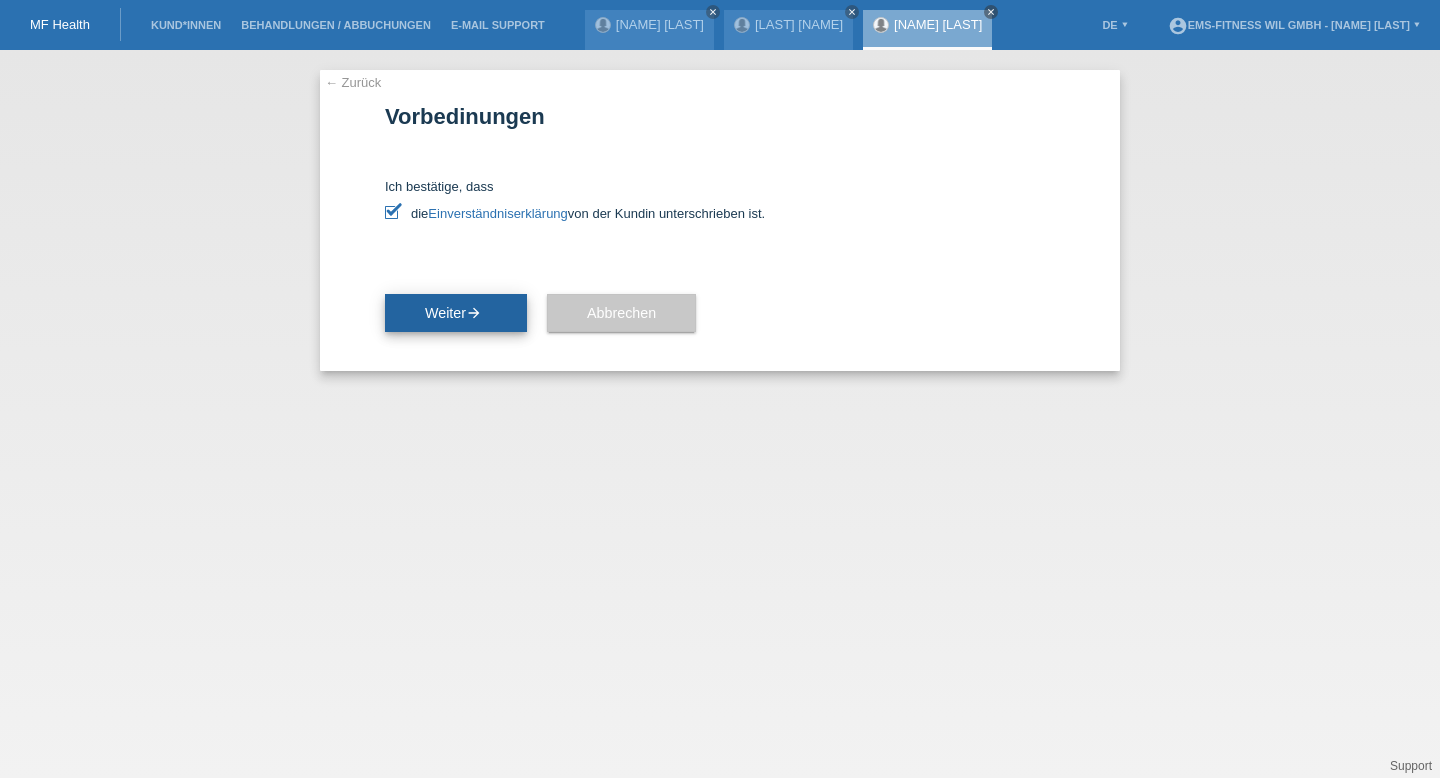 click on "Weiter  arrow_forward" at bounding box center (456, 313) 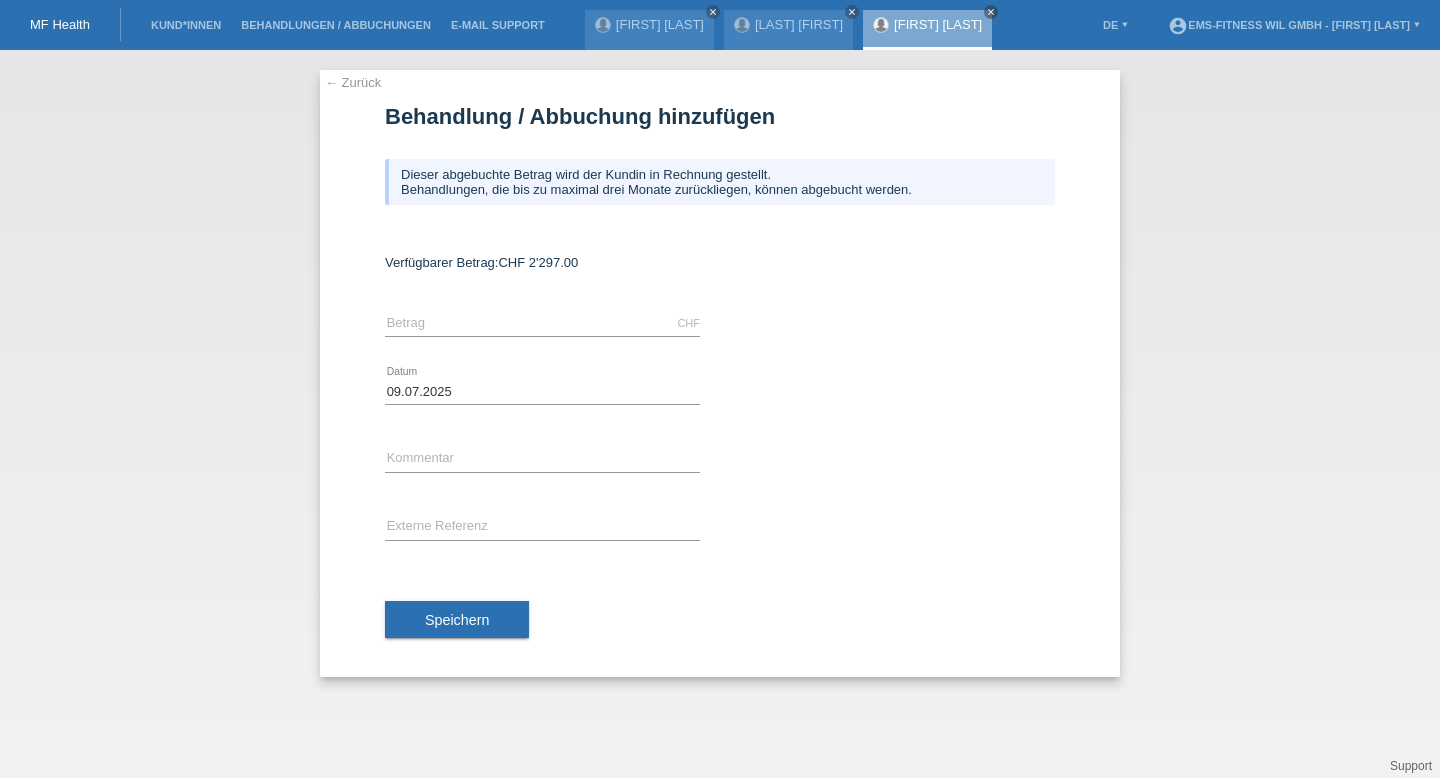 scroll, scrollTop: 0, scrollLeft: 0, axis: both 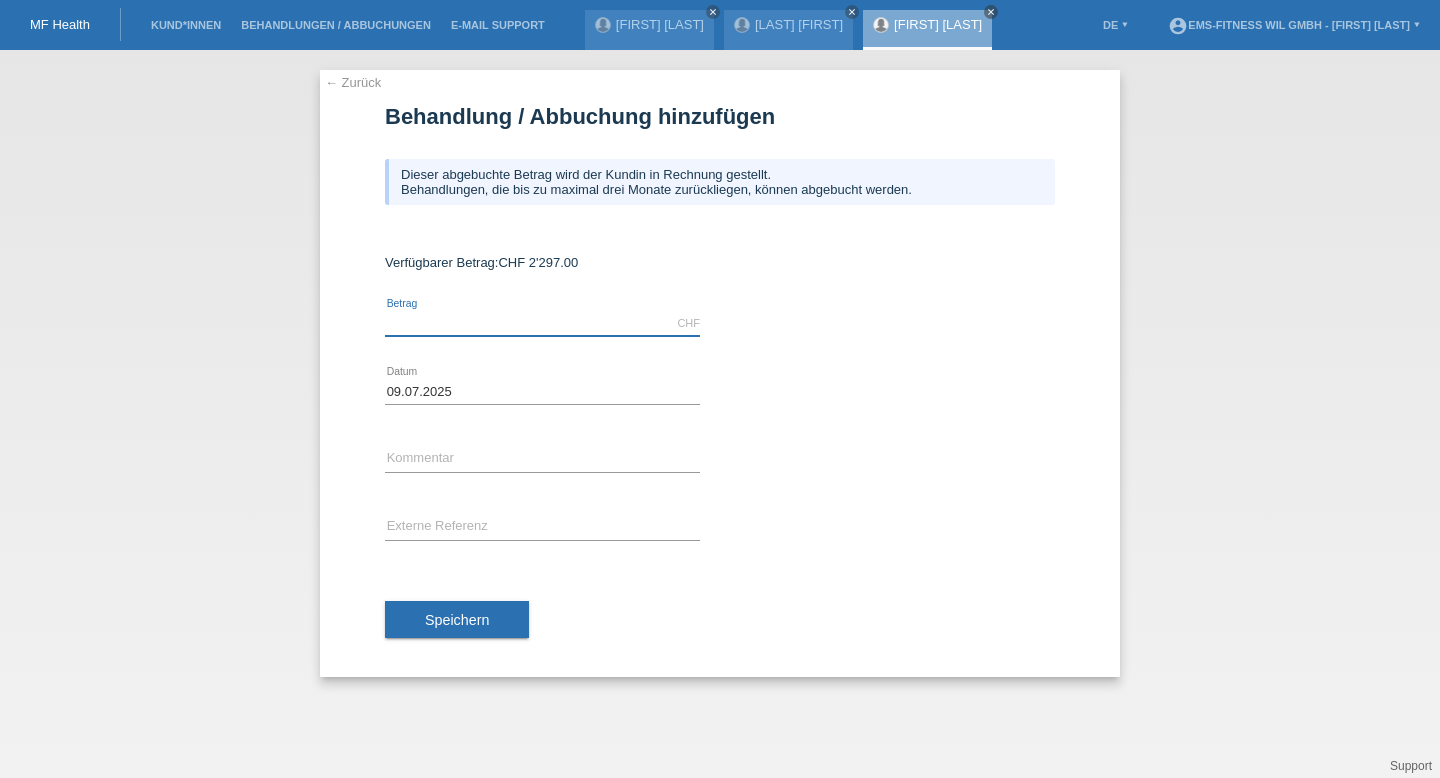 click at bounding box center [542, 323] 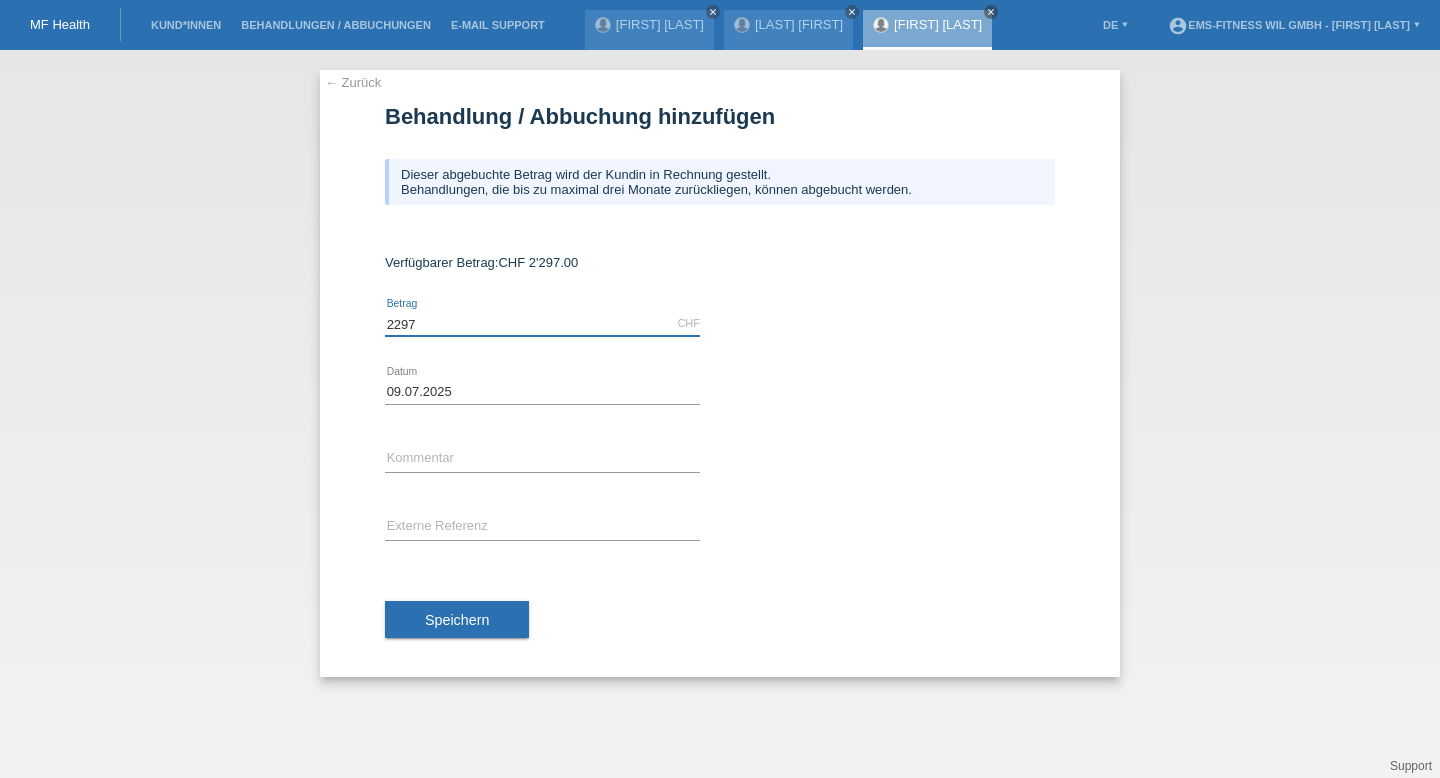 type on "2297" 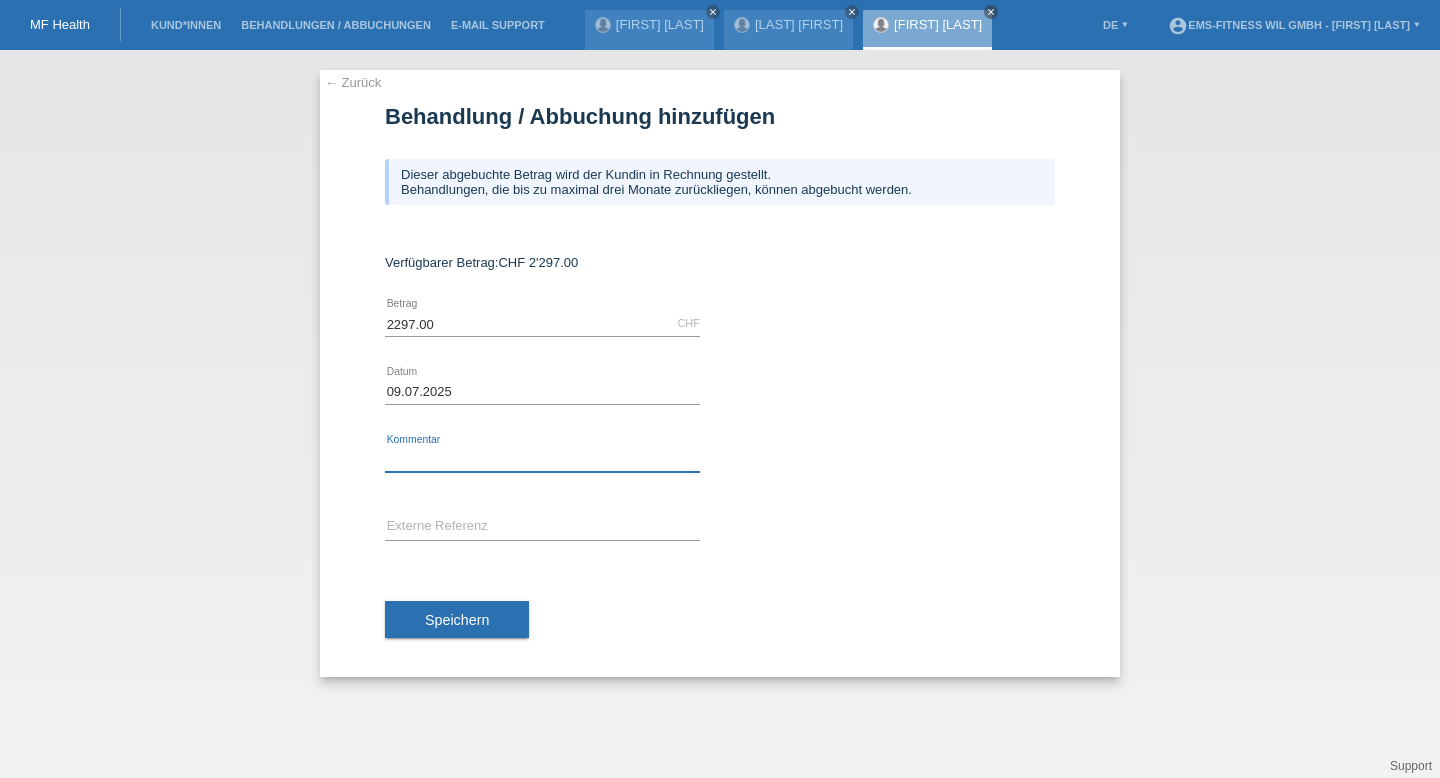 click at bounding box center (542, 459) 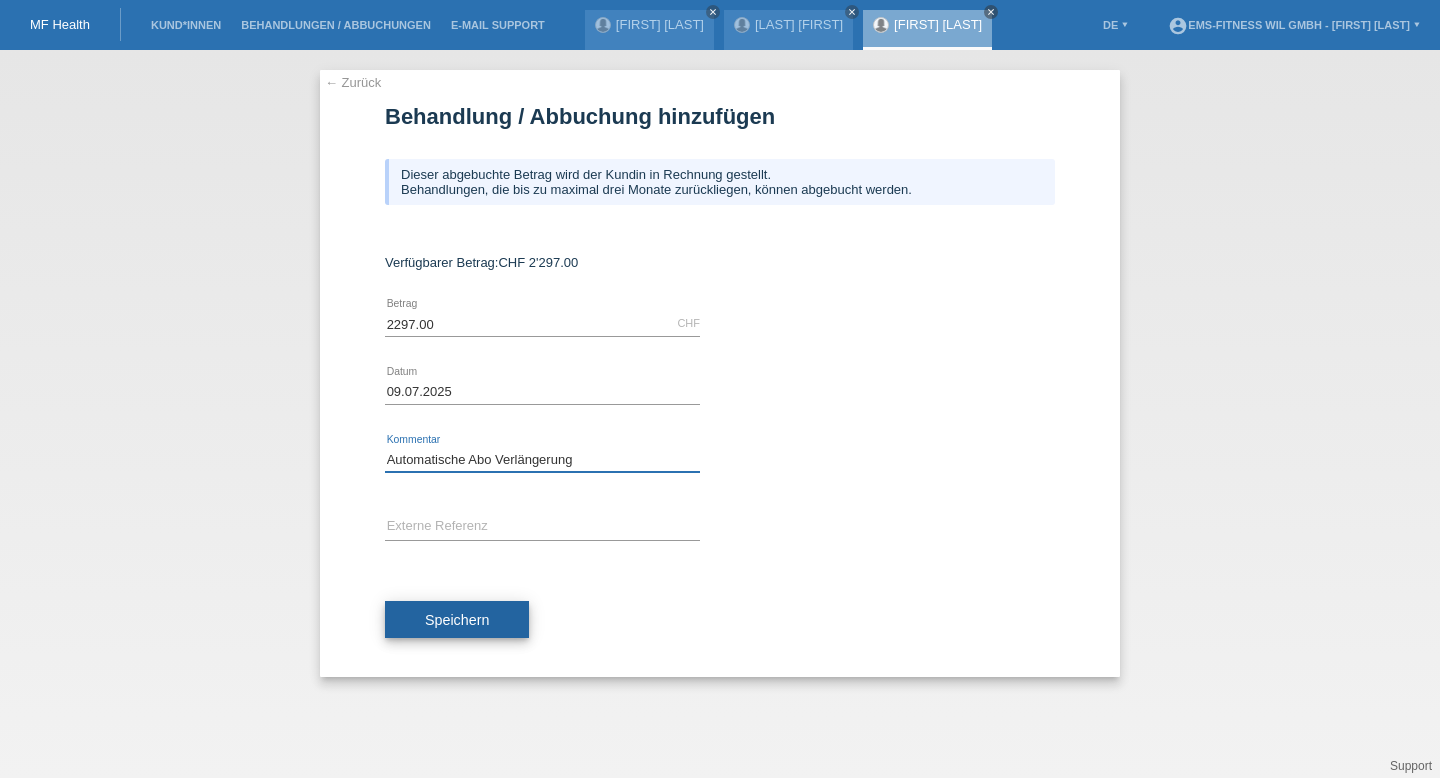type on "Automatische Abo Verlängerung" 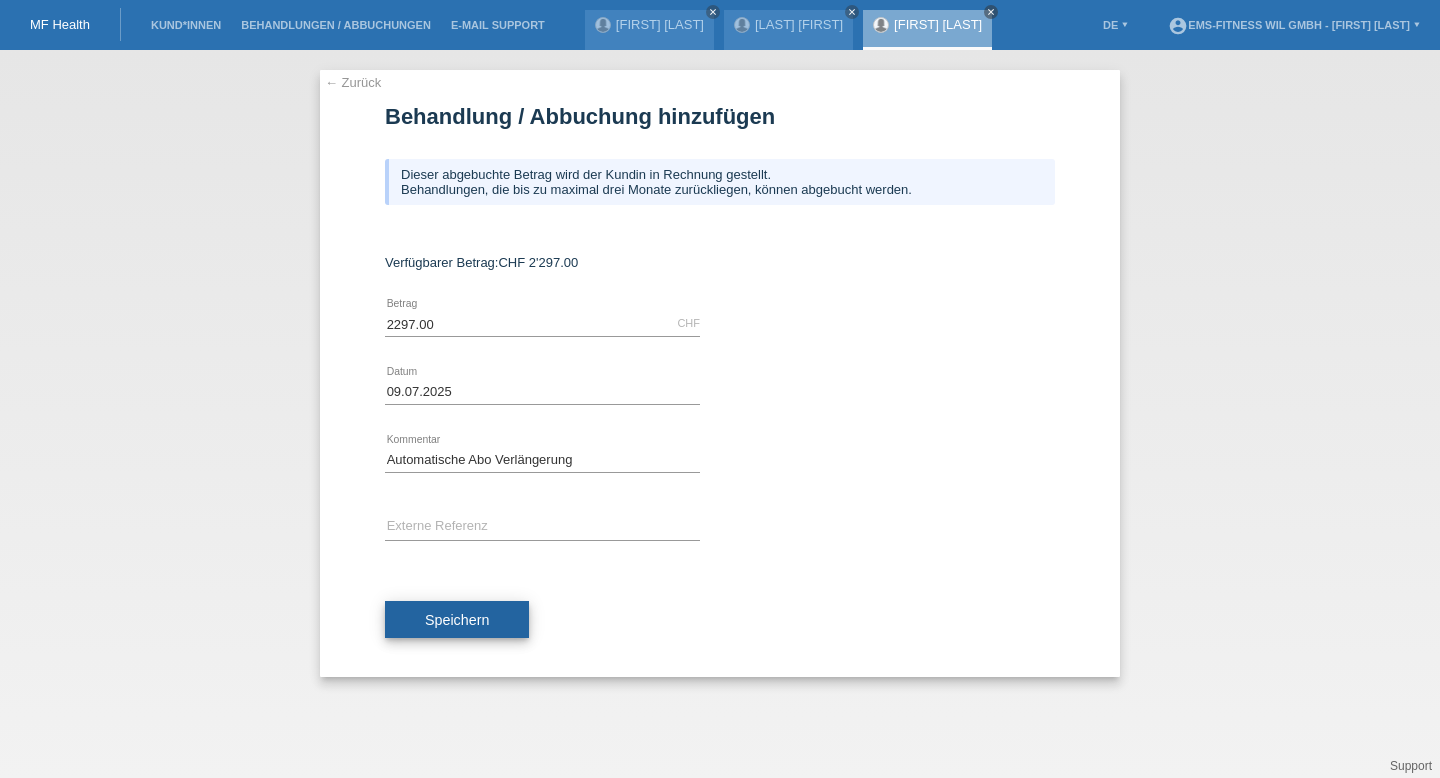 click on "Speichern" at bounding box center (457, 620) 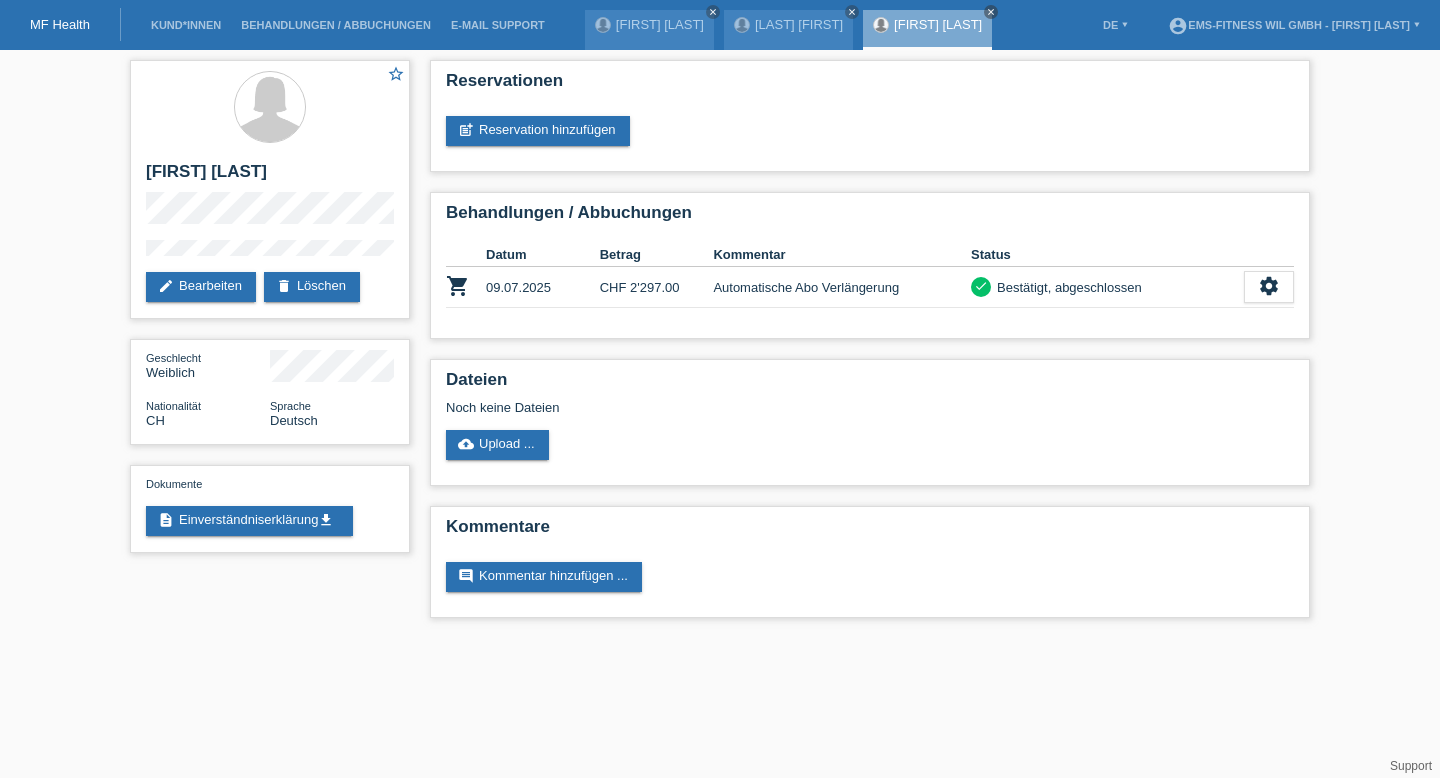 scroll, scrollTop: 0, scrollLeft: 0, axis: both 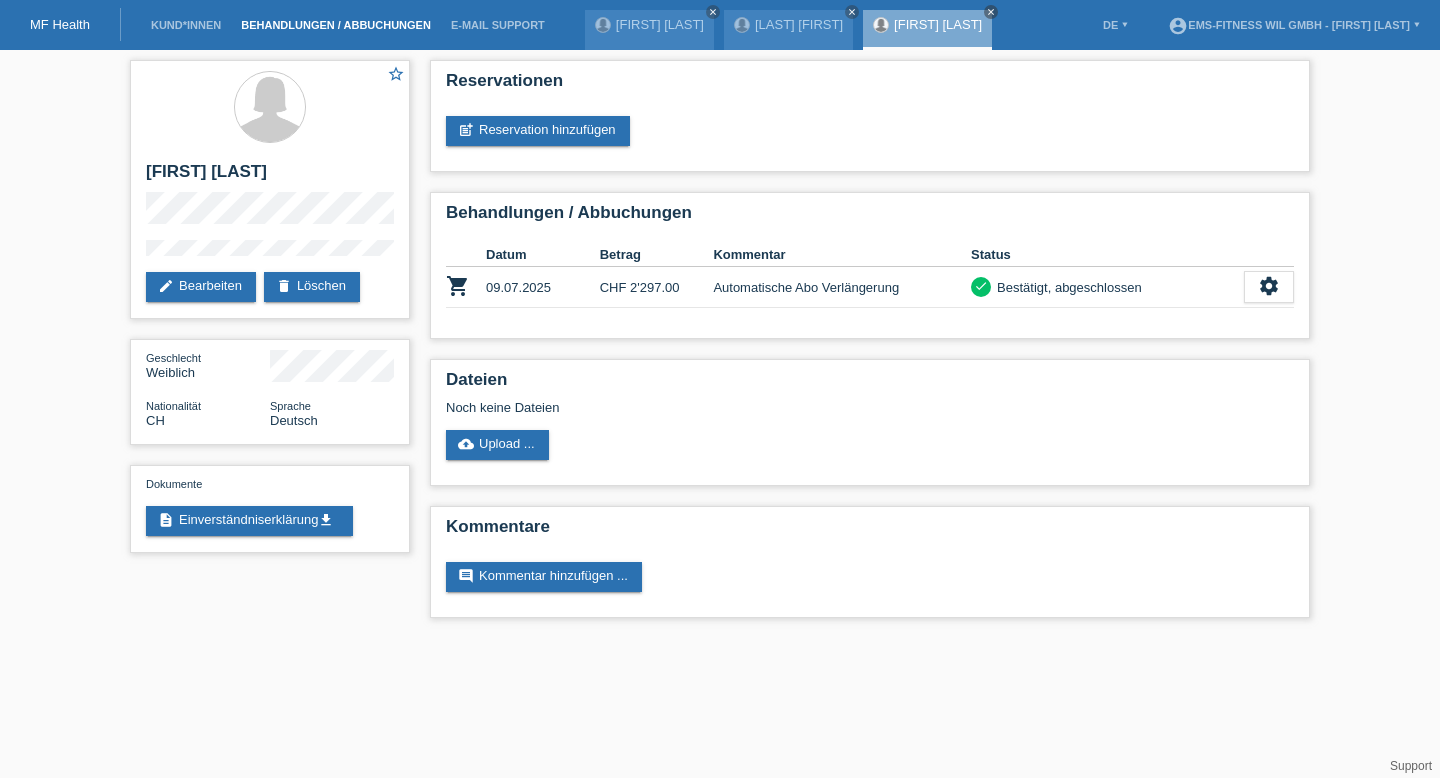 click on "Behandlungen / Abbuchungen" at bounding box center [336, 25] 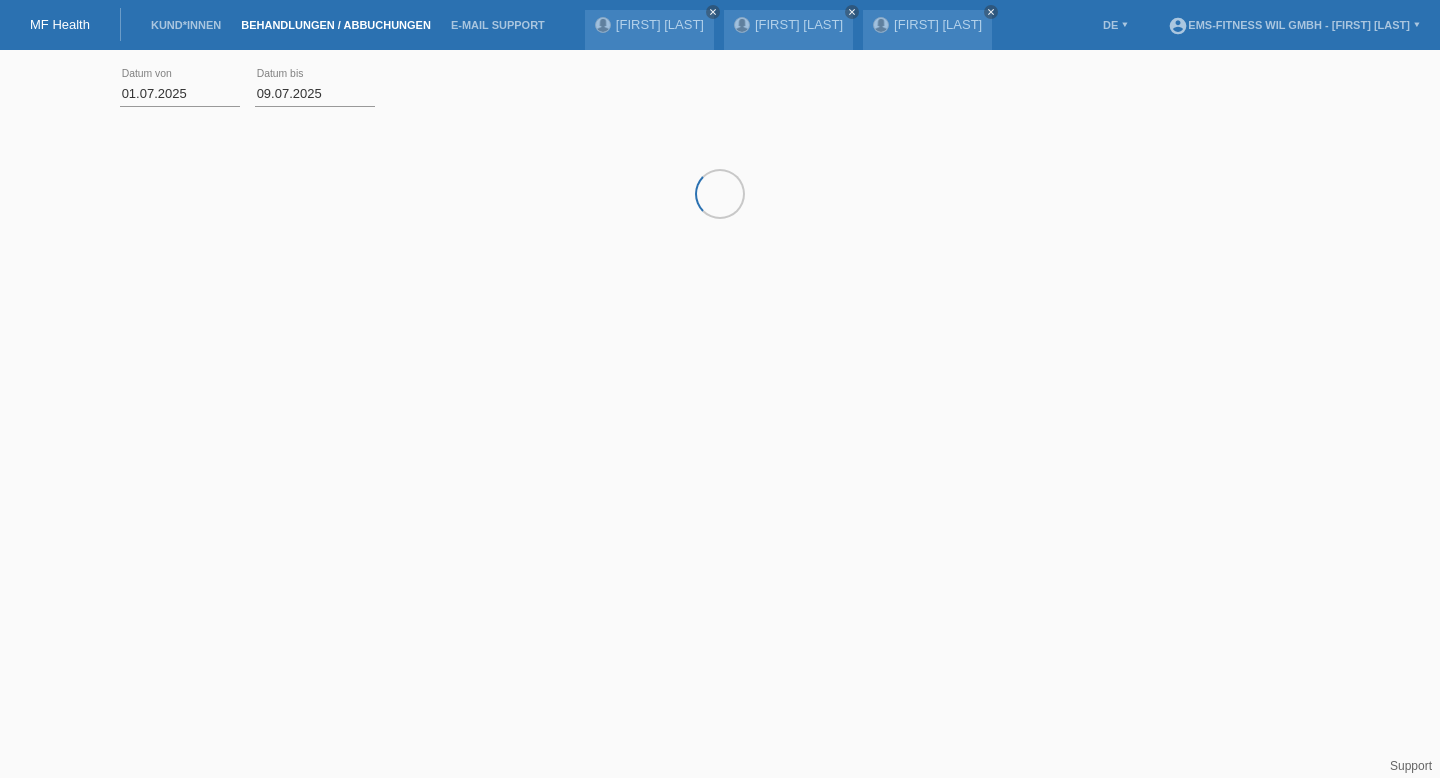 scroll, scrollTop: 0, scrollLeft: 0, axis: both 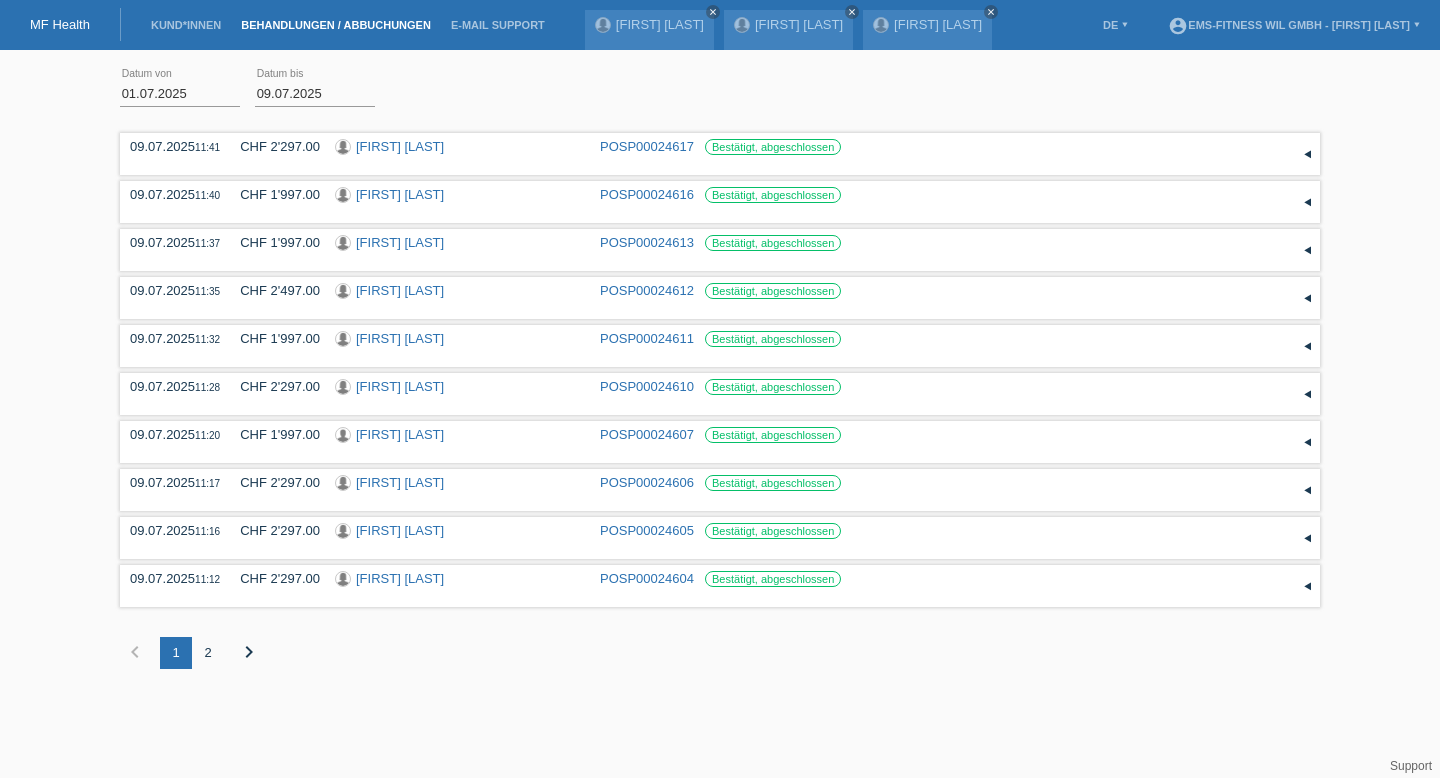 click on "2" at bounding box center (208, 653) 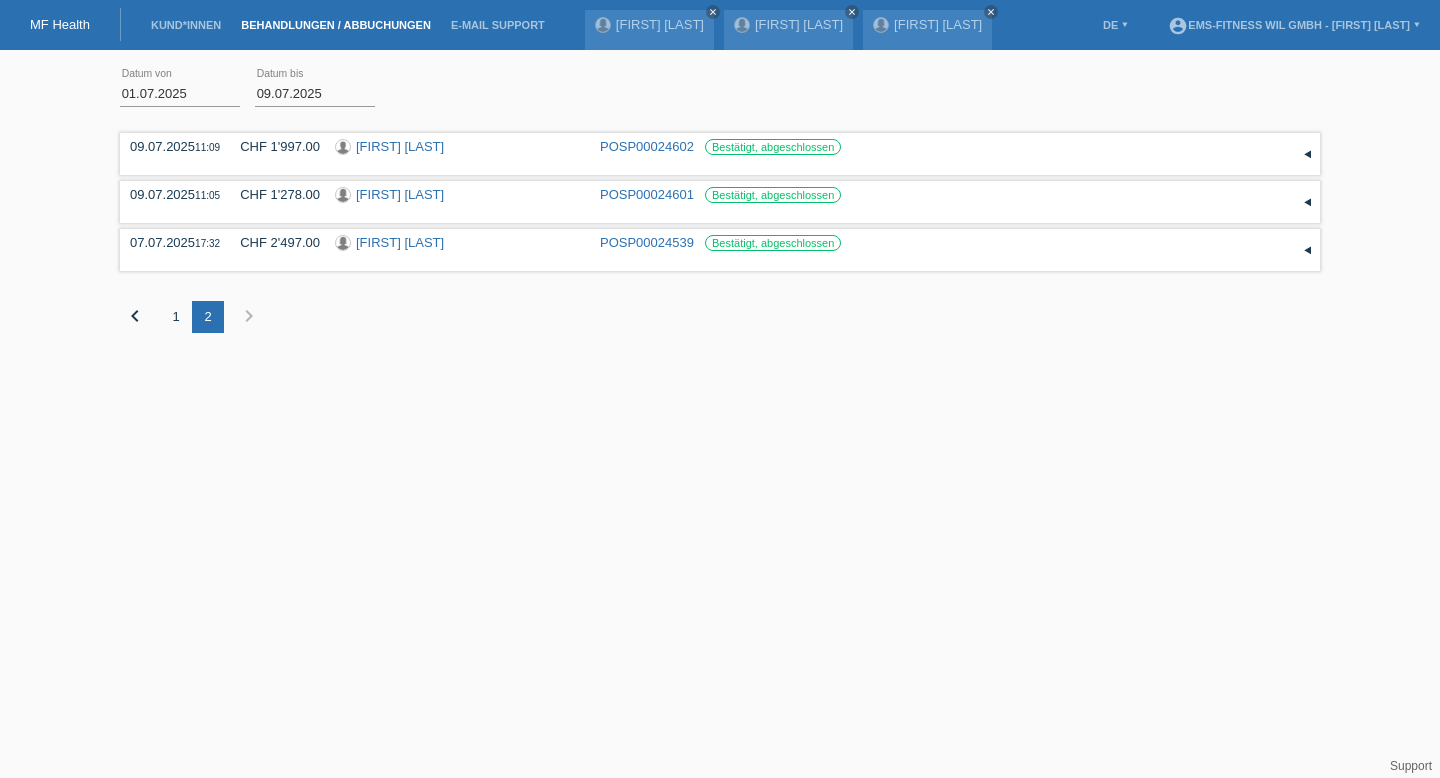 click on "1" at bounding box center [176, 317] 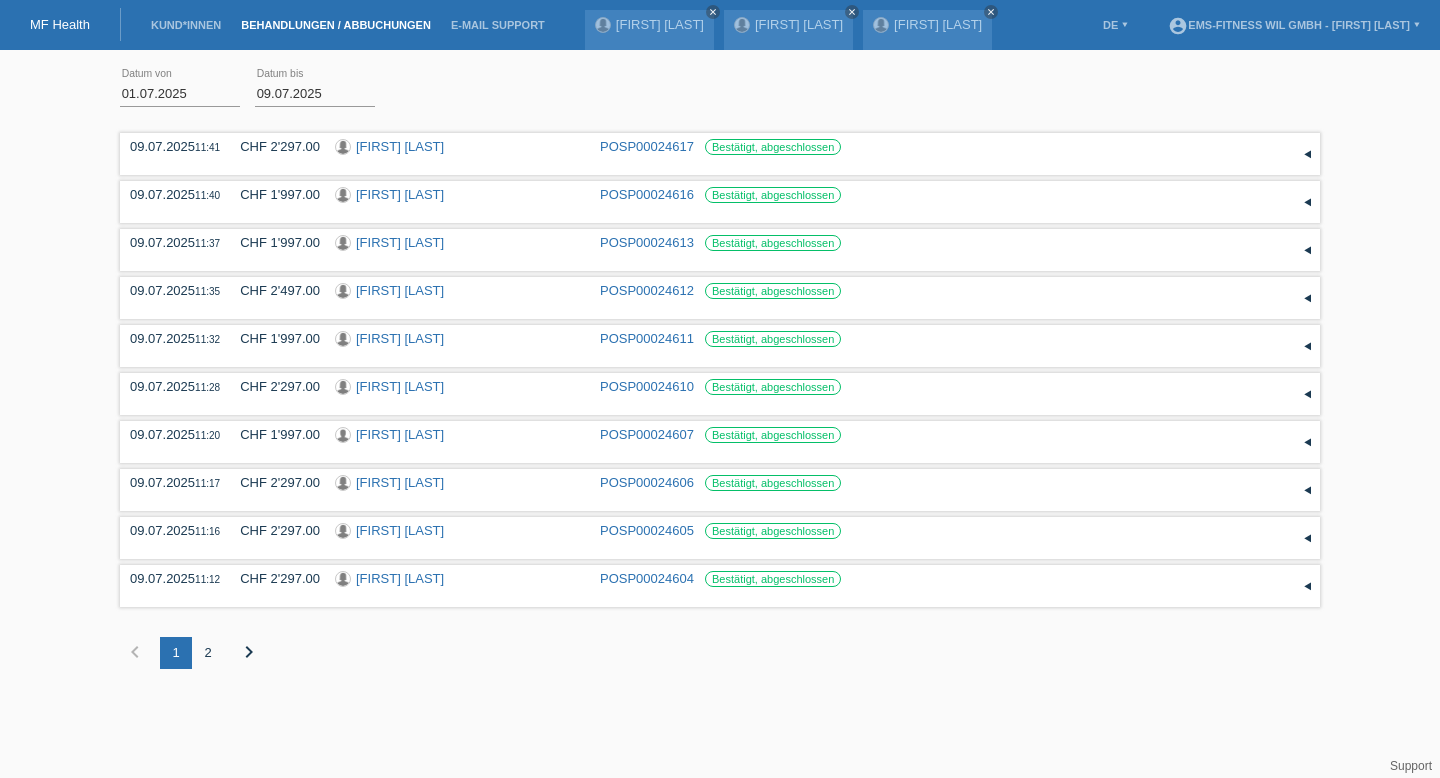 click on "E-Mail Support" at bounding box center (498, 25) 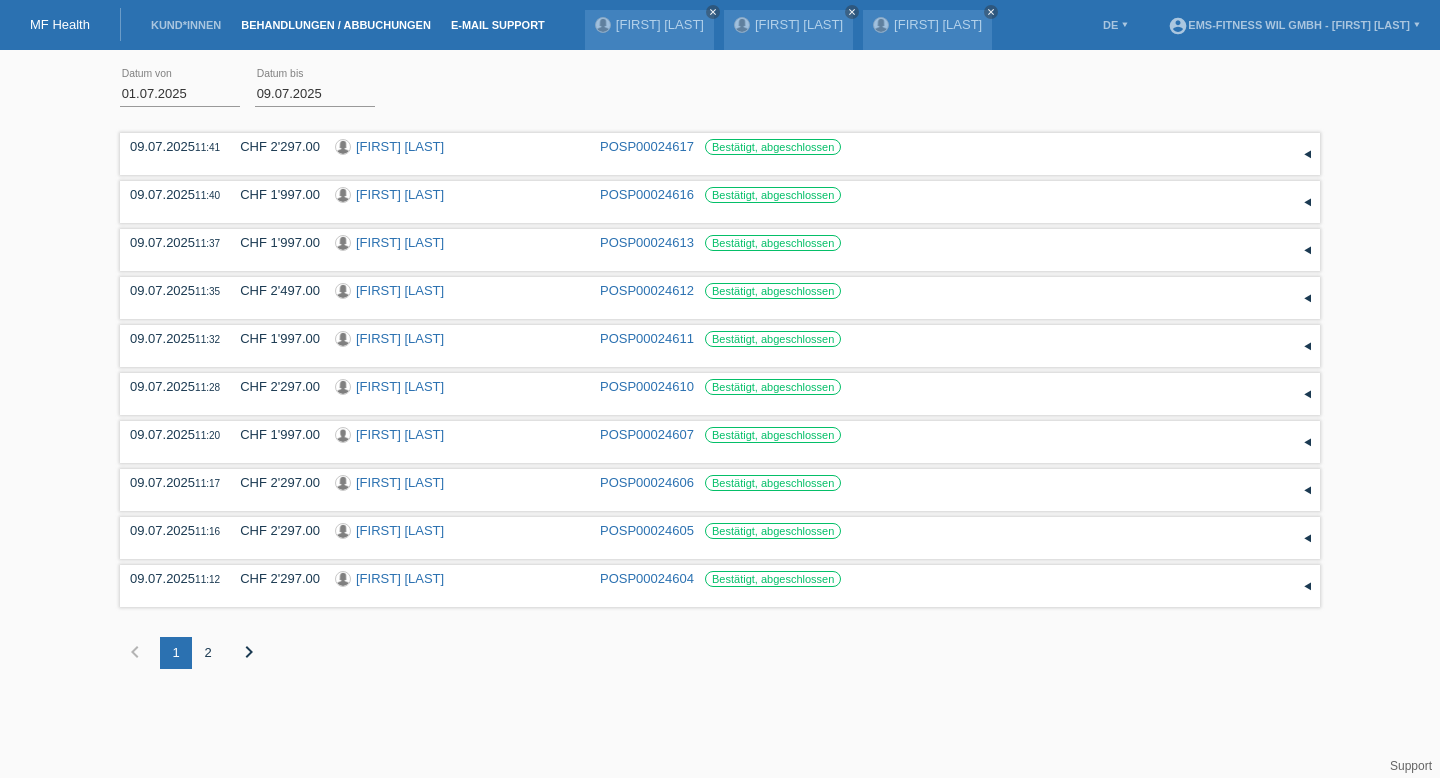 click on "E-Mail Support" at bounding box center [498, 25] 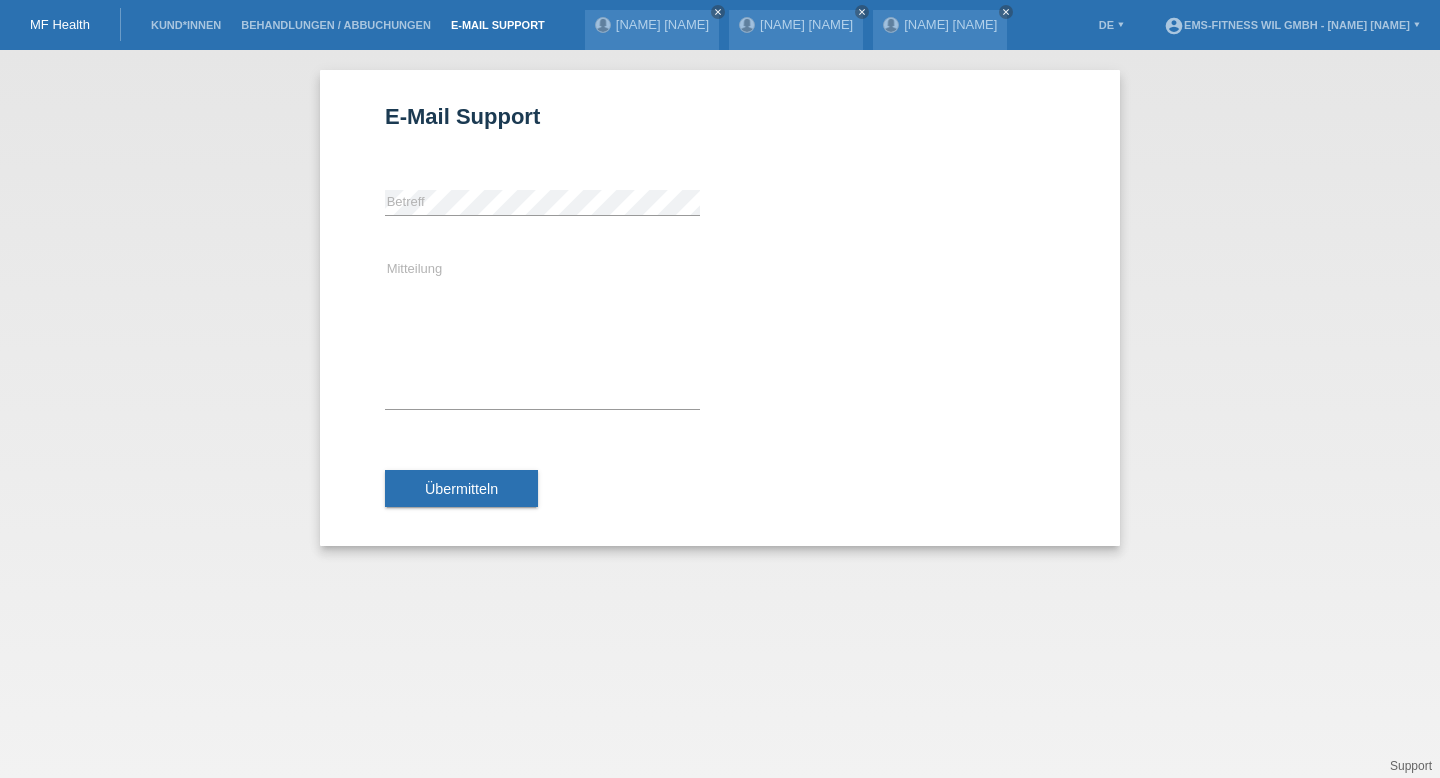 scroll, scrollTop: 0, scrollLeft: 0, axis: both 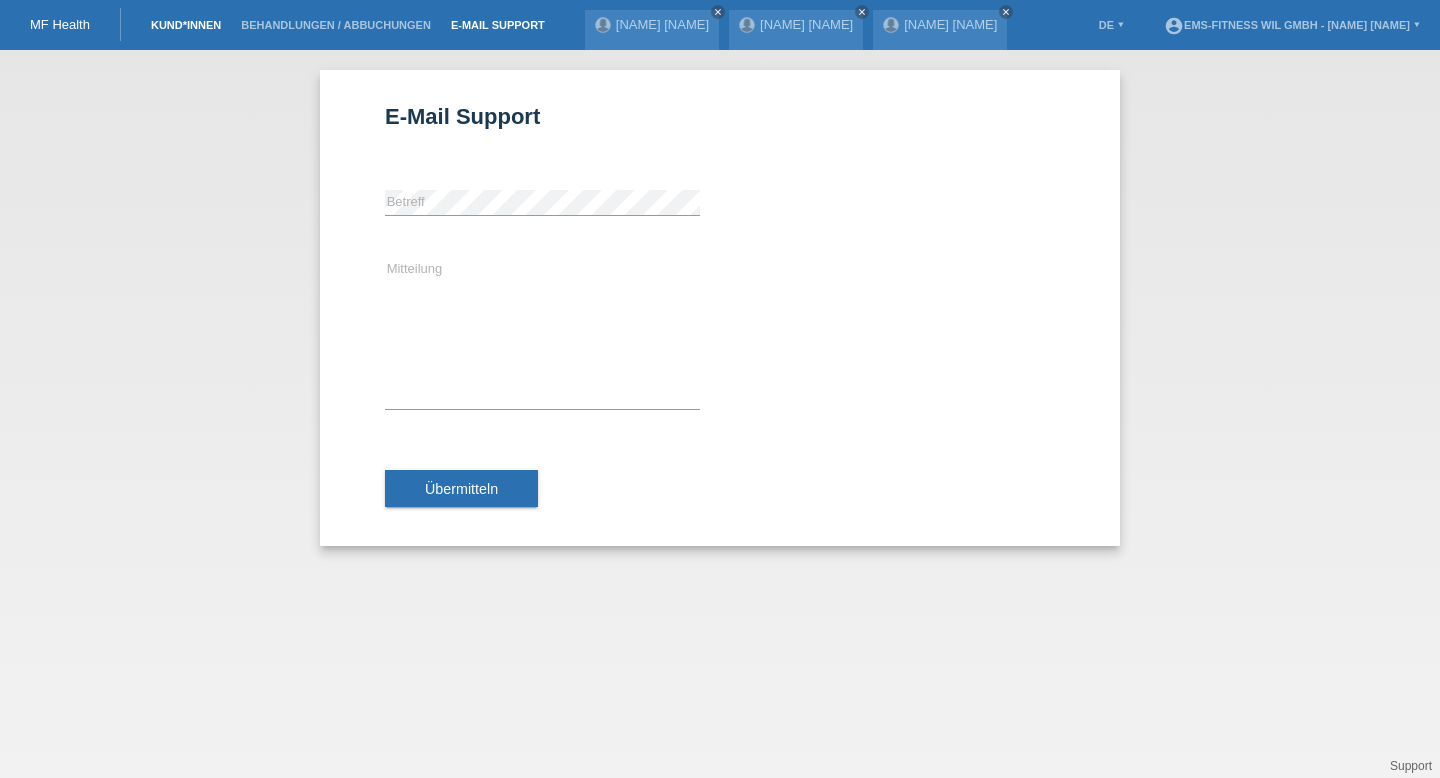 click on "Kund*innen" at bounding box center [186, 25] 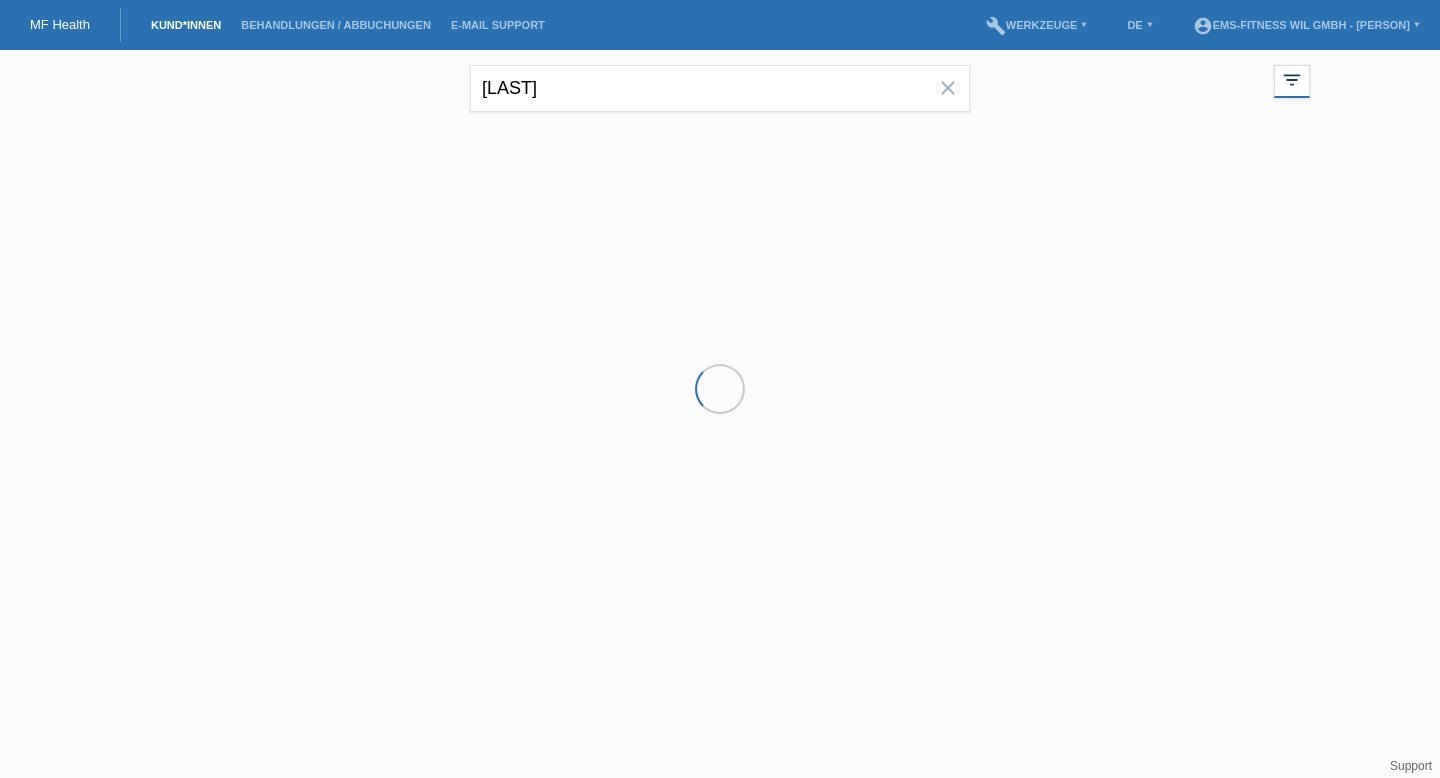 scroll, scrollTop: 0, scrollLeft: 0, axis: both 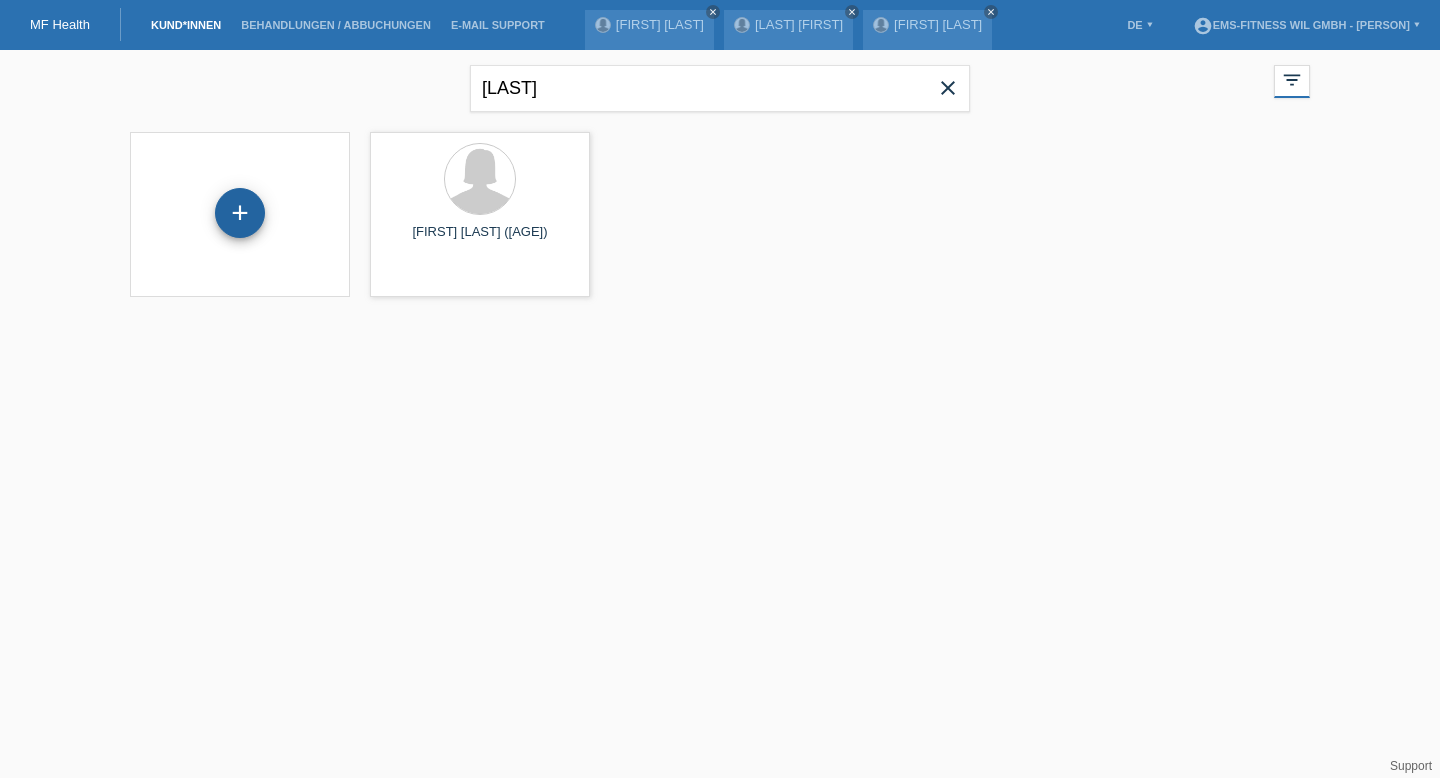 click on "+" at bounding box center [240, 213] 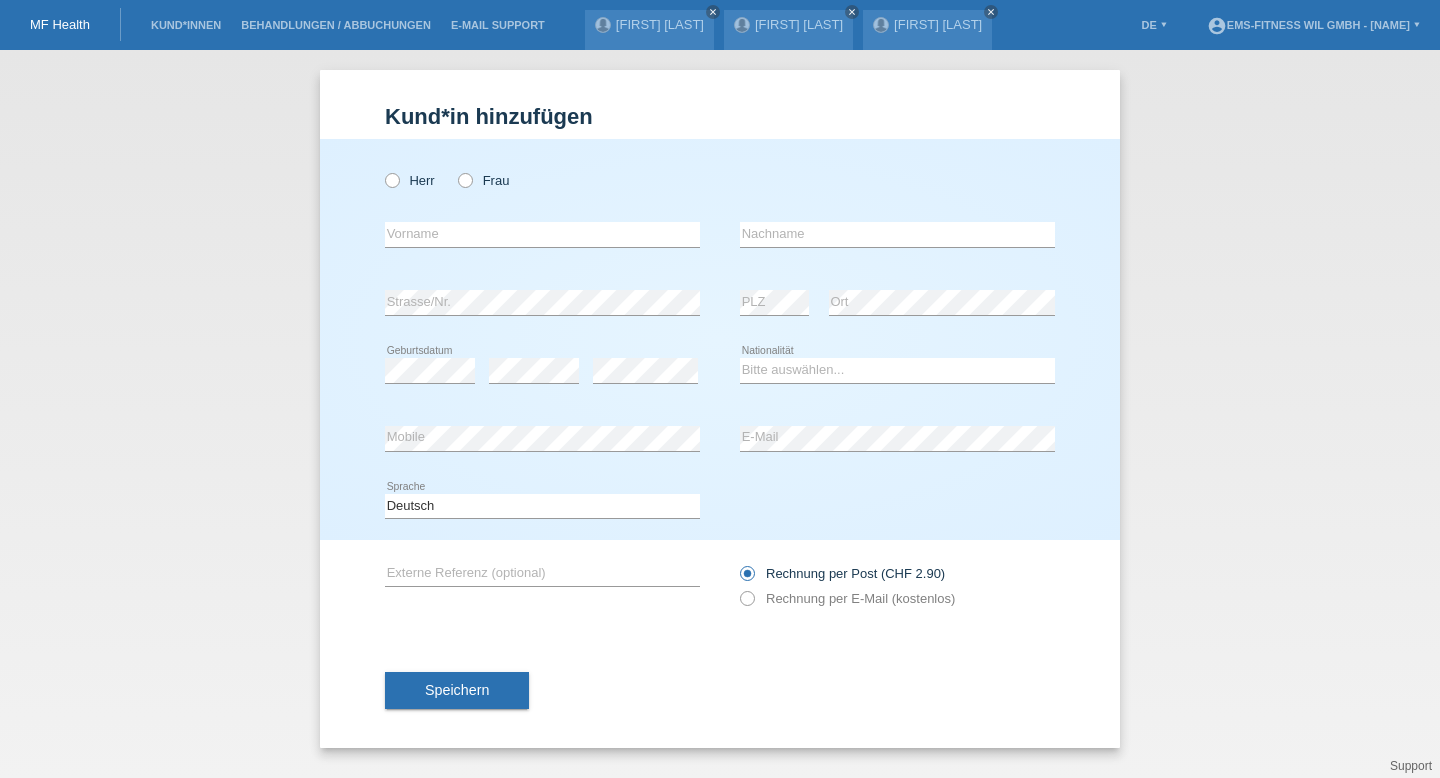 scroll, scrollTop: 0, scrollLeft: 0, axis: both 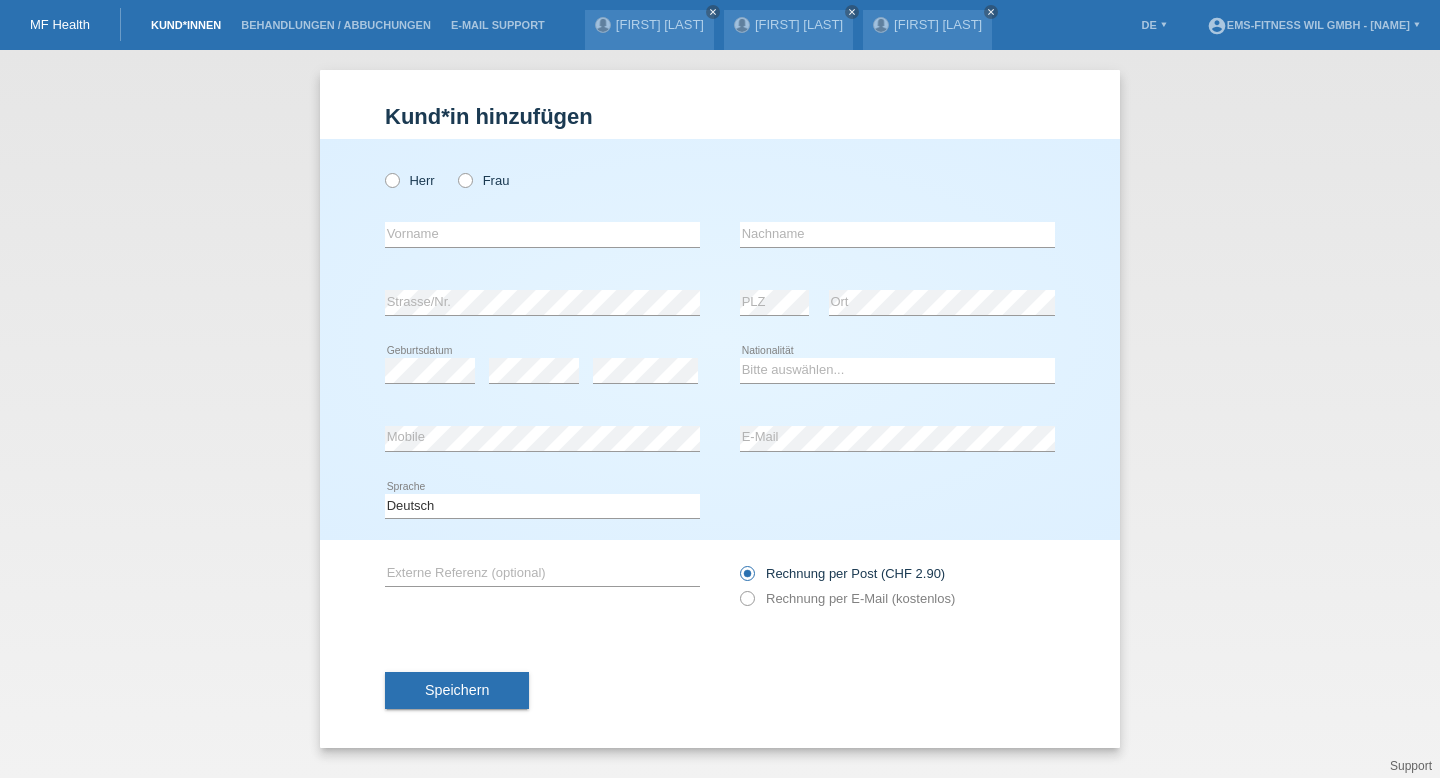 click on "Kund*innen" at bounding box center [186, 25] 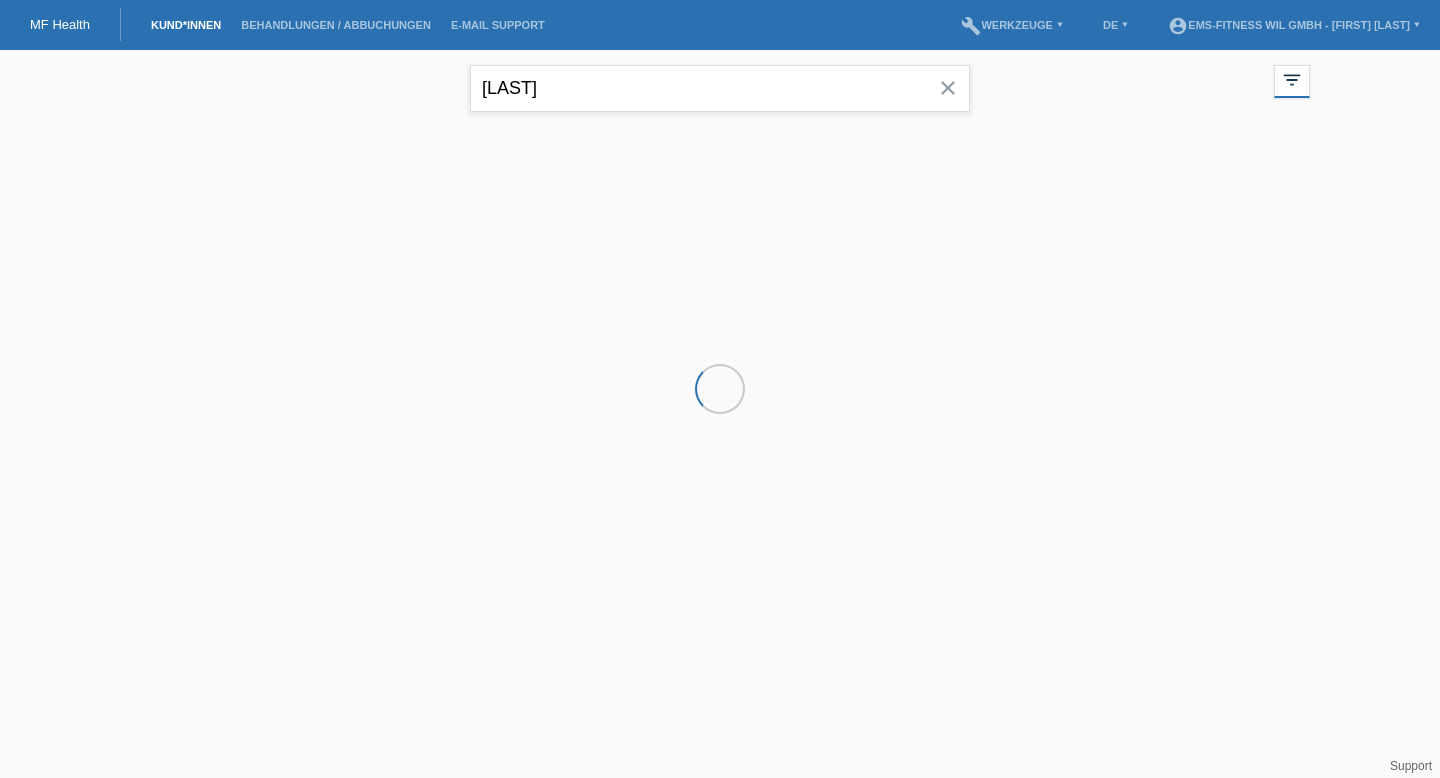 scroll, scrollTop: 0, scrollLeft: 0, axis: both 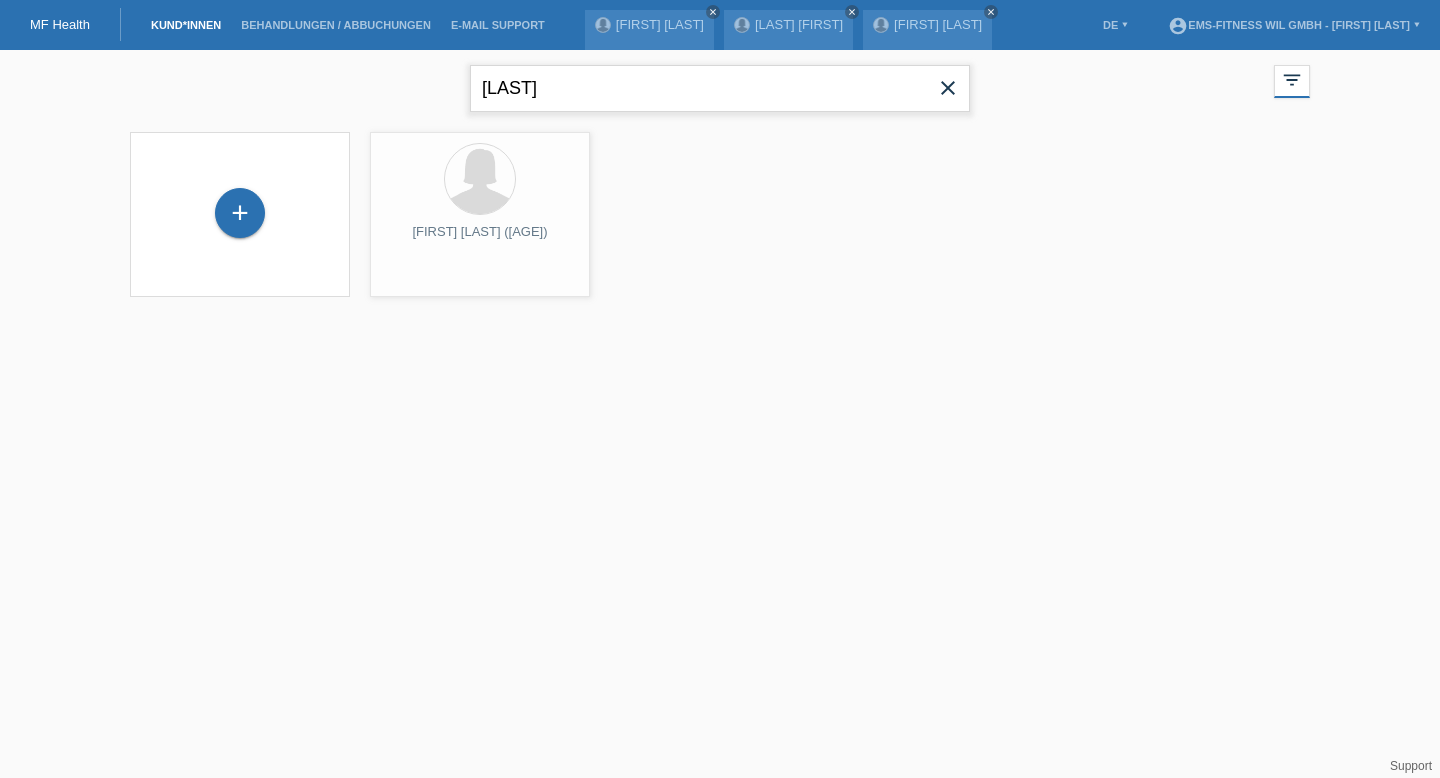 drag, startPoint x: 553, startPoint y: 96, endPoint x: 347, endPoint y: 78, distance: 206.78491 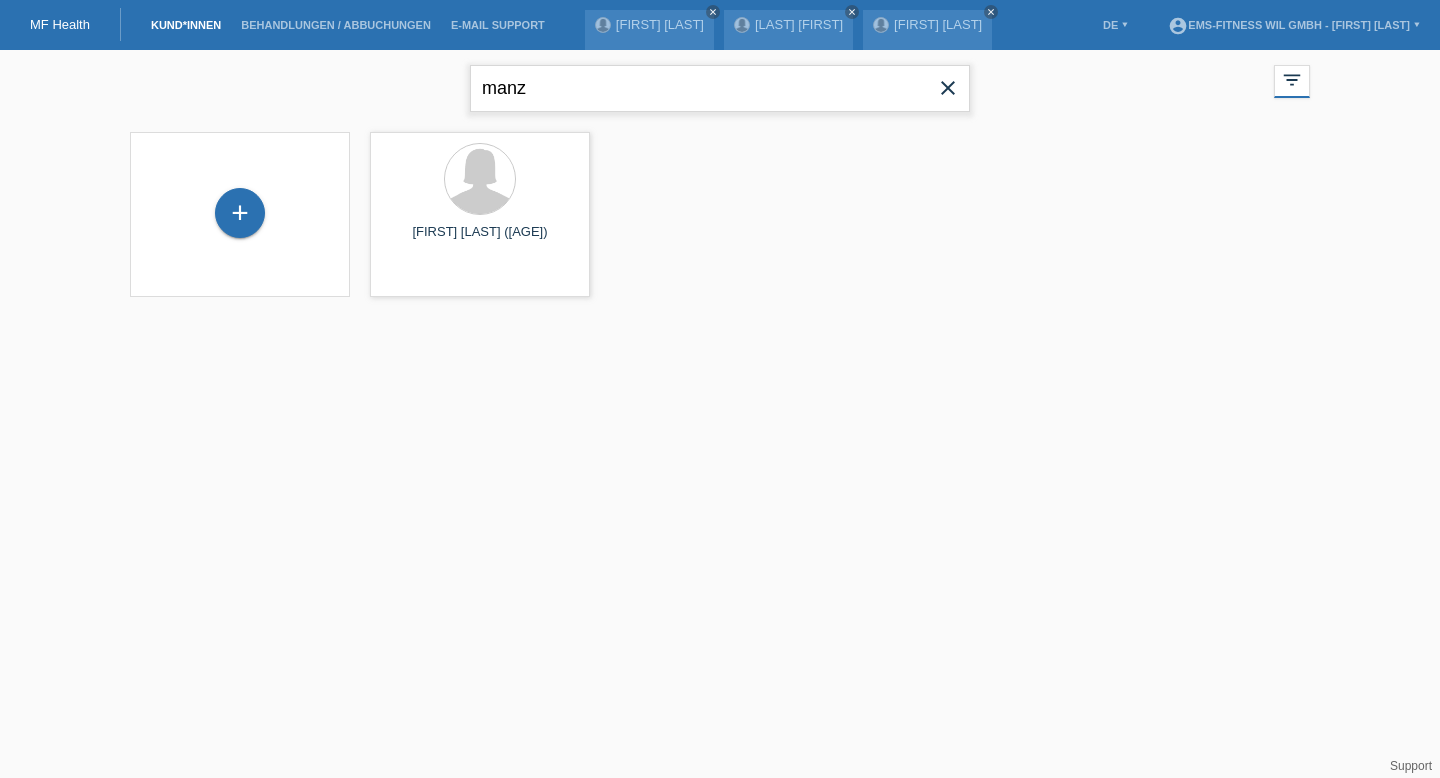 type on "manz" 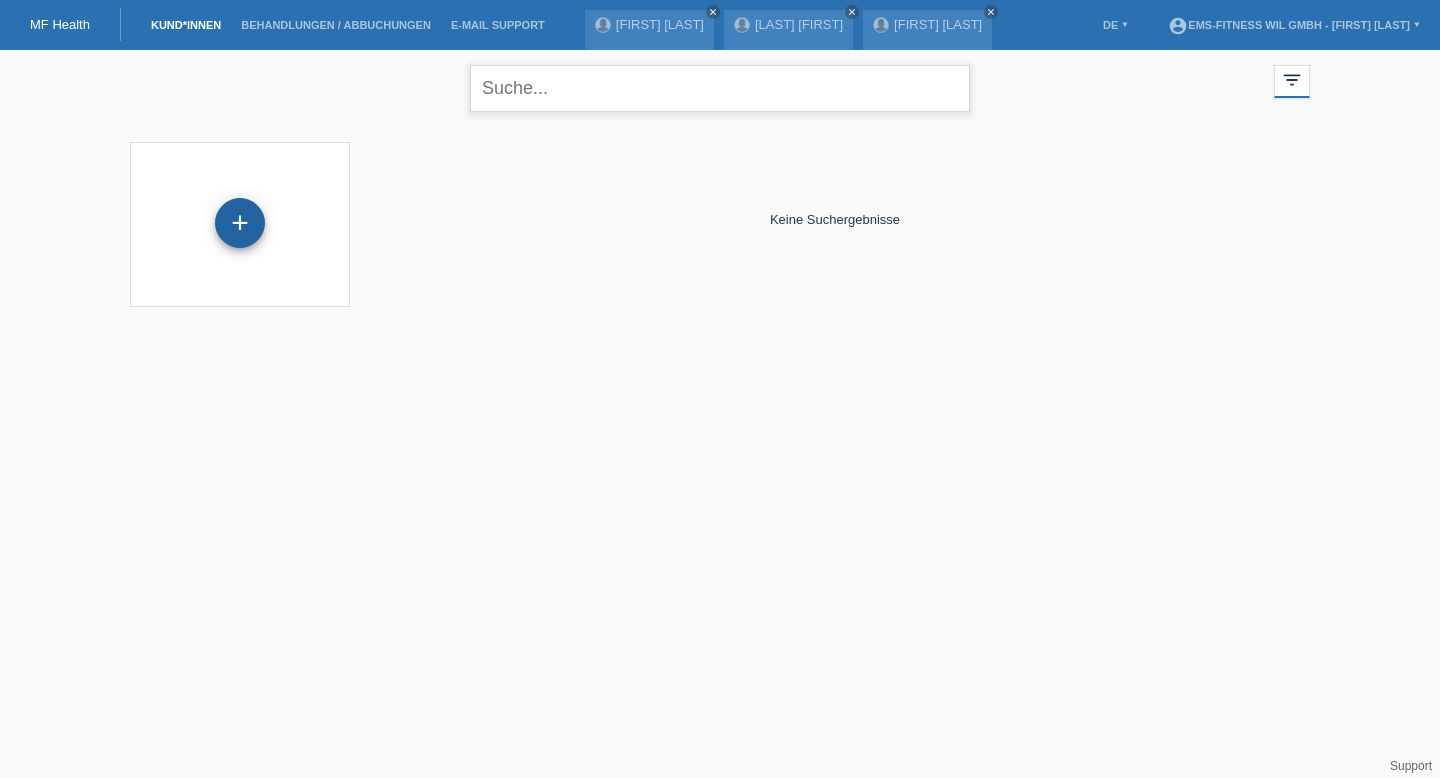 type 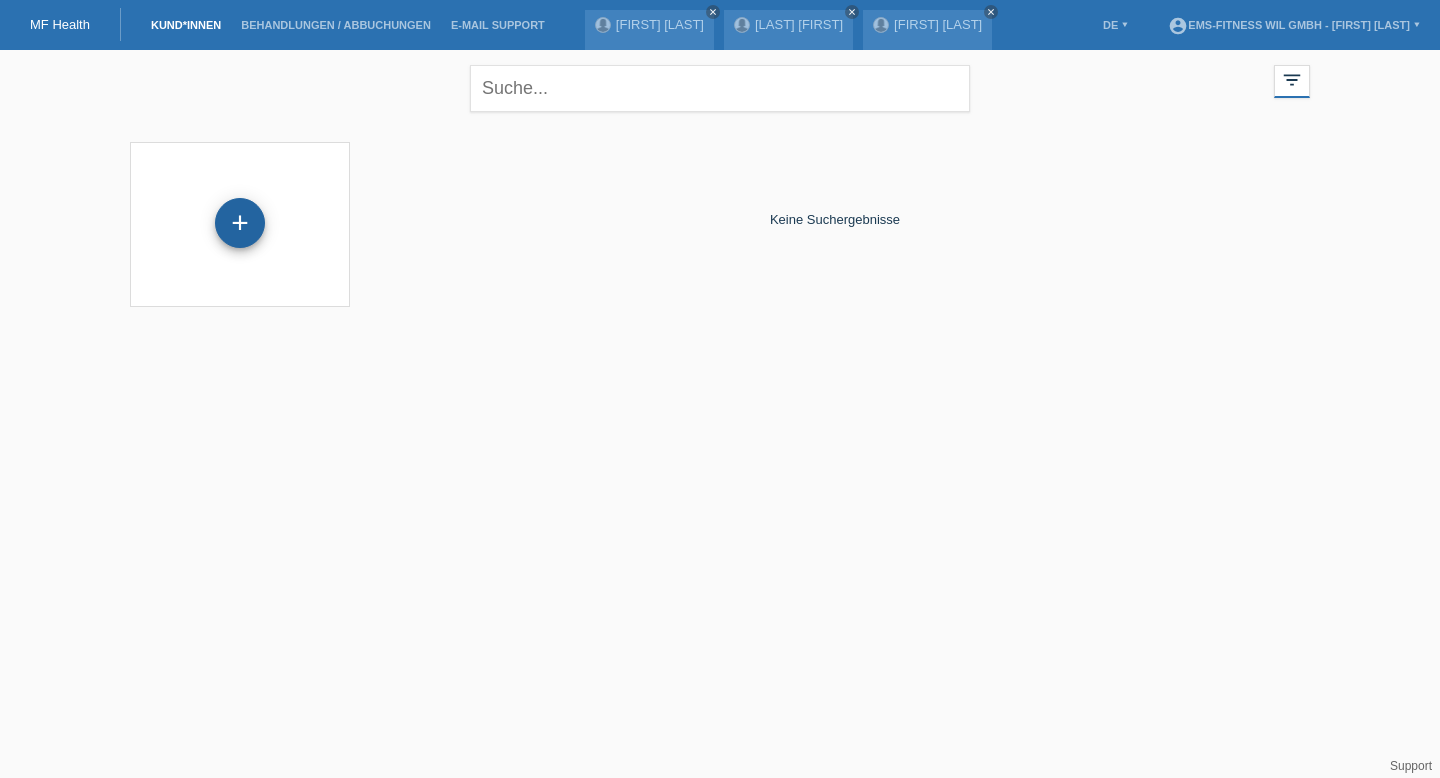 click on "+" at bounding box center (240, 223) 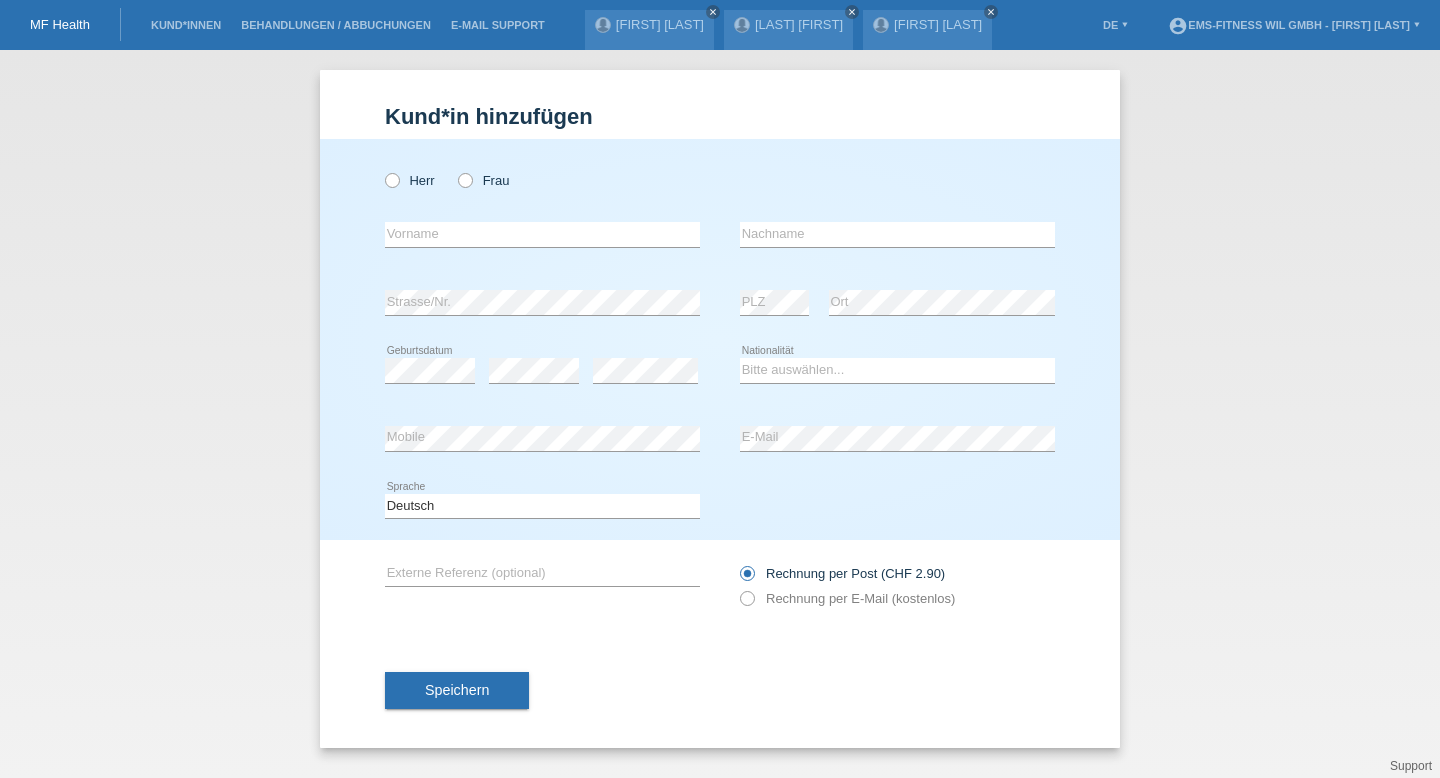 scroll, scrollTop: 0, scrollLeft: 0, axis: both 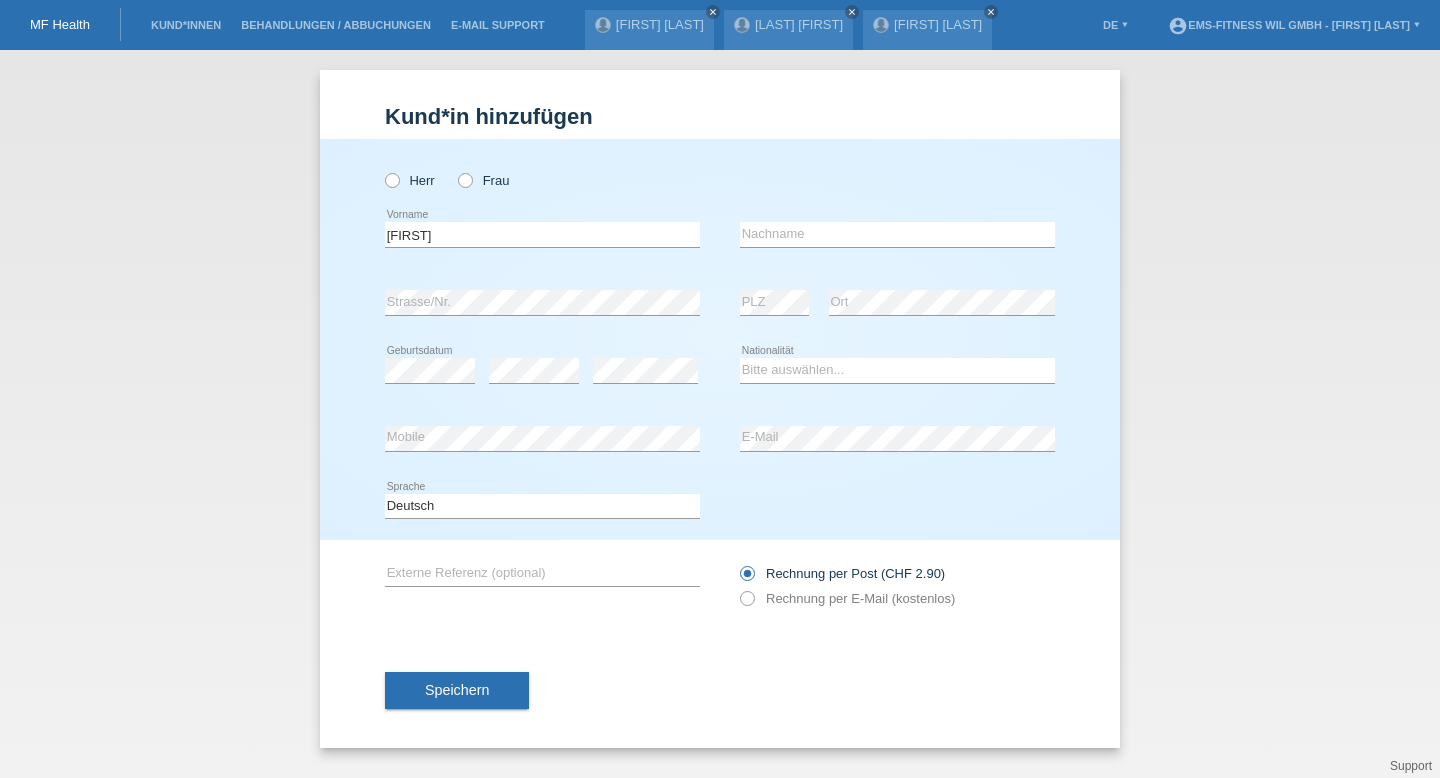 type on "[FIRST]" 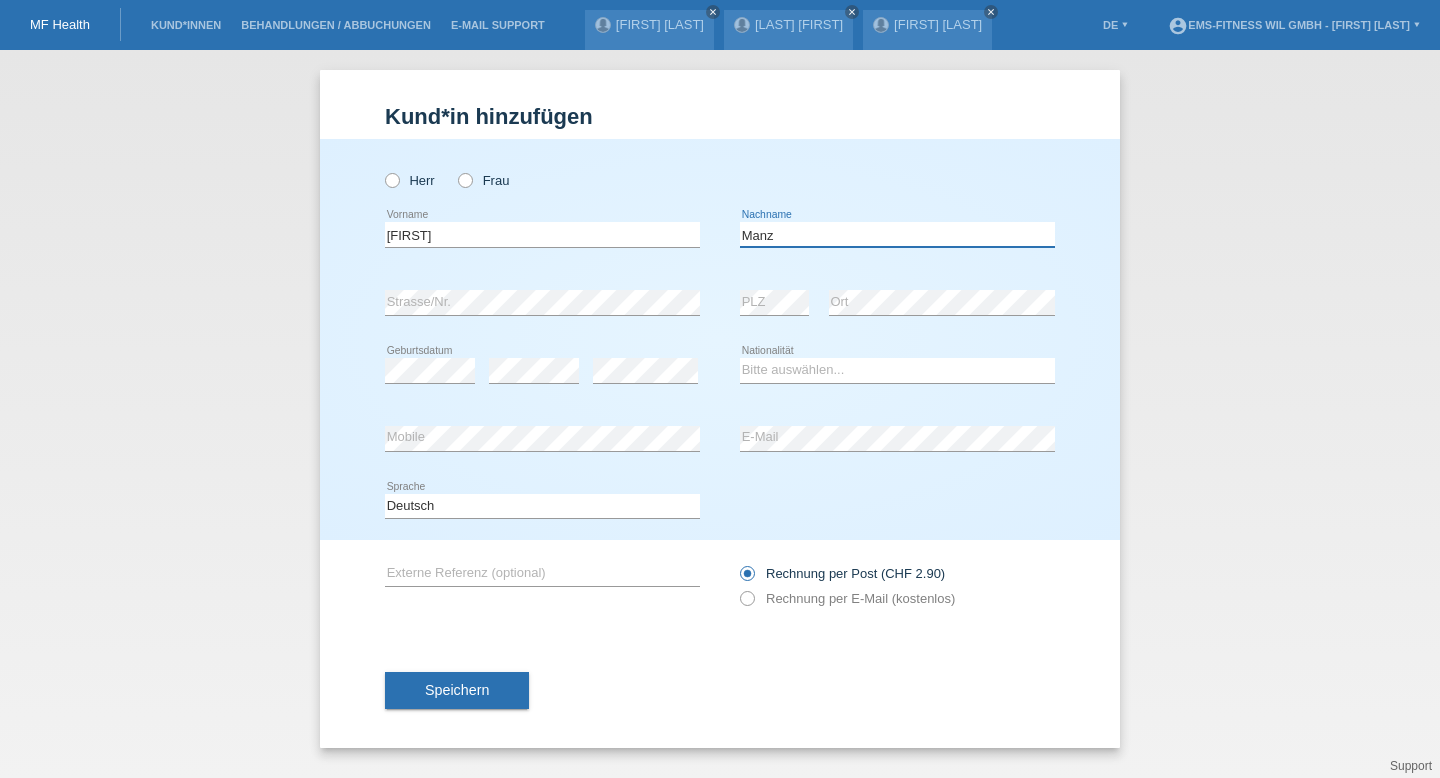type on "Manz" 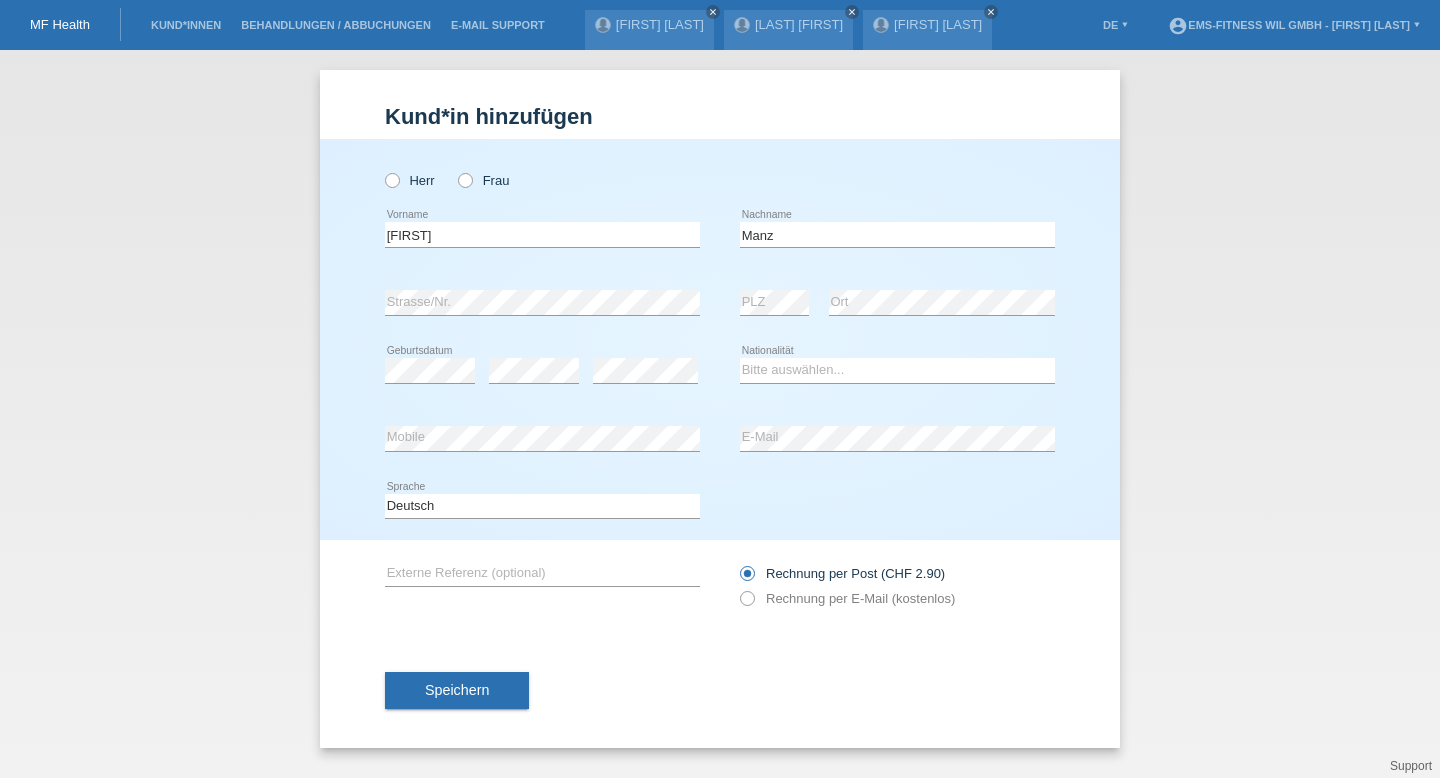 click at bounding box center (430, 383) 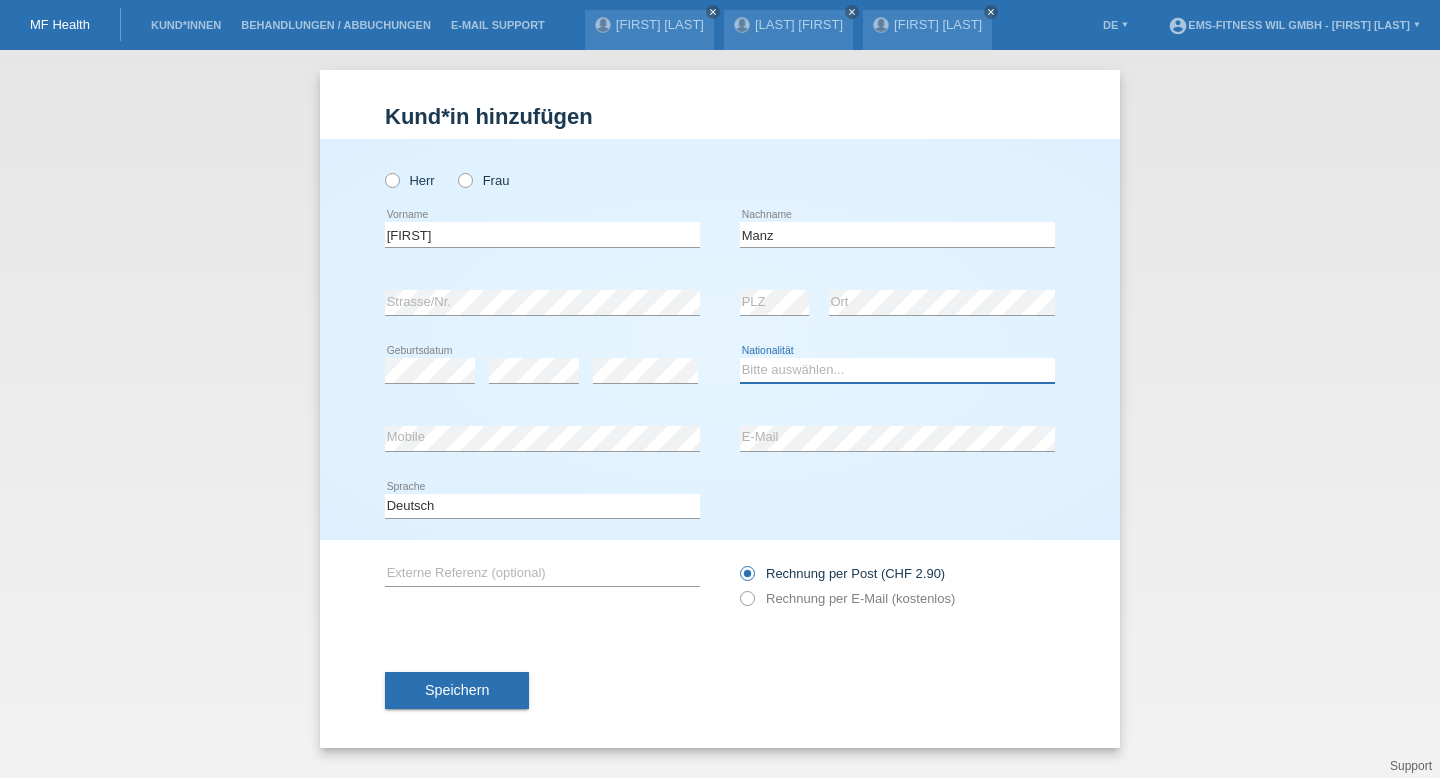 click on "Bitte auswählen...
Schweiz
Deutschland
Liechtenstein
Österreich
------------
Afghanistan
Ägypten
Åland
Albanien
Algerien" at bounding box center [897, 370] 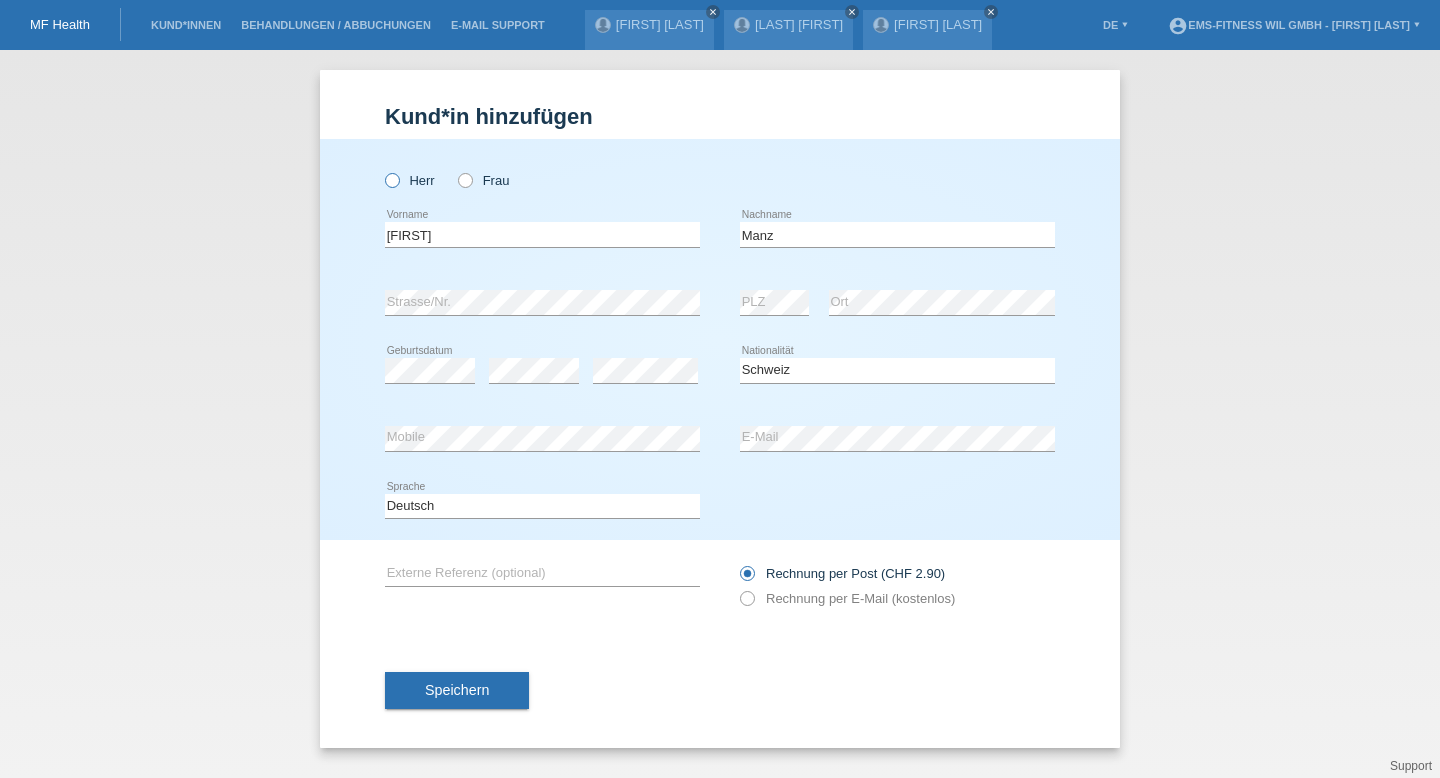 click at bounding box center [382, 170] 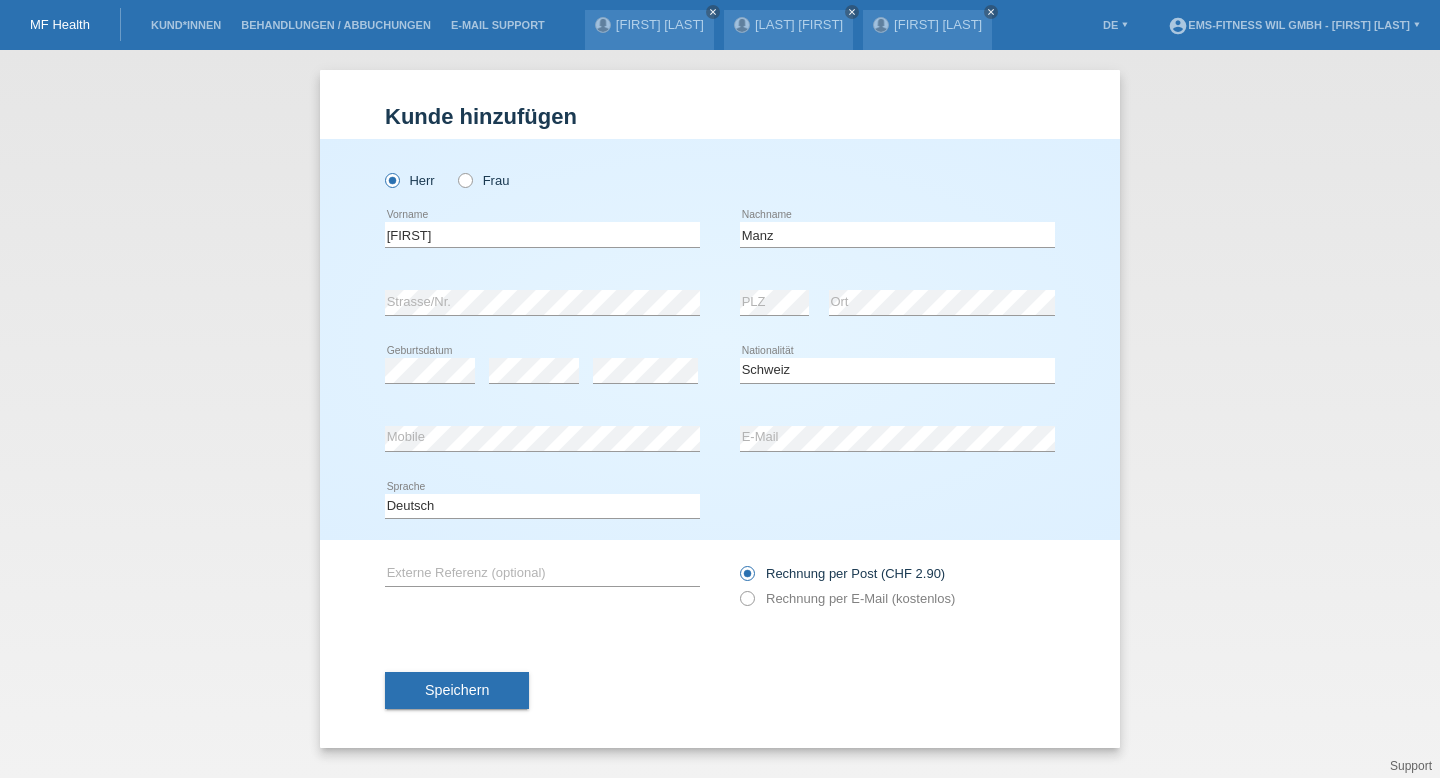 click on "Speichern" at bounding box center (720, 691) 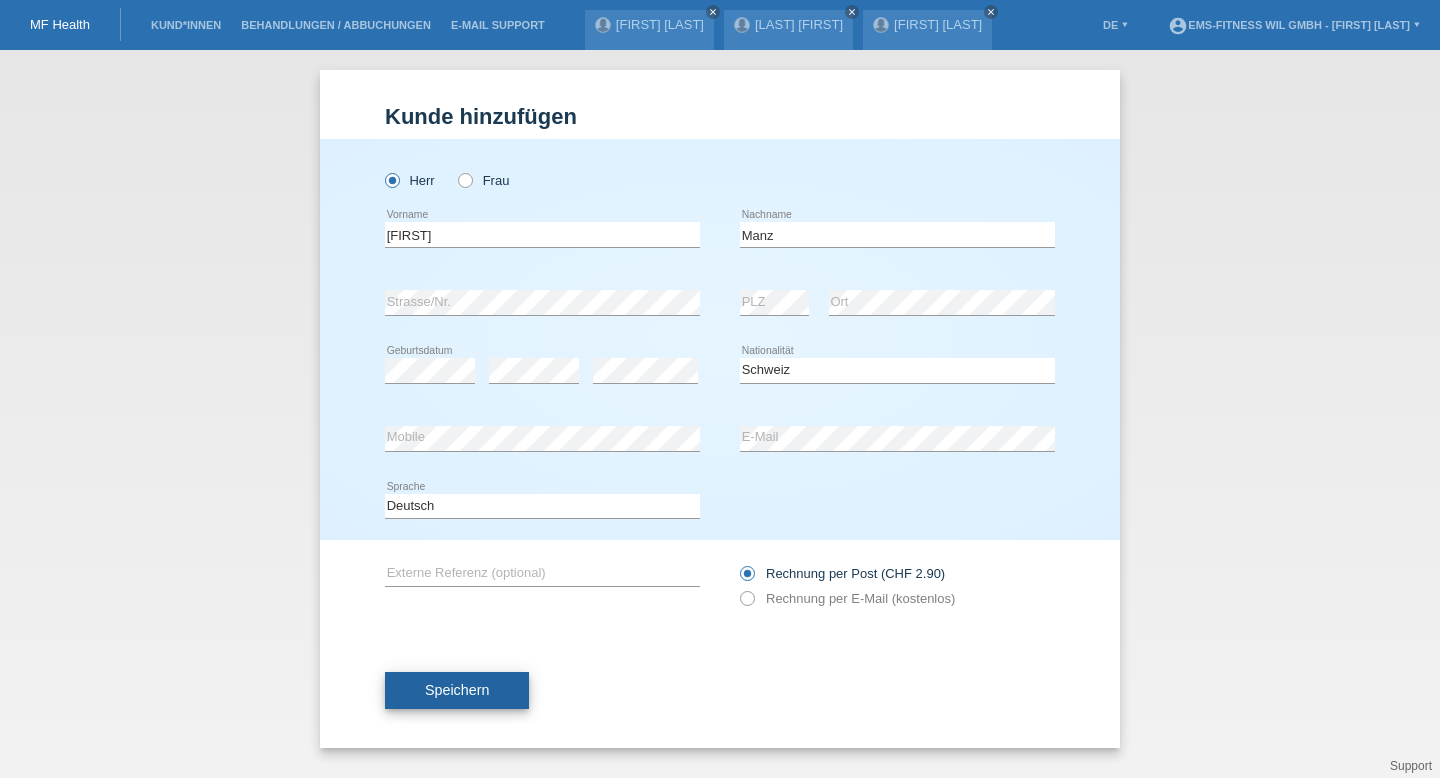 click on "Speichern" at bounding box center [457, 691] 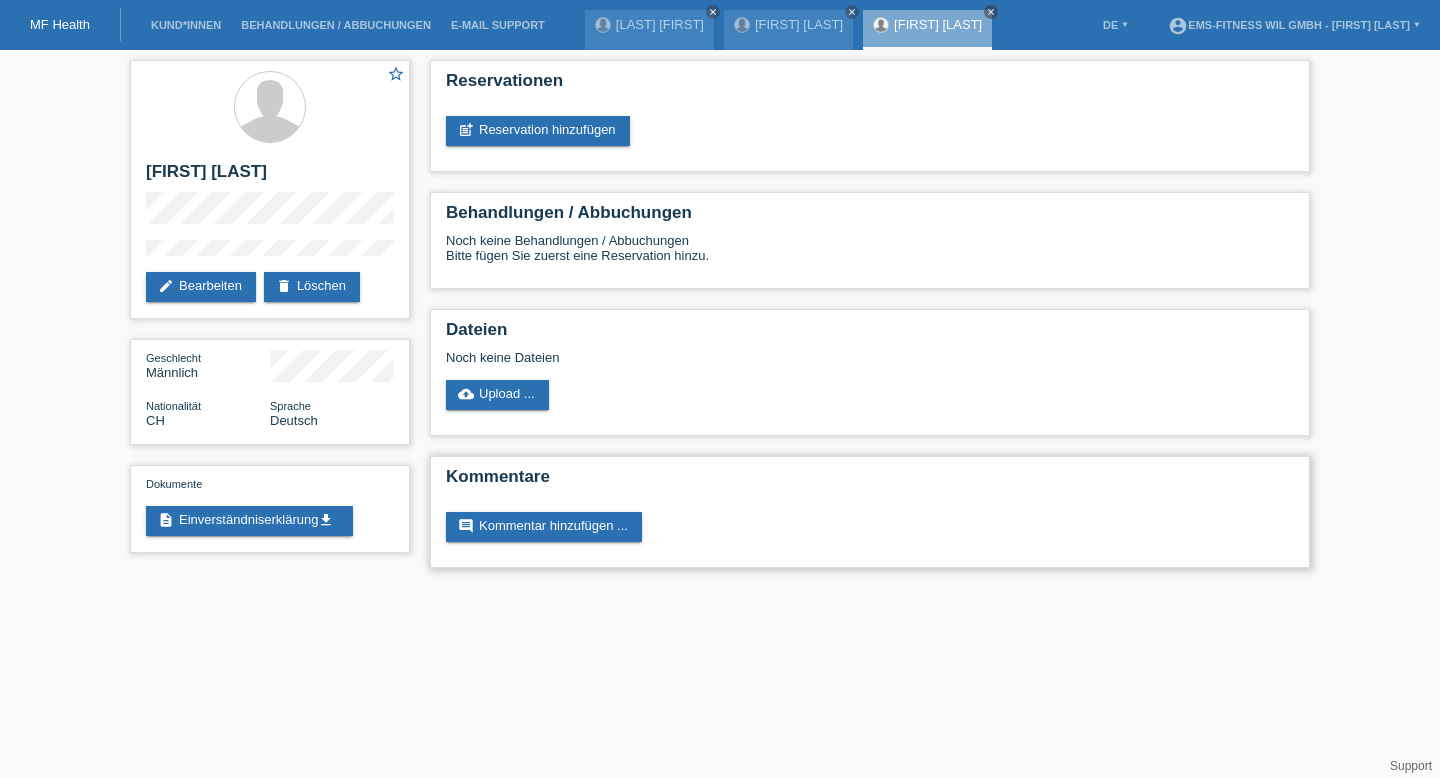 scroll, scrollTop: 0, scrollLeft: 0, axis: both 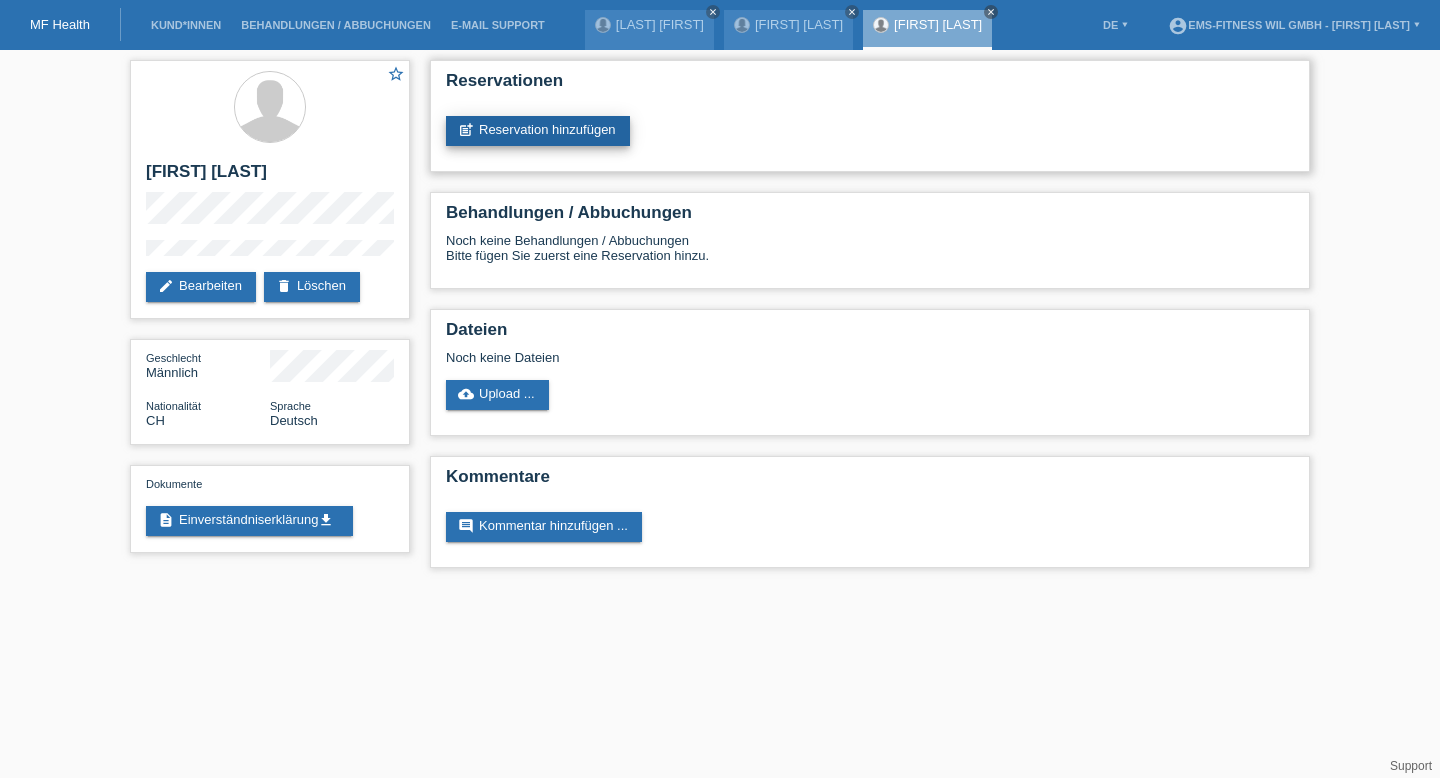 click on "post_add  Reservation hinzufügen" at bounding box center [538, 131] 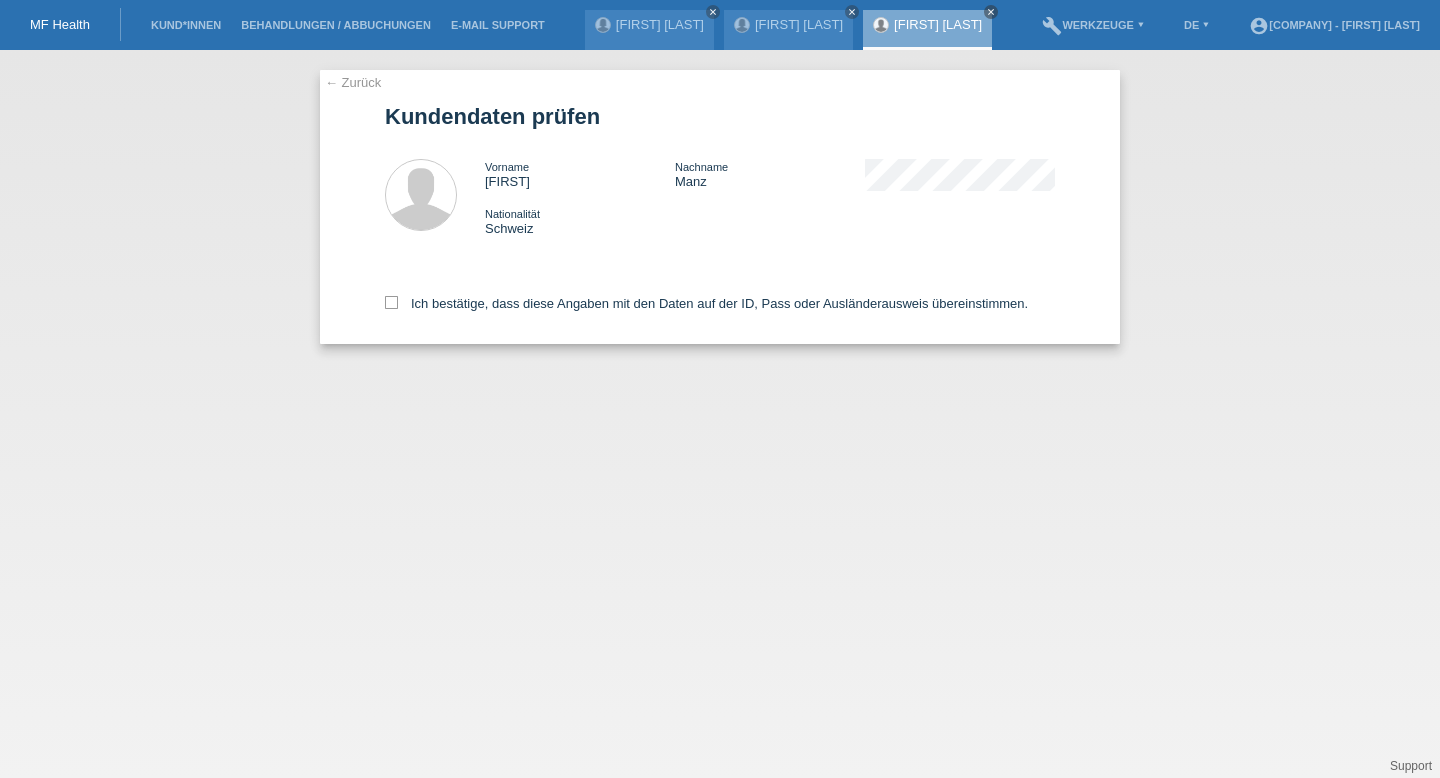 scroll, scrollTop: 0, scrollLeft: 0, axis: both 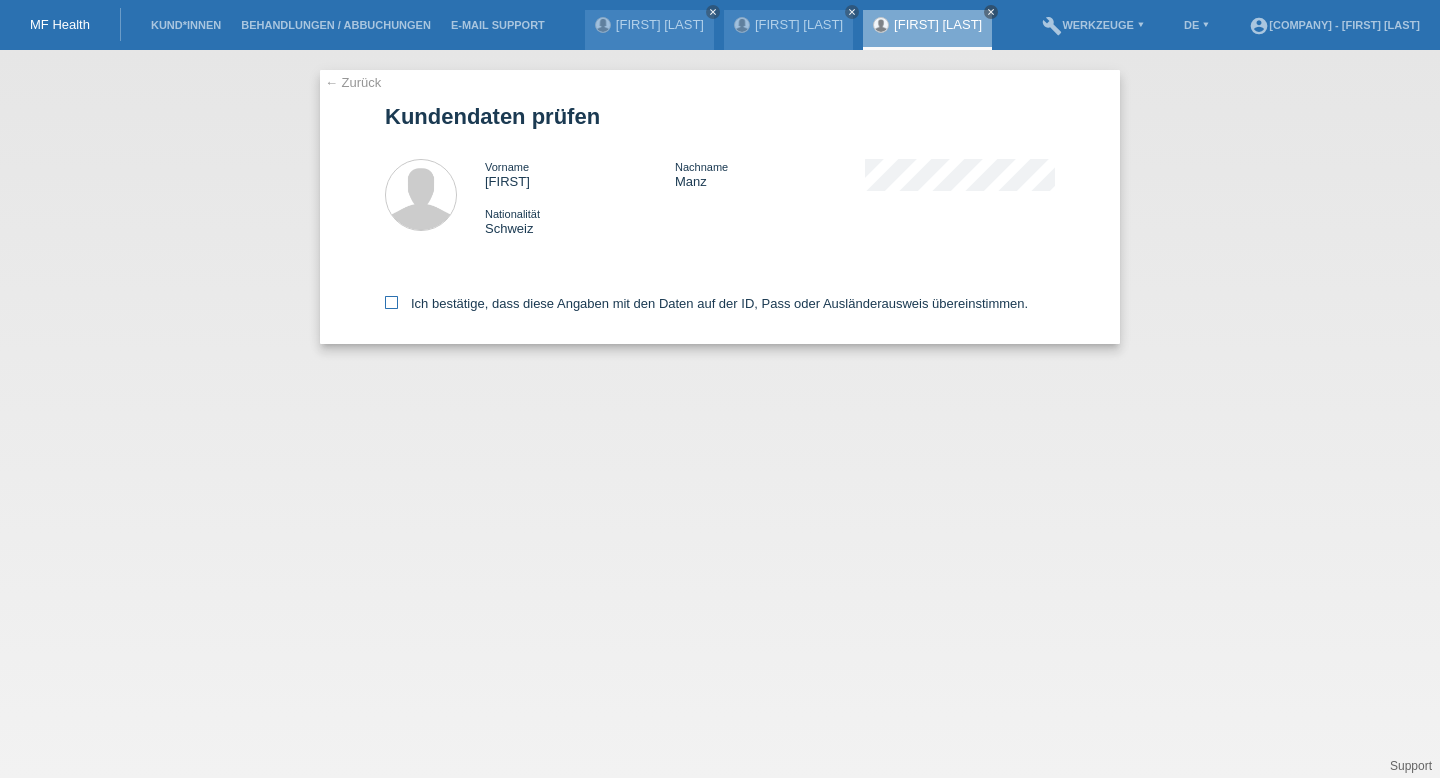 click at bounding box center [391, 302] 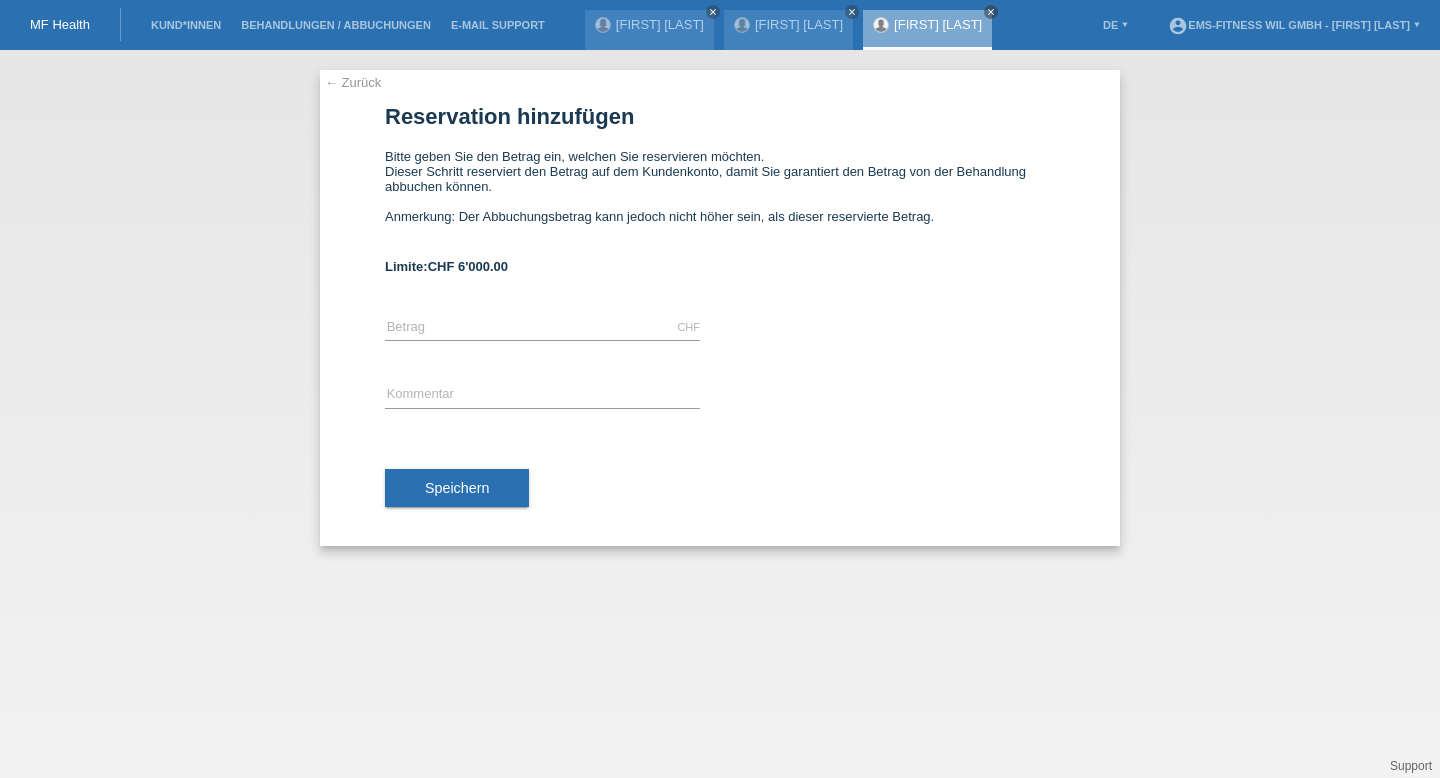 scroll, scrollTop: 0, scrollLeft: 0, axis: both 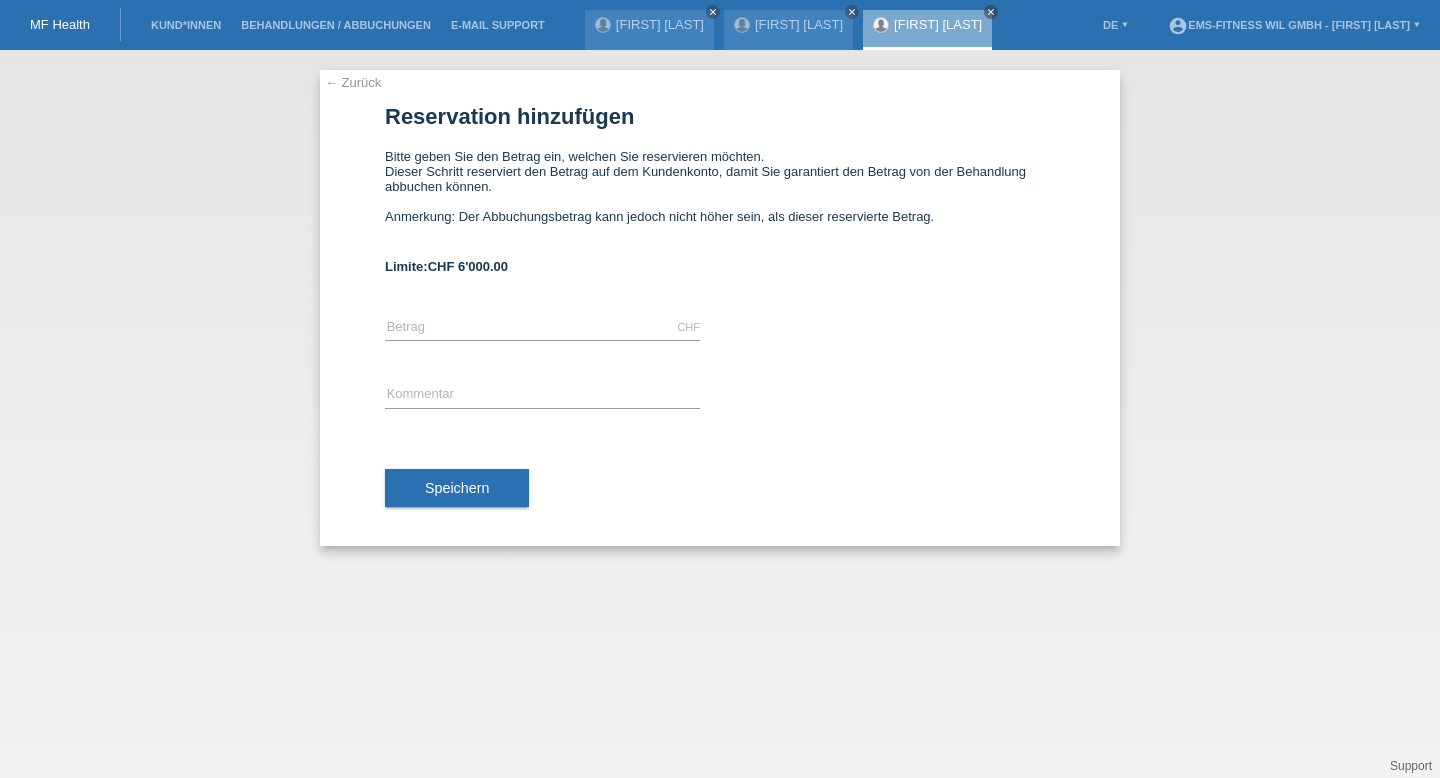 click on "CHF
error
Betrag" at bounding box center [542, 328] 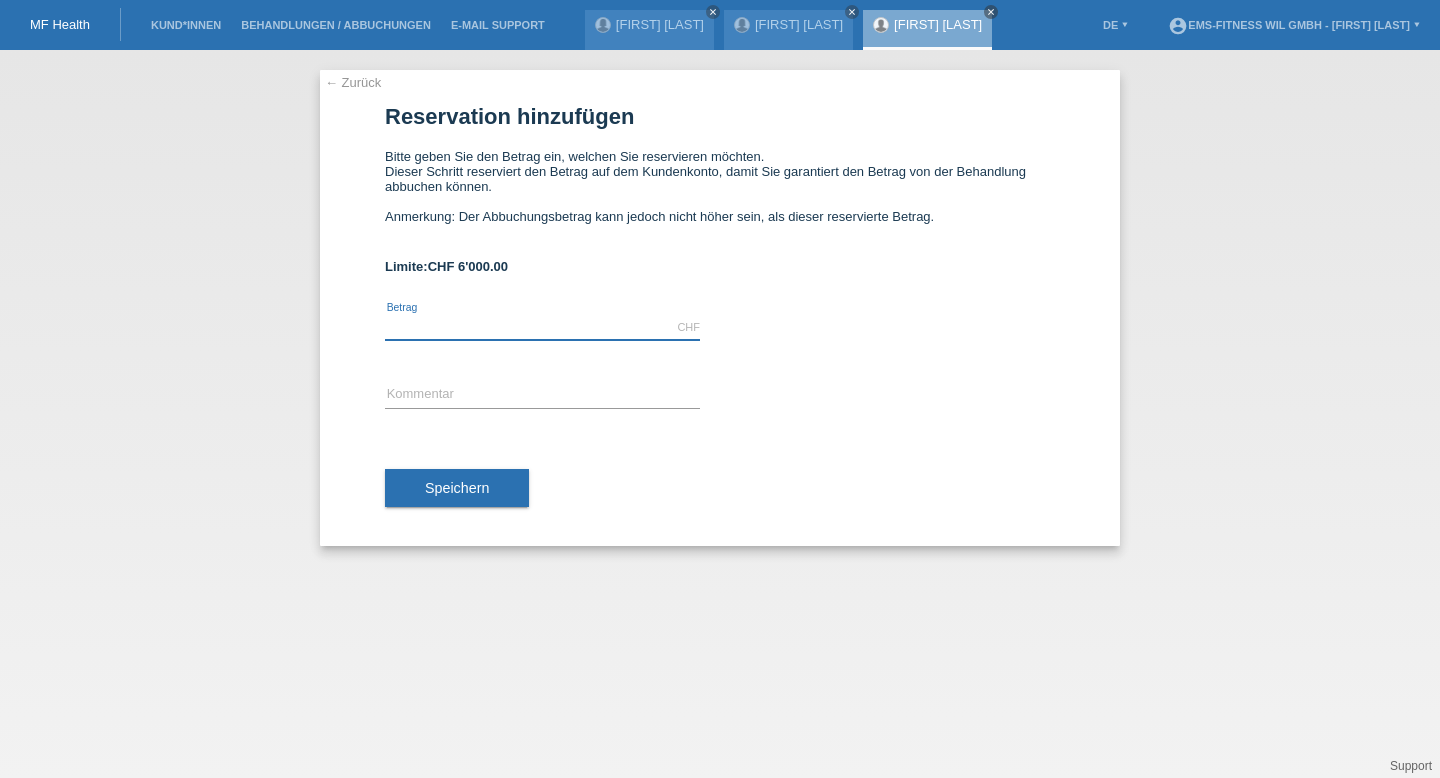 click at bounding box center [542, 327] 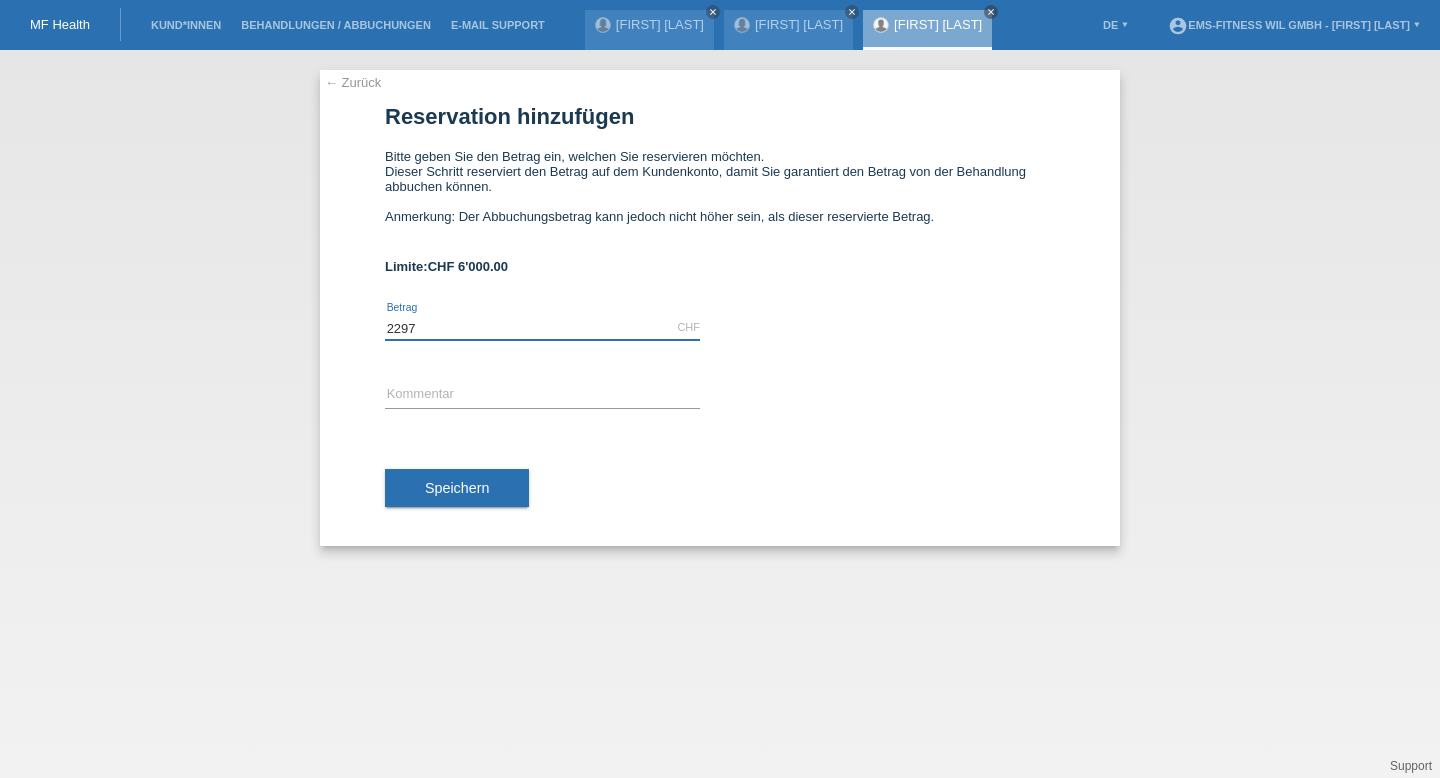 type on "2297" 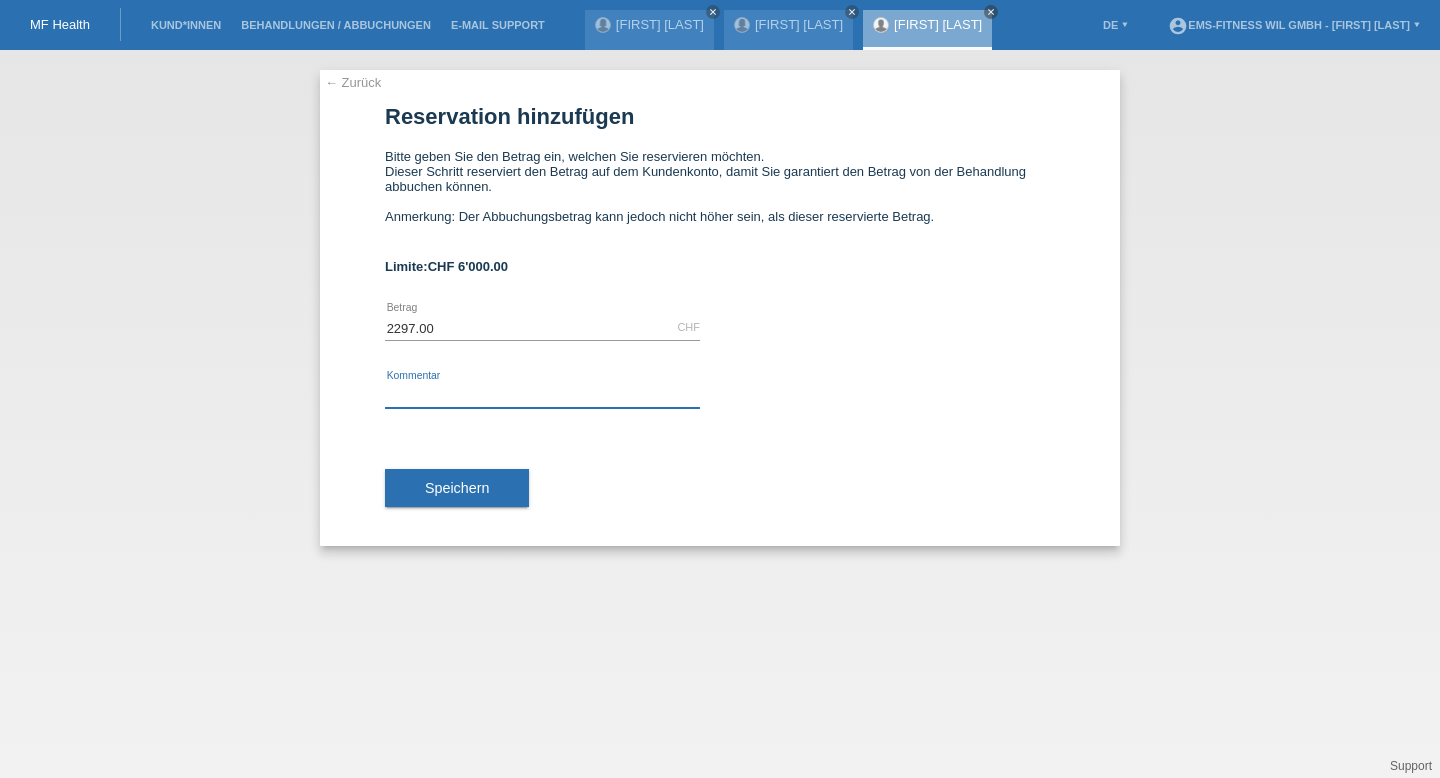 paste on "Automatische Abo Verlängerung" 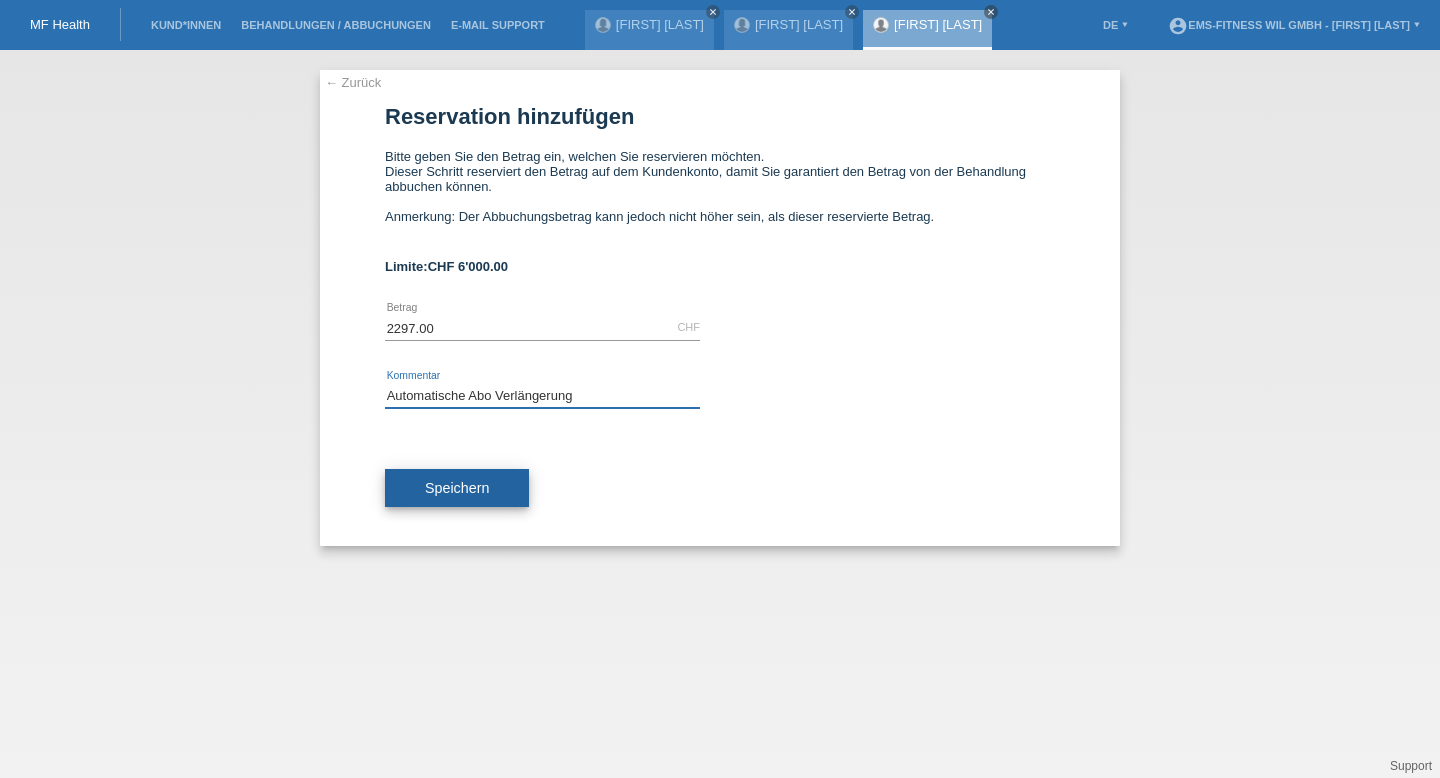 type on "Automatische Abo Verlängerung" 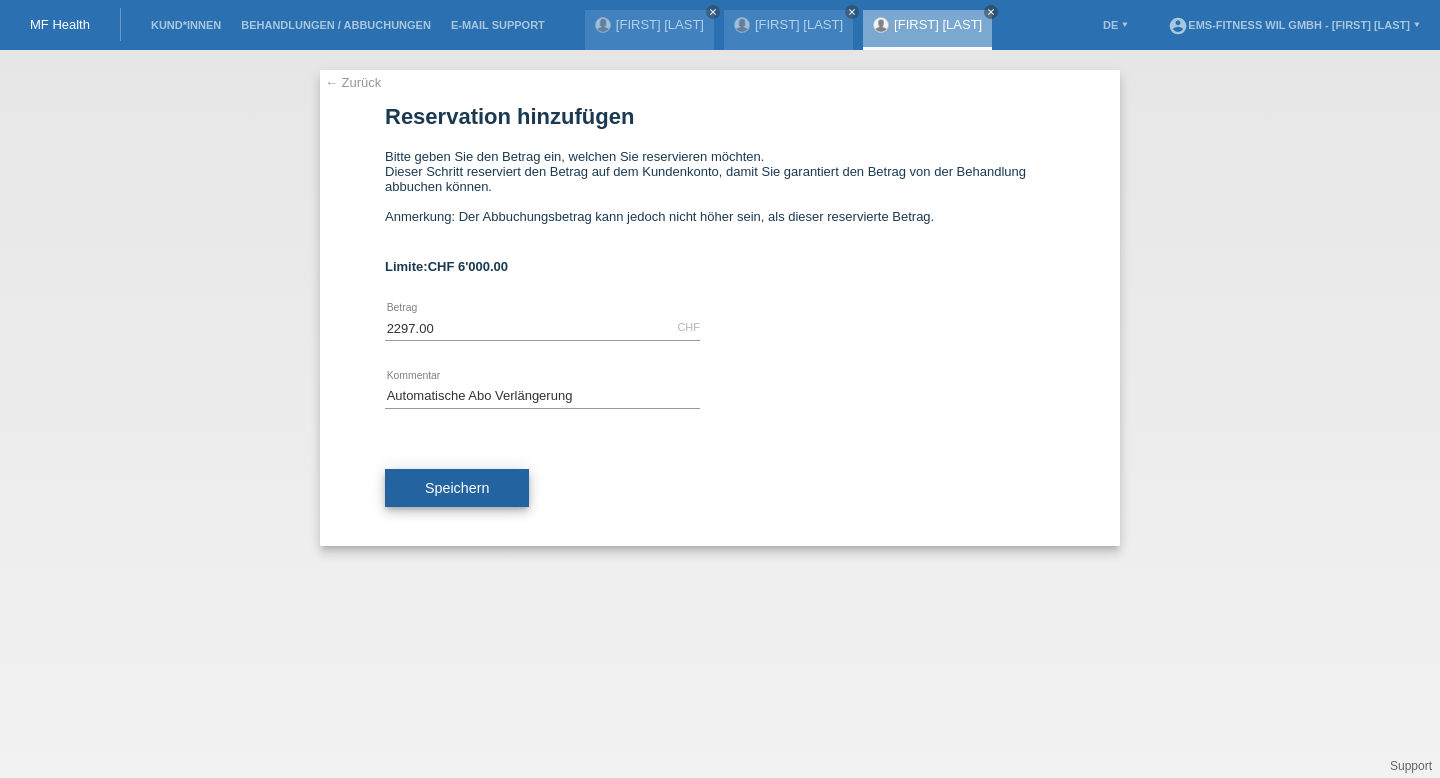 click on "Speichern" at bounding box center [457, 488] 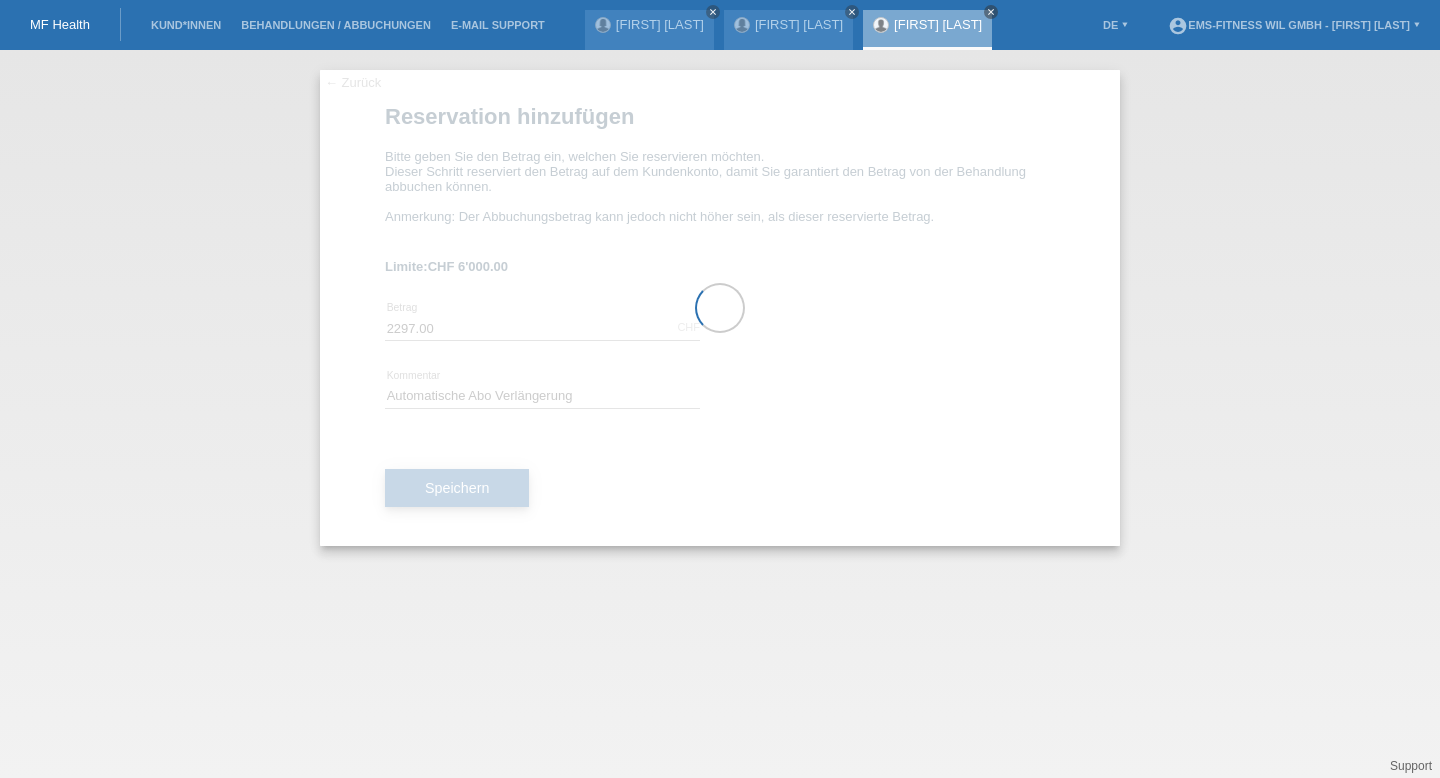 click at bounding box center [720, 308] 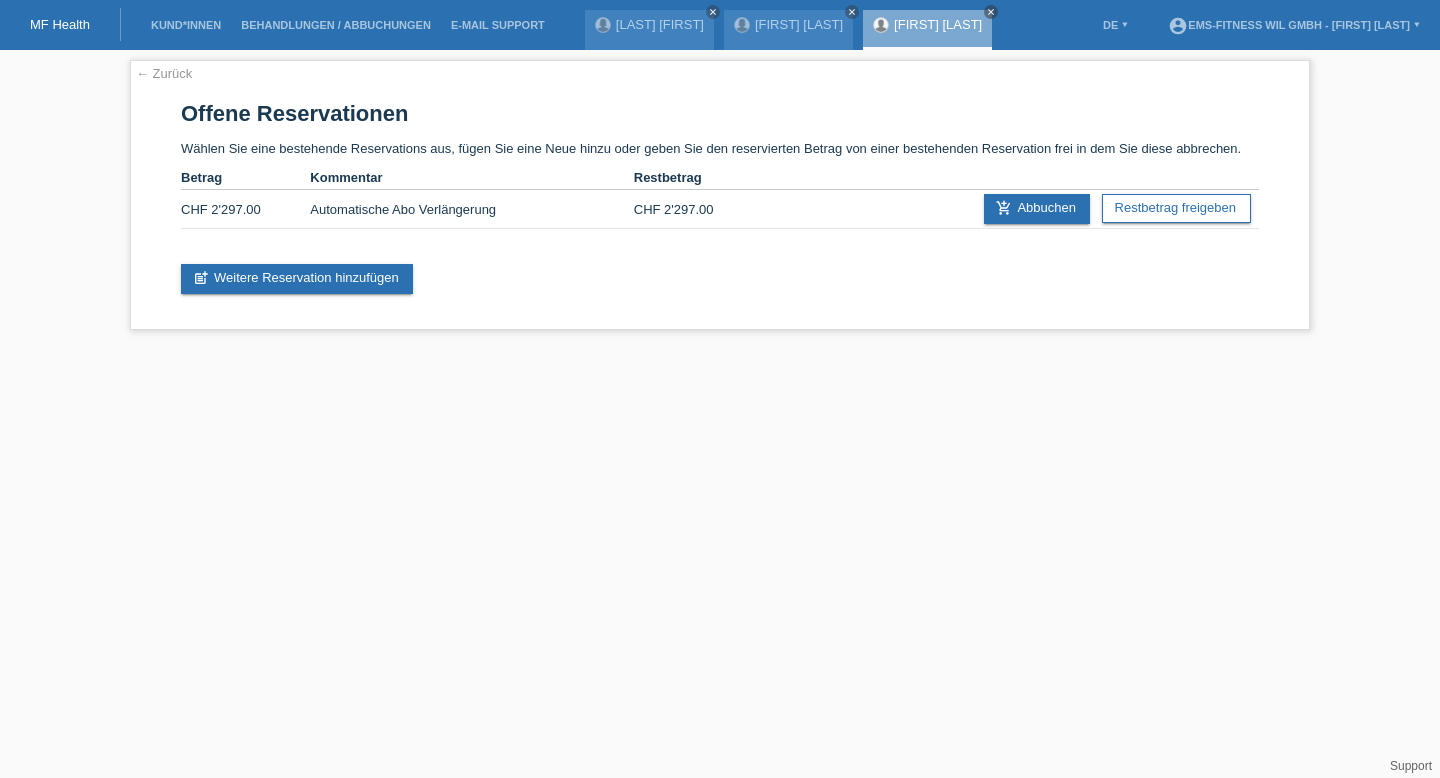 scroll, scrollTop: 0, scrollLeft: 0, axis: both 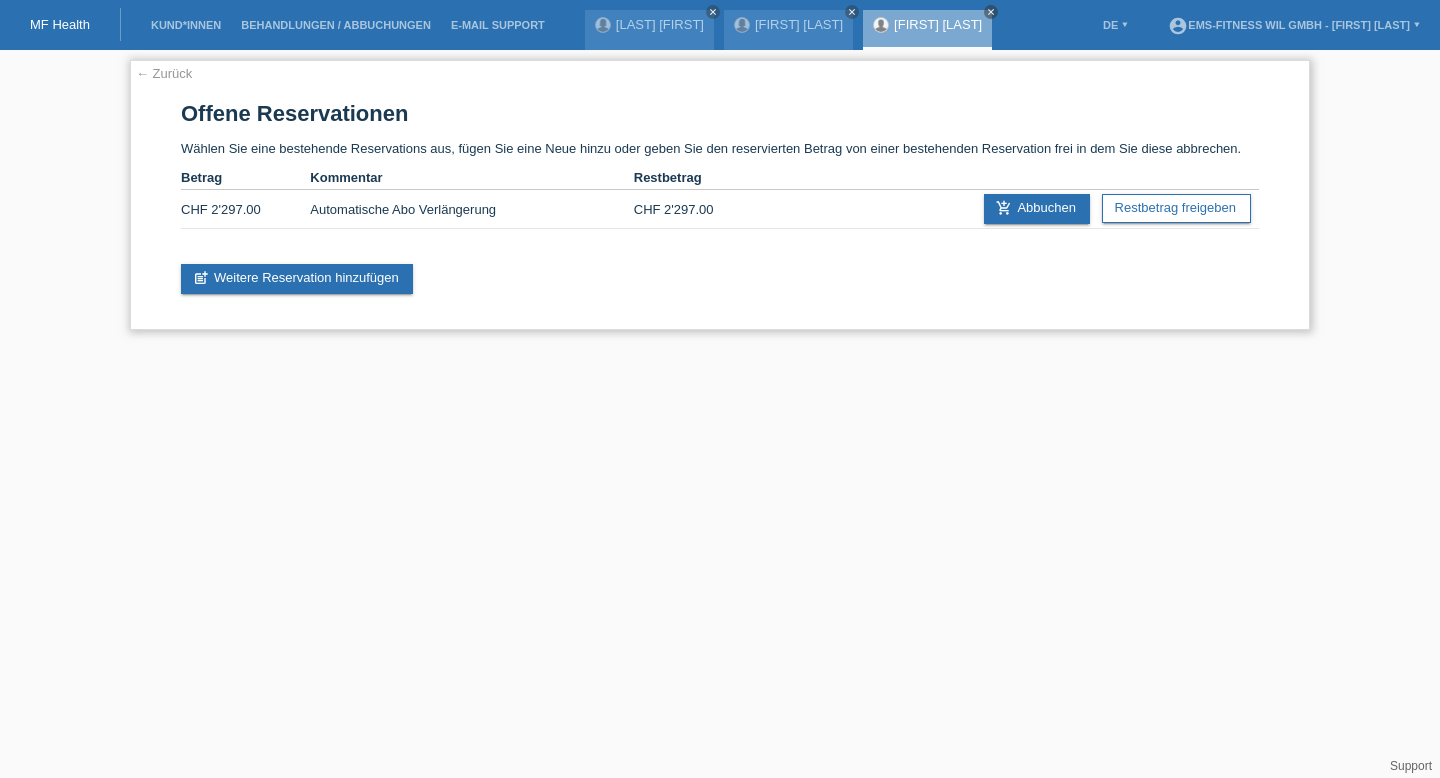 click on "add_shopping_cart  Abbuchen
Restbetrag freigeben" at bounding box center (1108, 209) 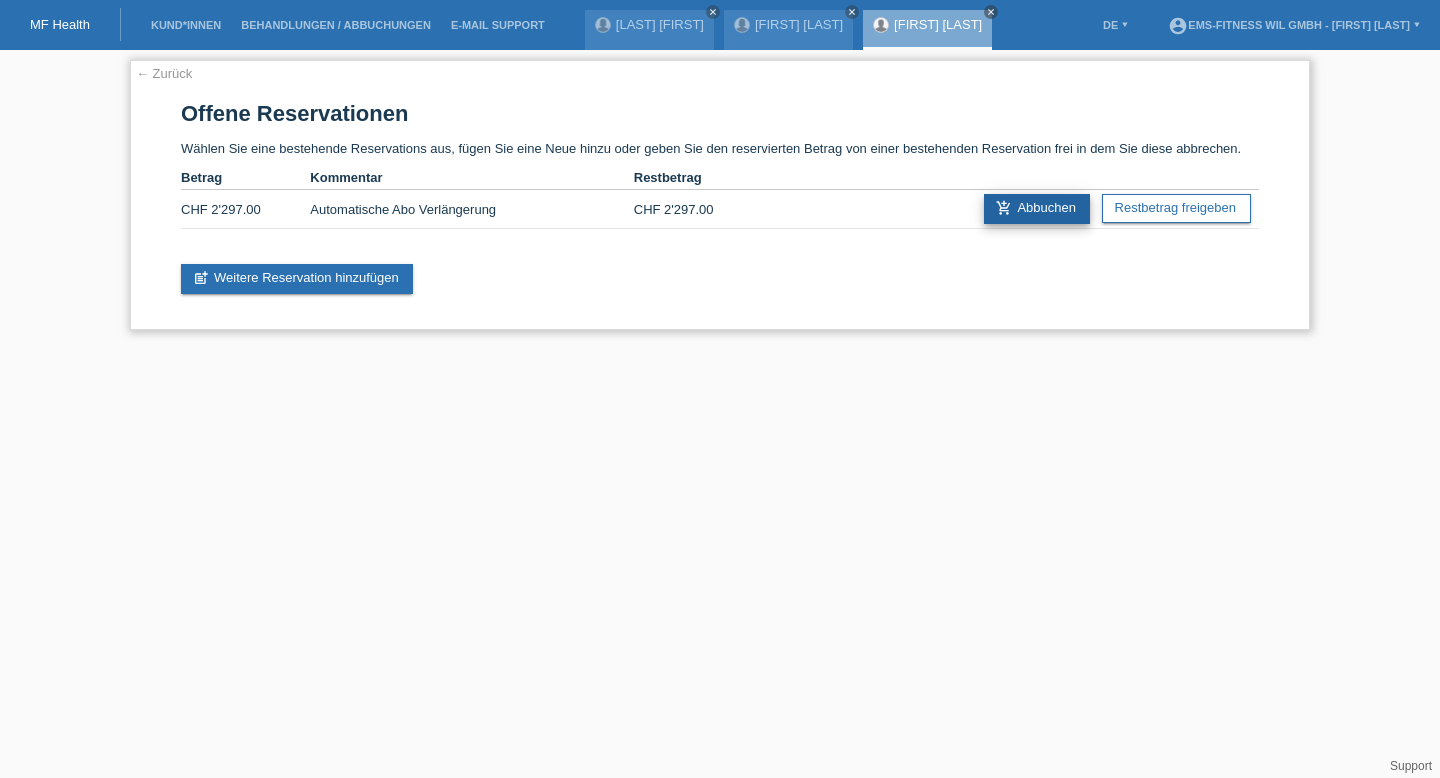 click on "add_shopping_cart  Abbuchen" at bounding box center (1037, 209) 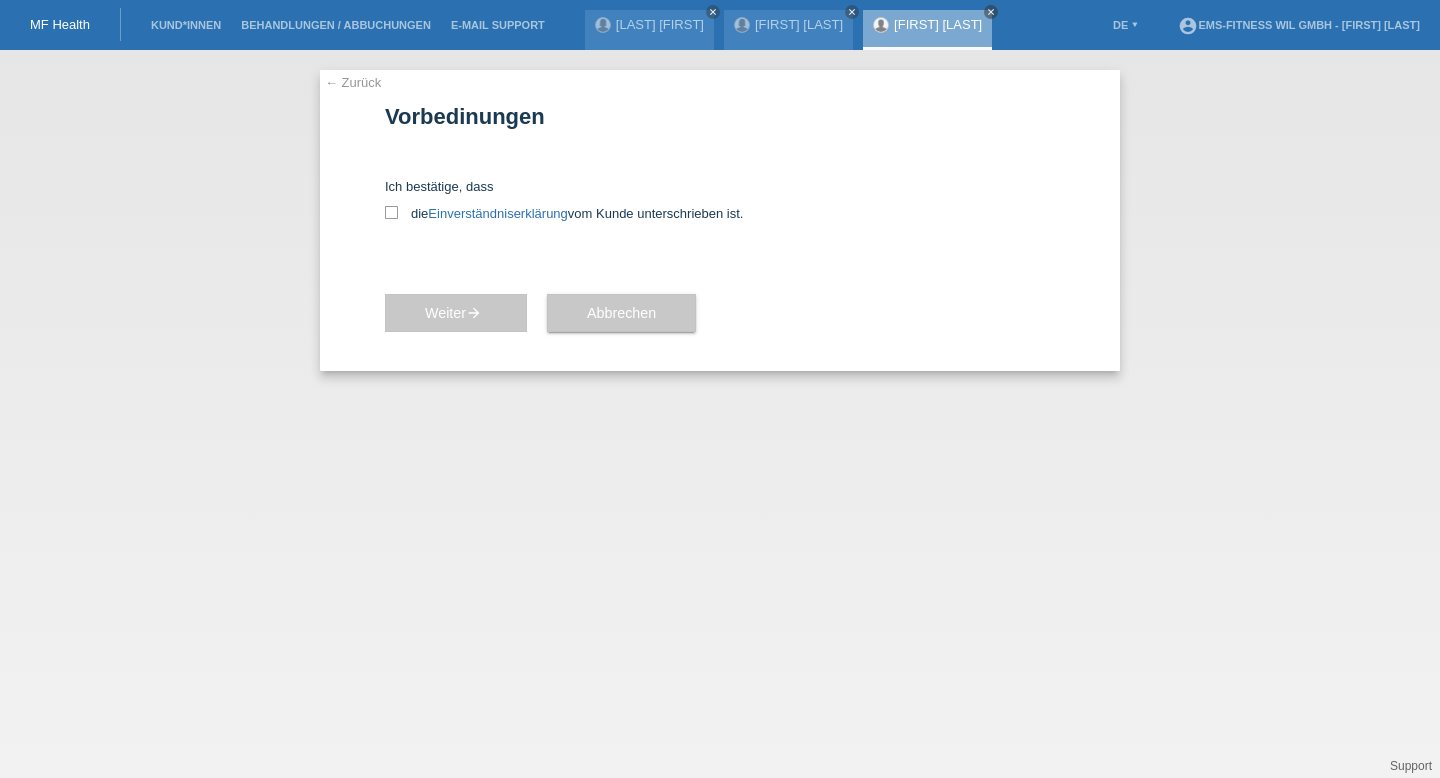 scroll, scrollTop: 0, scrollLeft: 0, axis: both 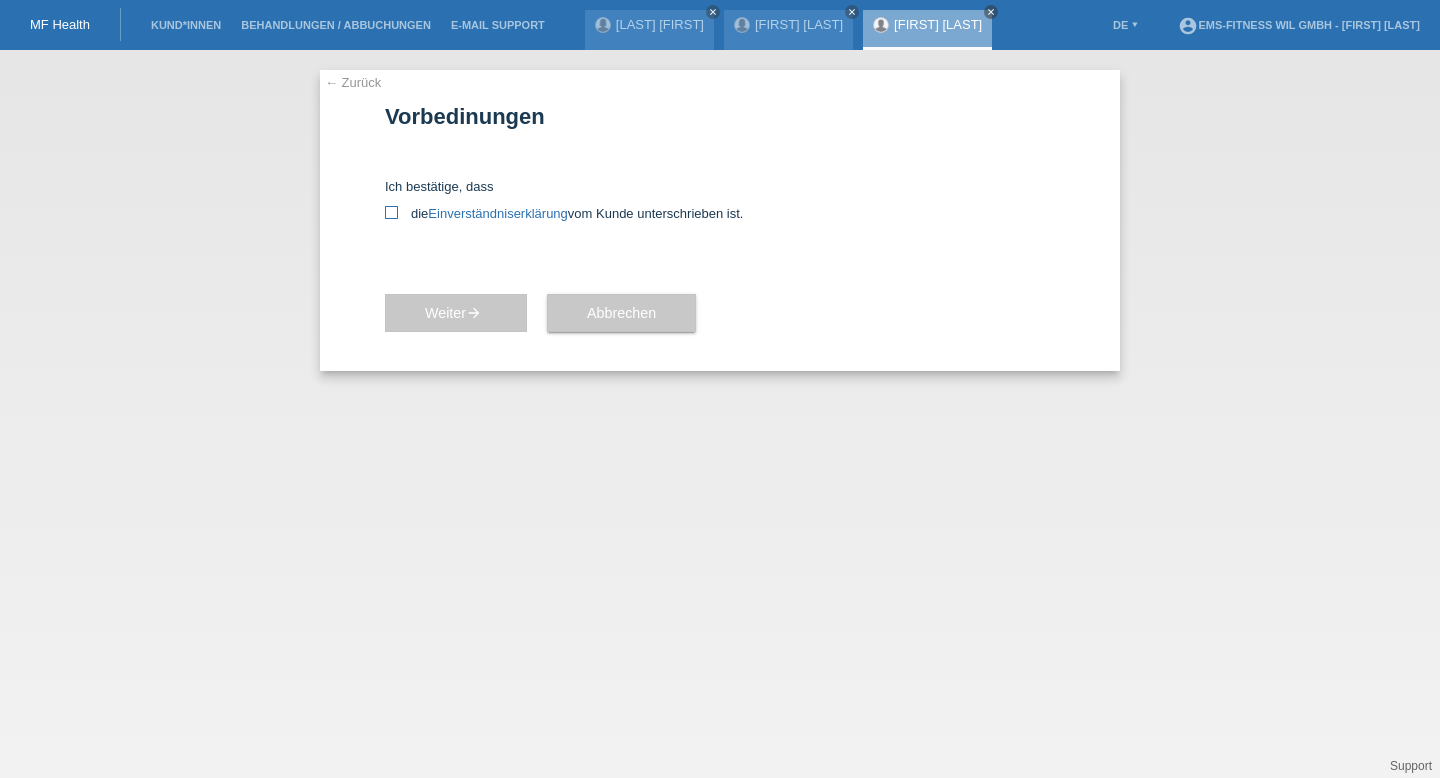 click at bounding box center (391, 212) 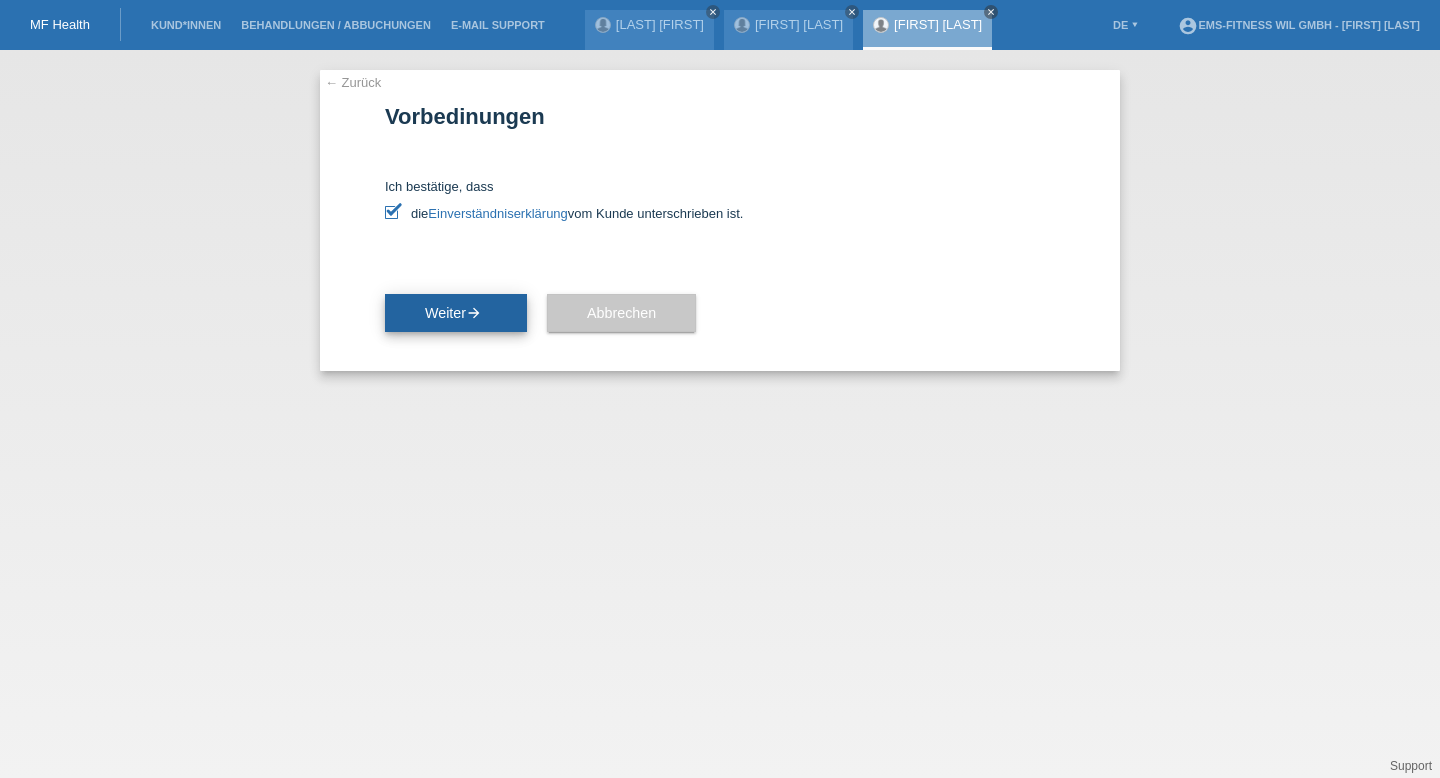 click on "Weiter  arrow_forward" at bounding box center (456, 313) 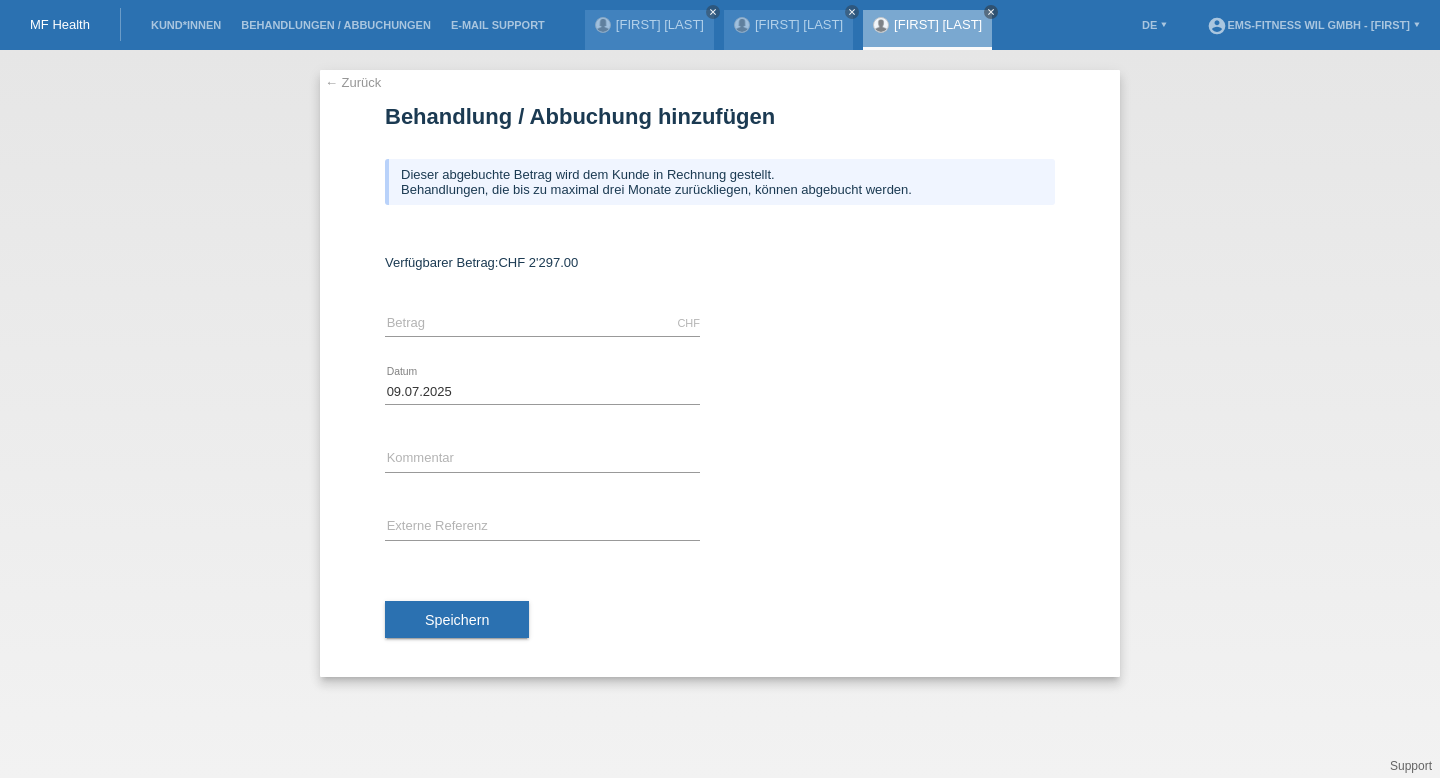 scroll, scrollTop: 0, scrollLeft: 0, axis: both 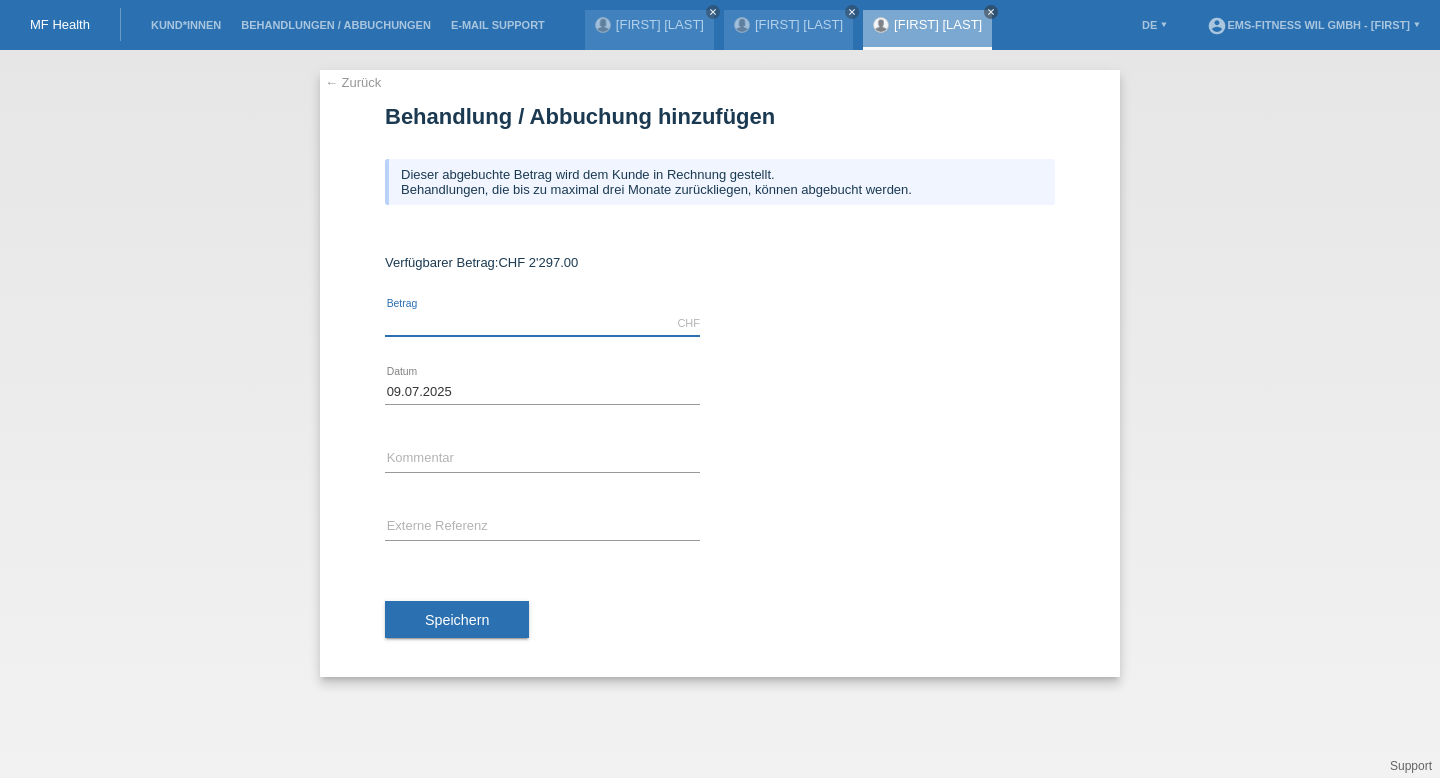 click at bounding box center (542, 323) 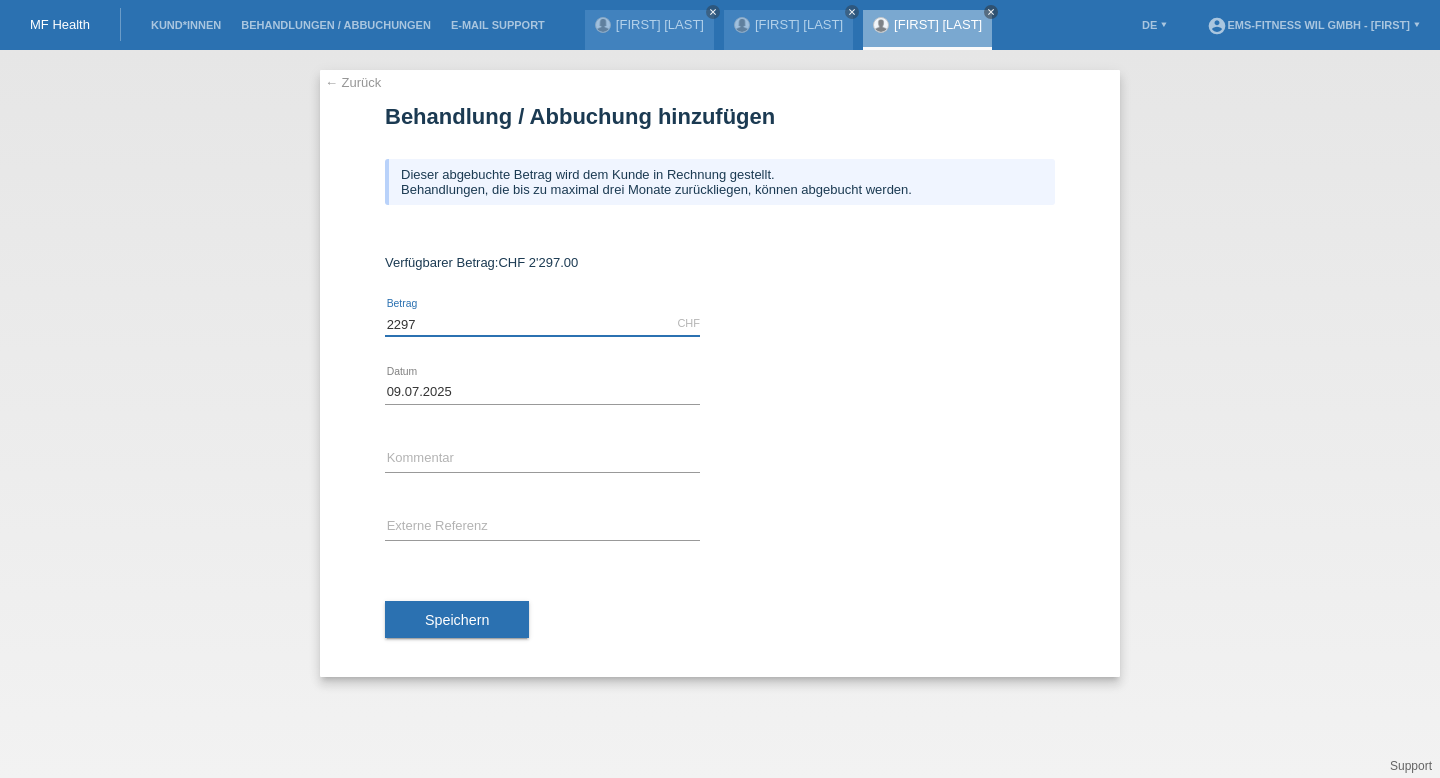 type on "2297" 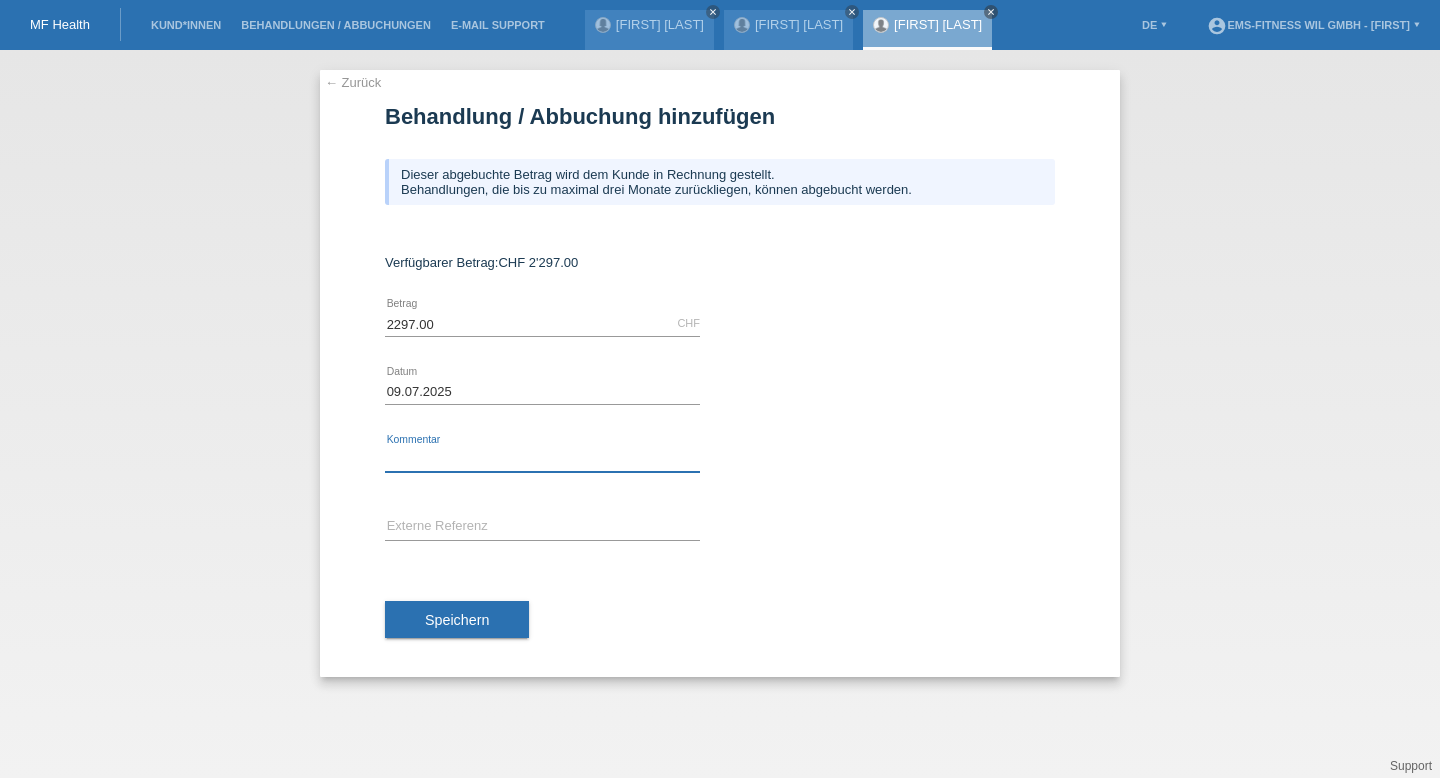 paste on "Automatische Abo Verlängerung" 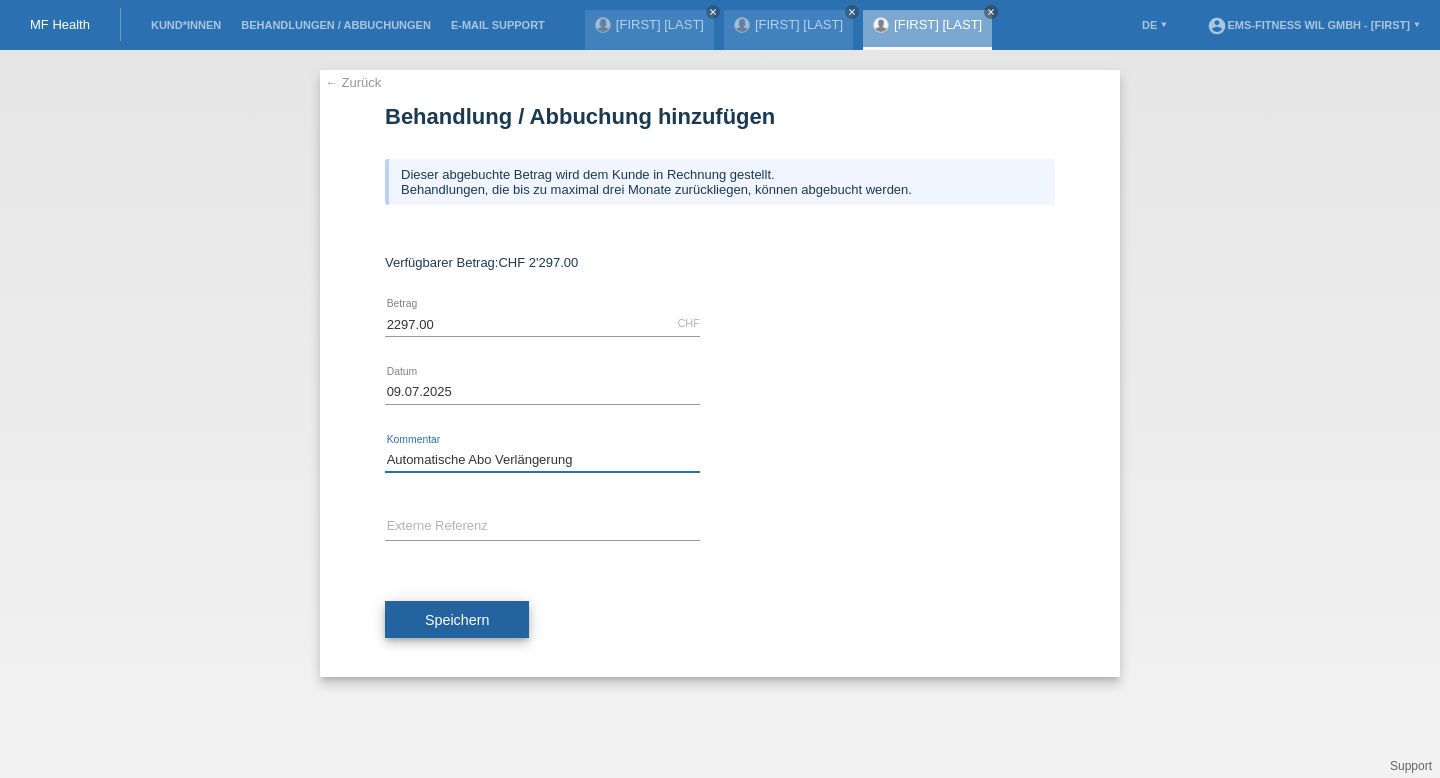 type on "Automatische Abo Verlängerung" 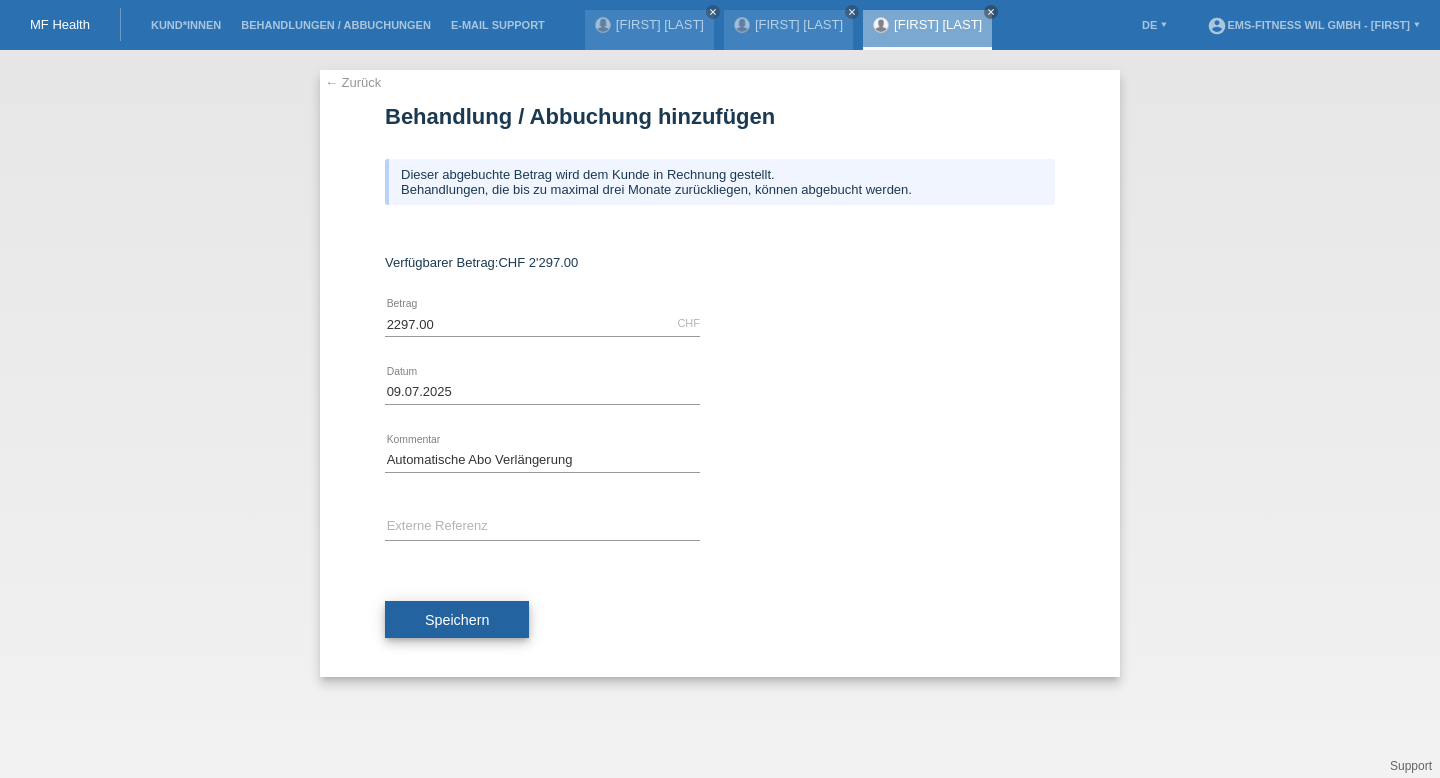 click on "Speichern" at bounding box center (457, 620) 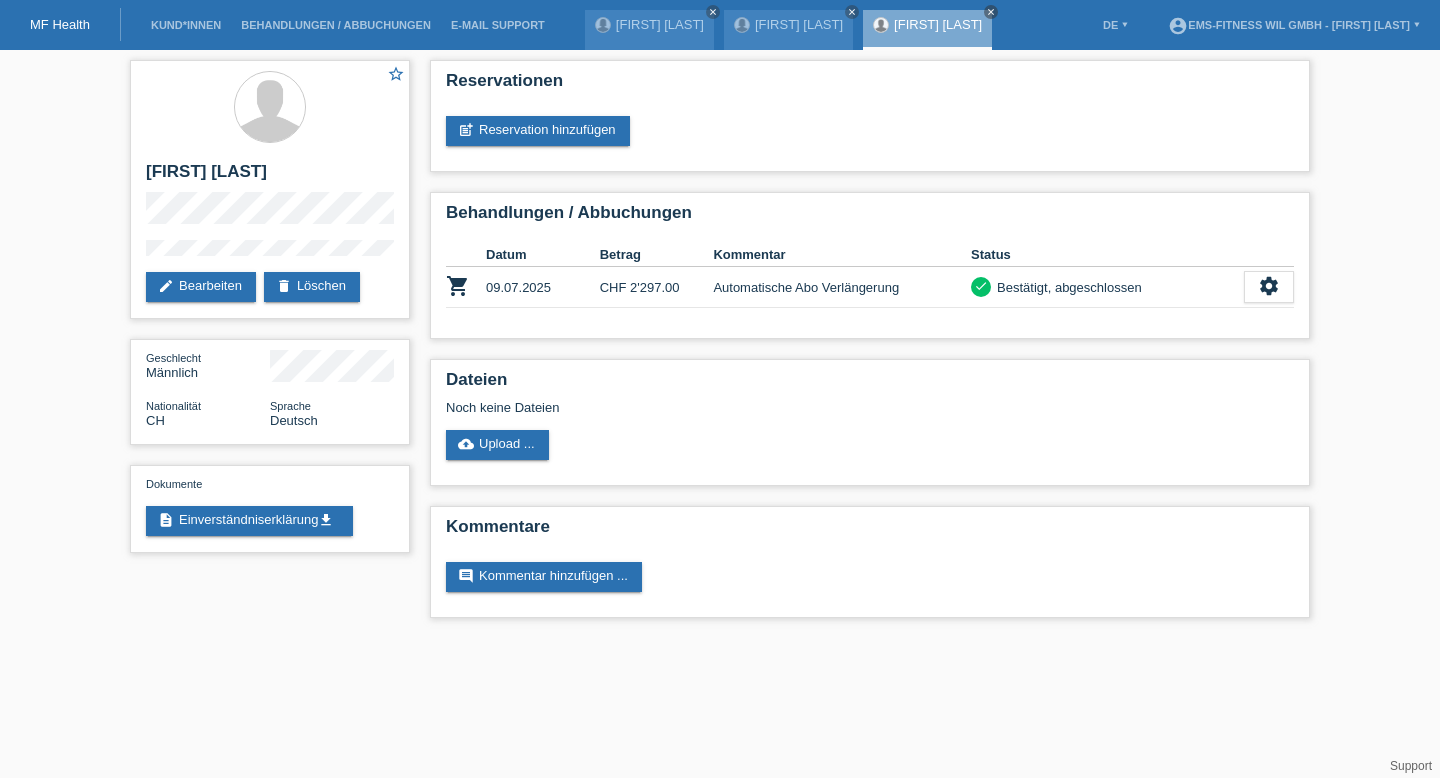 scroll, scrollTop: 0, scrollLeft: 0, axis: both 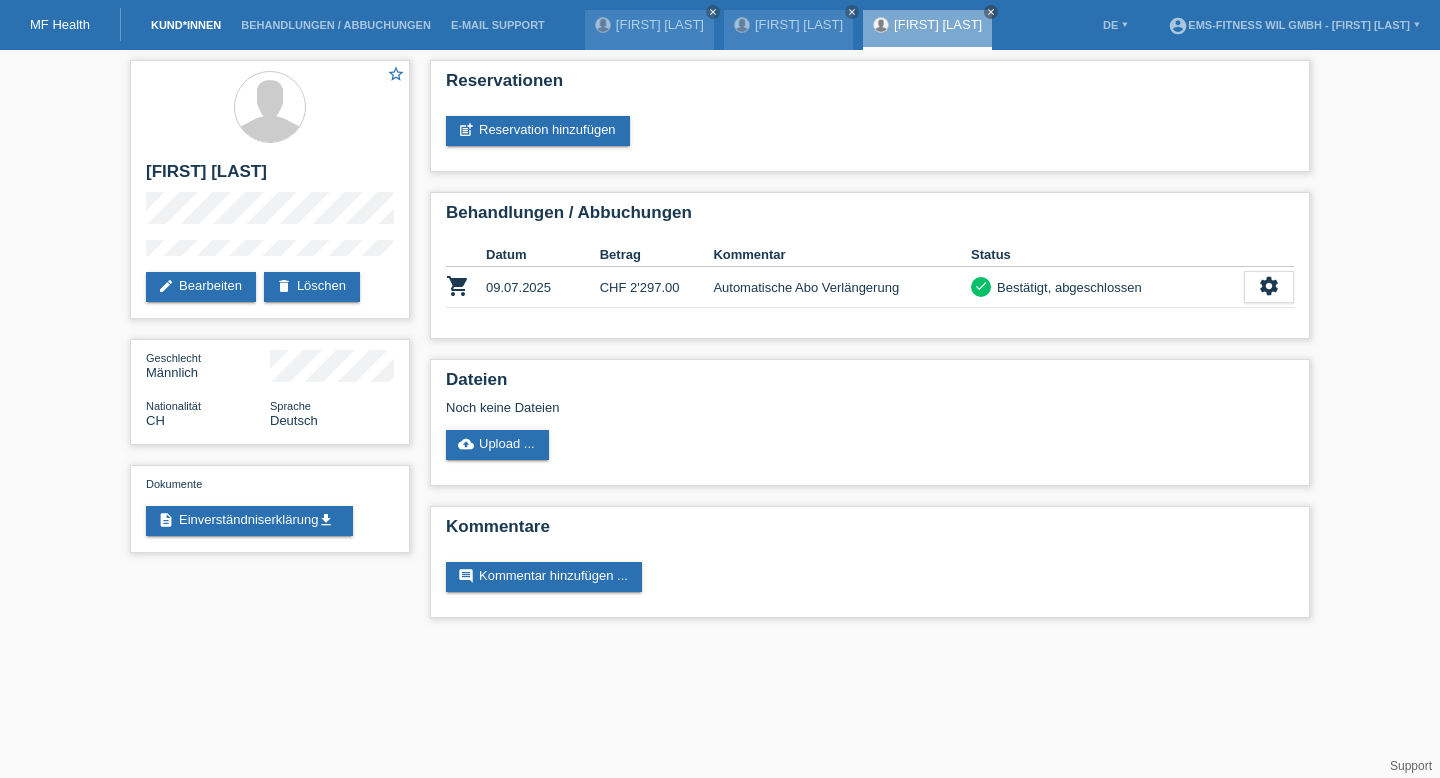 click on "Kund*innen" at bounding box center [186, 25] 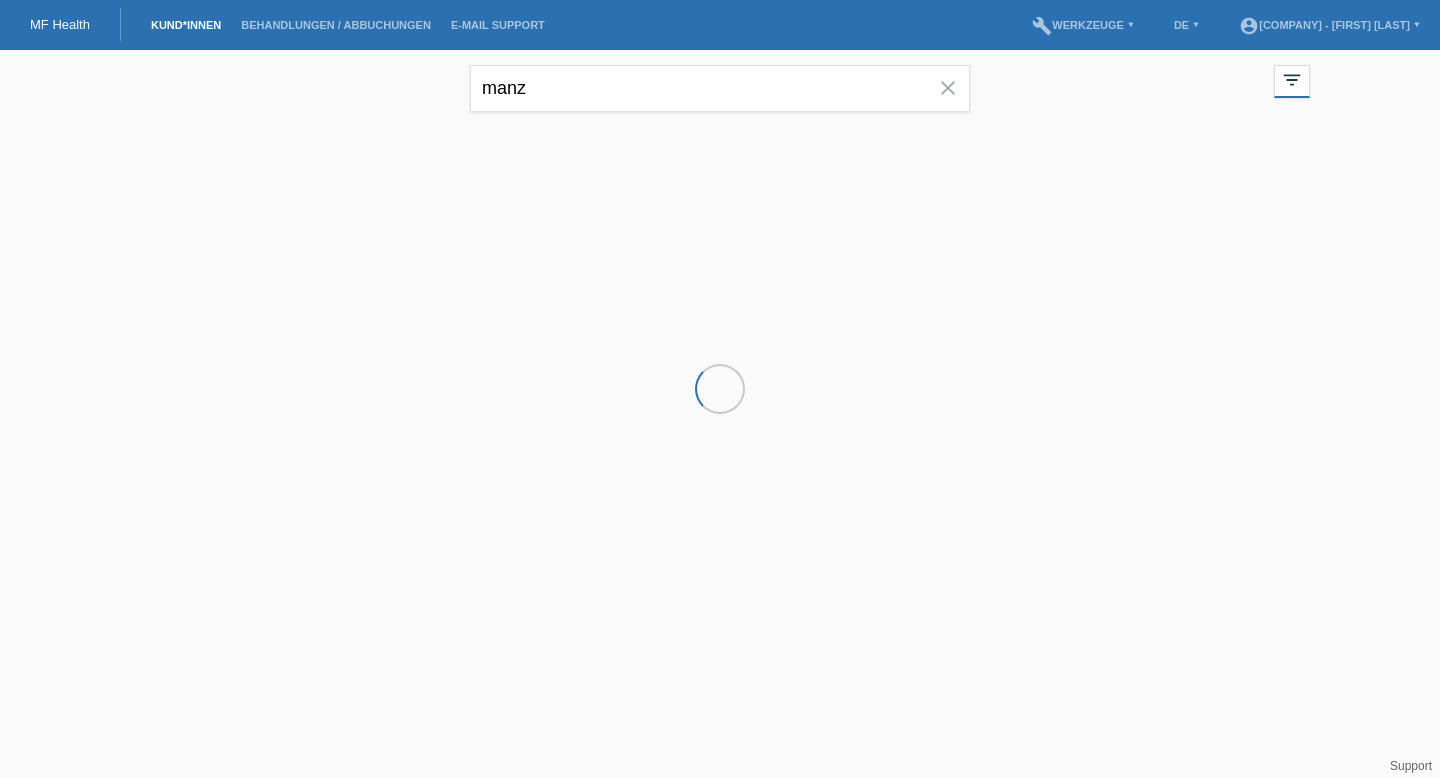 scroll, scrollTop: 0, scrollLeft: 0, axis: both 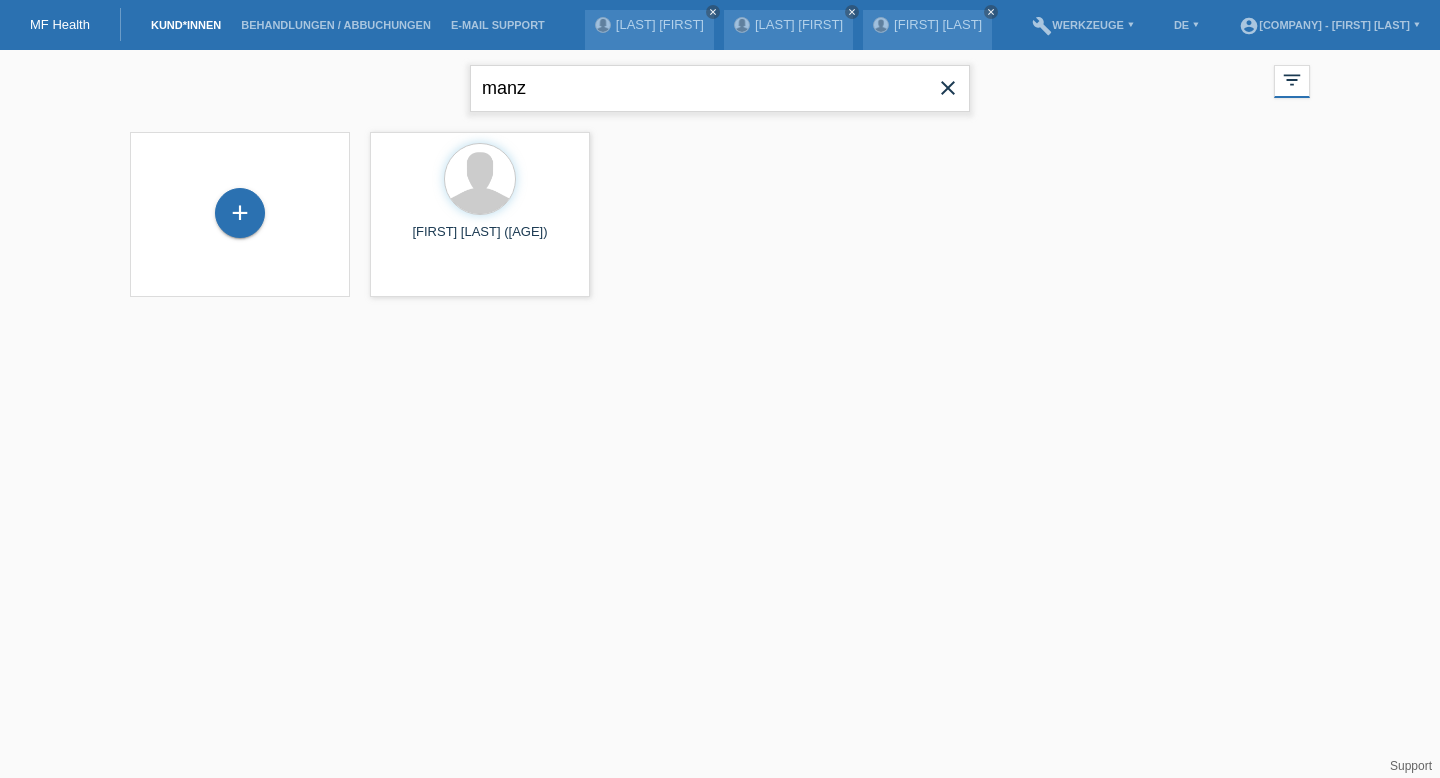 drag, startPoint x: 615, startPoint y: 77, endPoint x: 313, endPoint y: 74, distance: 302.0149 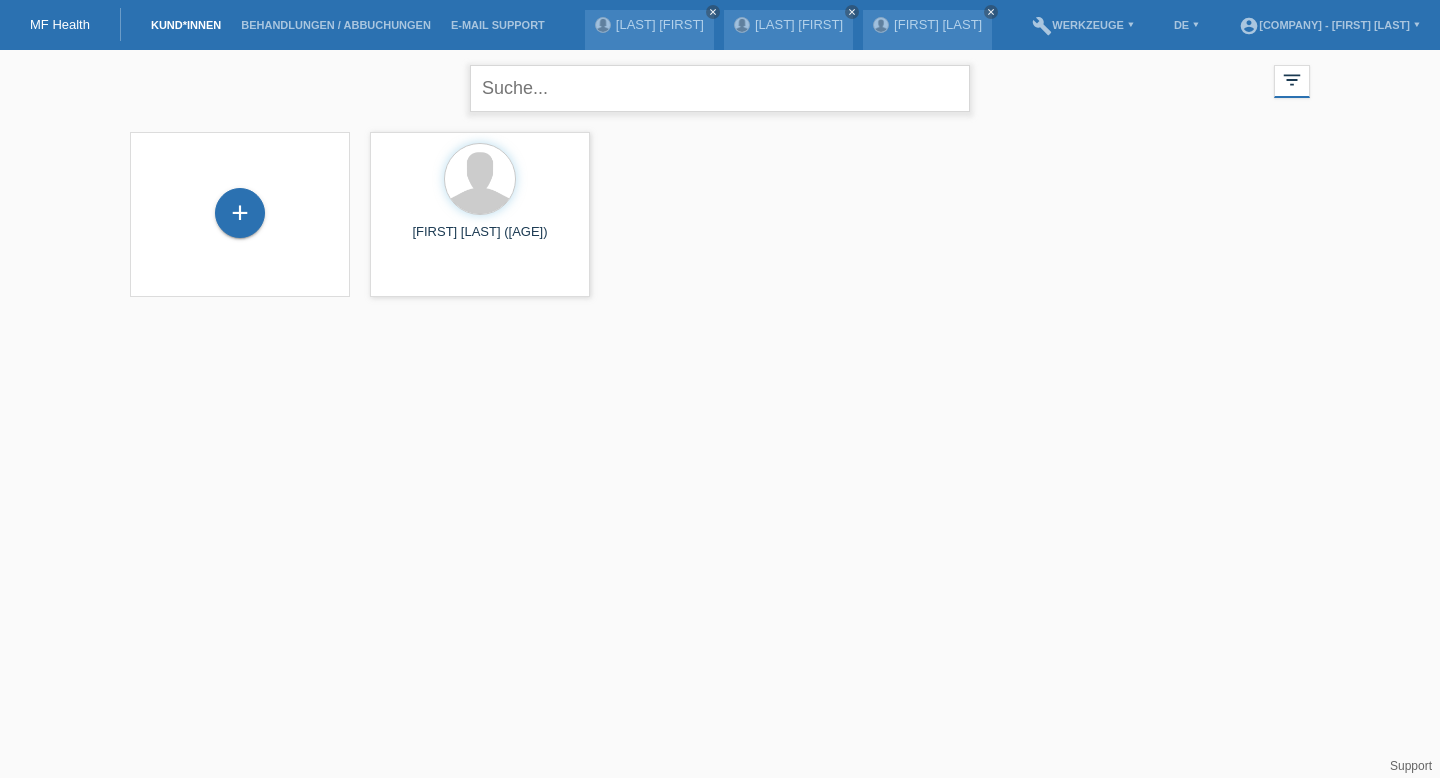 type 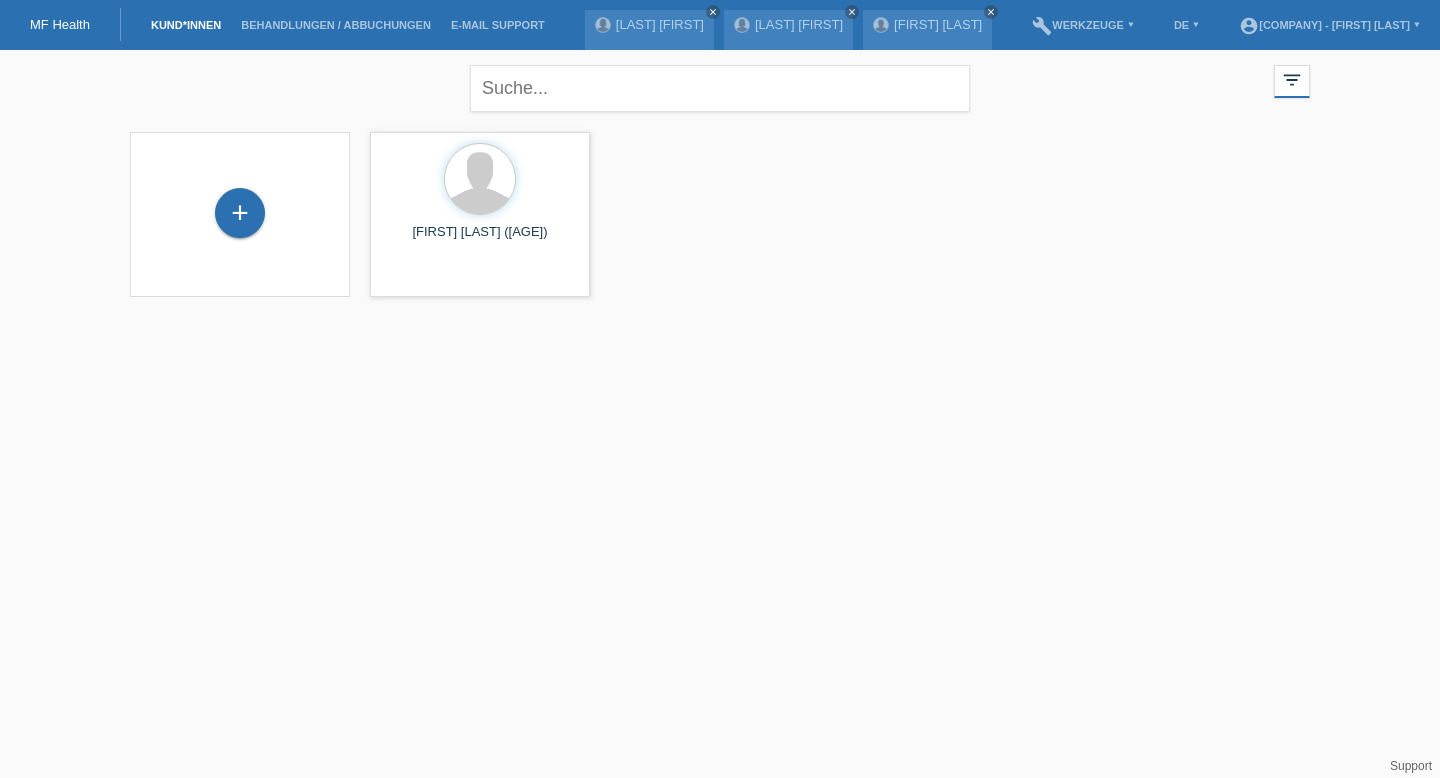 click on "+" at bounding box center [240, 214] 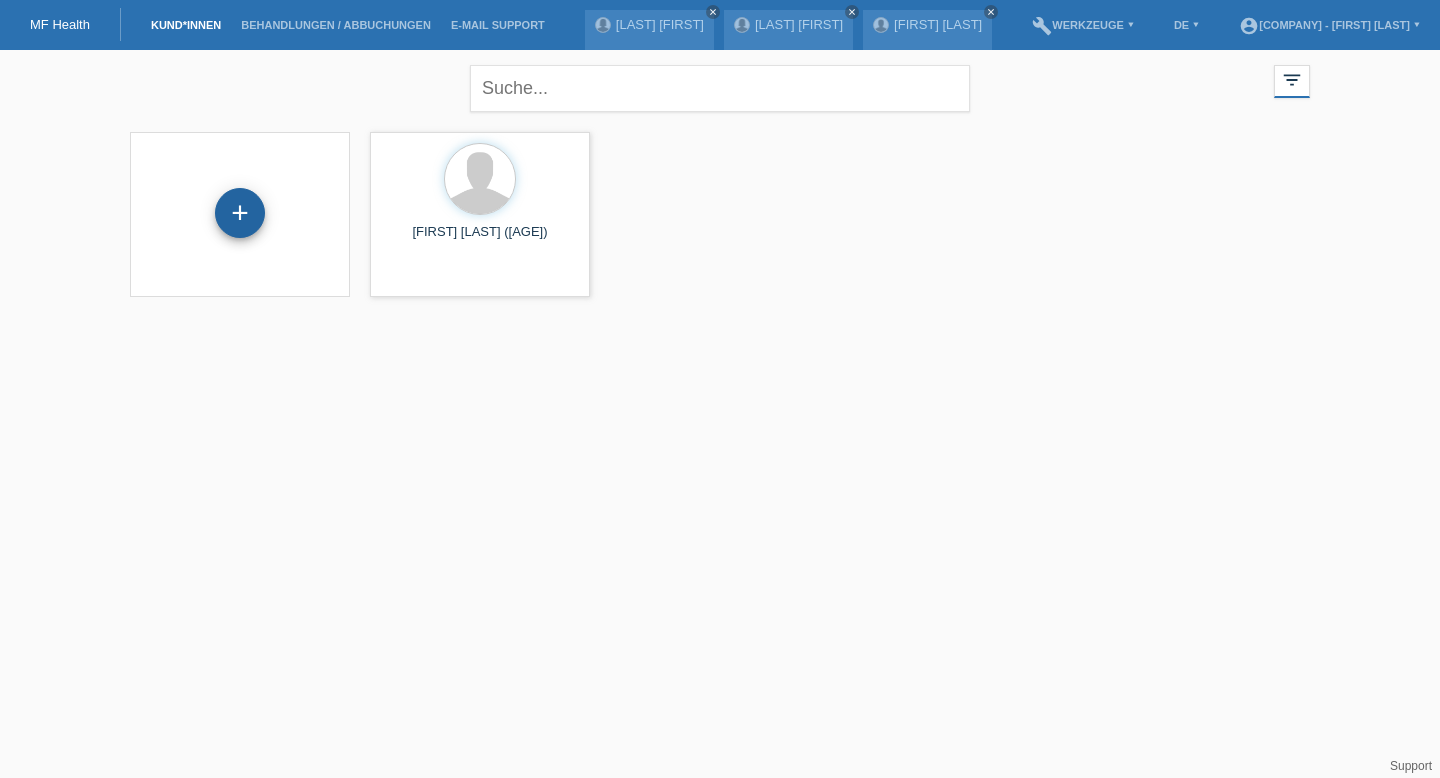 click on "+" at bounding box center [240, 213] 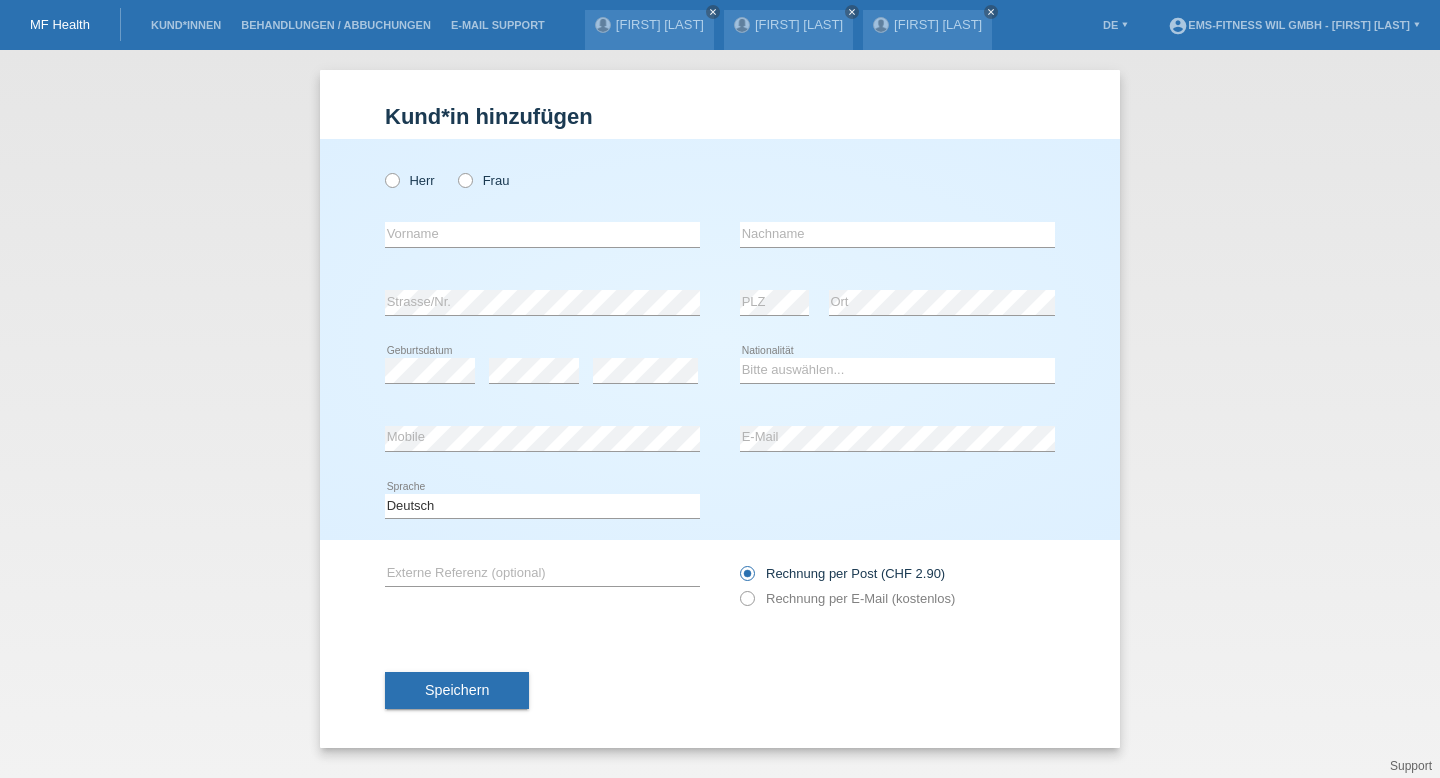 scroll, scrollTop: 0, scrollLeft: 0, axis: both 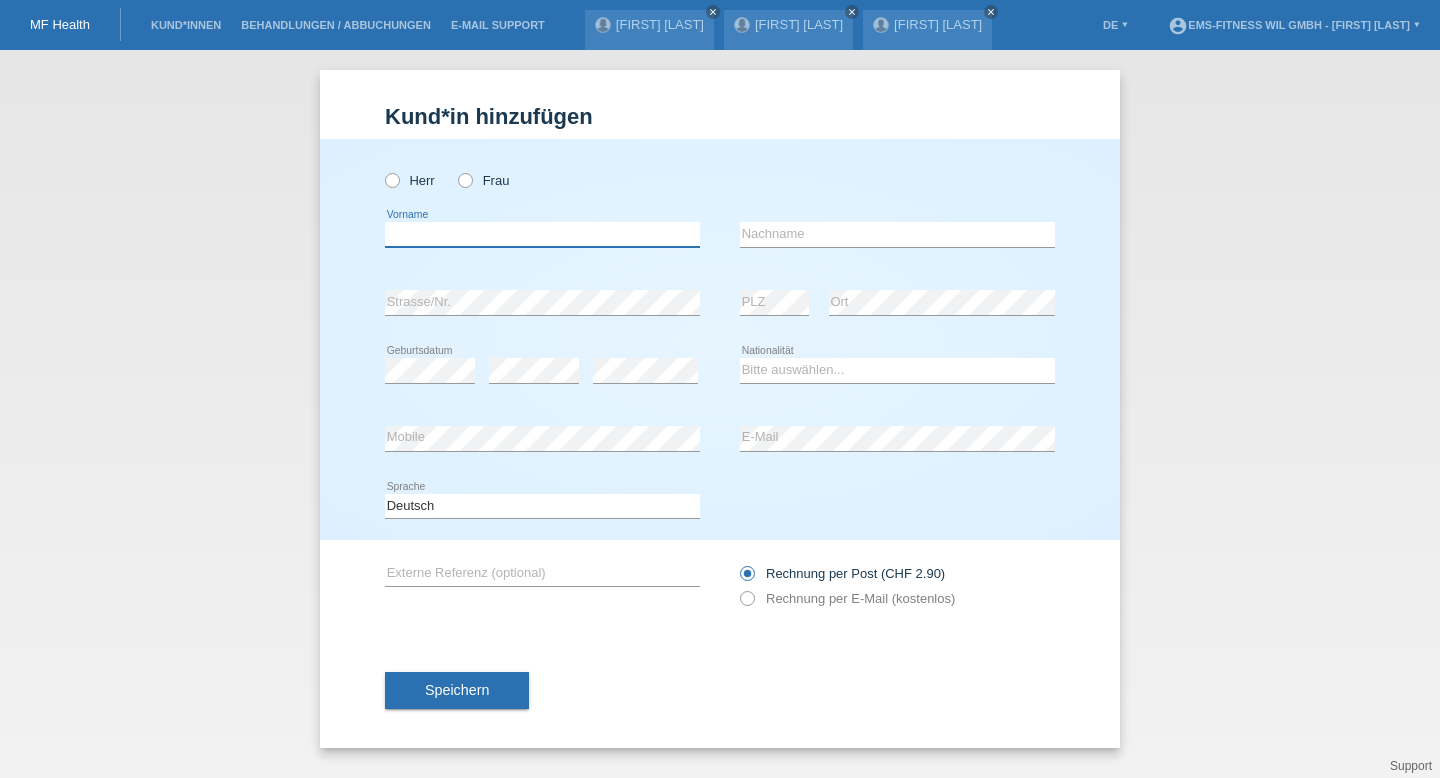 click at bounding box center [542, 234] 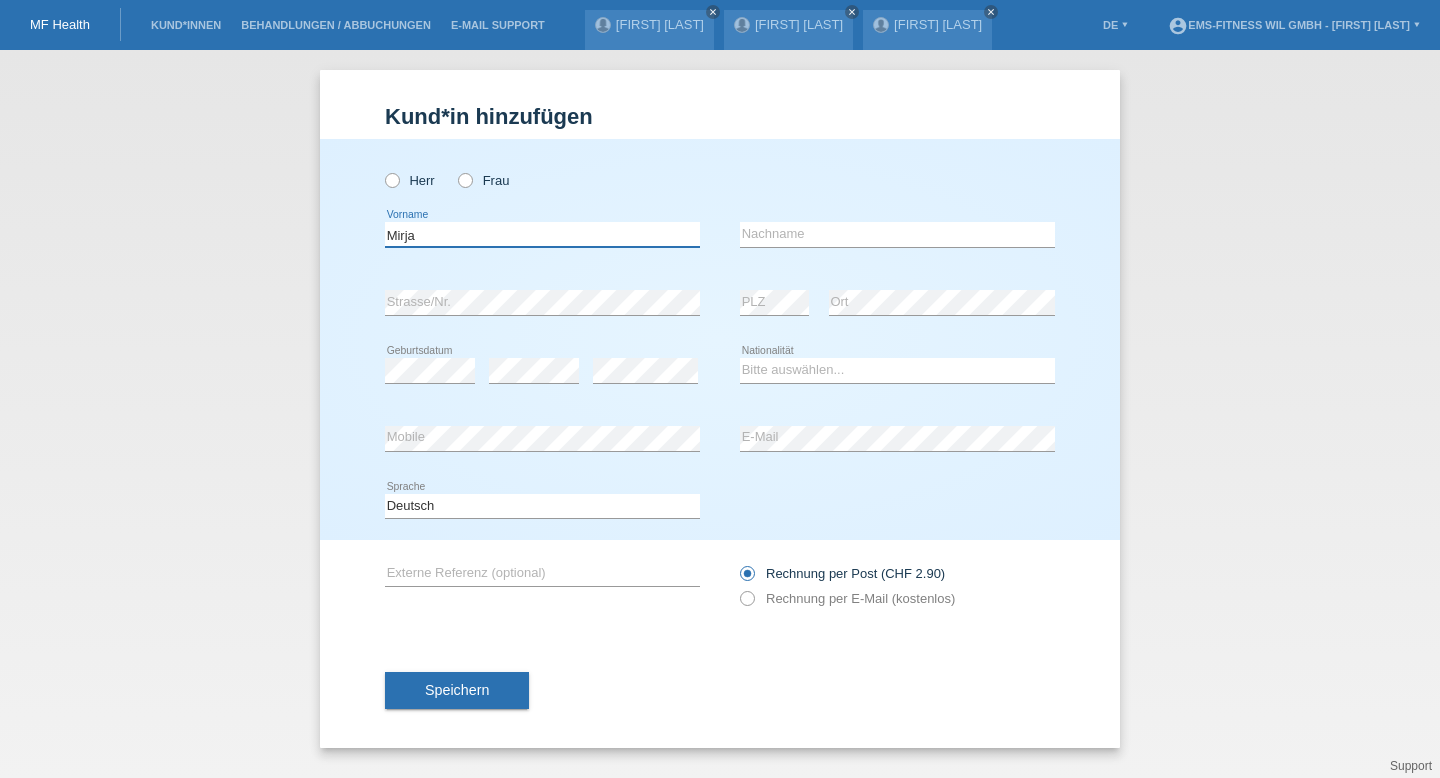 type on "Mirja" 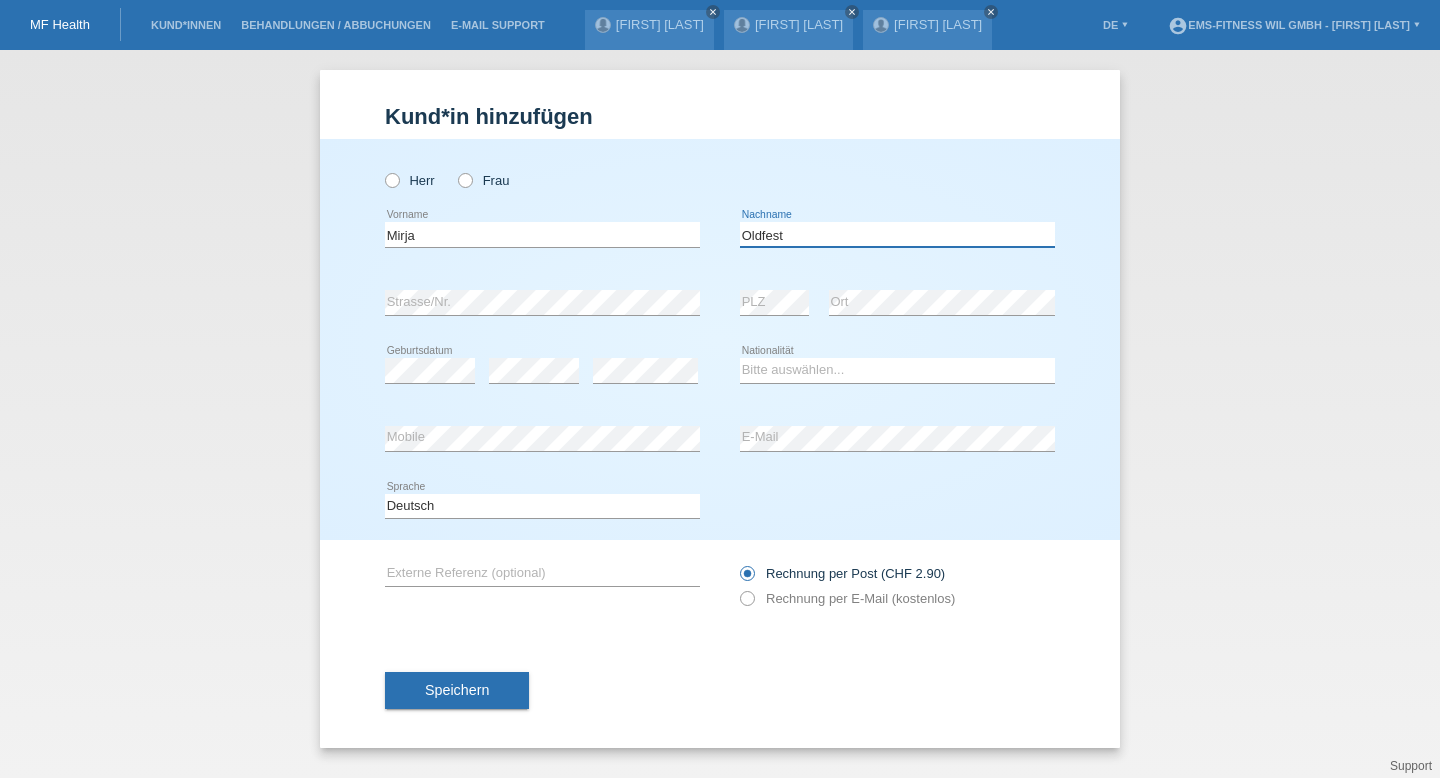type on "Oldfest" 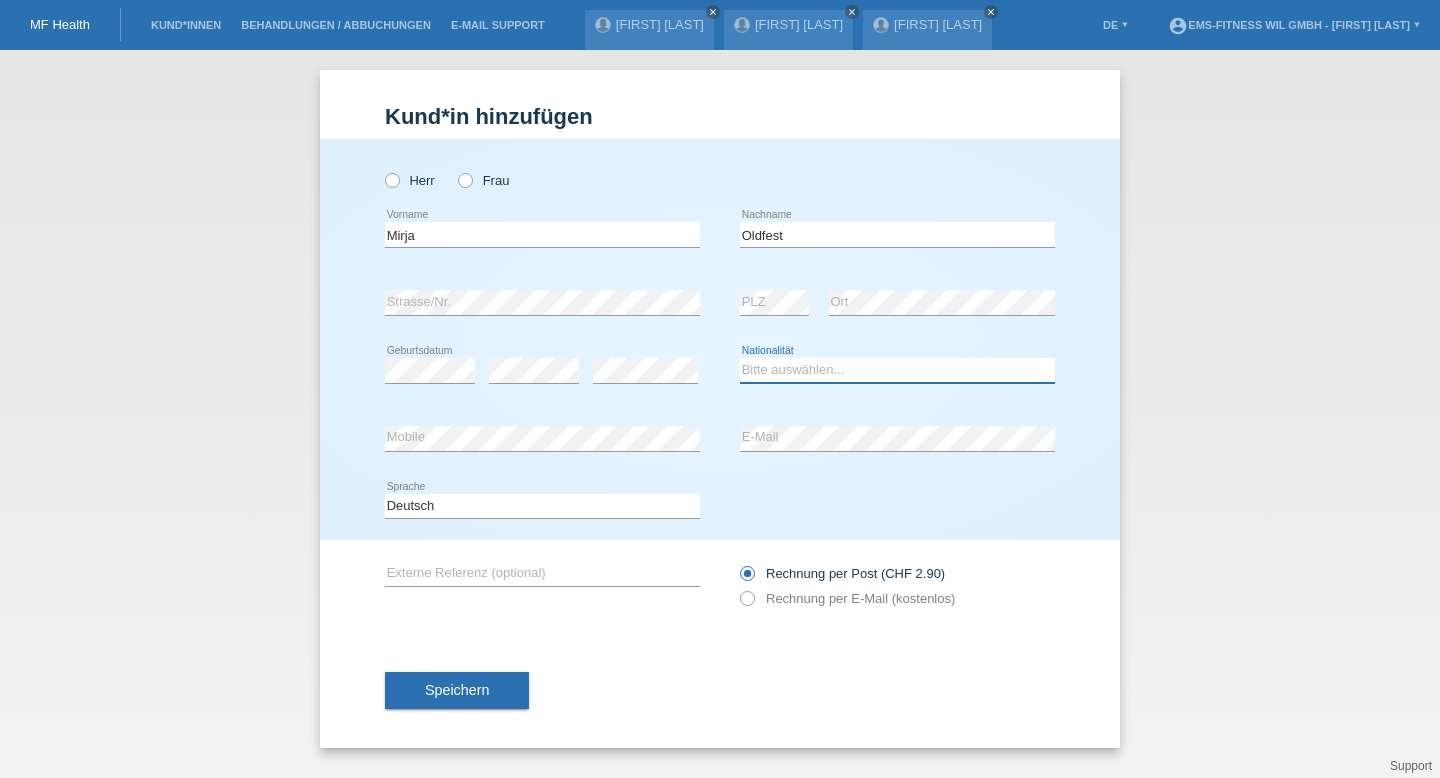 click on "Bitte auswählen...
Schweiz
Deutschland
Liechtenstein
Österreich
------------
Afghanistan
Ägypten
Åland
Albanien
Algerien" at bounding box center (897, 370) 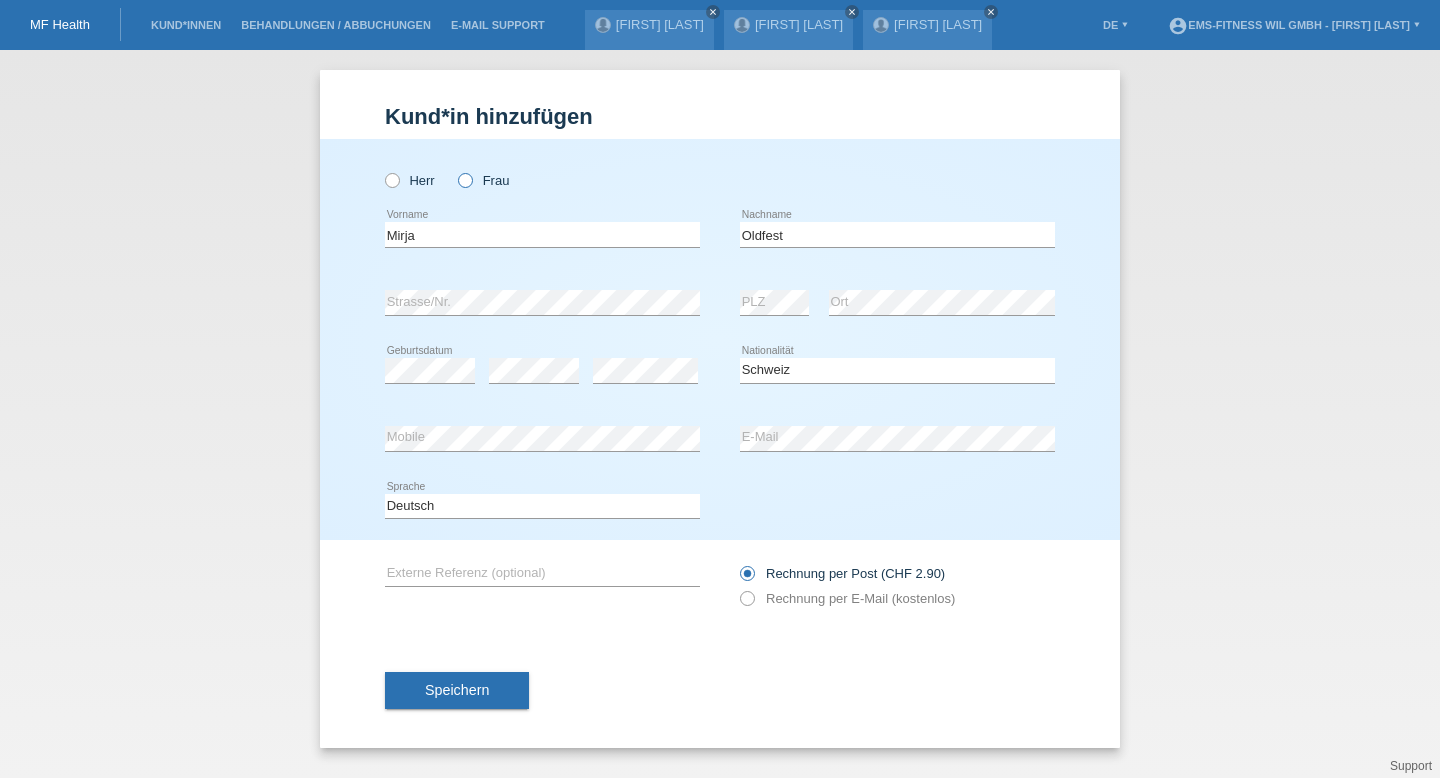 click on "Frau" at bounding box center [410, 180] 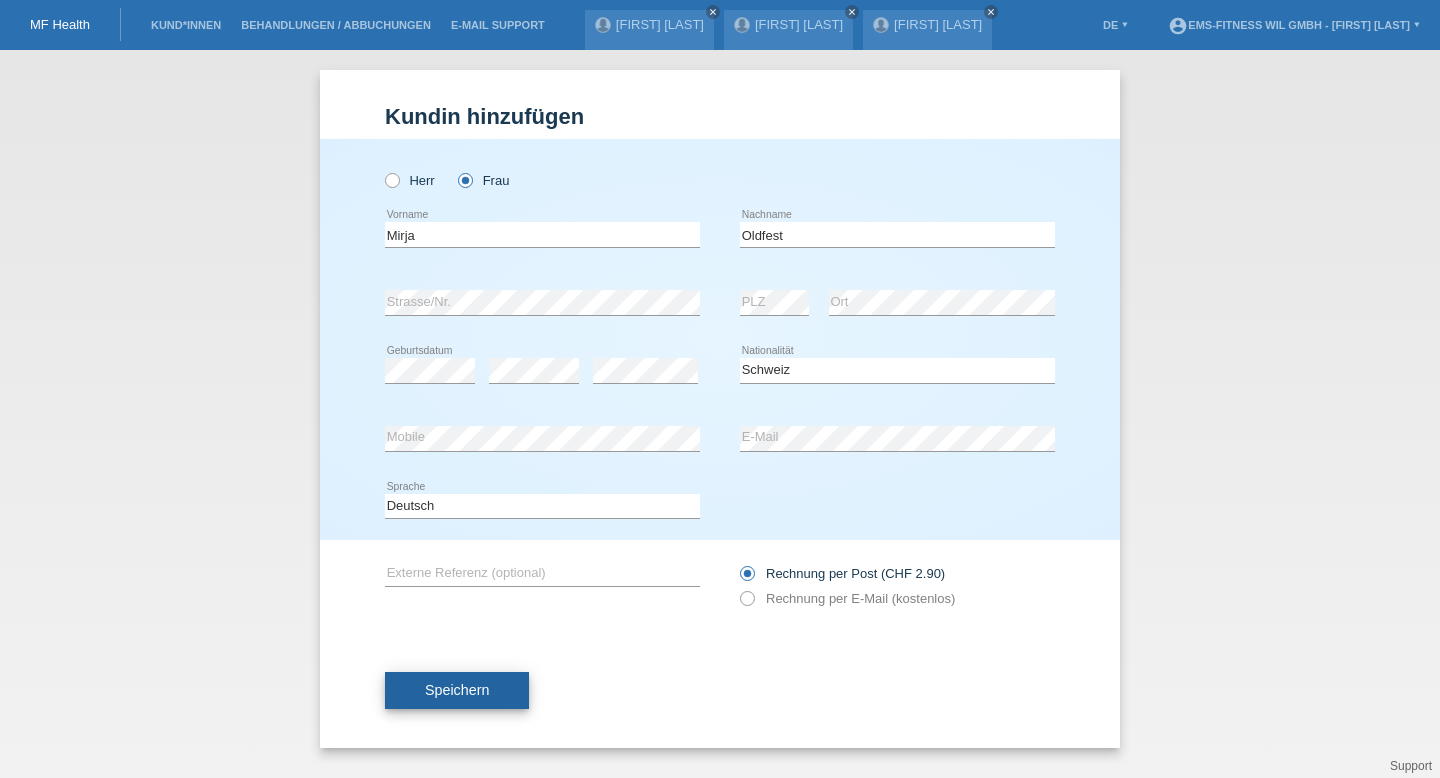 click on "Speichern" at bounding box center (457, 691) 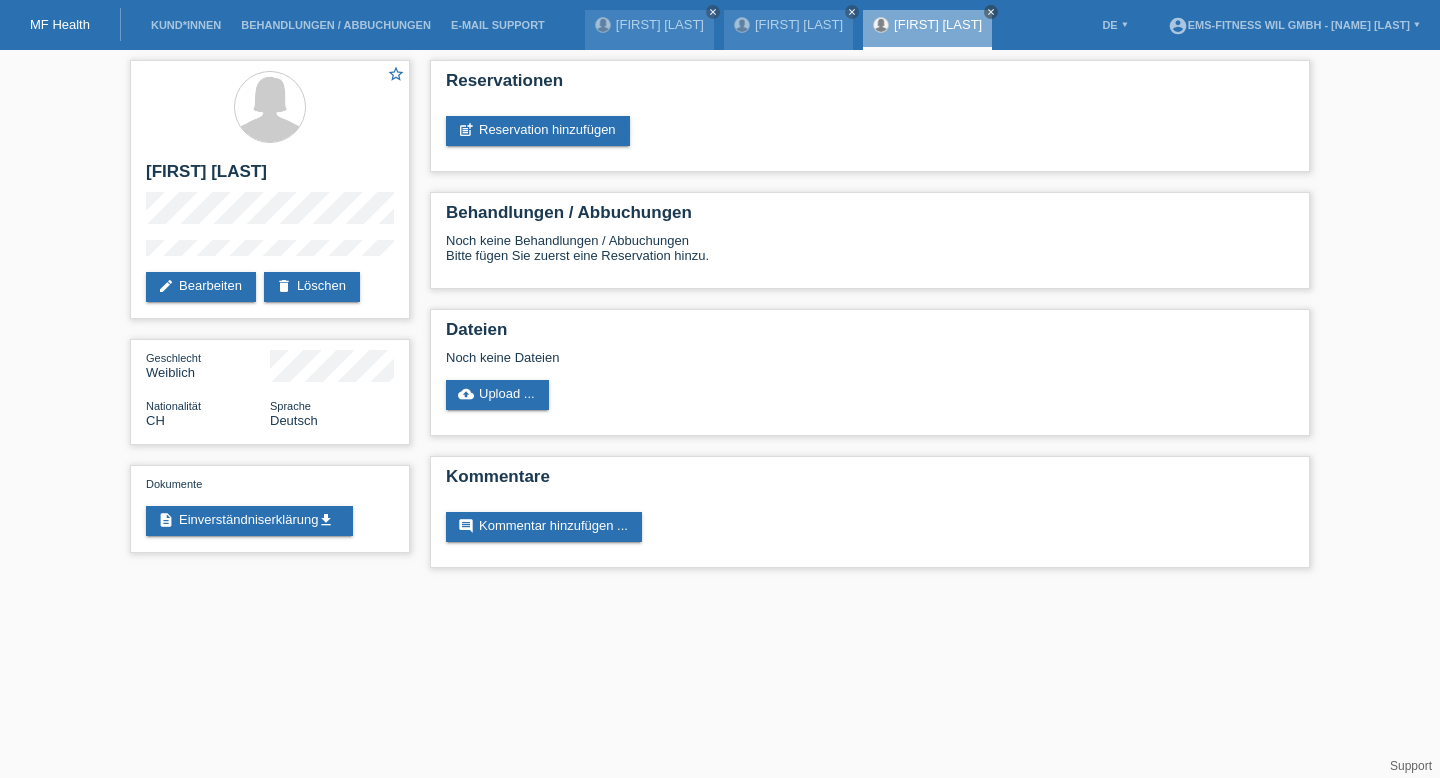 scroll, scrollTop: 0, scrollLeft: 0, axis: both 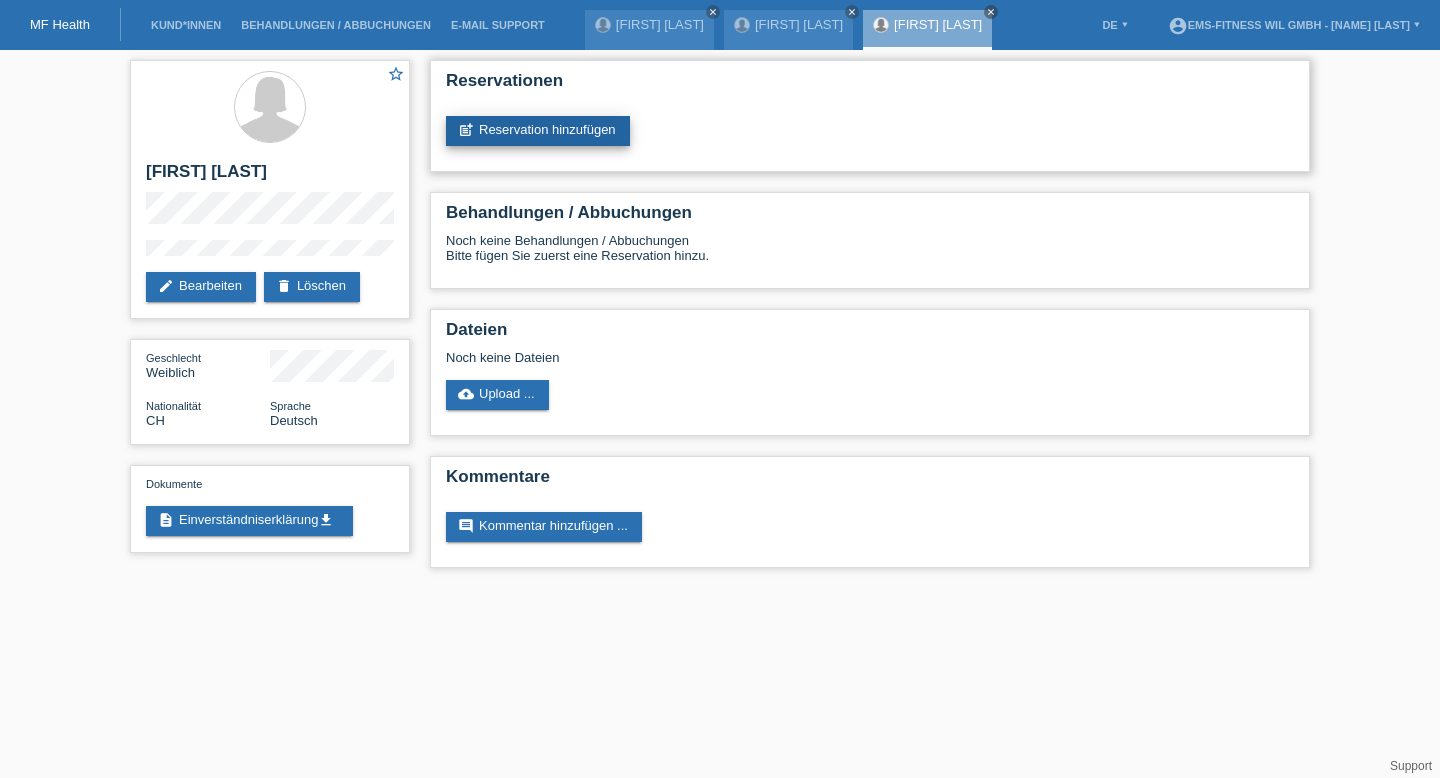 click on "post_add  Reservation hinzufügen" at bounding box center [538, 131] 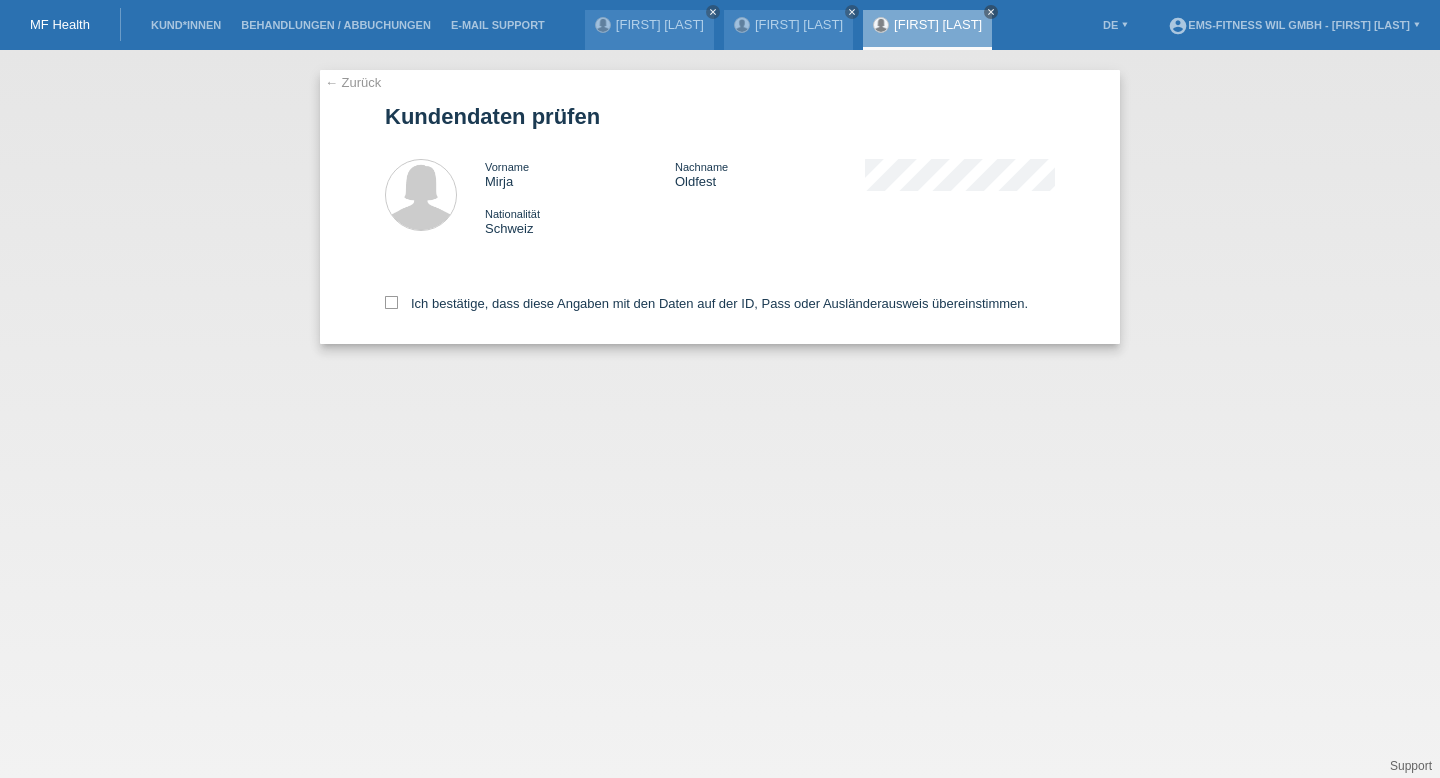 scroll, scrollTop: 0, scrollLeft: 0, axis: both 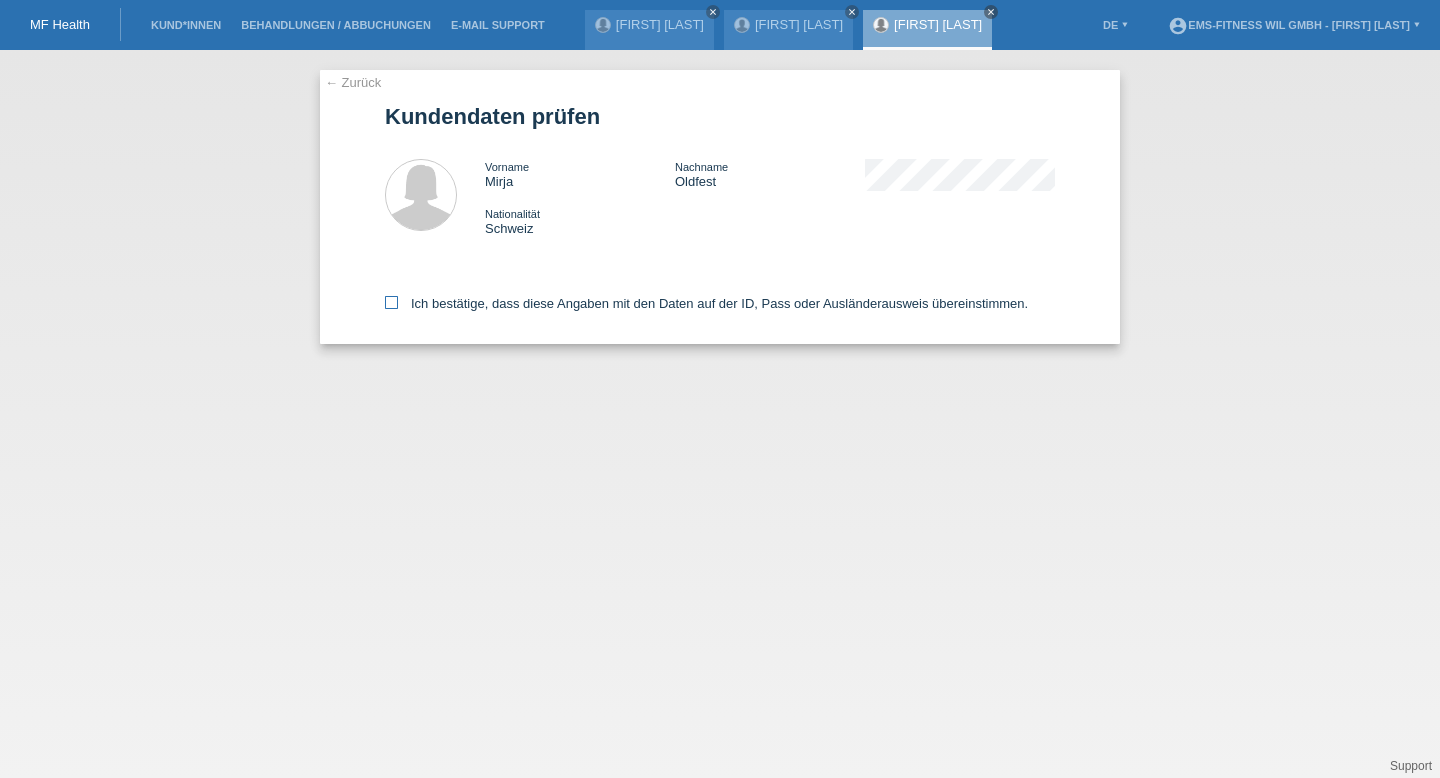 click on "Ich bestätige, dass diese Angaben mit den Daten auf der ID, Pass oder Ausländerausweis übereinstimmen." at bounding box center (706, 303) 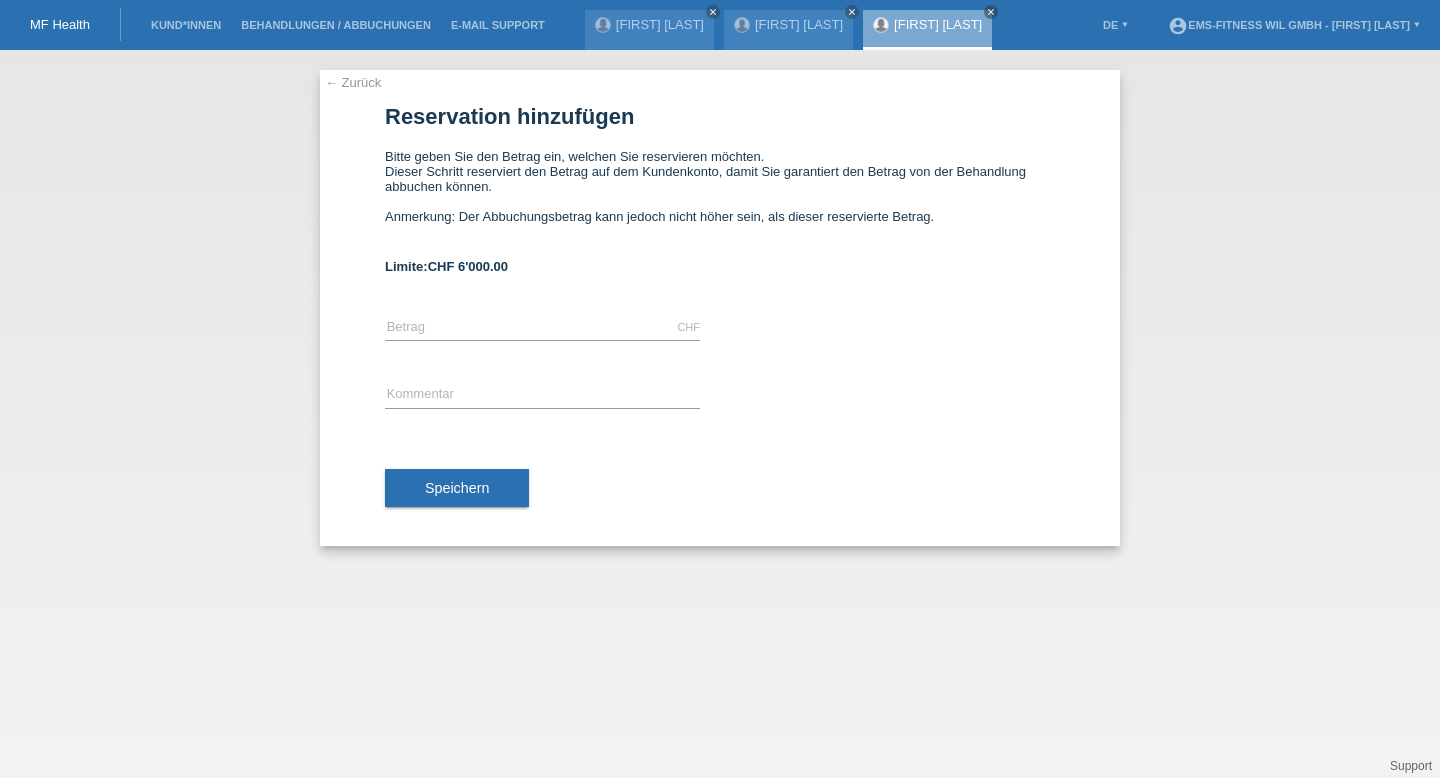 scroll, scrollTop: 0, scrollLeft: 0, axis: both 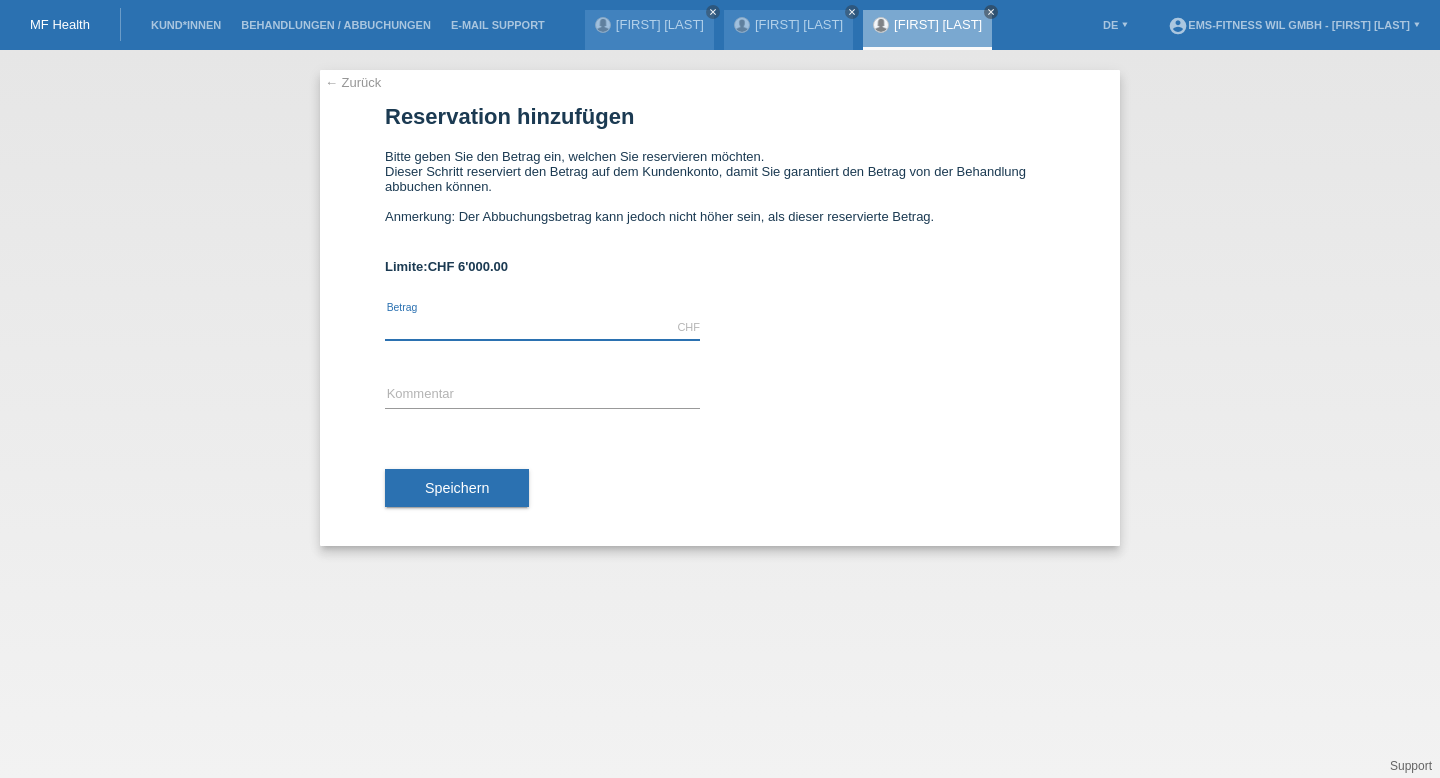click at bounding box center (542, 327) 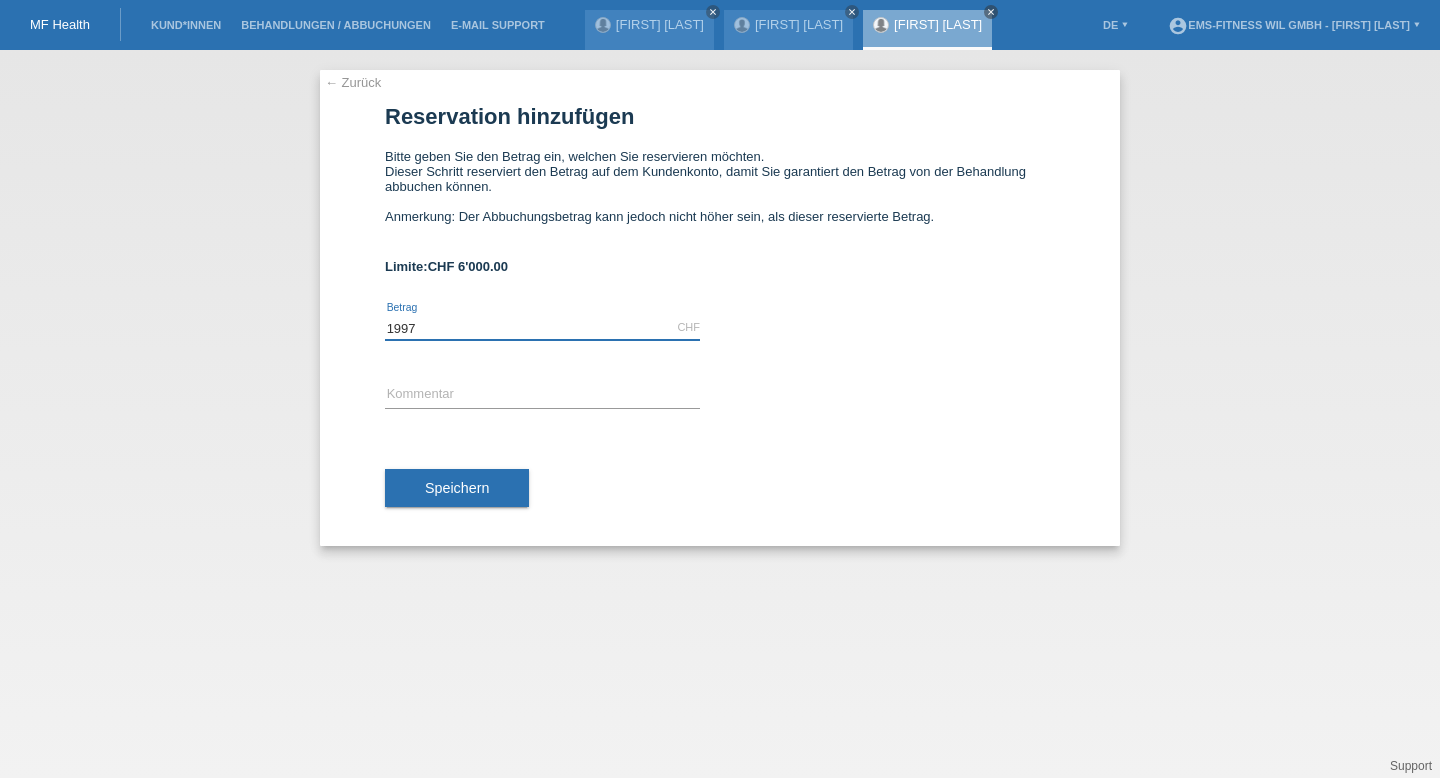 type on "1997" 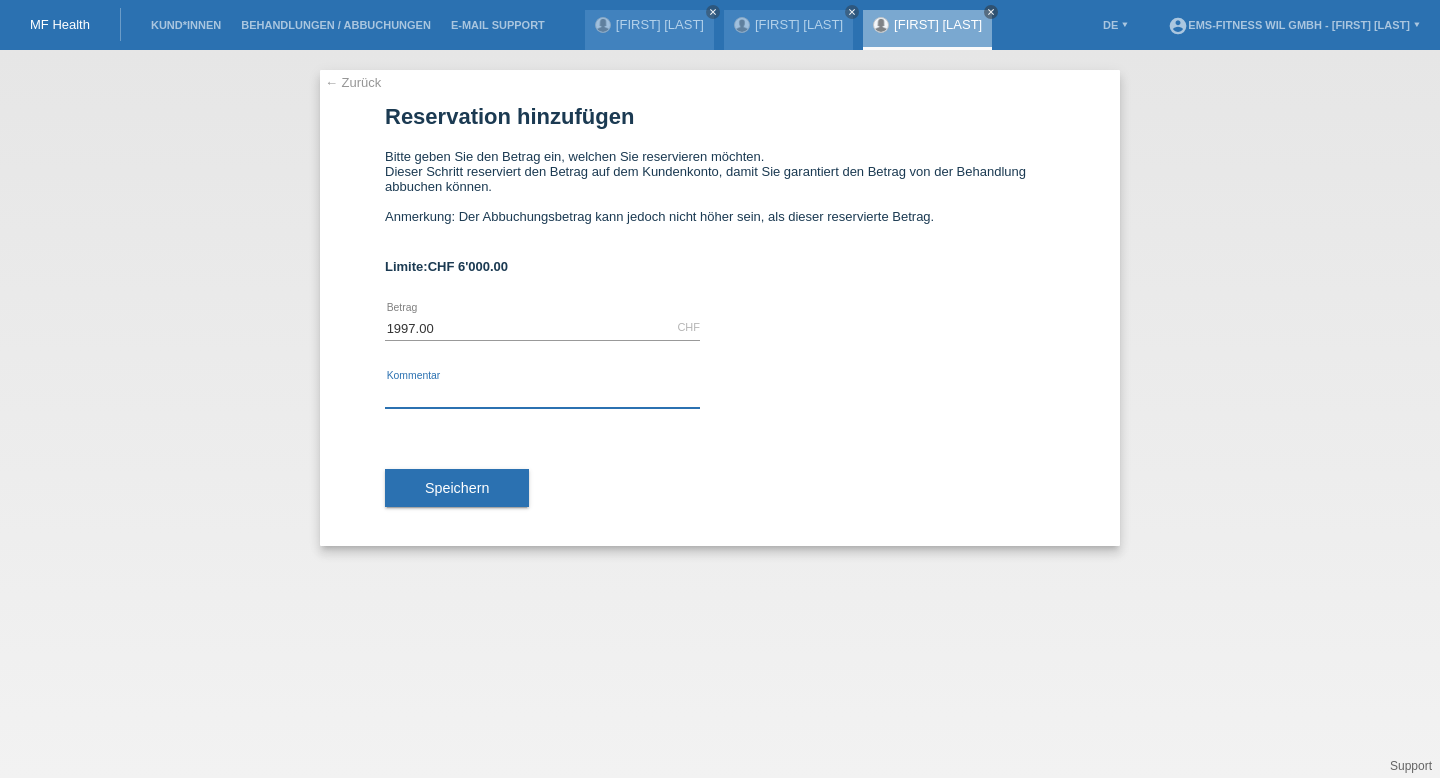 paste on "Automatische Abo Verlängerung" 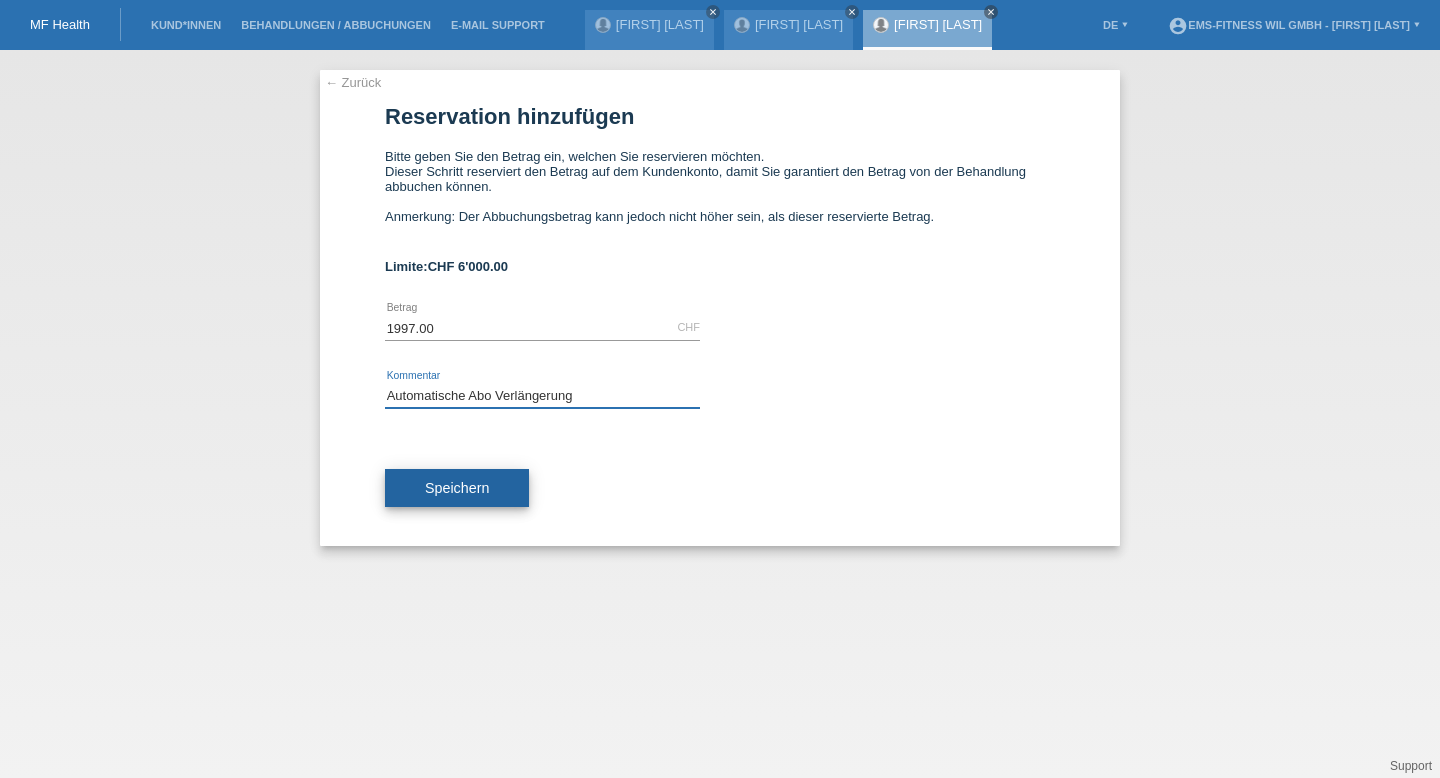 type on "Automatische Abo Verlängerung" 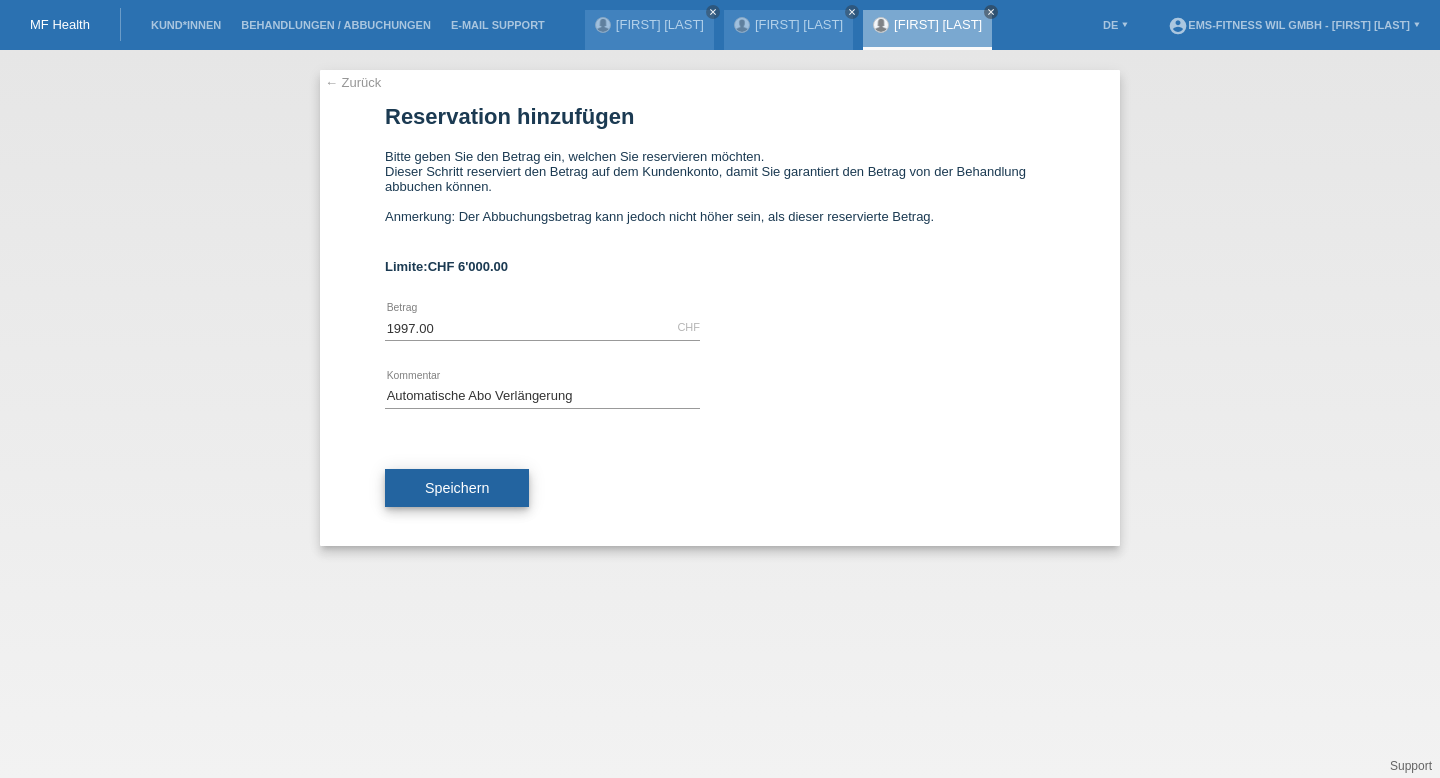 click on "Speichern" at bounding box center (457, 488) 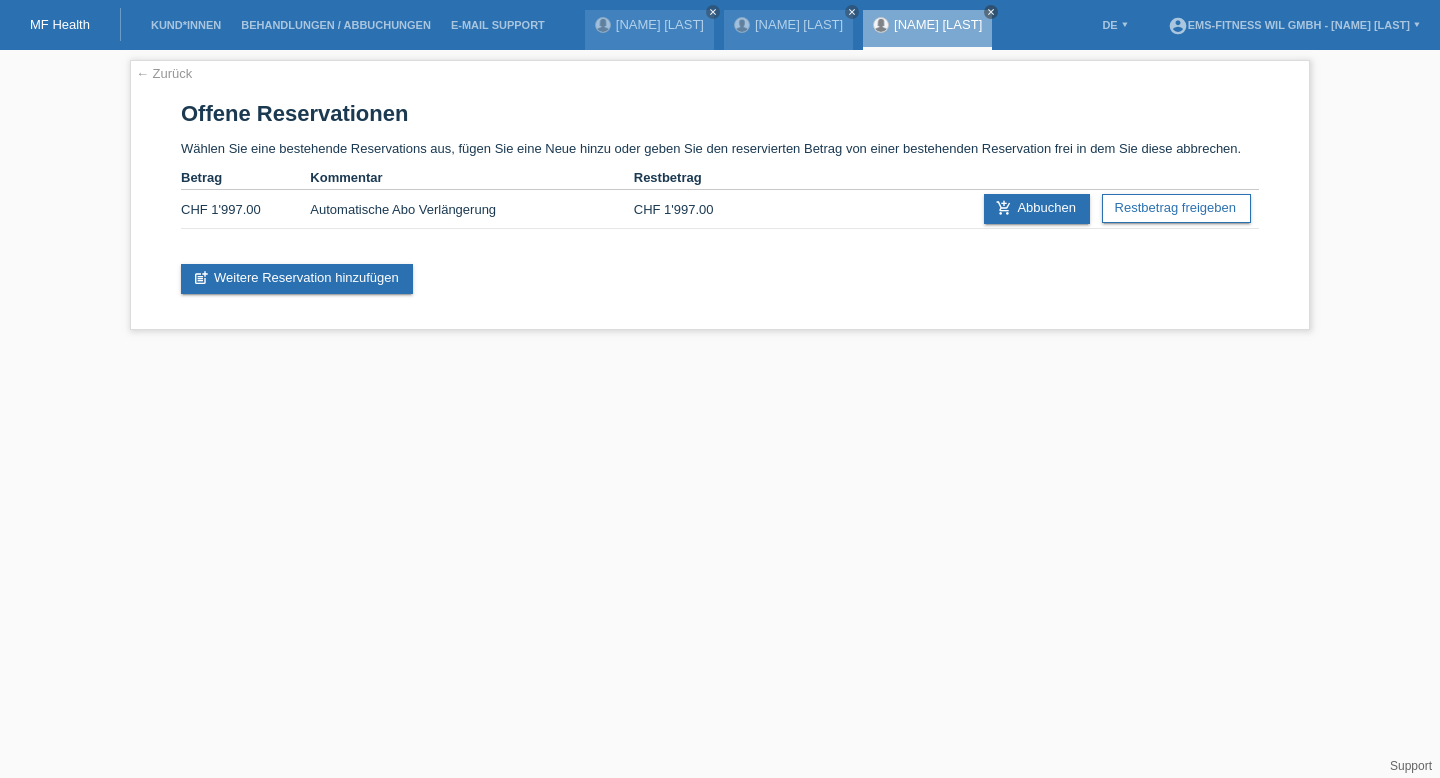 scroll, scrollTop: 0, scrollLeft: 0, axis: both 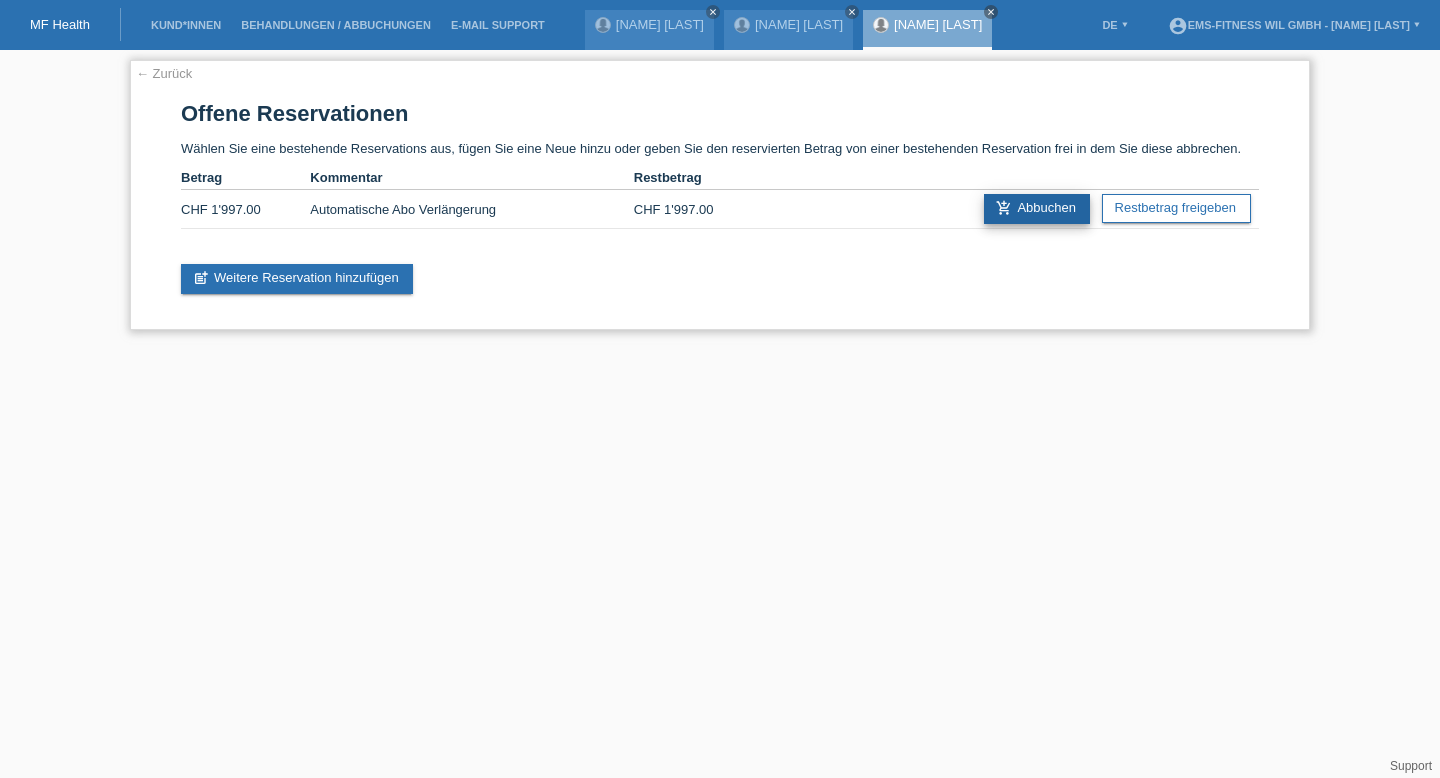 click on "add_shopping_cart  Abbuchen" at bounding box center (1037, 209) 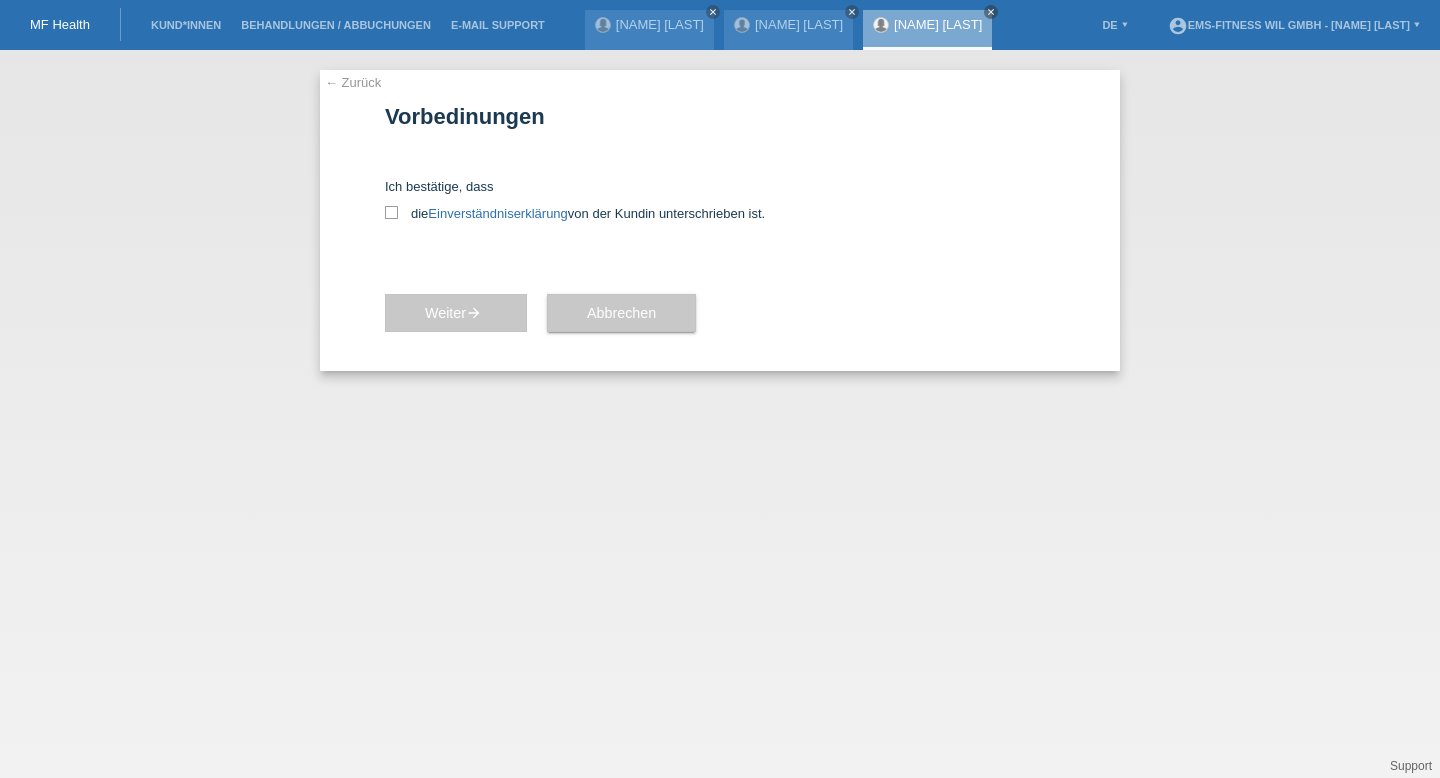 scroll, scrollTop: 0, scrollLeft: 0, axis: both 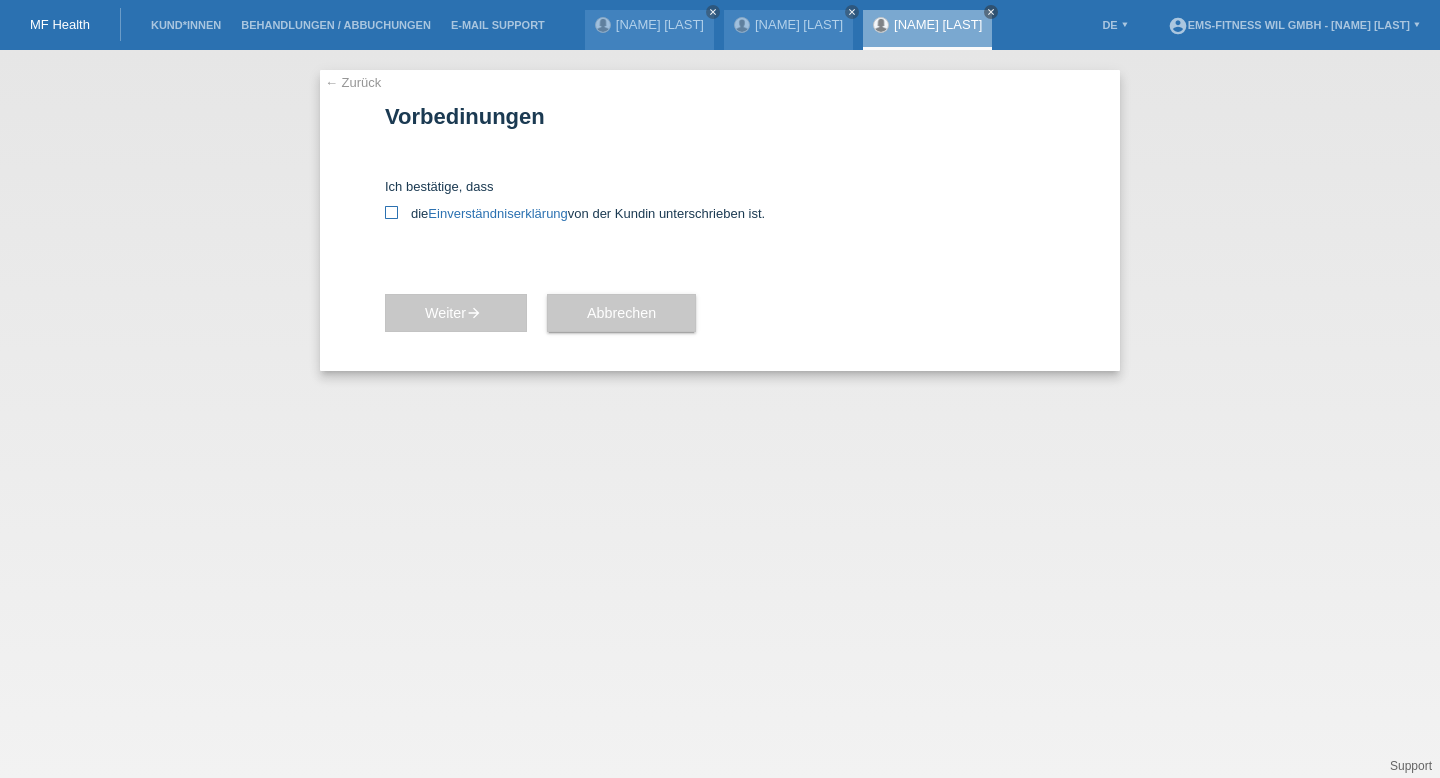 click on "die  Einverständniserklärung  von der Kundin unterschrieben ist." at bounding box center [720, 213] 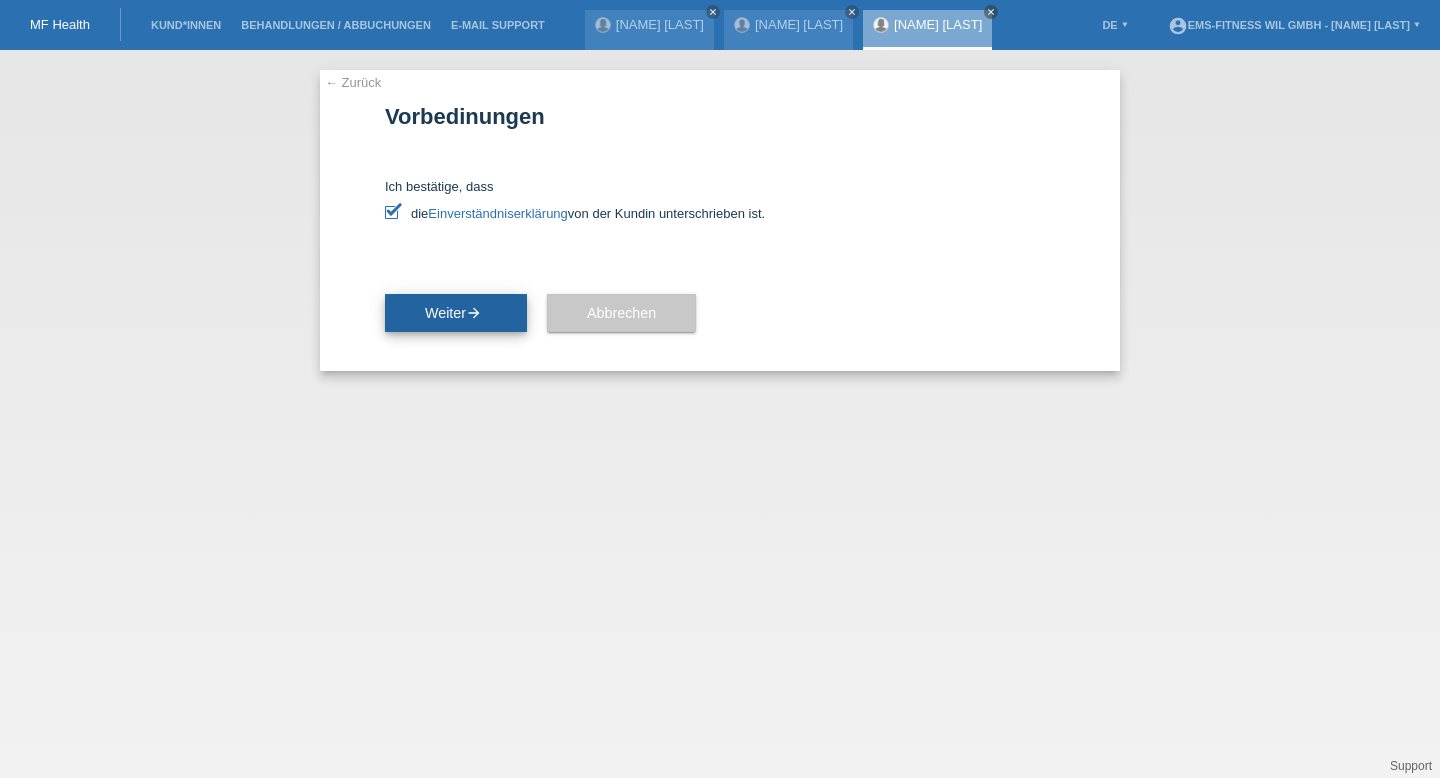 click on "Weiter  arrow_forward" at bounding box center (456, 313) 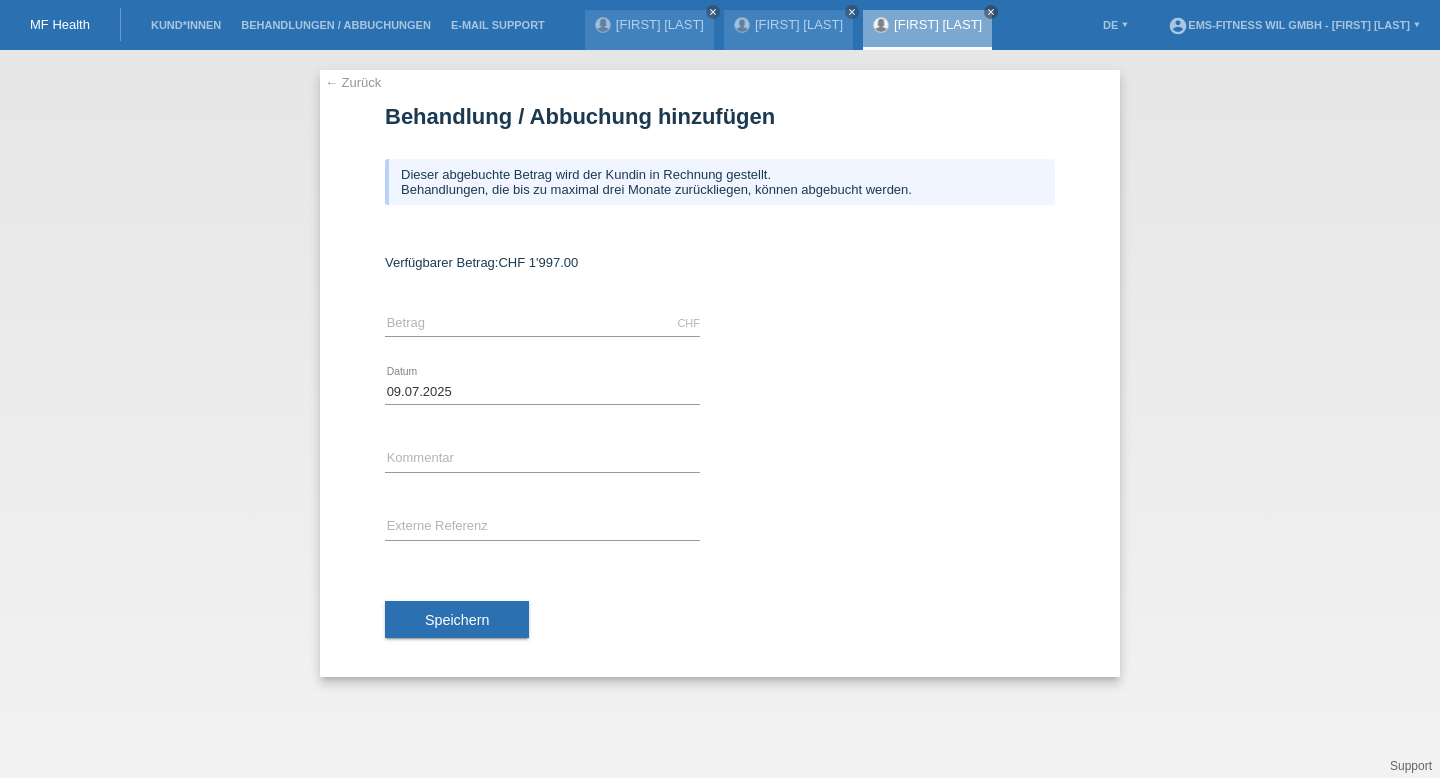 scroll, scrollTop: 0, scrollLeft: 0, axis: both 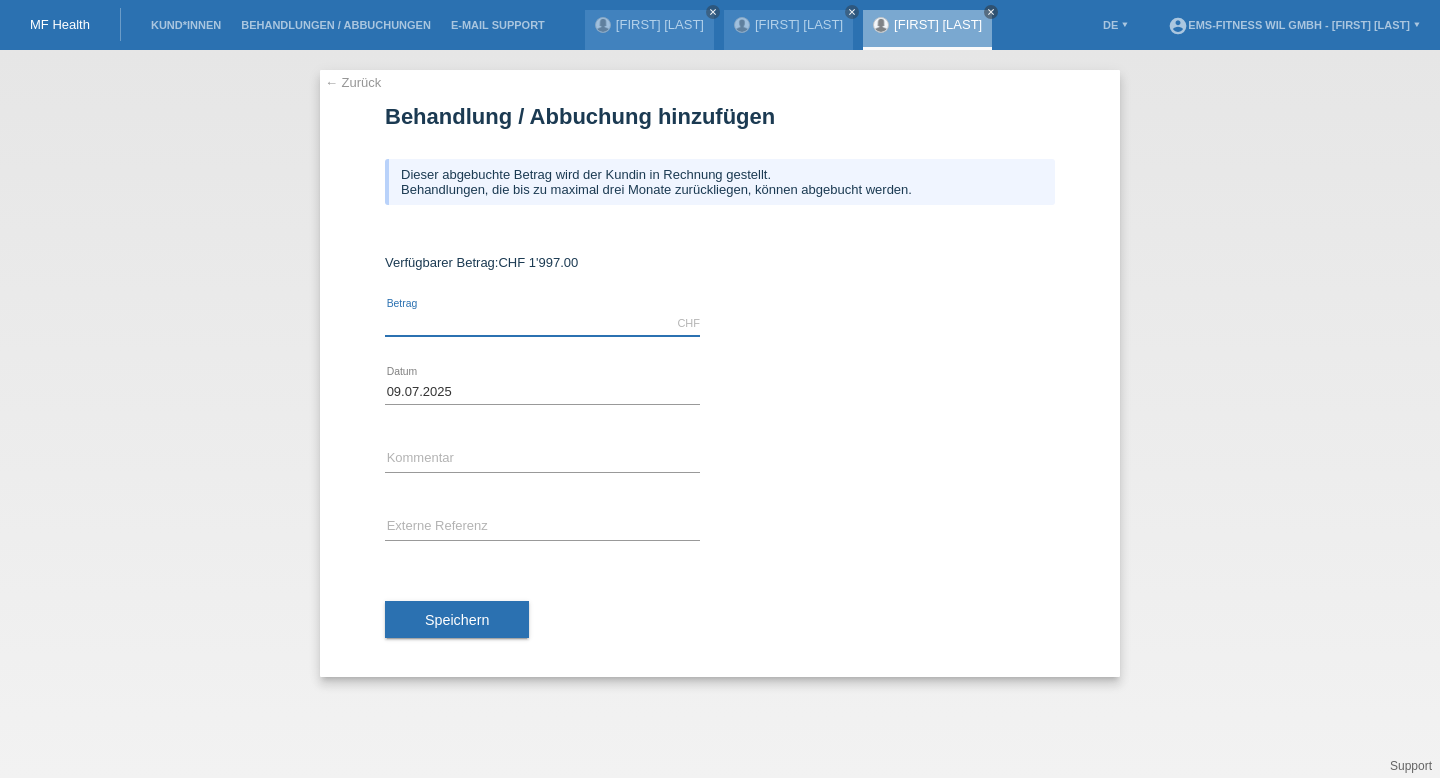 click at bounding box center (542, 323) 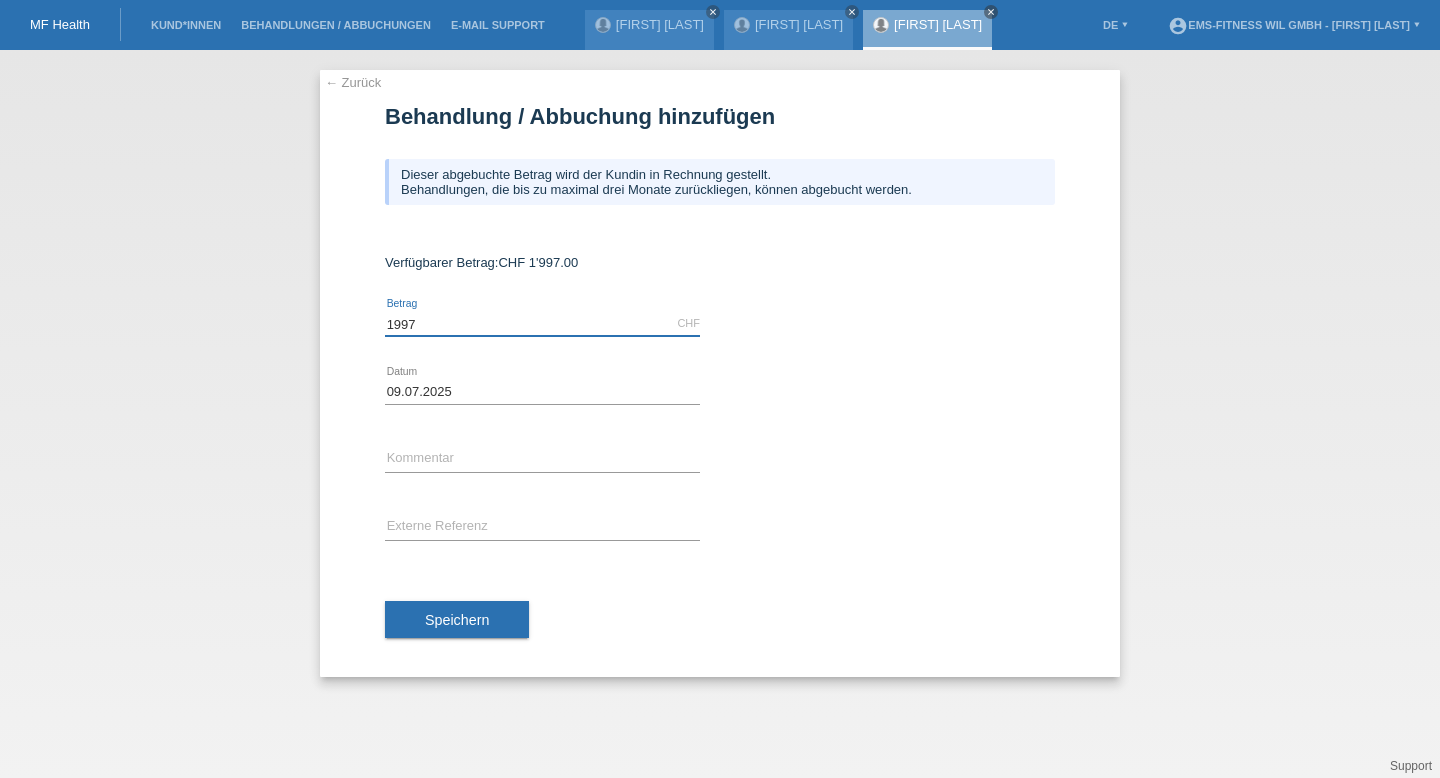 type on "1997" 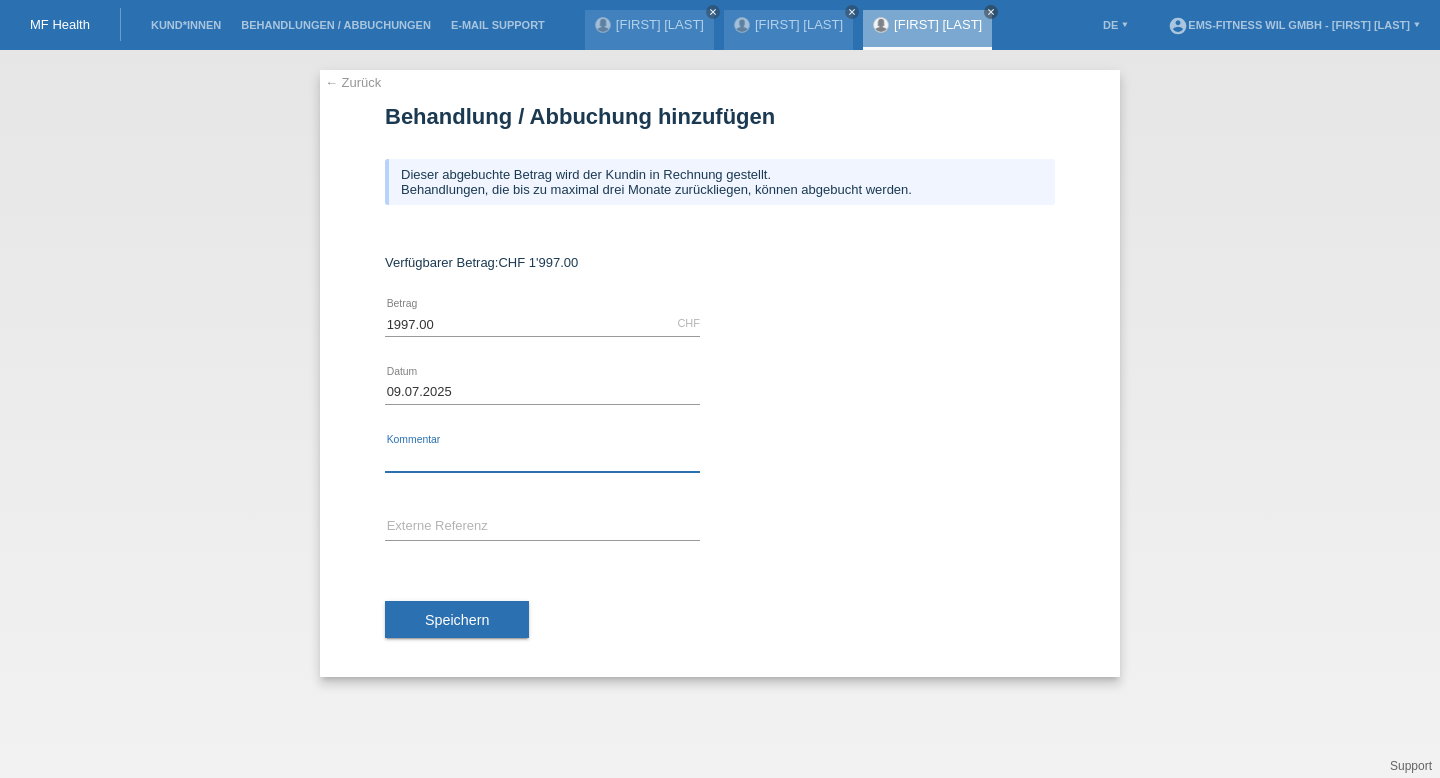paste on "Automatische Abo Verlängerung" 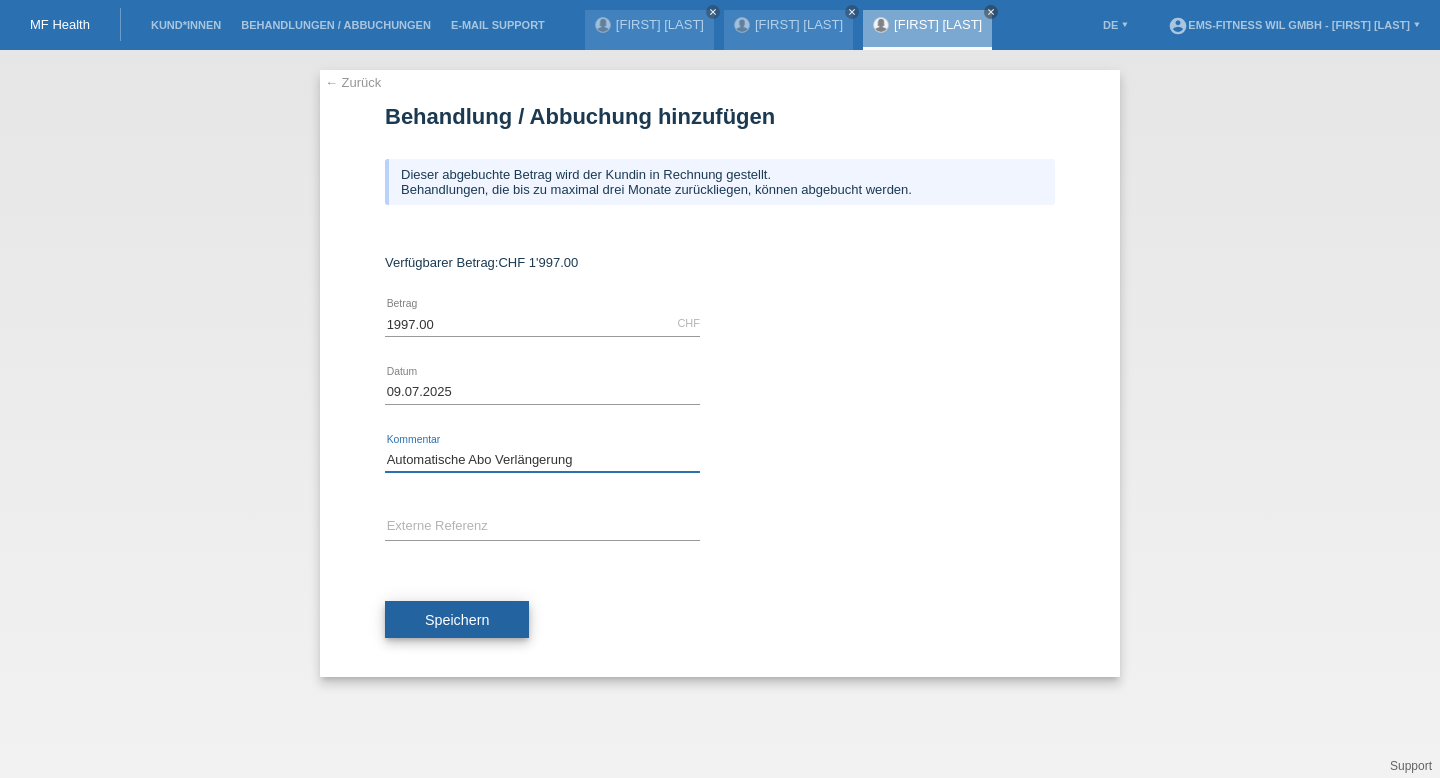 type on "Automatische Abo Verlängerung" 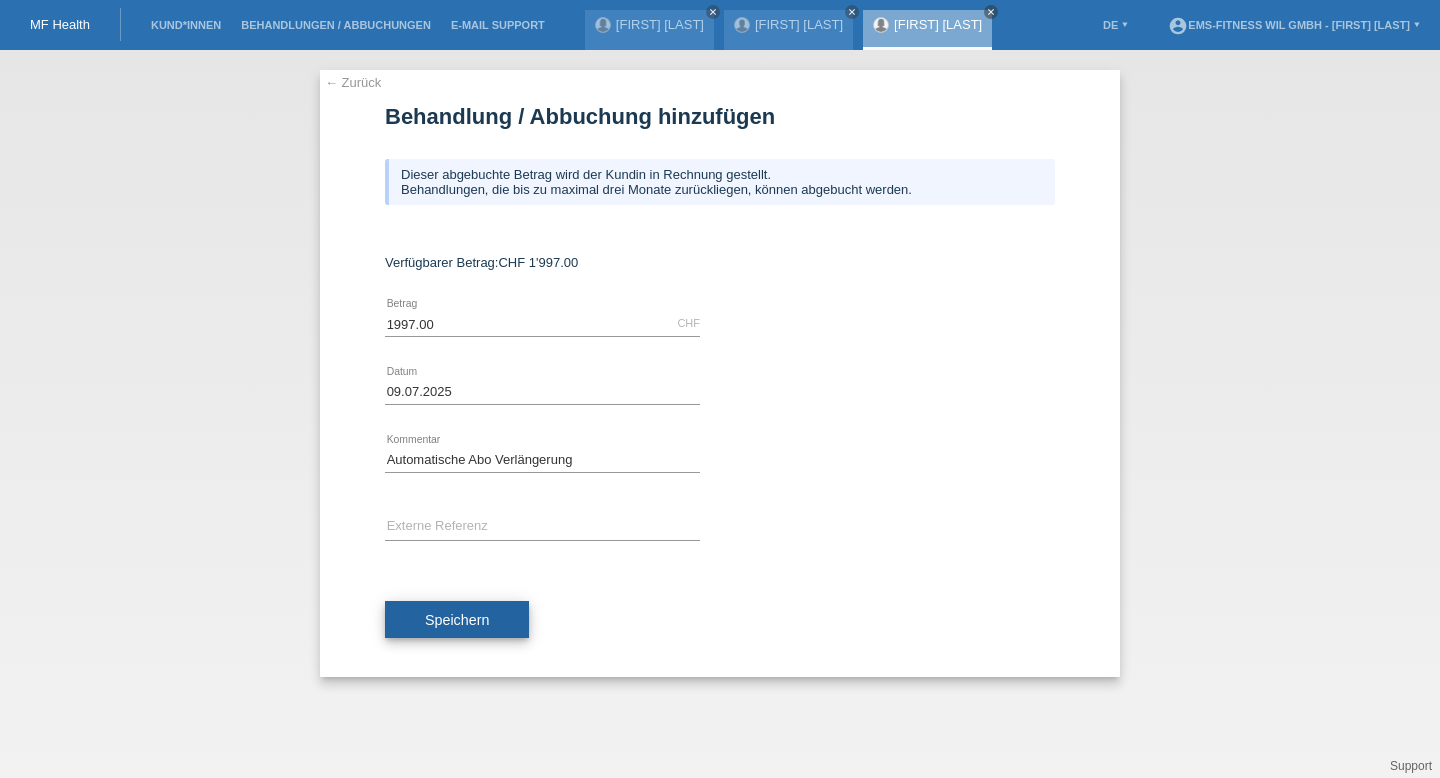 click on "Speichern" at bounding box center [457, 620] 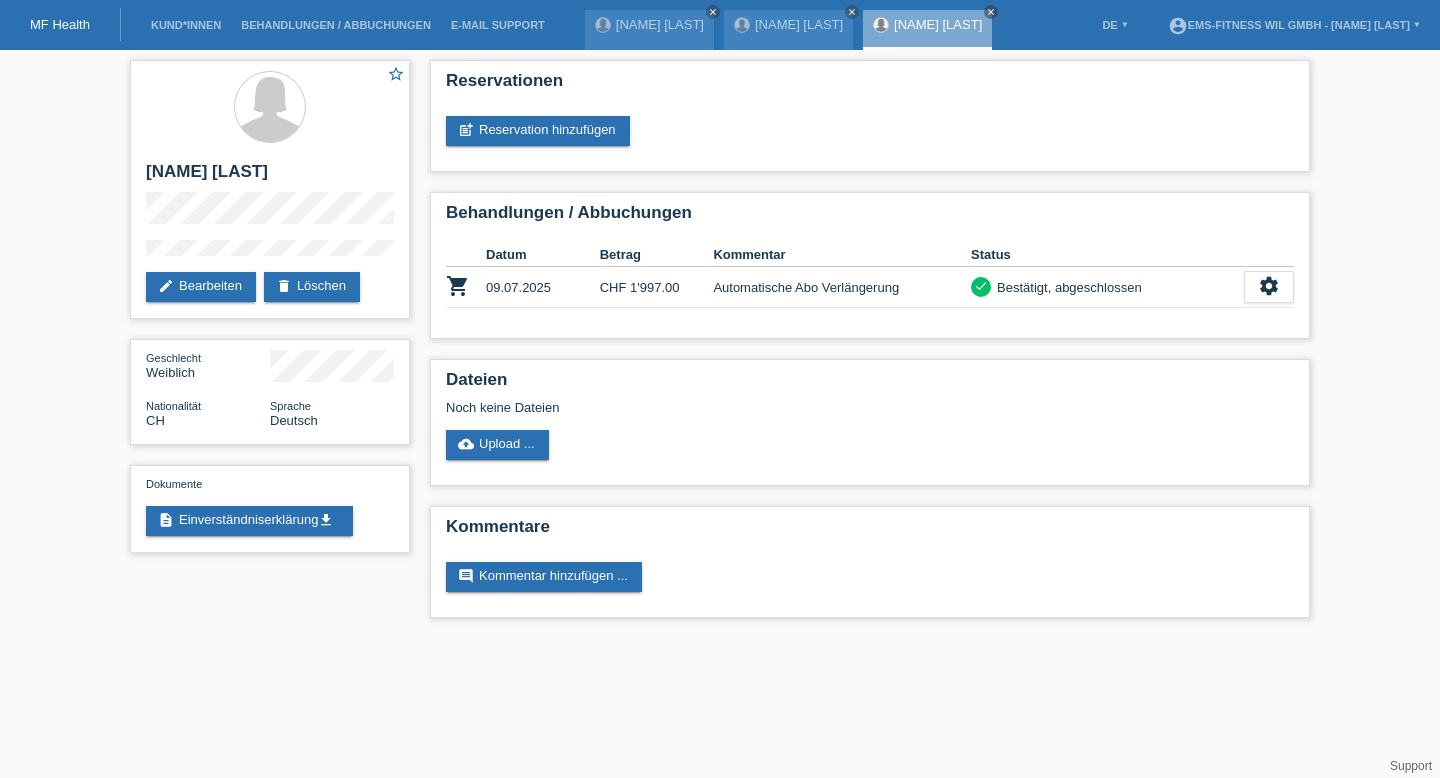 scroll, scrollTop: 0, scrollLeft: 0, axis: both 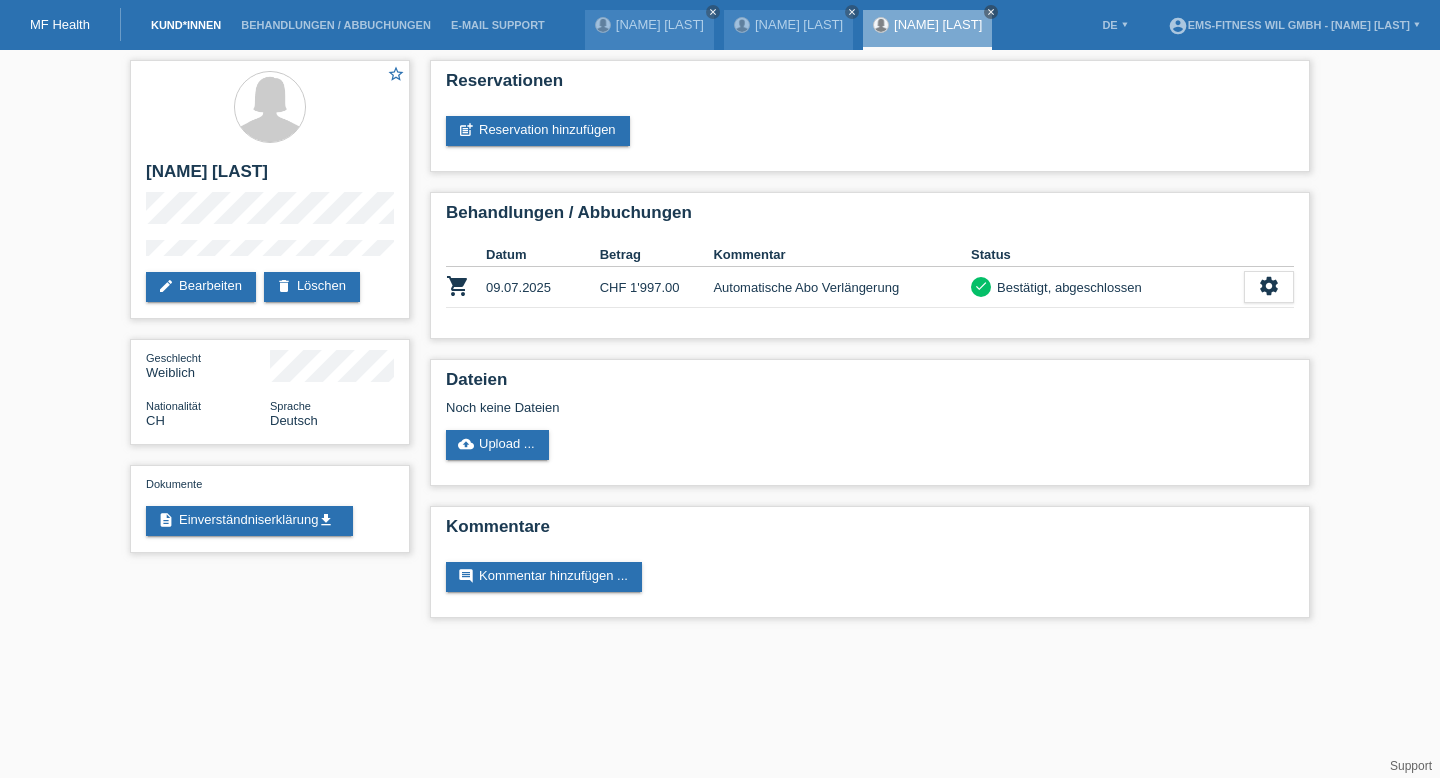 click on "Kund*innen" at bounding box center [186, 25] 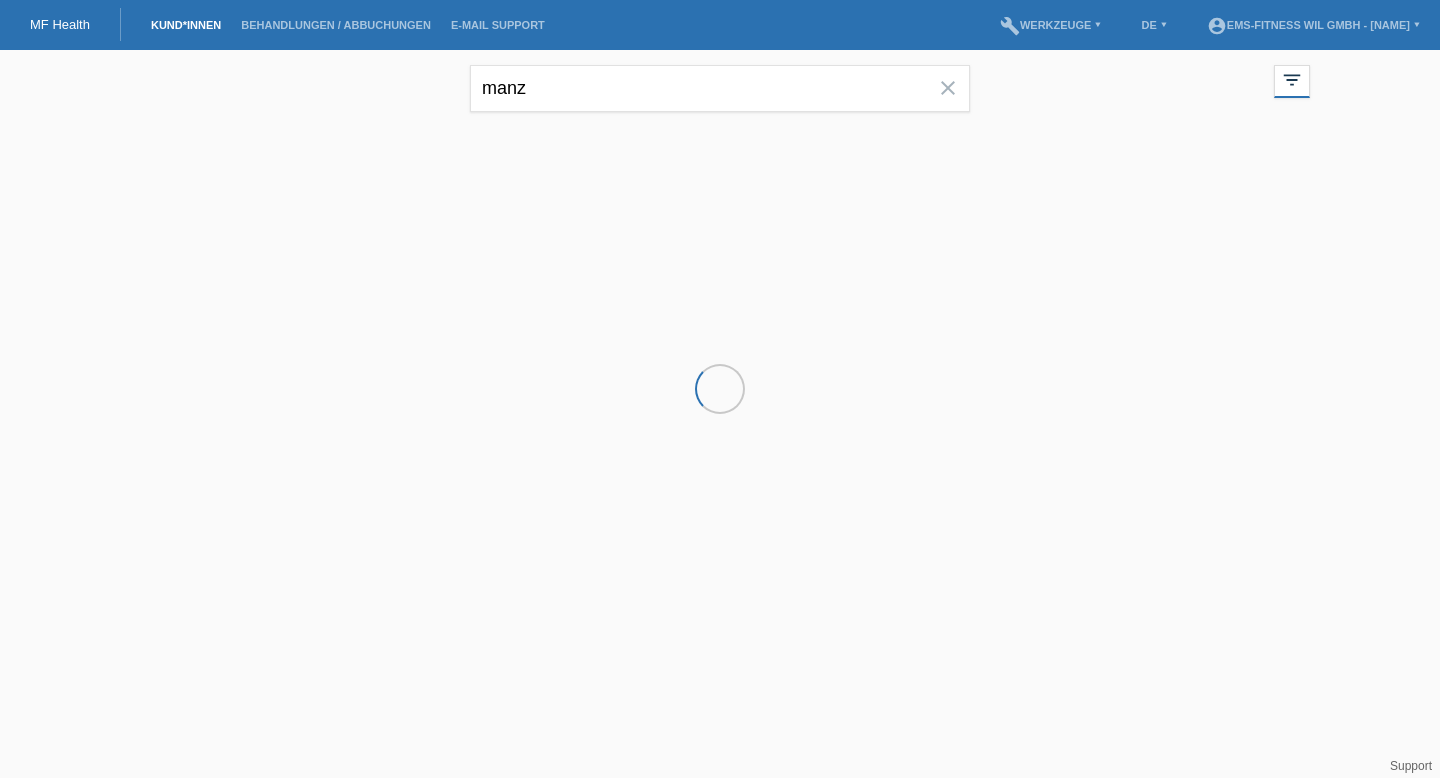 scroll, scrollTop: 0, scrollLeft: 0, axis: both 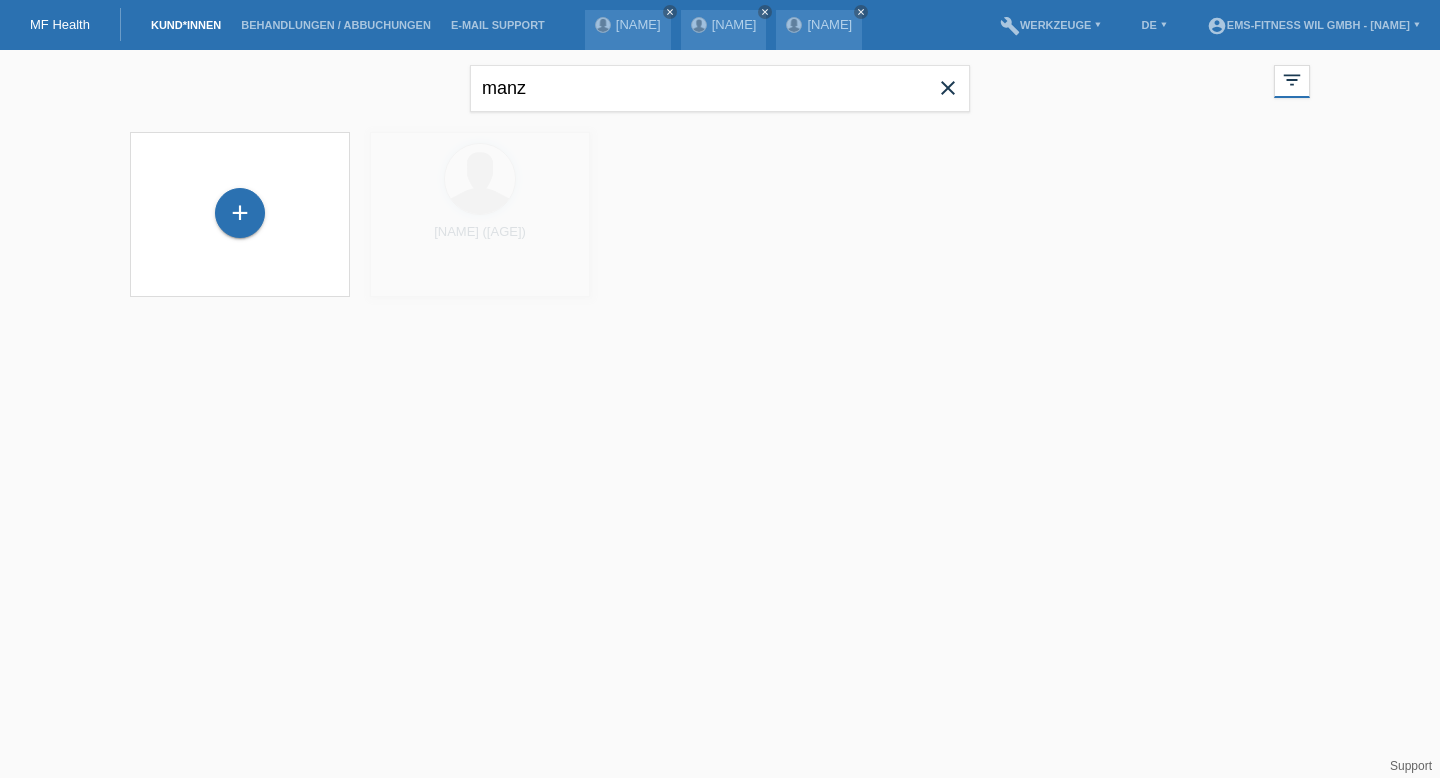 click on "manz
close" at bounding box center [720, 86] 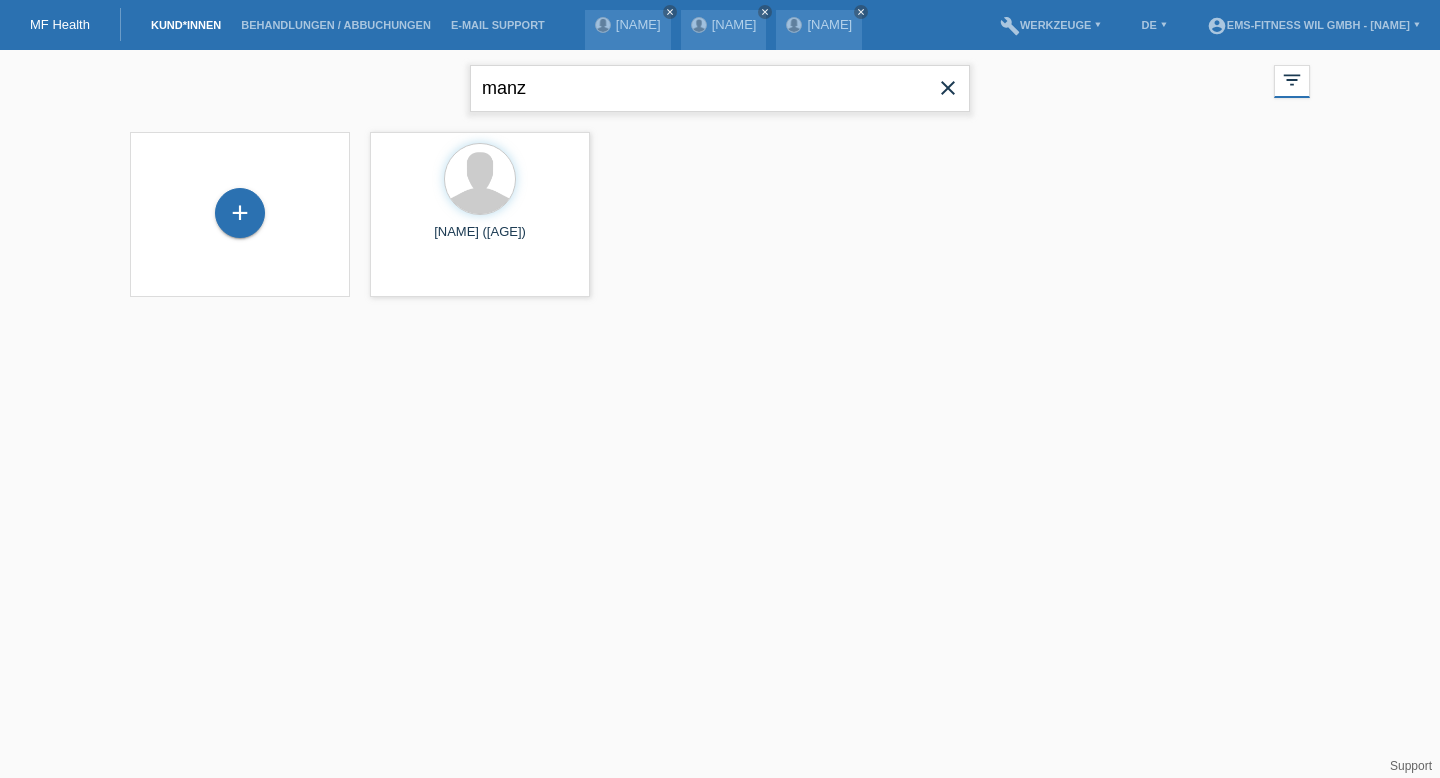 drag, startPoint x: 573, startPoint y: 99, endPoint x: 351, endPoint y: 49, distance: 227.56097 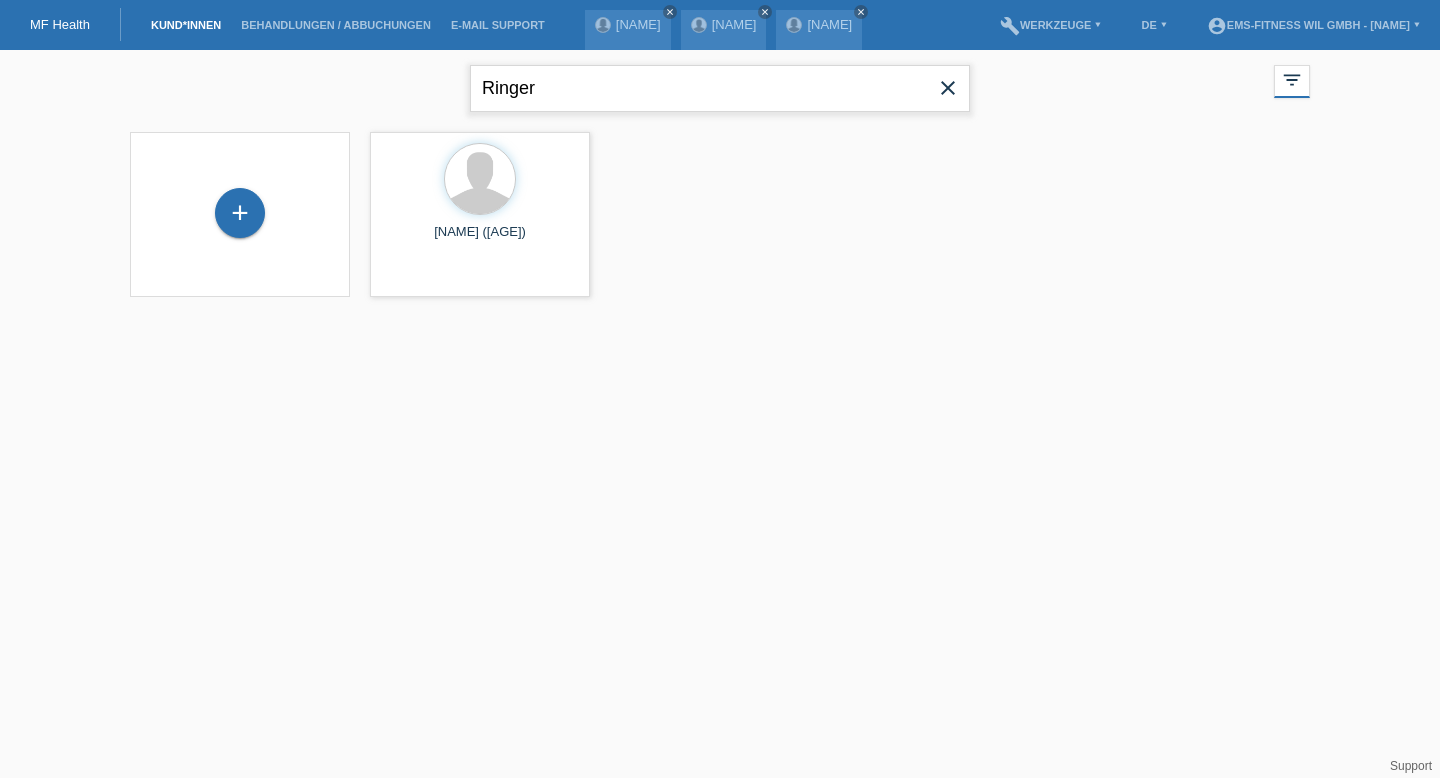 type on "Ringer" 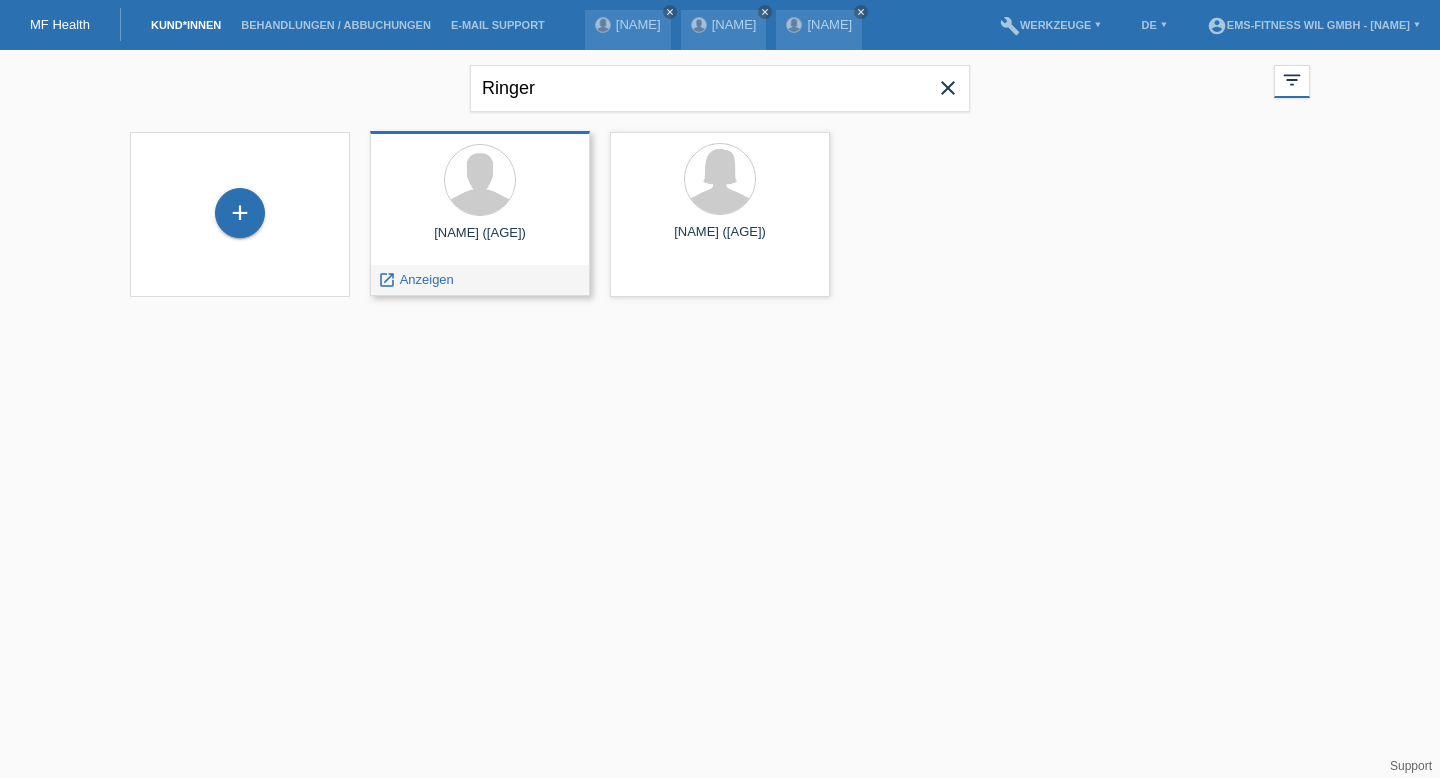 click on "Chris Ringer (54)" at bounding box center (480, 241) 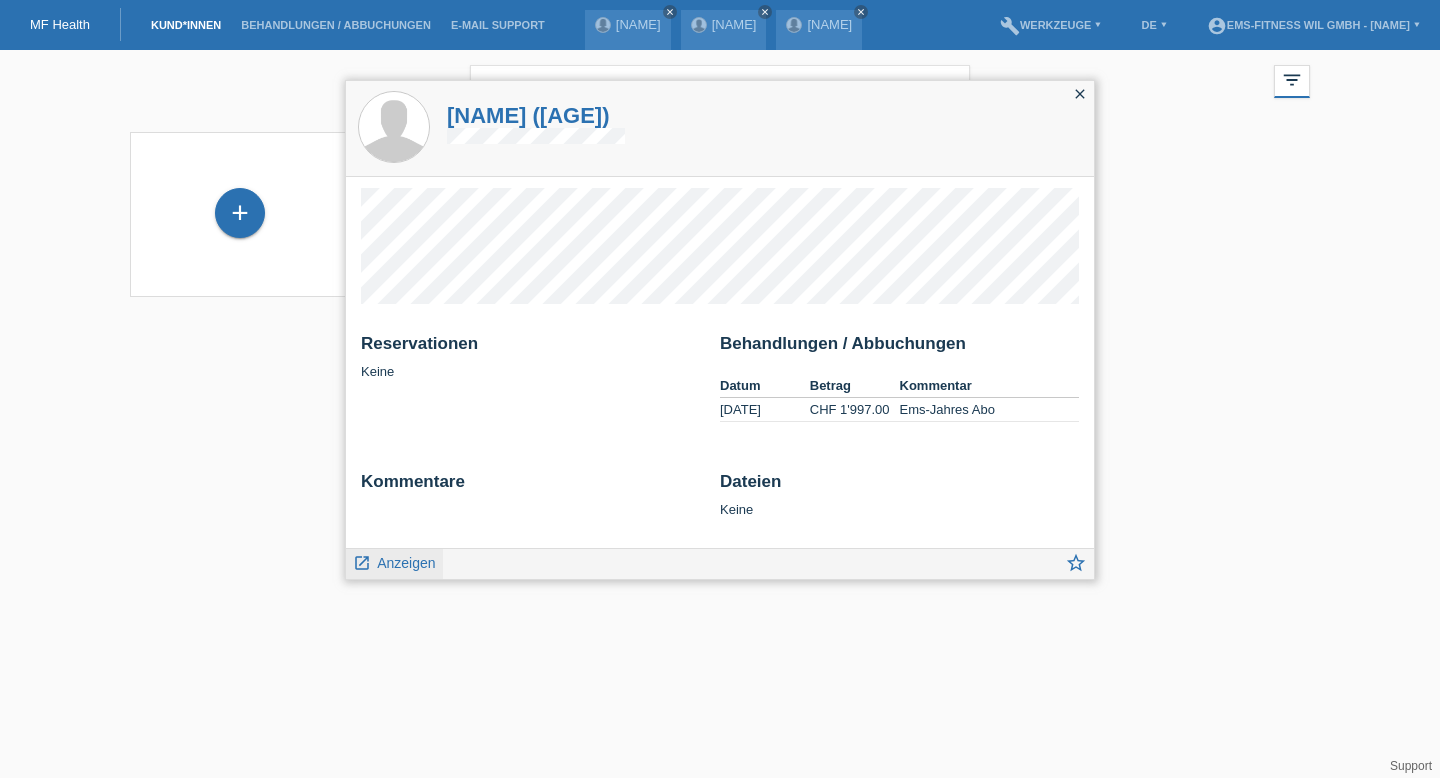 click on "launch" at bounding box center [362, 563] 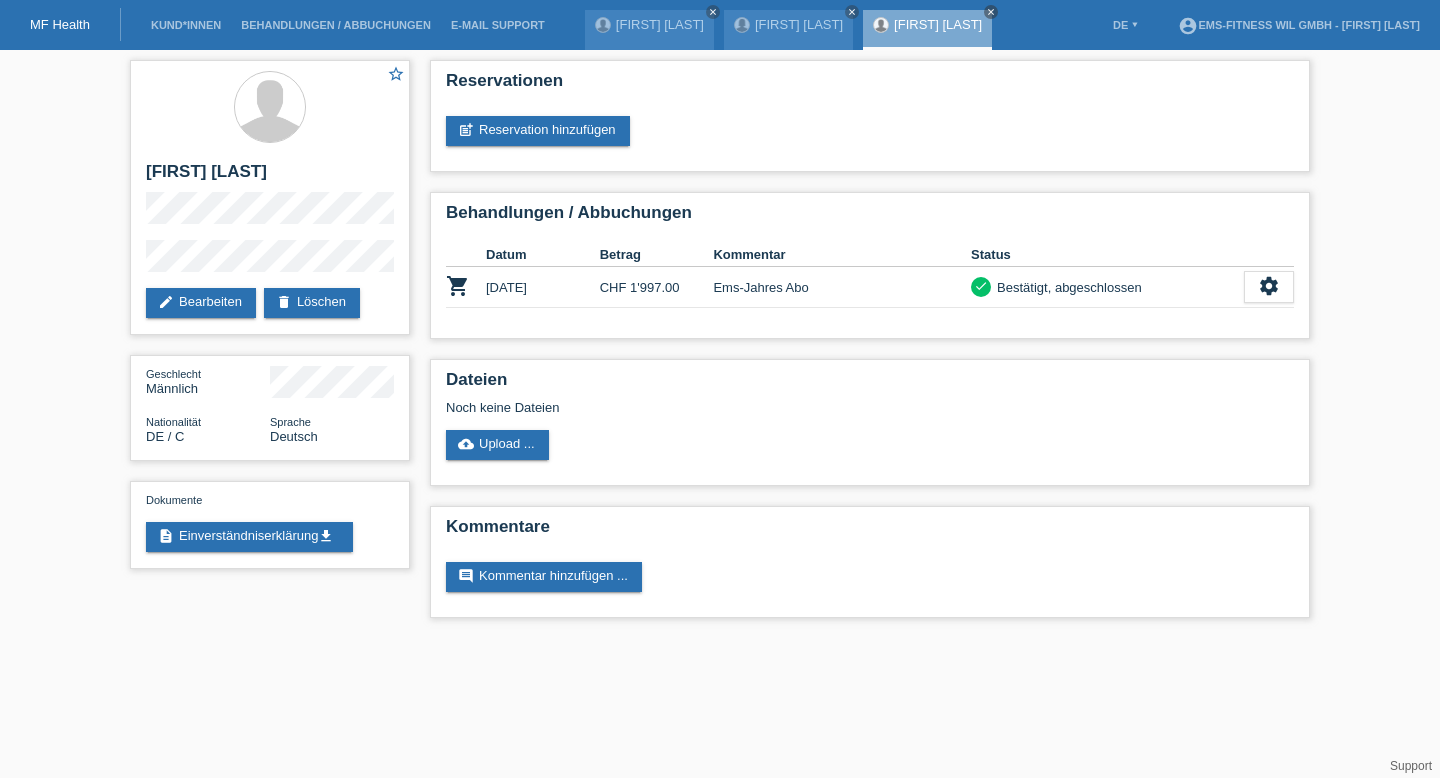 scroll, scrollTop: 0, scrollLeft: 0, axis: both 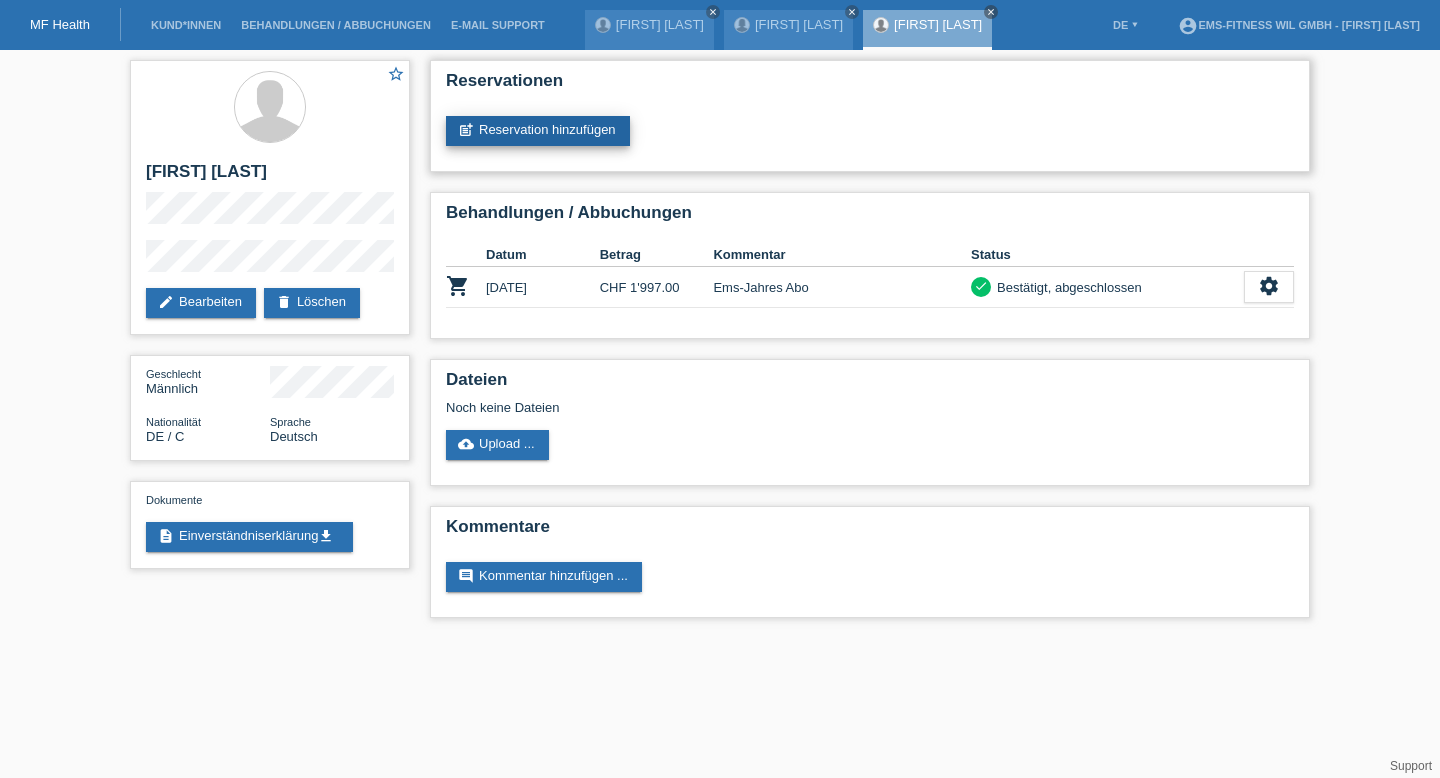 click on "post_add  Reservation hinzufügen" at bounding box center (538, 131) 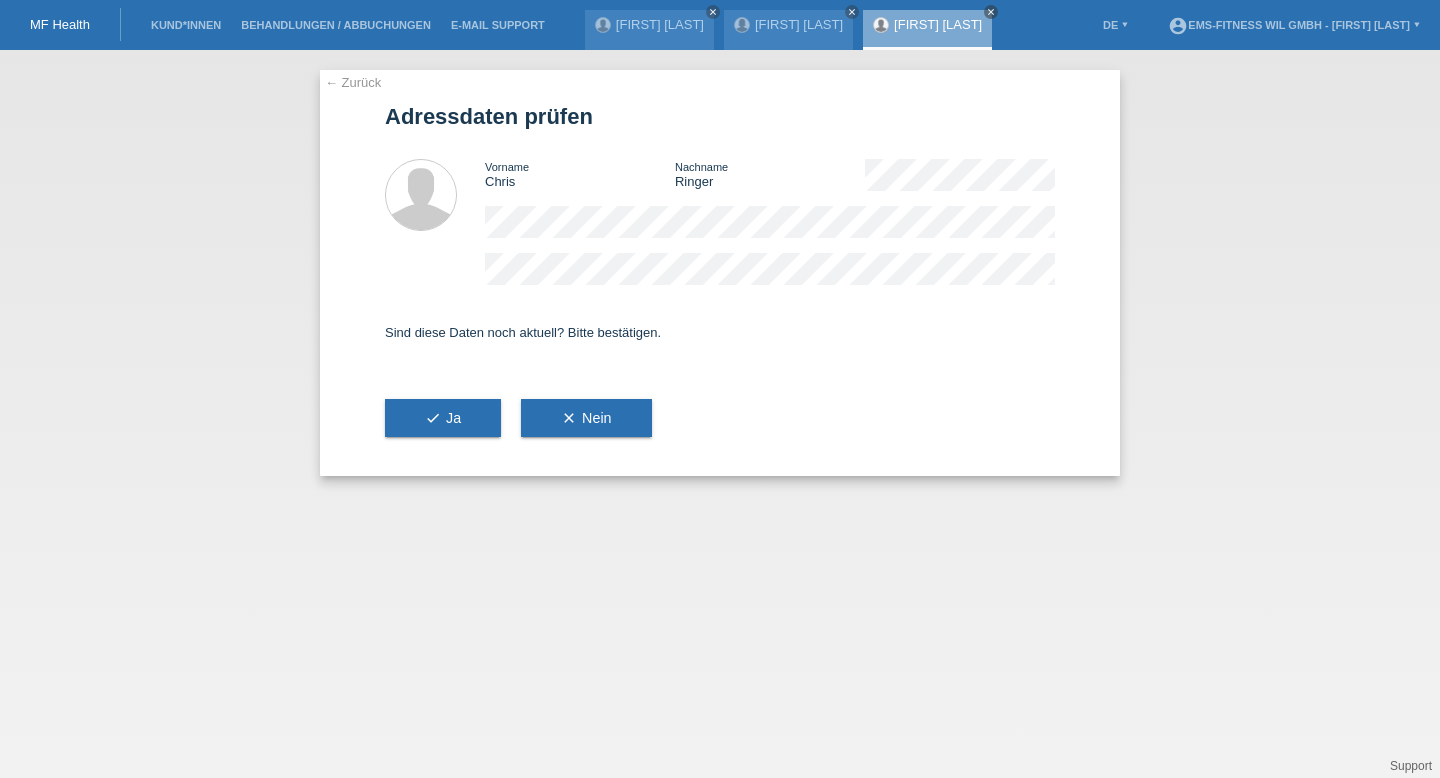 scroll, scrollTop: 0, scrollLeft: 0, axis: both 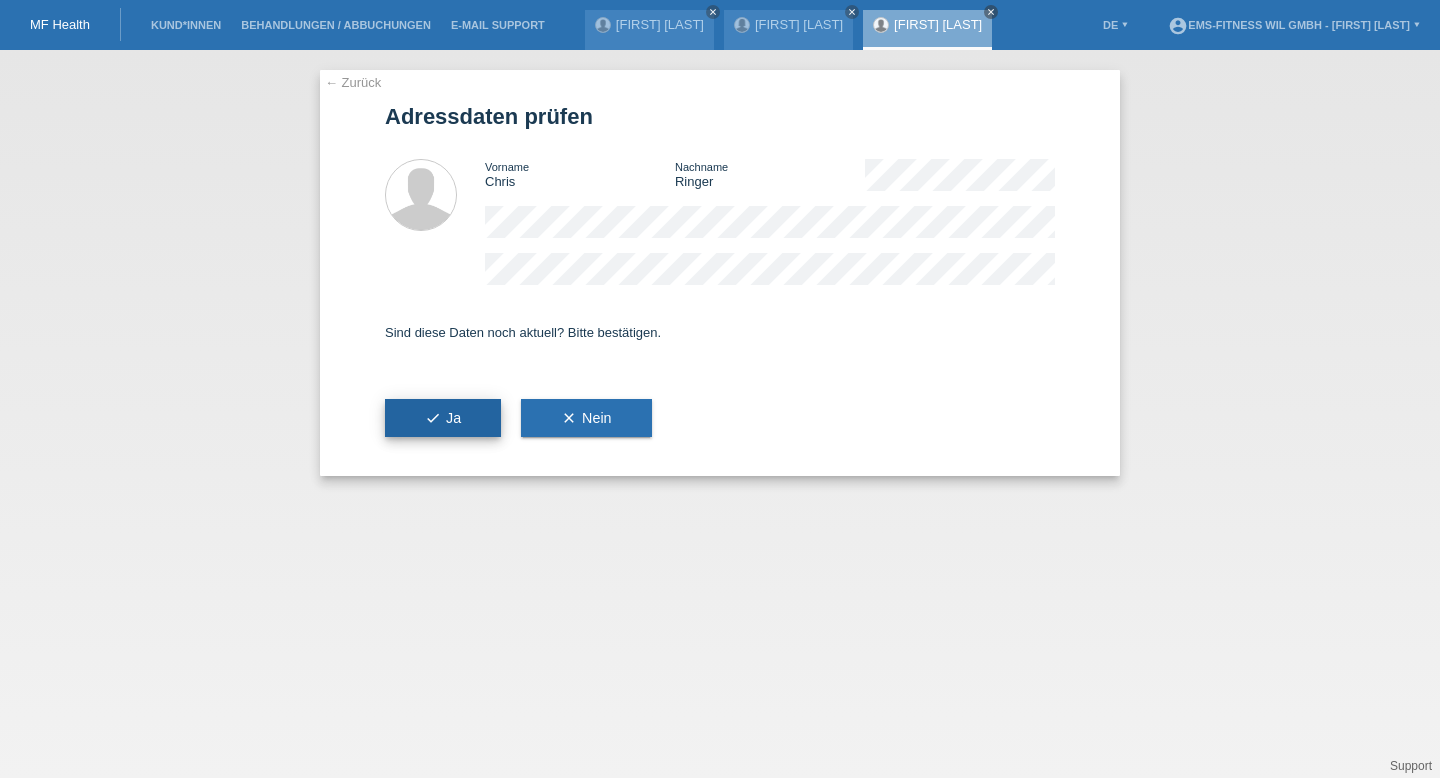 click on "check  Ja" at bounding box center [443, 418] 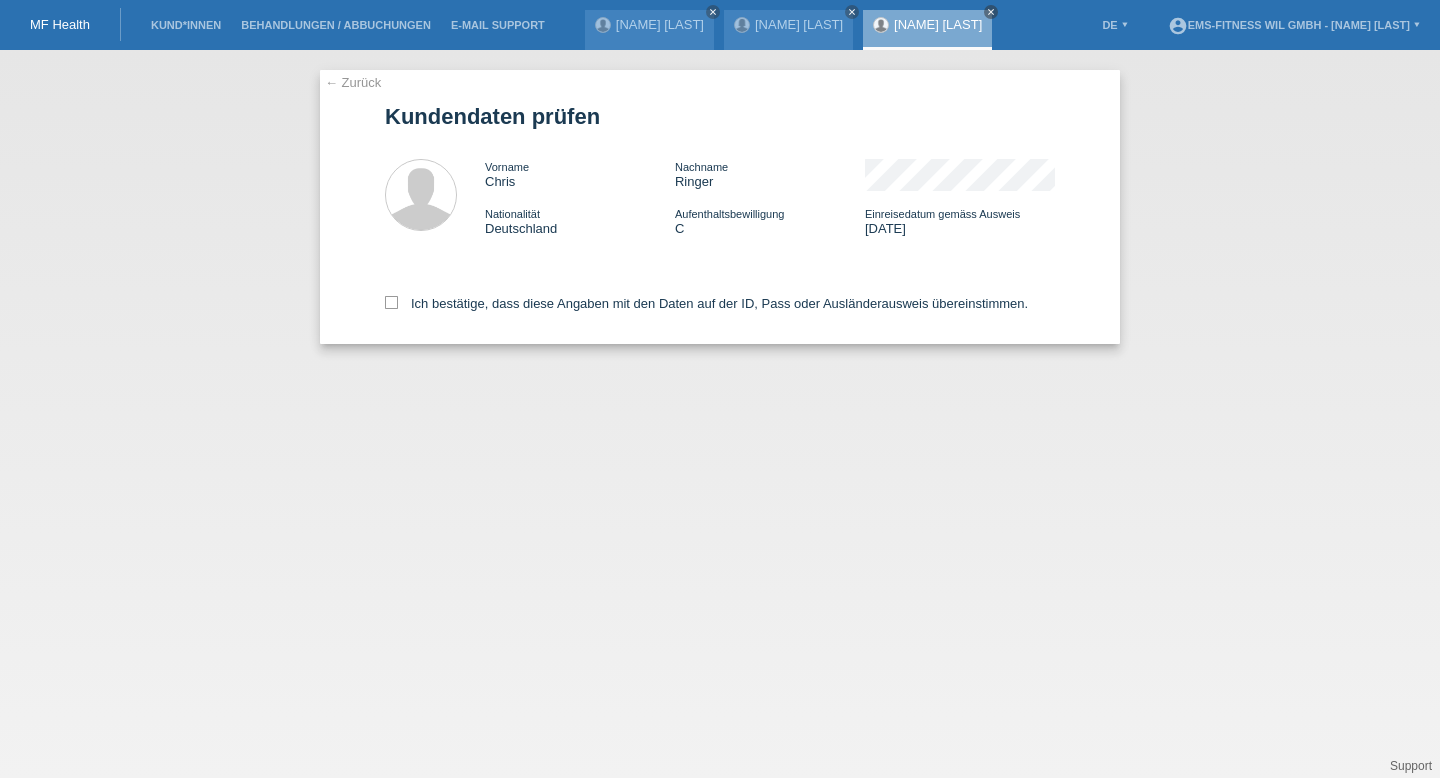scroll, scrollTop: 0, scrollLeft: 0, axis: both 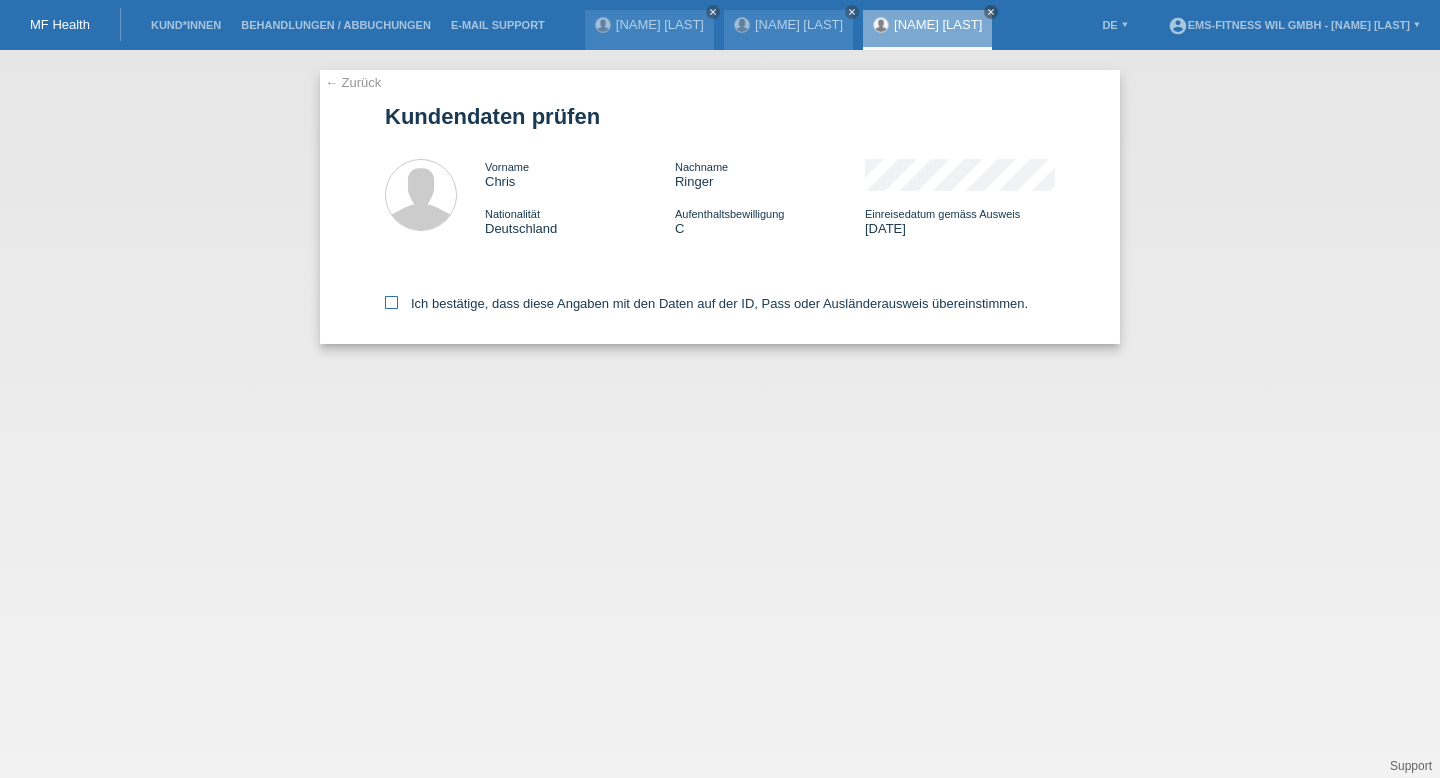click at bounding box center (391, 302) 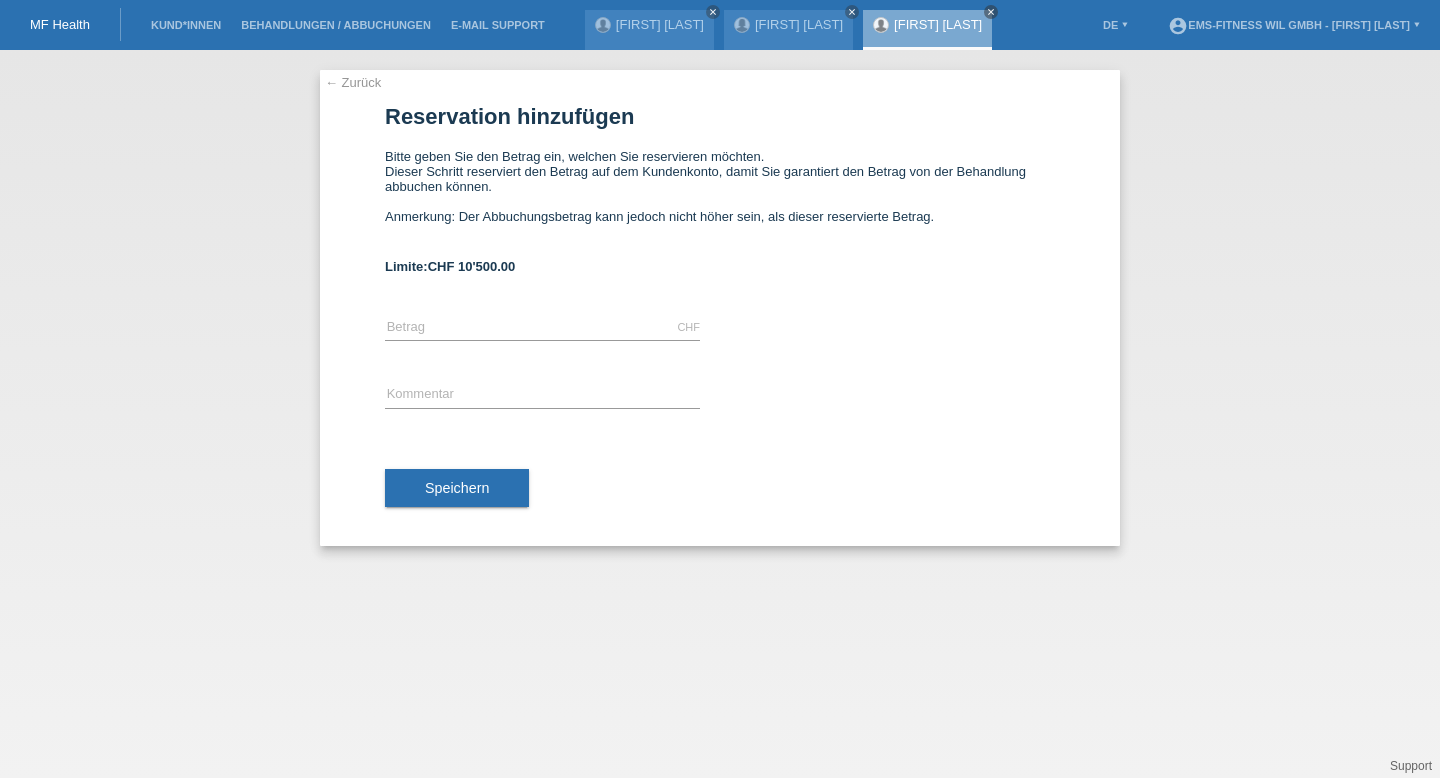 scroll, scrollTop: 0, scrollLeft: 0, axis: both 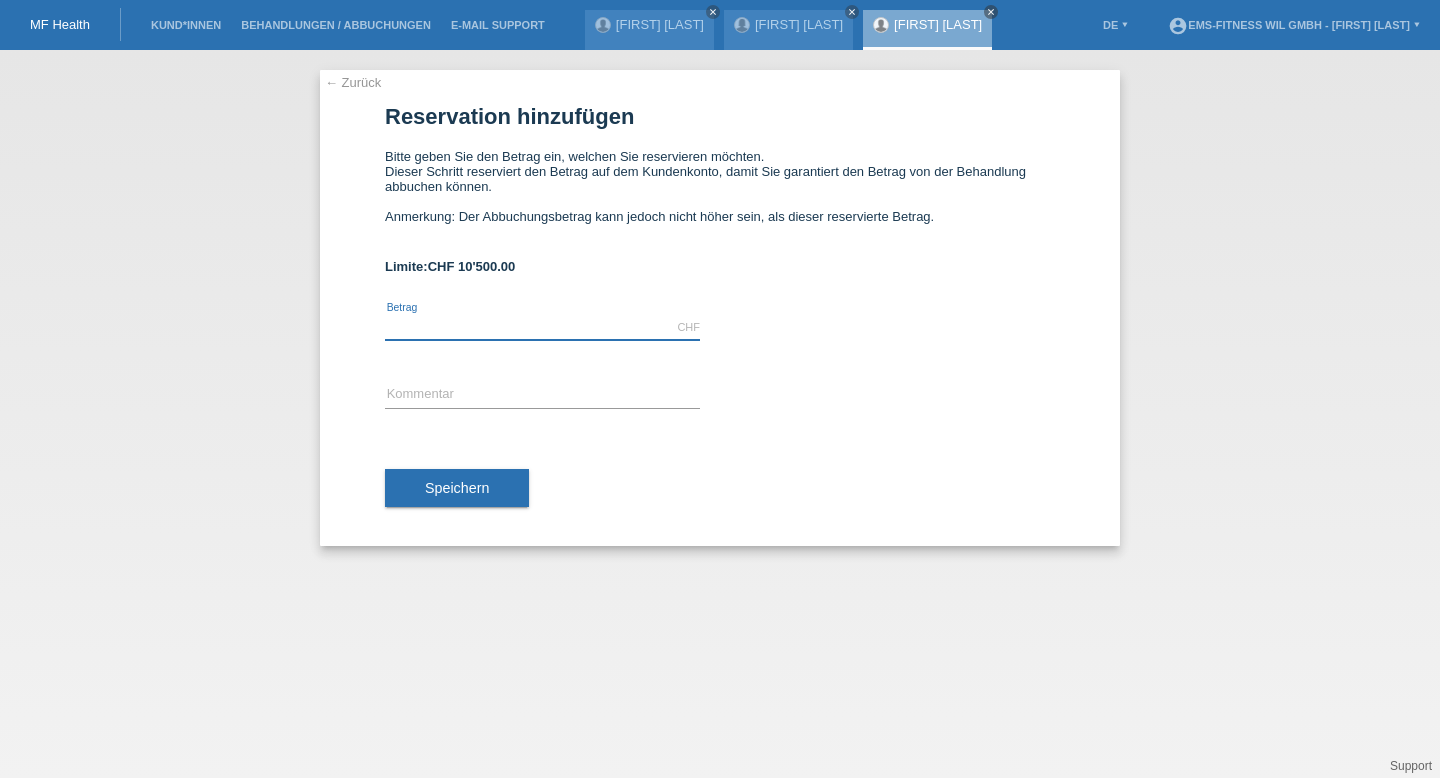 click at bounding box center (542, 327) 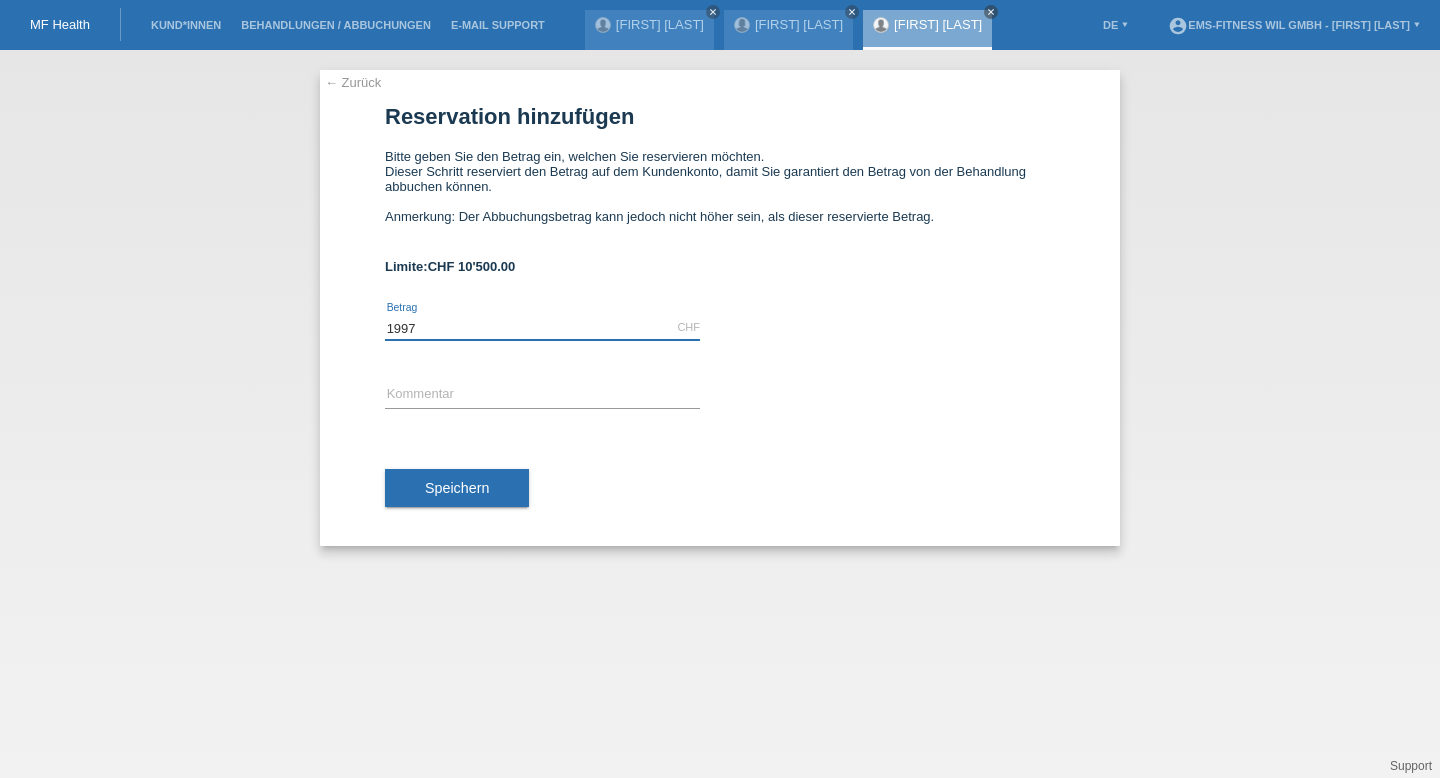 type on "1997" 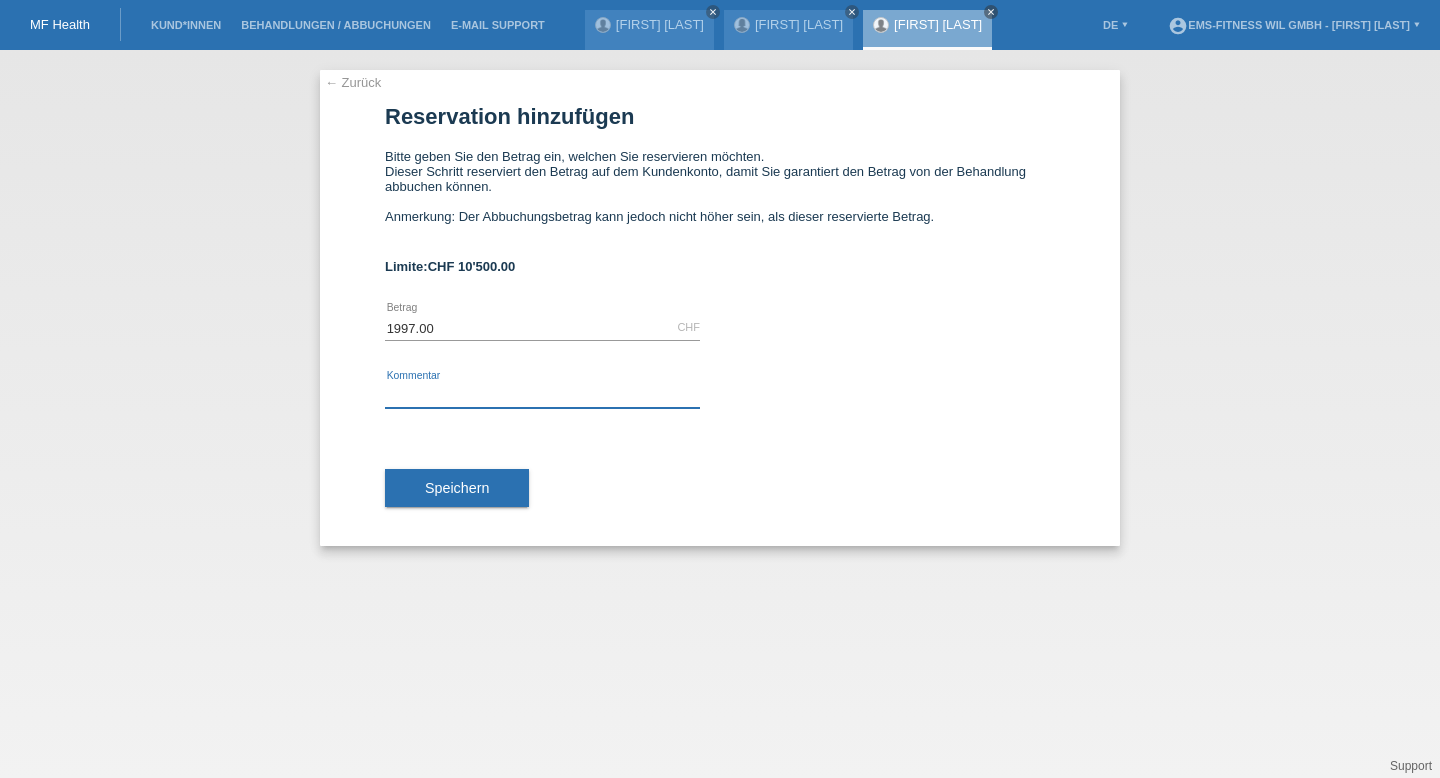 paste on "Automatische Abo Verlängerung" 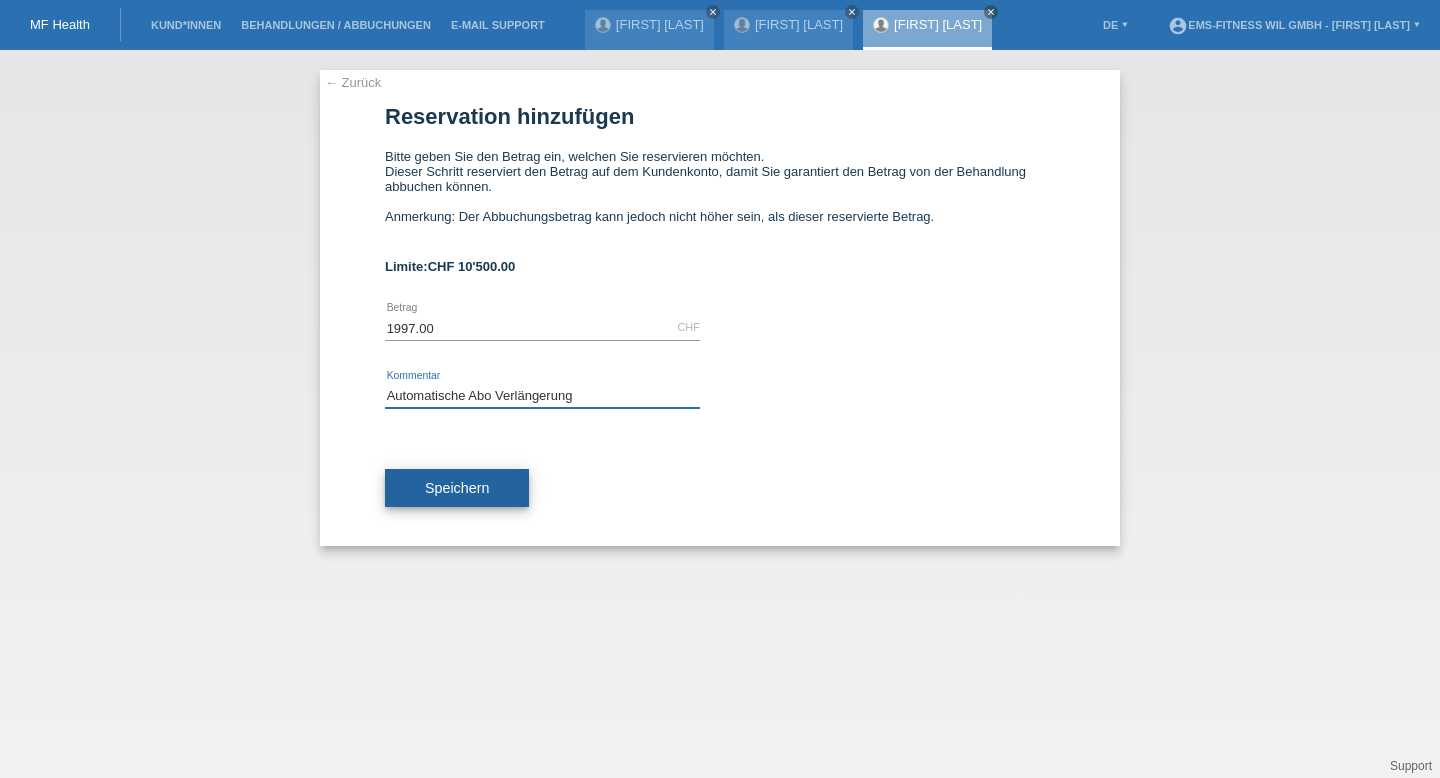 type on "Automatische Abo Verlängerung" 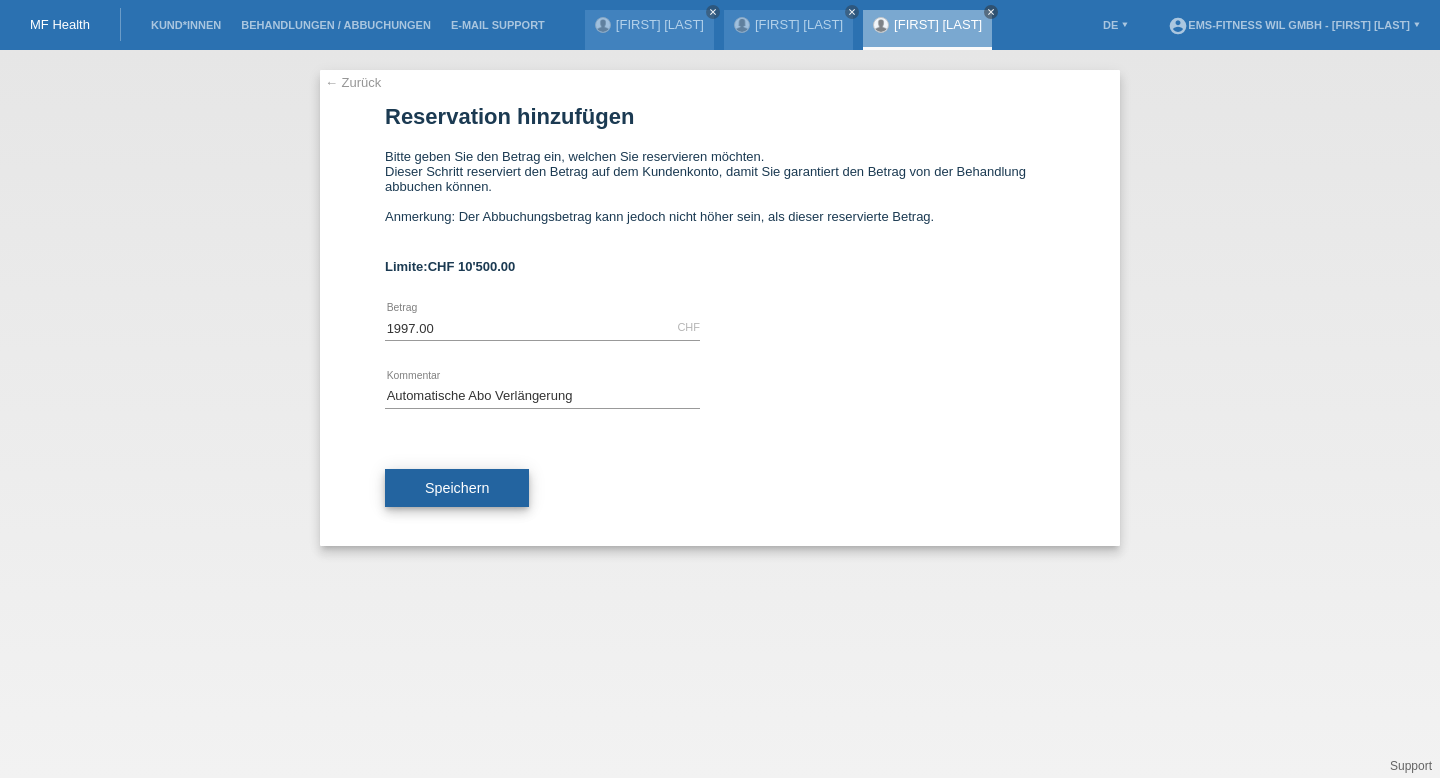 click on "Speichern" at bounding box center [457, 488] 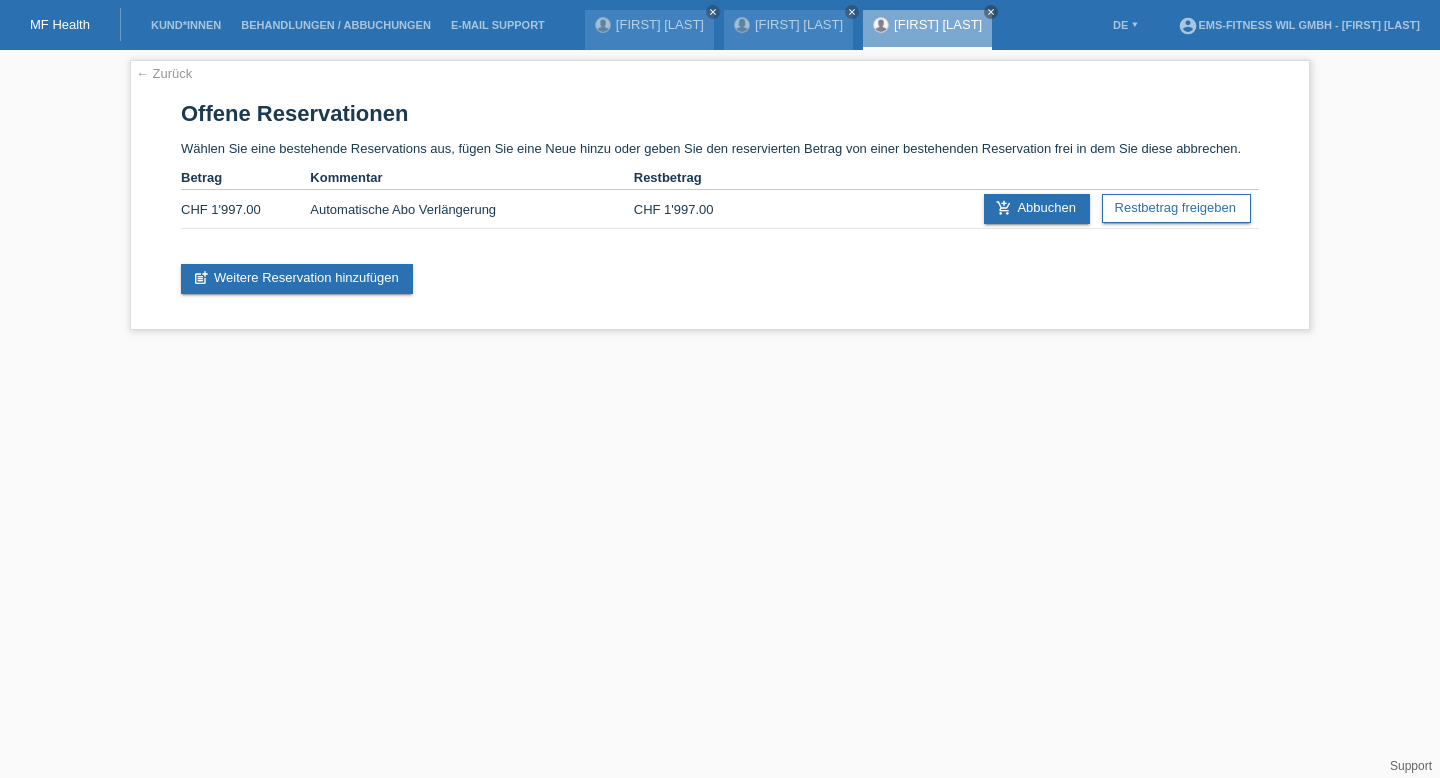 scroll, scrollTop: 0, scrollLeft: 0, axis: both 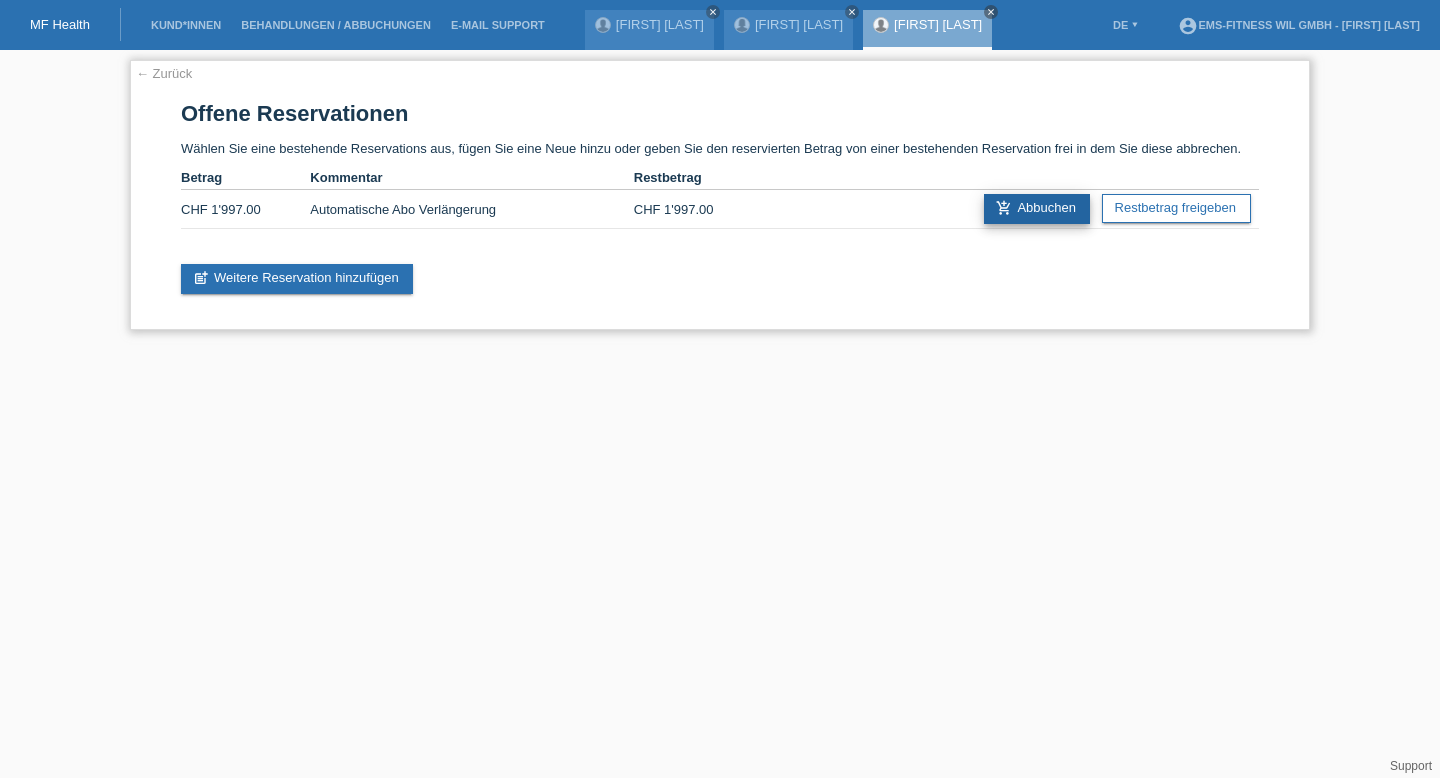 click on "add_shopping_cart  Abbuchen" at bounding box center [1037, 209] 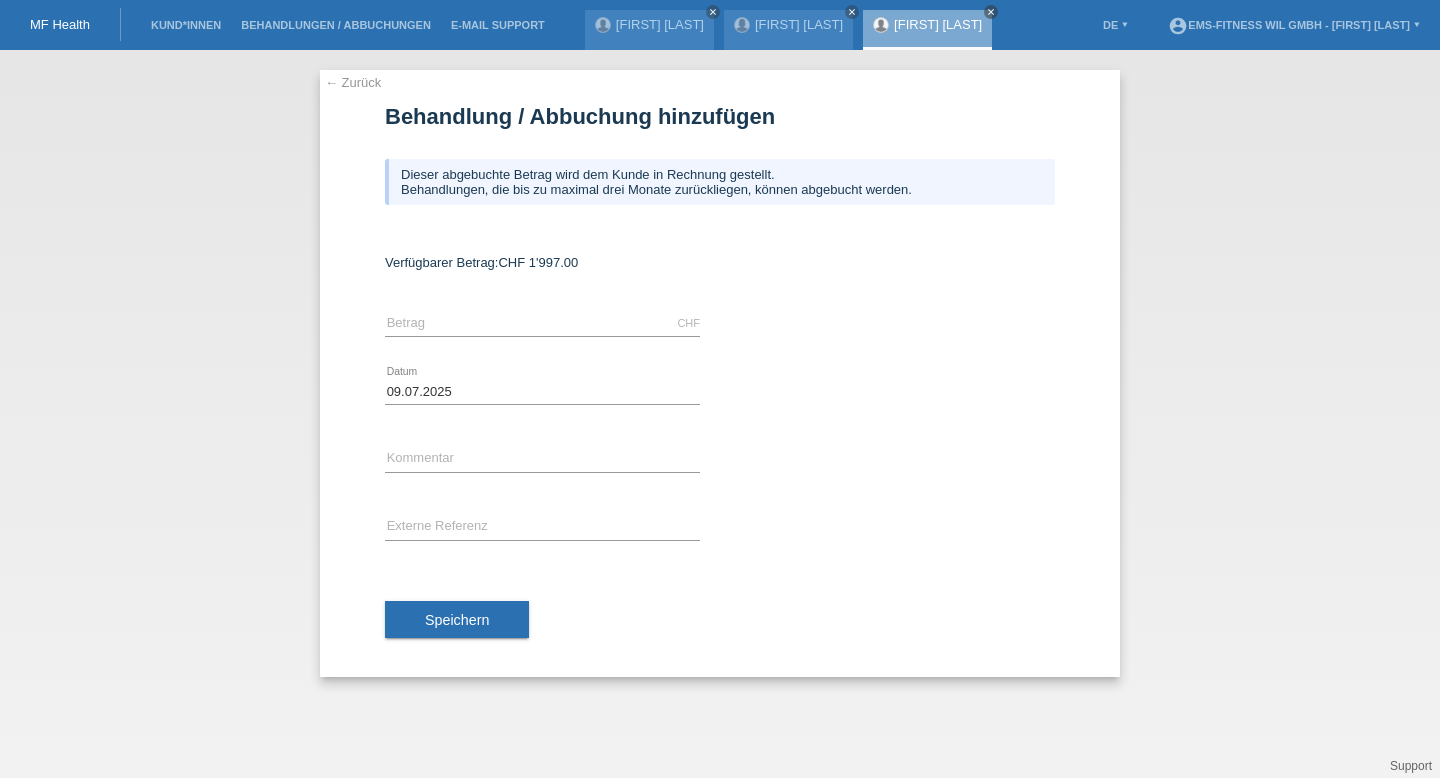 scroll, scrollTop: 0, scrollLeft: 0, axis: both 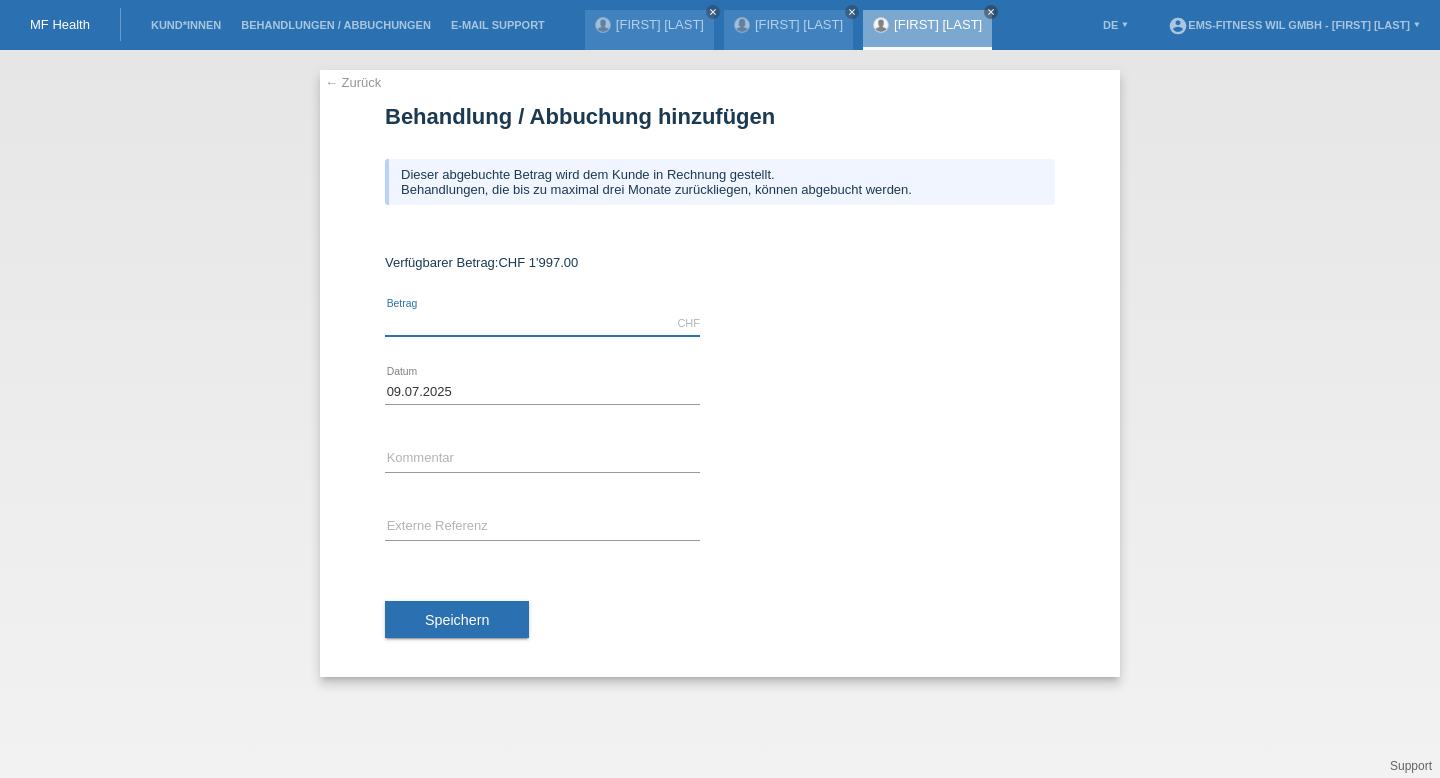 click at bounding box center (542, 323) 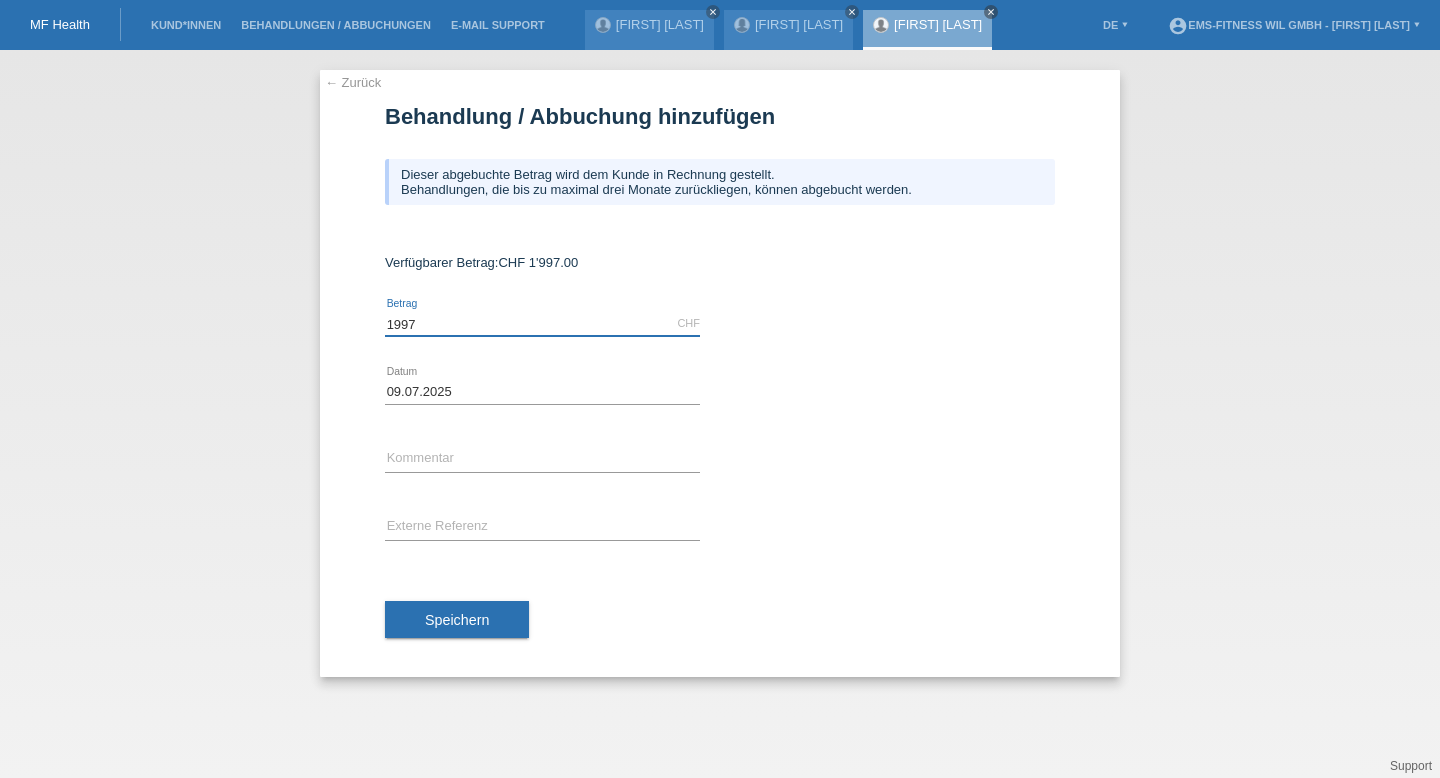 type on "1997" 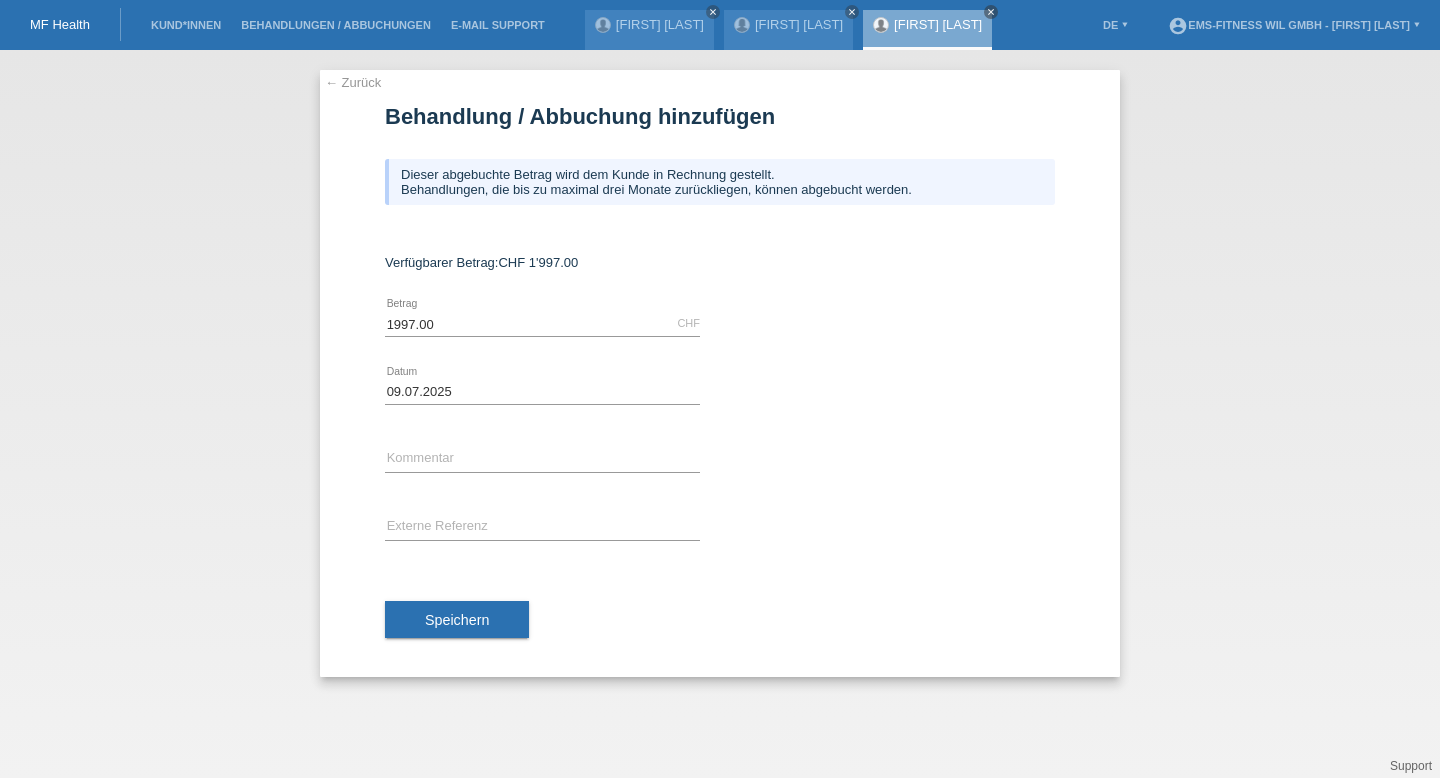 click on "error
Kommentar" at bounding box center [542, 324] 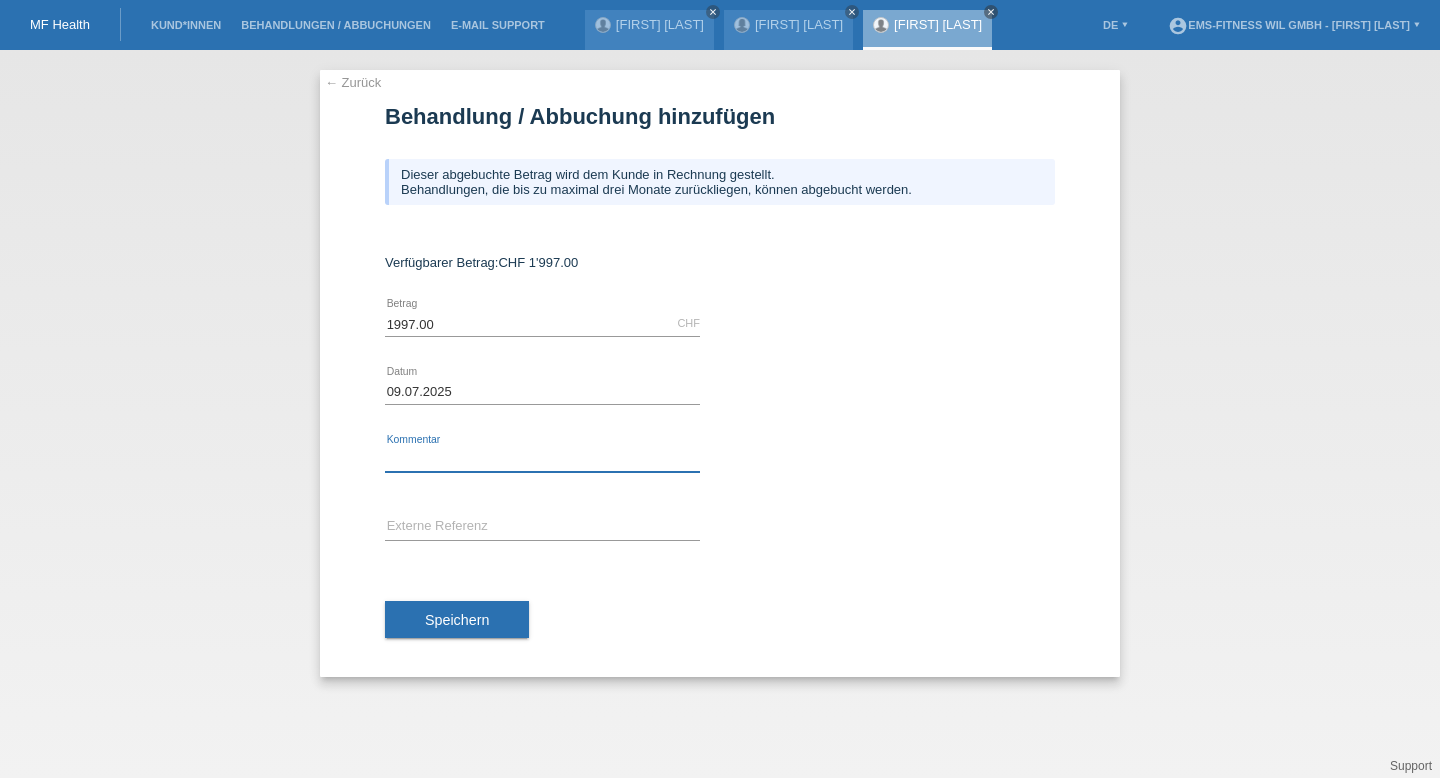 click at bounding box center (542, 459) 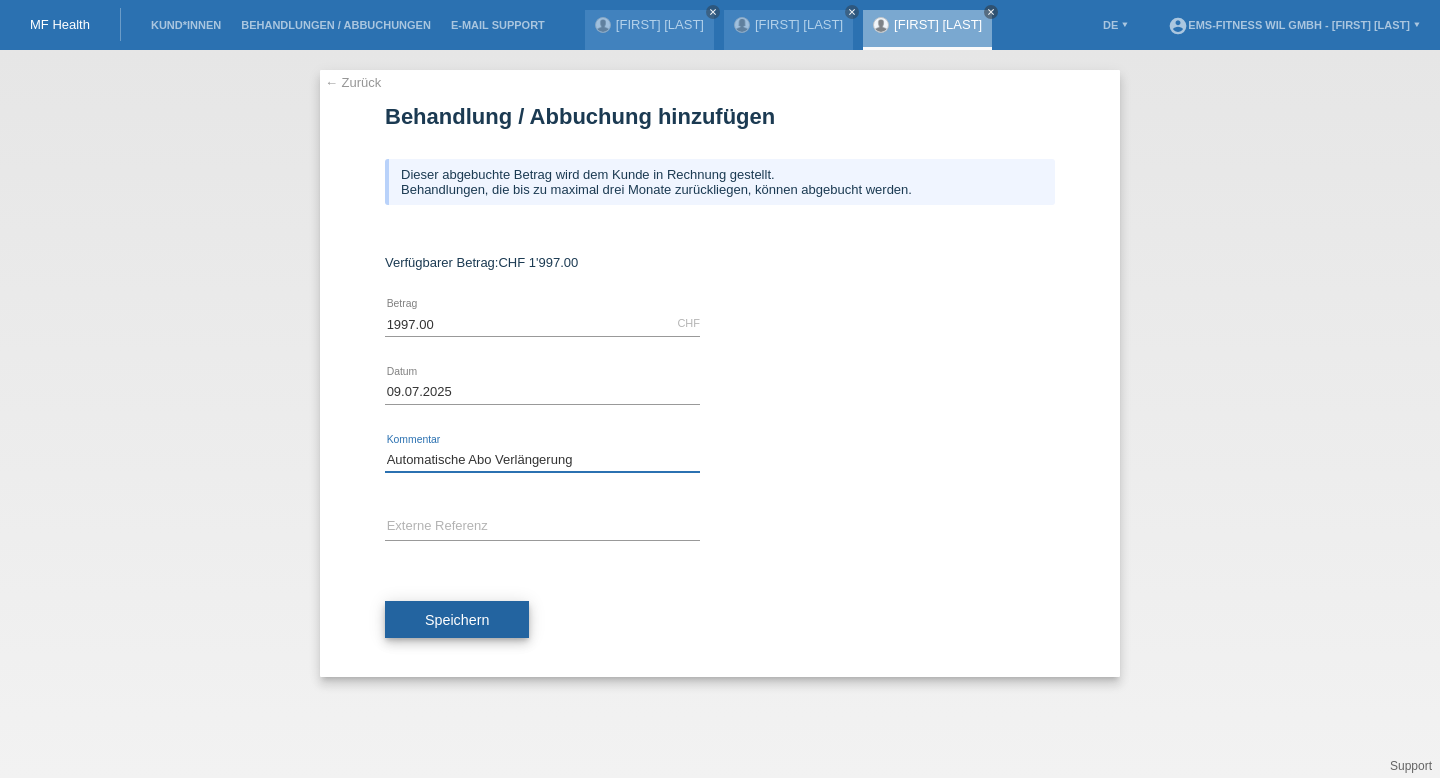 type on "Automatische Abo Verlängerung" 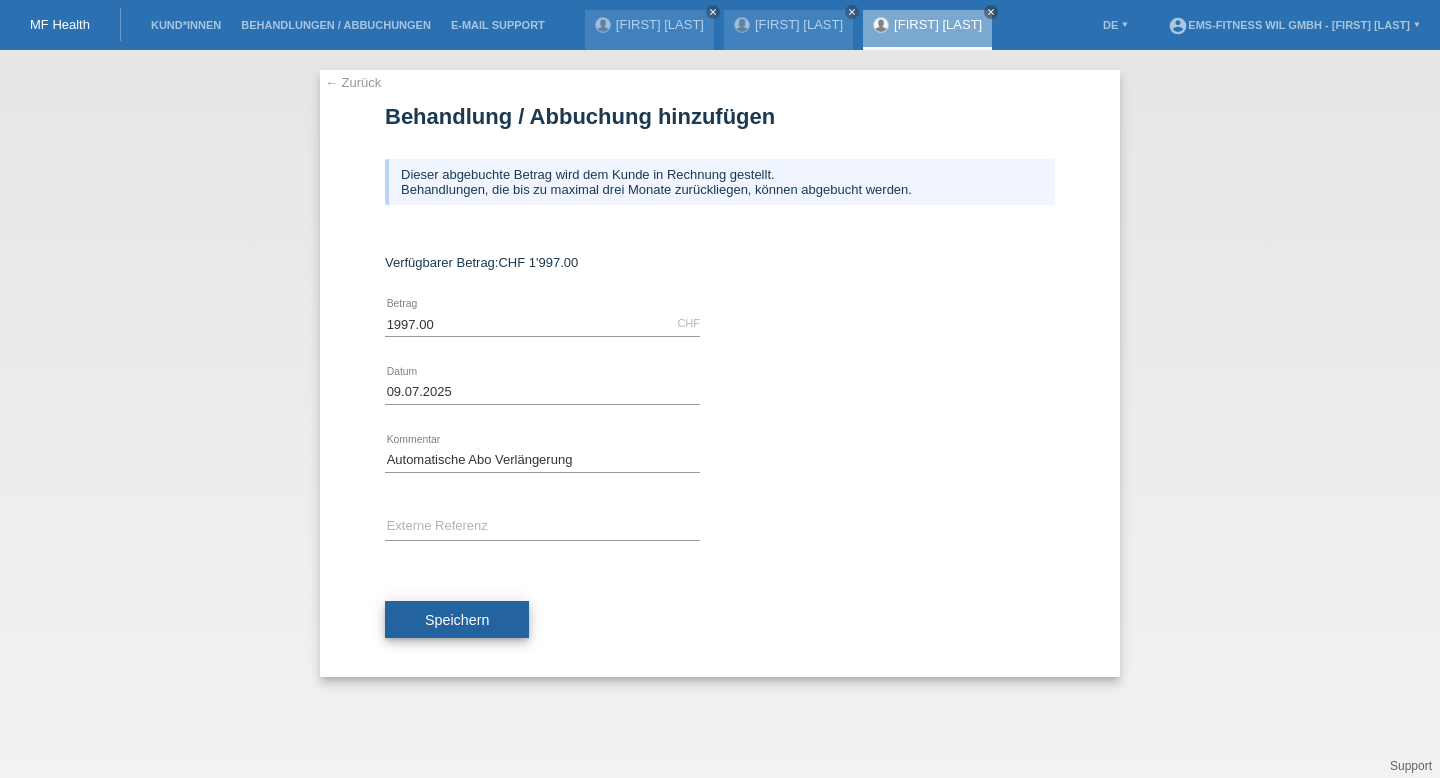 click on "Speichern" at bounding box center (457, 620) 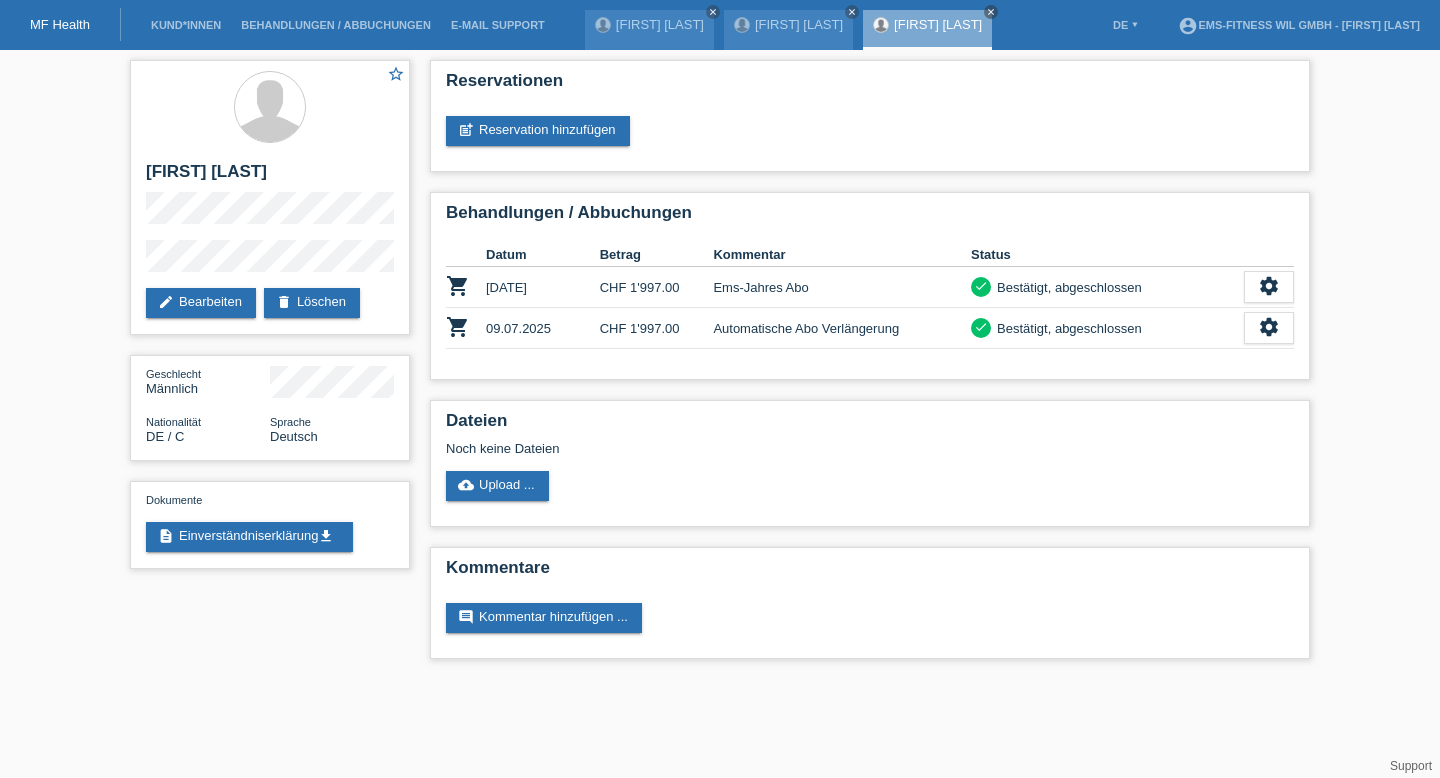 scroll, scrollTop: 0, scrollLeft: 0, axis: both 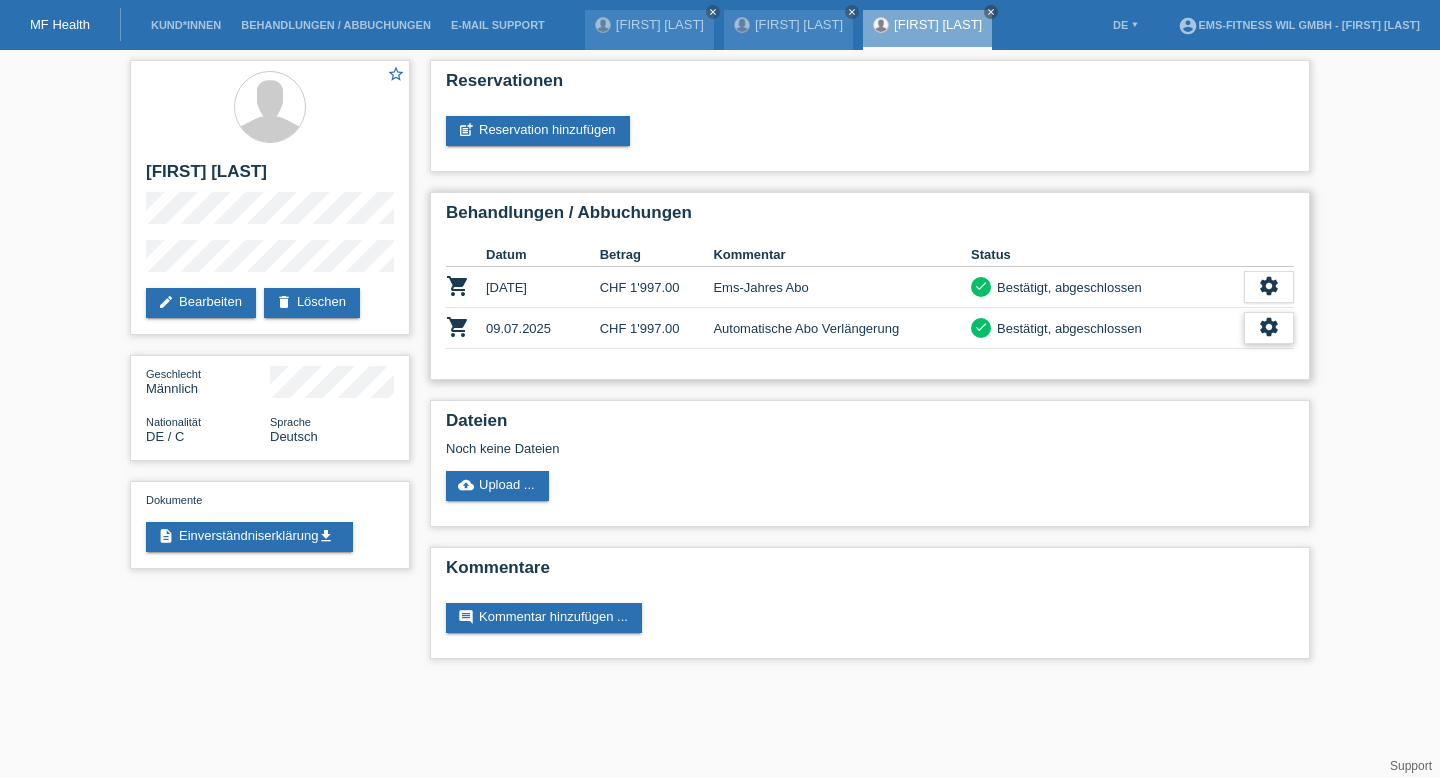 click on "settings" at bounding box center (1269, 286) 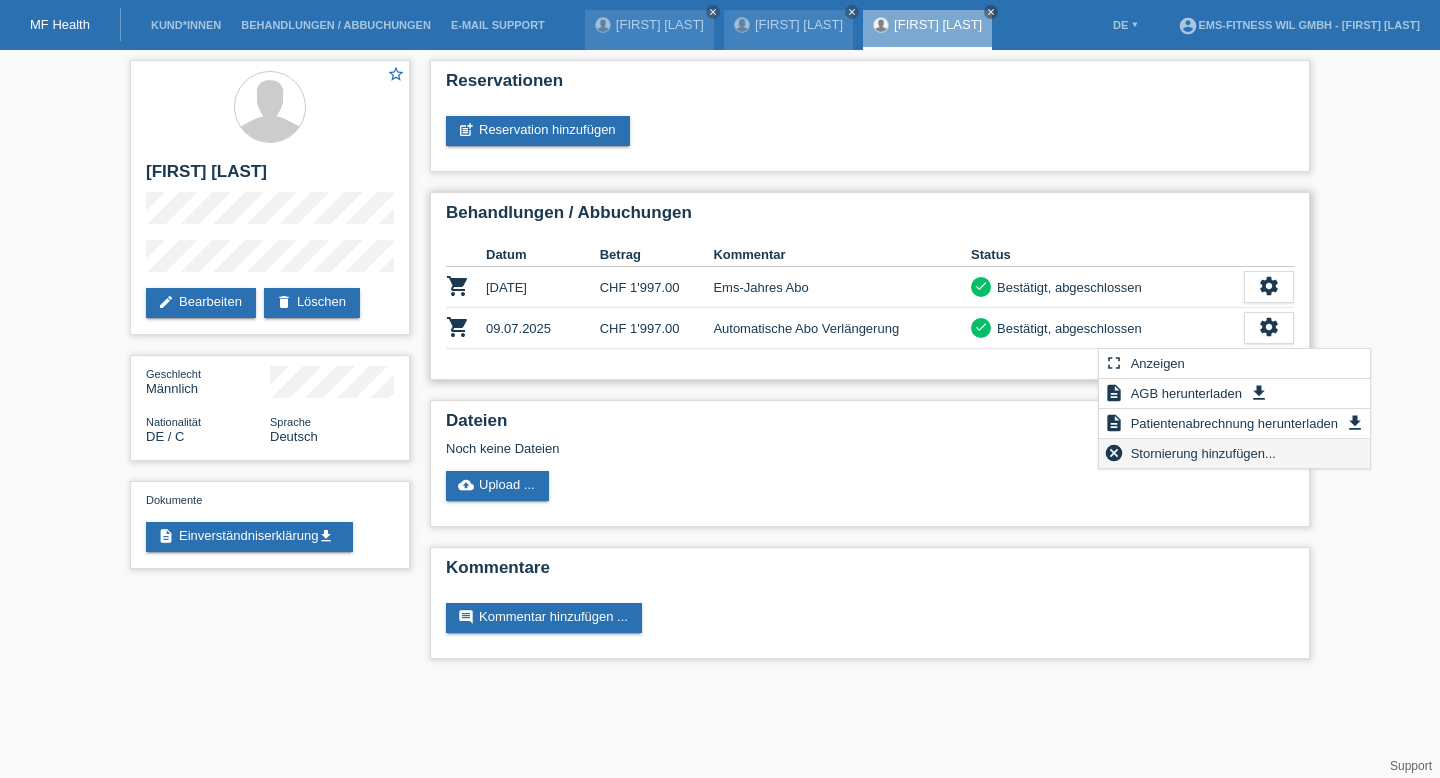 click on "Stornierung hinzufügen..." at bounding box center (0, 0) 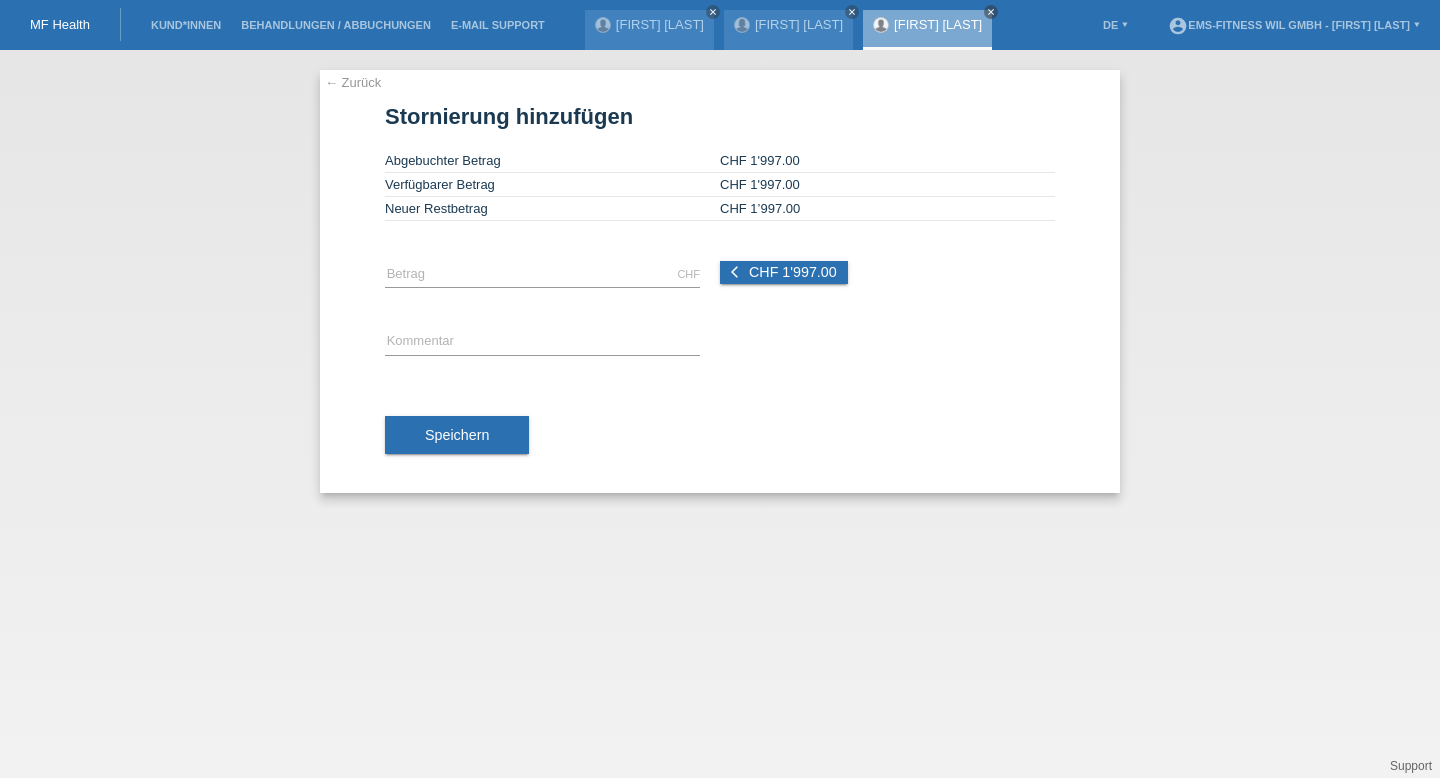 scroll, scrollTop: 0, scrollLeft: 0, axis: both 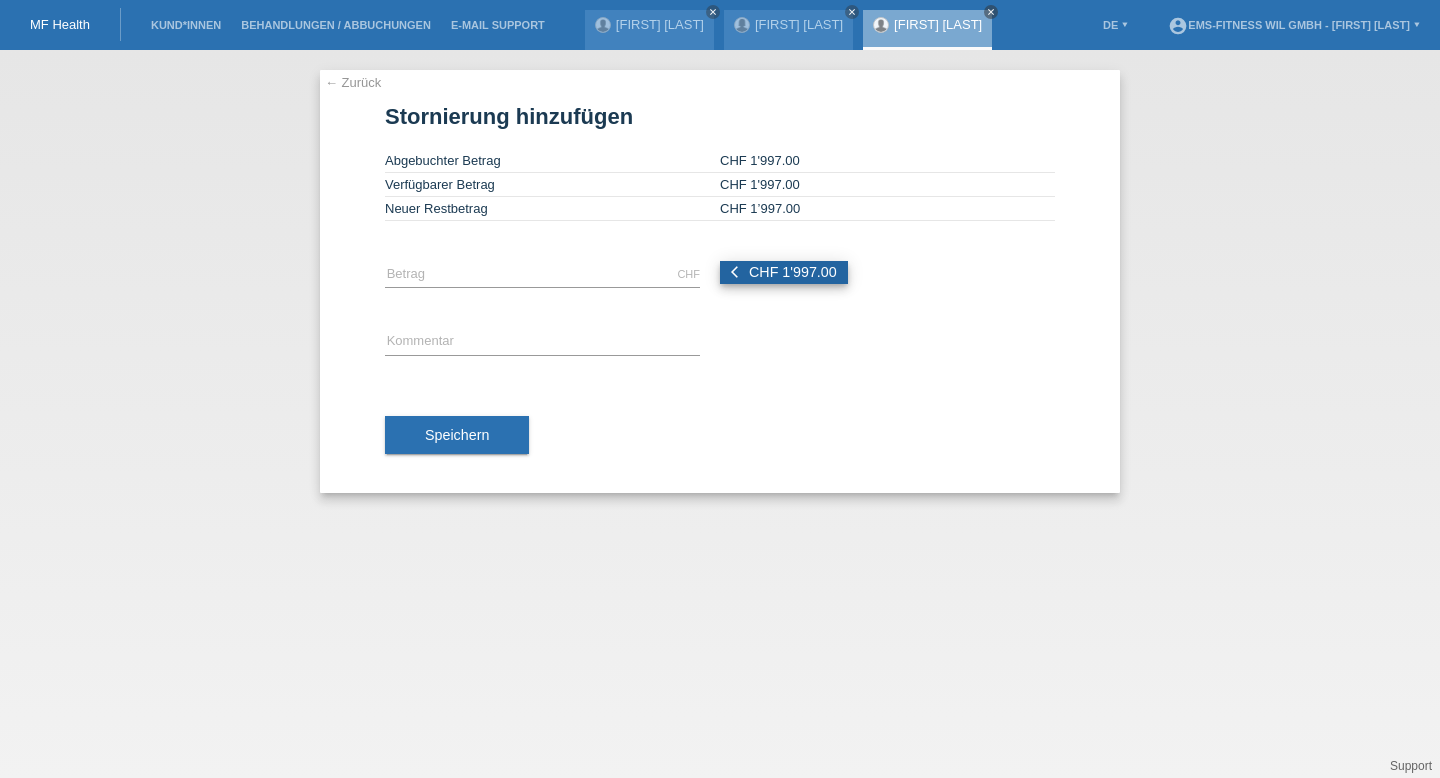 click on "arrow_back_ios   CHF 1'997.00" at bounding box center (784, 272) 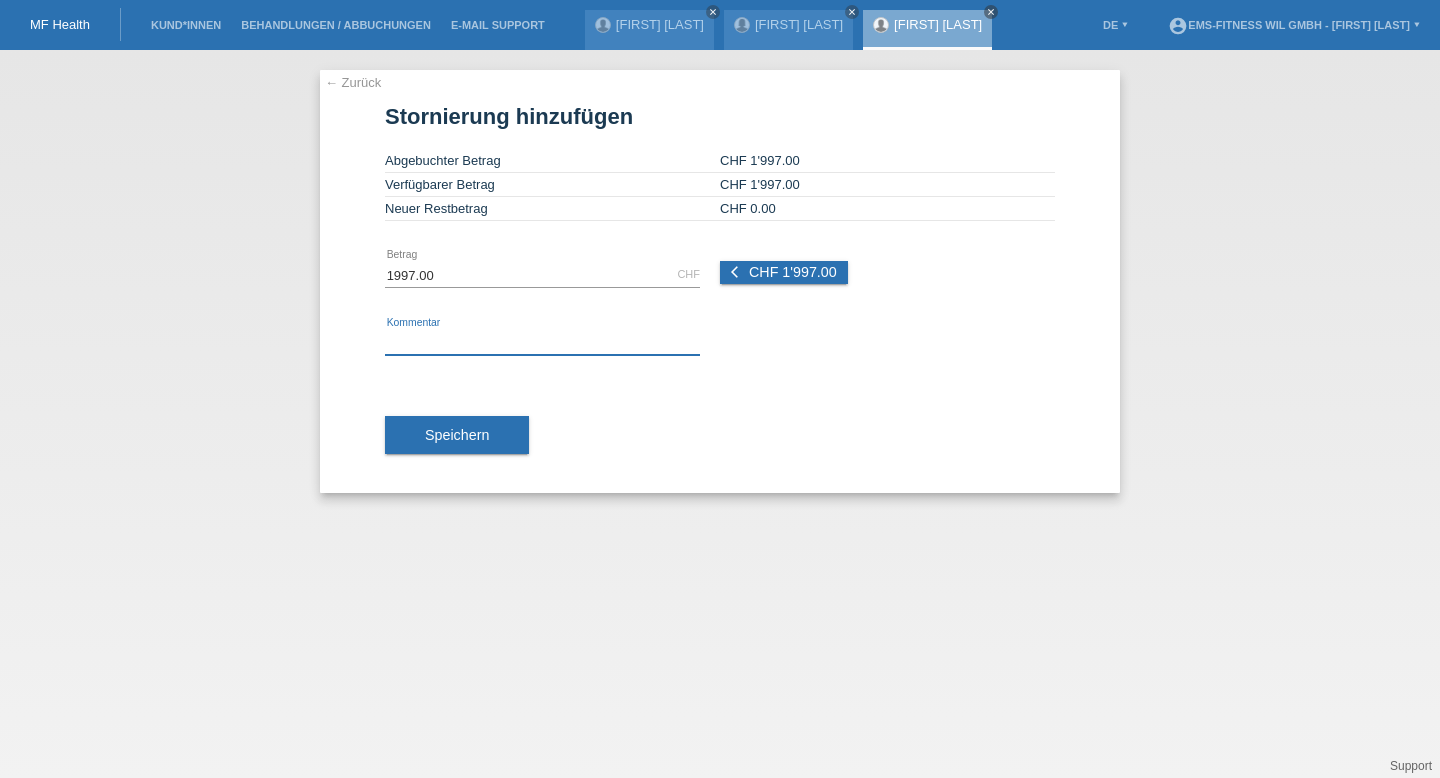 click at bounding box center [542, 342] 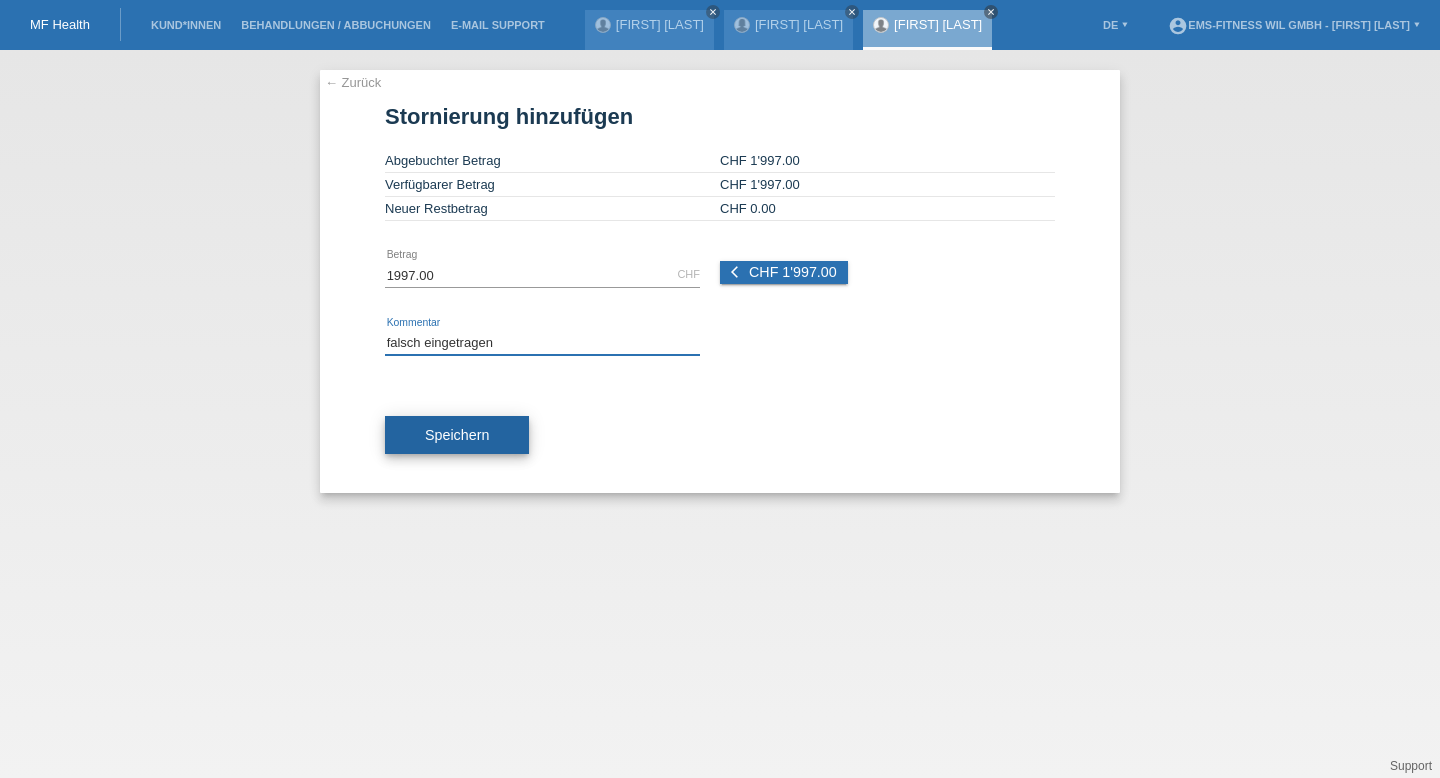 type on "falsch eingetragen" 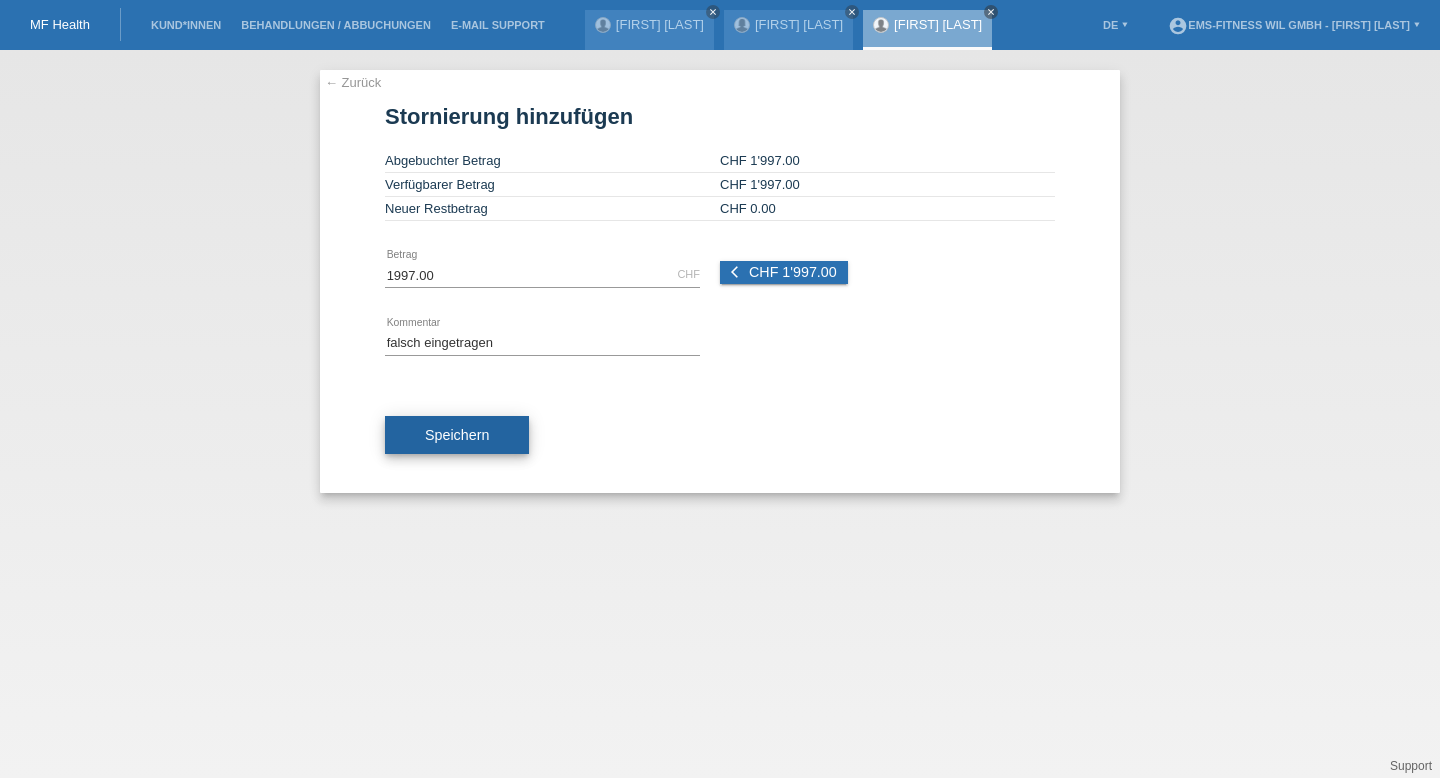click on "Speichern" at bounding box center [457, 435] 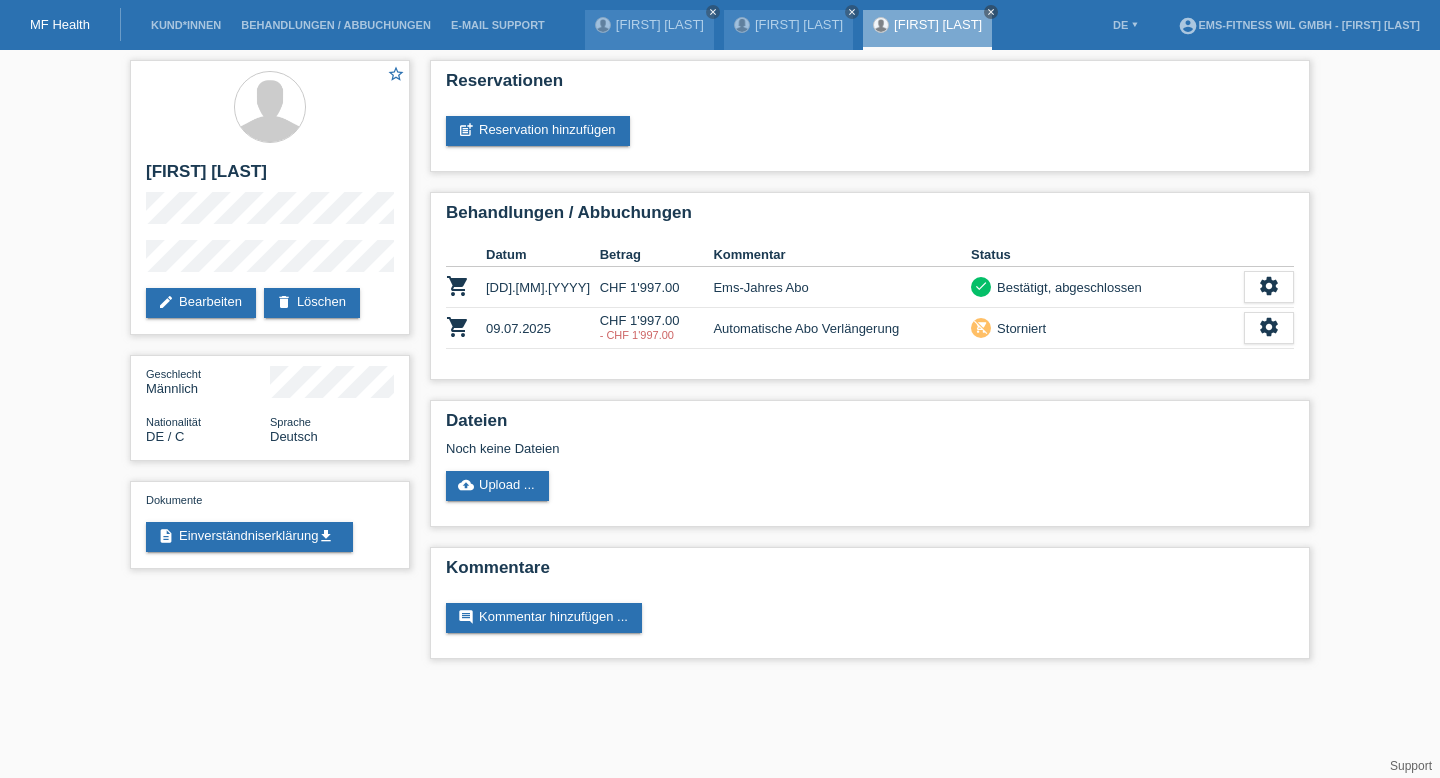 scroll, scrollTop: 0, scrollLeft: 0, axis: both 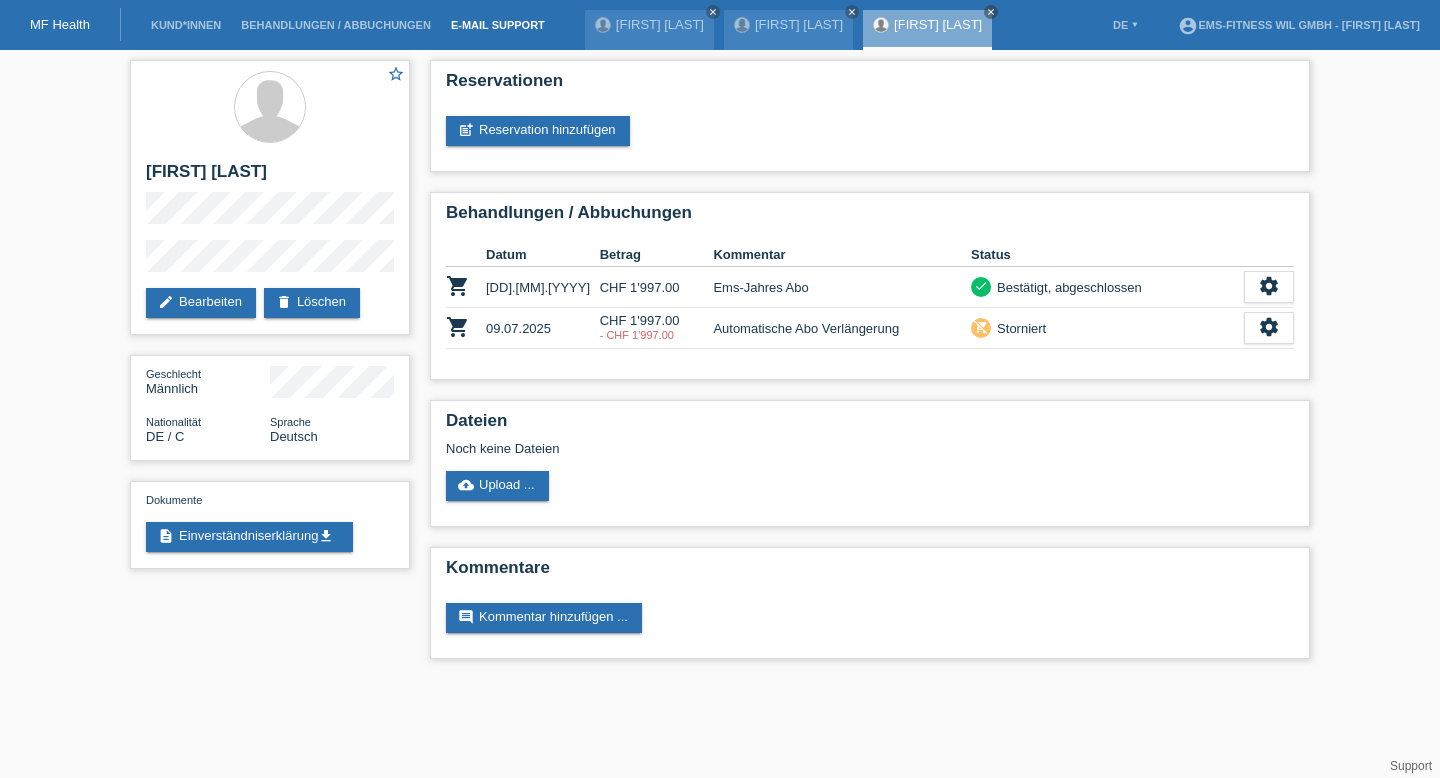 click on "E-Mail Support" at bounding box center [498, 25] 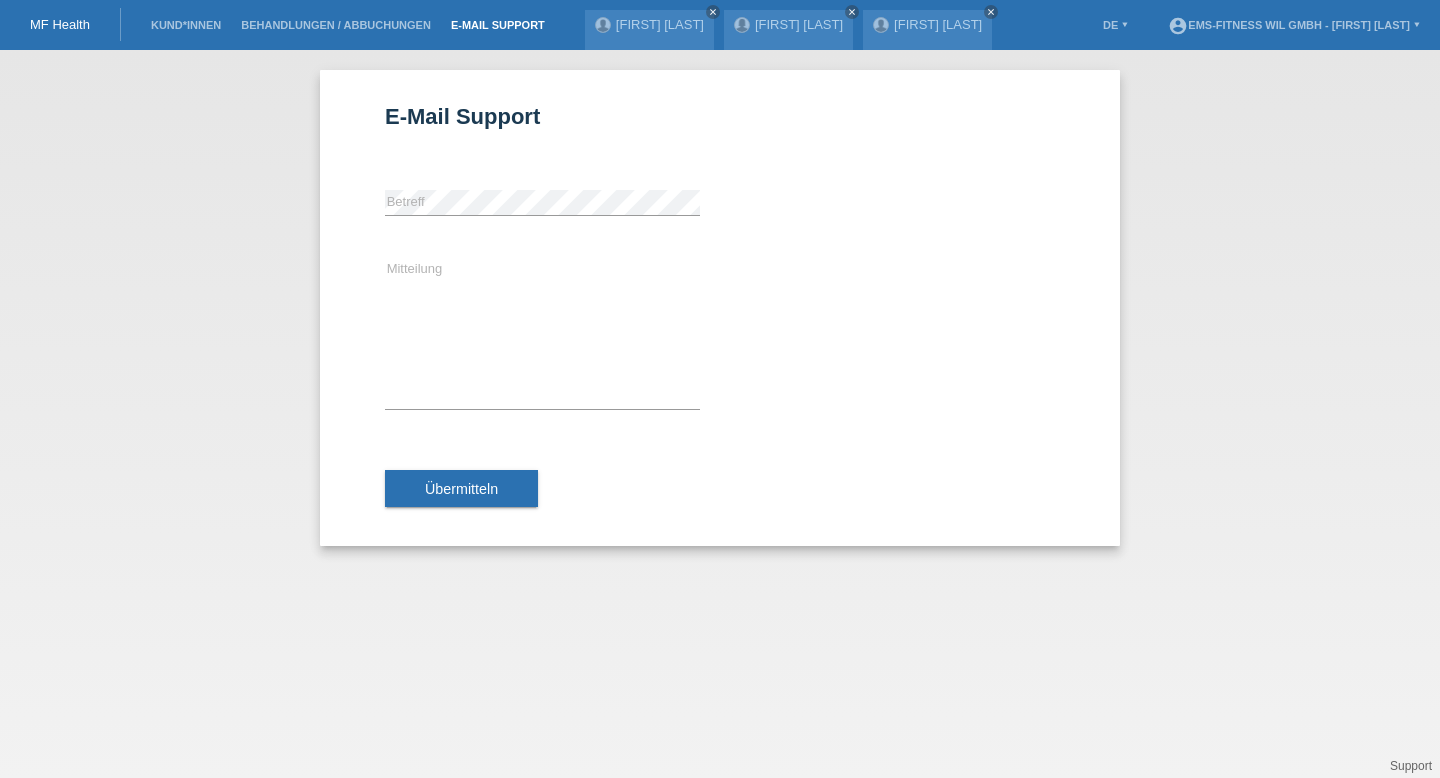 scroll, scrollTop: 0, scrollLeft: 0, axis: both 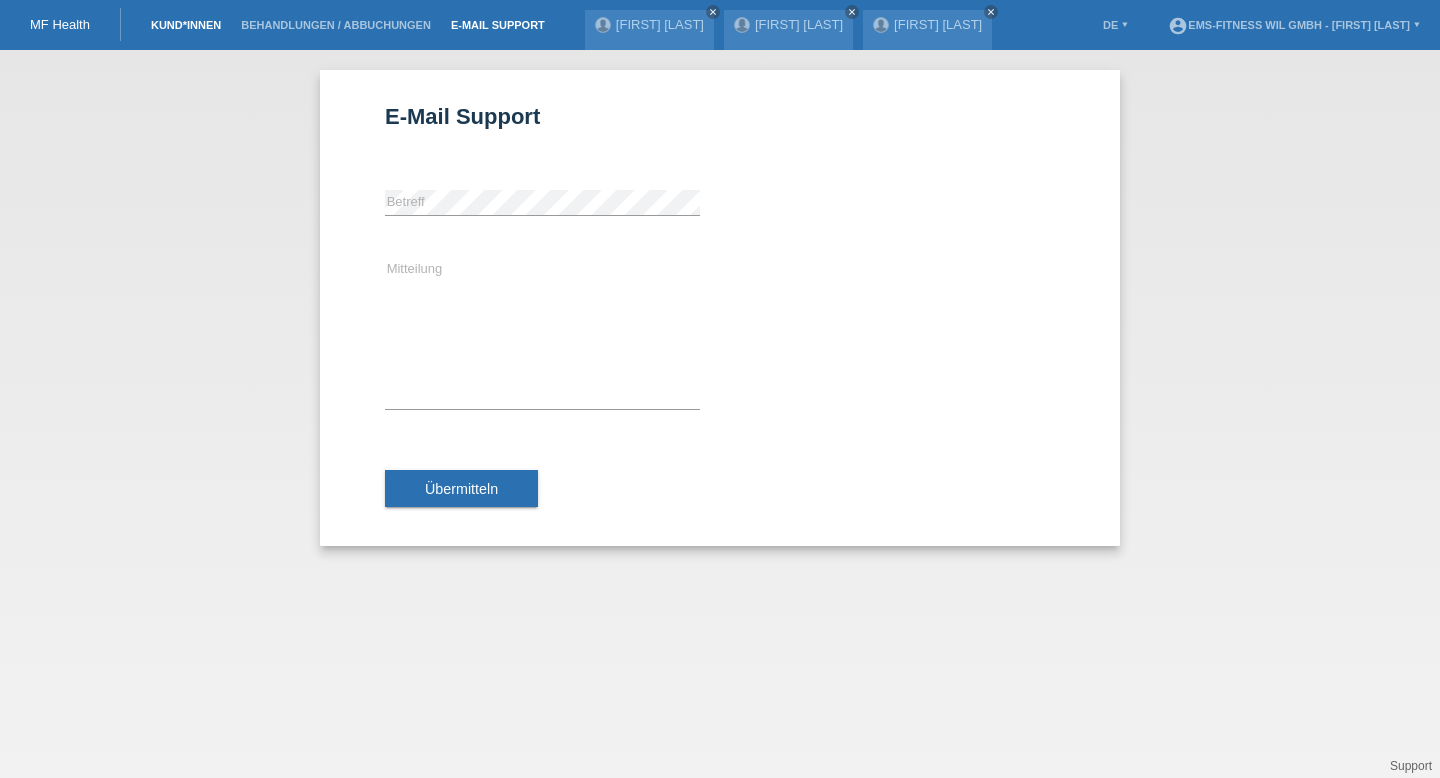 click on "Kund*innen" at bounding box center [186, 25] 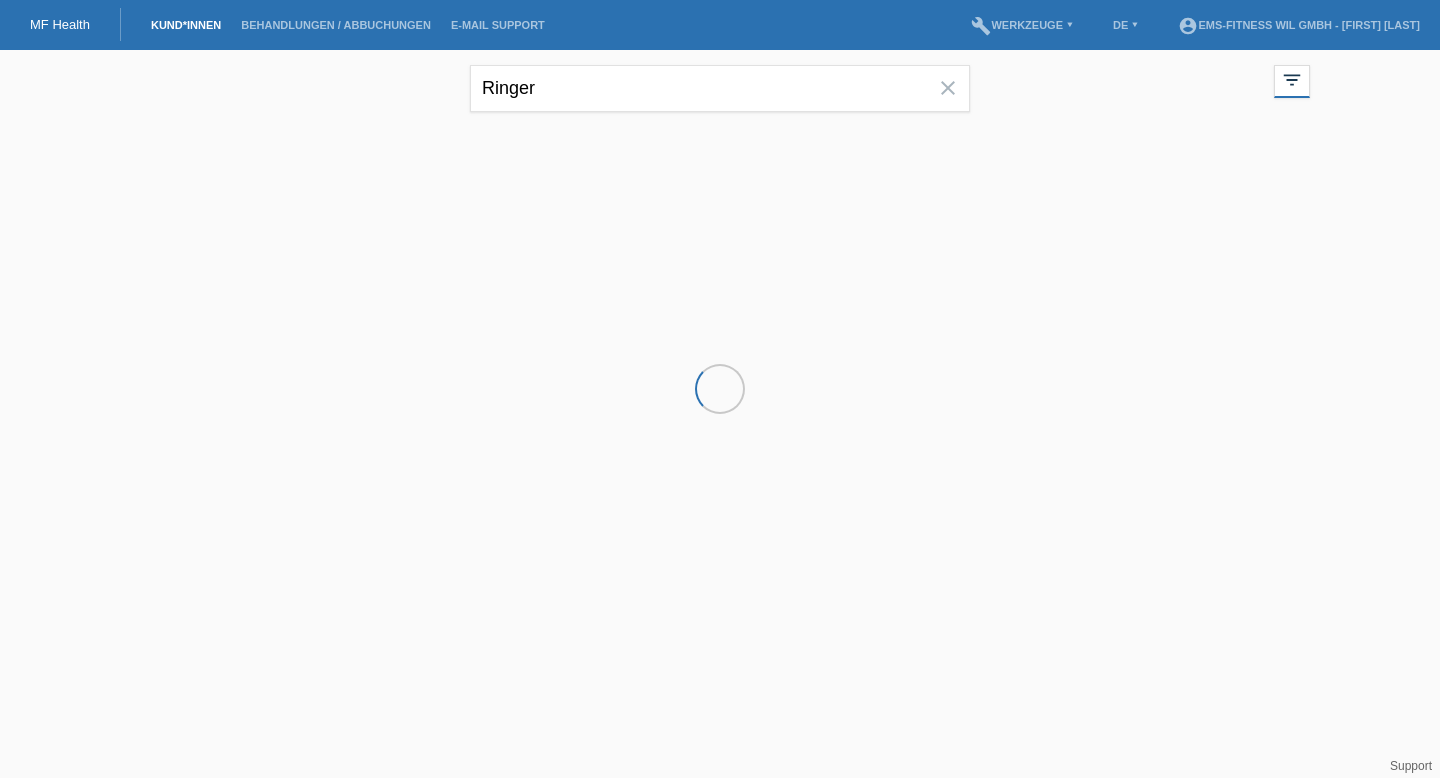 scroll, scrollTop: 0, scrollLeft: 0, axis: both 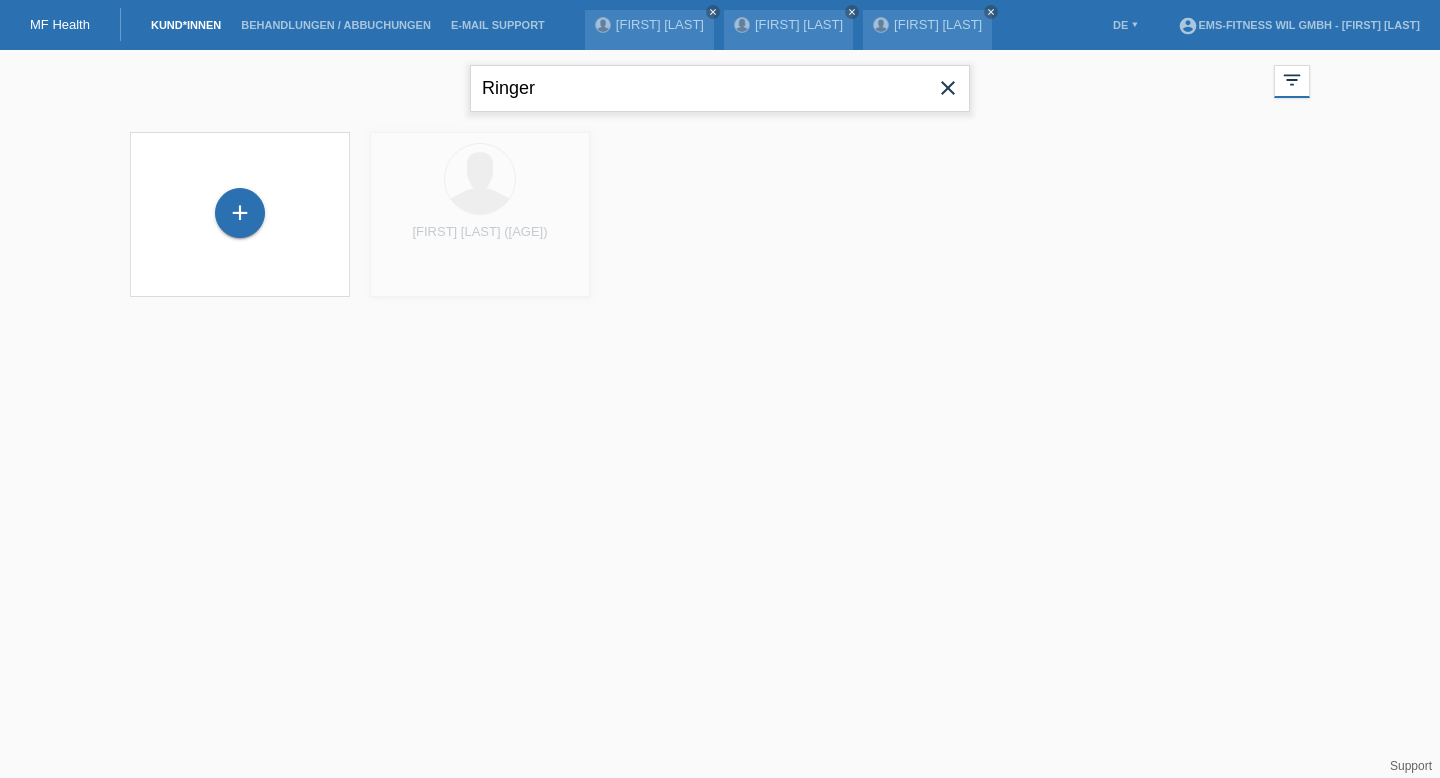 drag, startPoint x: 691, startPoint y: 95, endPoint x: 312, endPoint y: 91, distance: 379.02112 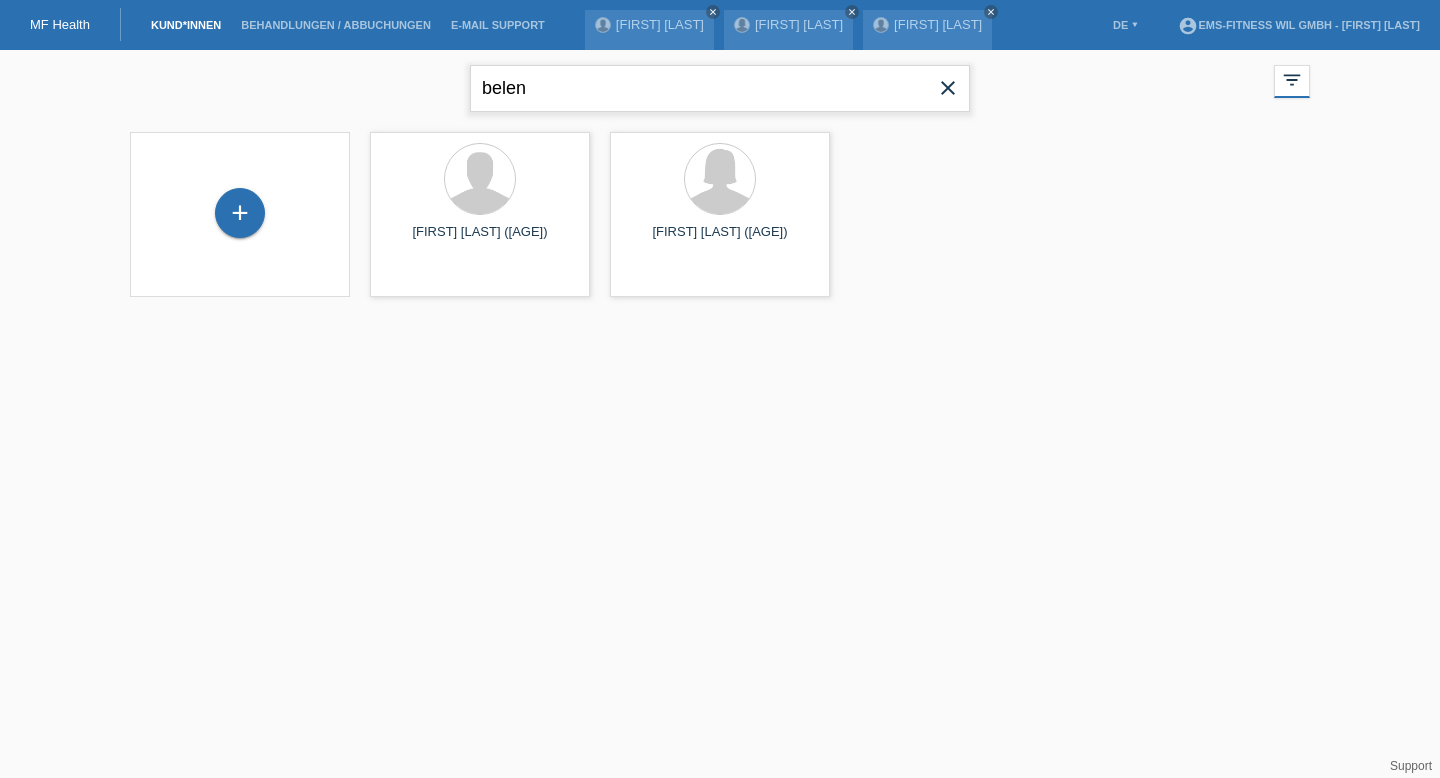 type on "belen" 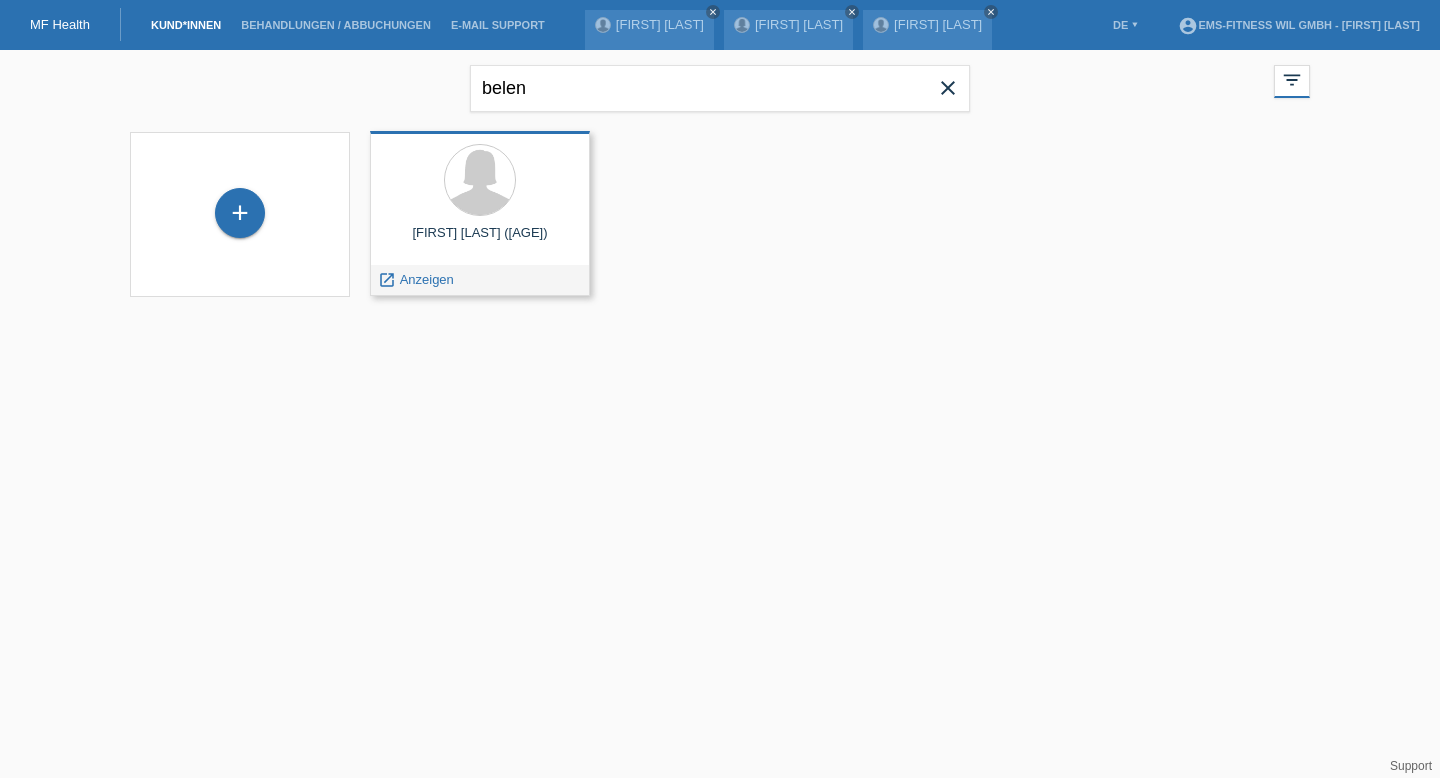 click at bounding box center (480, 181) 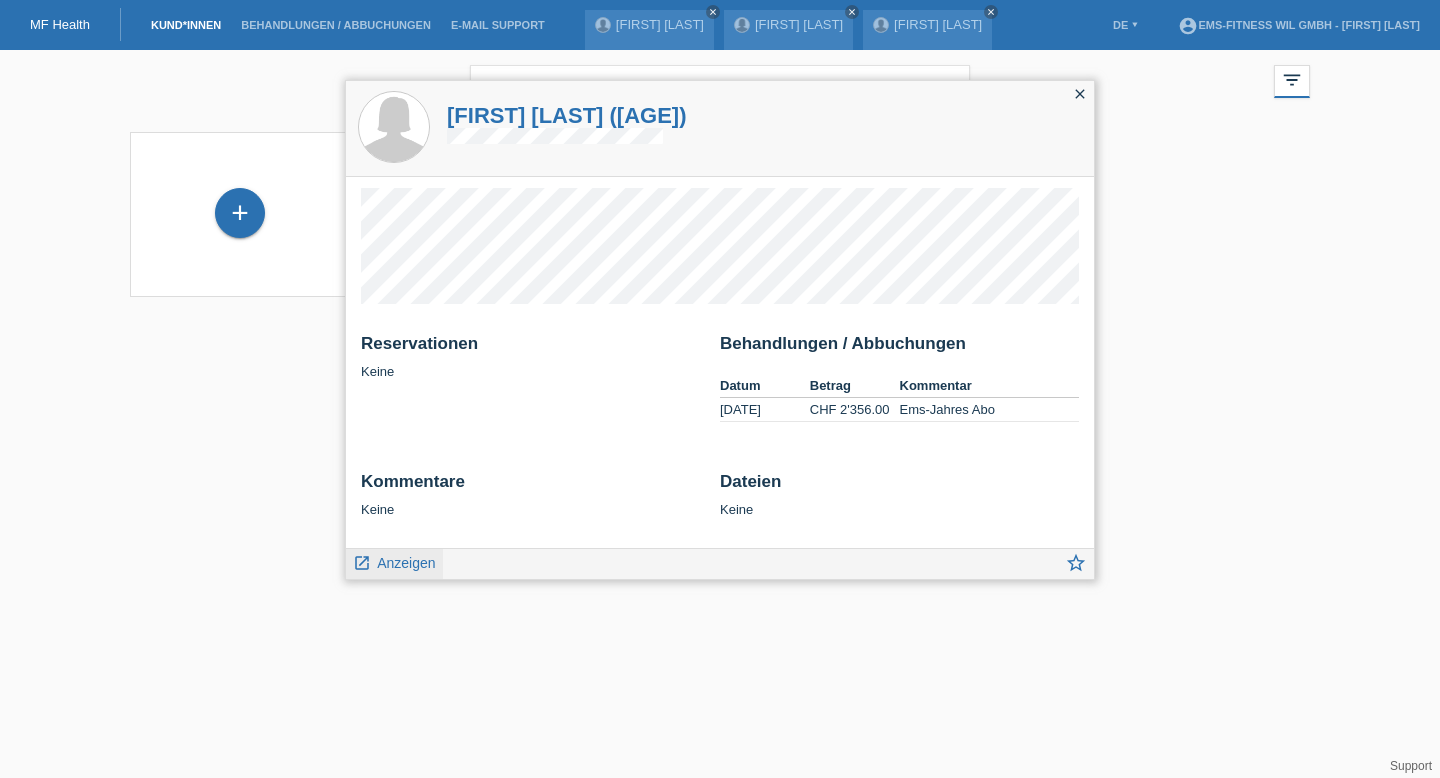 click on "Anzeigen" at bounding box center [406, 563] 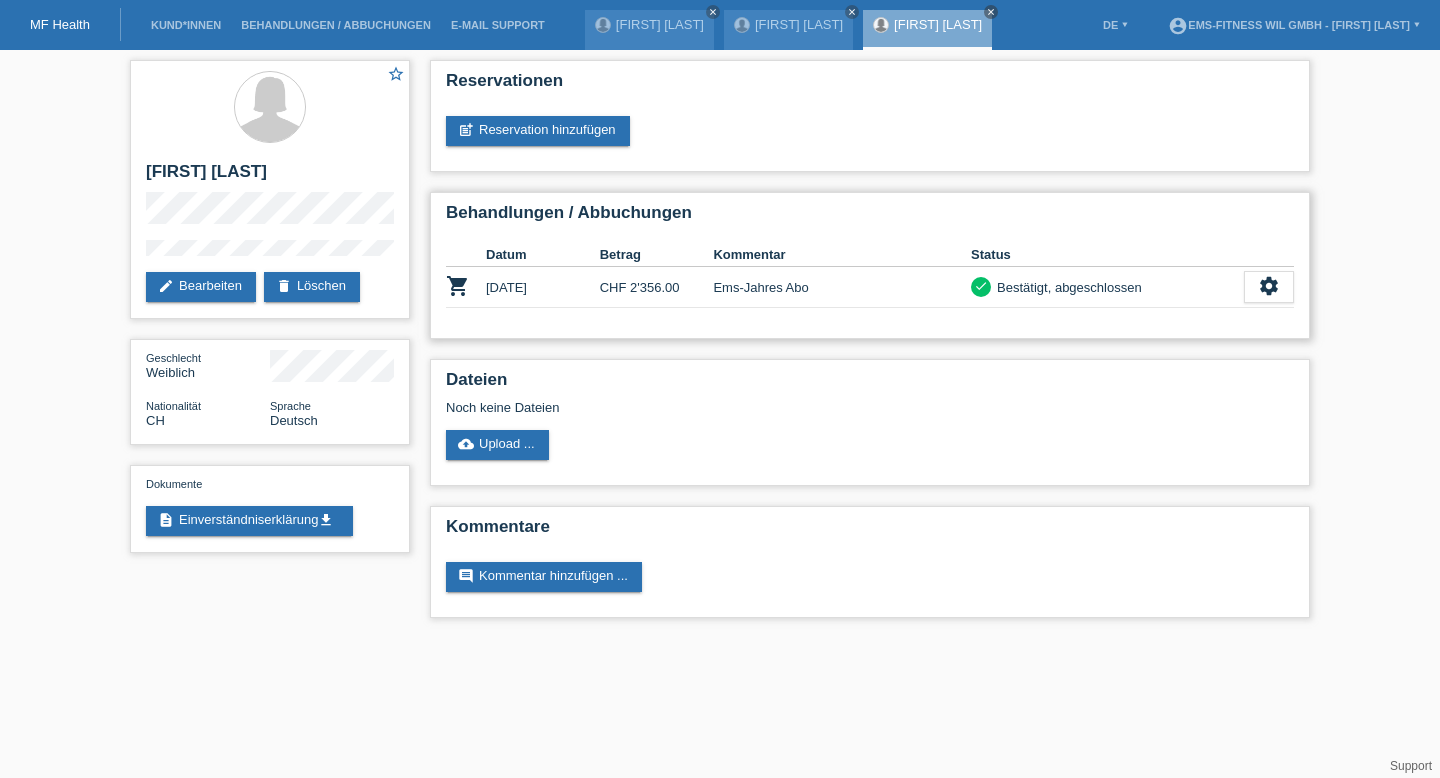 scroll, scrollTop: 0, scrollLeft: 0, axis: both 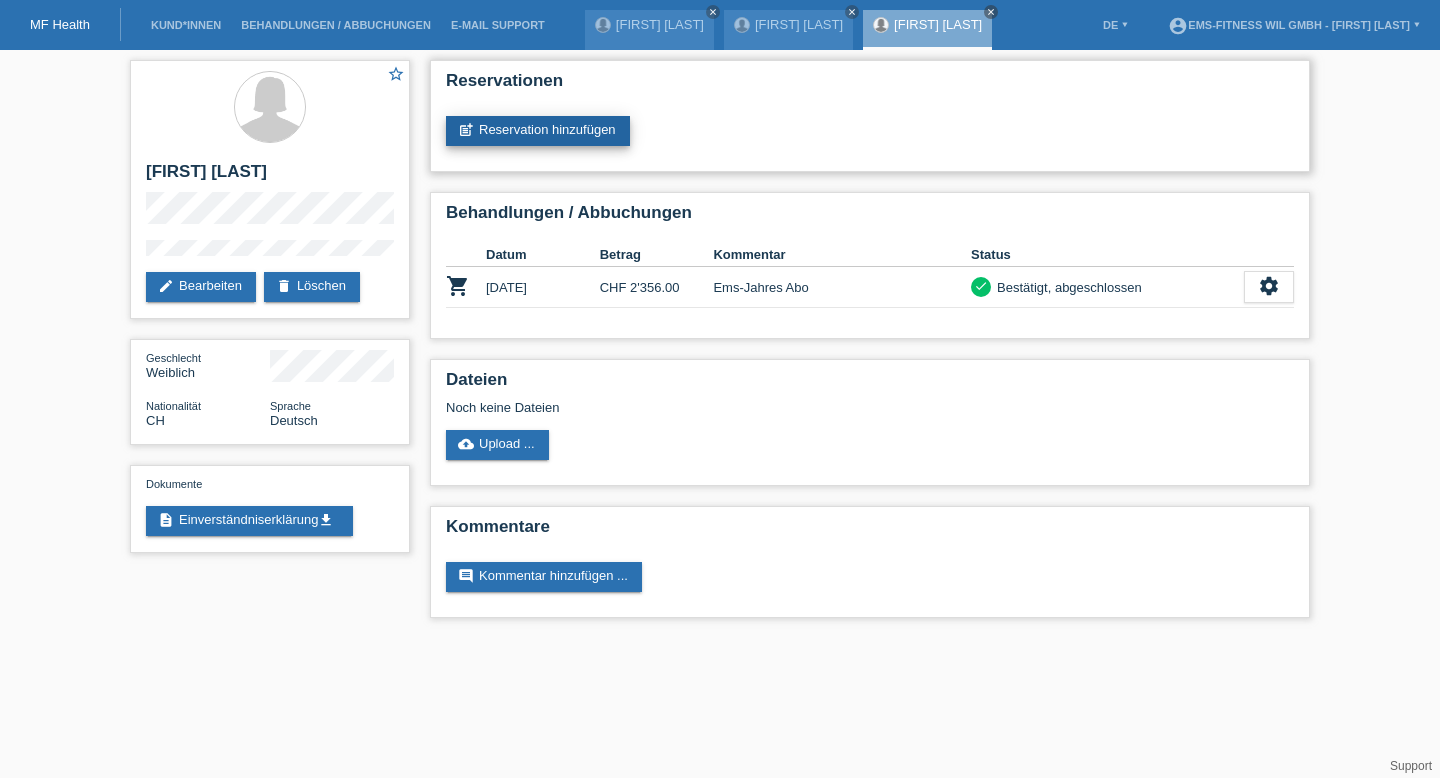 click on "post_add  Reservation hinzufügen" at bounding box center [538, 131] 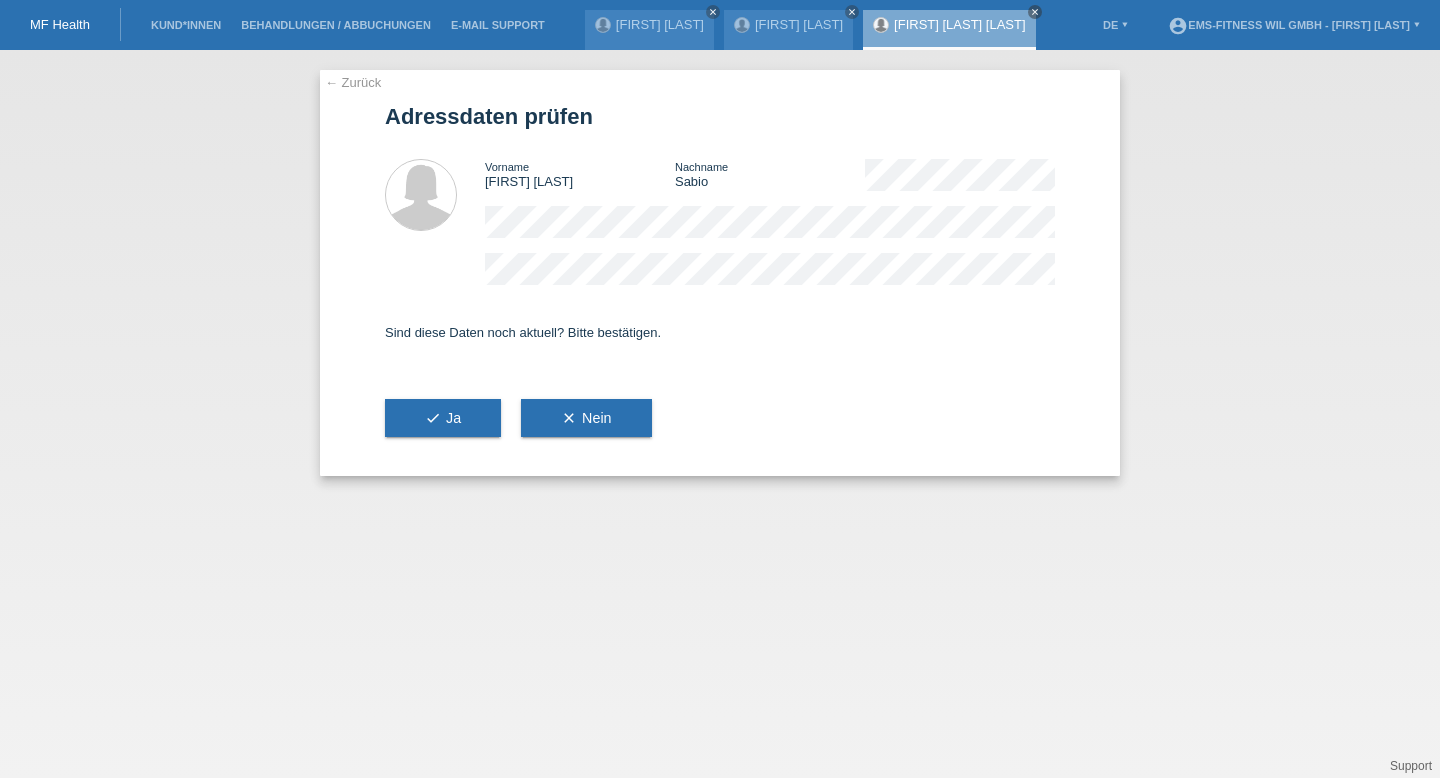 scroll, scrollTop: 0, scrollLeft: 0, axis: both 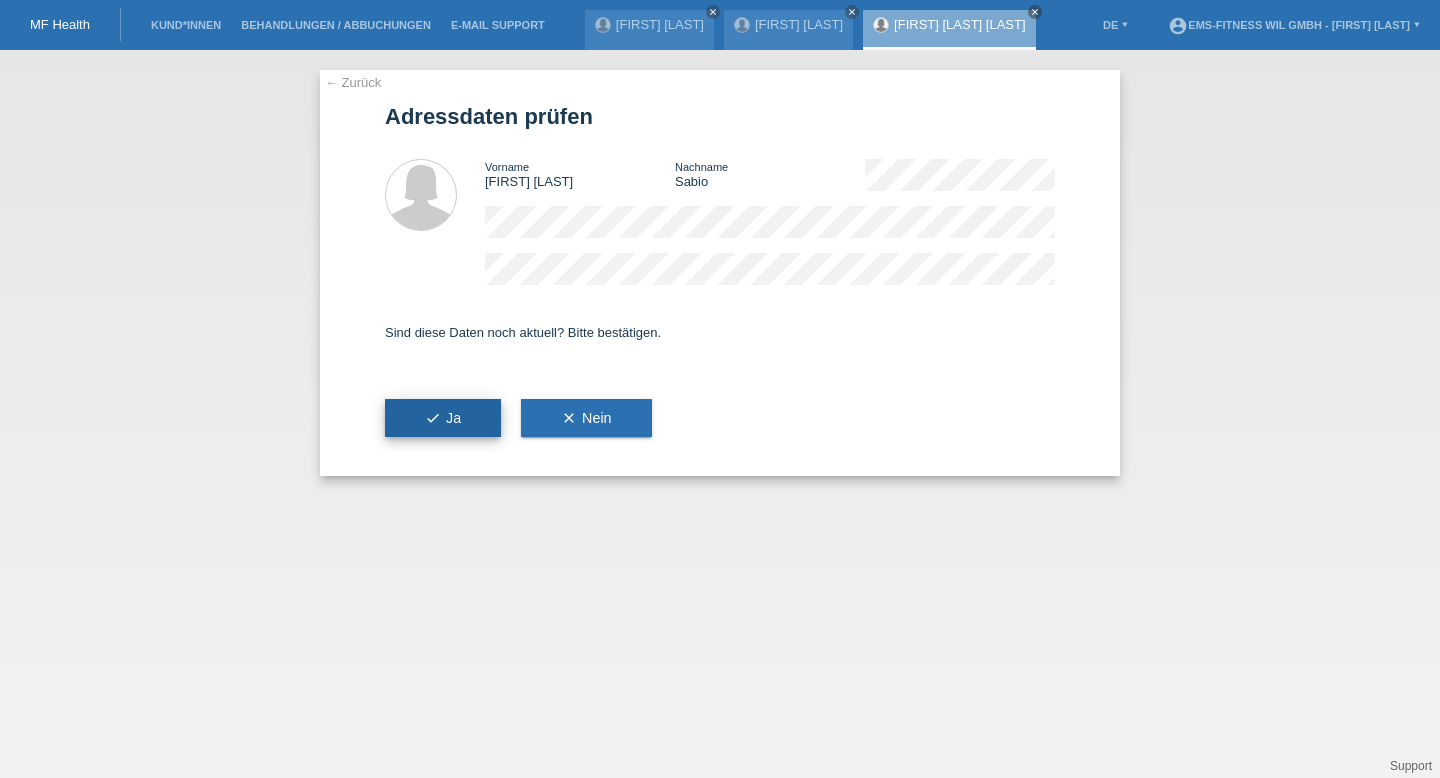 click on "check  Ja" at bounding box center [443, 418] 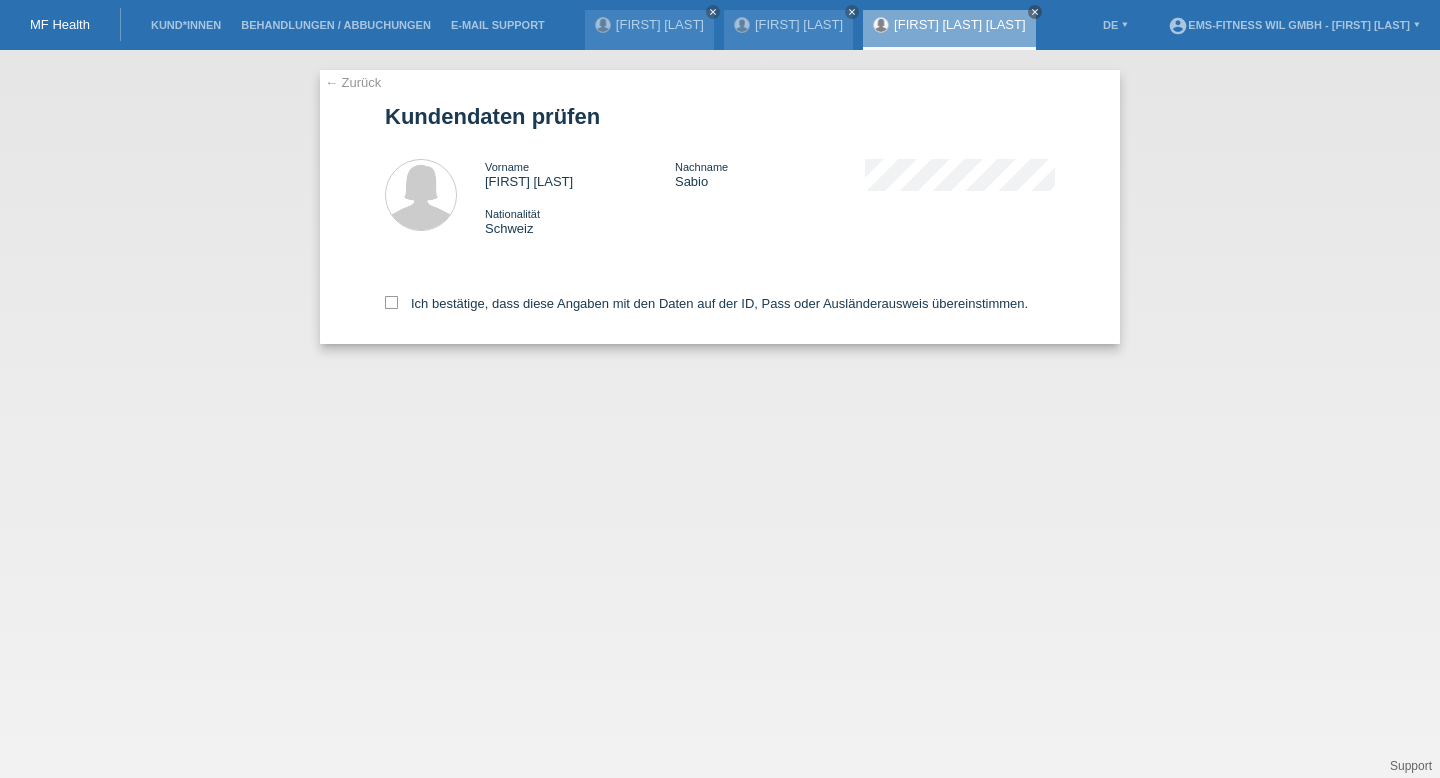 scroll, scrollTop: 0, scrollLeft: 0, axis: both 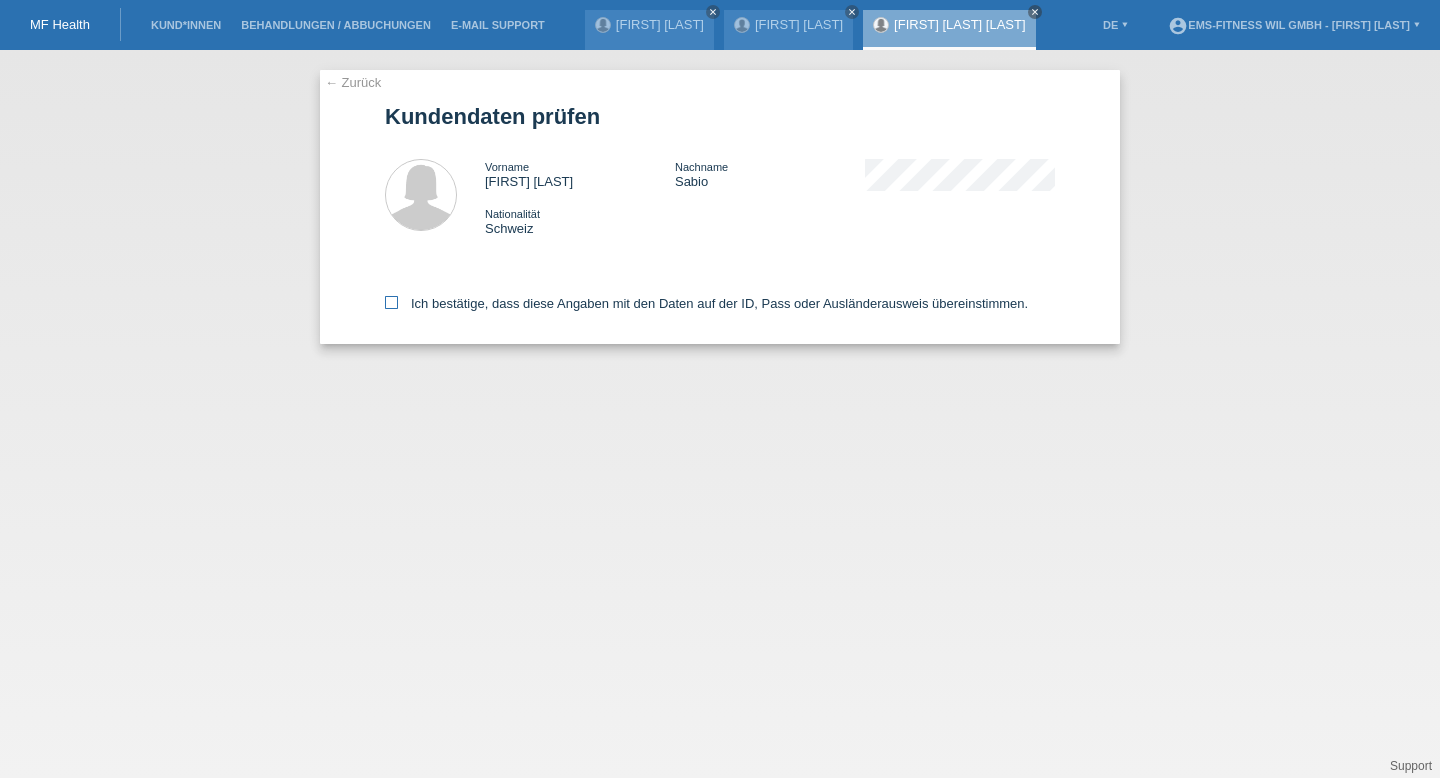 click at bounding box center (391, 302) 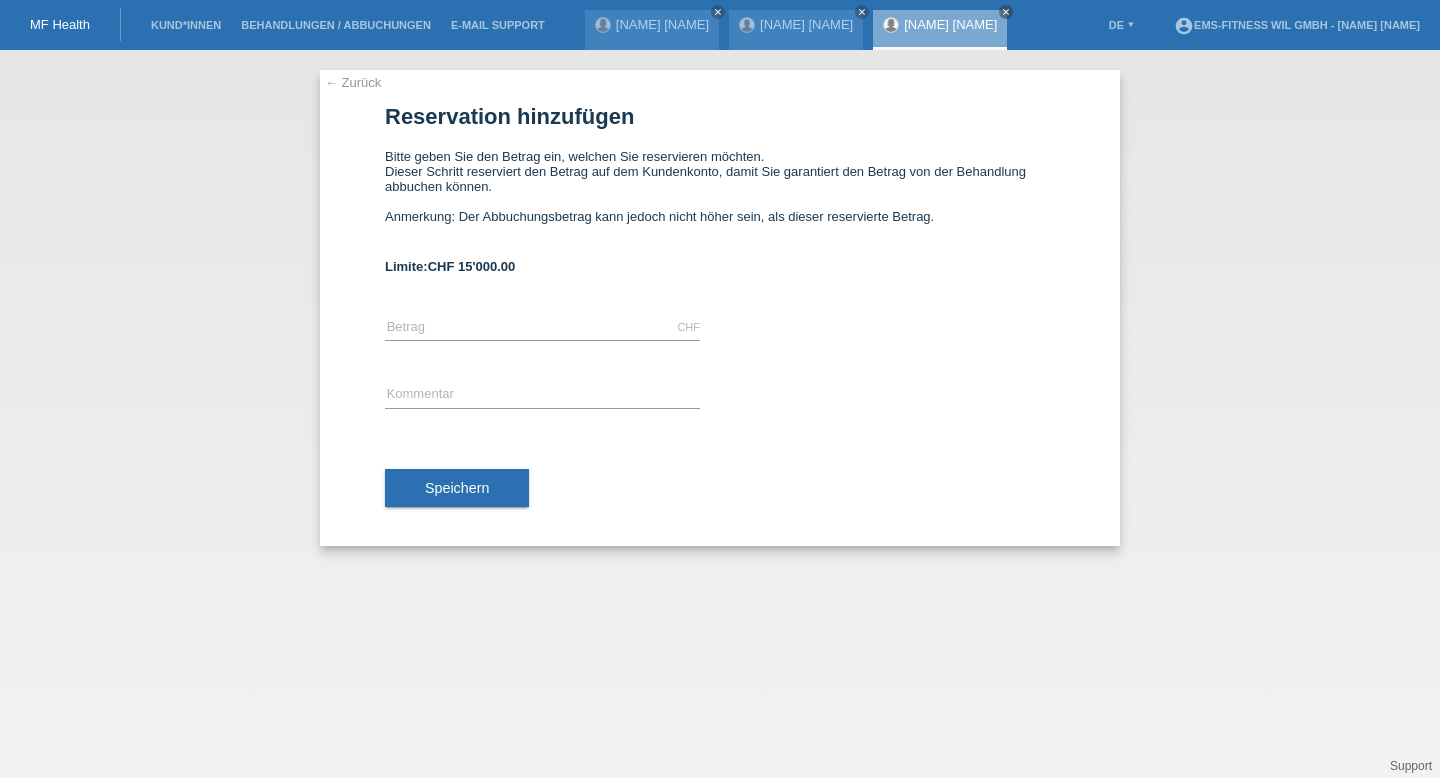 scroll, scrollTop: 0, scrollLeft: 0, axis: both 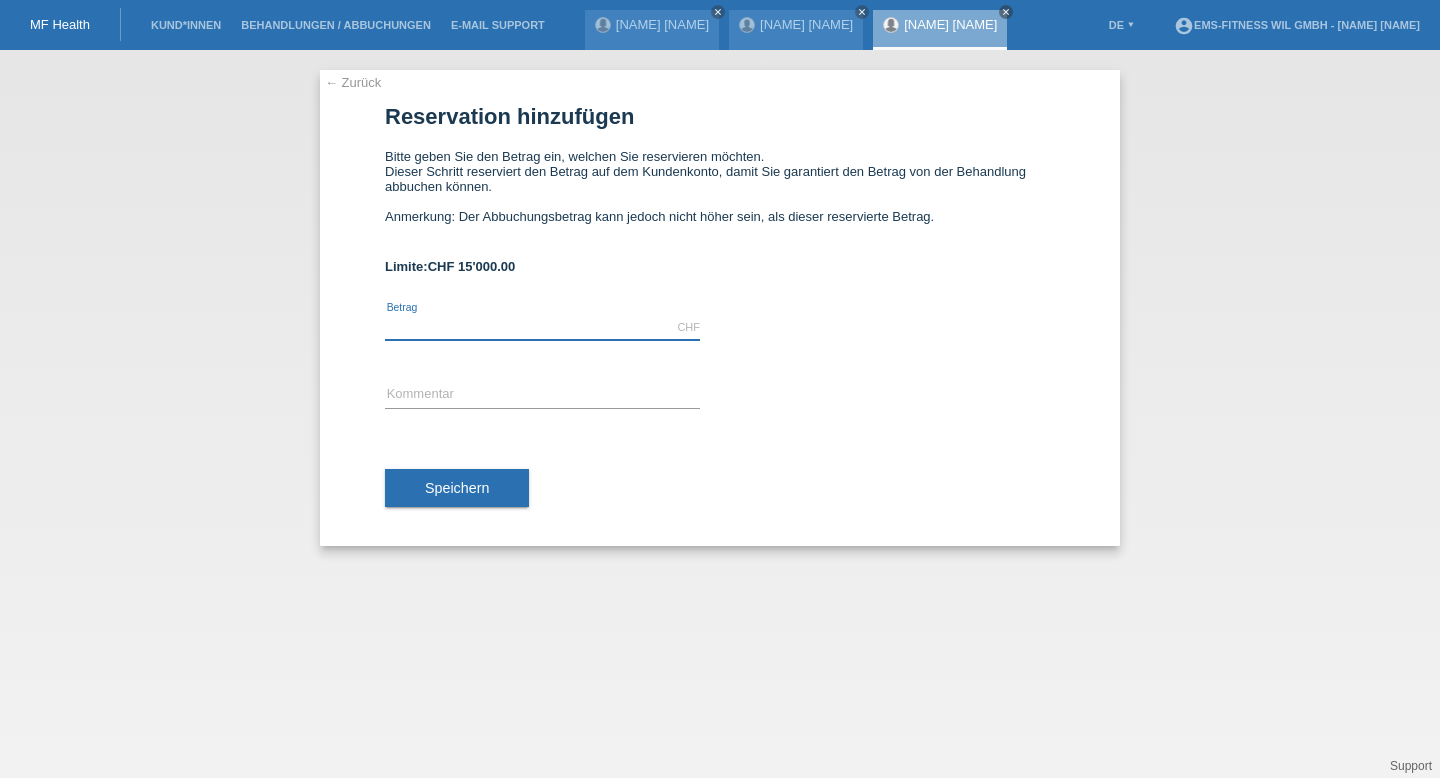 click at bounding box center [542, 327] 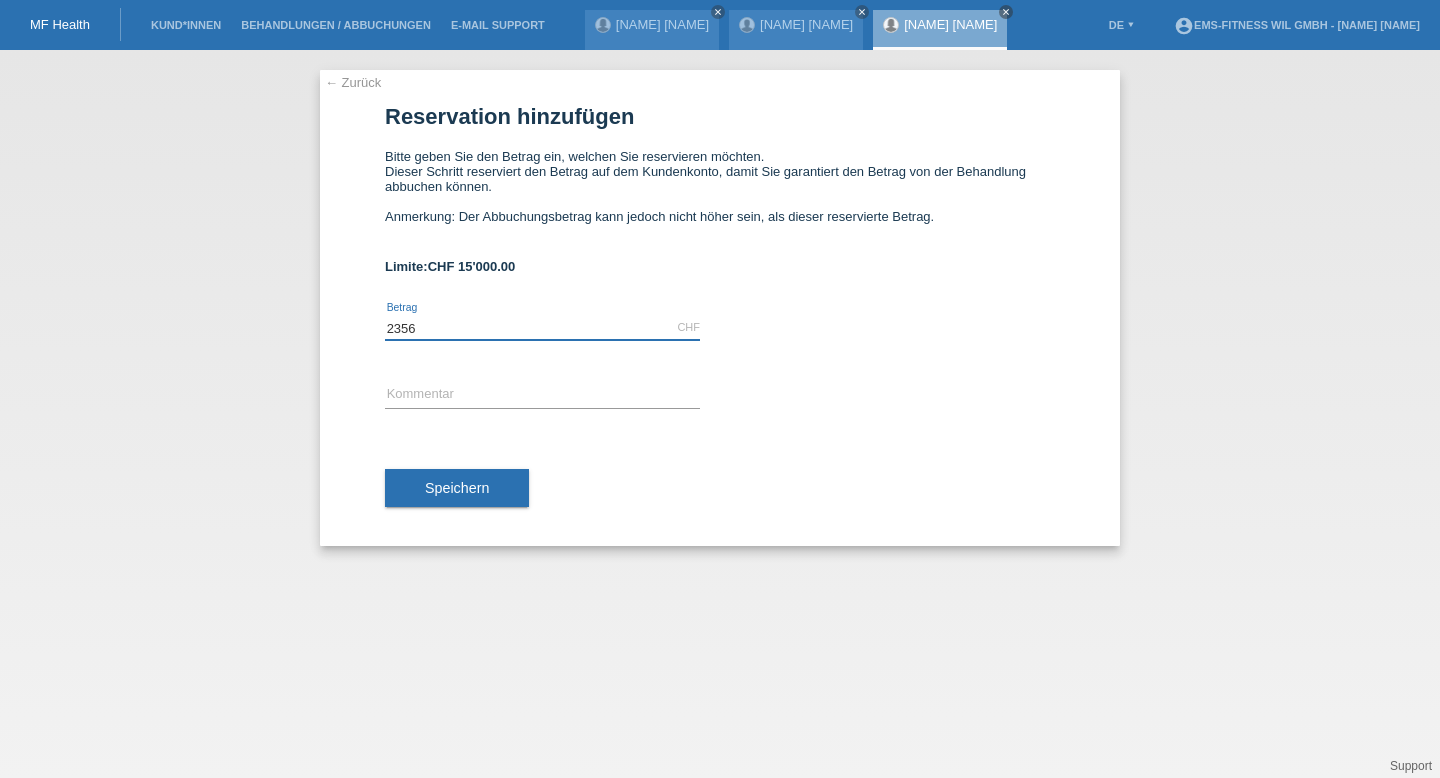 type on "2356" 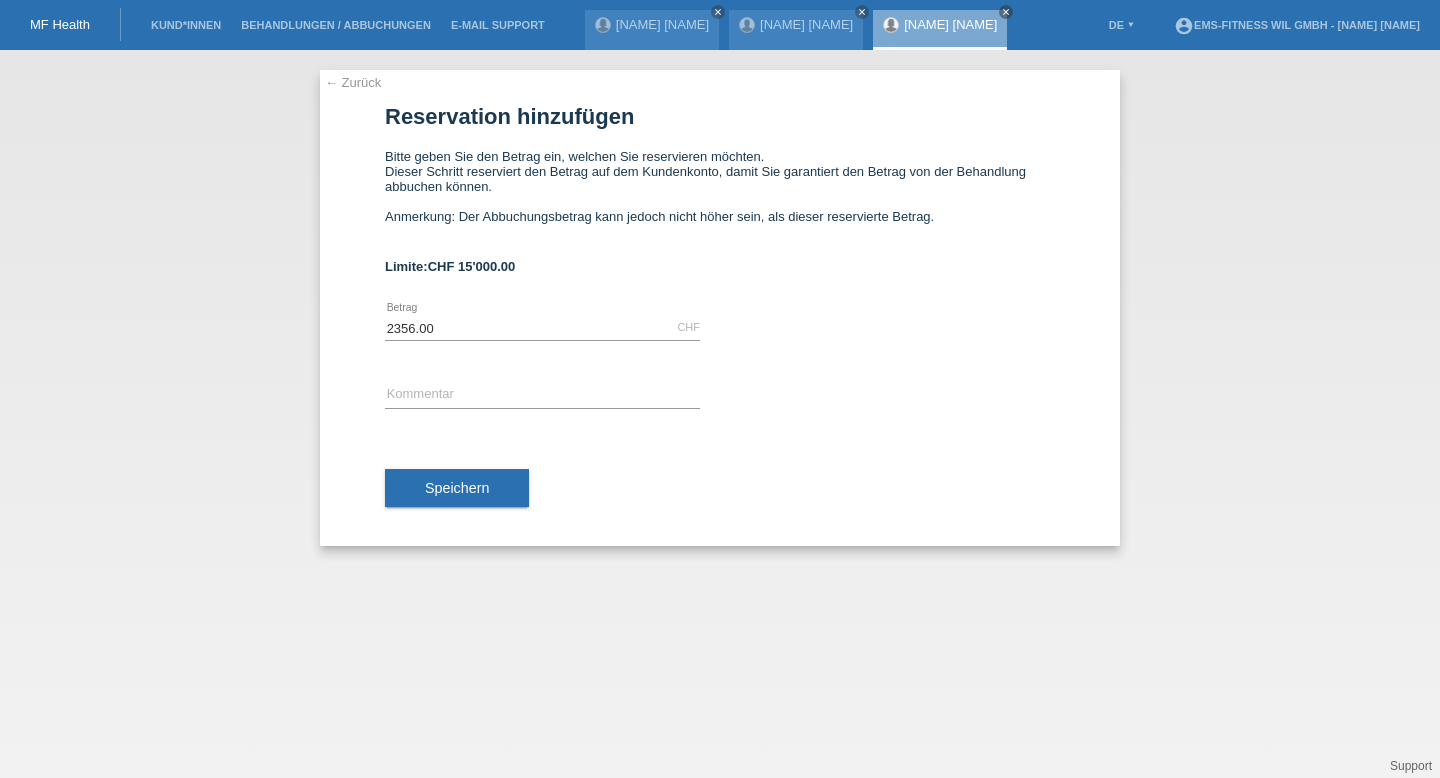 click on "error
Kommentar" at bounding box center [542, 328] 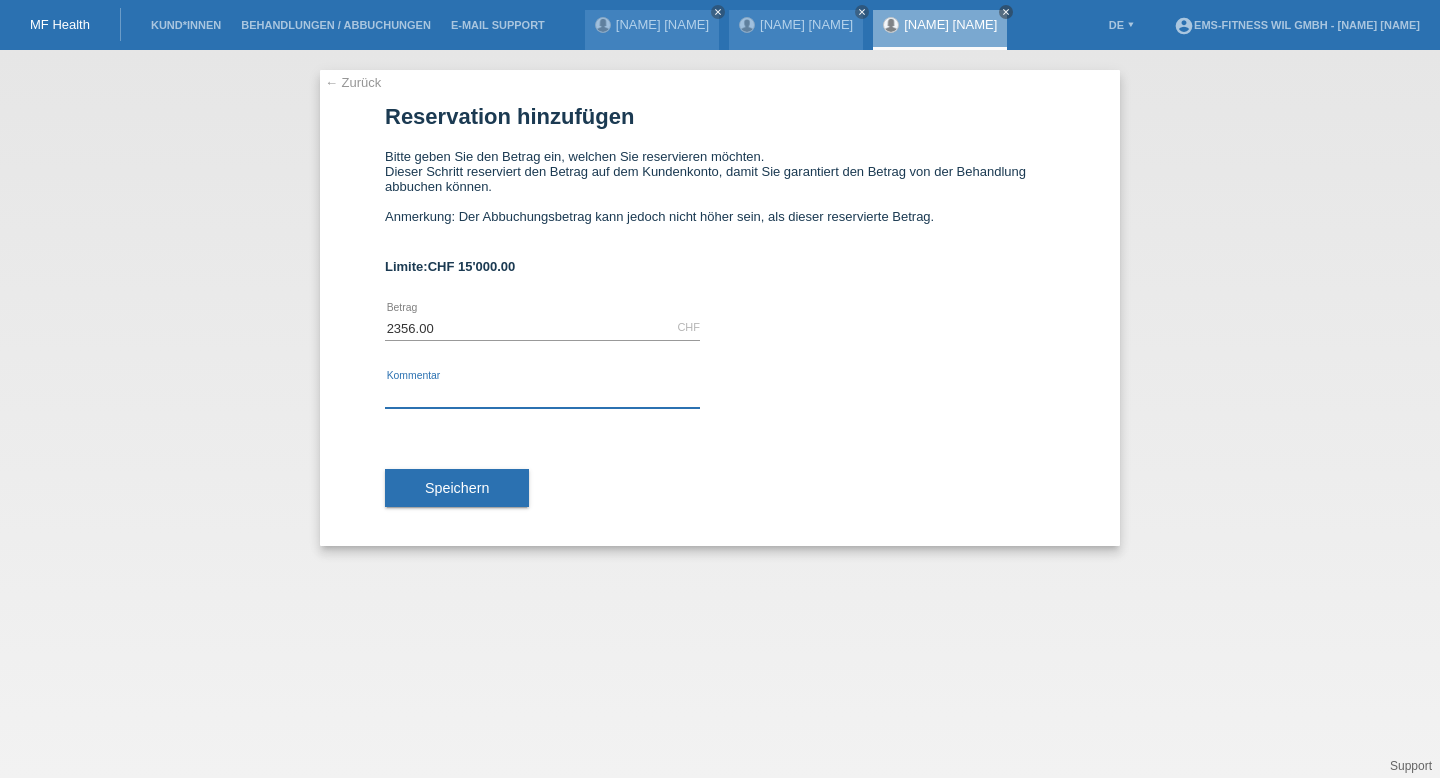 click at bounding box center (542, 395) 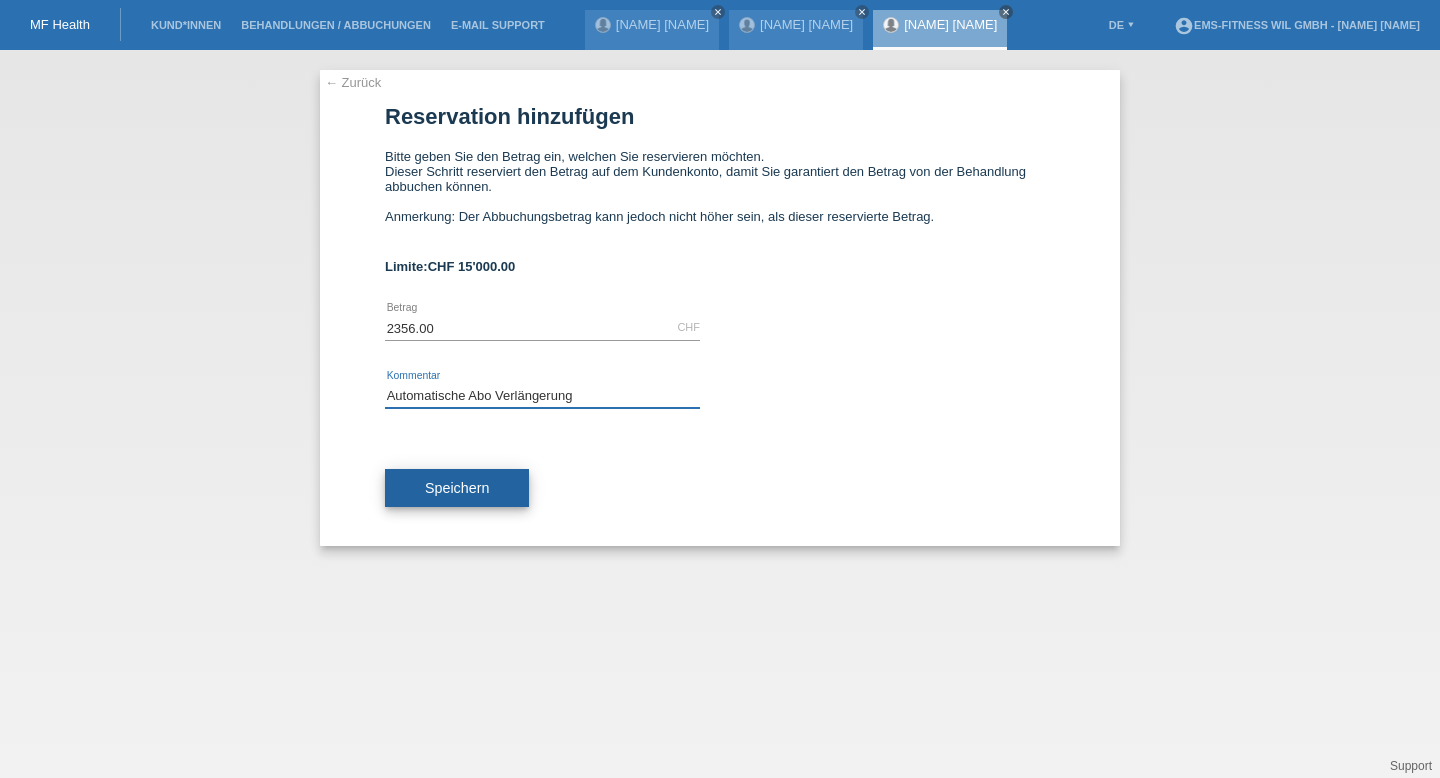 type on "Automatische Abo Verlängerung" 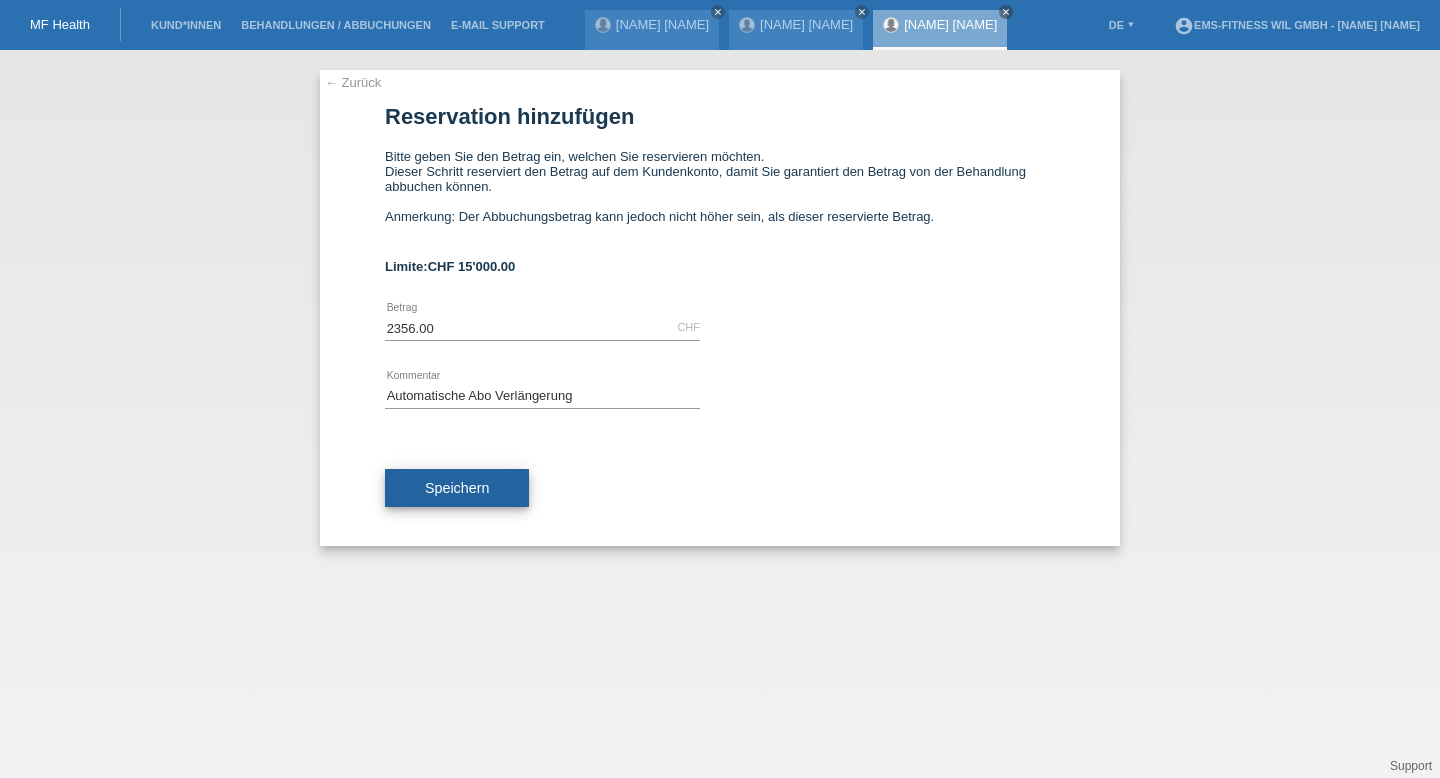 click on "Speichern" at bounding box center (457, 488) 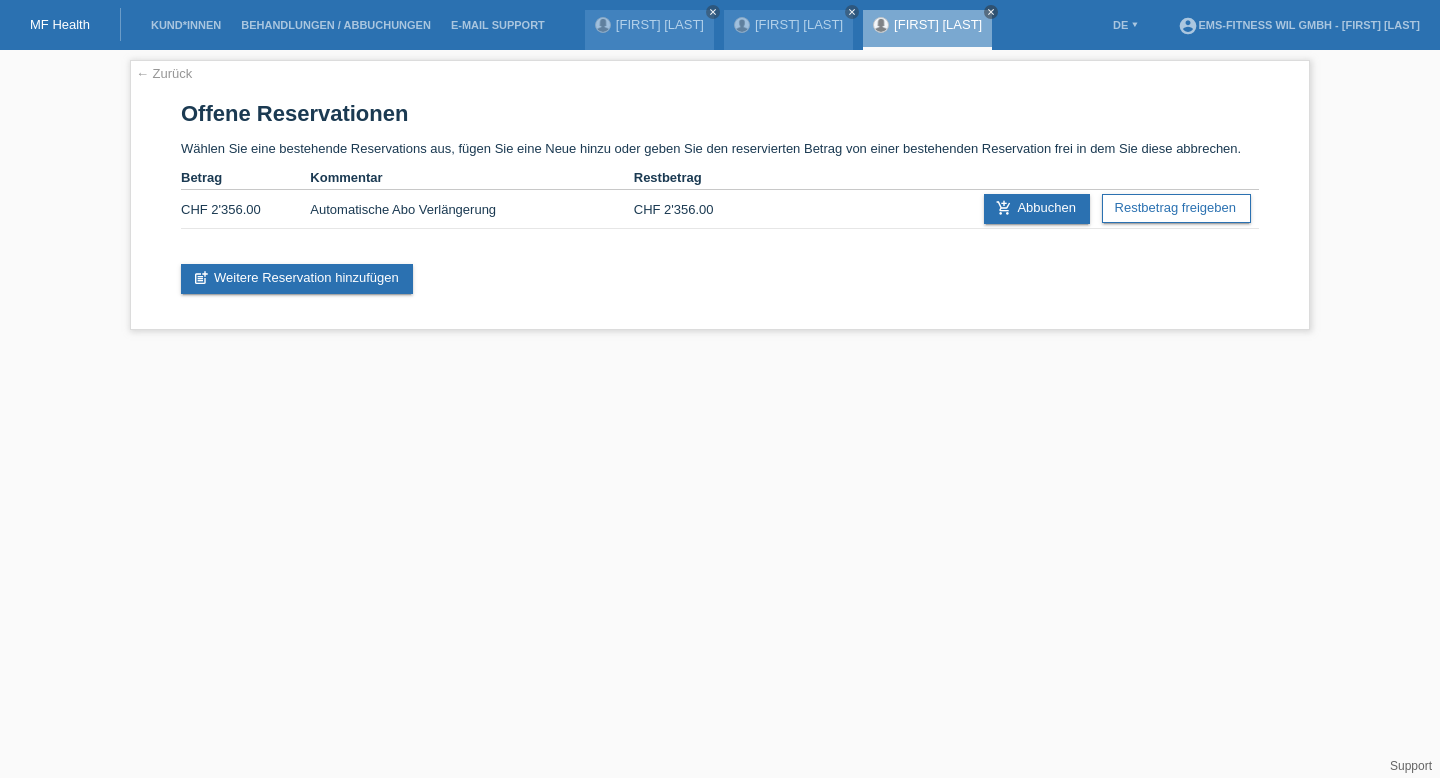 scroll, scrollTop: 0, scrollLeft: 0, axis: both 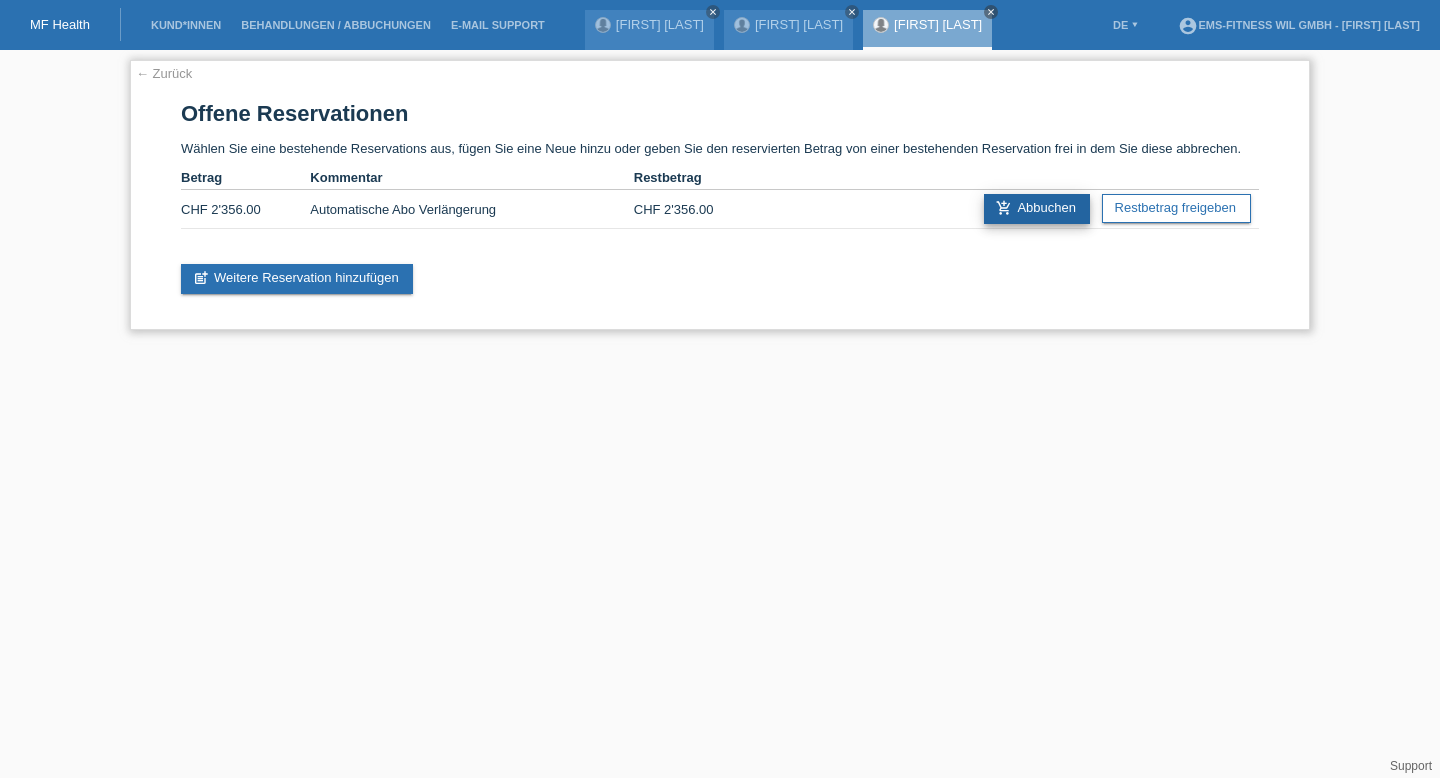click on "add_shopping_cart  Abbuchen" at bounding box center [1037, 209] 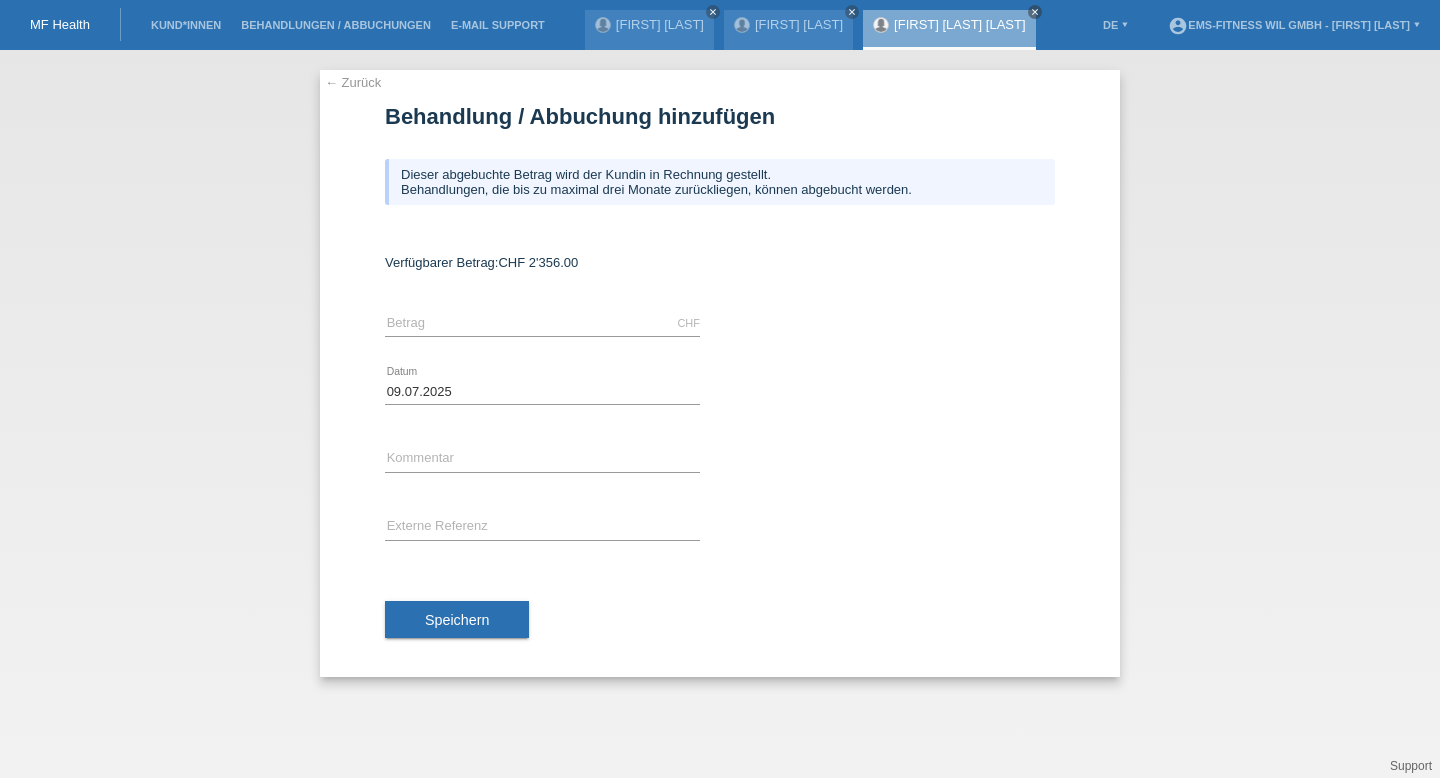 scroll, scrollTop: 0, scrollLeft: 0, axis: both 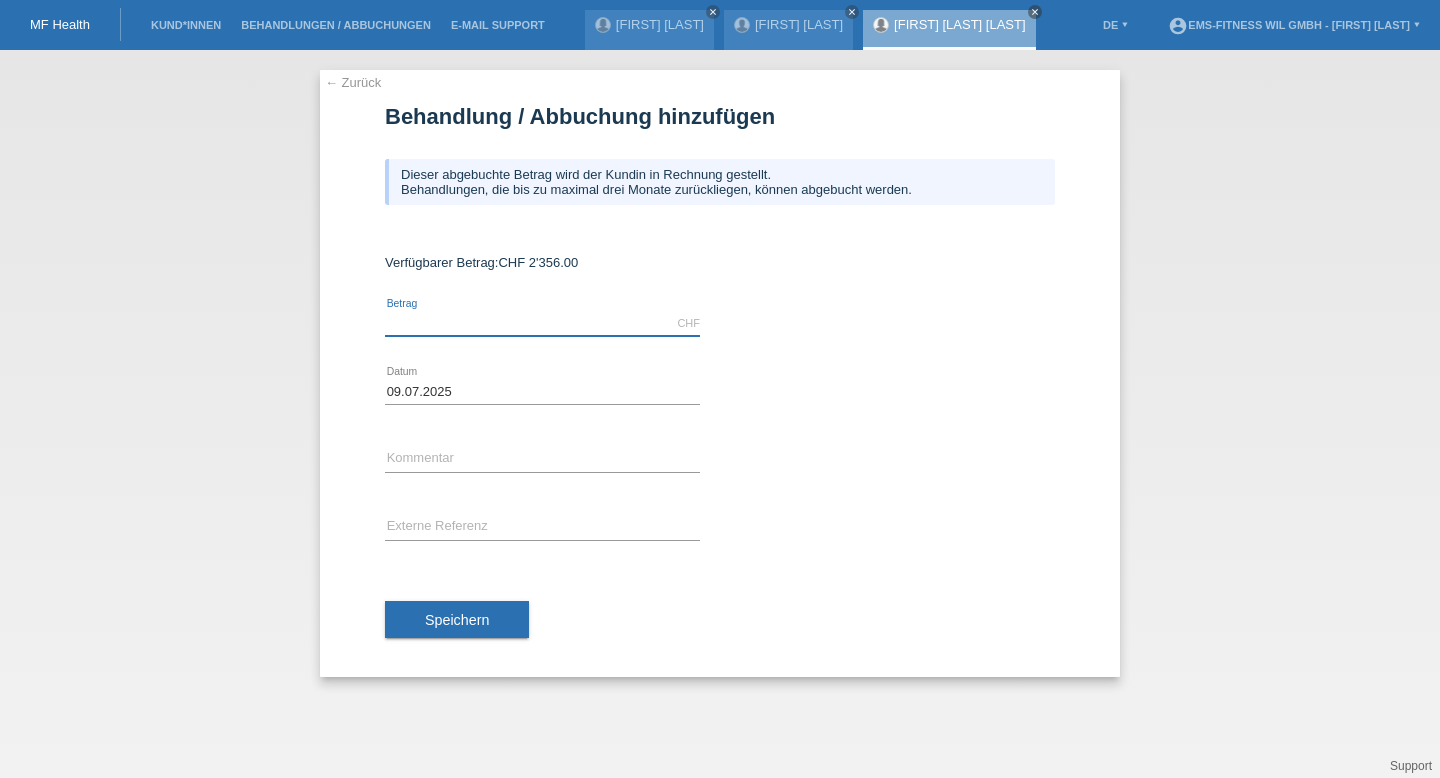 click at bounding box center [542, 323] 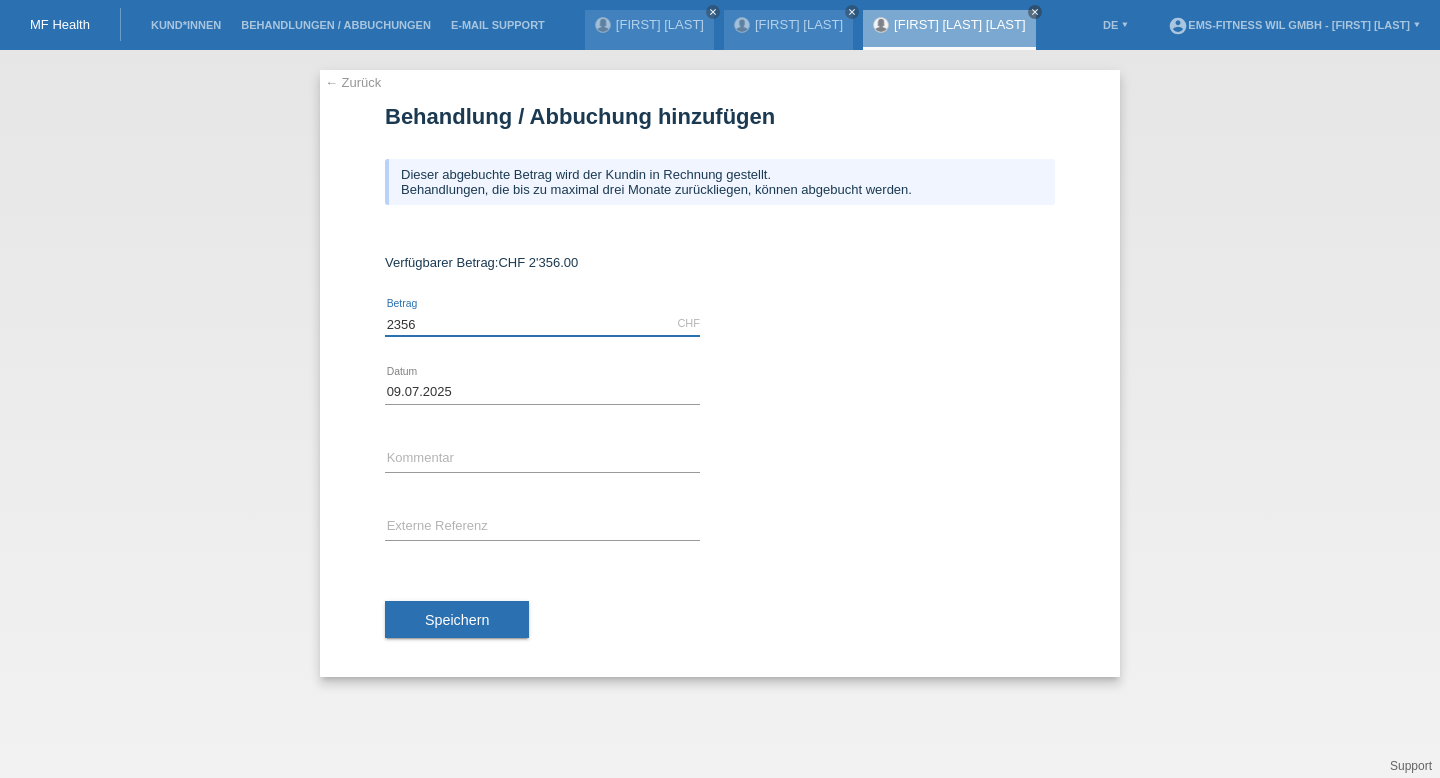 type on "2356" 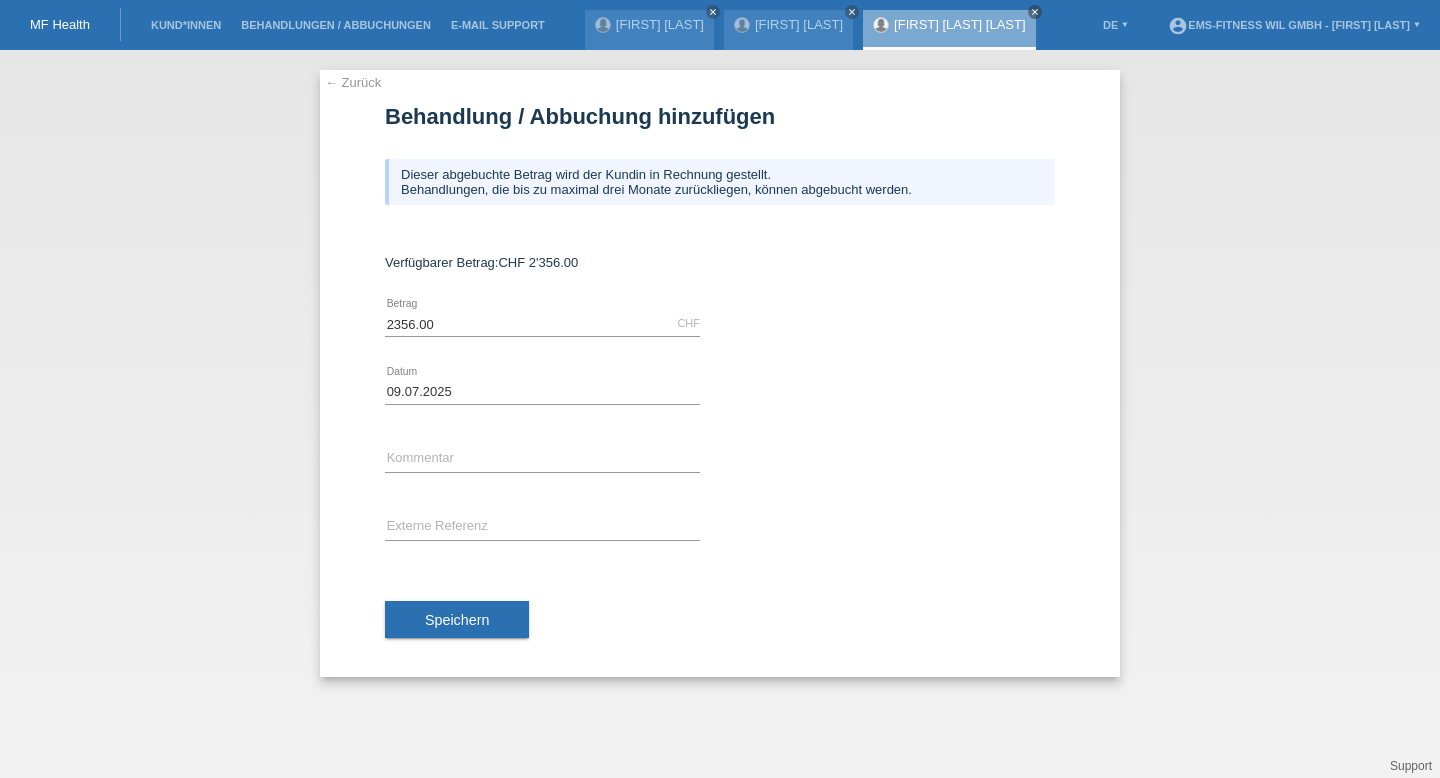click on "error
Kommentar" at bounding box center (542, 324) 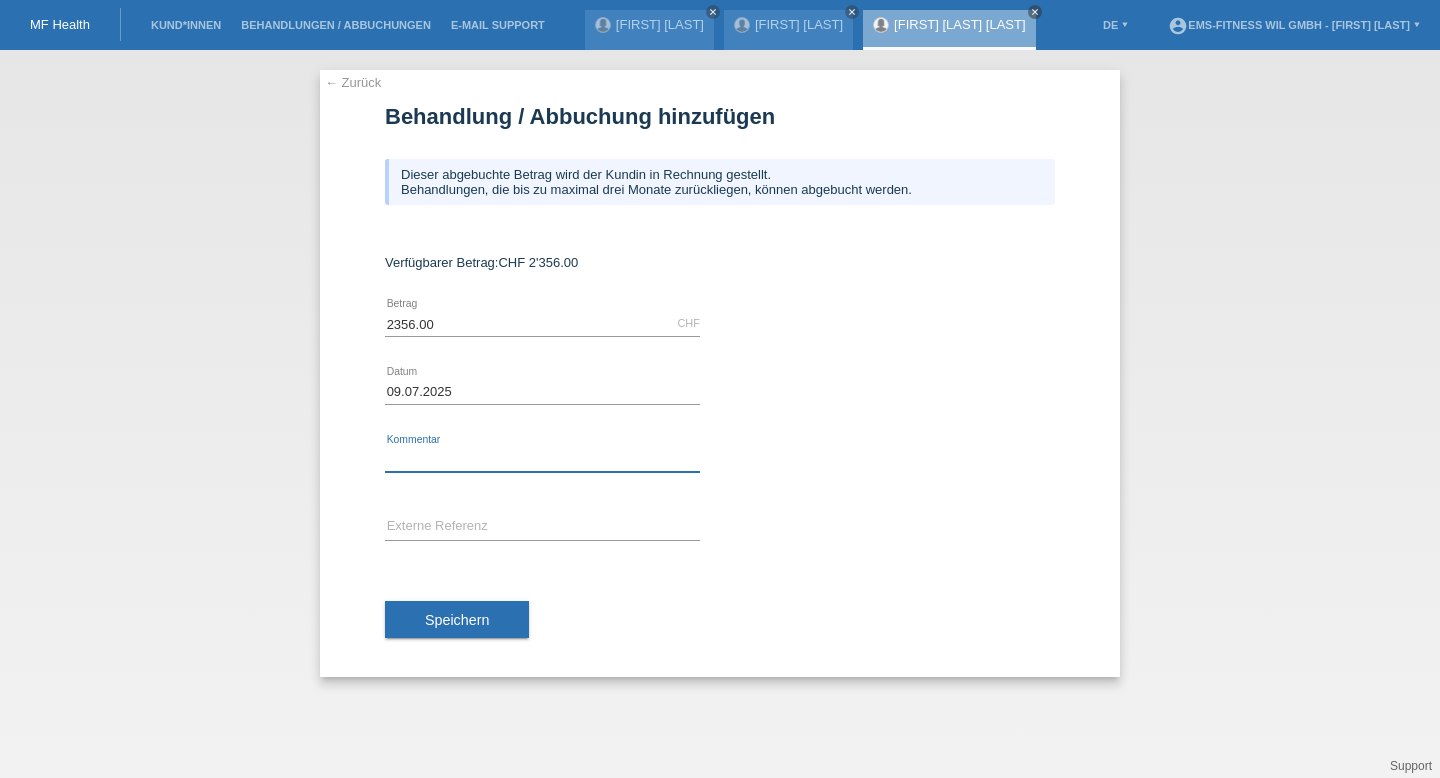 click at bounding box center [542, 459] 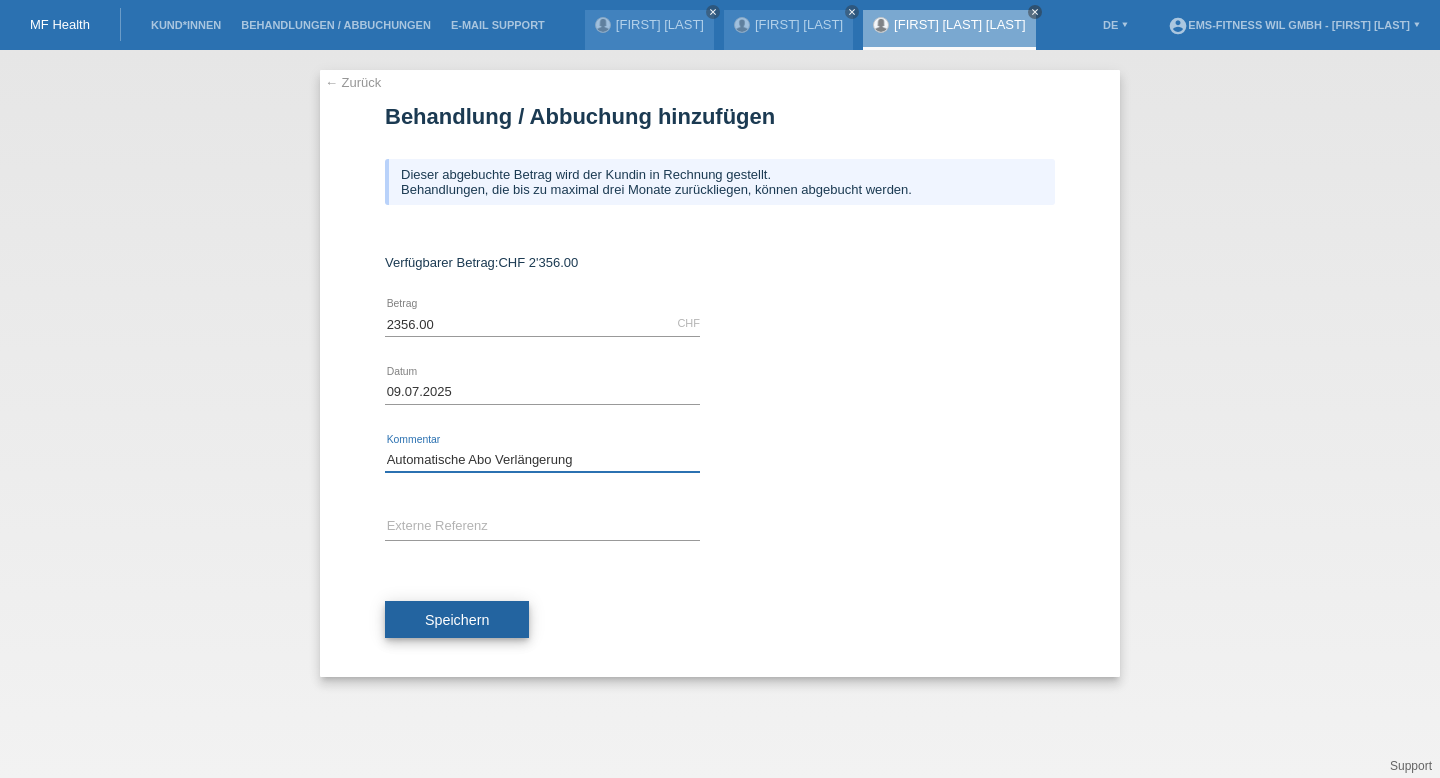 type on "Automatische Abo Verlängerung" 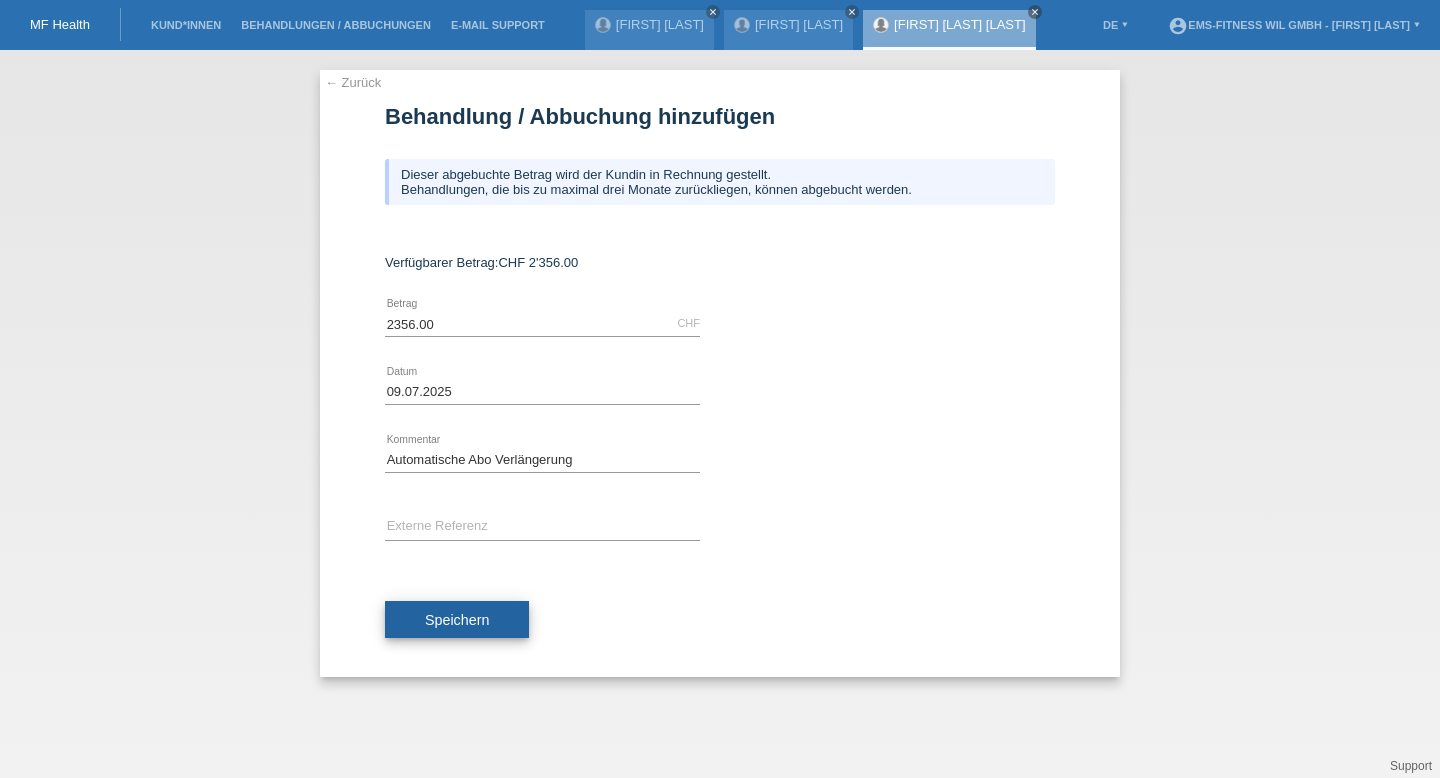click on "Speichern" at bounding box center [457, 620] 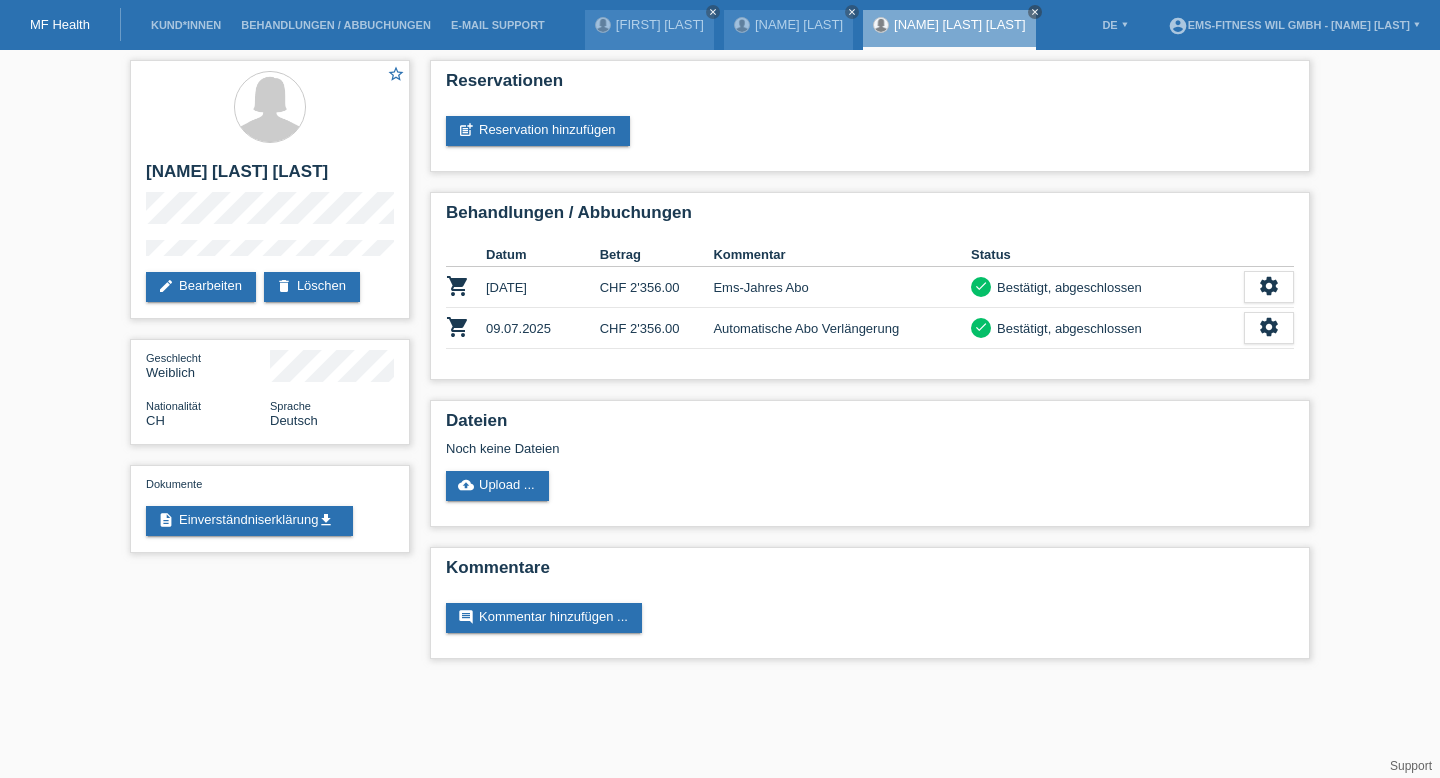 scroll, scrollTop: 0, scrollLeft: 0, axis: both 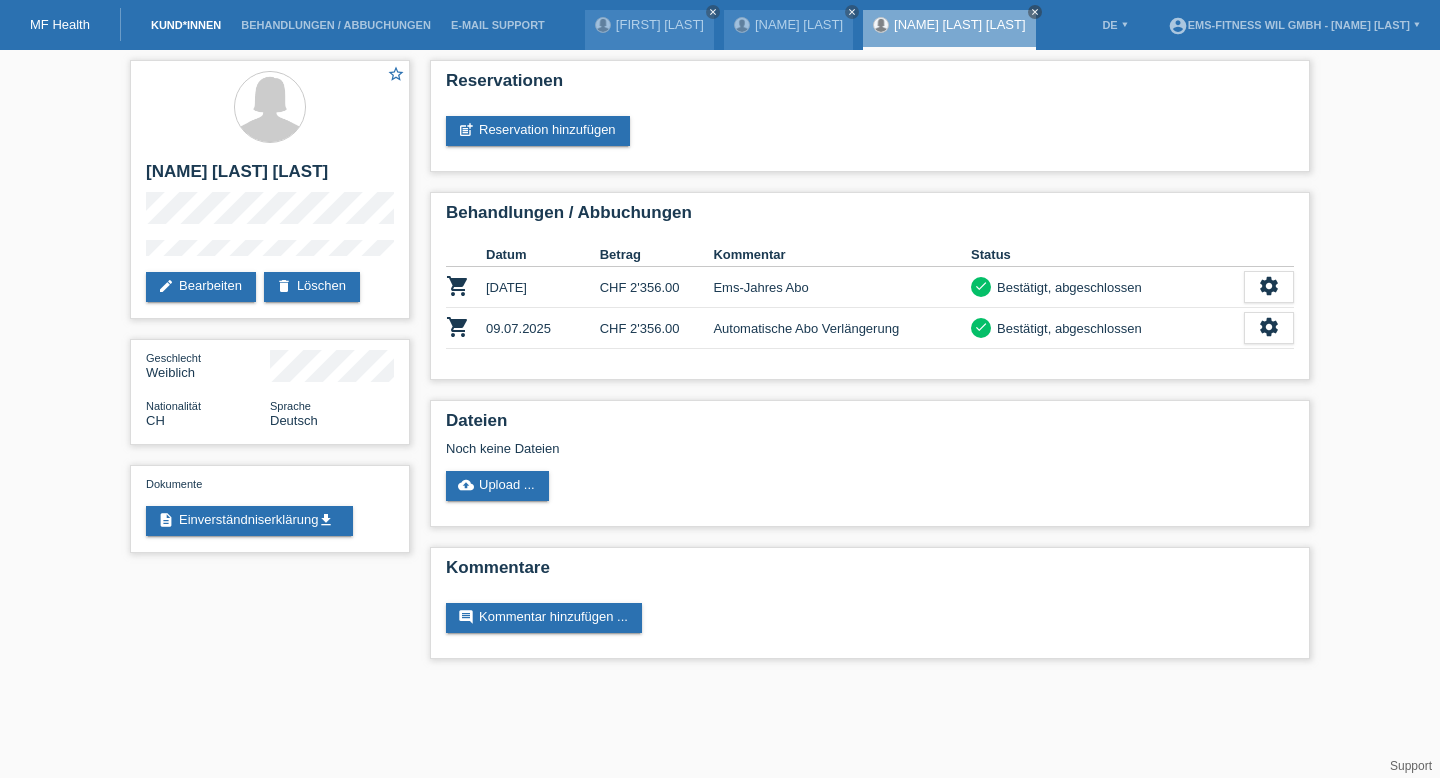click on "Kund*innen" at bounding box center (186, 25) 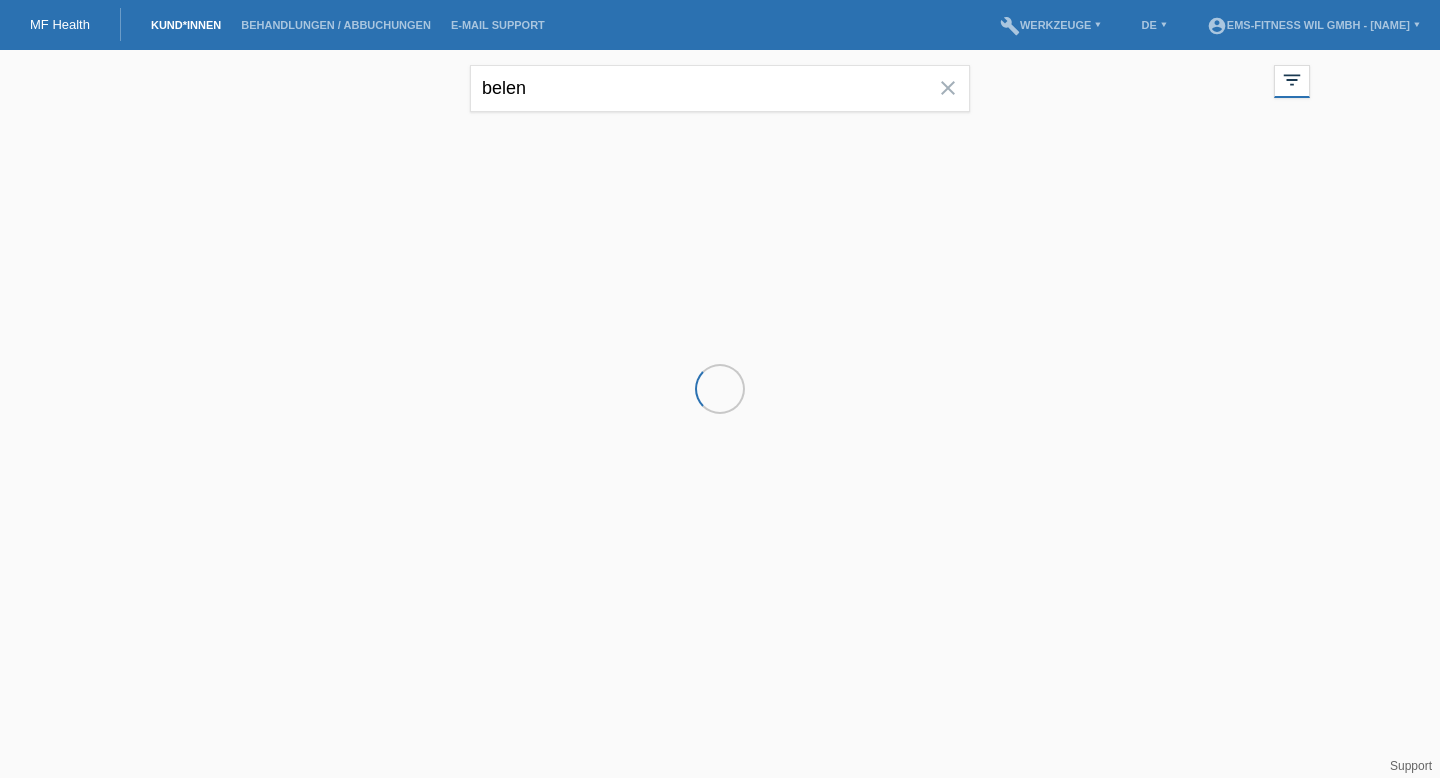 scroll, scrollTop: 0, scrollLeft: 0, axis: both 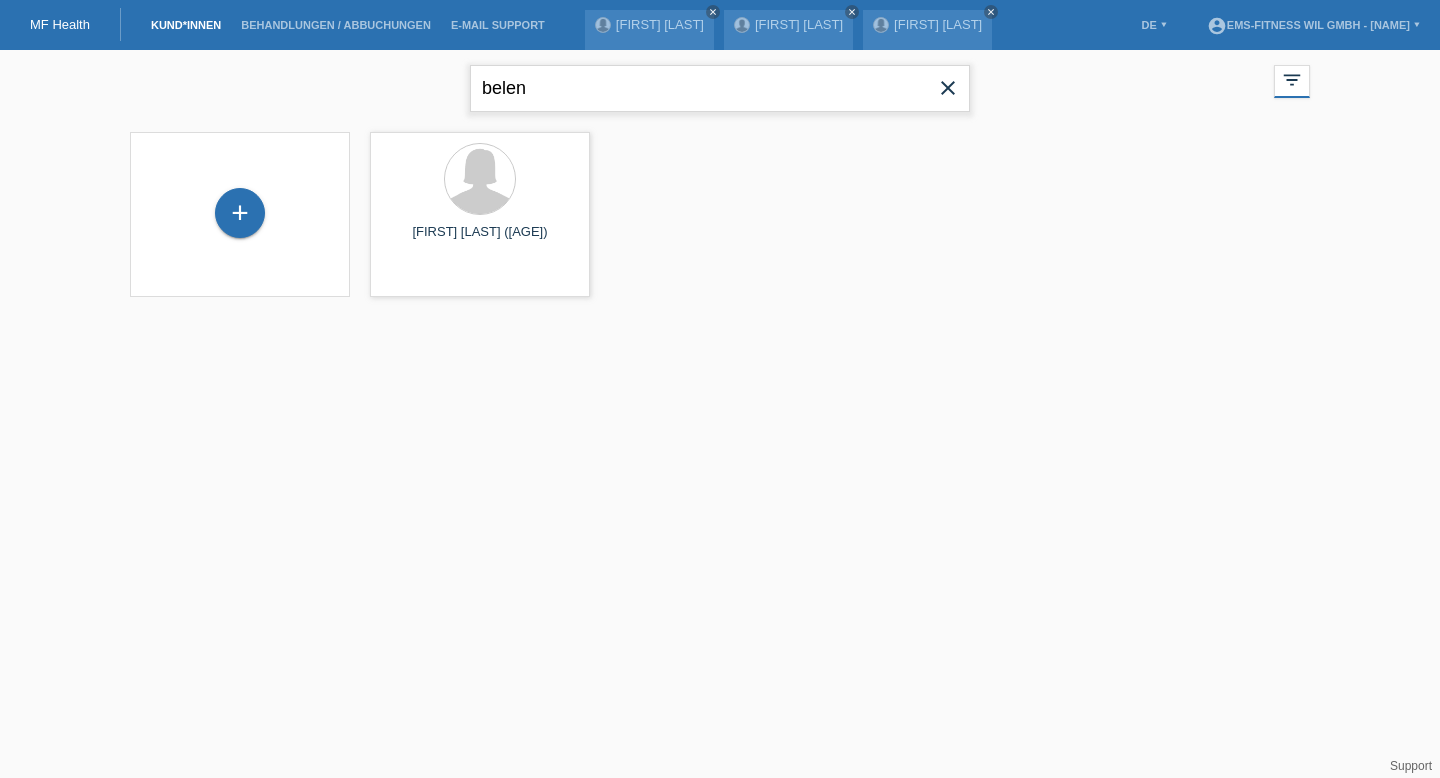 click on "belen" at bounding box center (720, 88) 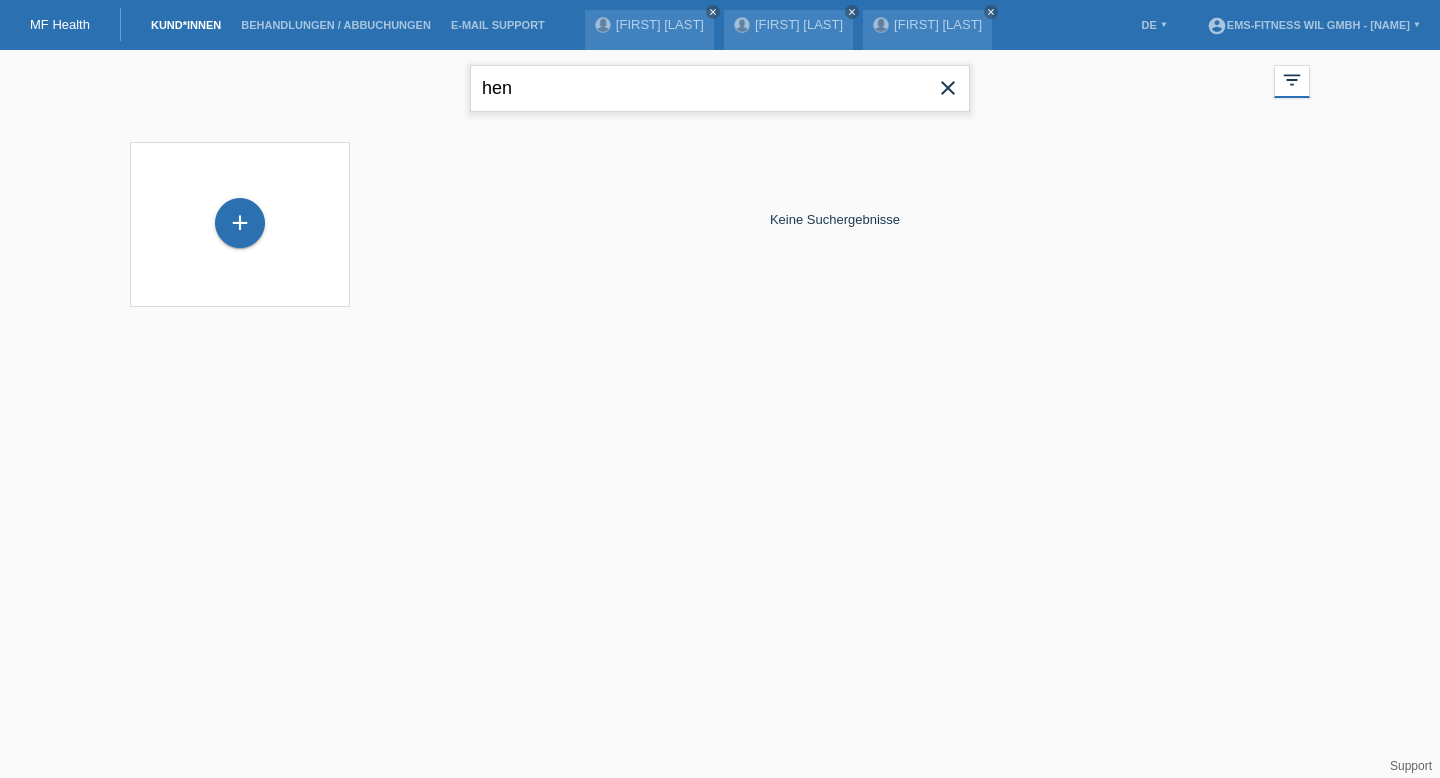type on "hen" 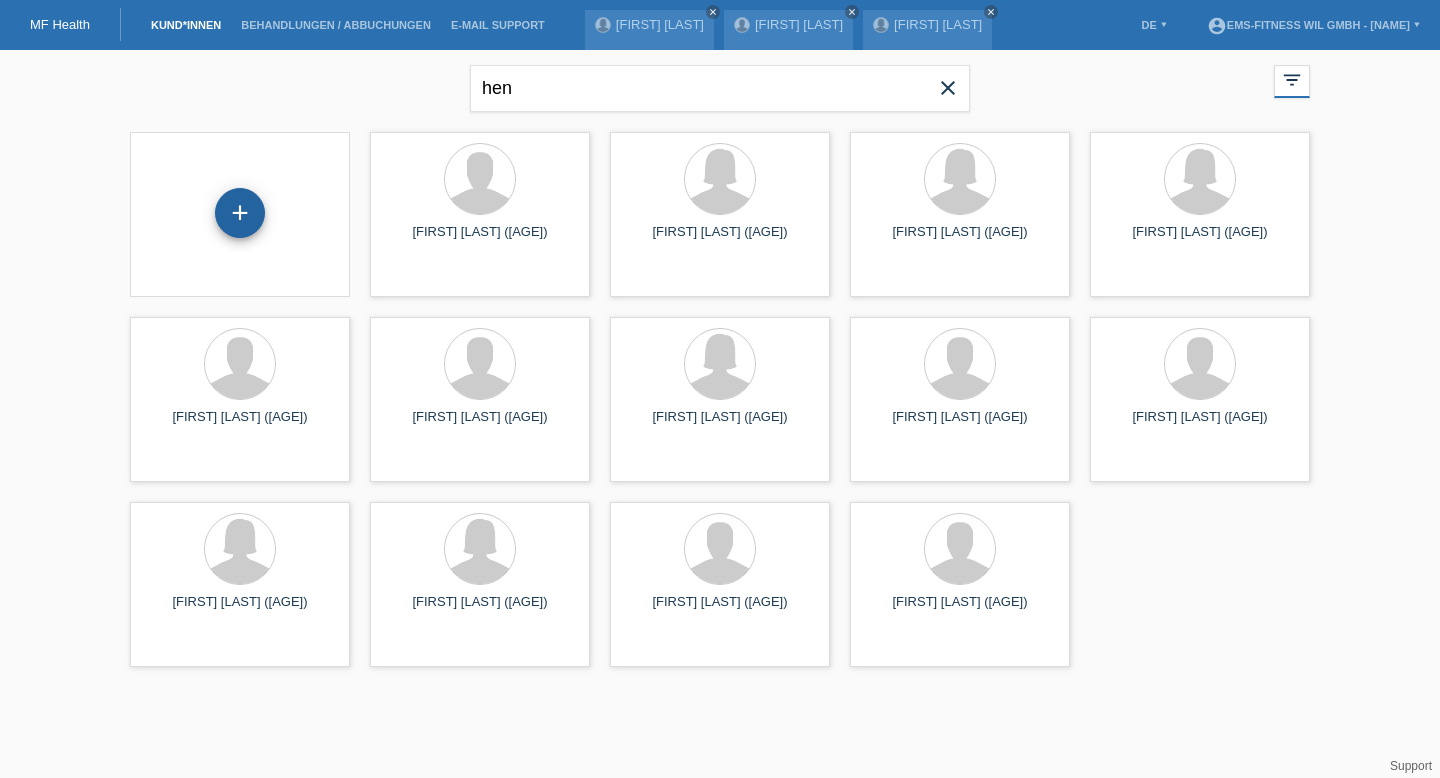 click on "+" at bounding box center (240, 213) 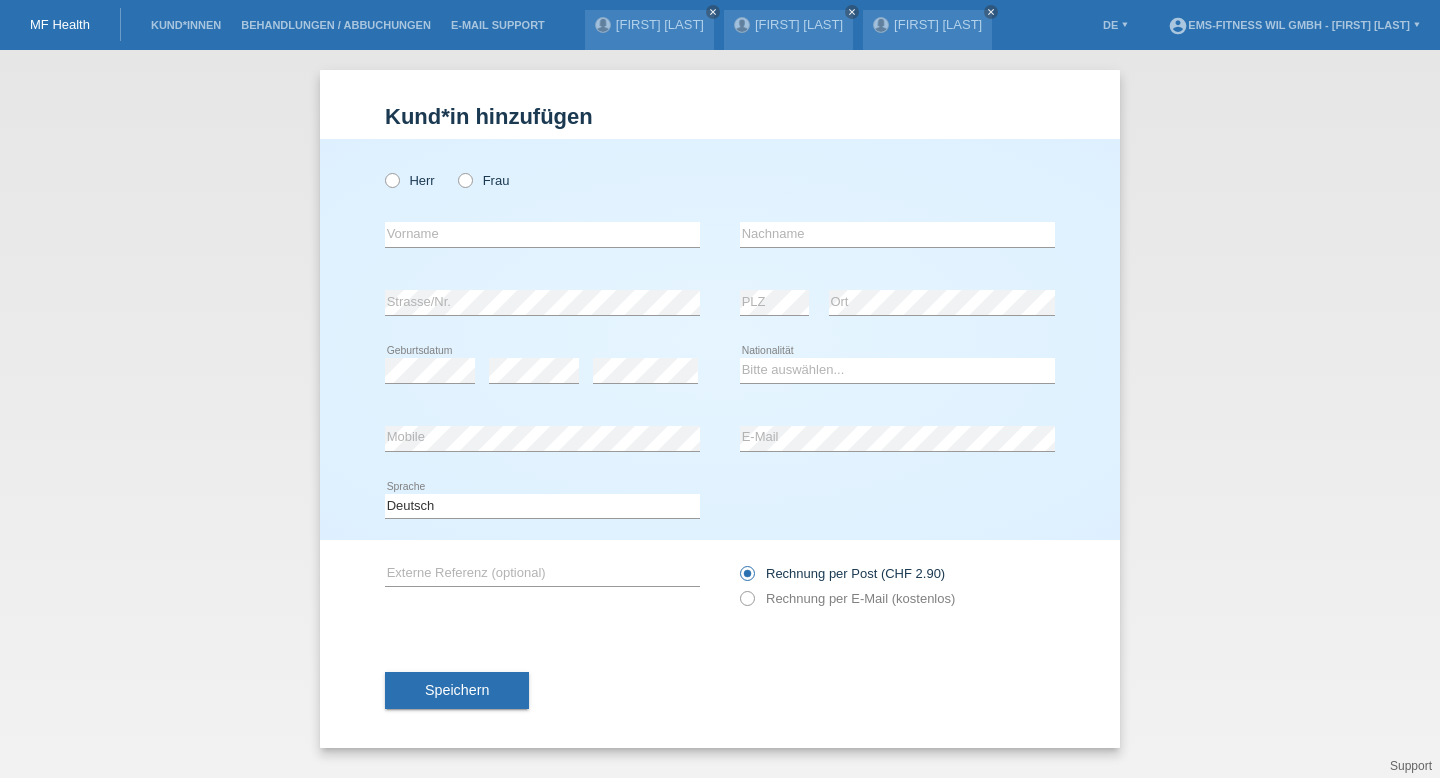 scroll, scrollTop: 0, scrollLeft: 0, axis: both 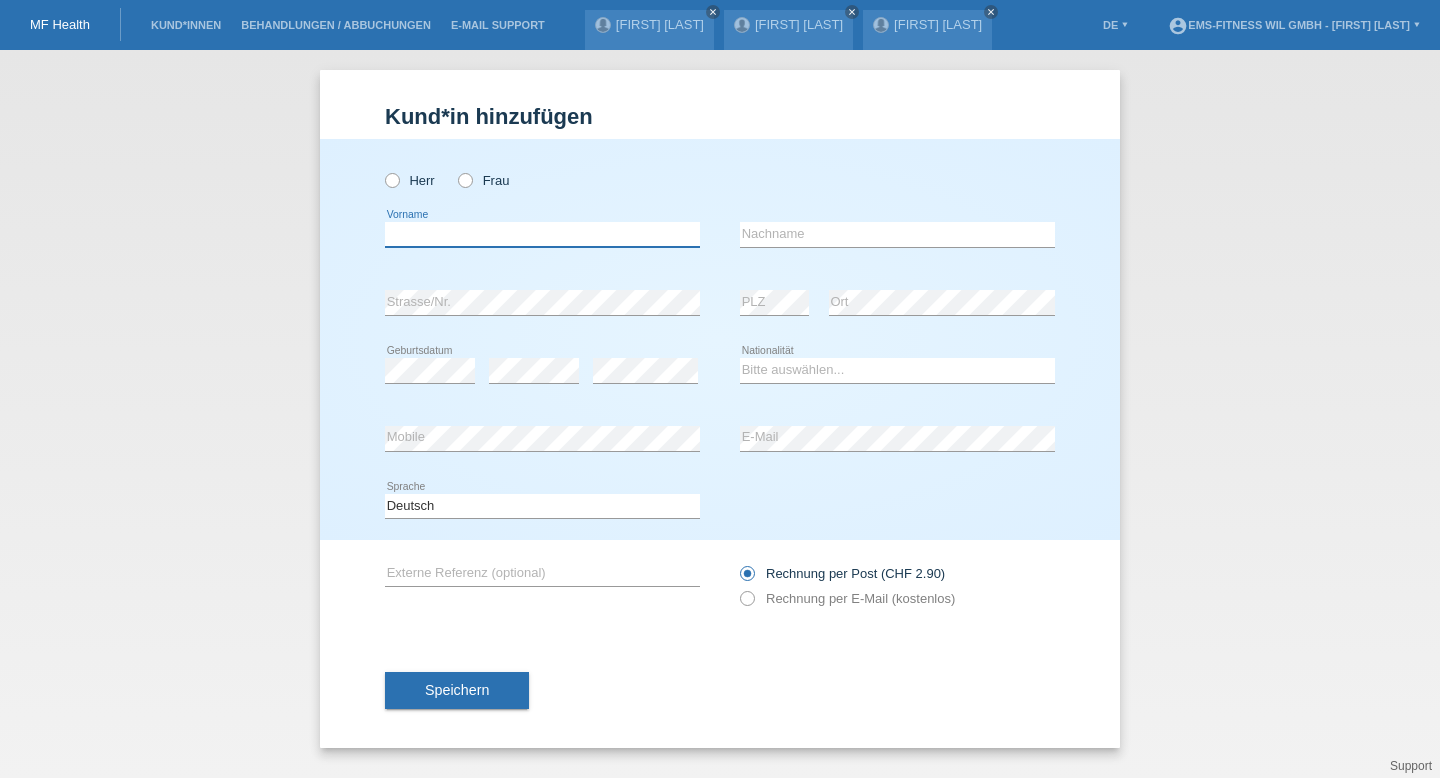 click at bounding box center [542, 234] 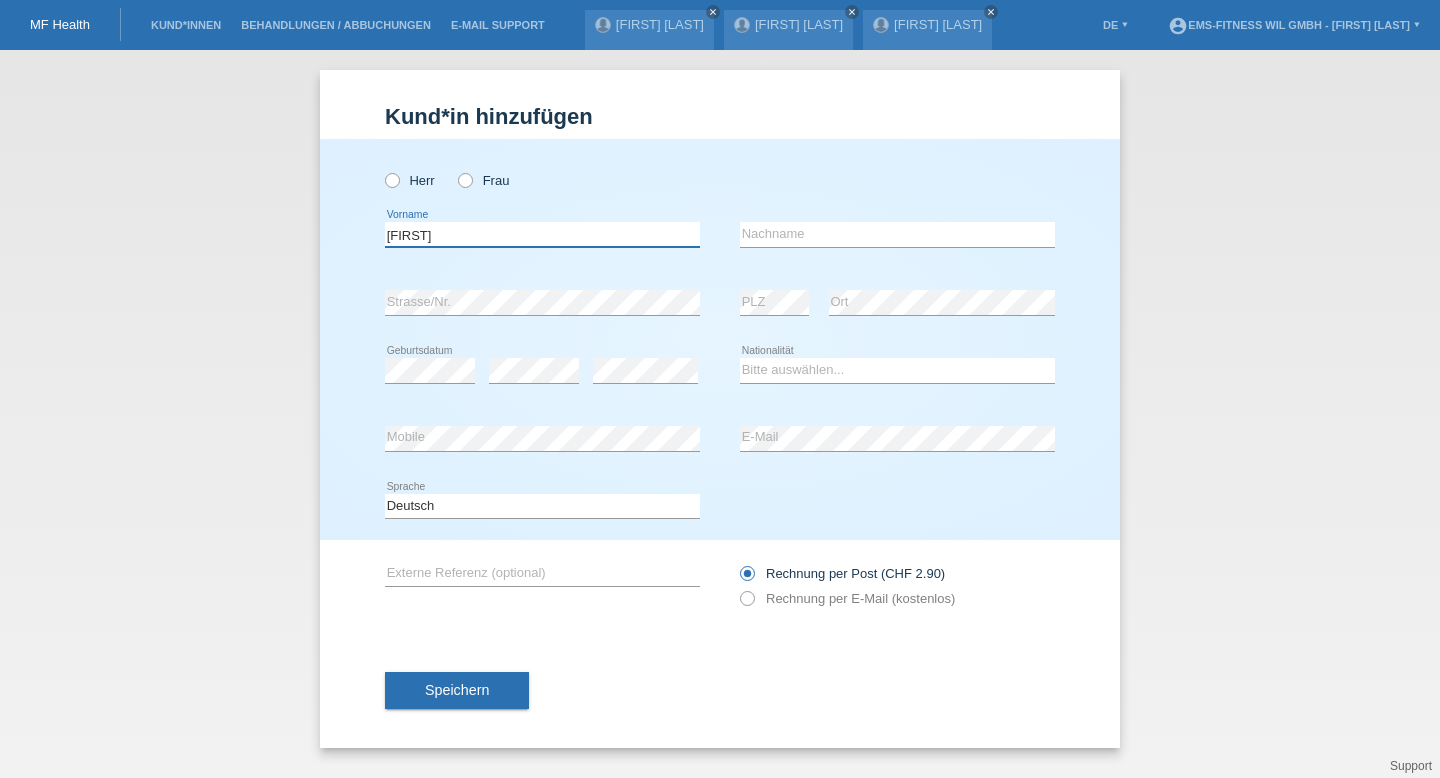 type on "[FIRST]" 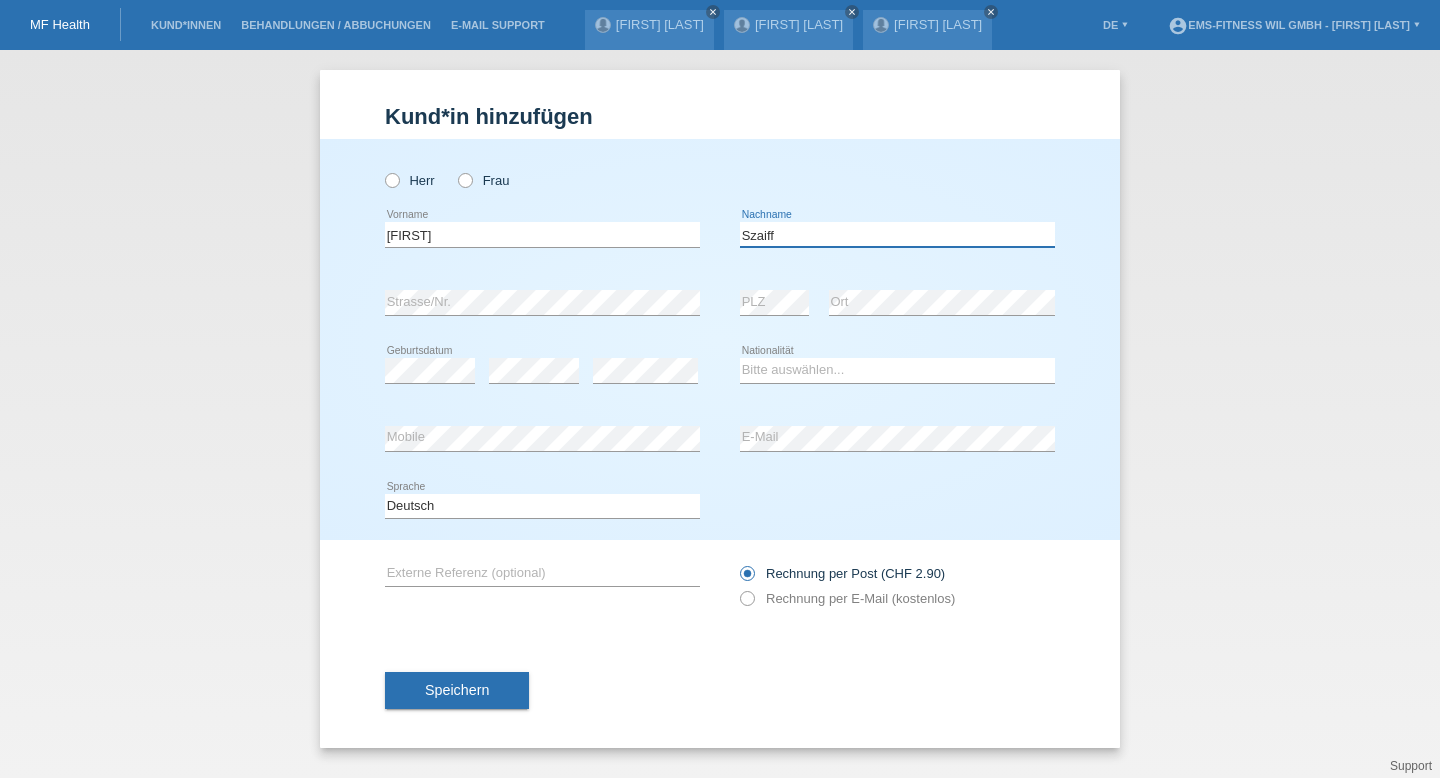 type on "Szaiff" 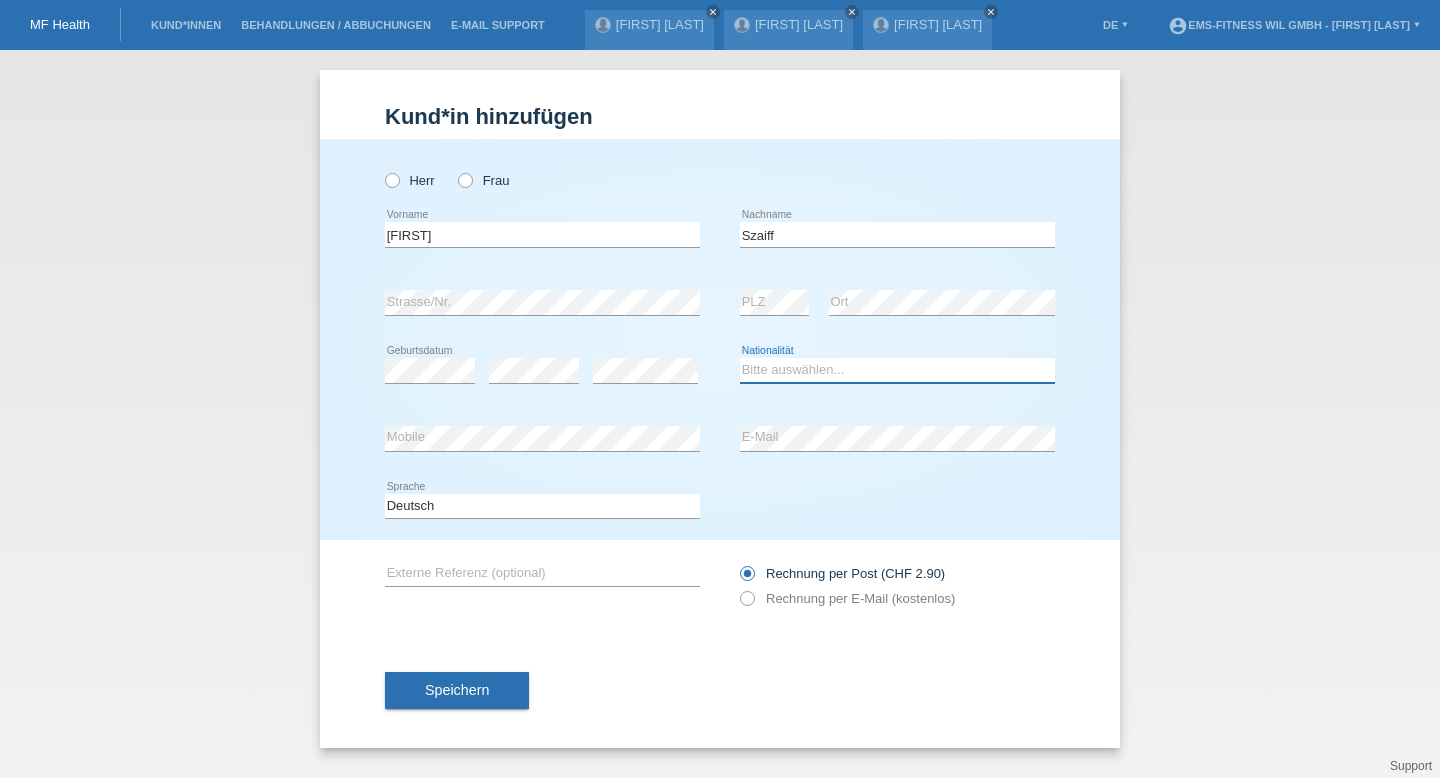 select on "CH" 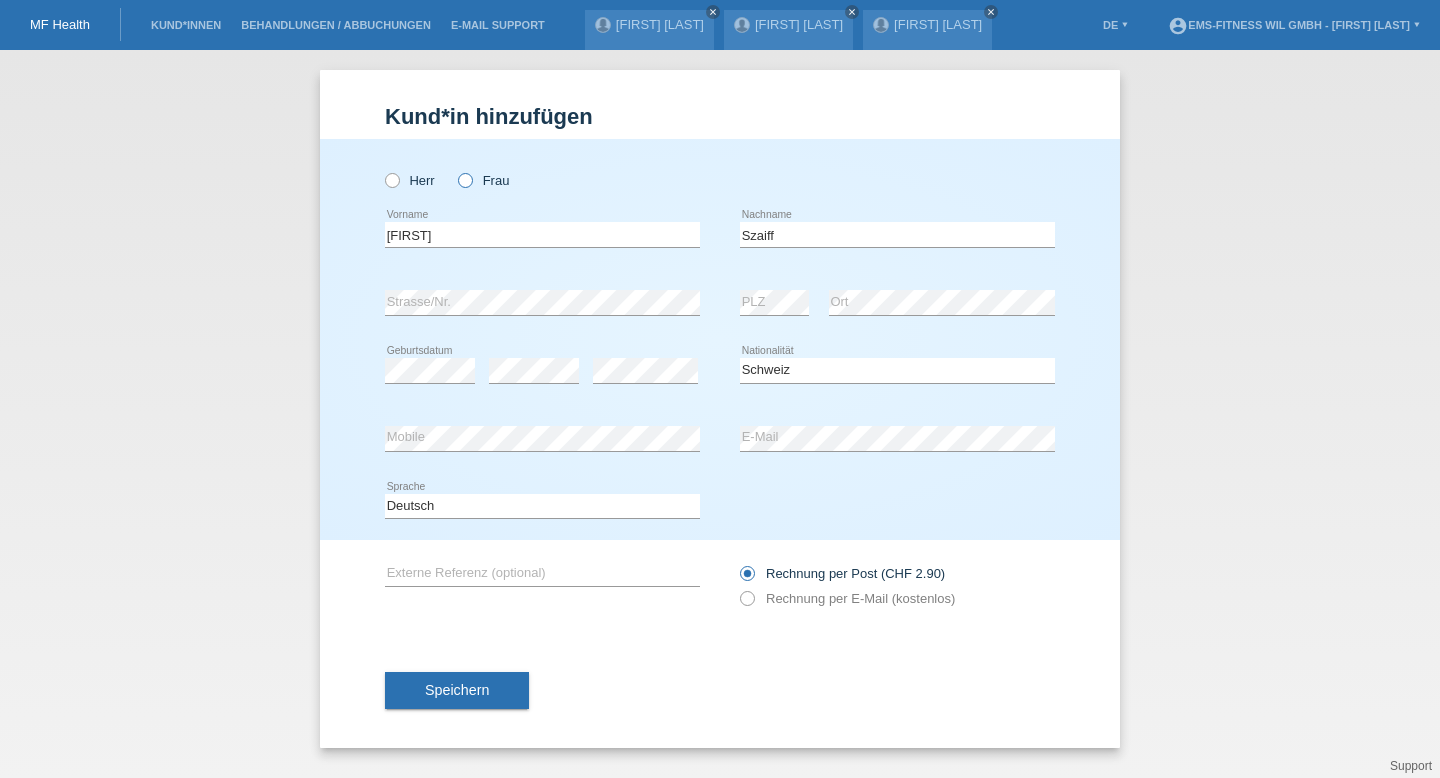 click at bounding box center [382, 170] 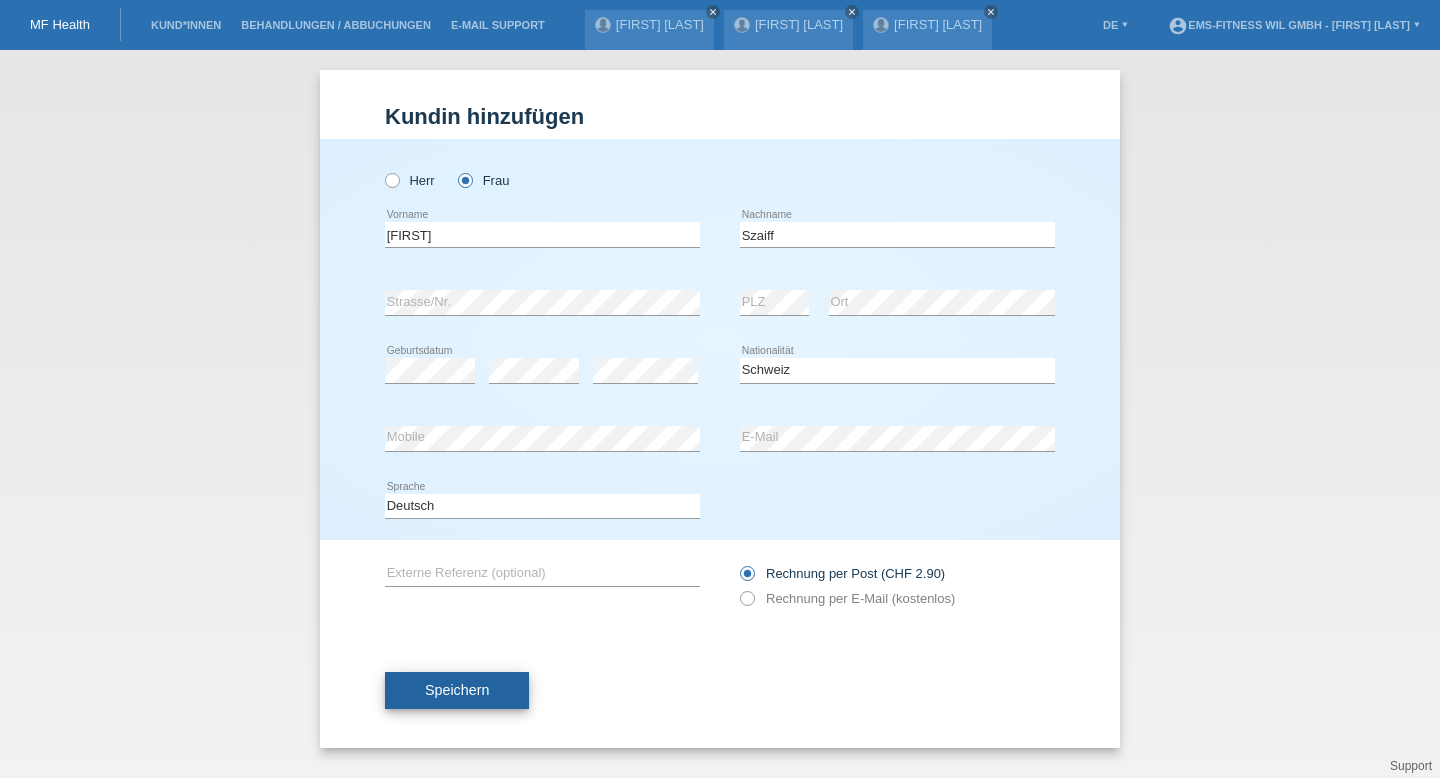 click on "Speichern" at bounding box center [457, 691] 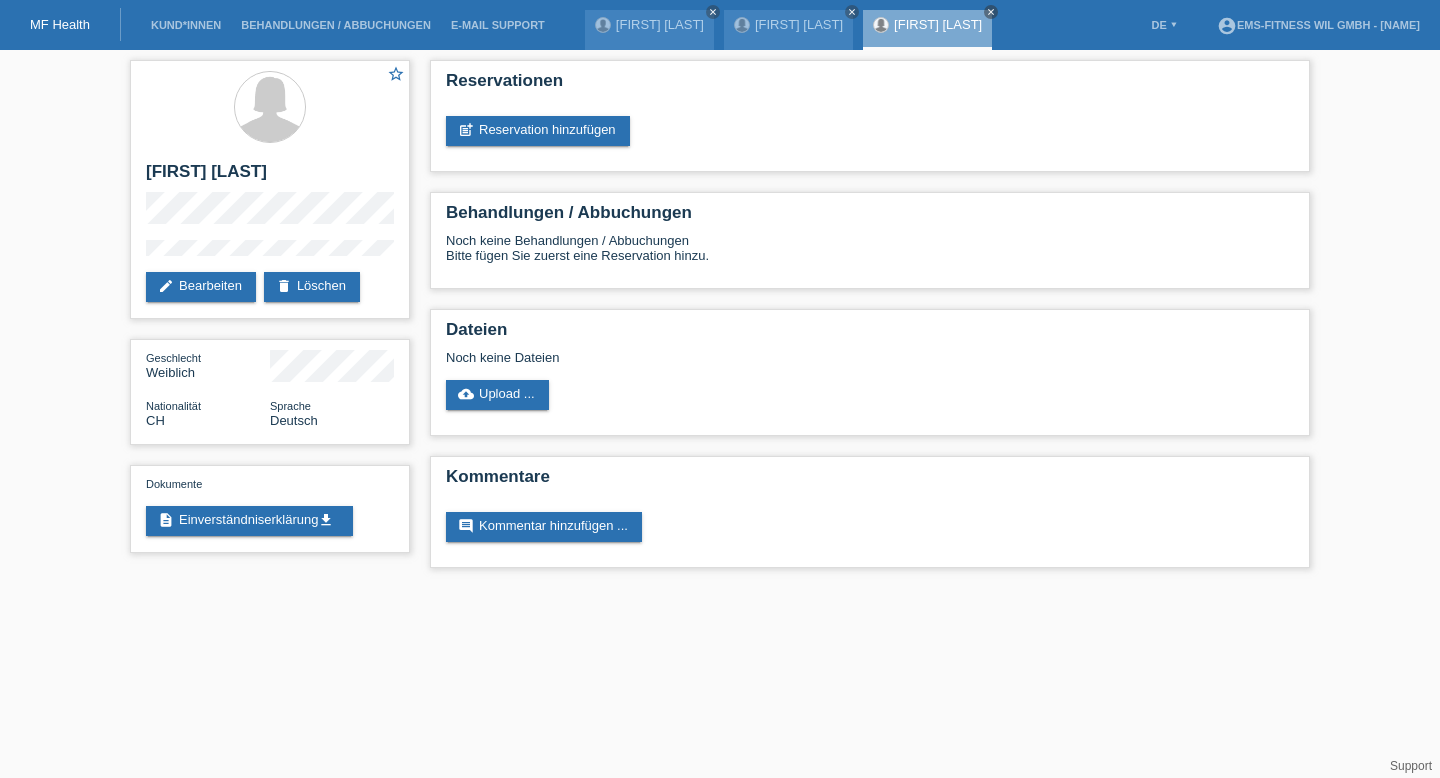 scroll, scrollTop: 0, scrollLeft: 0, axis: both 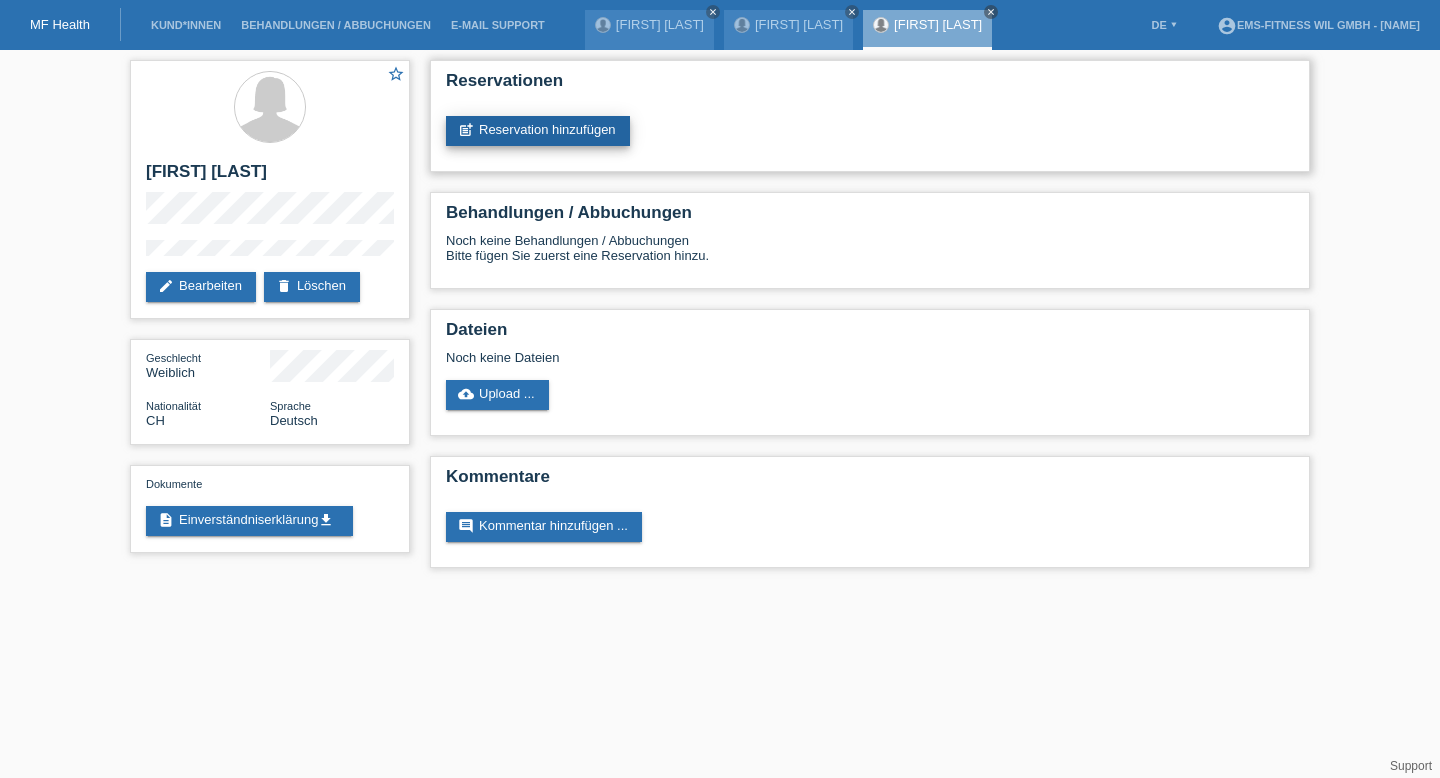 click on "post_add  Reservation hinzufügen" at bounding box center [538, 131] 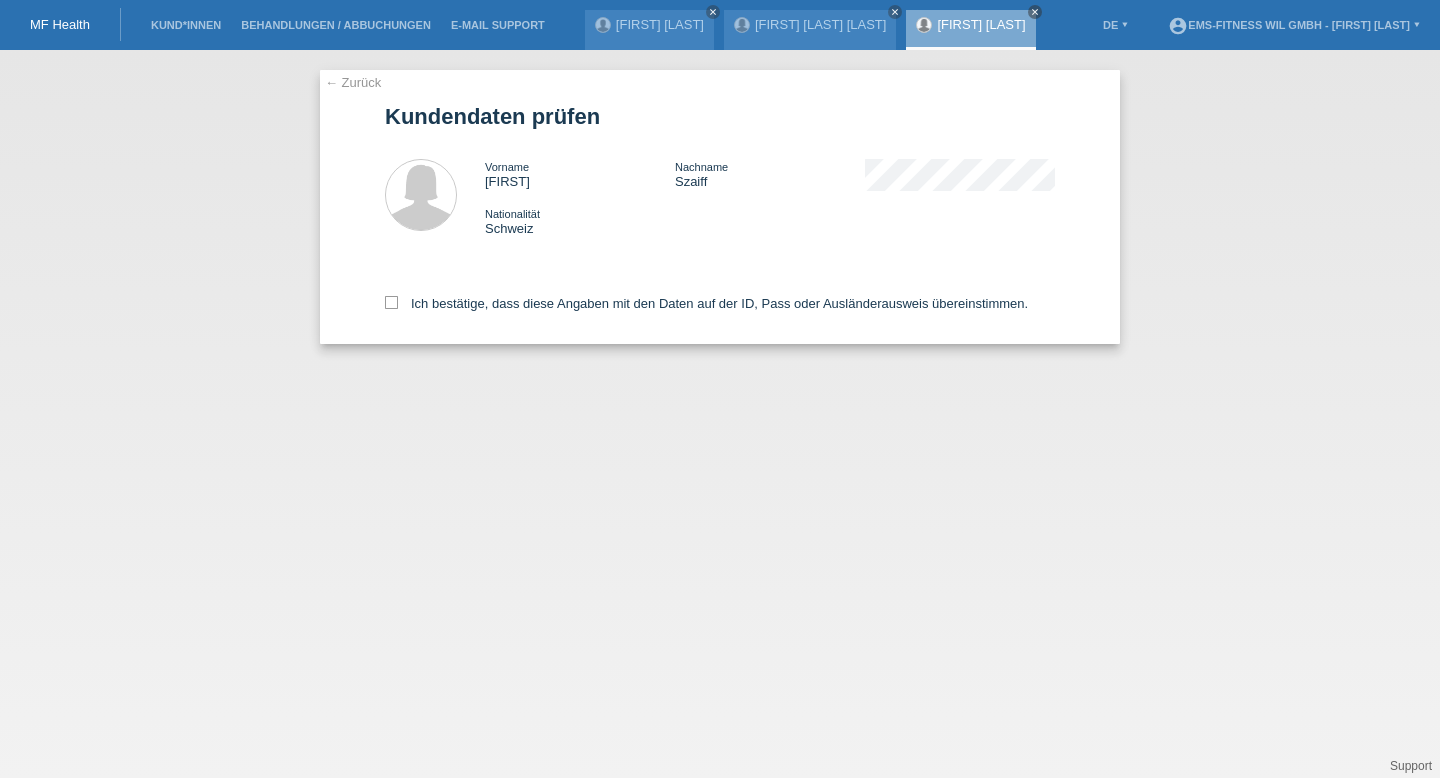 scroll, scrollTop: 0, scrollLeft: 0, axis: both 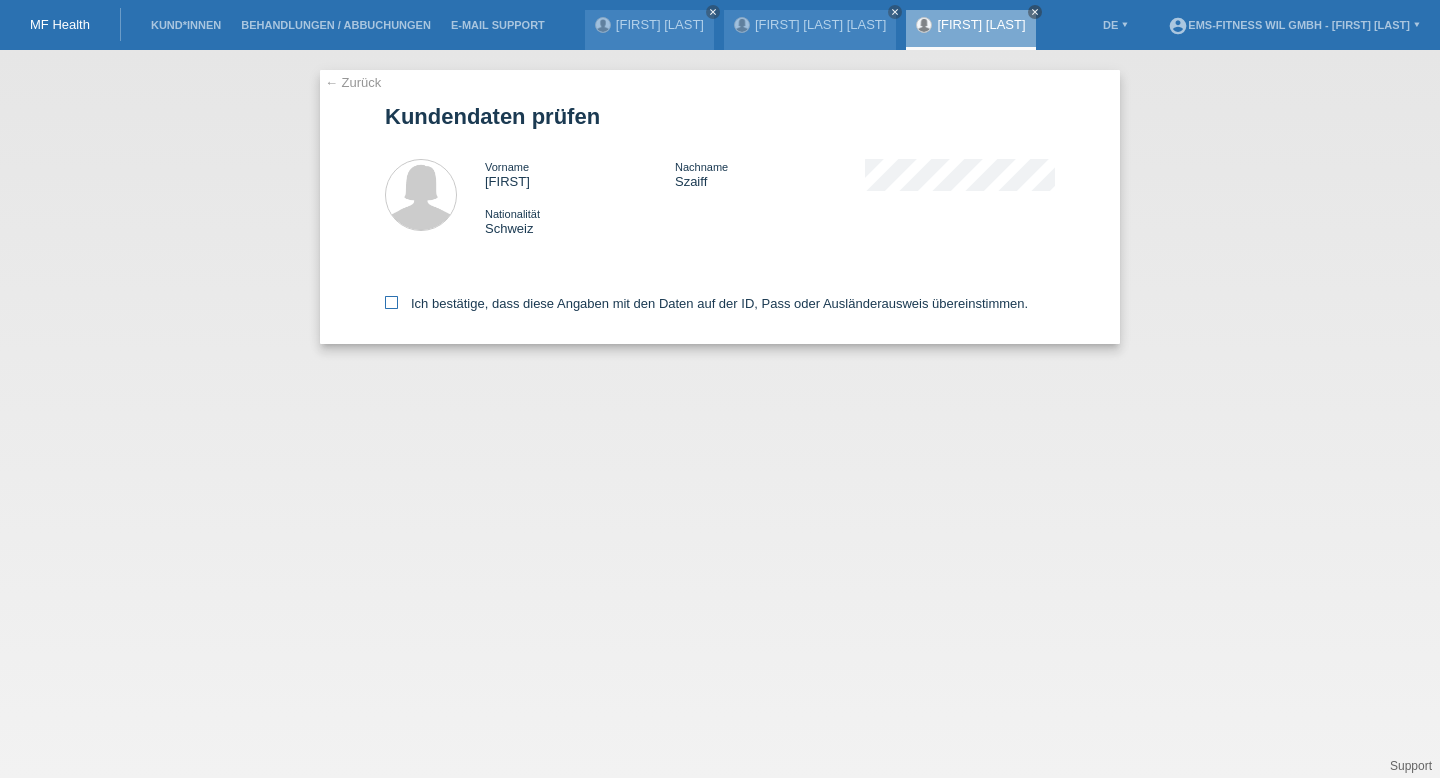 click on "Ich bestätige, dass diese Angaben mit den Daten auf der ID, Pass oder Ausländerausweis übereinstimmen." at bounding box center (706, 303) 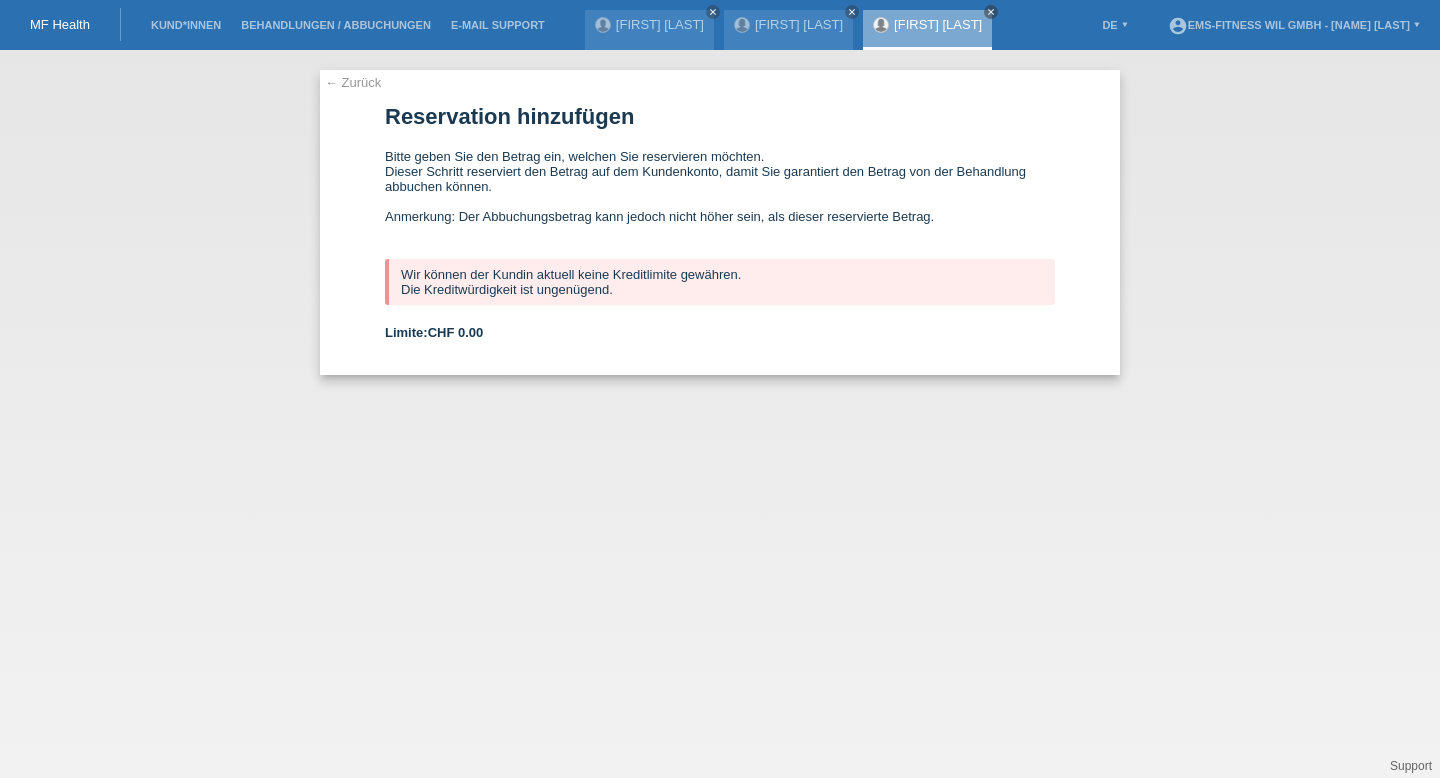 scroll, scrollTop: 0, scrollLeft: 0, axis: both 